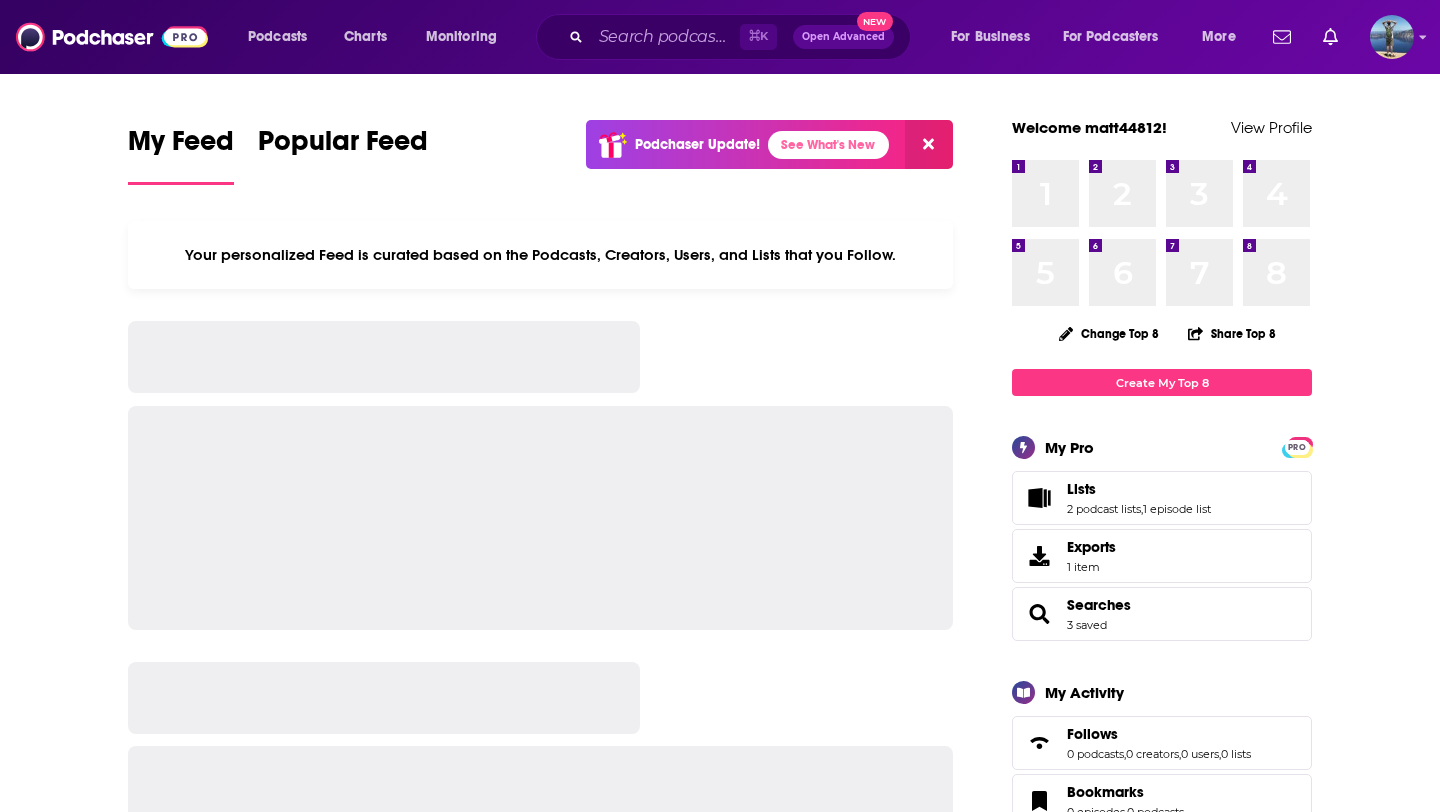 scroll, scrollTop: 0, scrollLeft: 0, axis: both 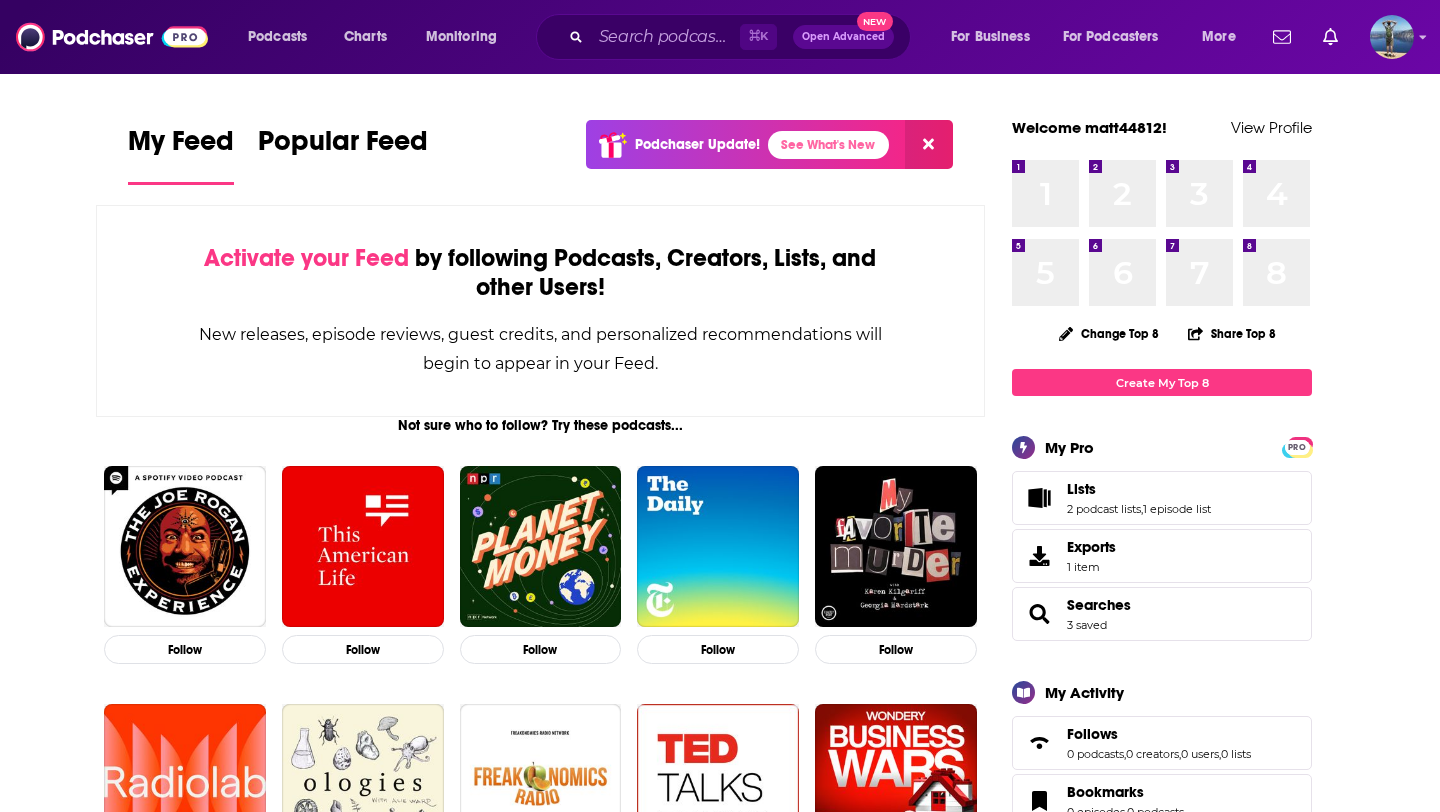click on "Open Advanced" at bounding box center (843, 37) 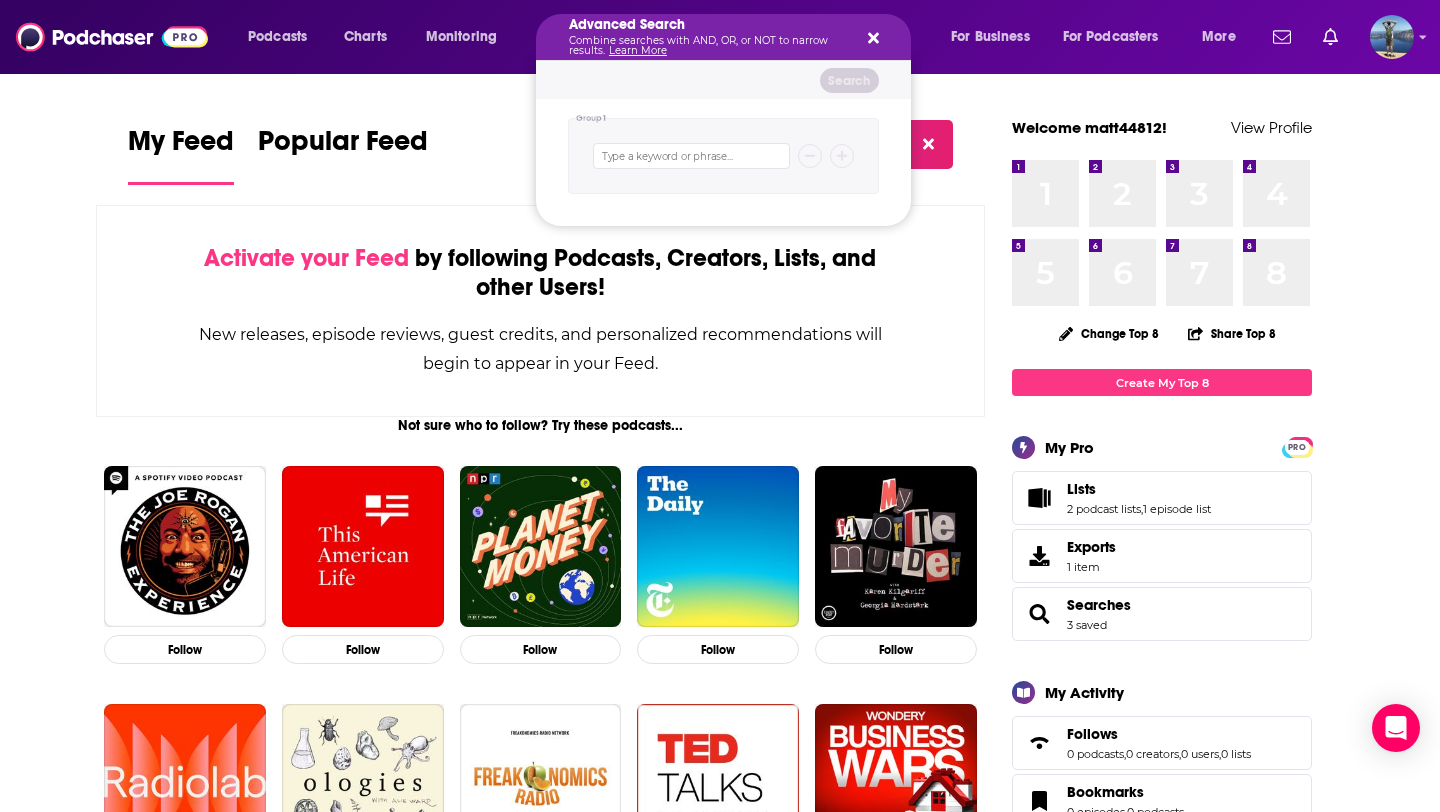 click at bounding box center (691, 156) 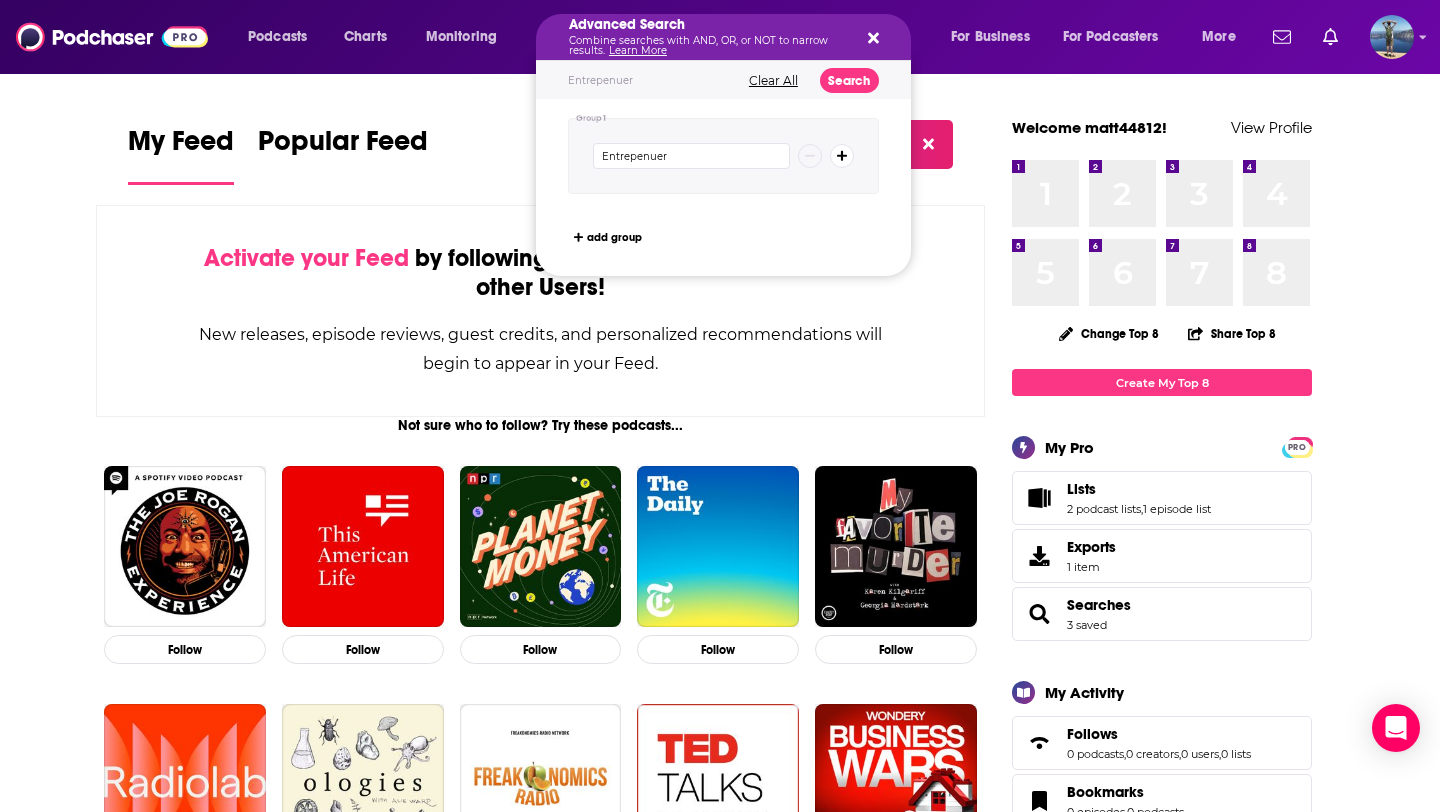 click on "Entrepenuer" at bounding box center [691, 156] 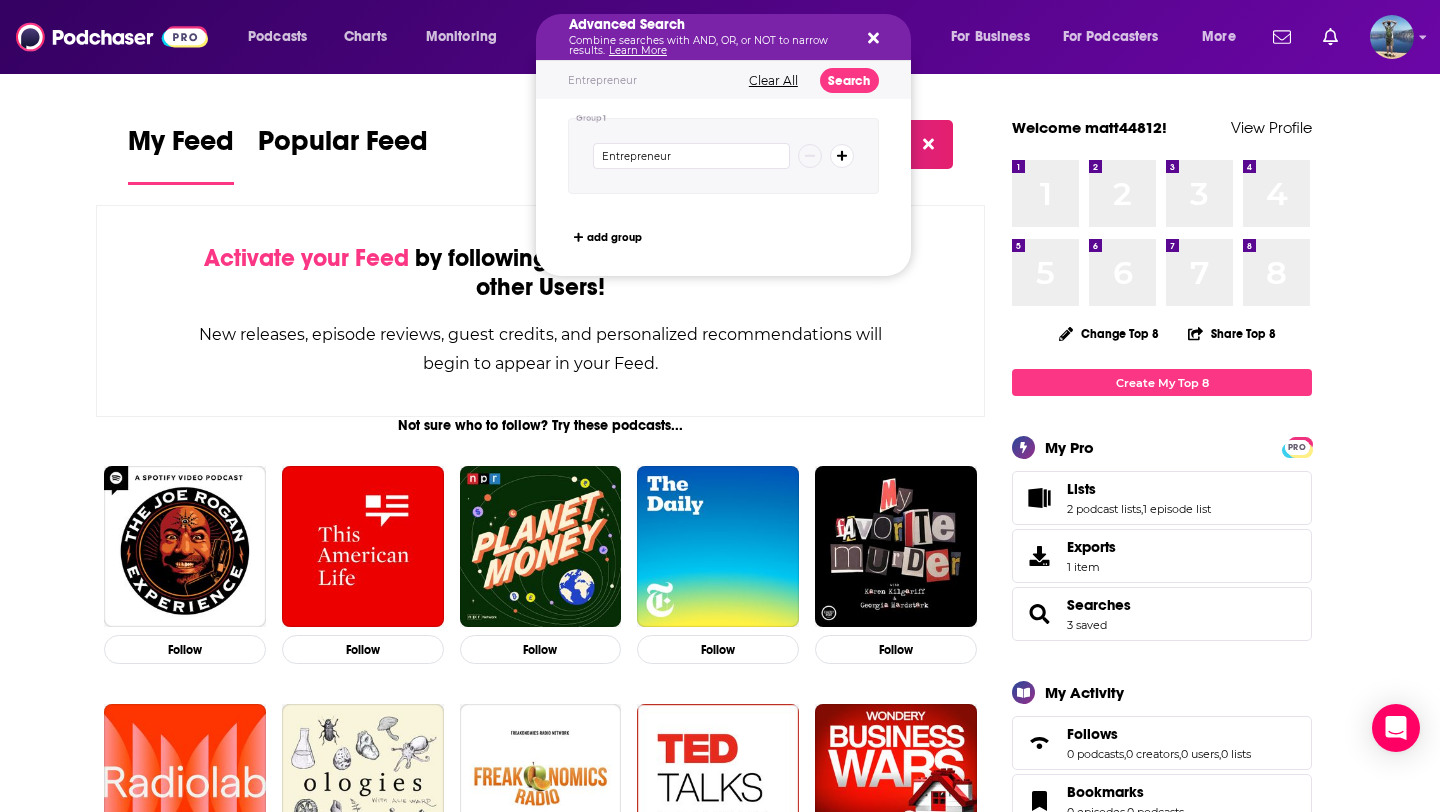 type on "Entrepreneur" 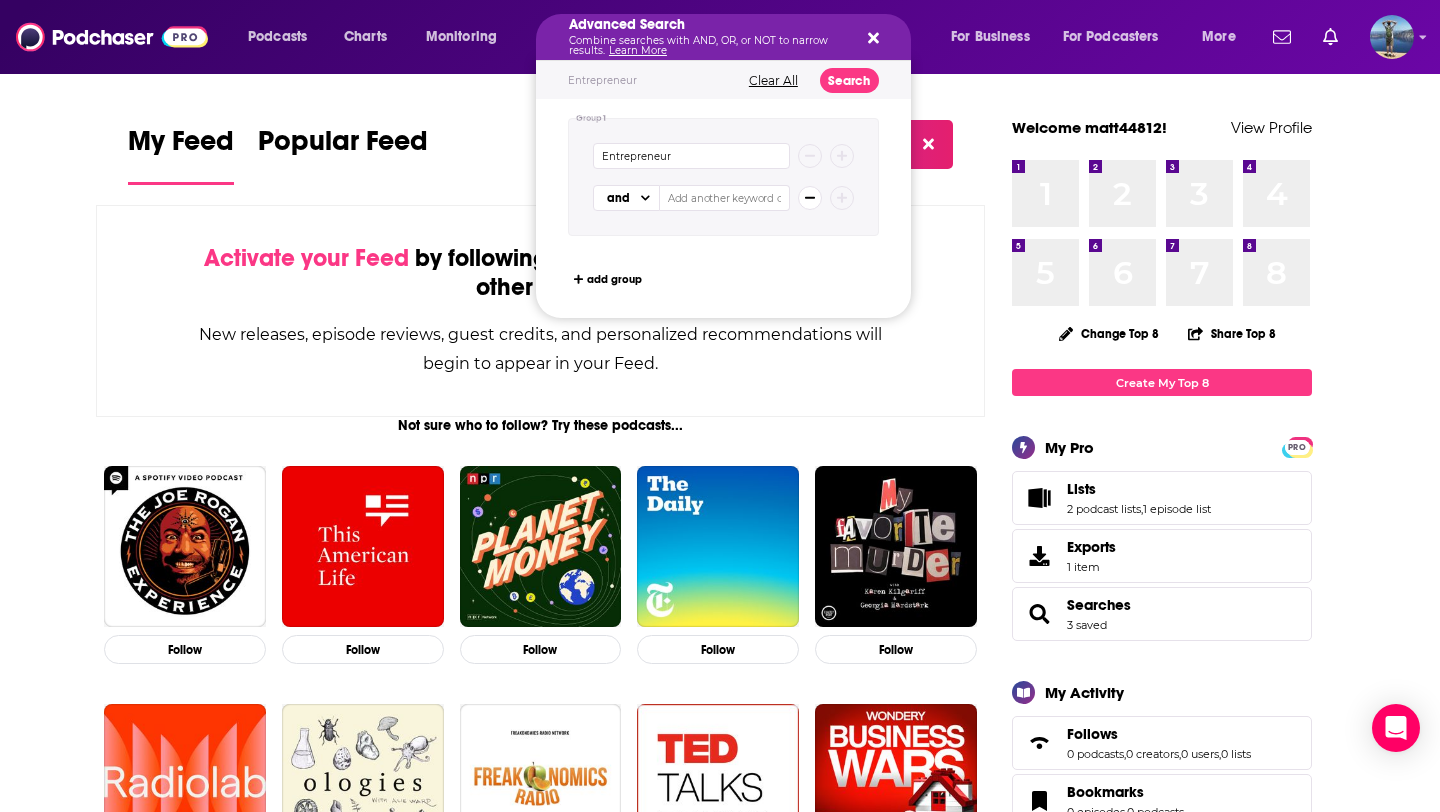 click at bounding box center (725, 198) 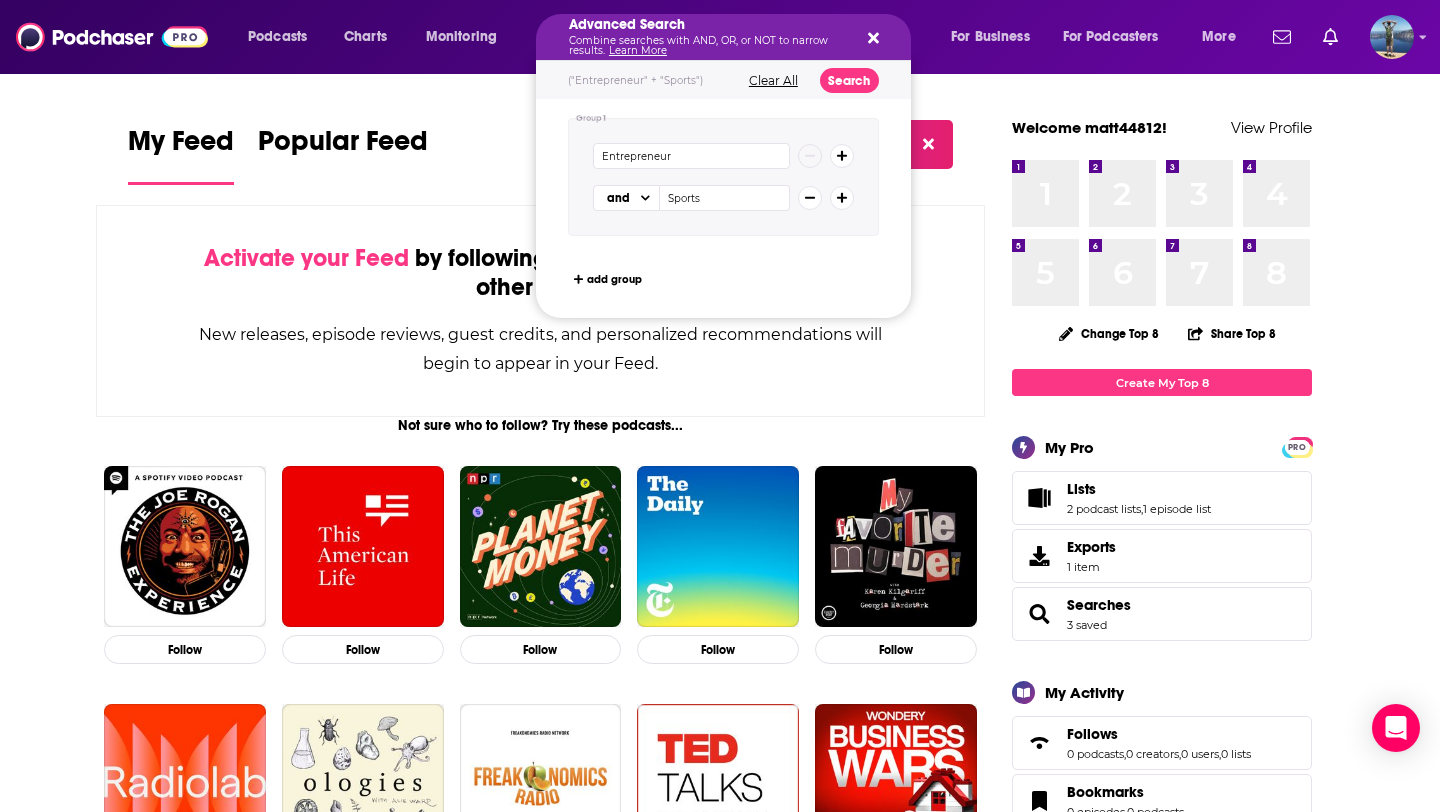 type on "Sports" 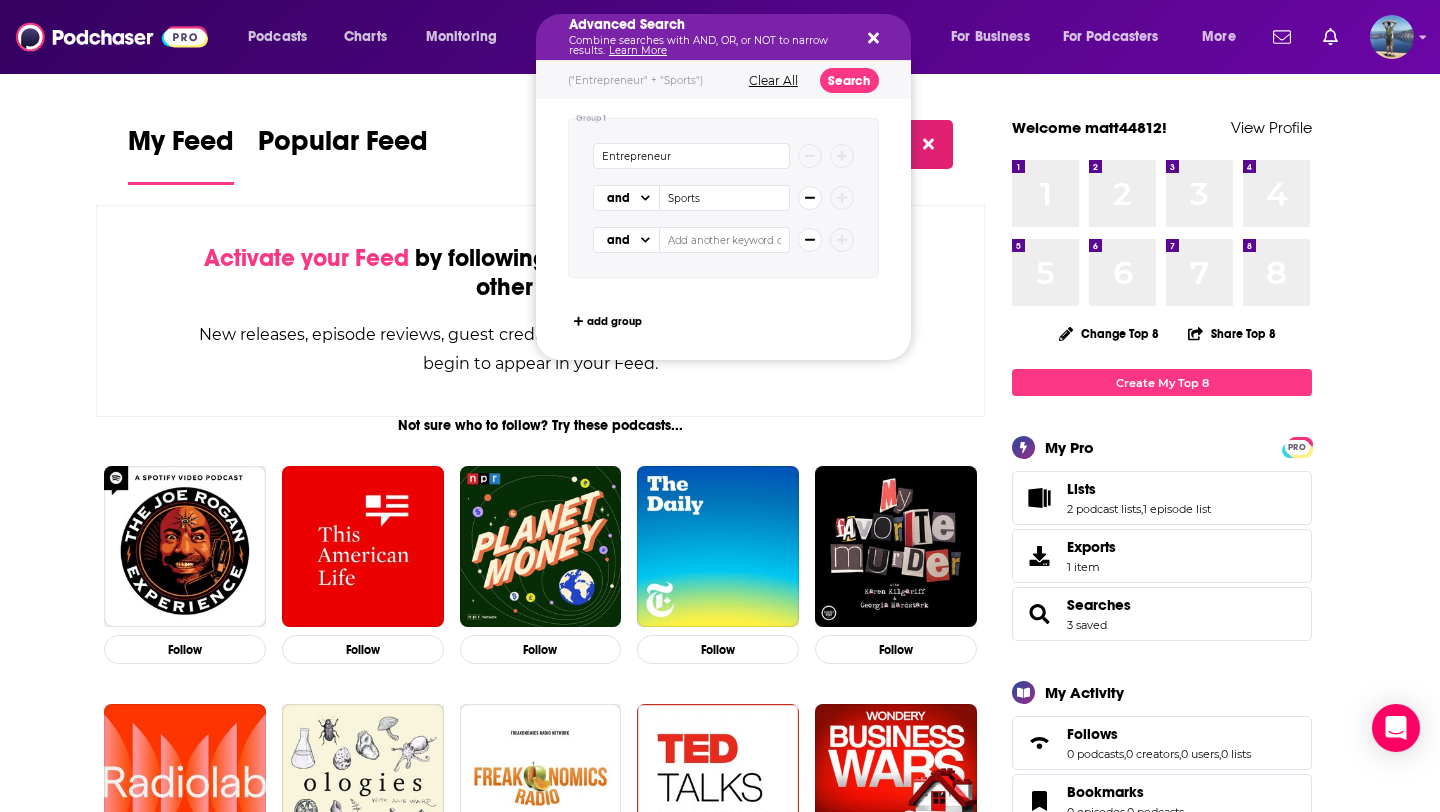 click at bounding box center [725, 240] 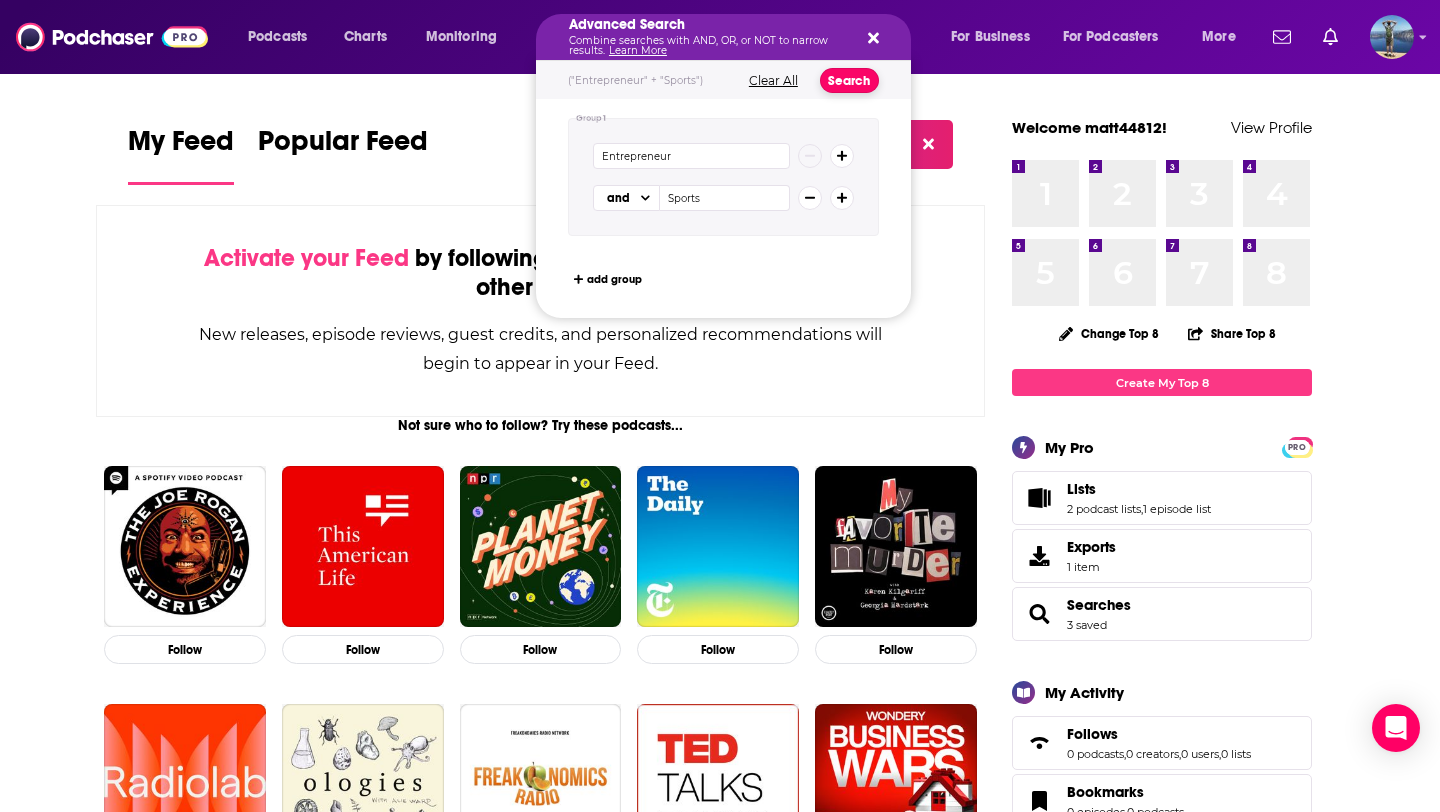 click on "Search" at bounding box center [849, 80] 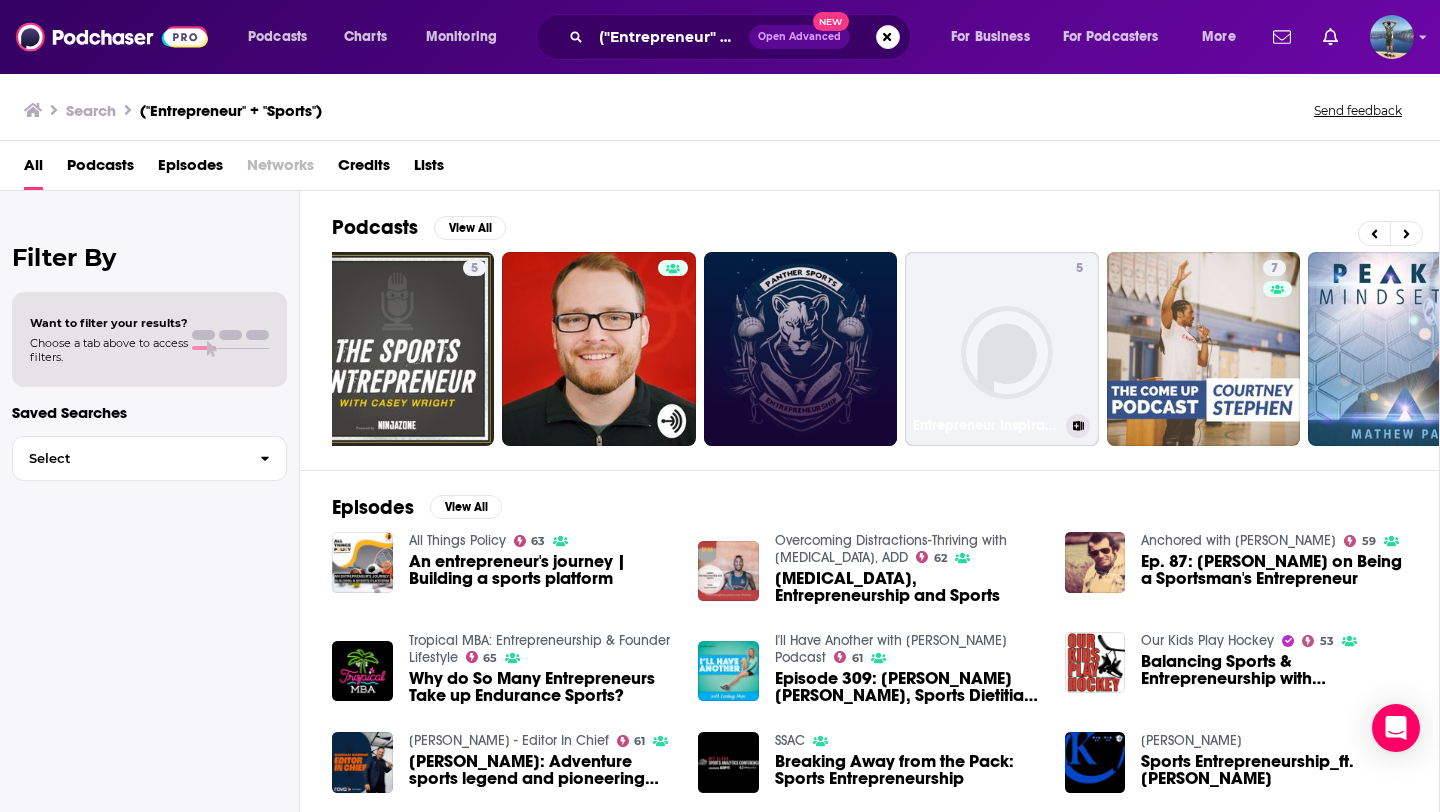 scroll, scrollTop: 0, scrollLeft: 0, axis: both 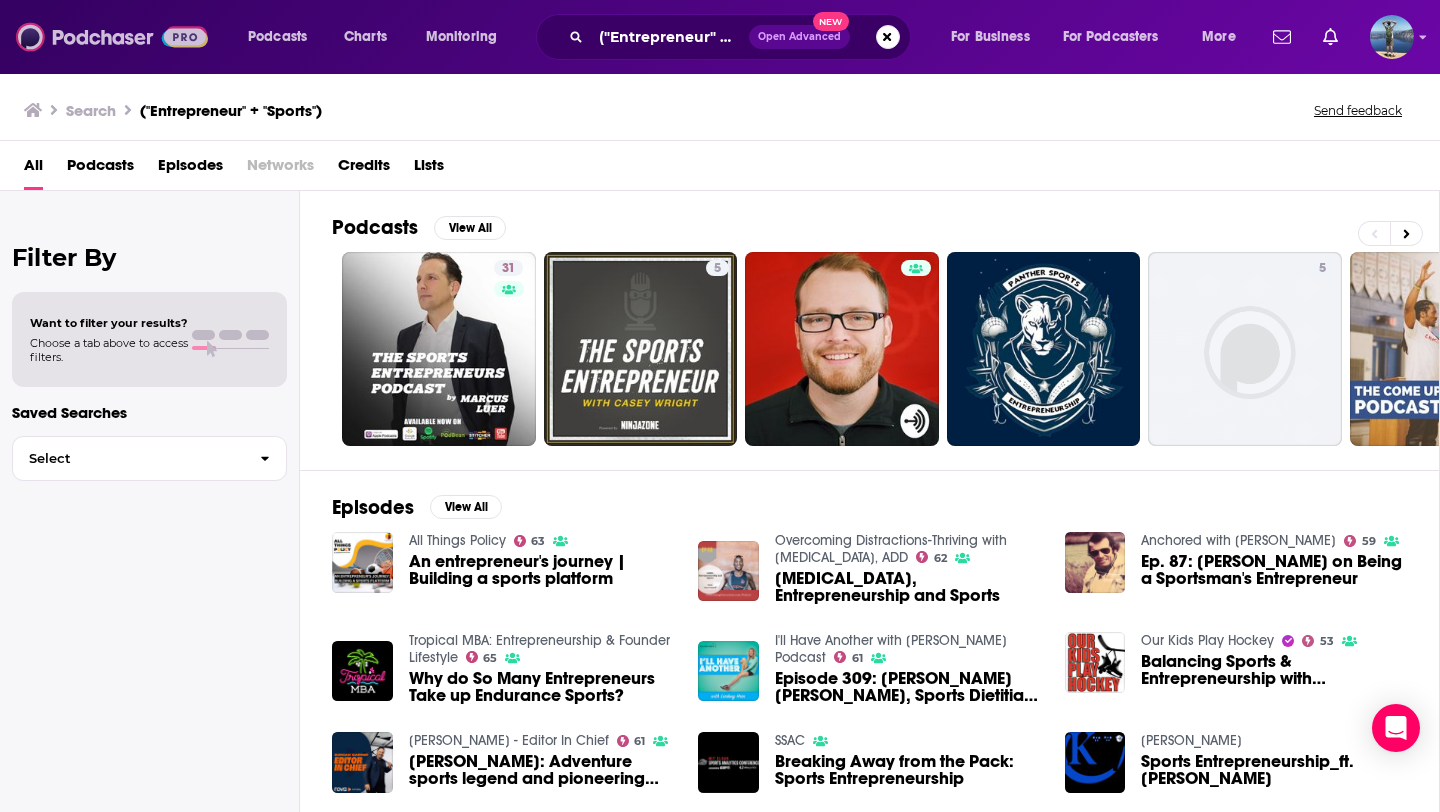 click at bounding box center [112, 37] 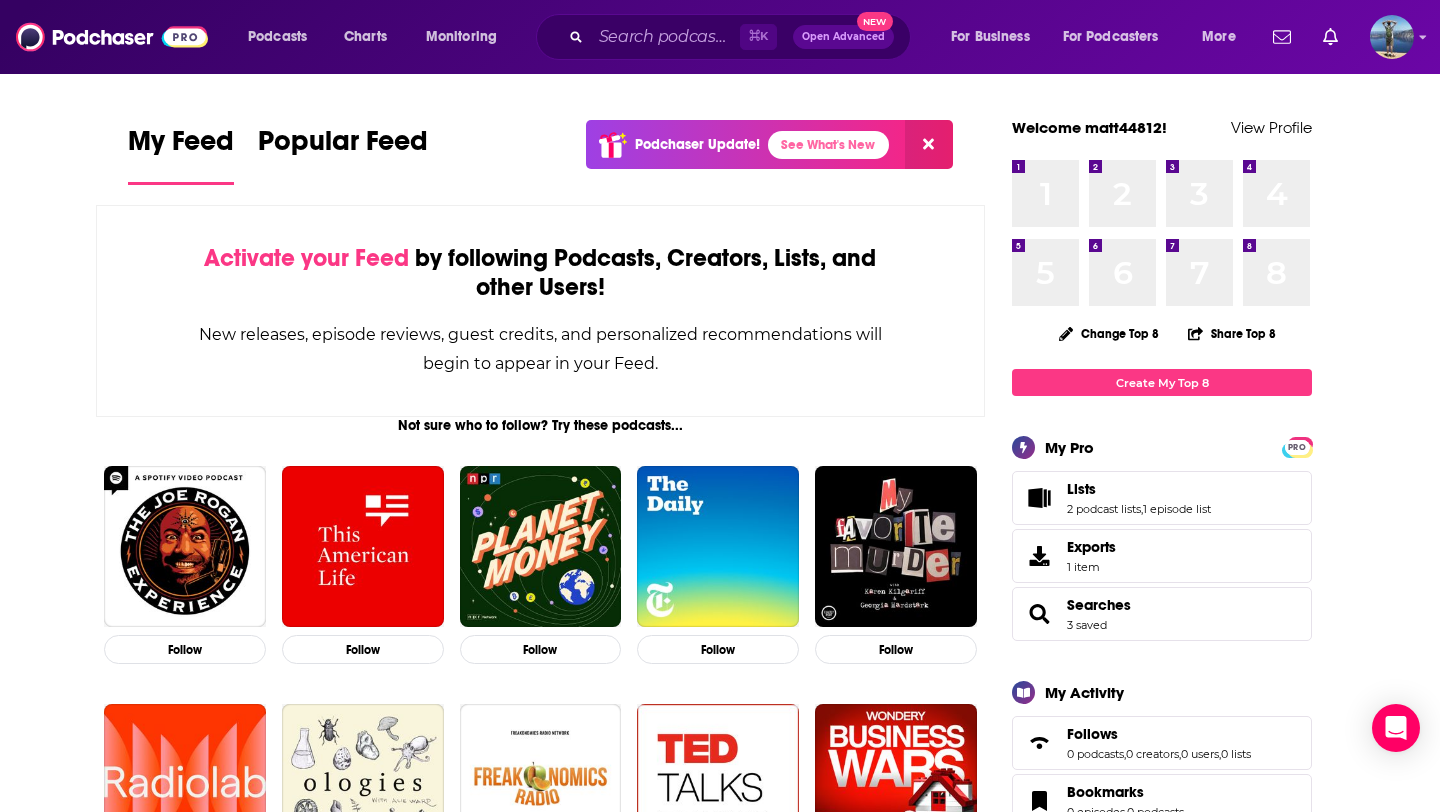 click on "Open Advanced New" at bounding box center [843, 37] 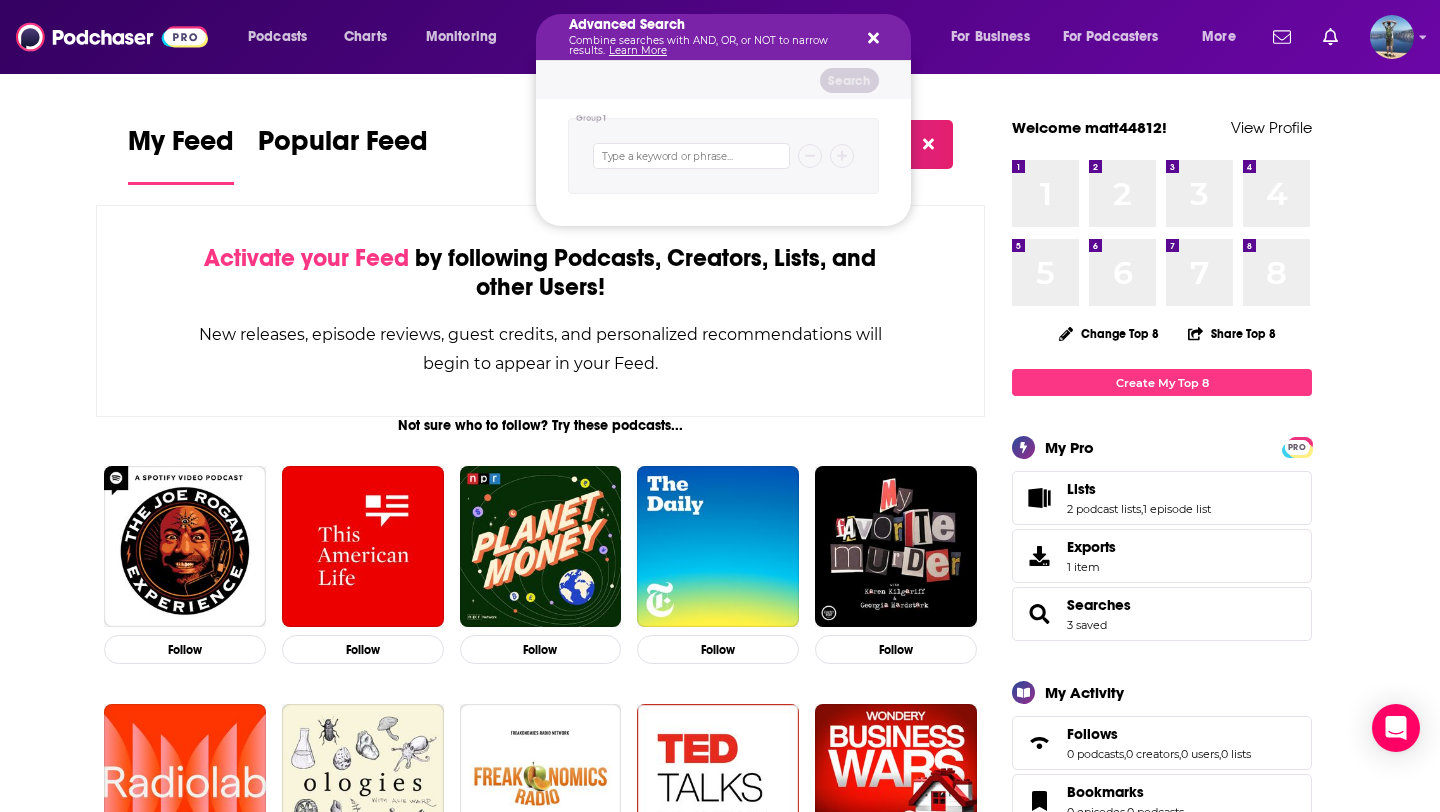 click 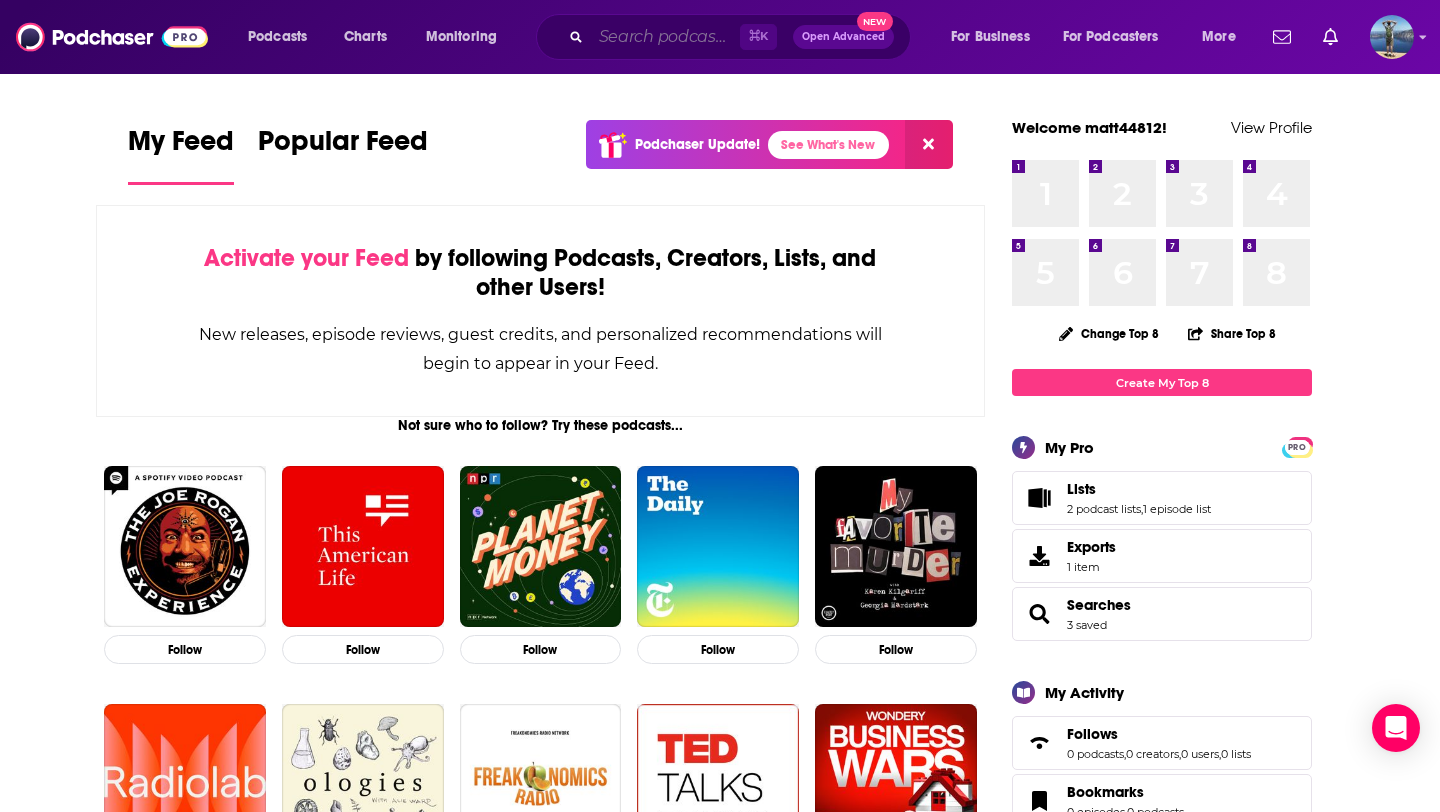 click at bounding box center [665, 37] 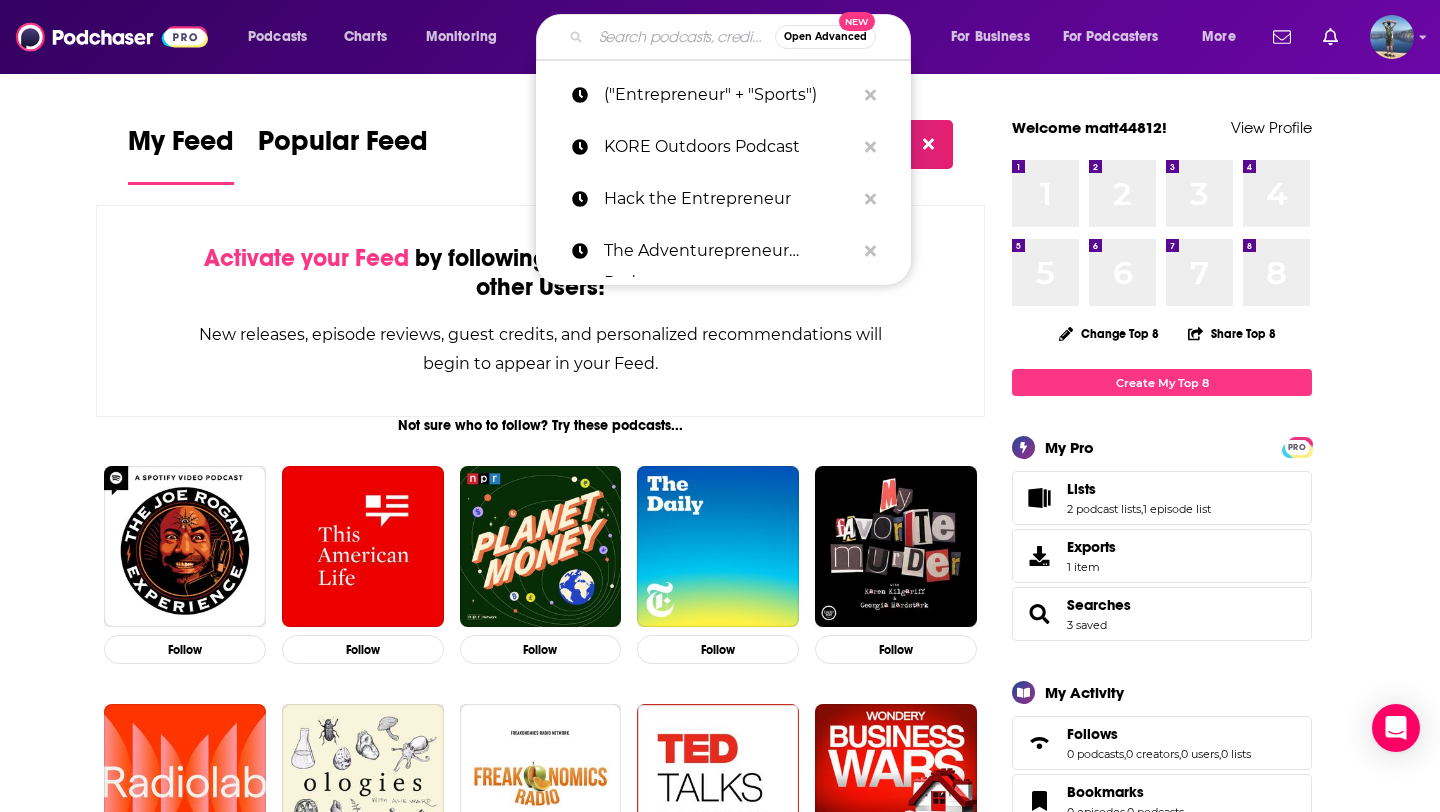 click on "My Feed Popular Feed Podchaser Update! See What's New Activate your Feed   by following Podcasts, Creators, Lists, and other Users! New releases, episode reviews, guest credits, and personalized recommendations will begin to appear in your Feed. Not sure who to follow? Try these podcasts... Follow Follow Follow Follow Follow Follow Follow Follow Follow Follow ... and these creators. Vincent Moscato Host on Super Moscato Show Follow Wes Reynolds Host, Guest, and Guest Host on VSiN Best Bets Follow Shannon Gaitz  Host on RHAP: We Know Reality TV, Rob Has a Podcast | Survivor…, and RHAP: We Know Survivor Follow Femi Abebefe Host, Guest, and Guest Host on VSiN Best Bets Follow Nathan Murphy Host and Guest on OTB Daily, OTB Football, and OTB Breakfast Follow Eoin Sheahan Host and Guest on OTB Daily and OTB Breakfast Follow Colm Boohig Host and Guest on OTB Daily, OTB Football, and OTB Breakfast Follow Joe Molloy Host and Guest on OTB Daily Follow Anthony Lima Host on The Ken Carman Show with Ant… Follow Follow" at bounding box center (720, 1820) 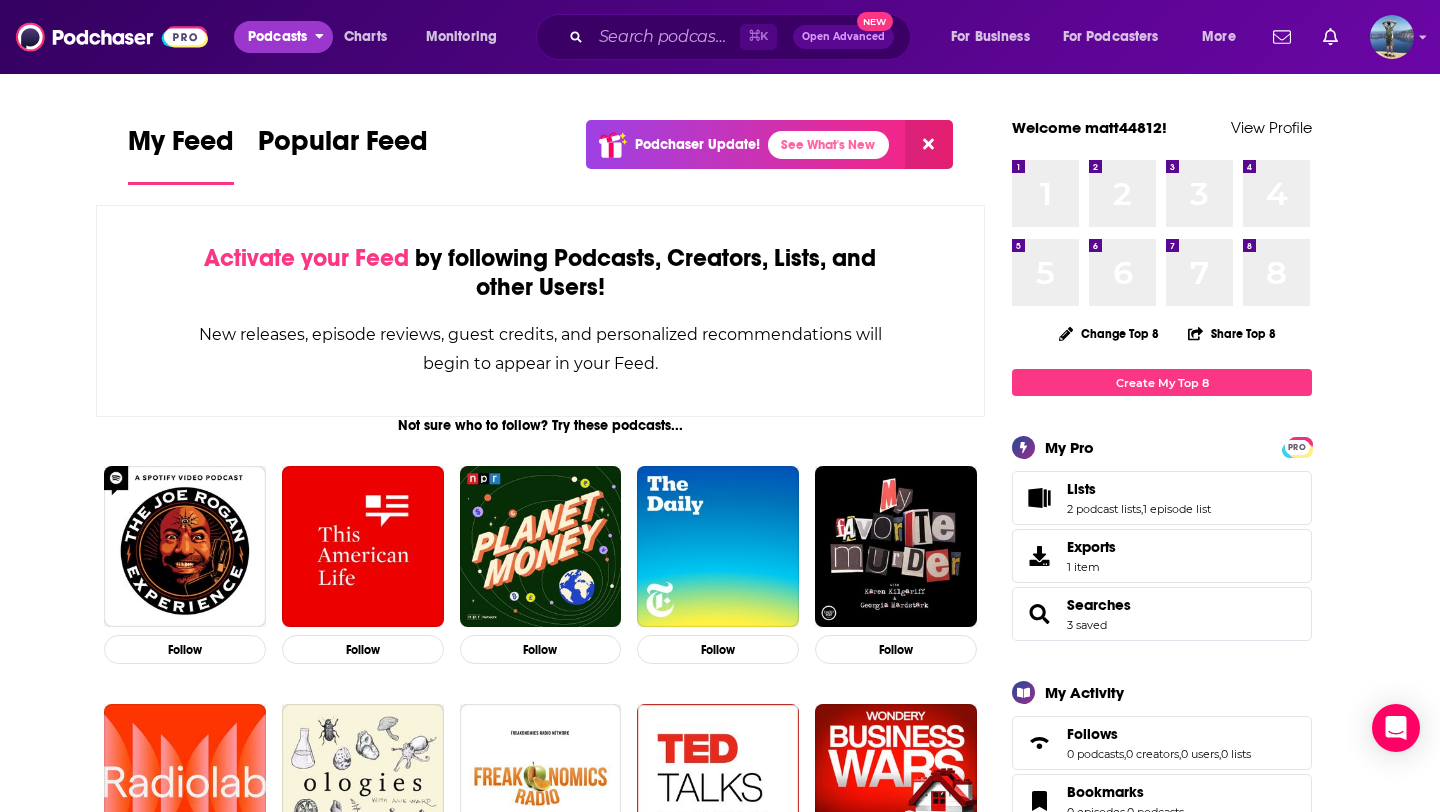click on "Podcasts" at bounding box center [277, 37] 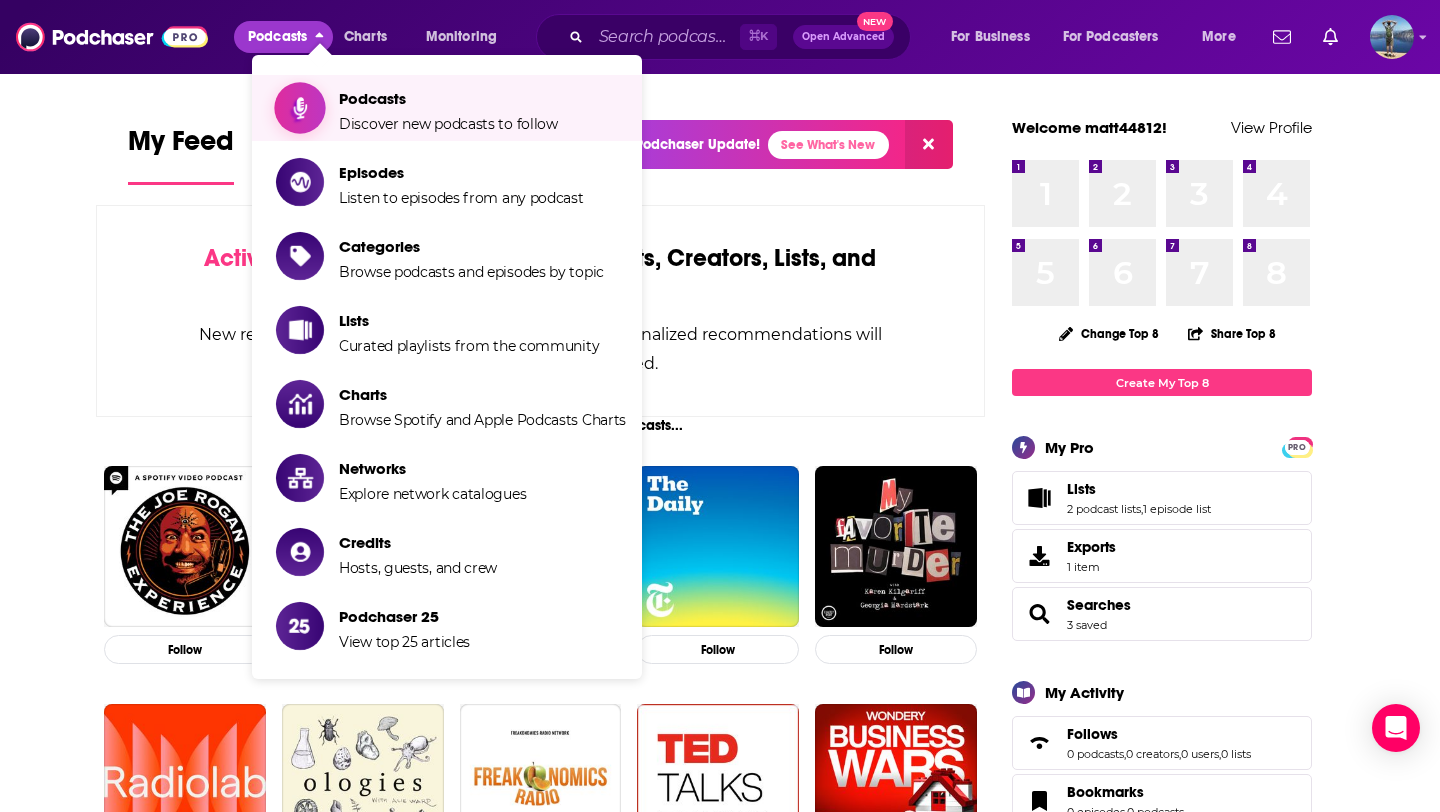 click on "Discover new podcasts to follow" at bounding box center [448, 124] 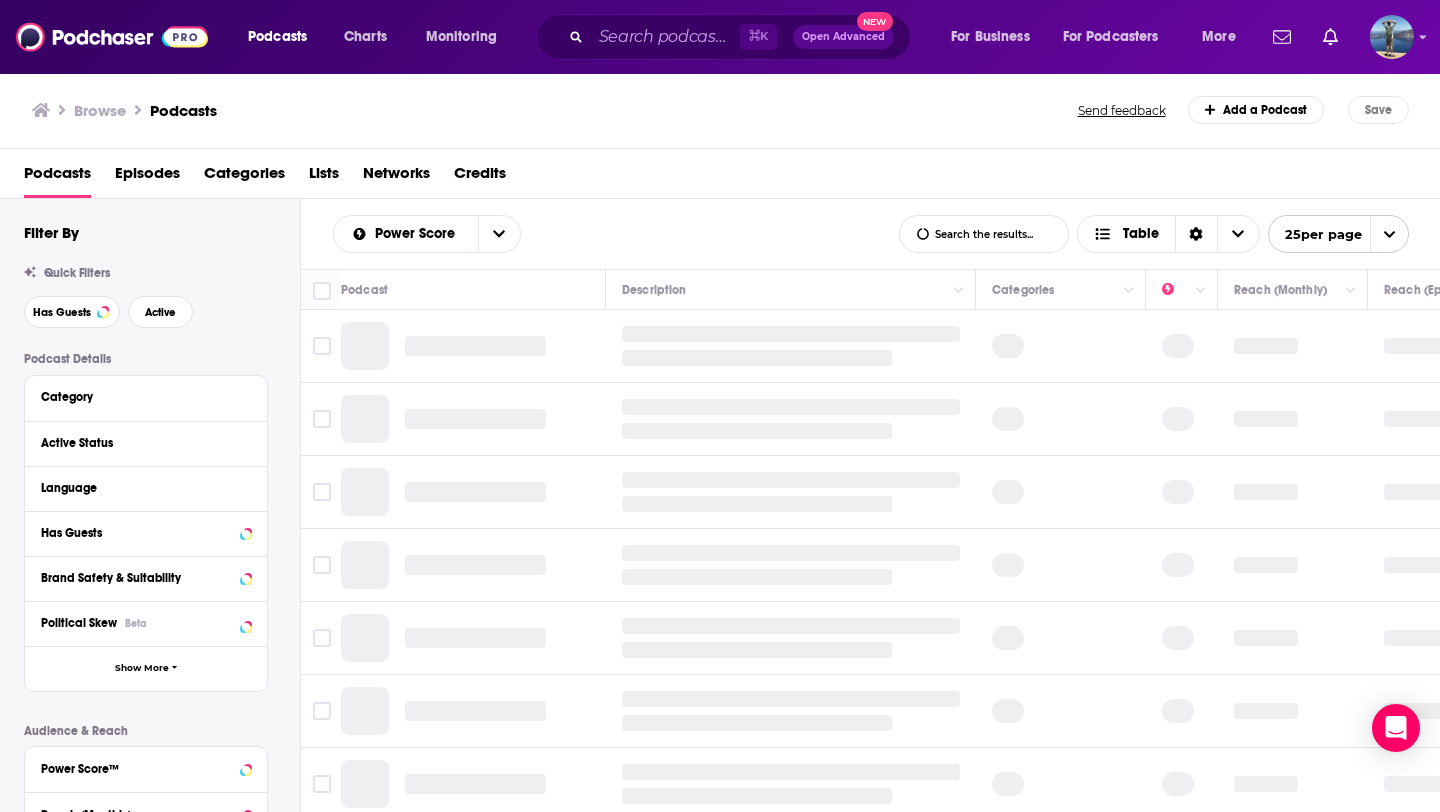 scroll, scrollTop: 132, scrollLeft: 0, axis: vertical 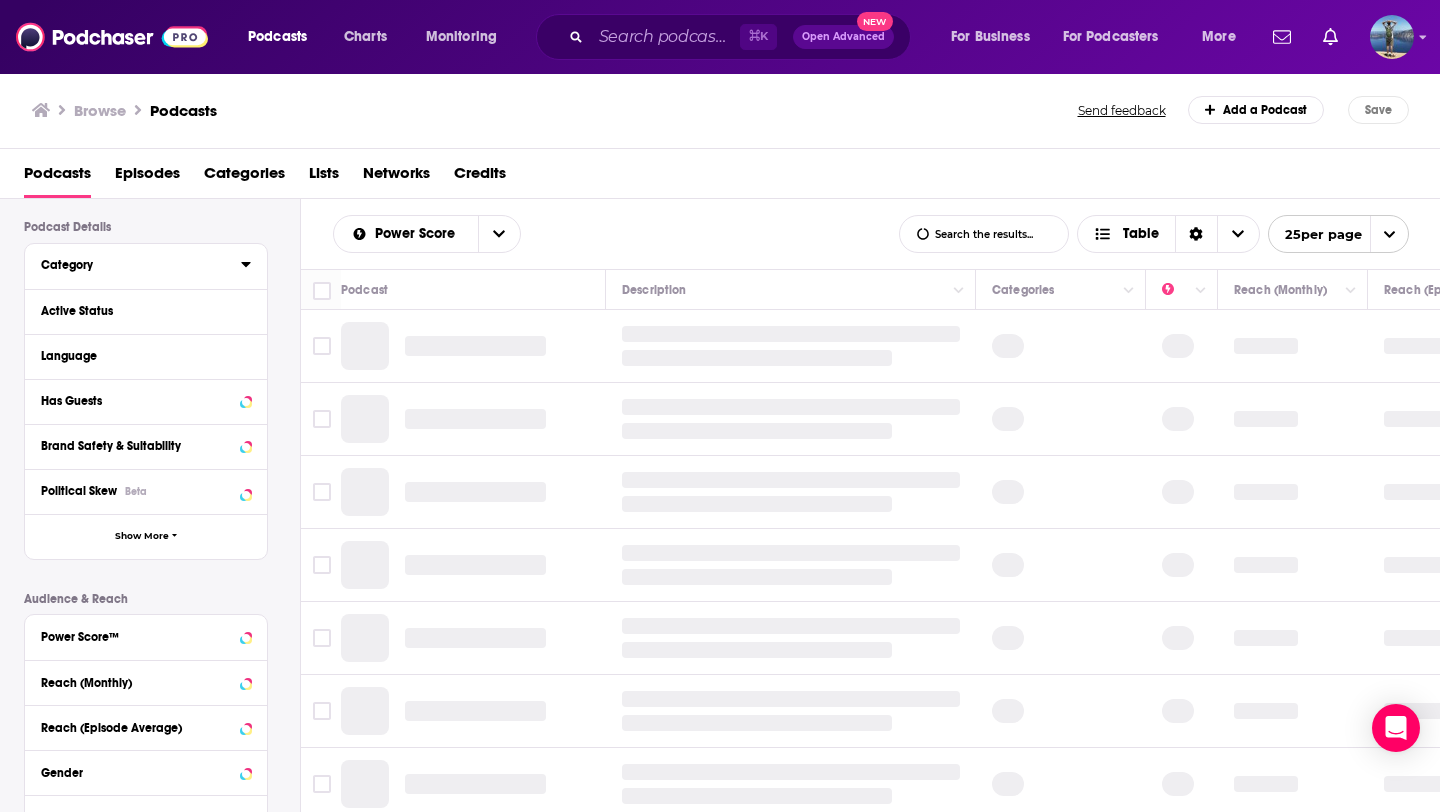 click on "Category" at bounding box center [134, 265] 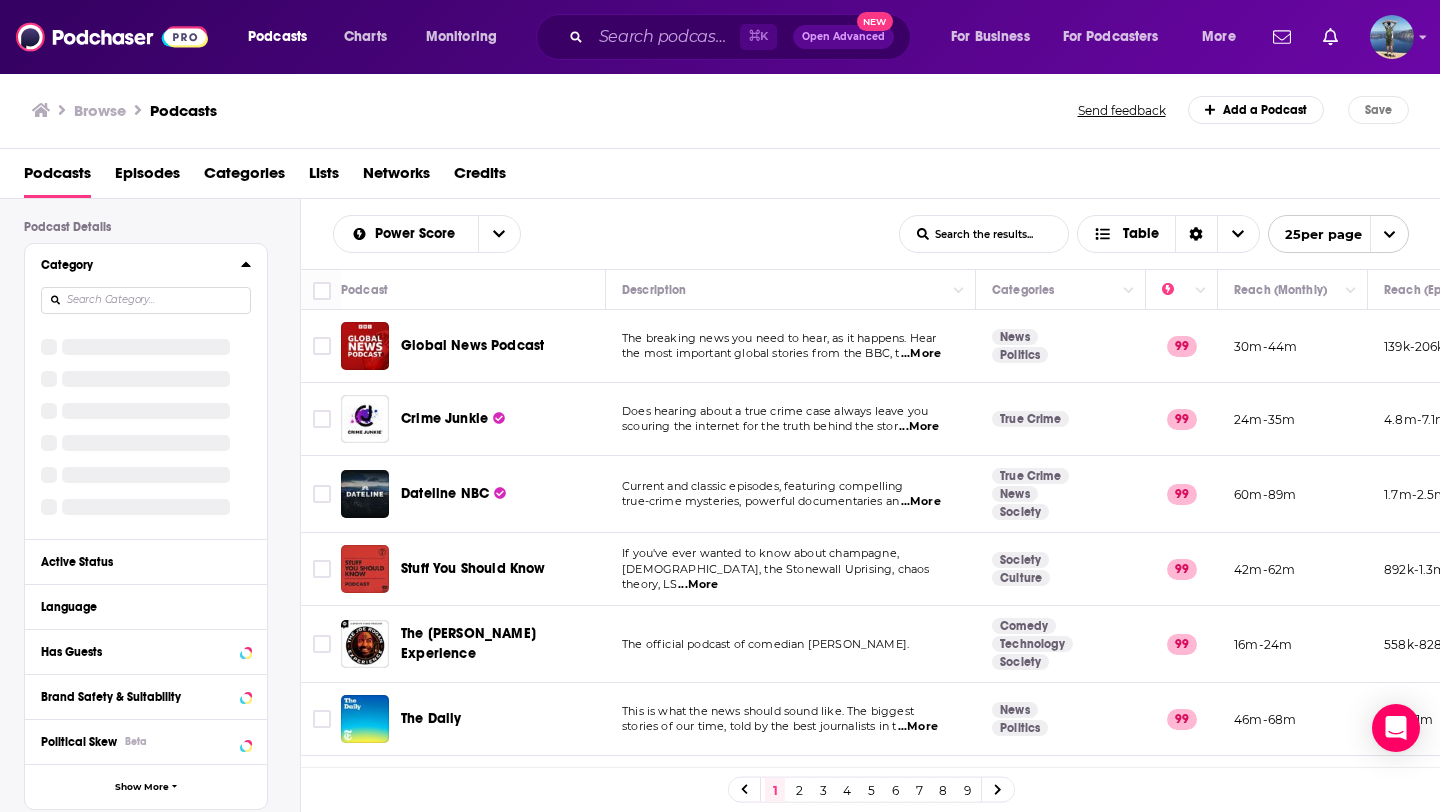 click at bounding box center [146, 300] 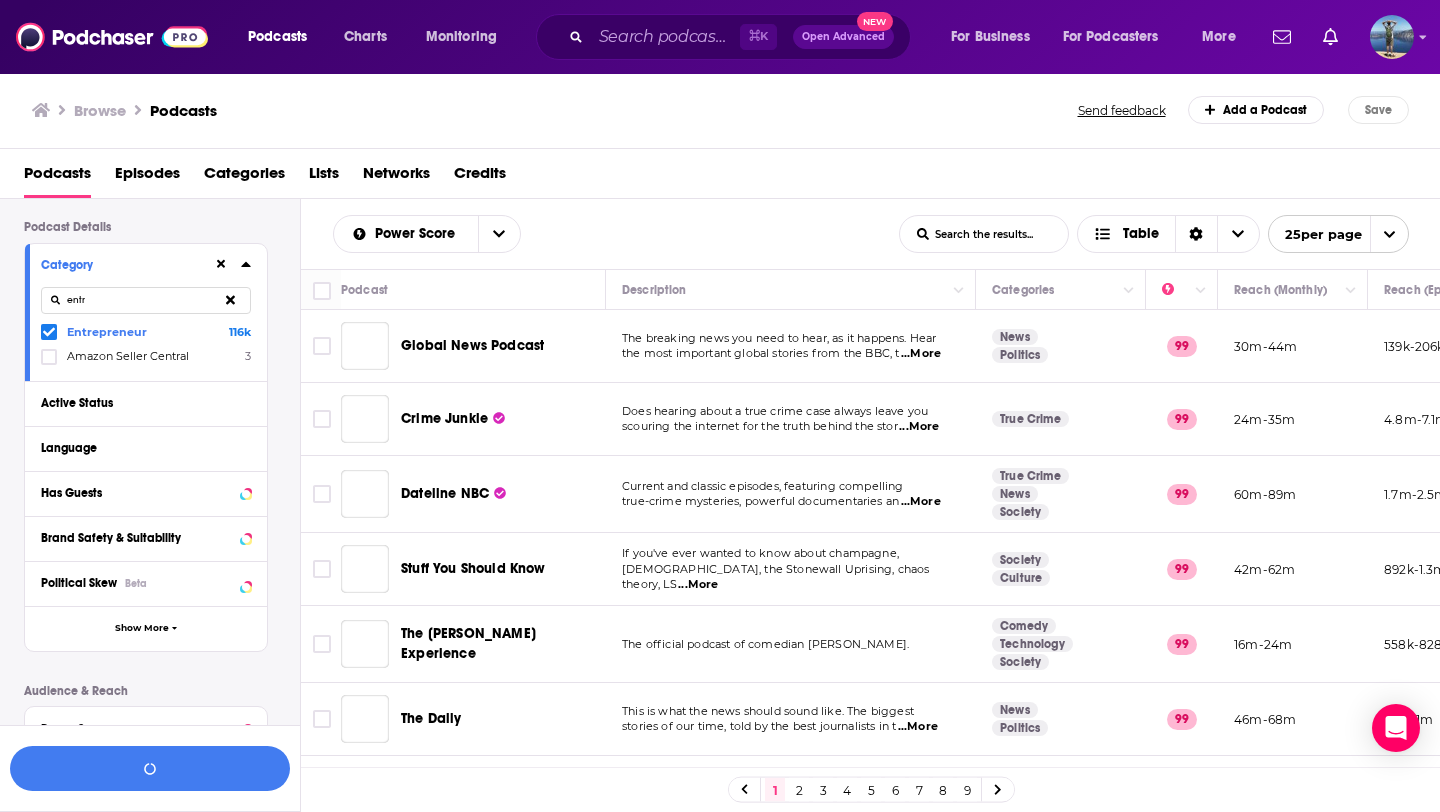 scroll, scrollTop: 181, scrollLeft: 0, axis: vertical 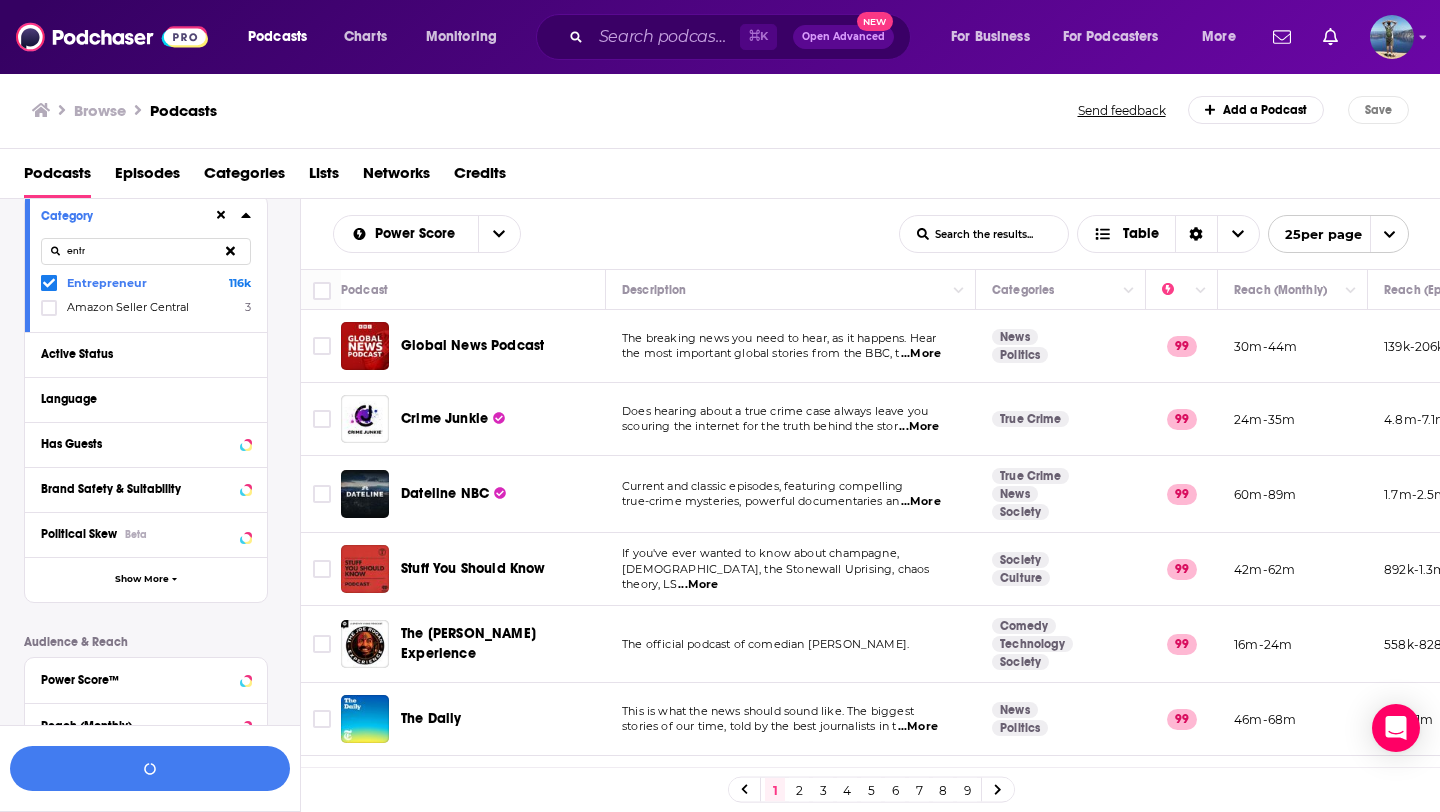 drag, startPoint x: 148, startPoint y: 263, endPoint x: 18, endPoint y: 262, distance: 130.00385 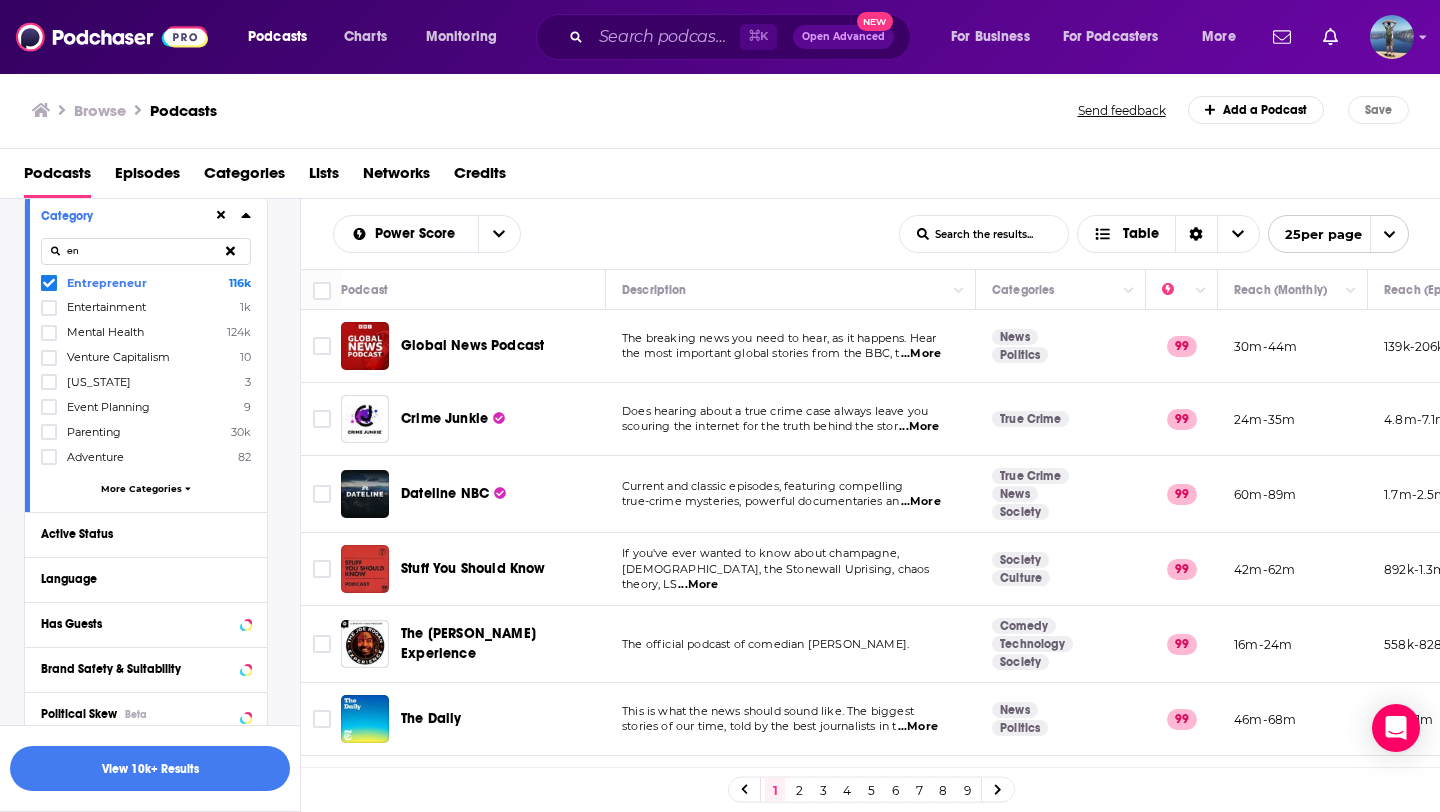 type on "e" 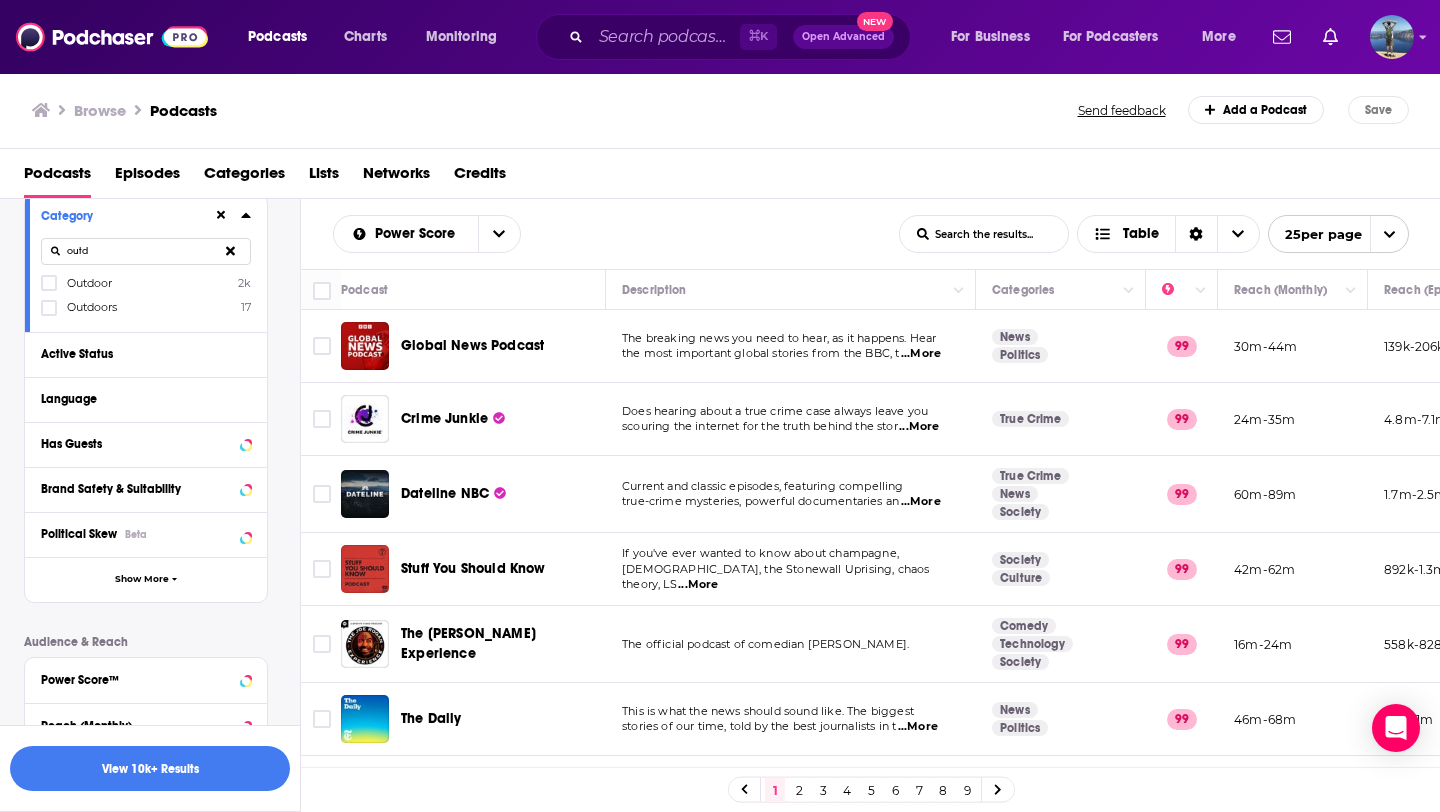 type on "outd" 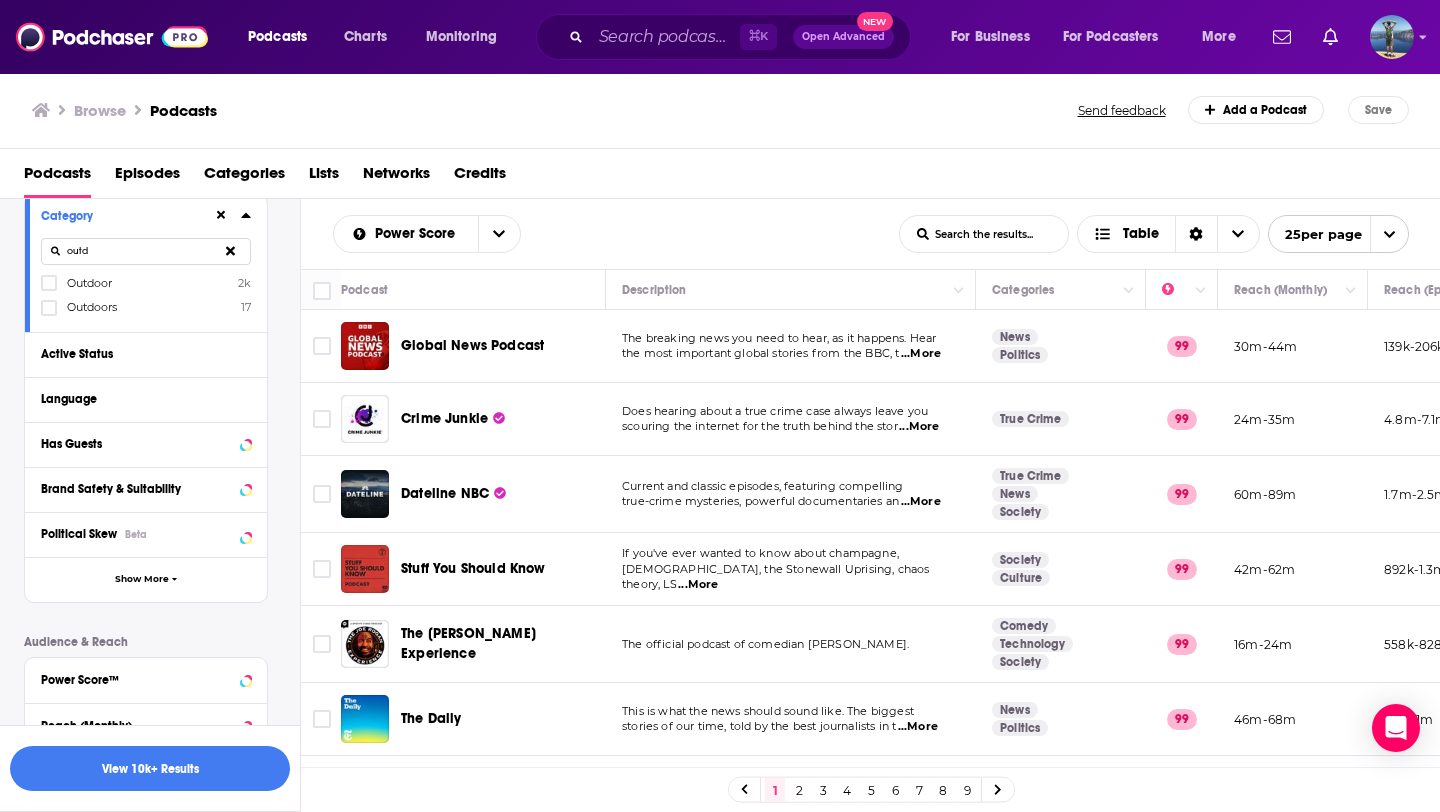 click on "Outdoors" at bounding box center [92, 307] 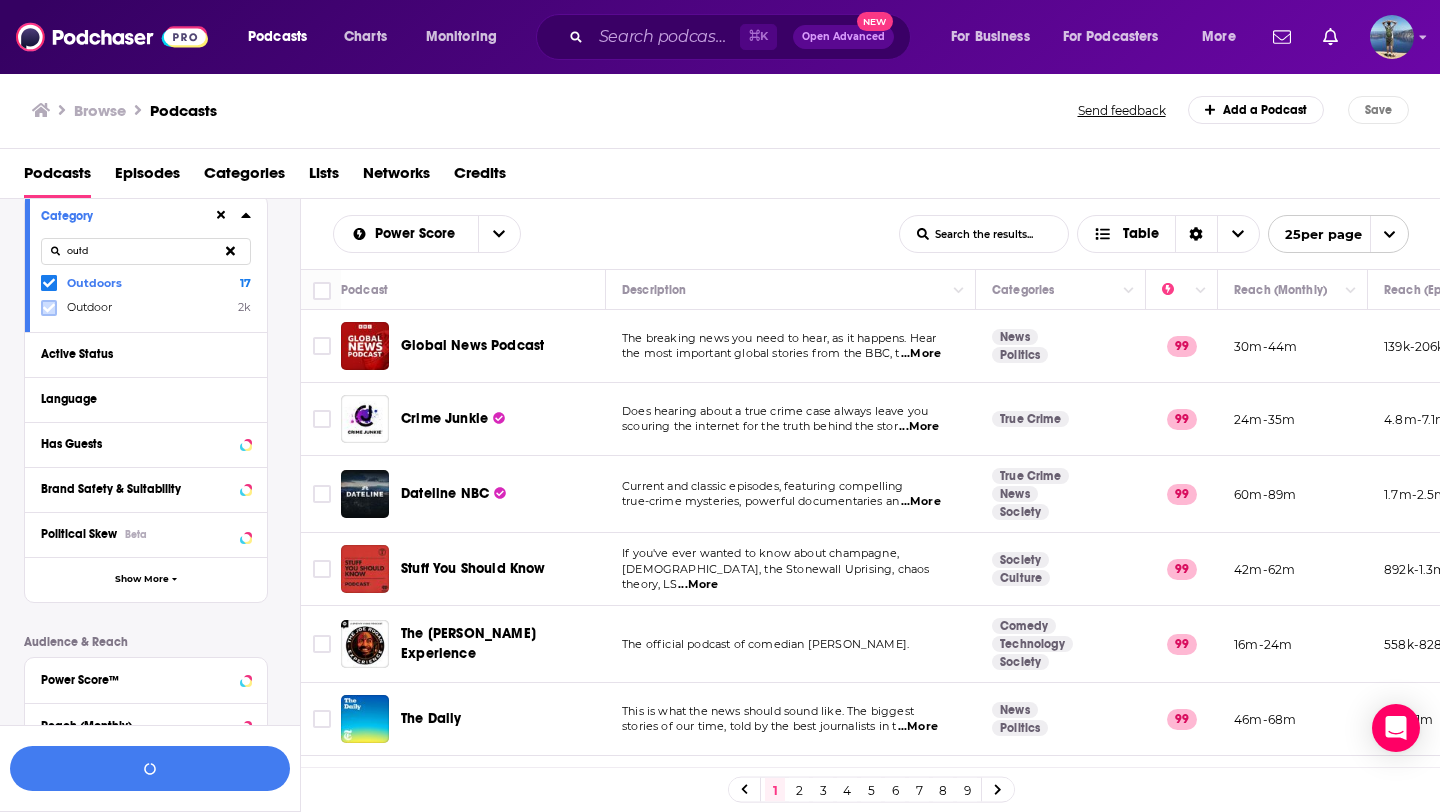 click 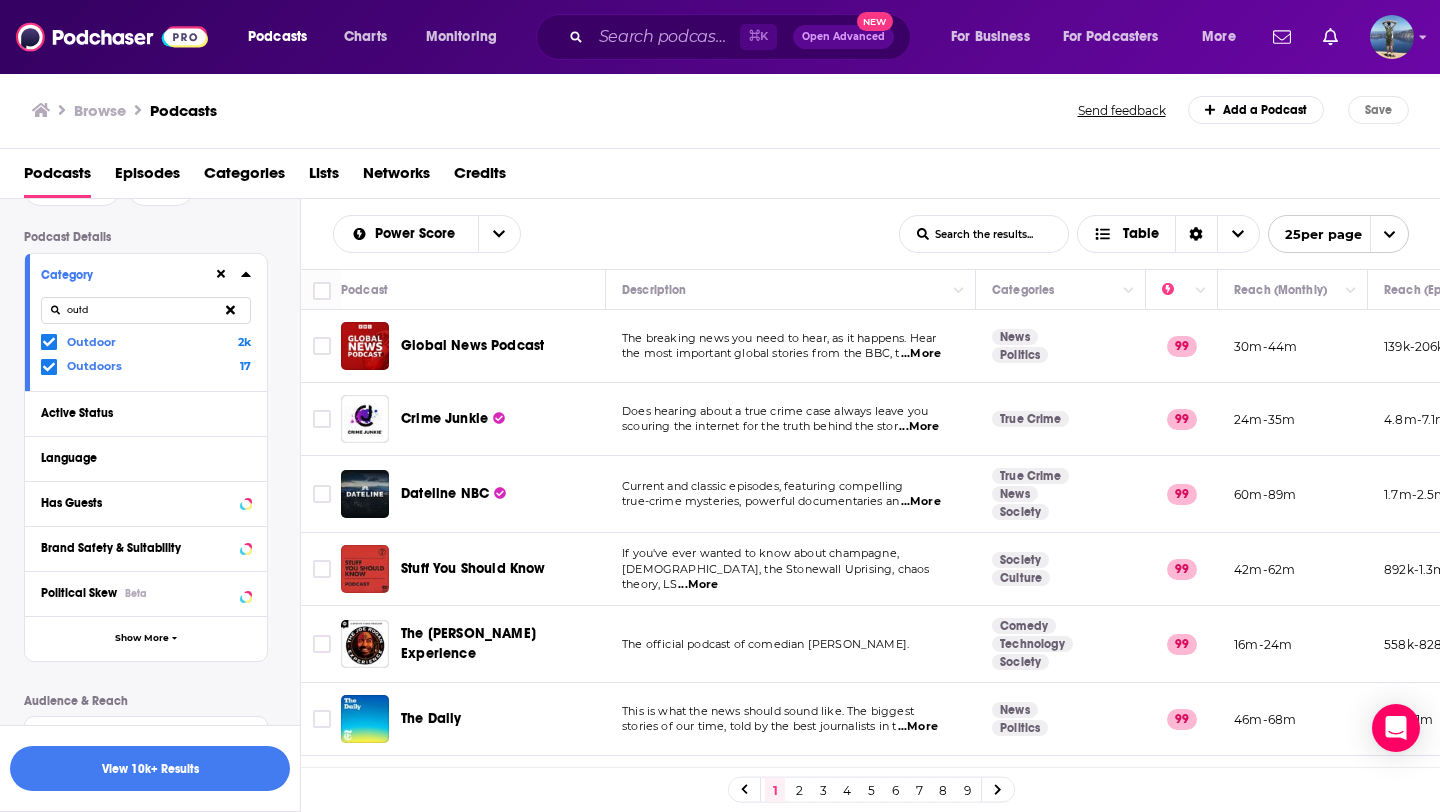 scroll, scrollTop: 121, scrollLeft: 0, axis: vertical 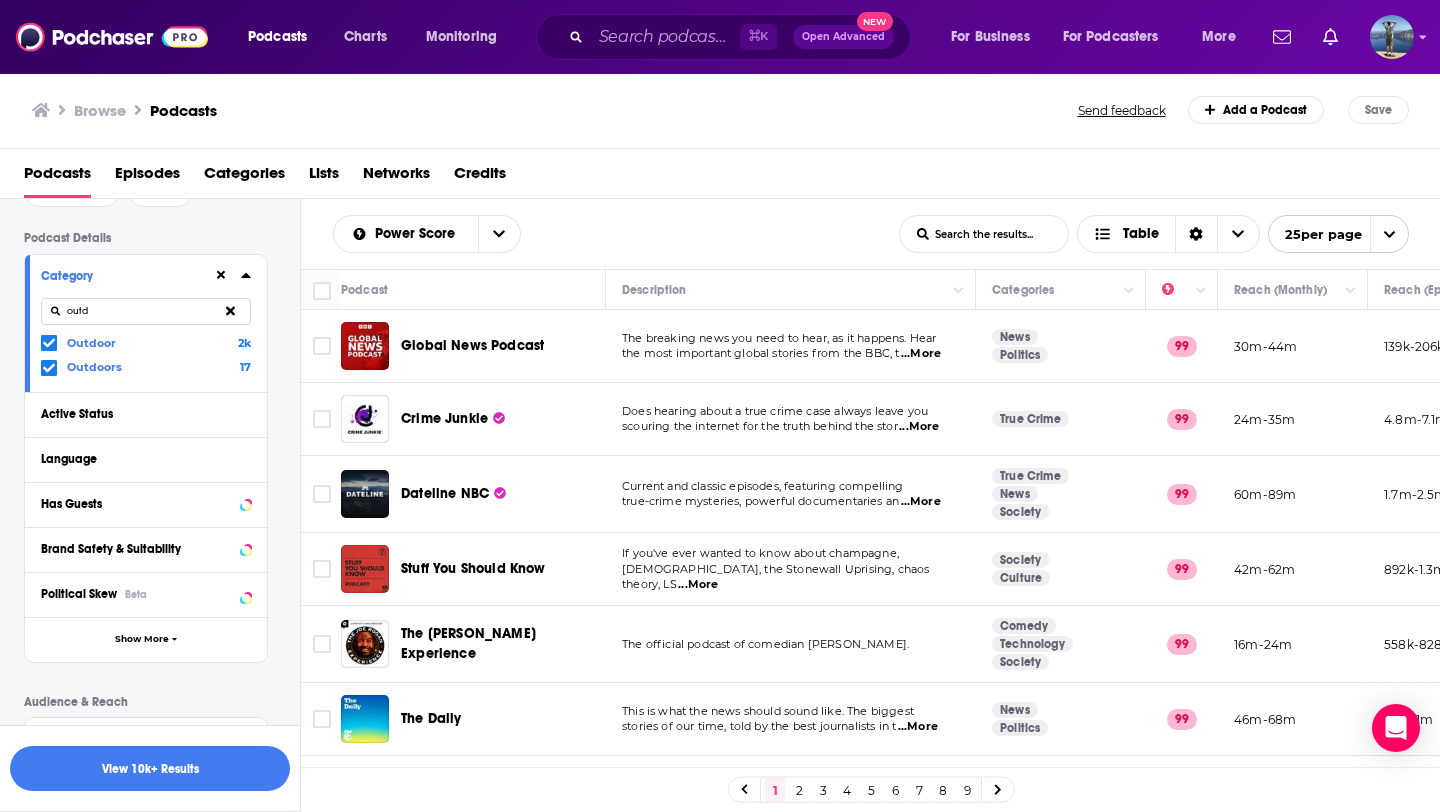click 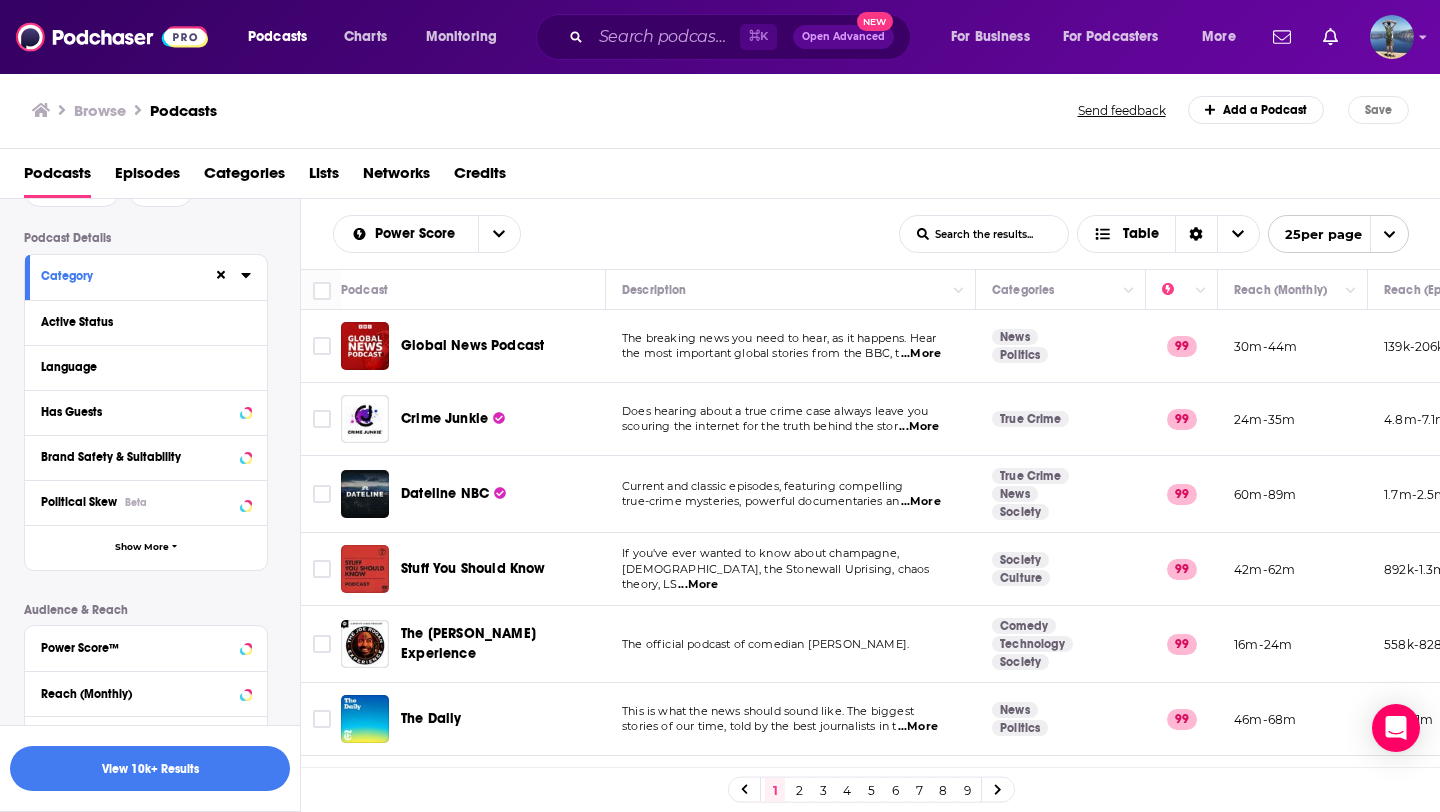 click 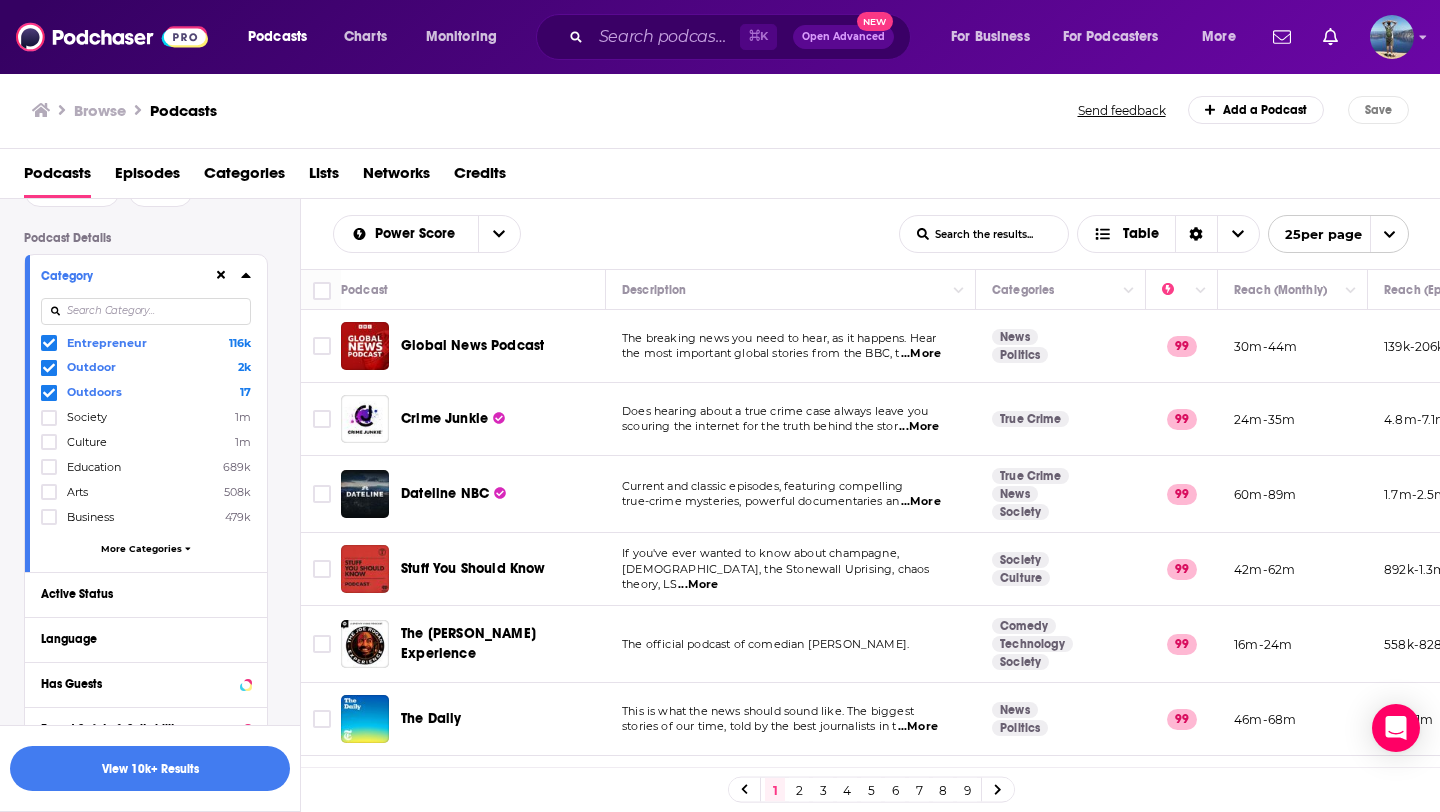 click 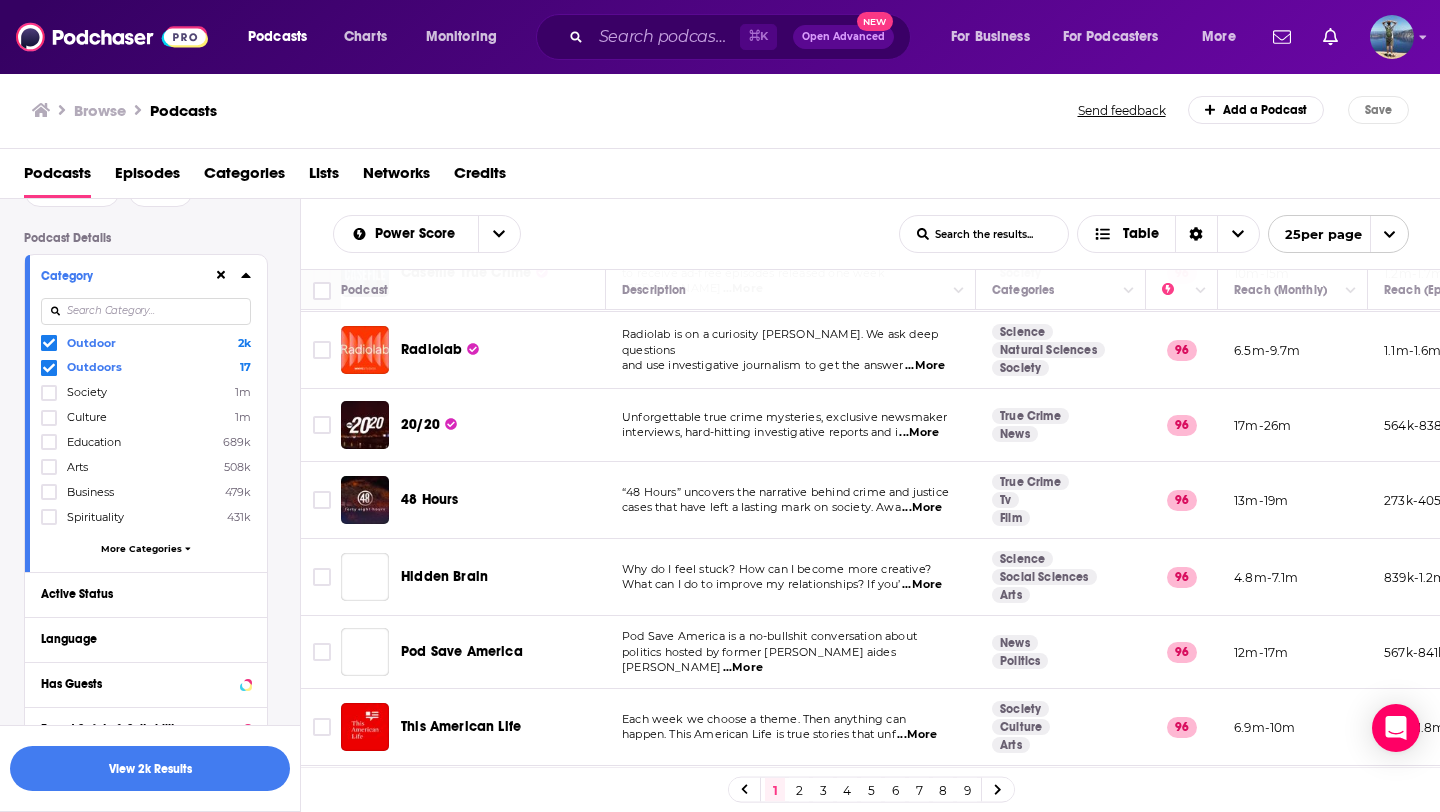 scroll, scrollTop: 1424, scrollLeft: 0, axis: vertical 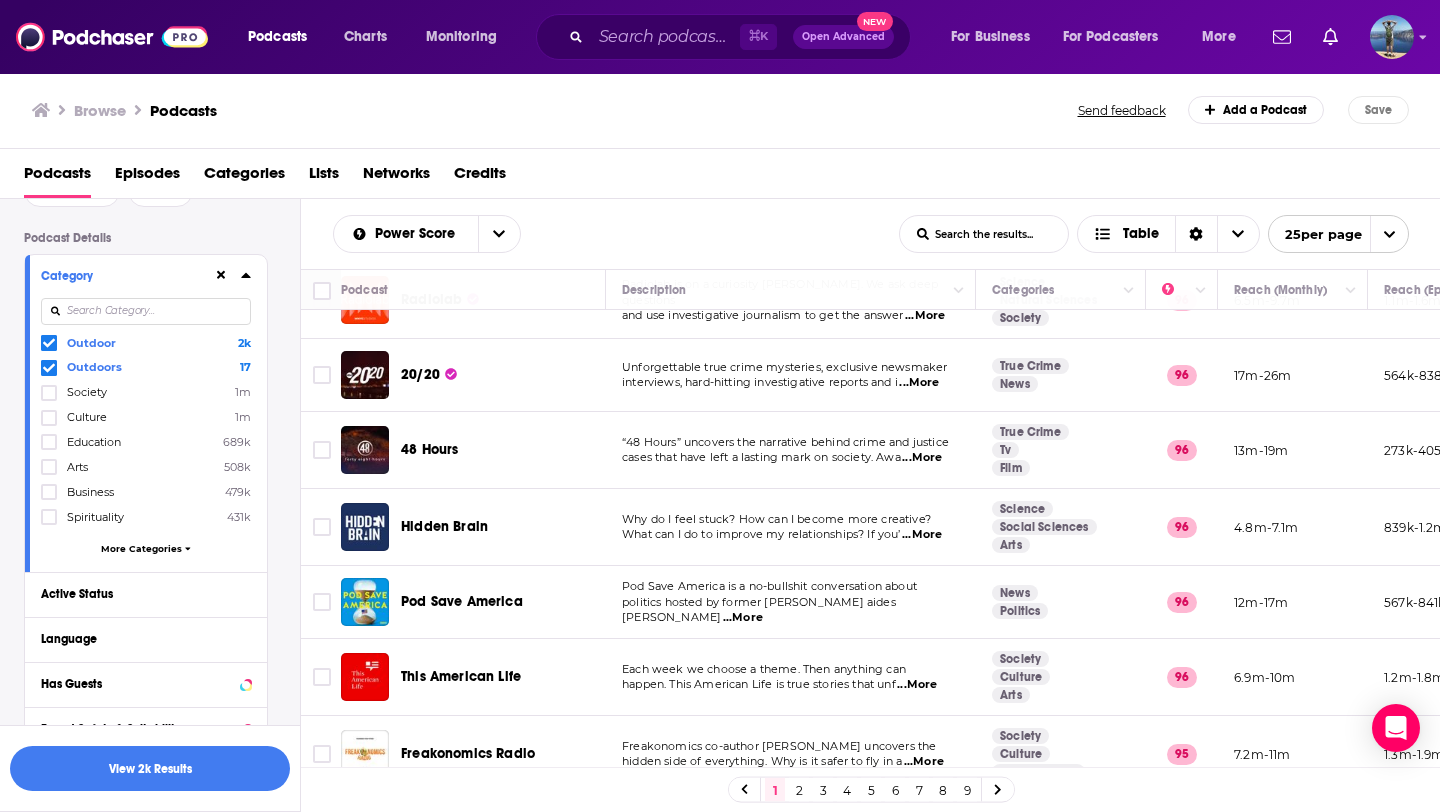 click on "2" at bounding box center [799, 790] 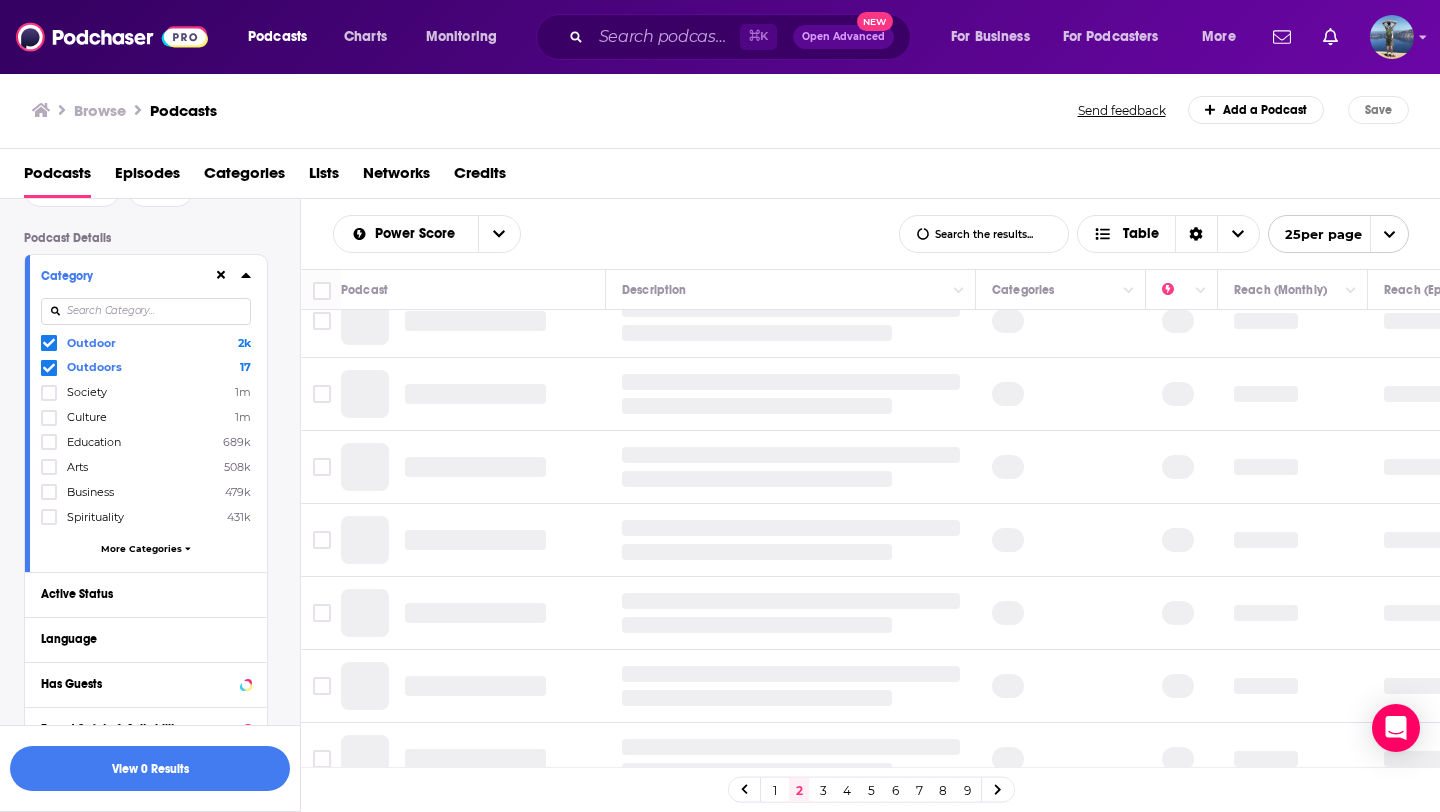 scroll, scrollTop: 0, scrollLeft: 0, axis: both 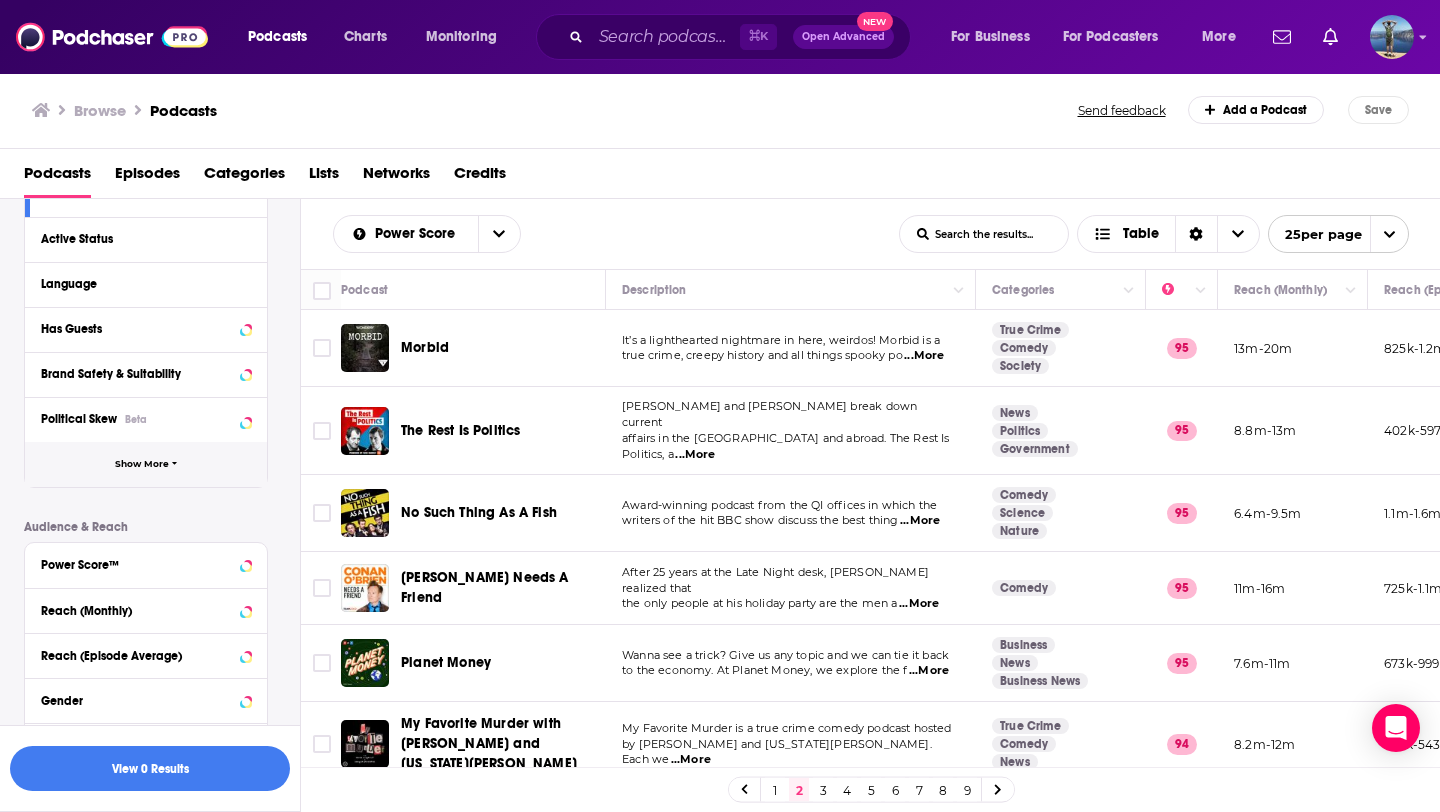click on "Show More" at bounding box center (142, 464) 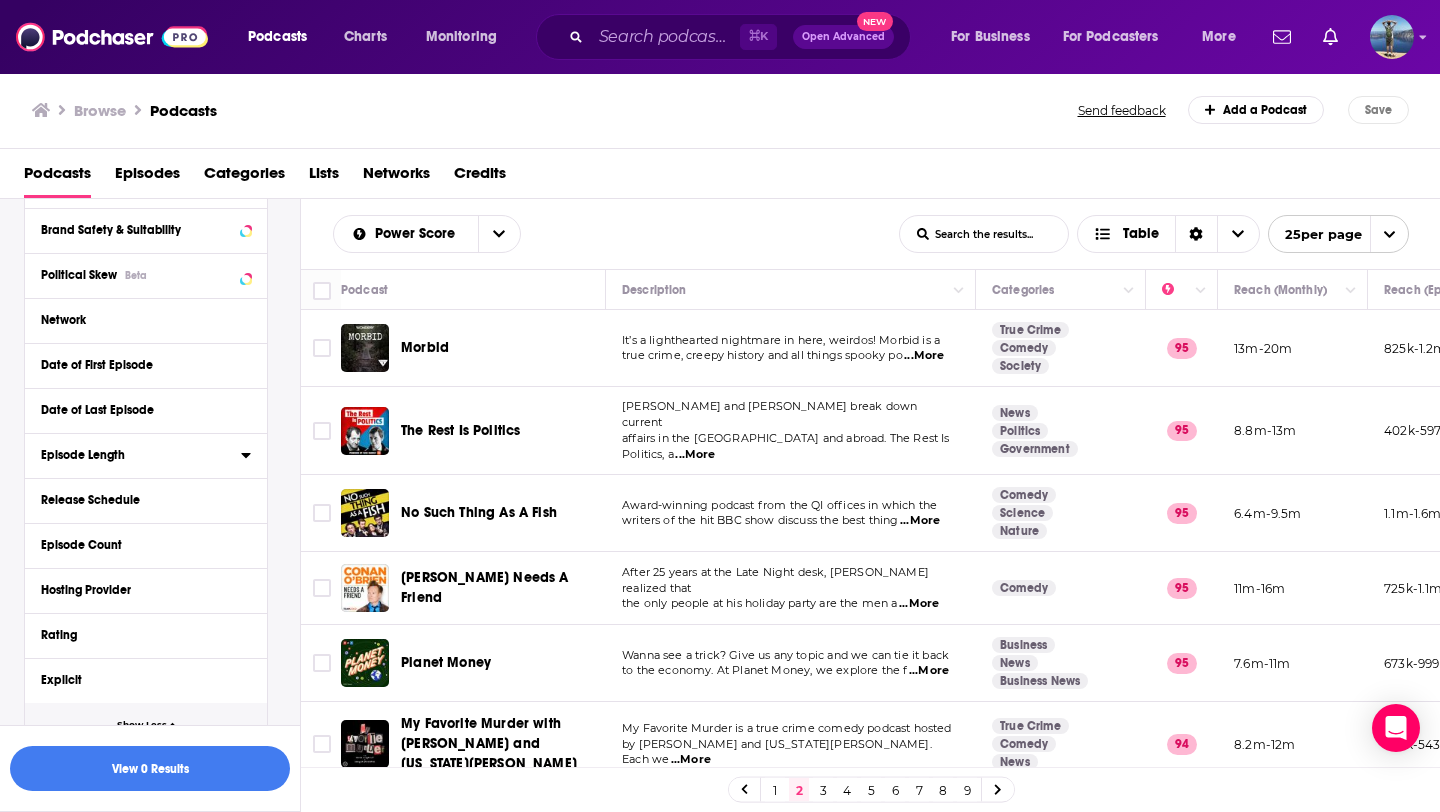 scroll, scrollTop: 0, scrollLeft: 0, axis: both 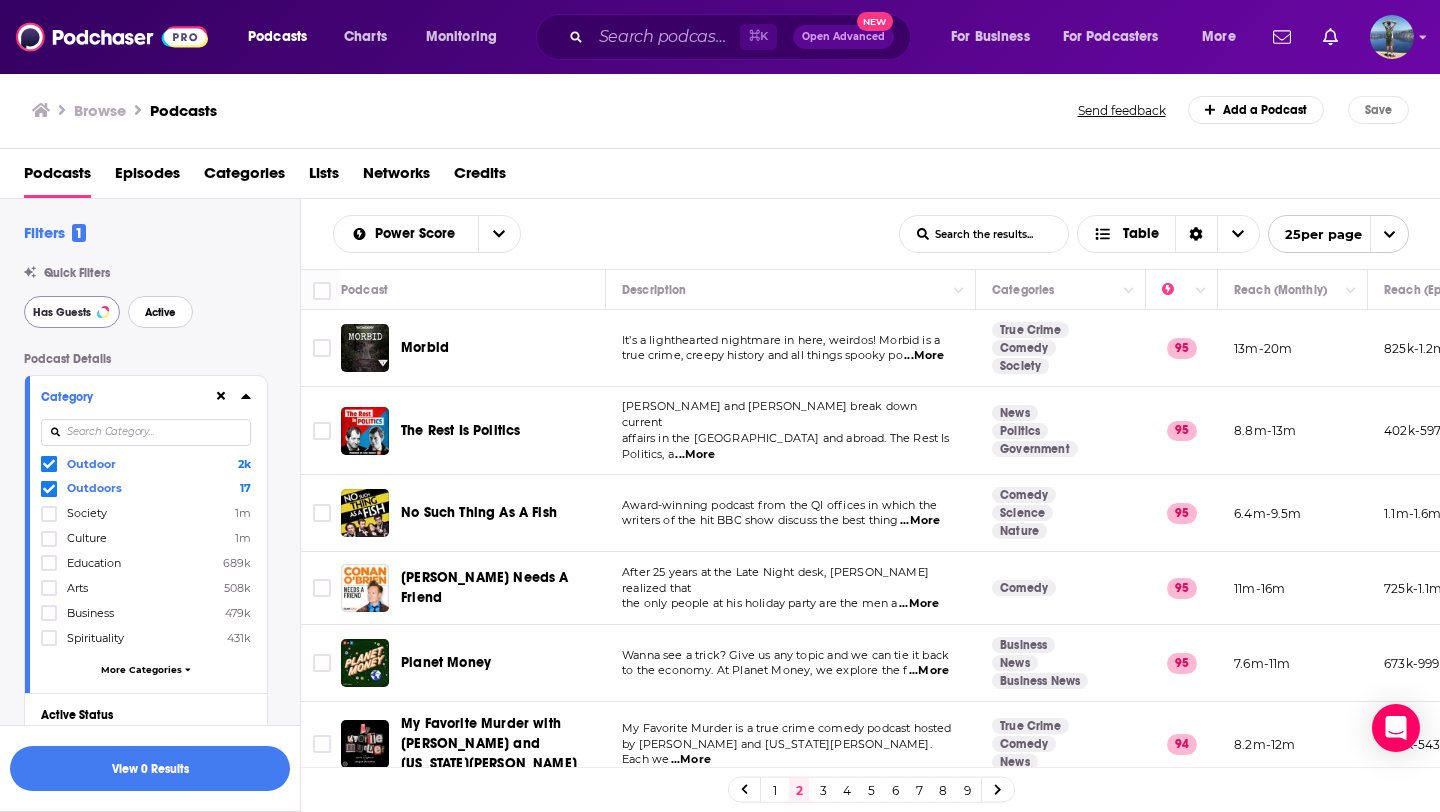 click on "Active" at bounding box center [160, 312] 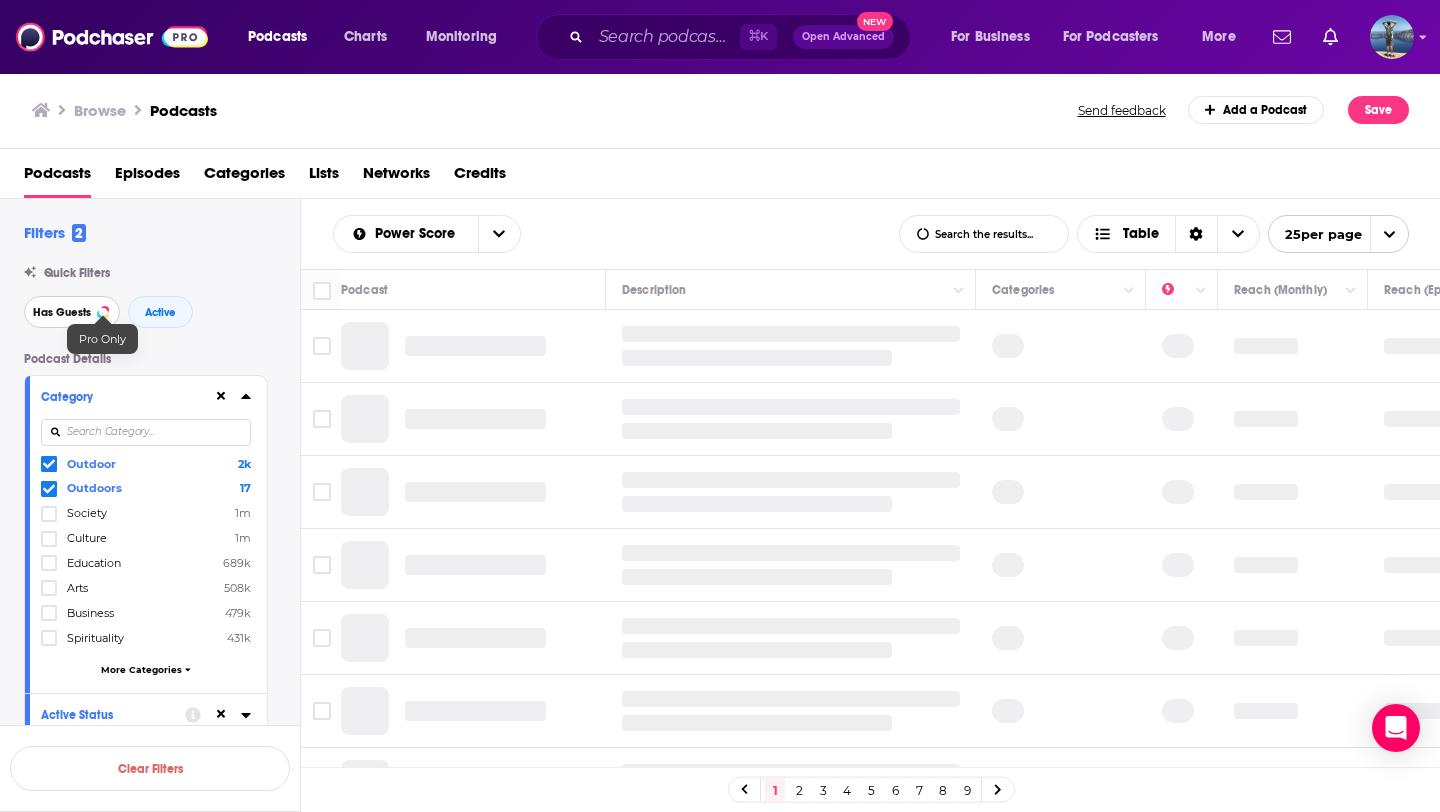 click on "Has Guests" at bounding box center (72, 312) 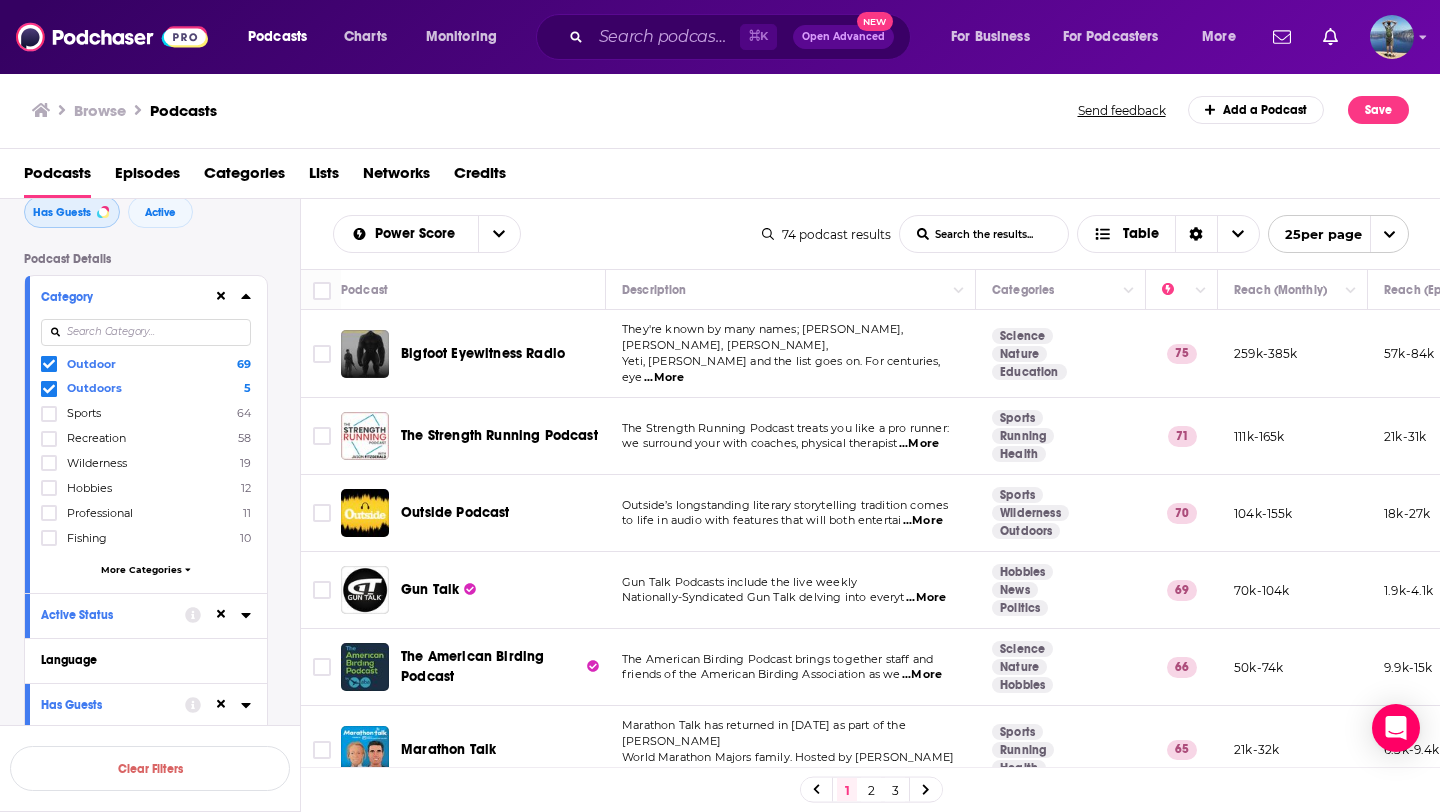 scroll, scrollTop: 119, scrollLeft: 0, axis: vertical 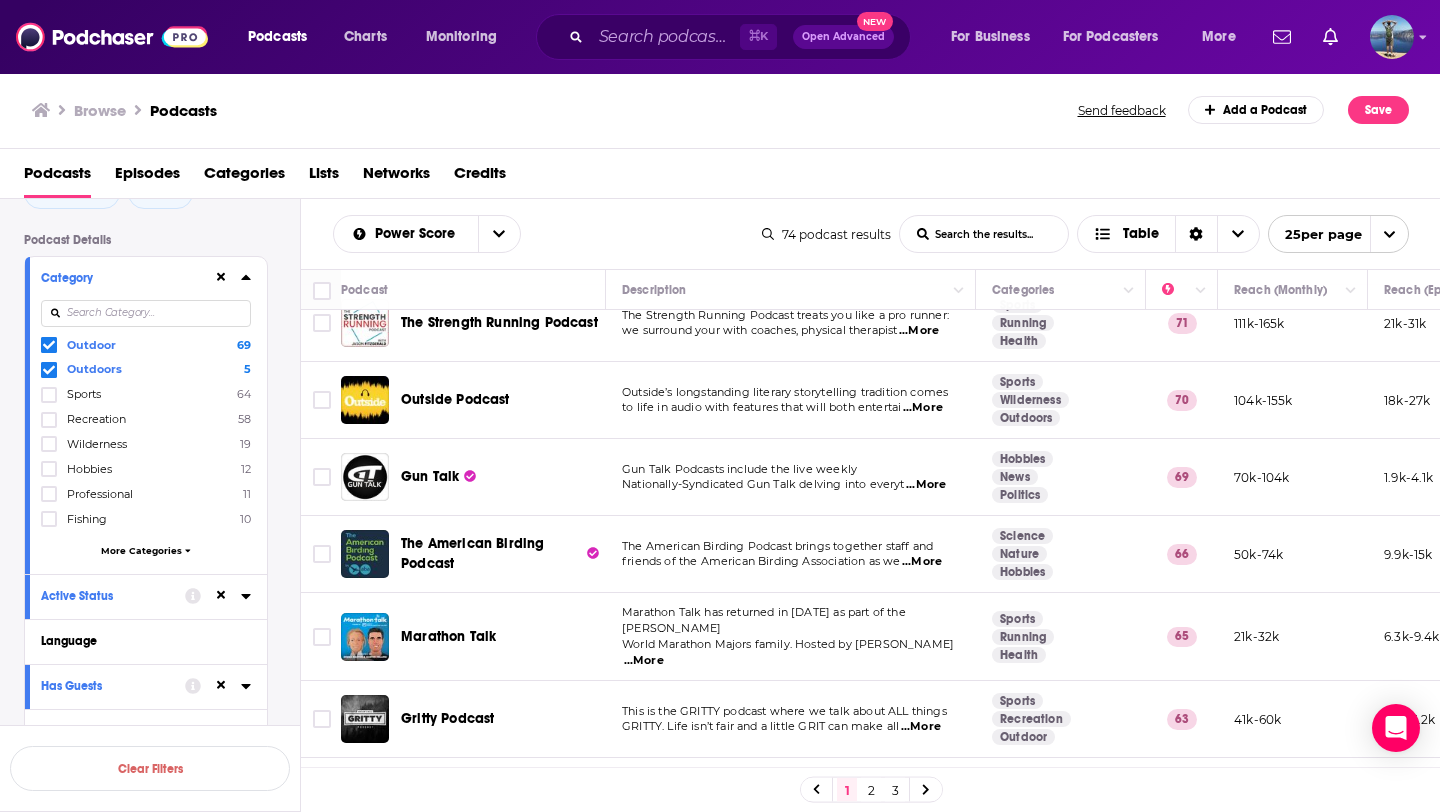 click on "...More" at bounding box center [923, 408] 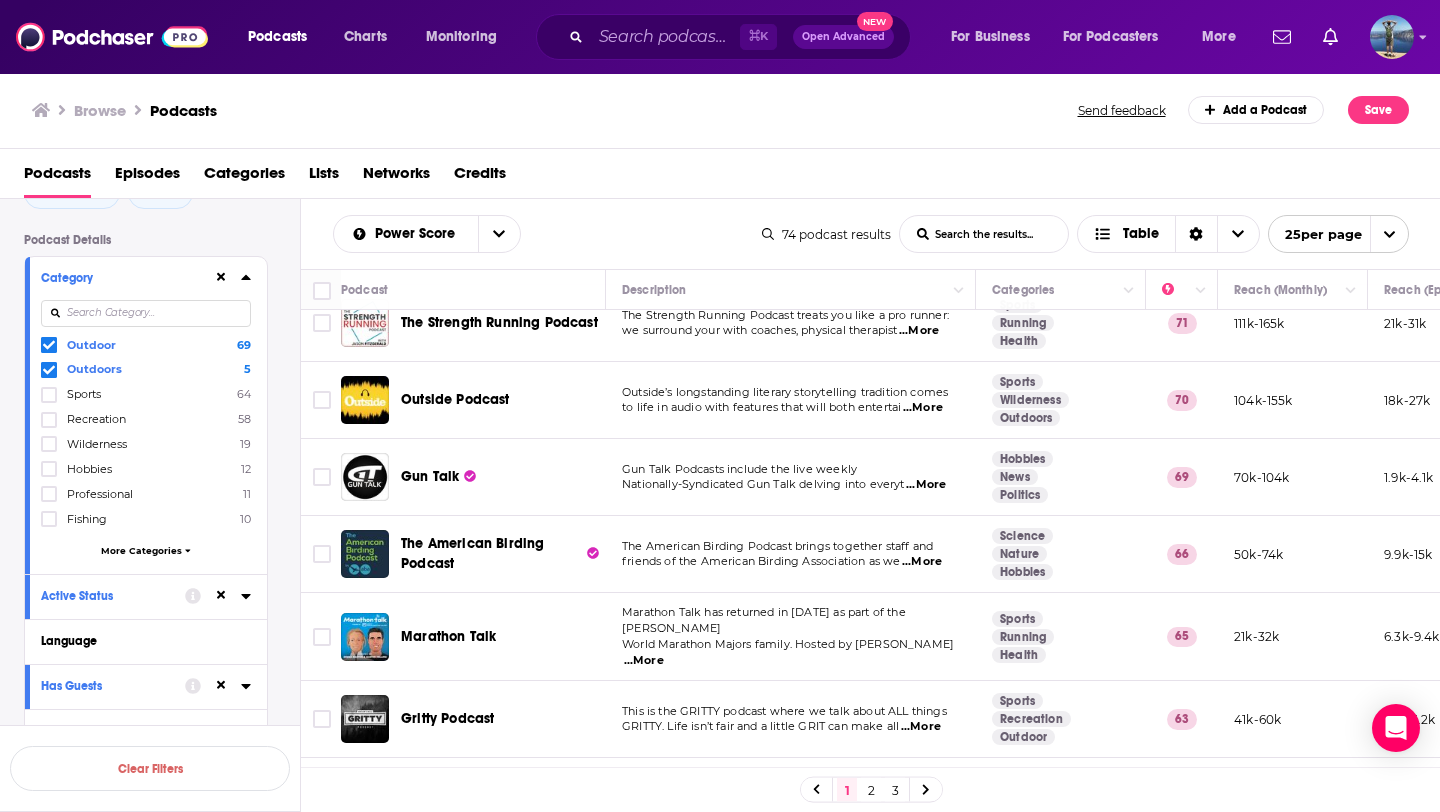 click on "The American Birding Podcast brings together staff and friends of the American Birding Association as we   ...More" at bounding box center [791, 554] 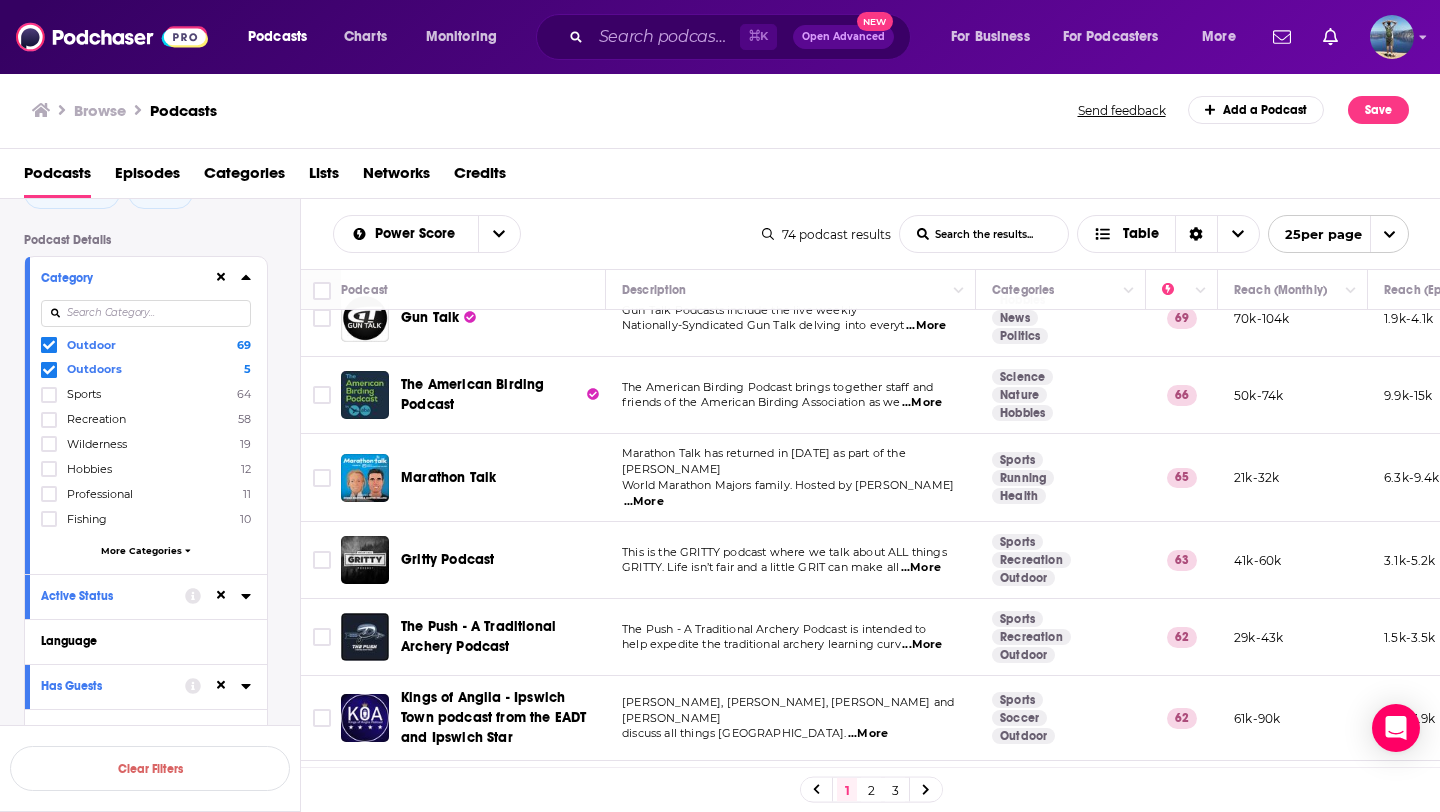 scroll, scrollTop: 273, scrollLeft: 0, axis: vertical 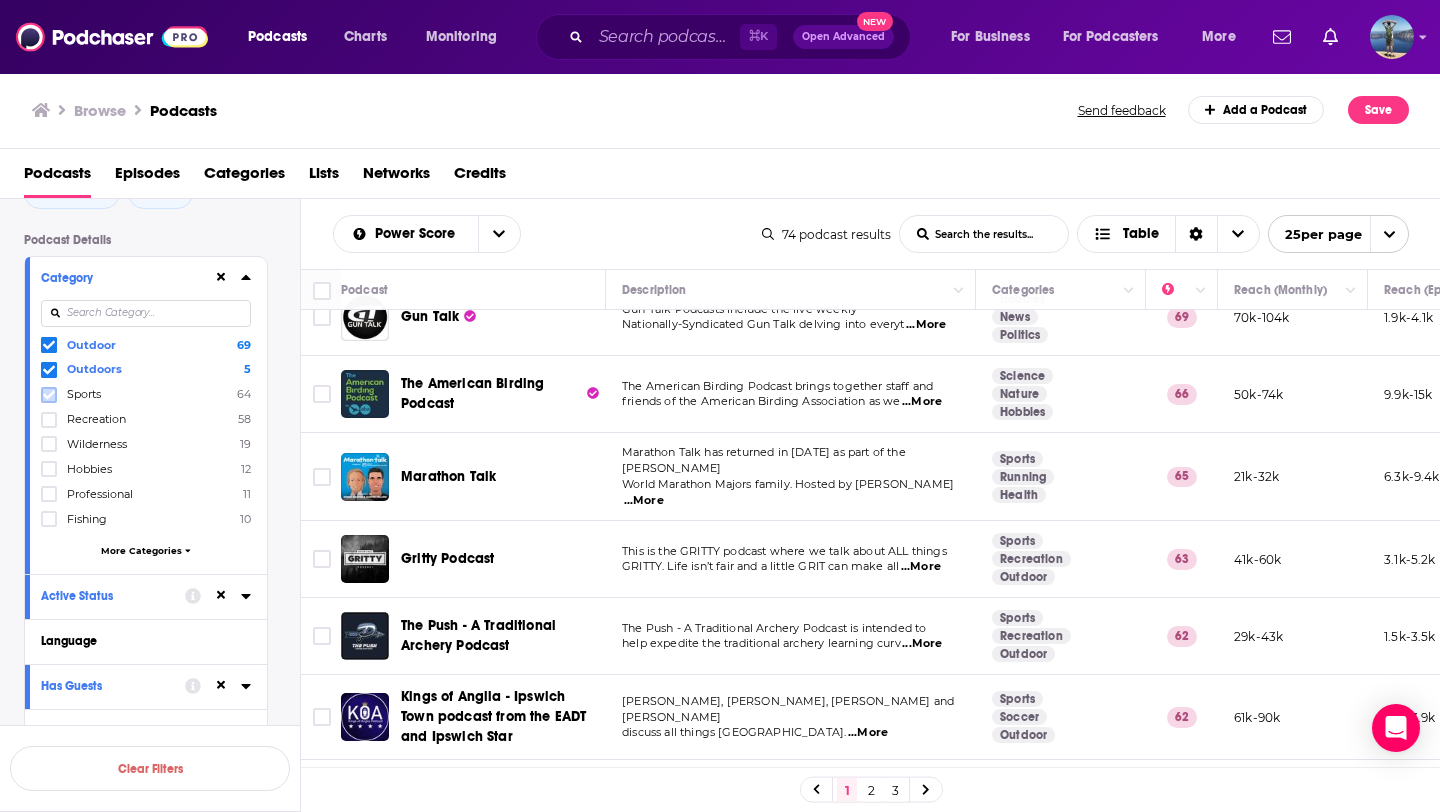 click 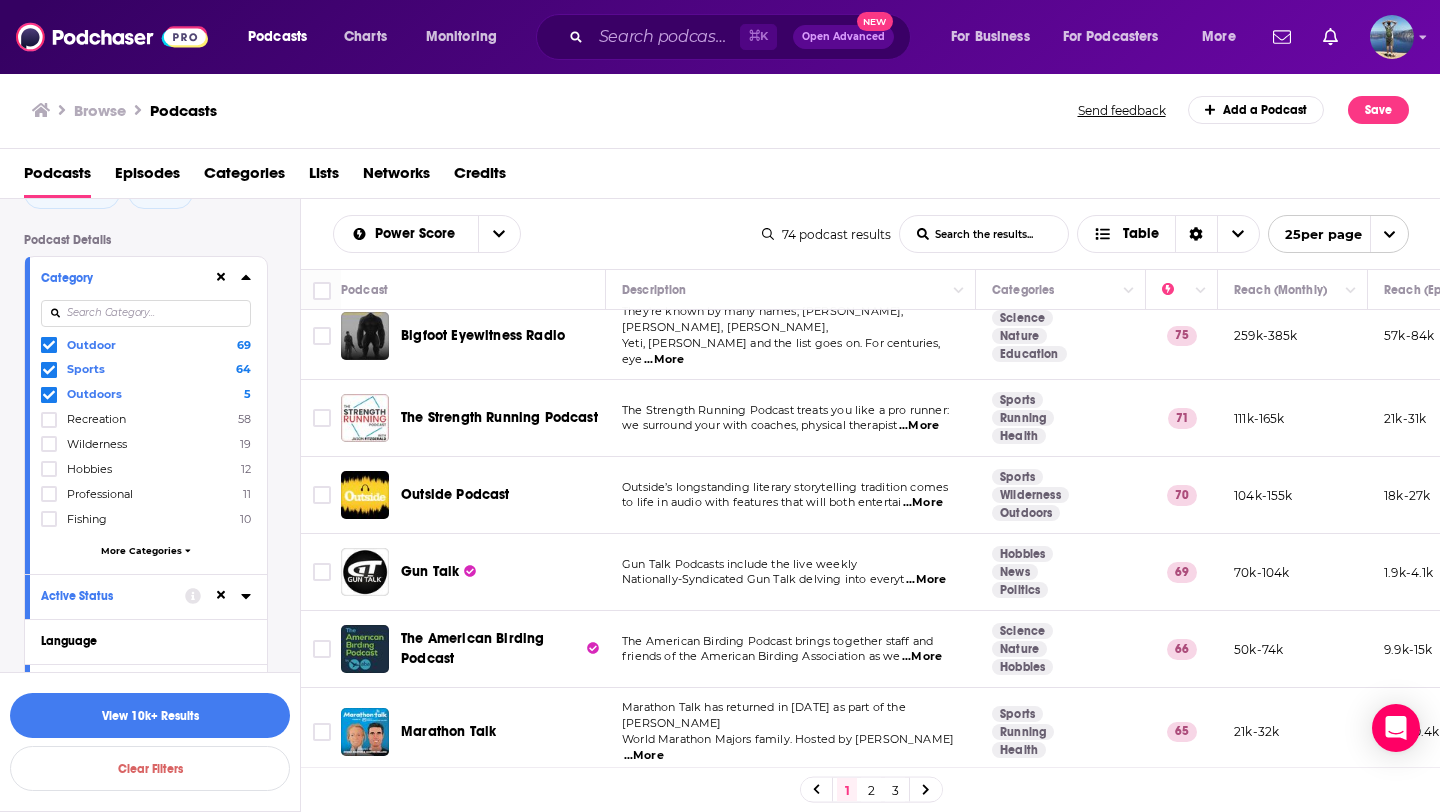 scroll, scrollTop: 21, scrollLeft: 0, axis: vertical 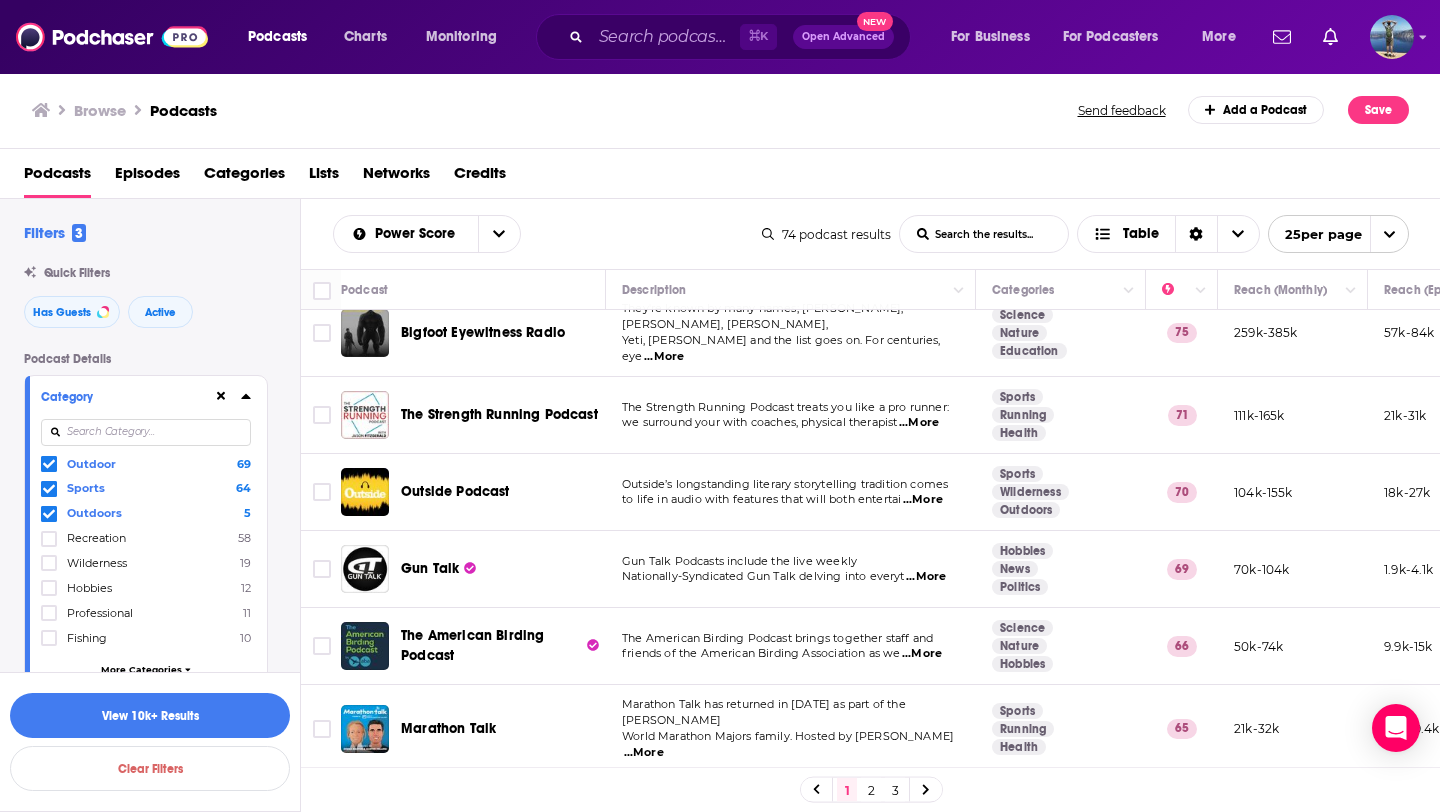 click 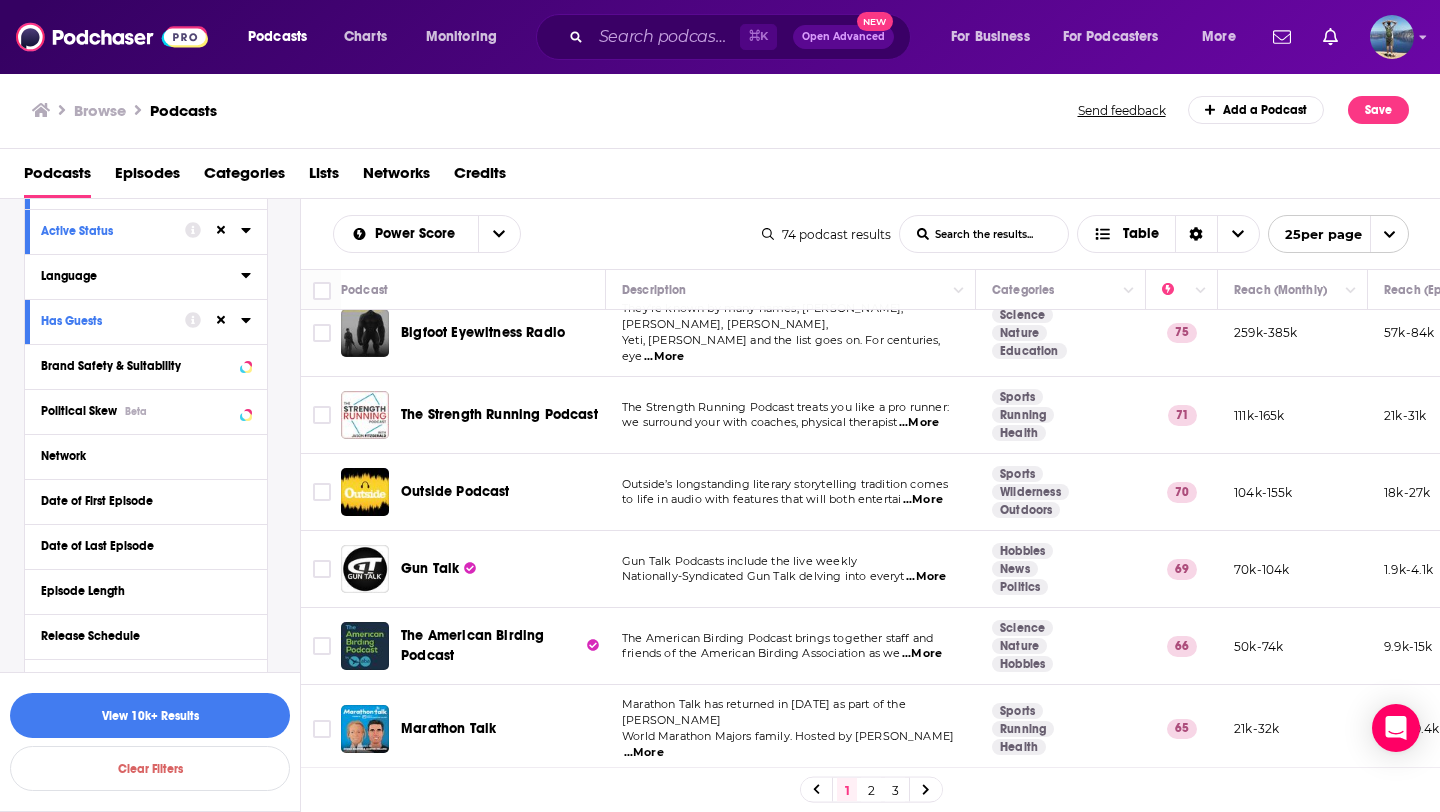 scroll, scrollTop: 217, scrollLeft: 0, axis: vertical 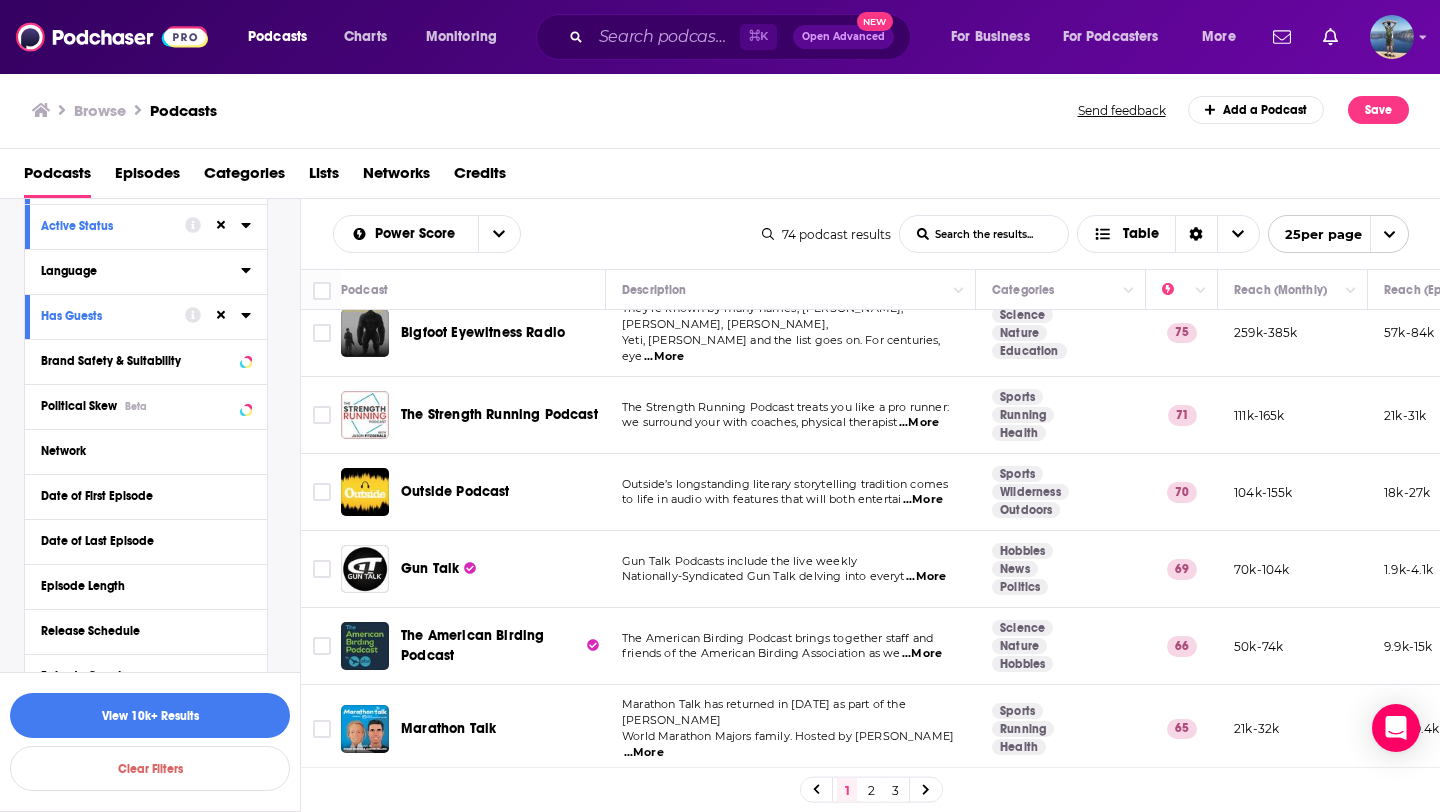 click on "Language" at bounding box center [141, 270] 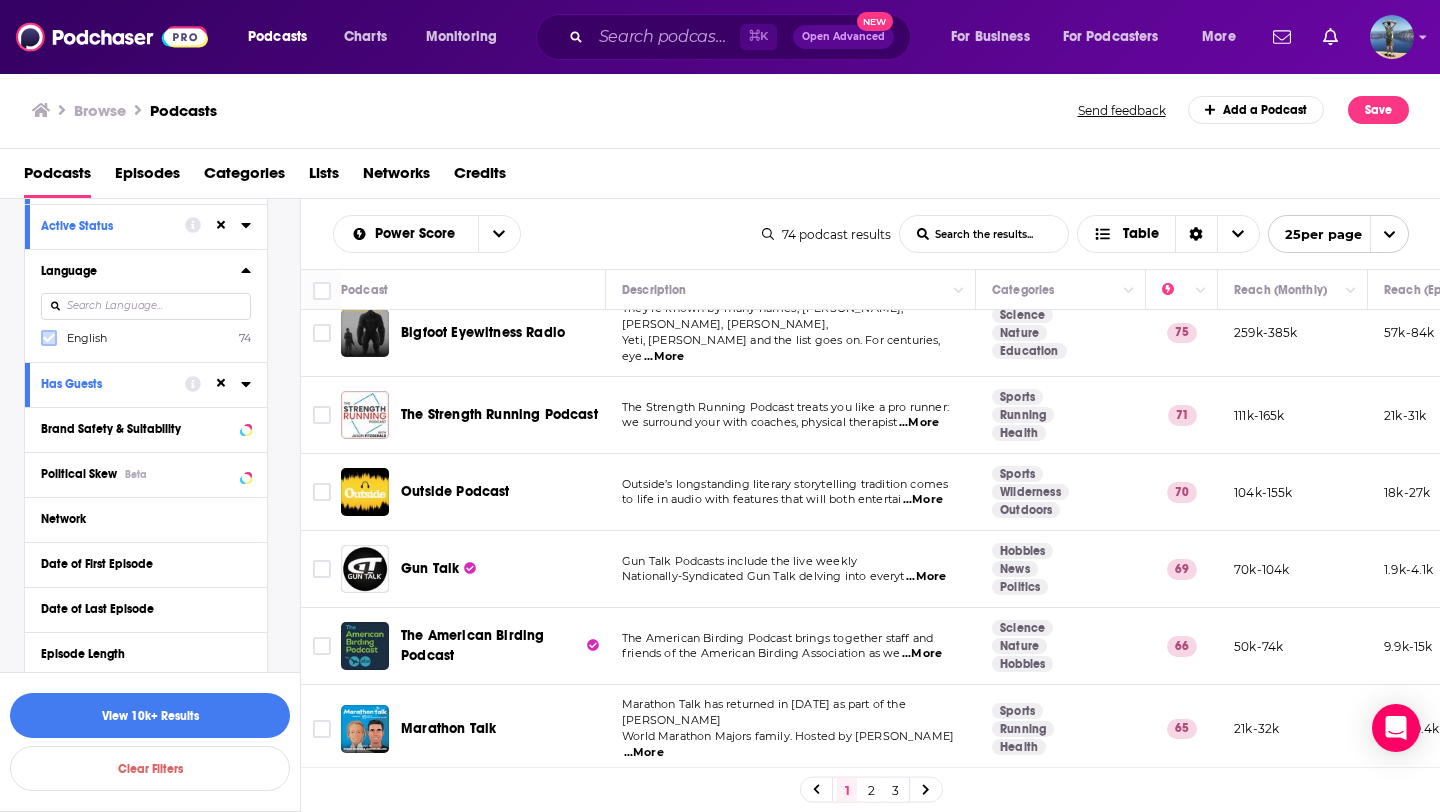click 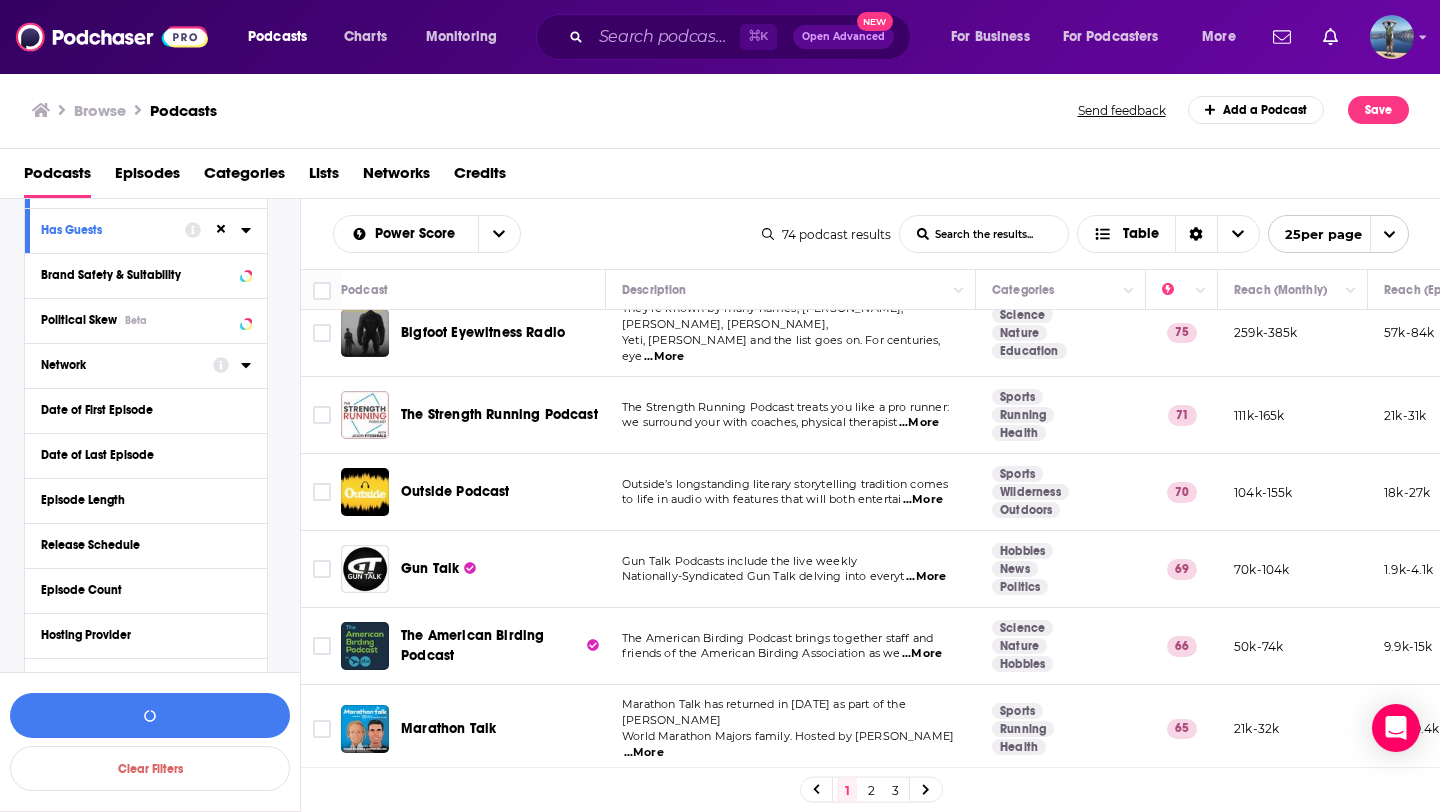 scroll, scrollTop: 373, scrollLeft: 0, axis: vertical 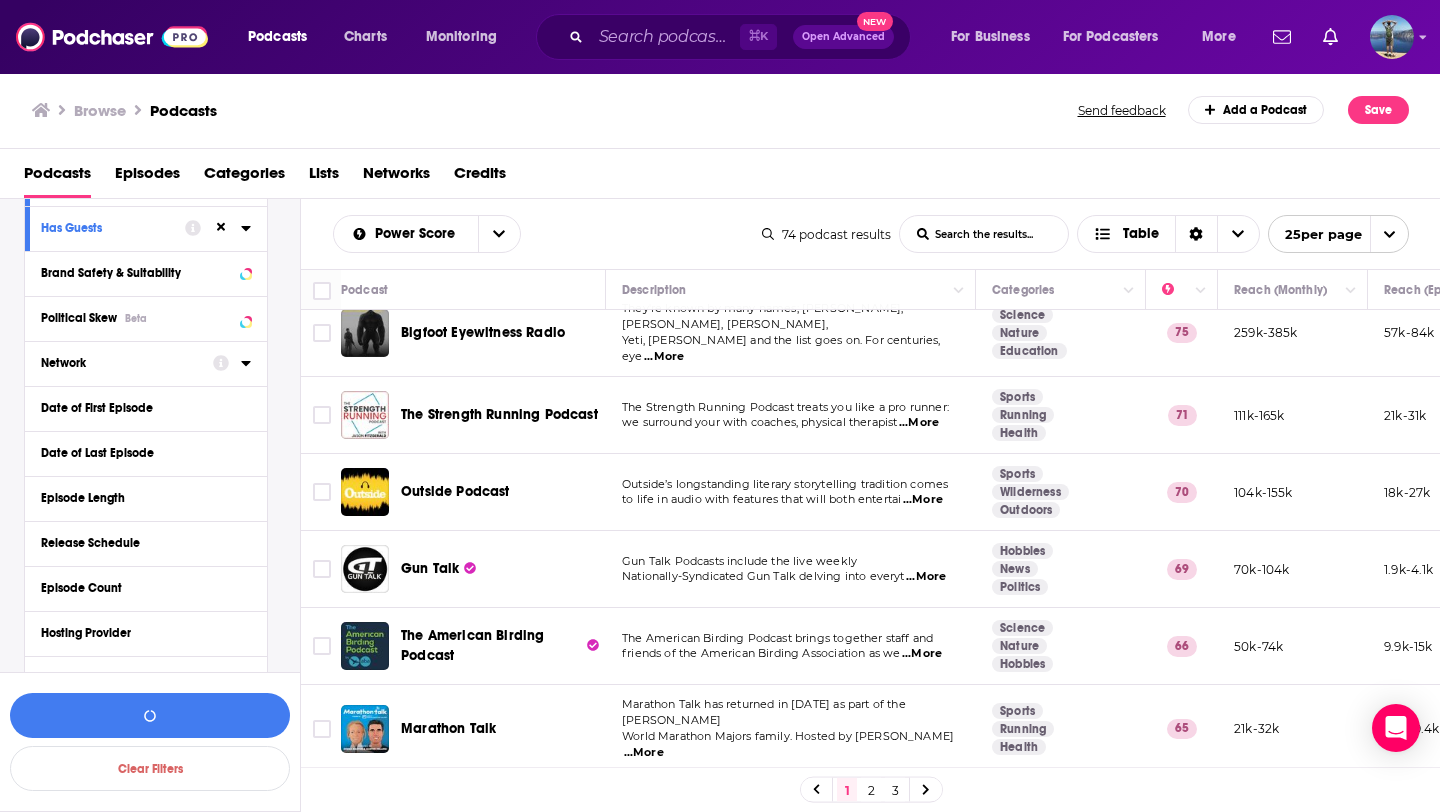 click at bounding box center (232, 362) 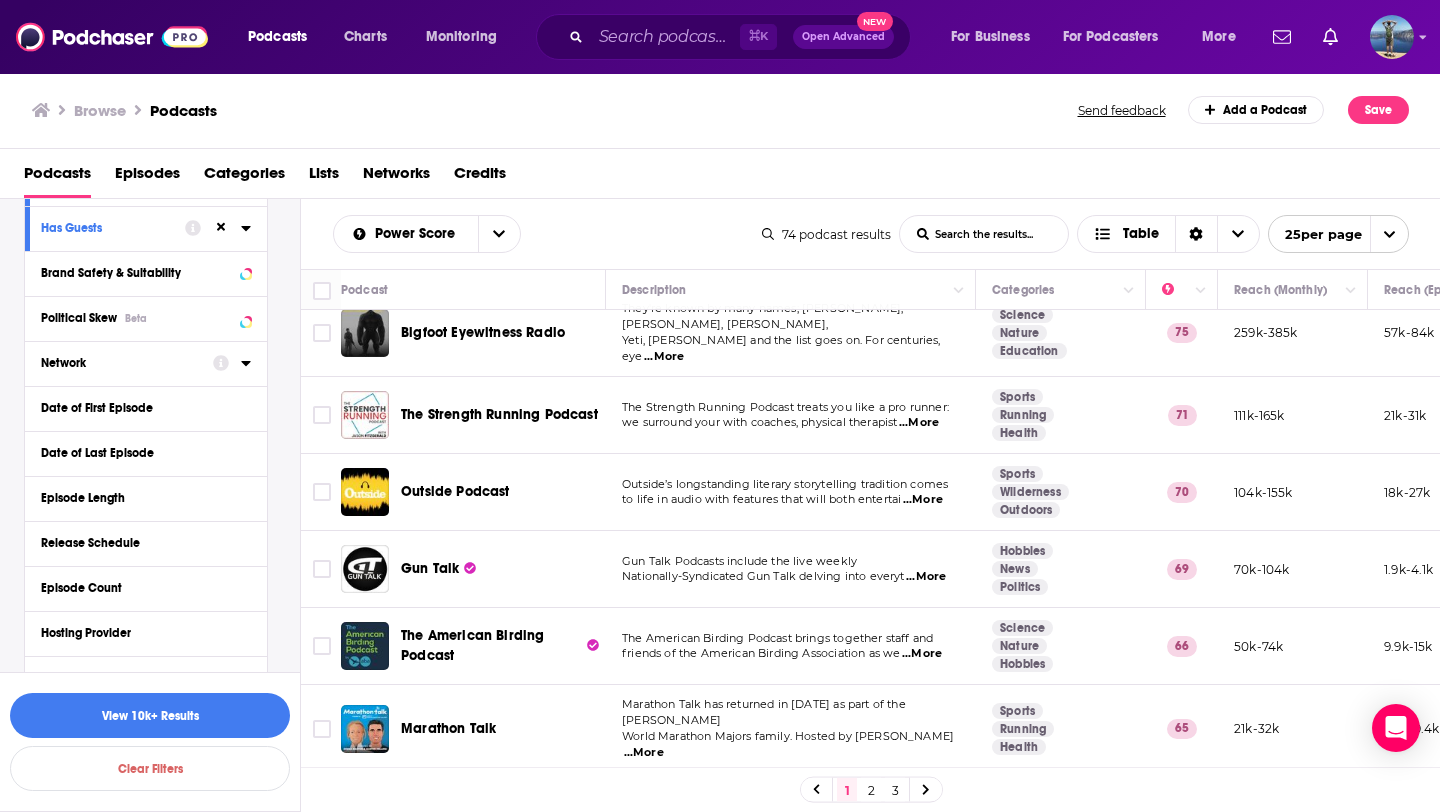 click 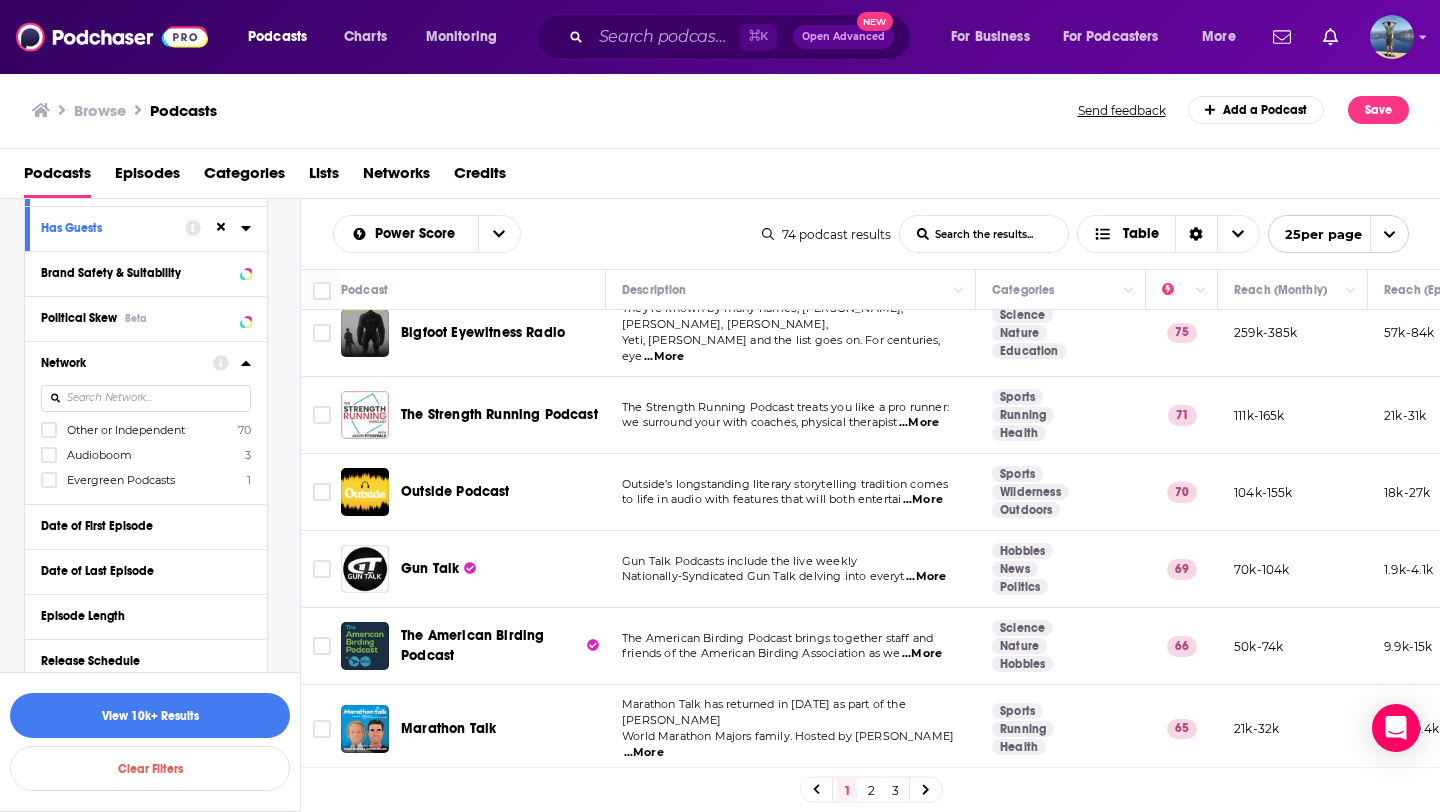click 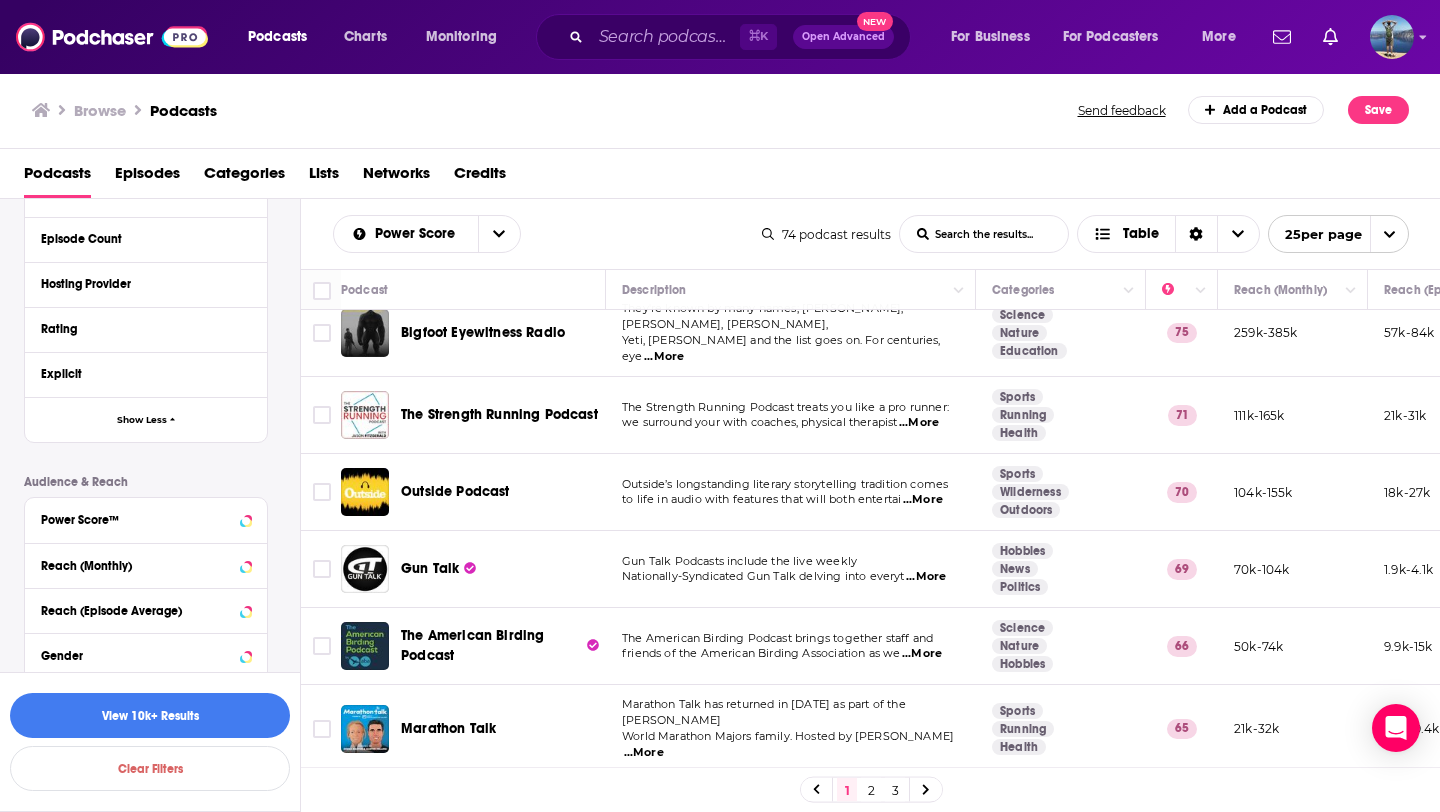 scroll, scrollTop: 805, scrollLeft: 0, axis: vertical 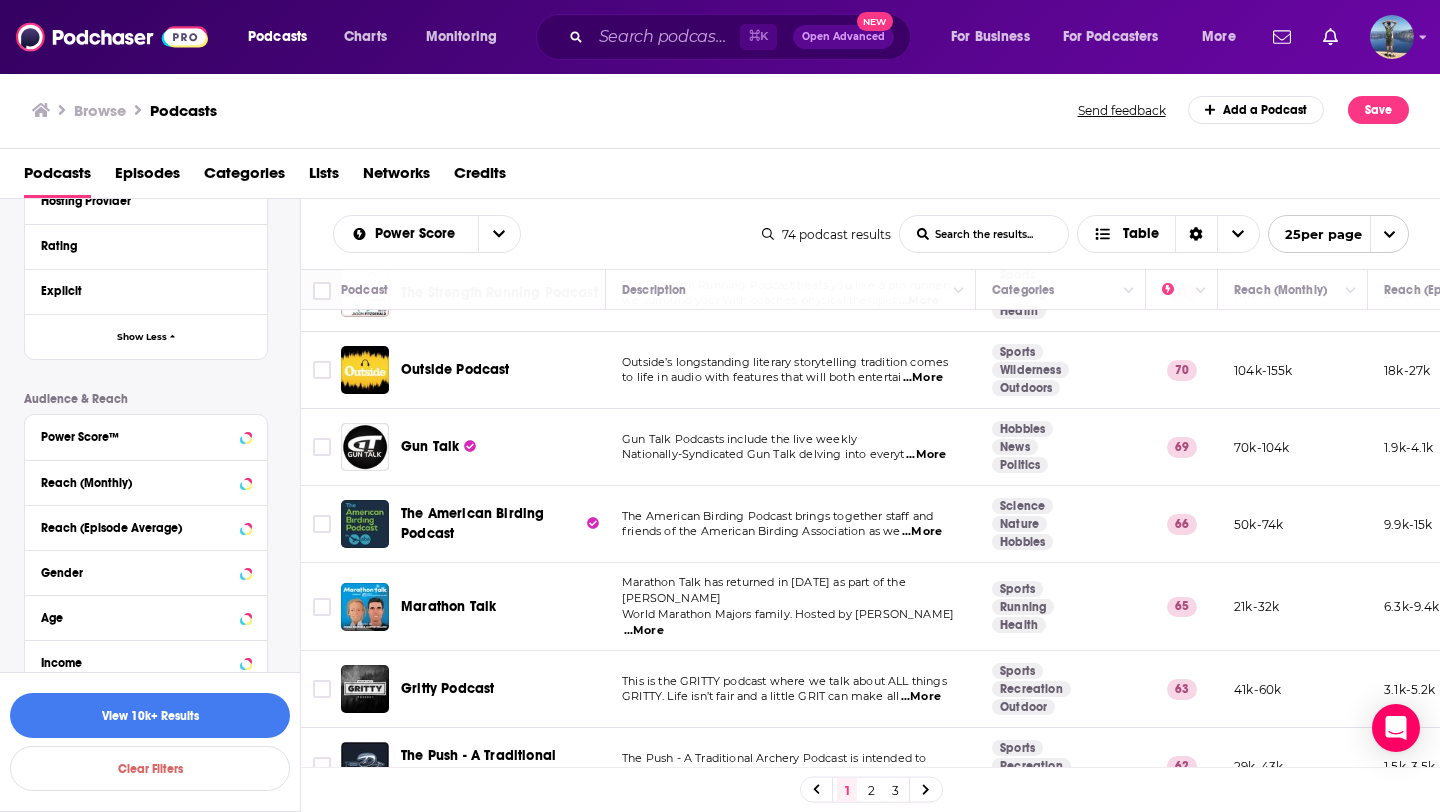 click on "...More" at bounding box center (923, 378) 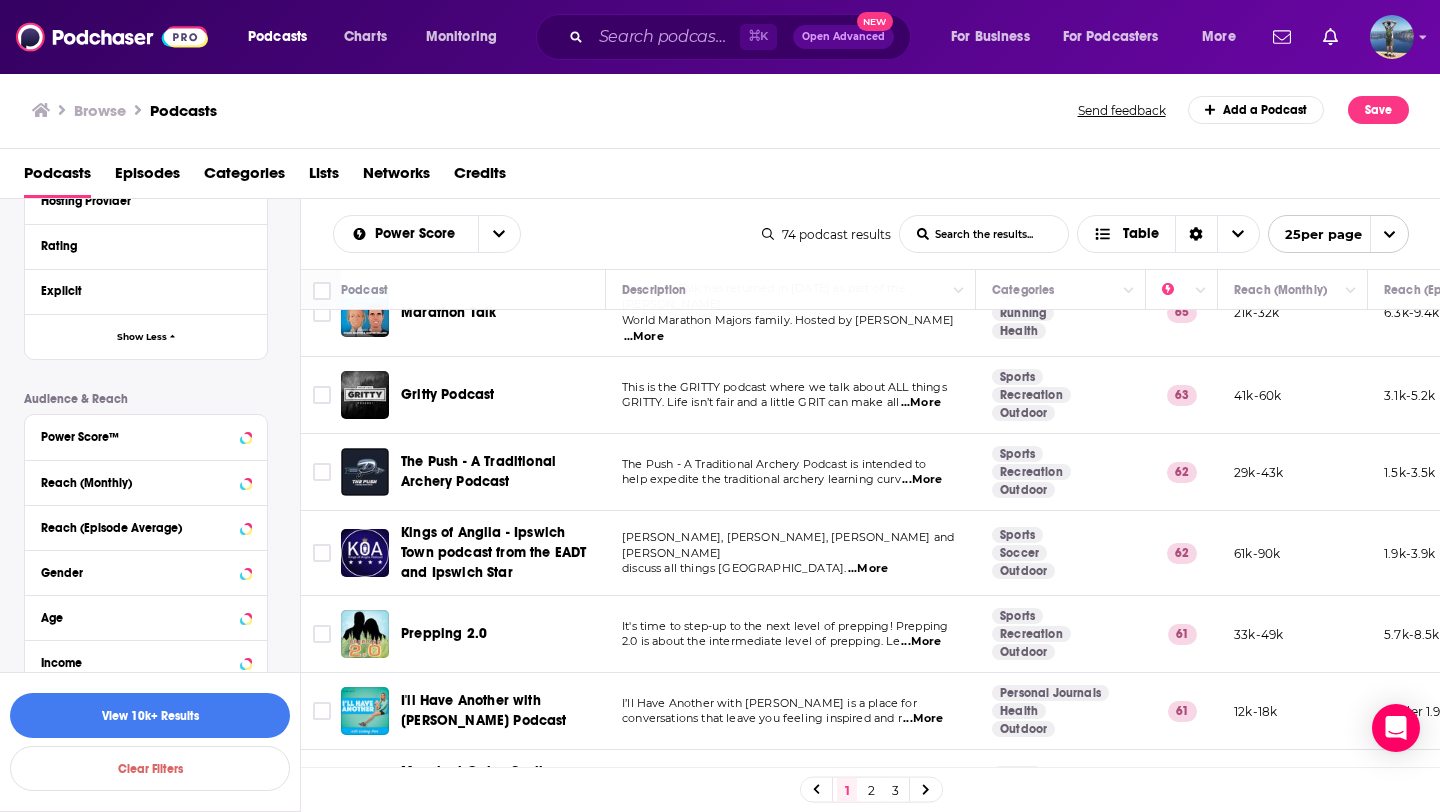 scroll, scrollTop: 448, scrollLeft: 0, axis: vertical 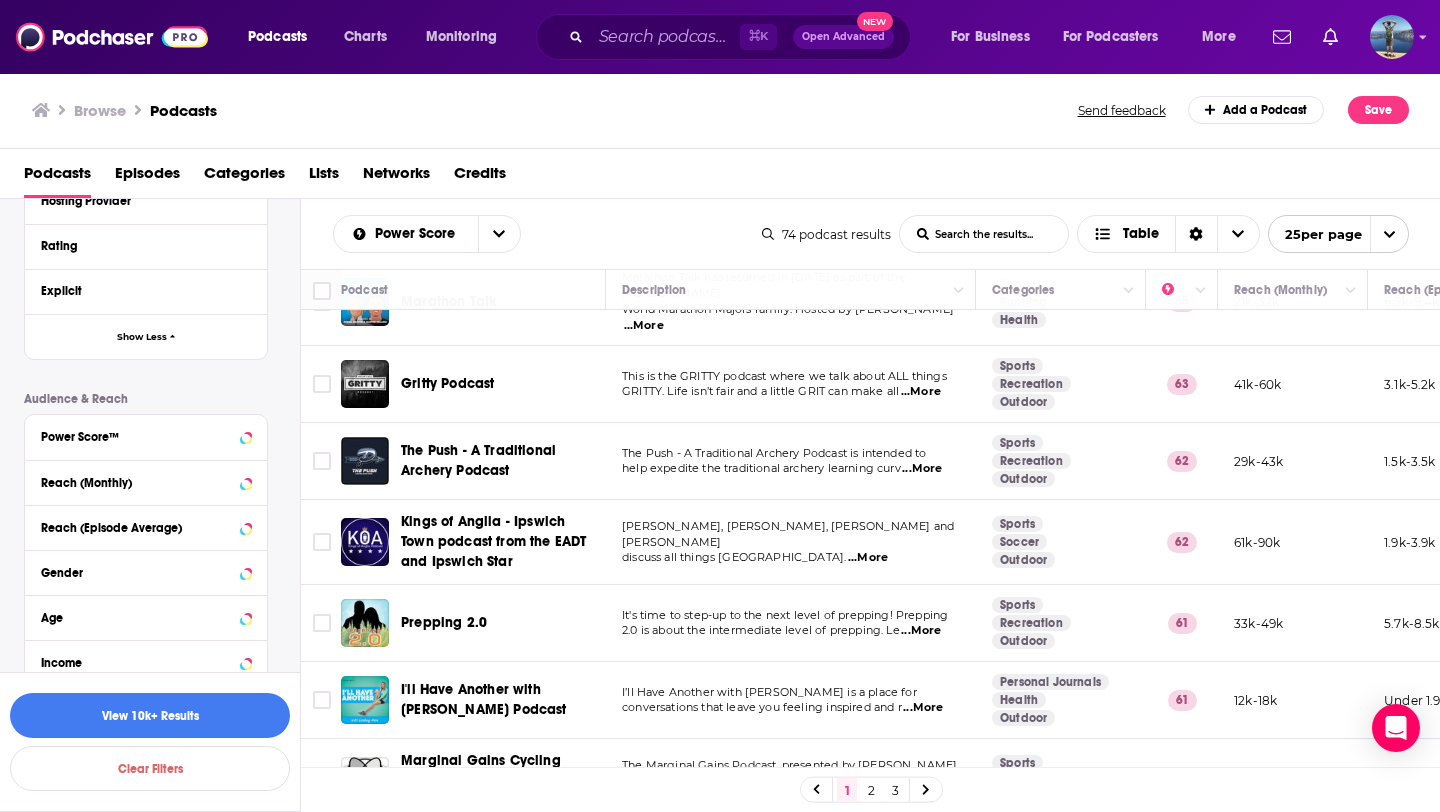 click on "...More" at bounding box center [921, 392] 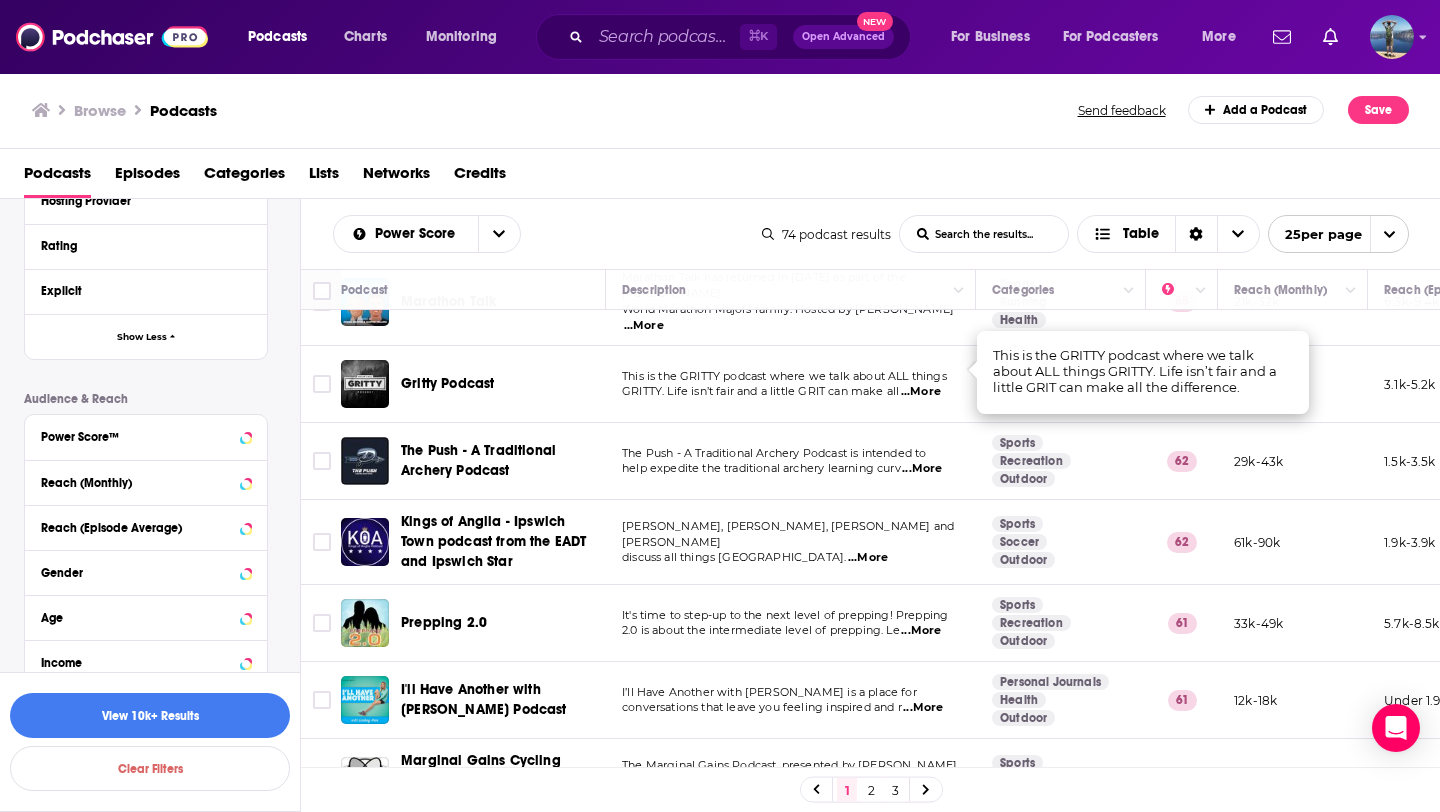 click on "This is the GRITTY podcast where we talk about ALL things GRITTY. Life isn’t fair and a little GRIT can make all   ...More" at bounding box center (791, 384) 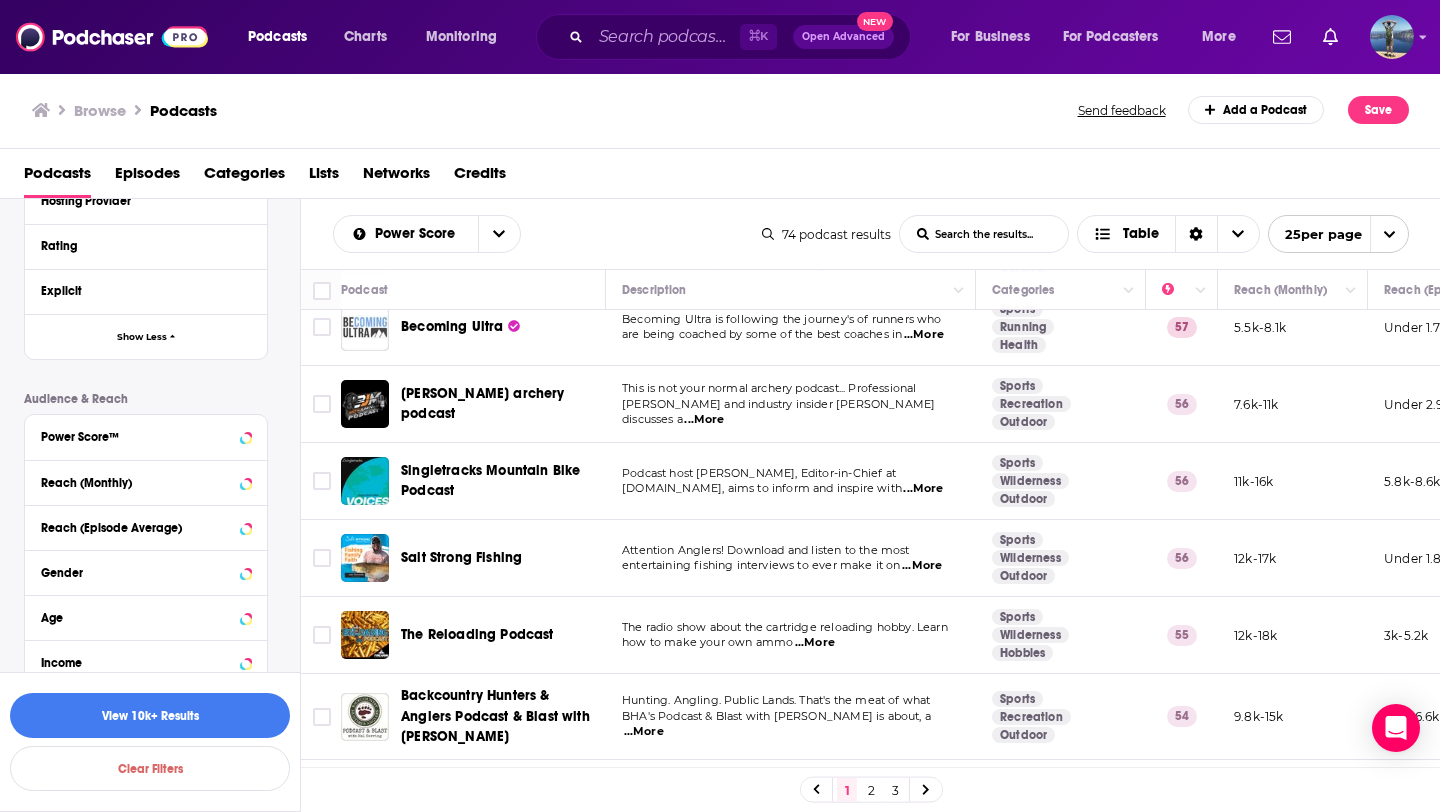 scroll, scrollTop: 1480, scrollLeft: 0, axis: vertical 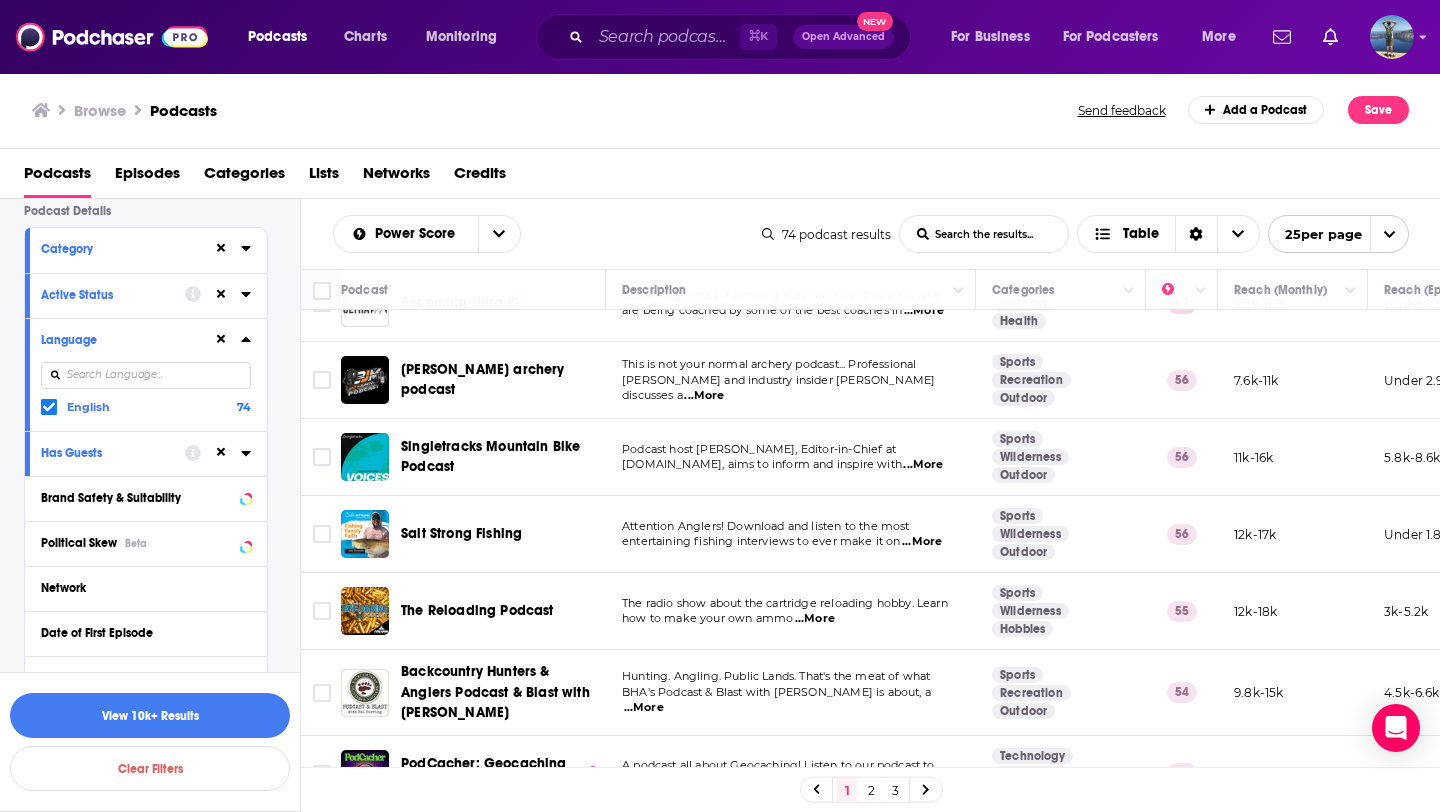 click 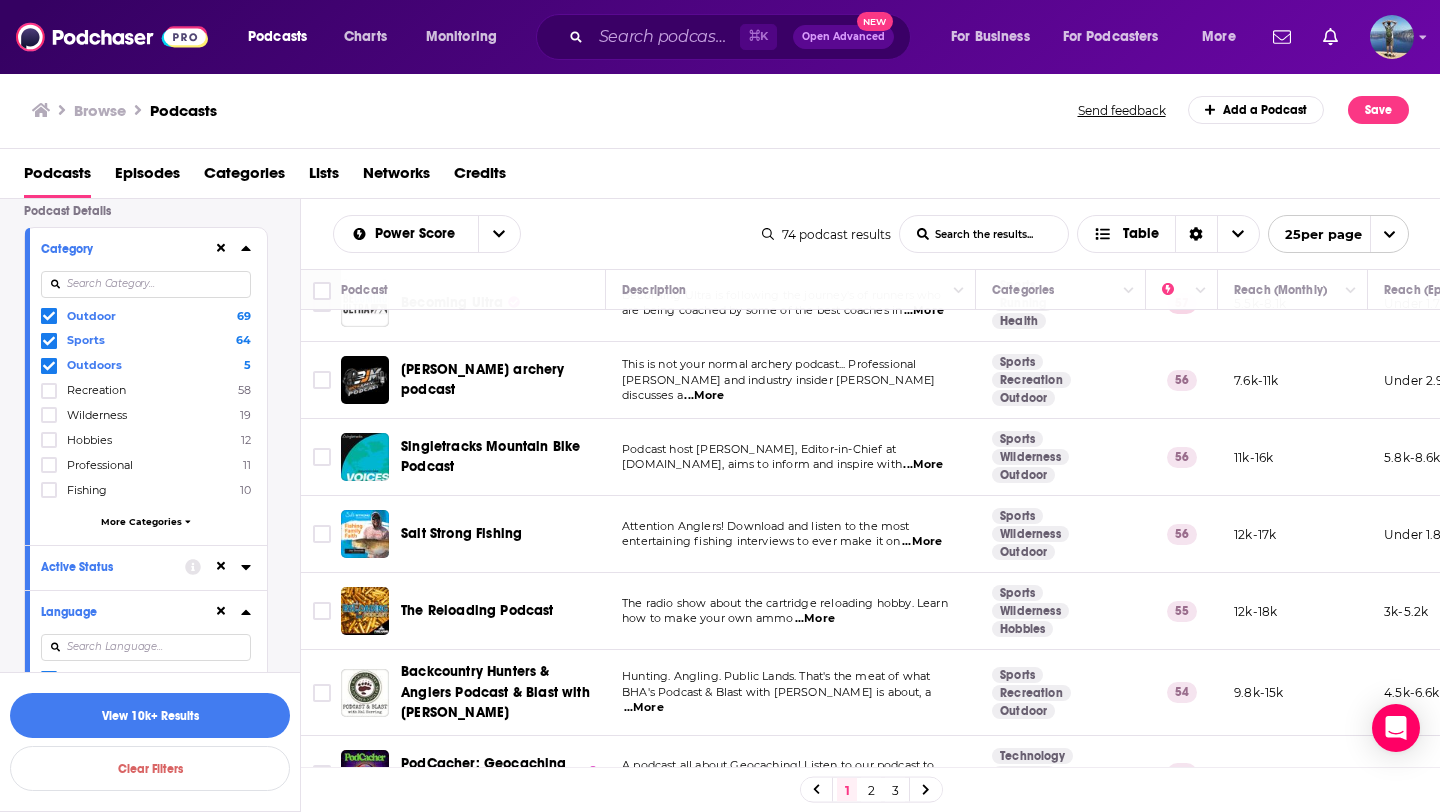 click on "2" at bounding box center [871, 790] 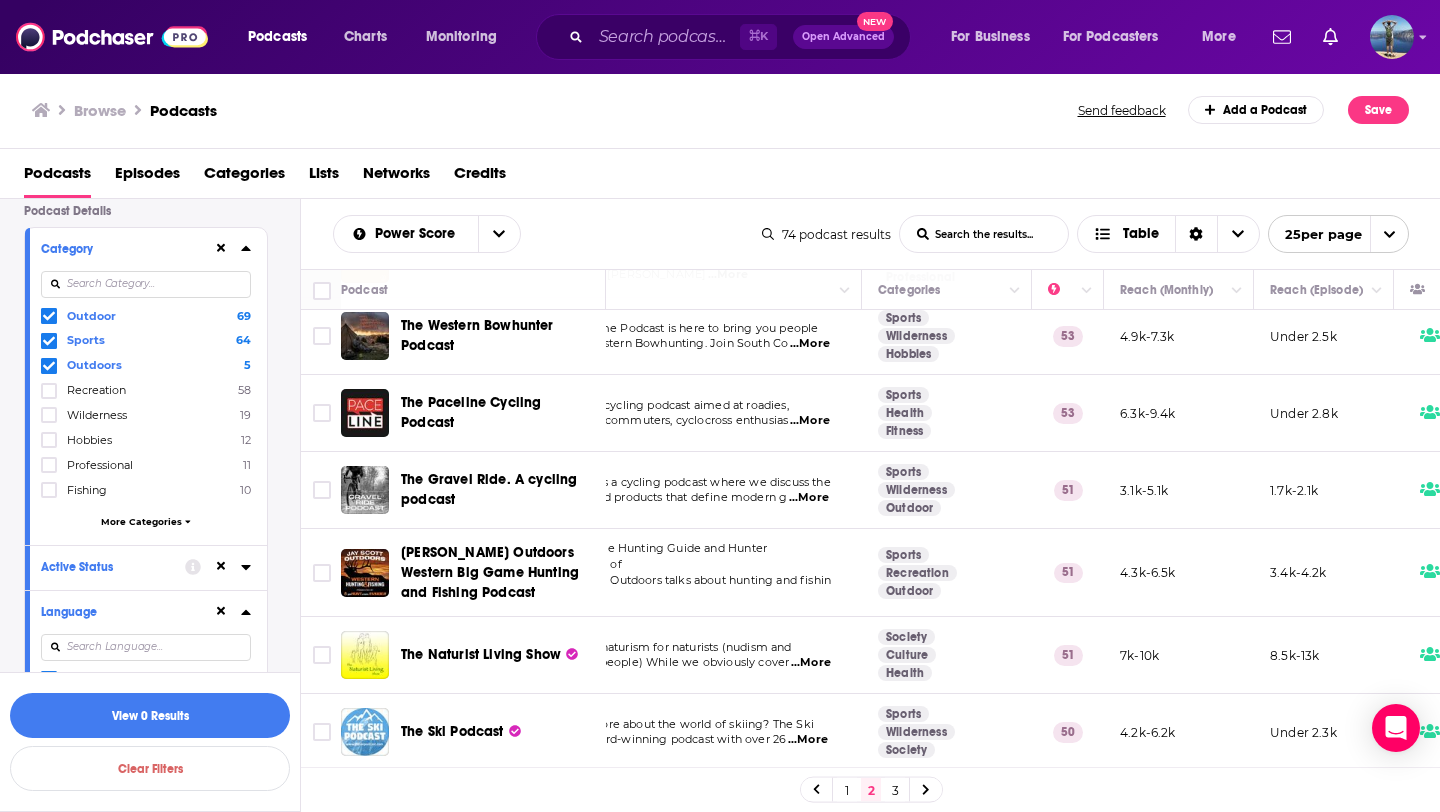 scroll, scrollTop: 89, scrollLeft: 0, axis: vertical 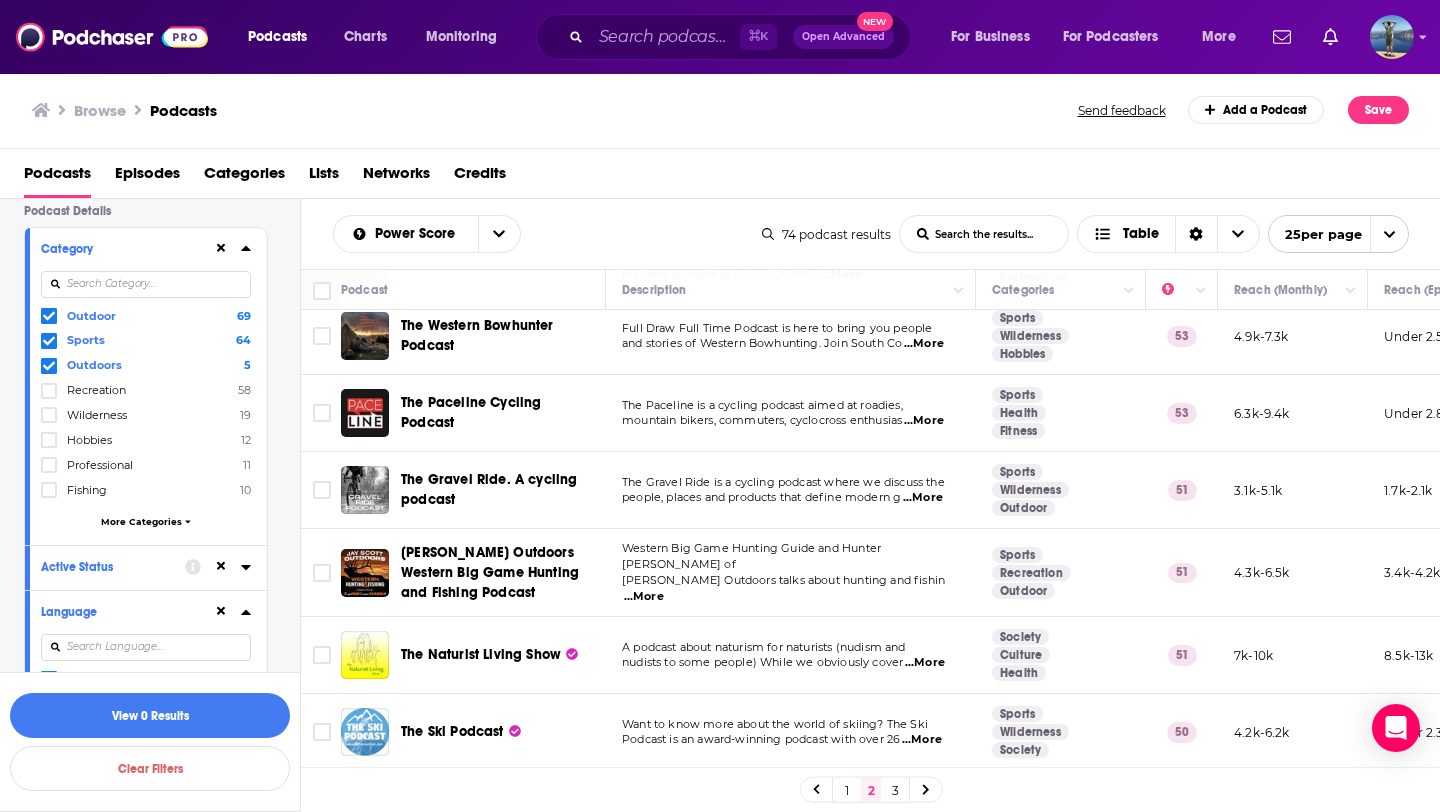 click on "...More" at bounding box center [924, 421] 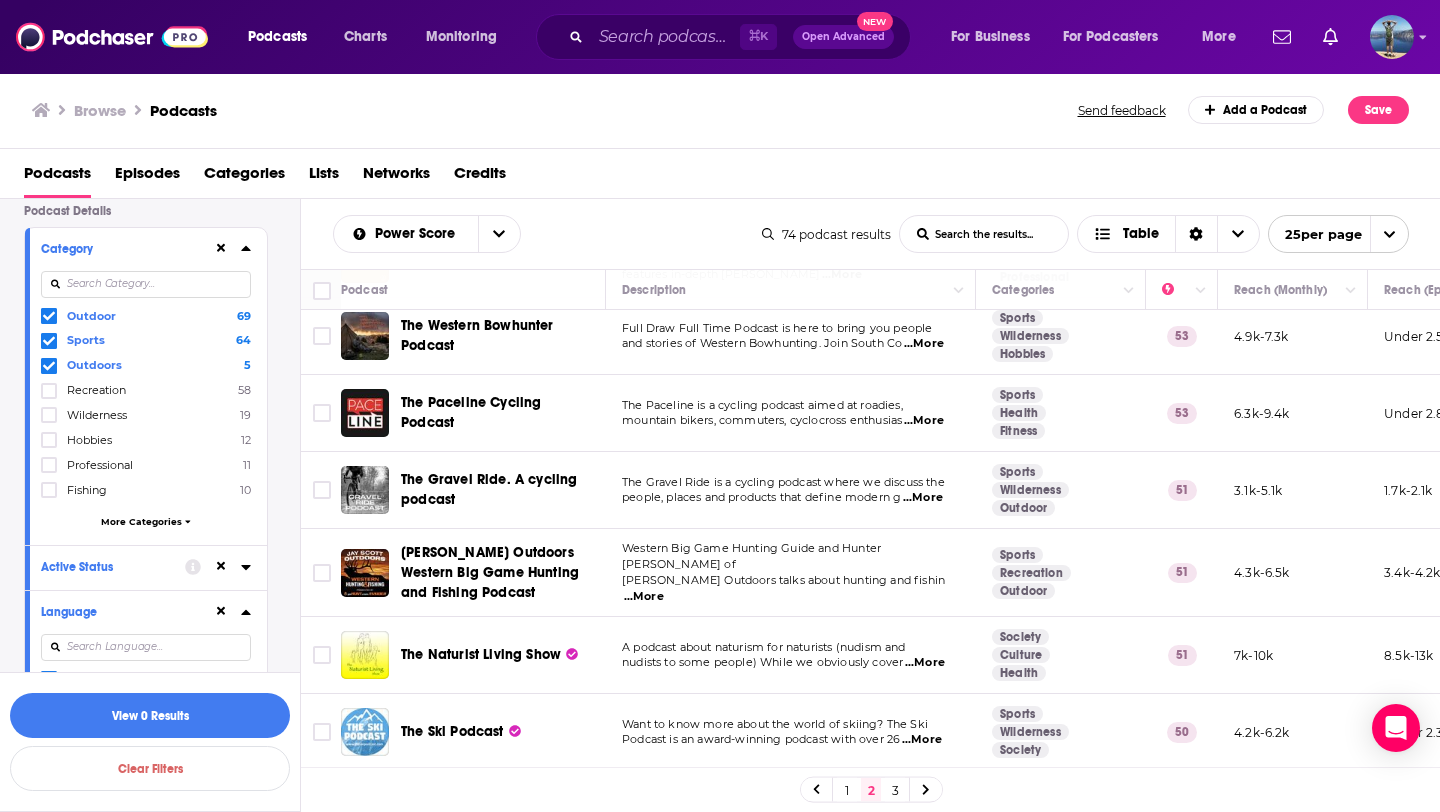 click on "mountain bikers, commuters, cyclocross enthusias  ...More" at bounding box center [790, 421] 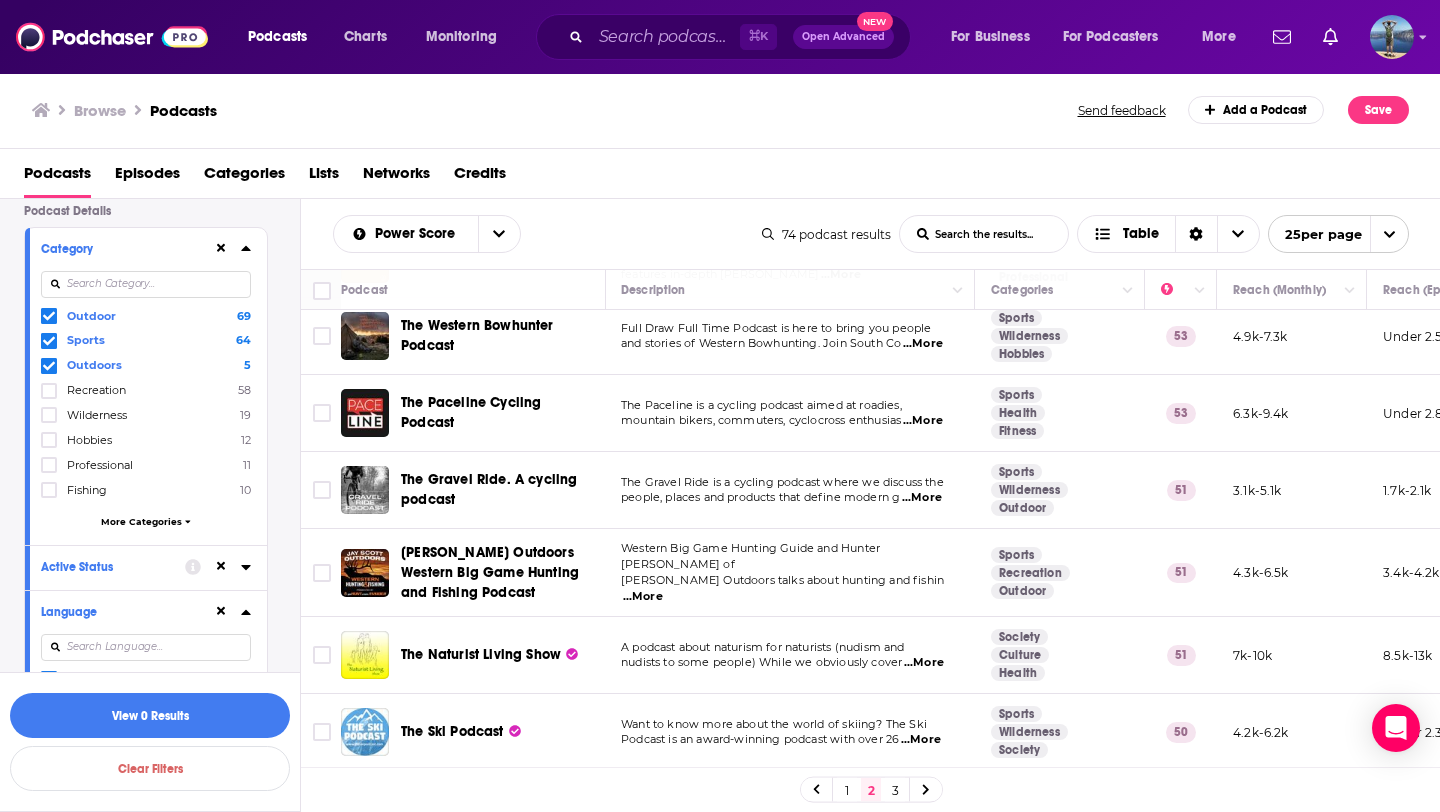 click on "mountain bikers, commuters, cyclocross enthusias" at bounding box center [761, 420] 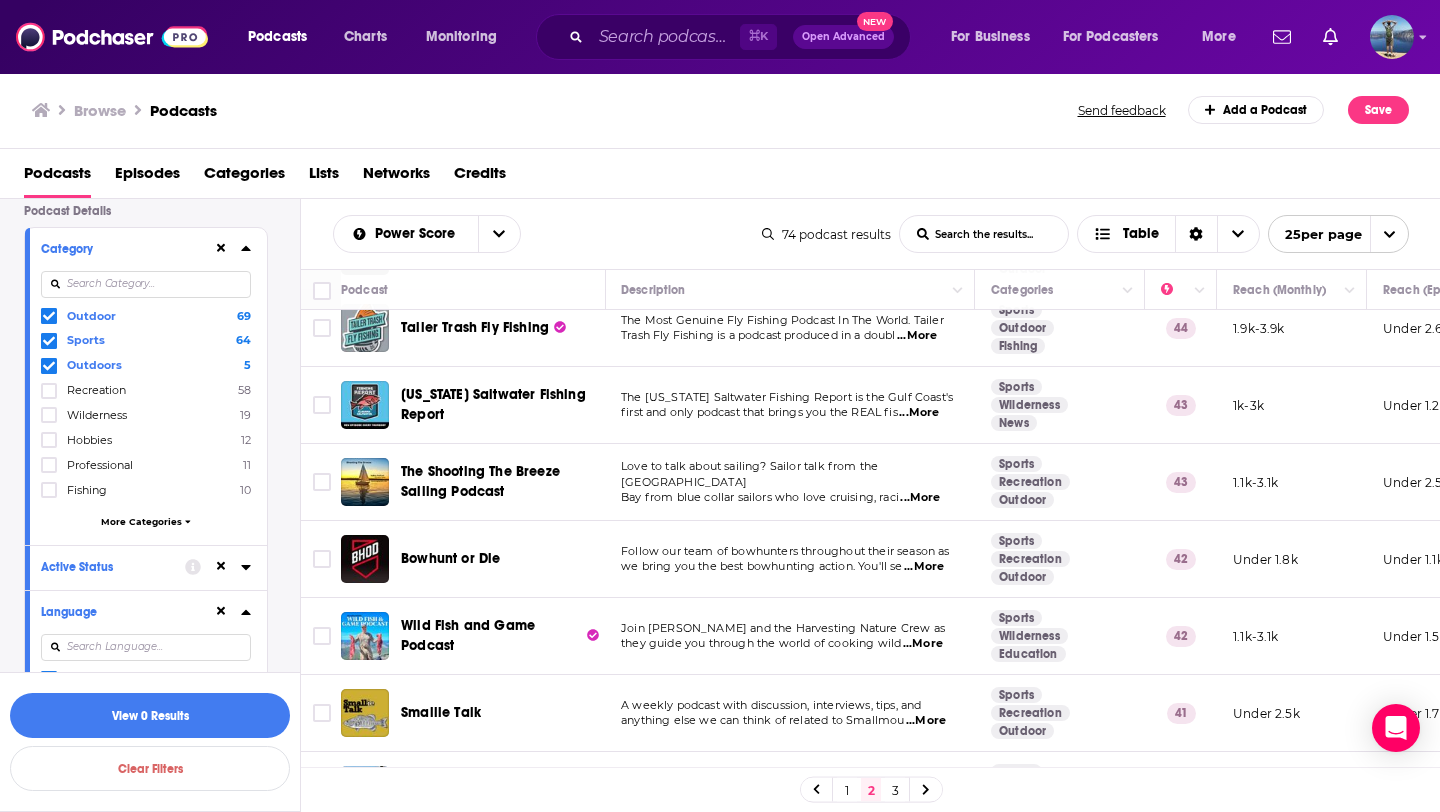 scroll, scrollTop: 1472, scrollLeft: 1, axis: both 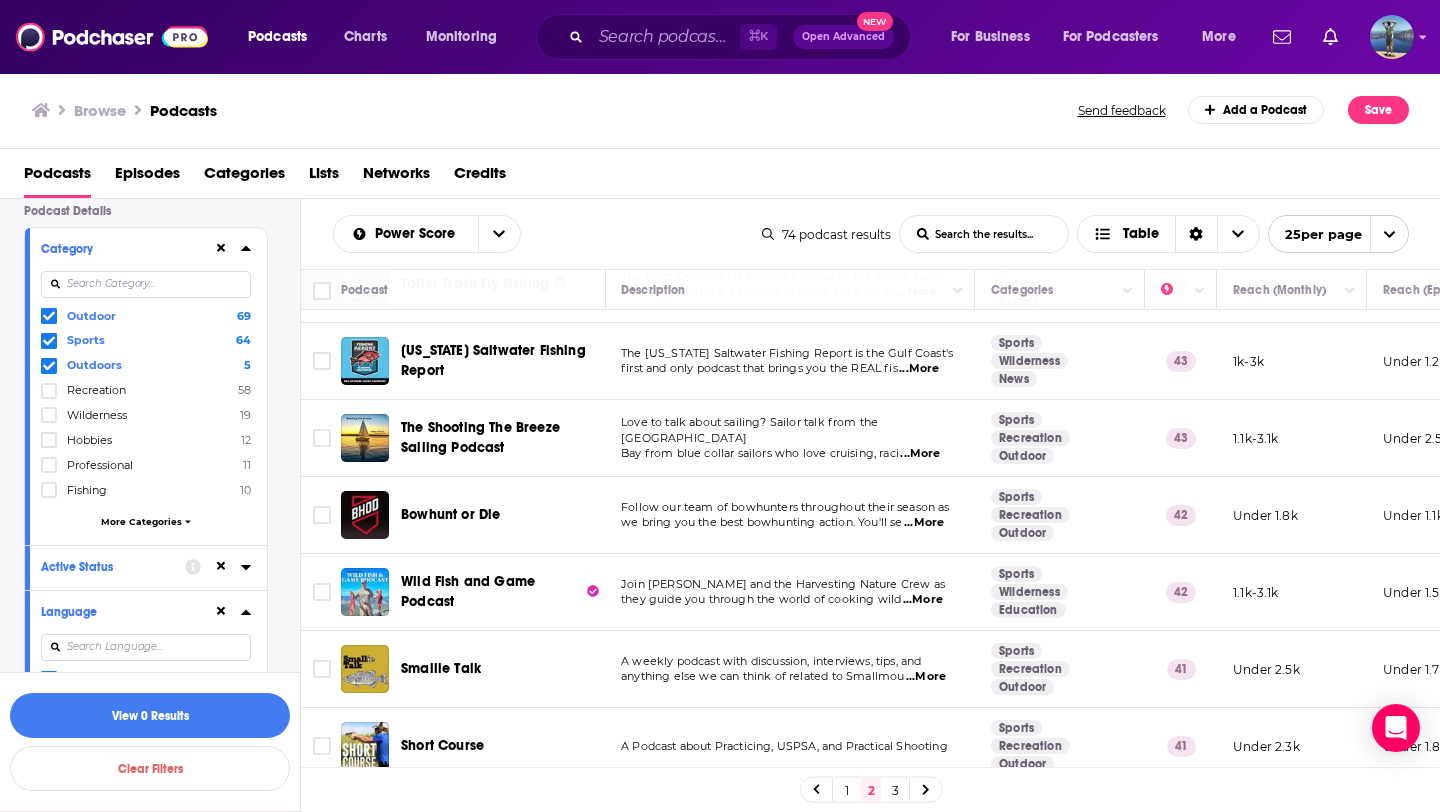 click on "3" at bounding box center [895, 790] 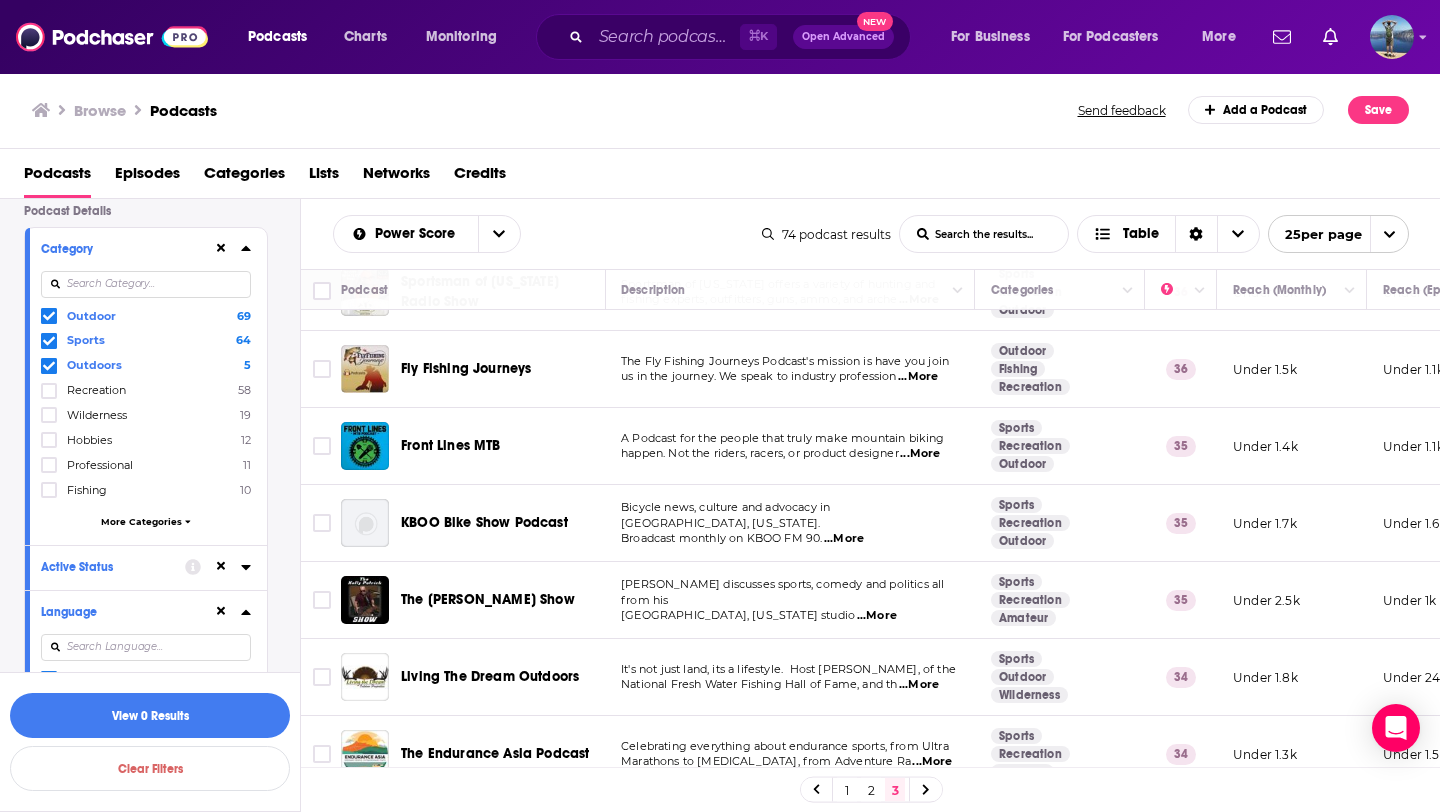 scroll, scrollTop: 372, scrollLeft: 1, axis: both 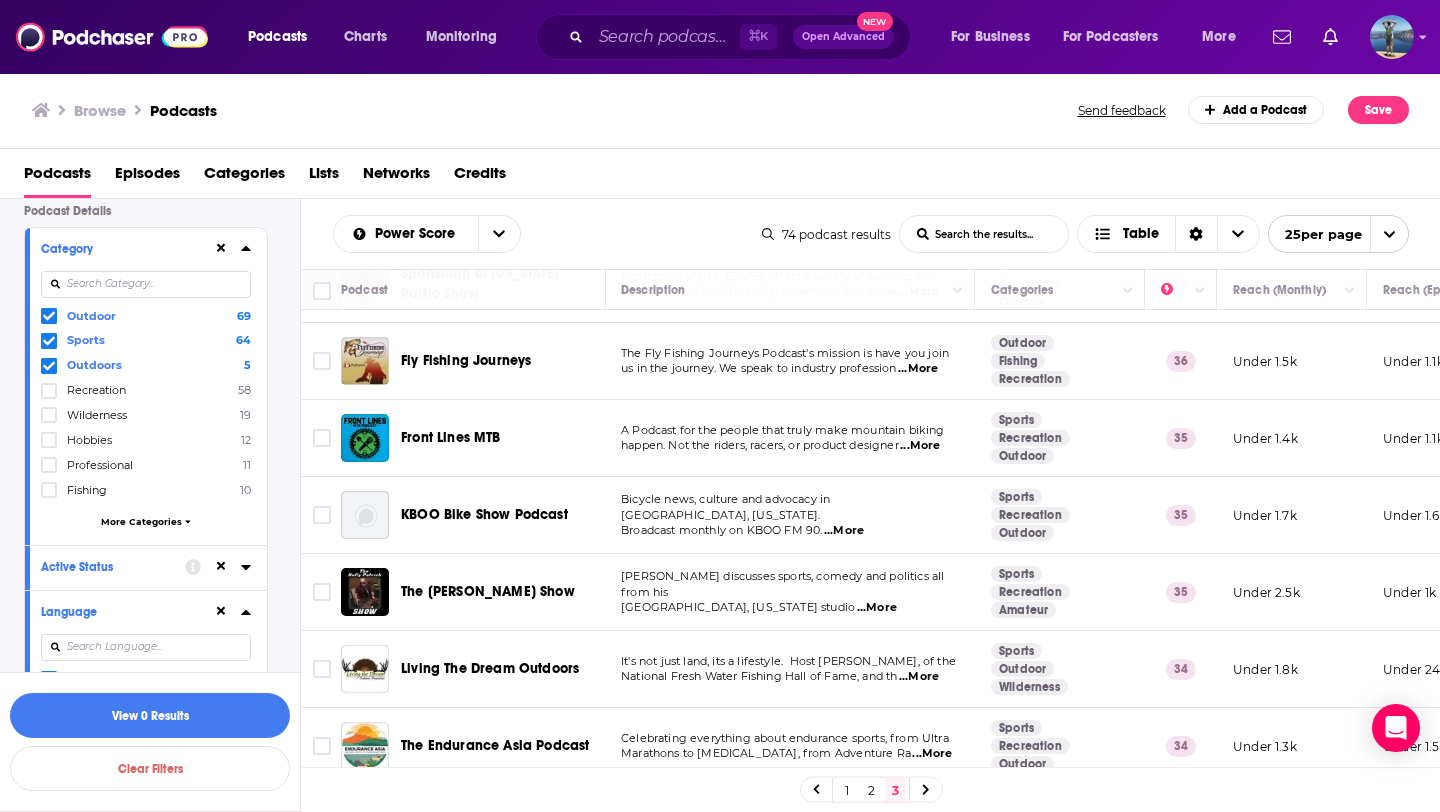 click on "...More" at bounding box center (920, 446) 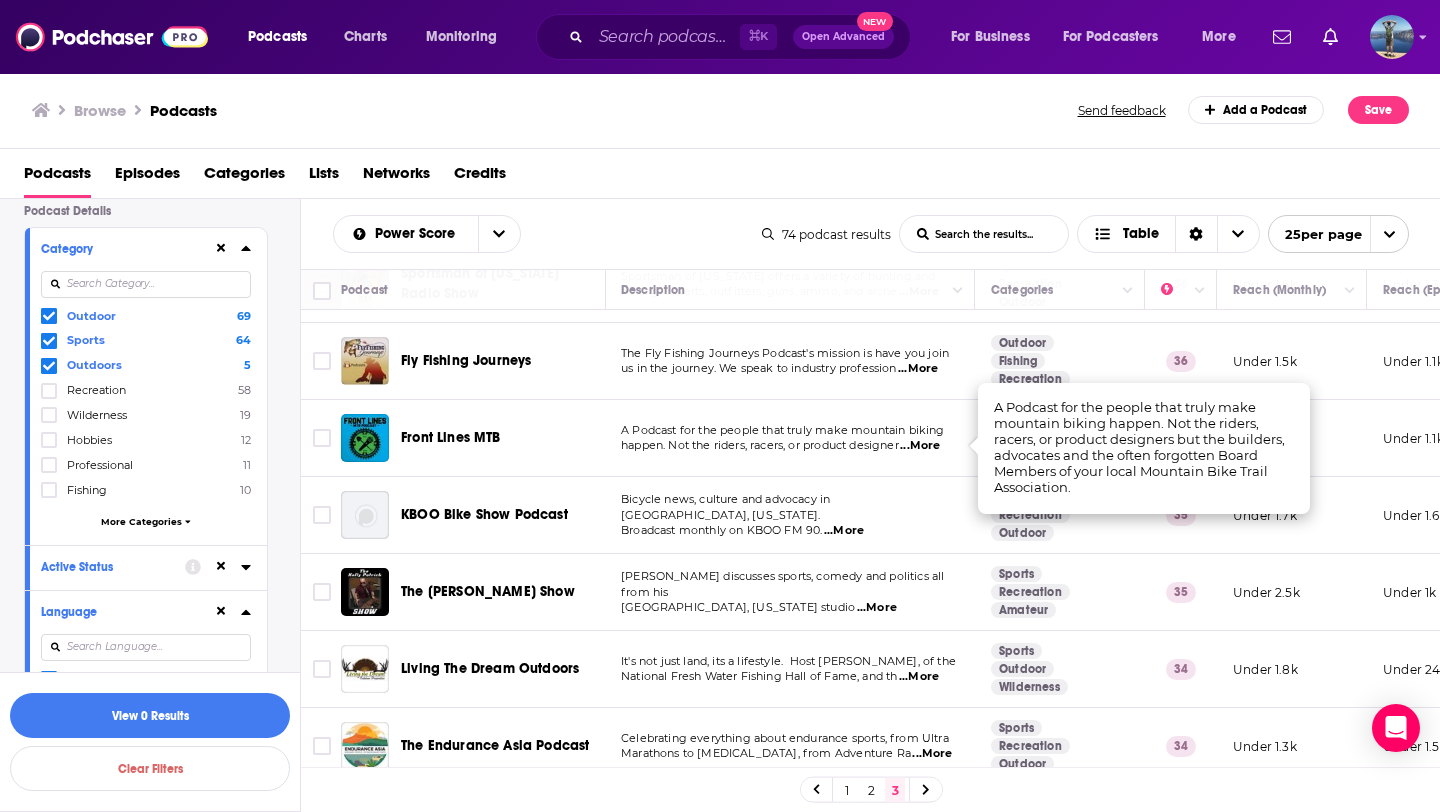 click on "happen. Not the riders, racers, or product designer  ...More" at bounding box center (789, 446) 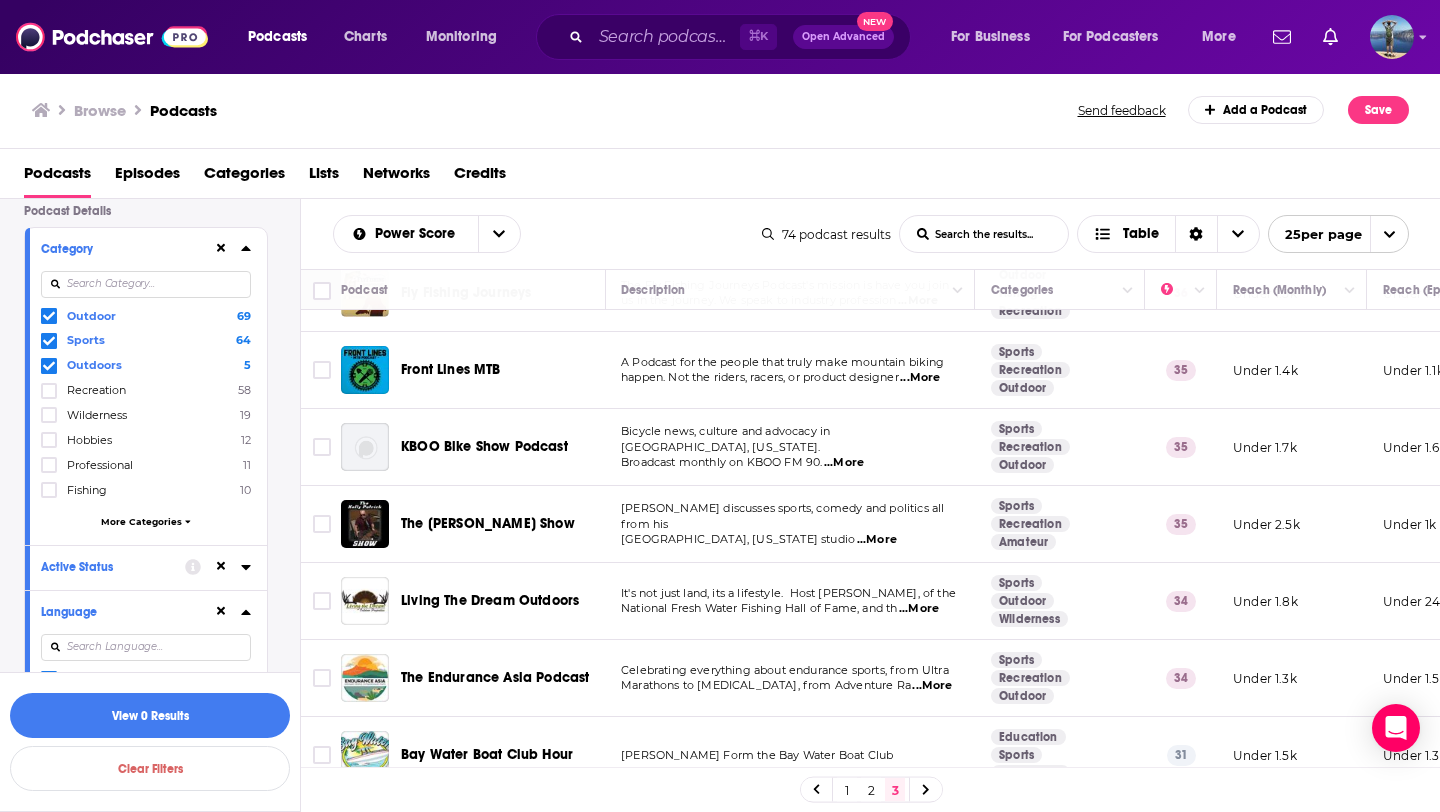 scroll, scrollTop: 444, scrollLeft: 1, axis: both 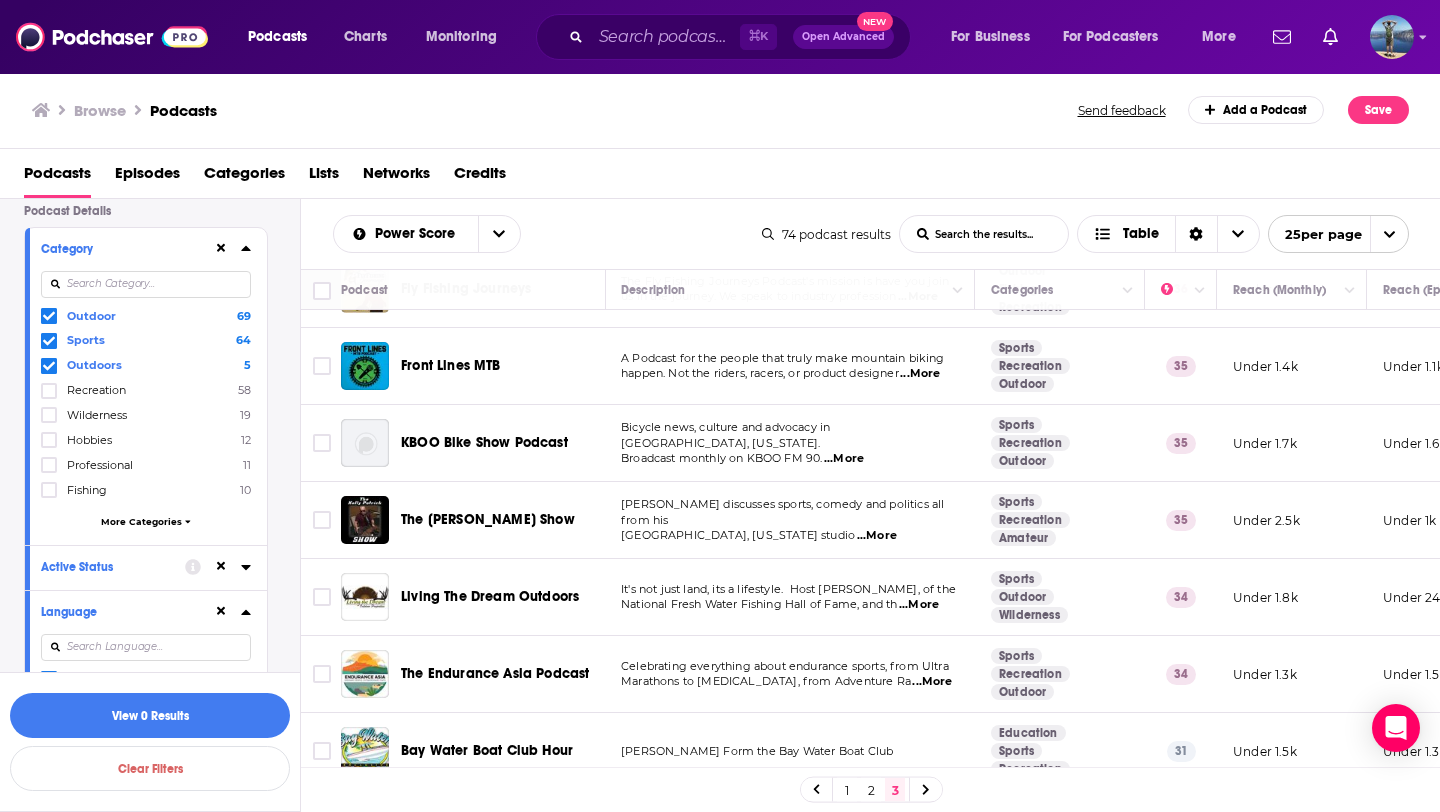 click on "...More" at bounding box center [844, 459] 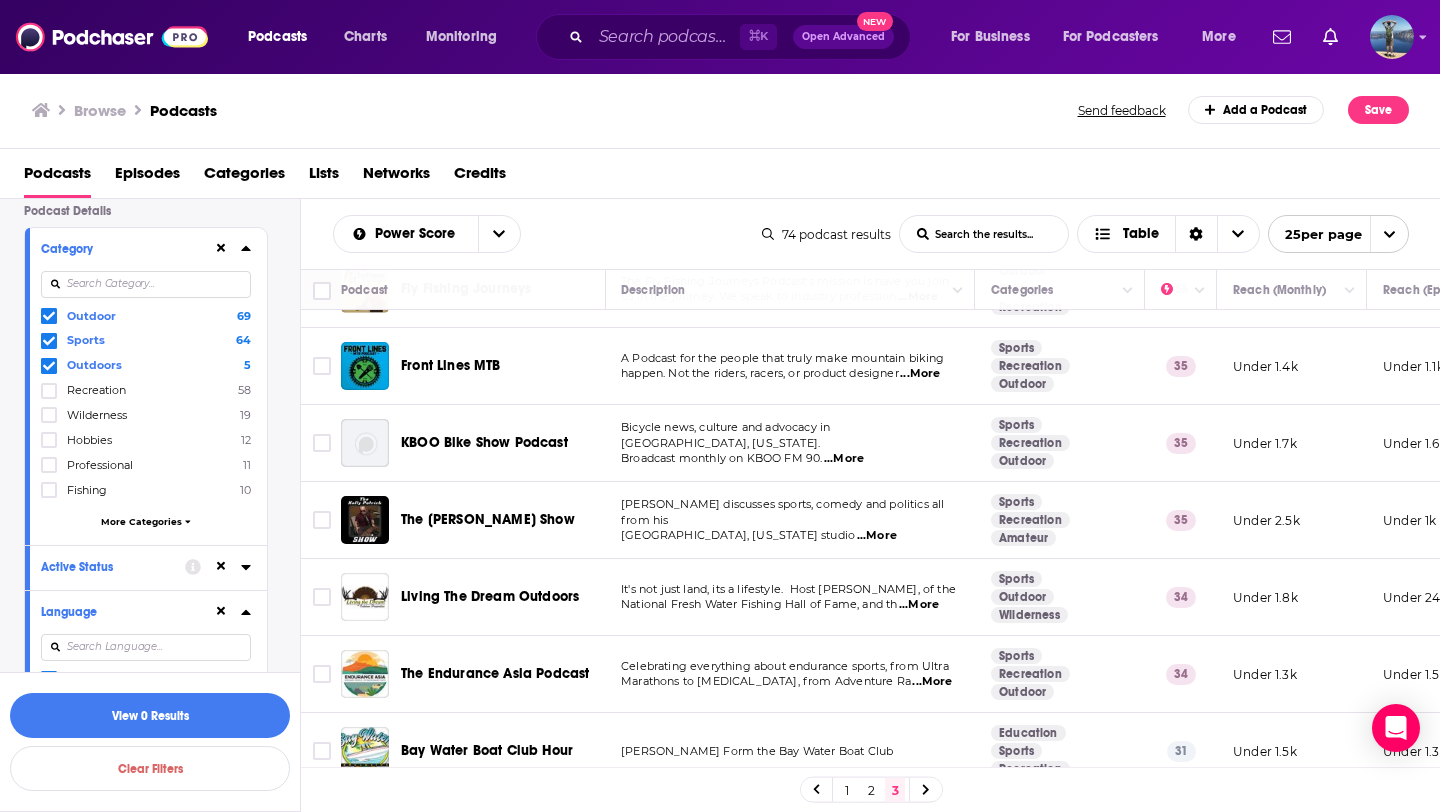 click on "Bicycle news, culture and advocacy in Portland, Oregon. Broadcast monthly on KBOO FM 90.  ...More" at bounding box center [790, 443] 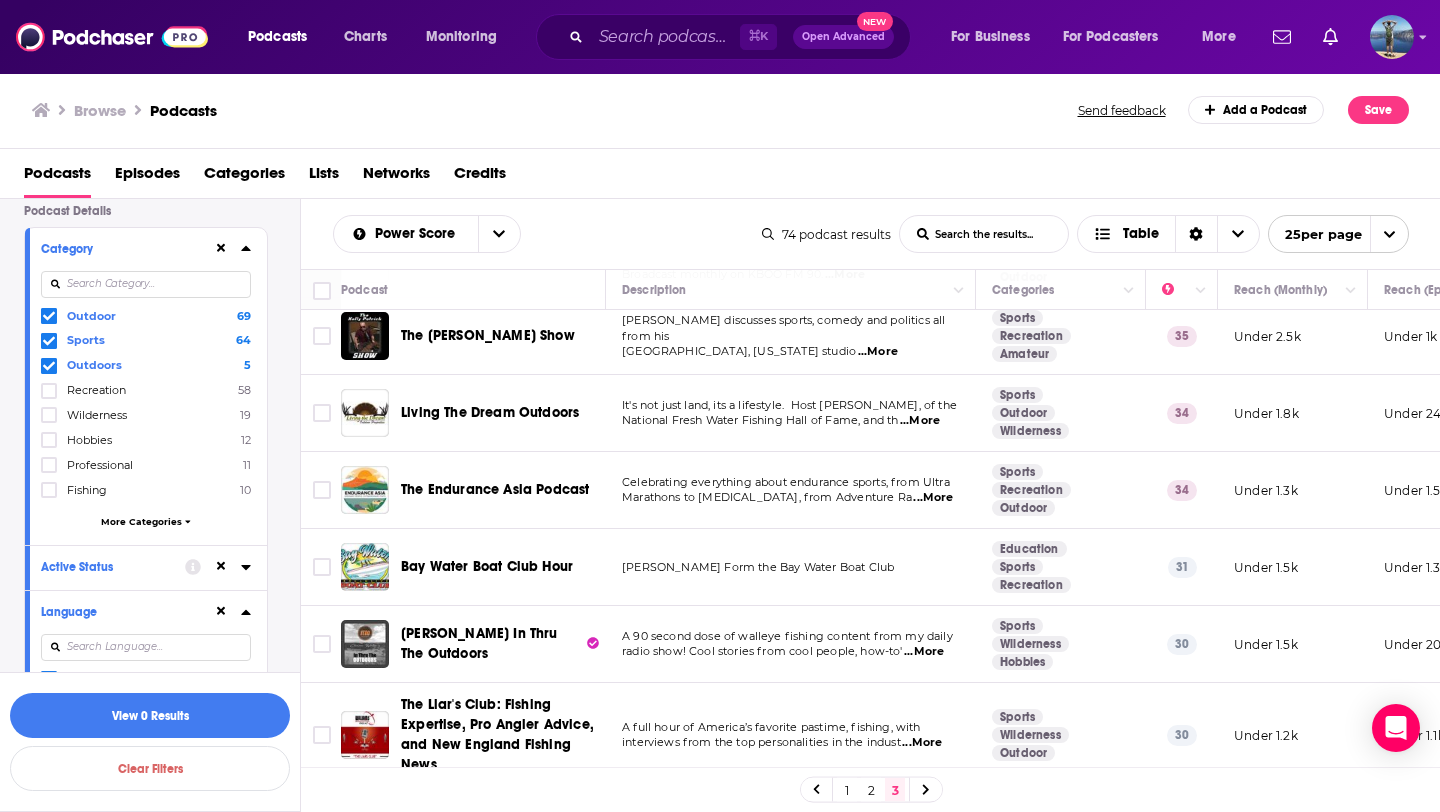 scroll, scrollTop: 631, scrollLeft: 0, axis: vertical 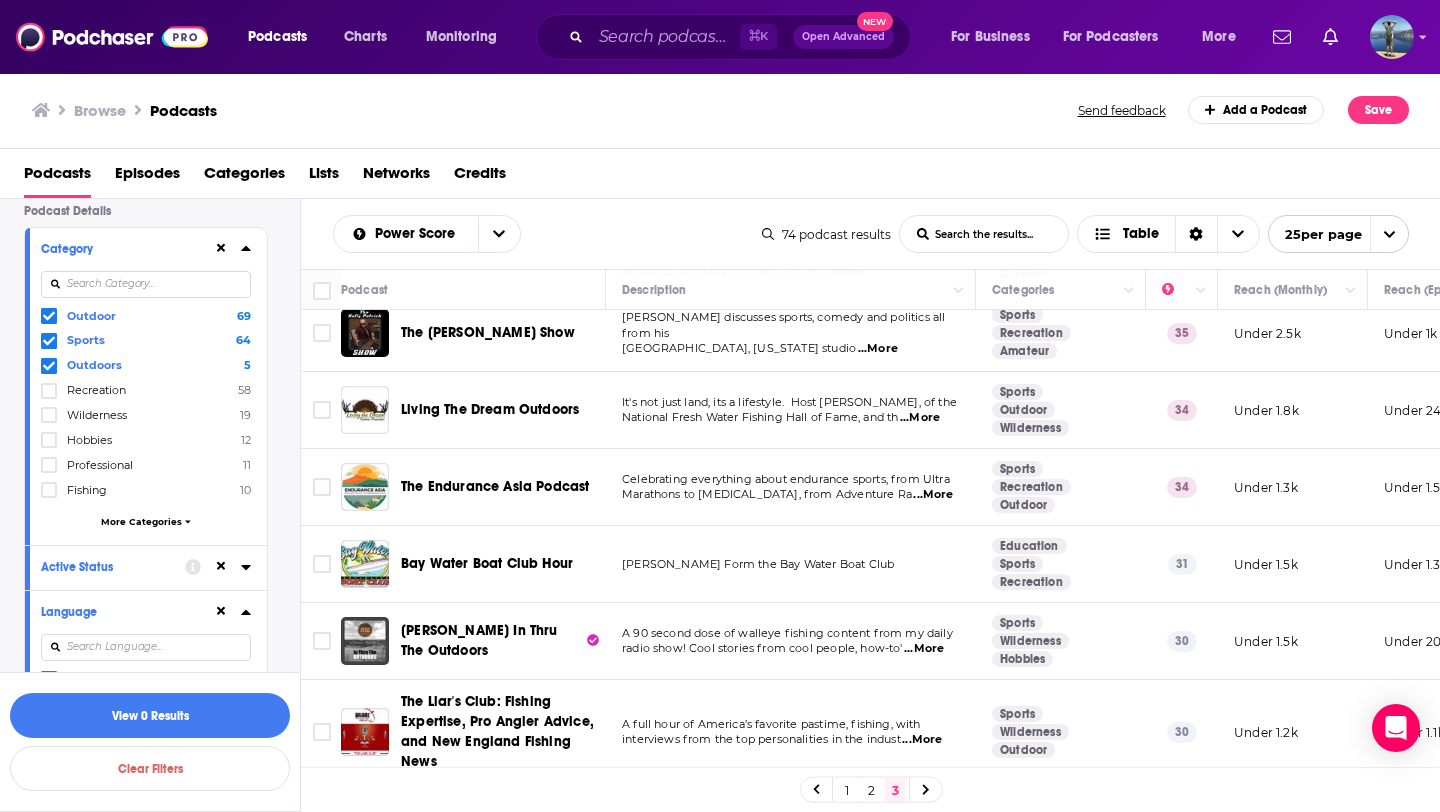 click on "...More" at bounding box center [933, 495] 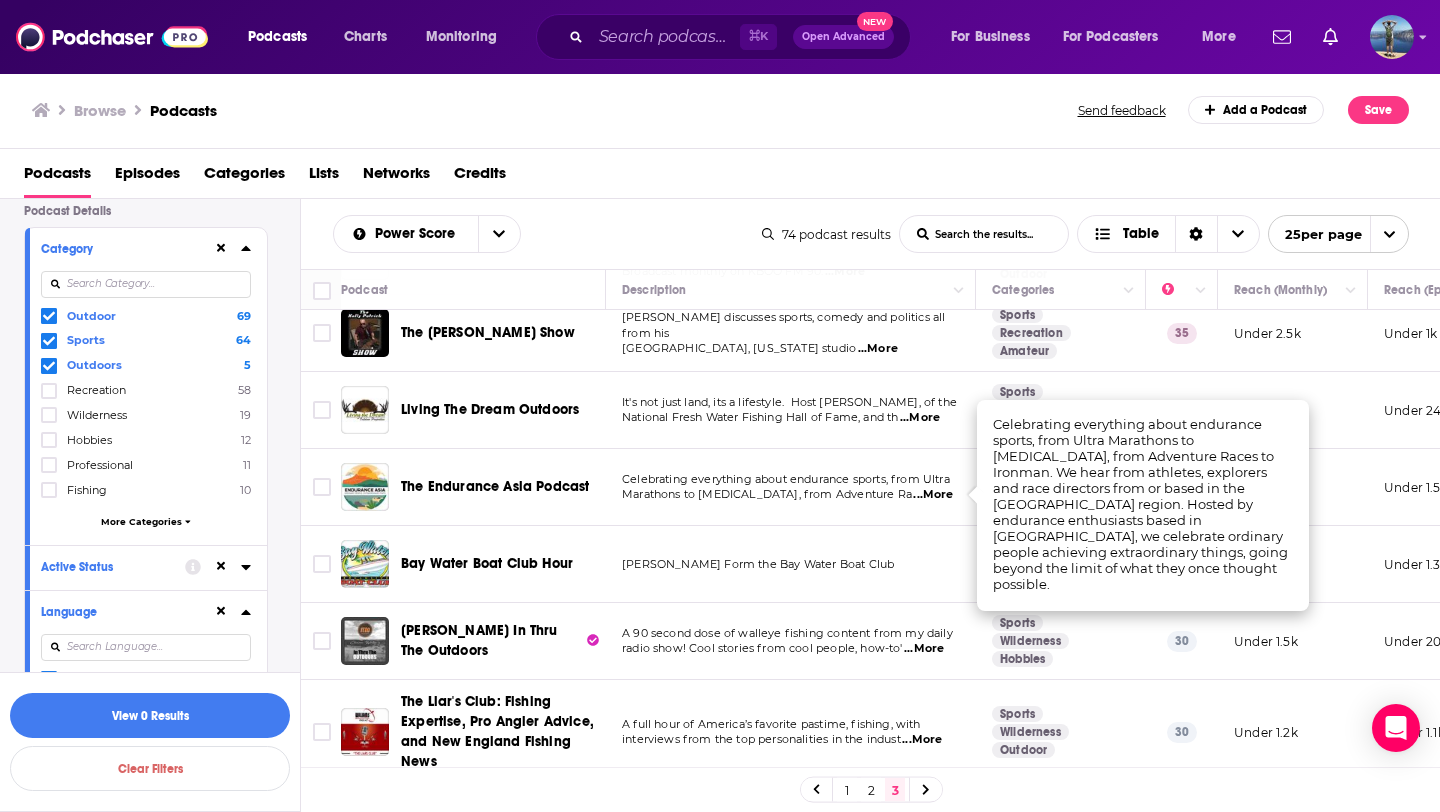 click on "Marathons to Mountaineering, from Adventure Ra  ...More" at bounding box center (790, 495) 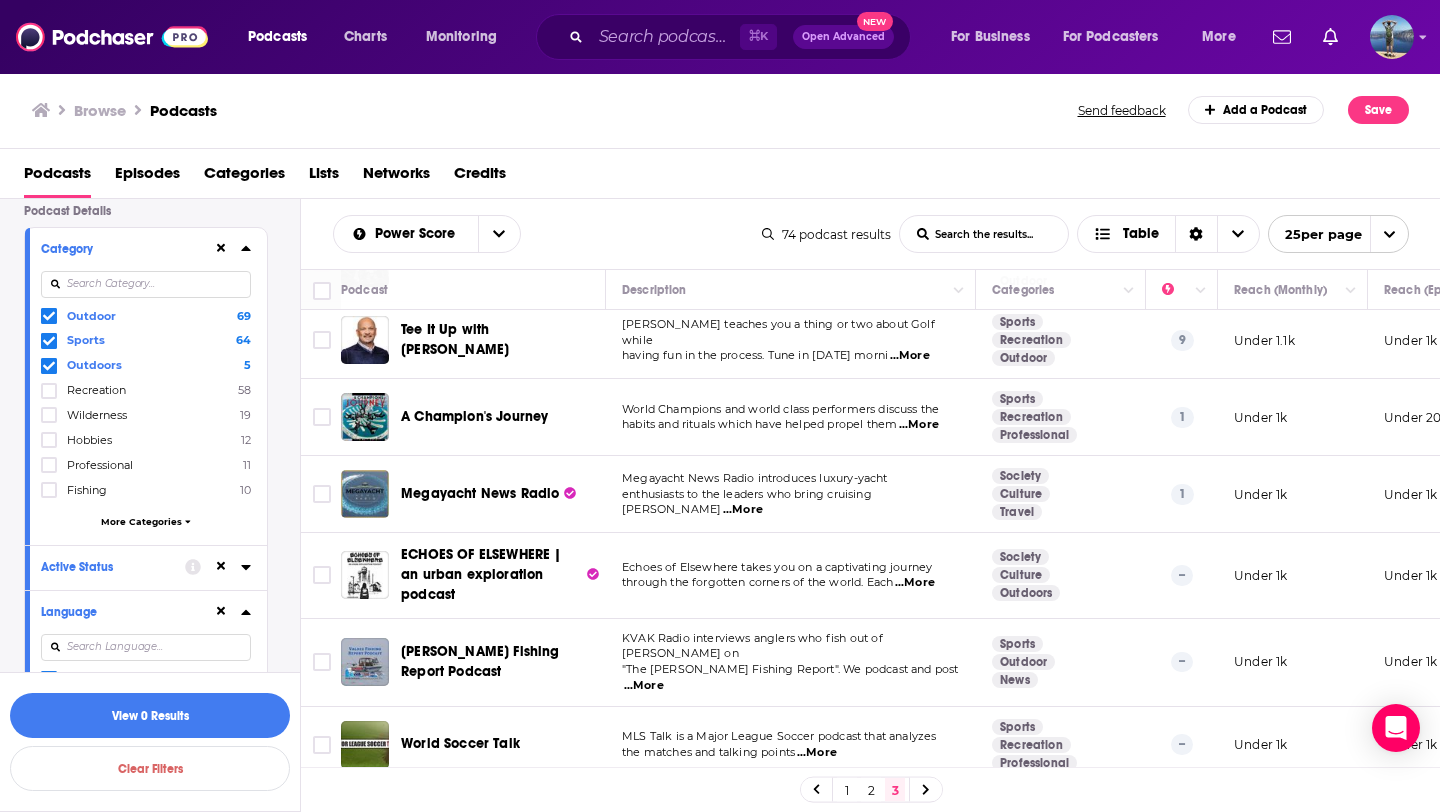 scroll, scrollTop: 1415, scrollLeft: 0, axis: vertical 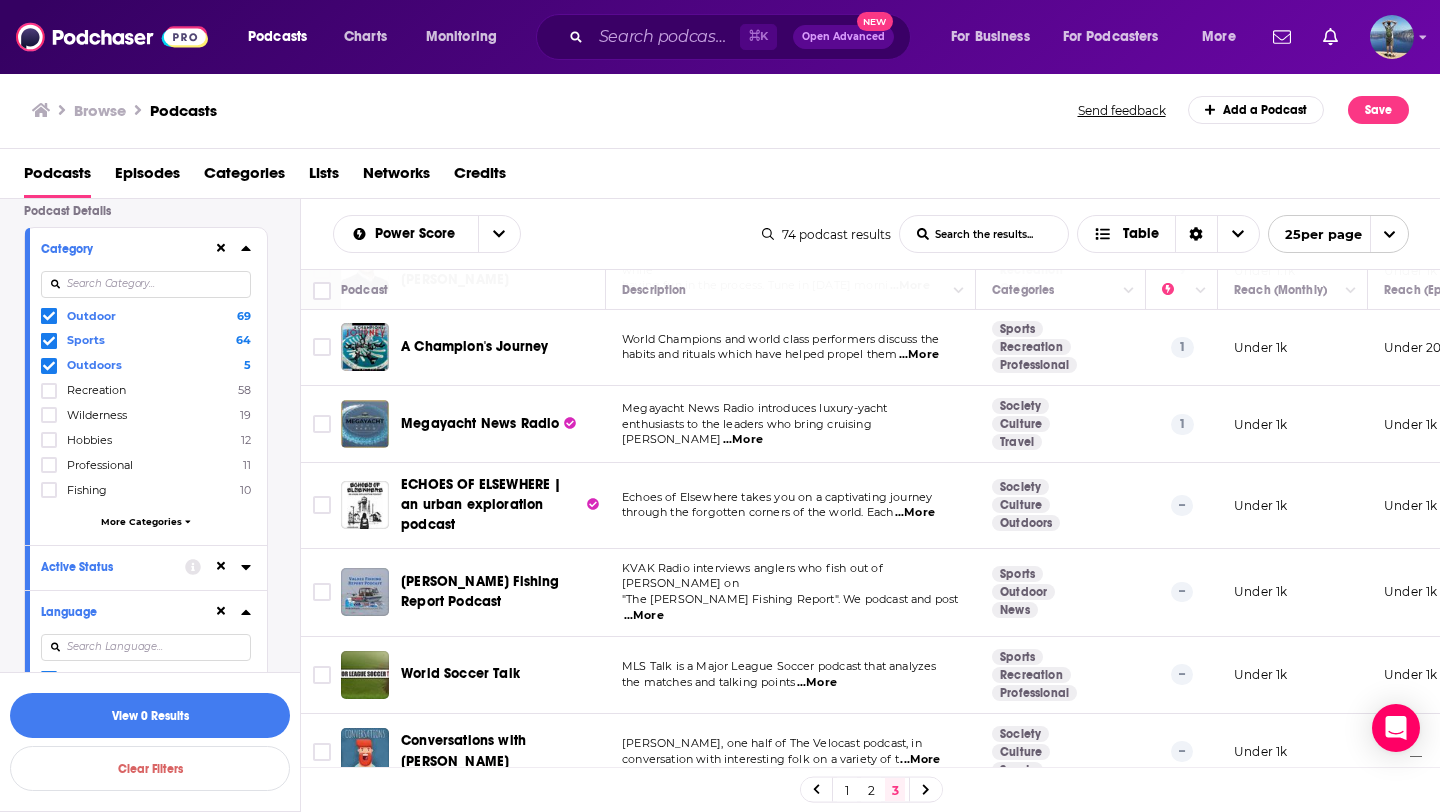 click 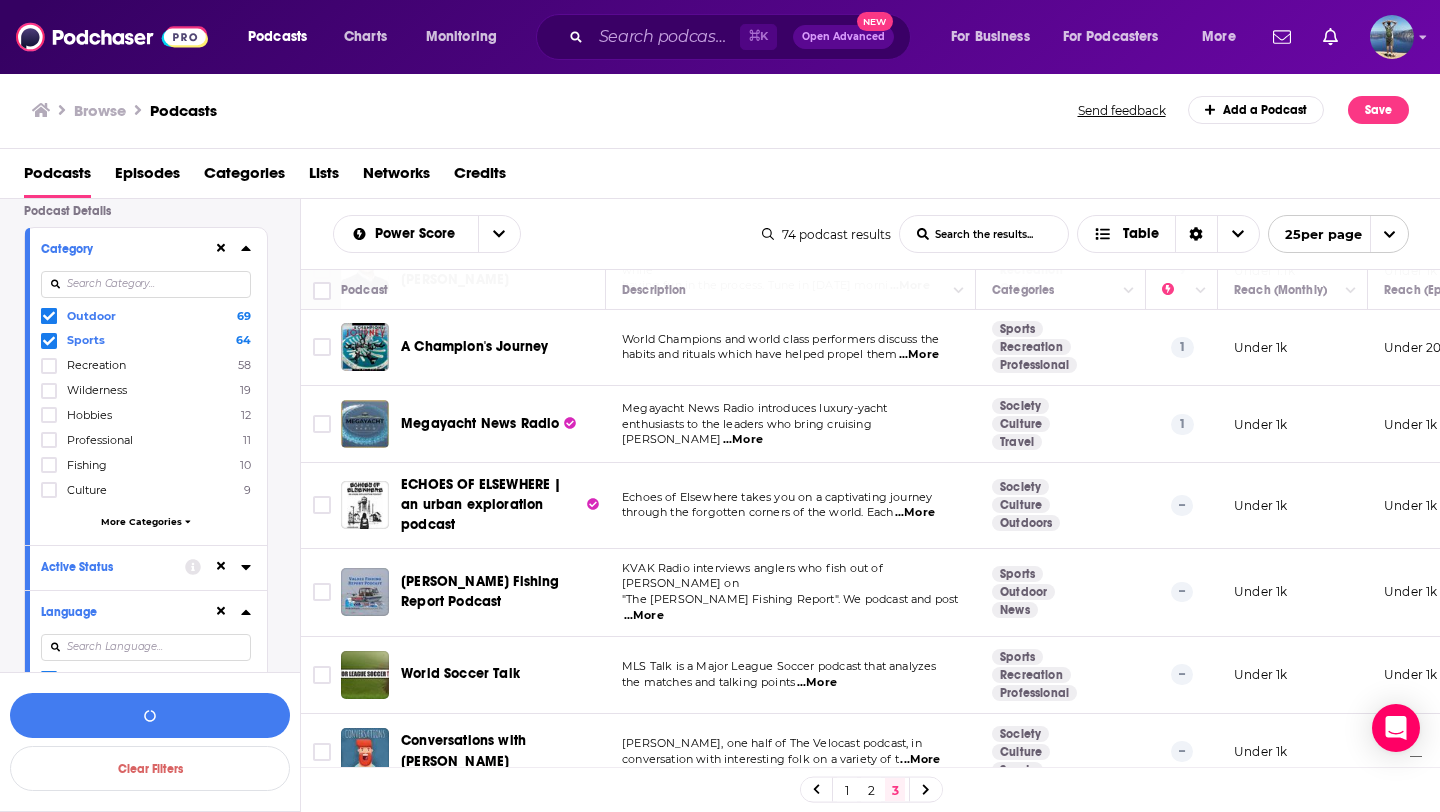 click 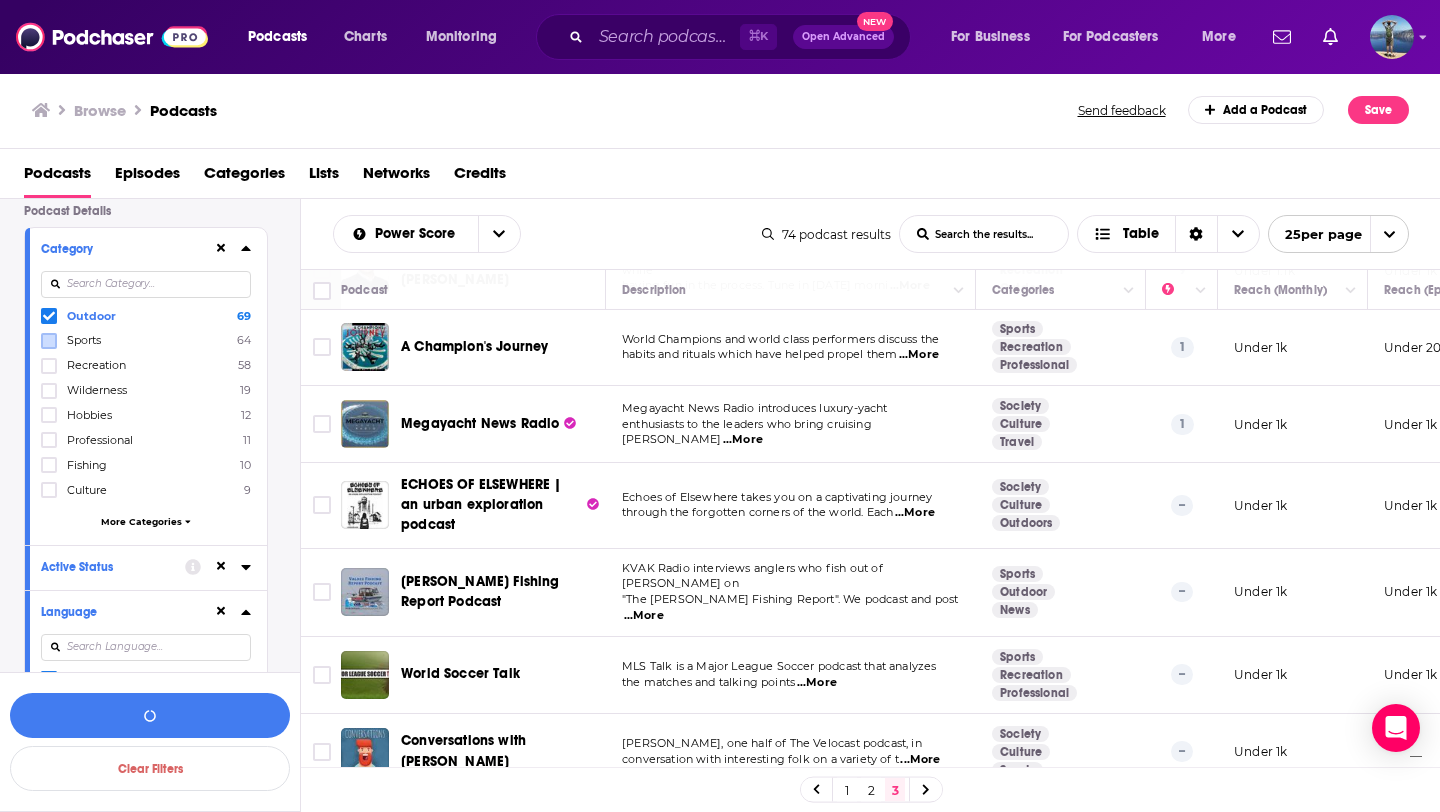 click 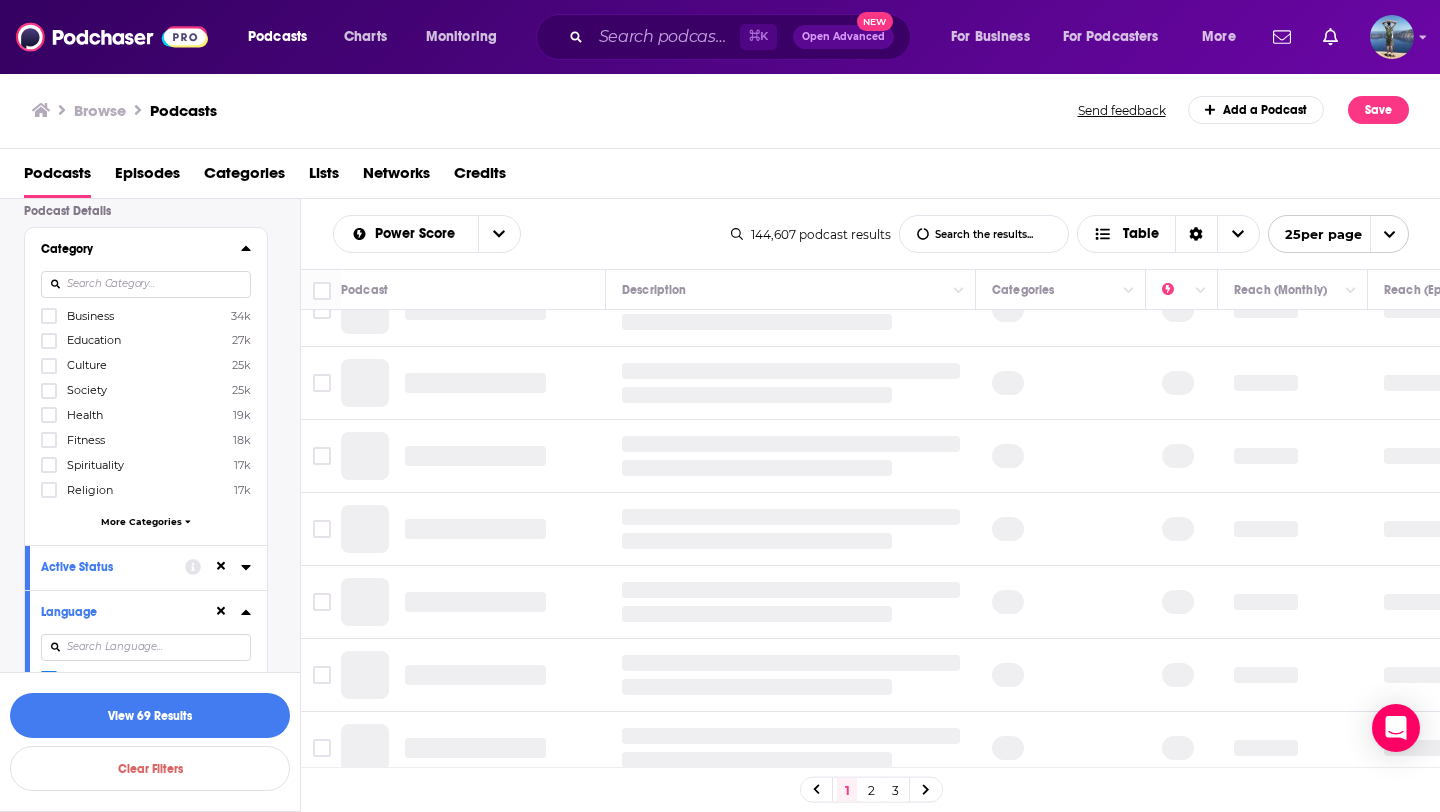 scroll, scrollTop: 0, scrollLeft: 0, axis: both 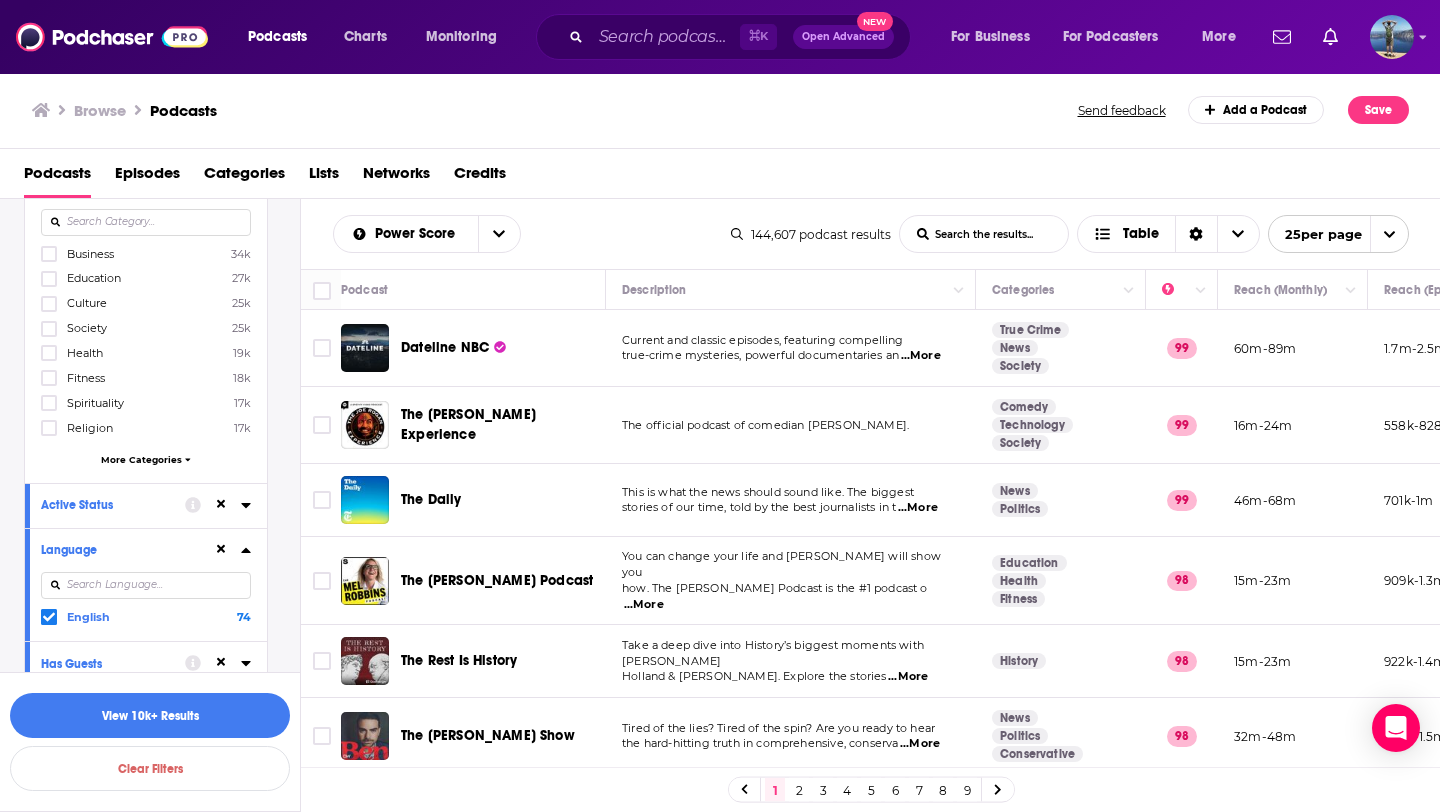 click on "More Categories" at bounding box center [141, 459] 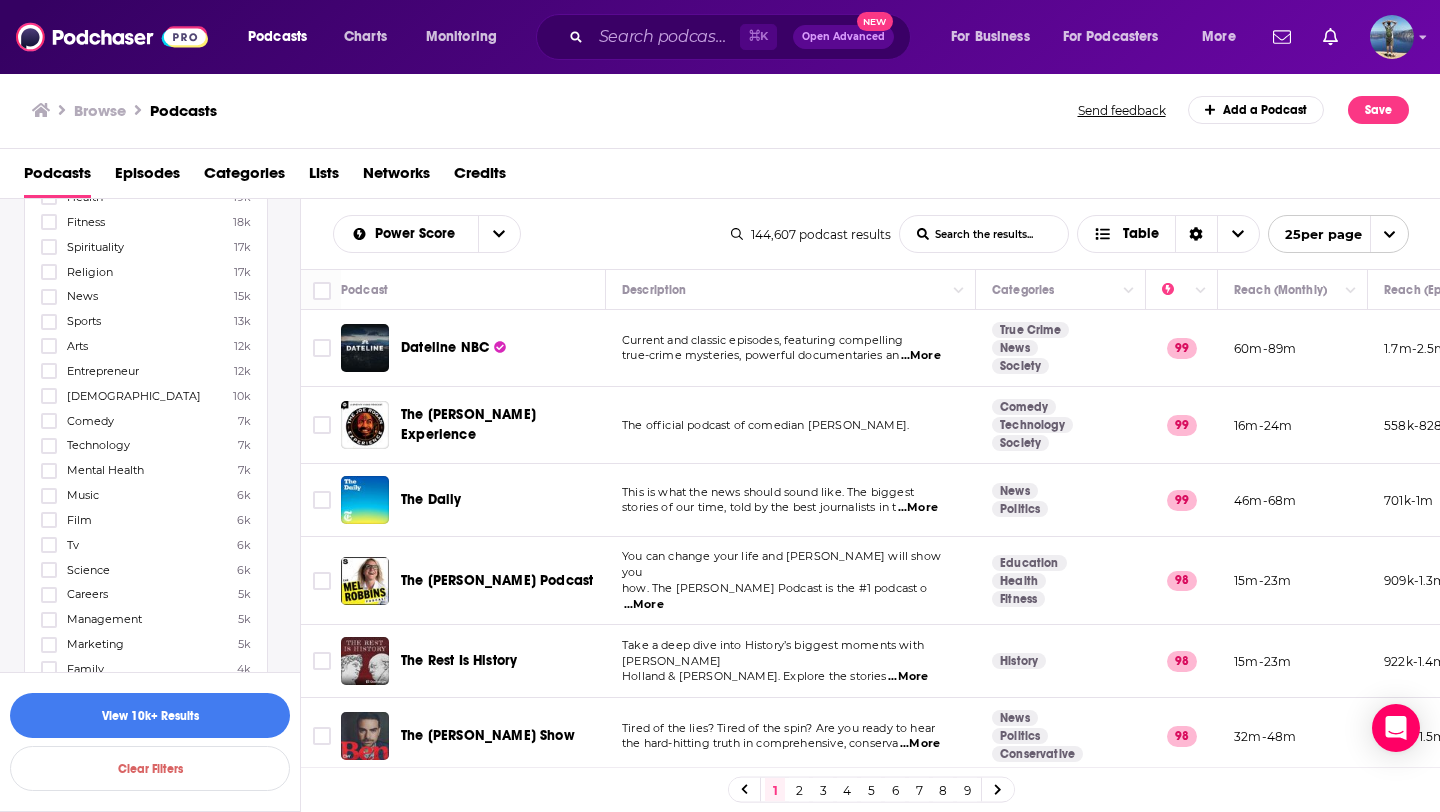 scroll, scrollTop: 367, scrollLeft: 0, axis: vertical 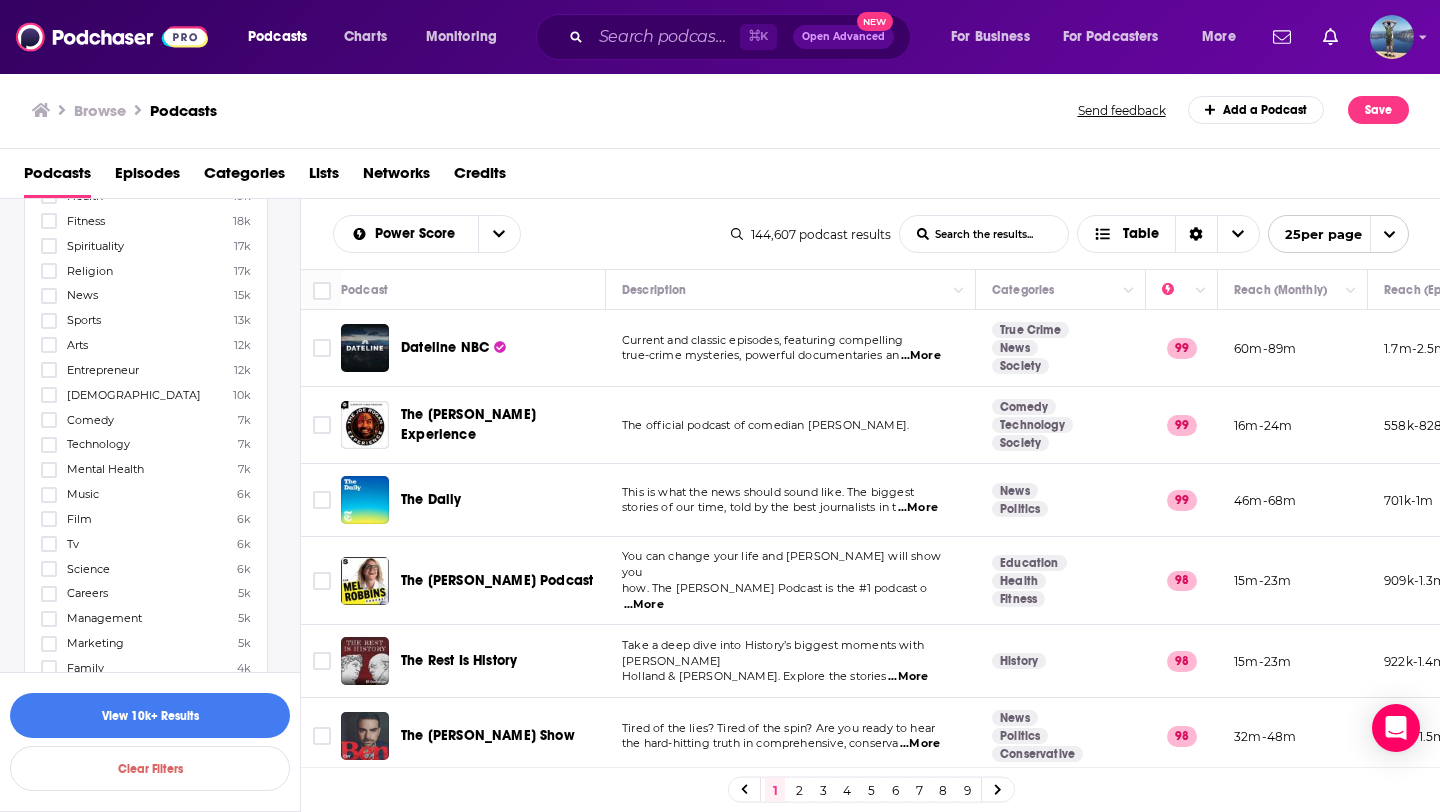 click on "Entrepreneur" at bounding box center (103, 370) 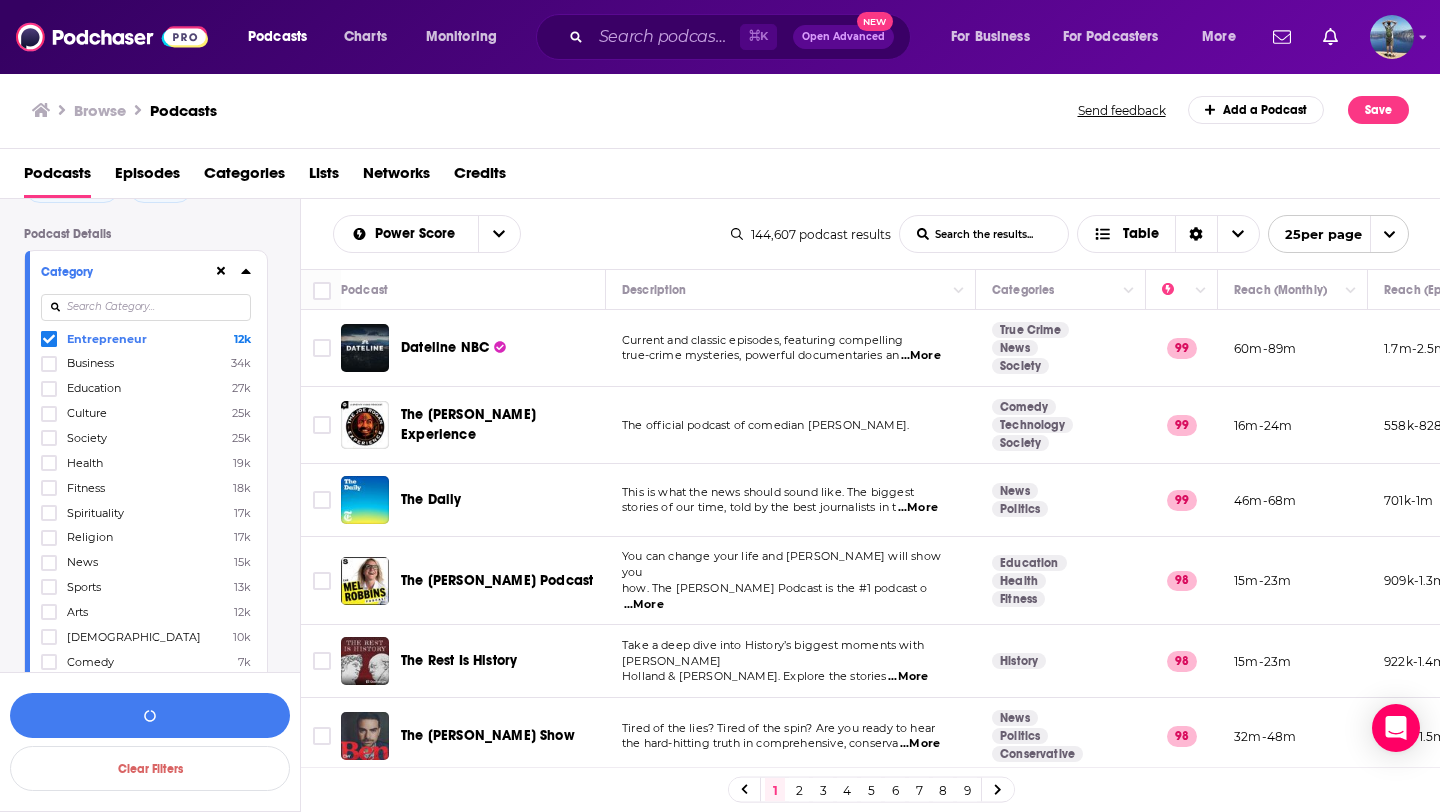 scroll, scrollTop: 0, scrollLeft: 0, axis: both 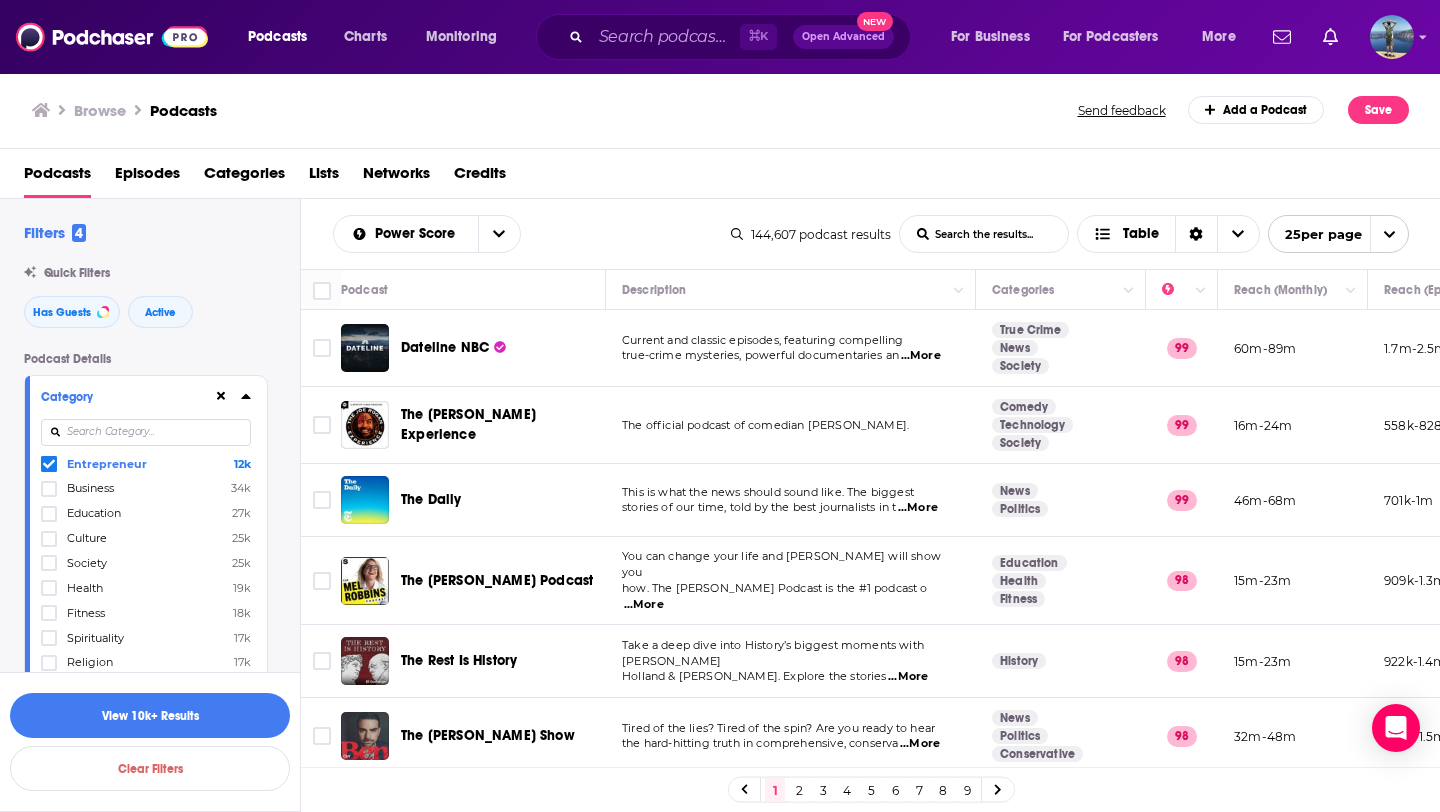 click on "Power Score List Search Input Search the results... Table 144,607   podcast   results List Search Input Search the results... Table 25  per page" at bounding box center [871, 234] 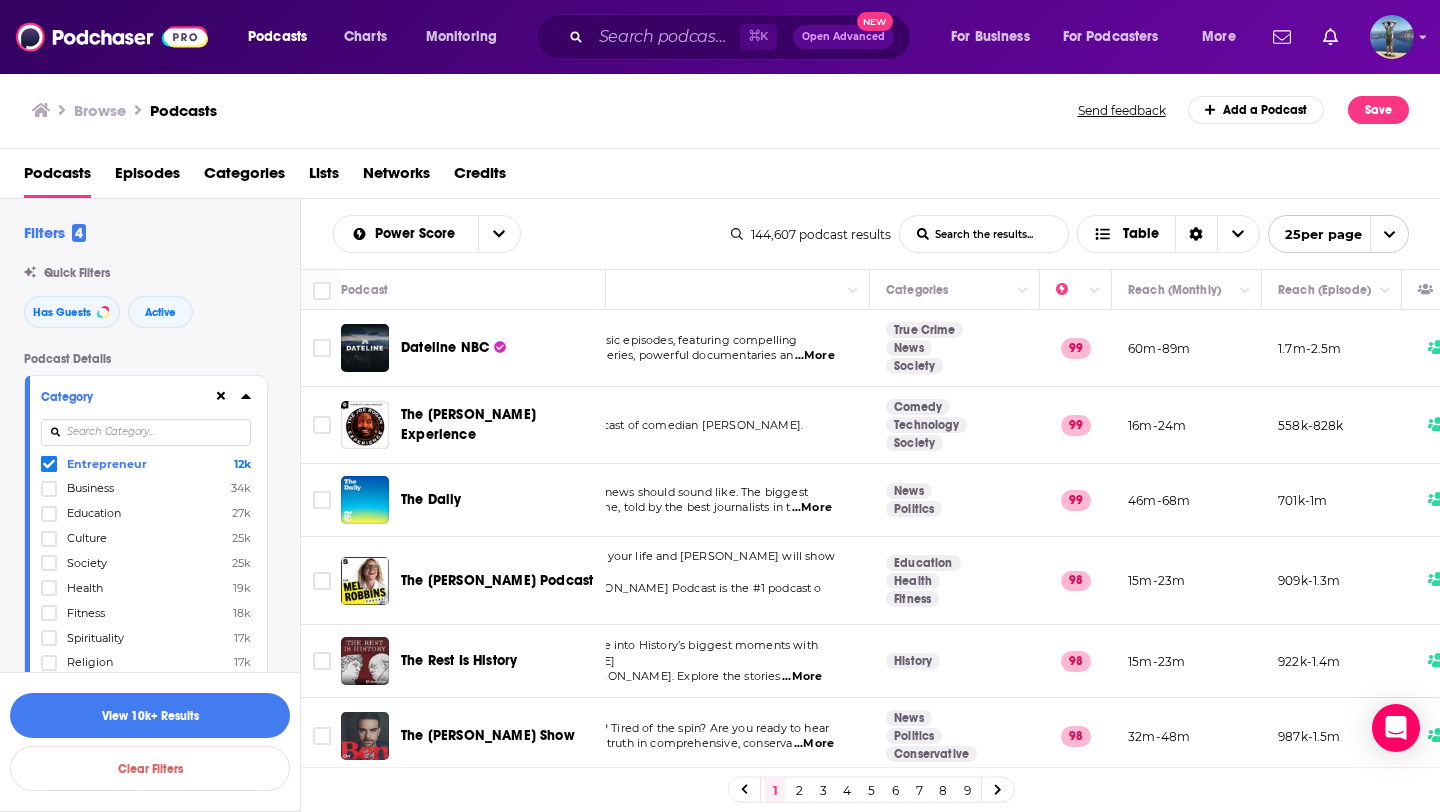scroll, scrollTop: 0, scrollLeft: 108, axis: horizontal 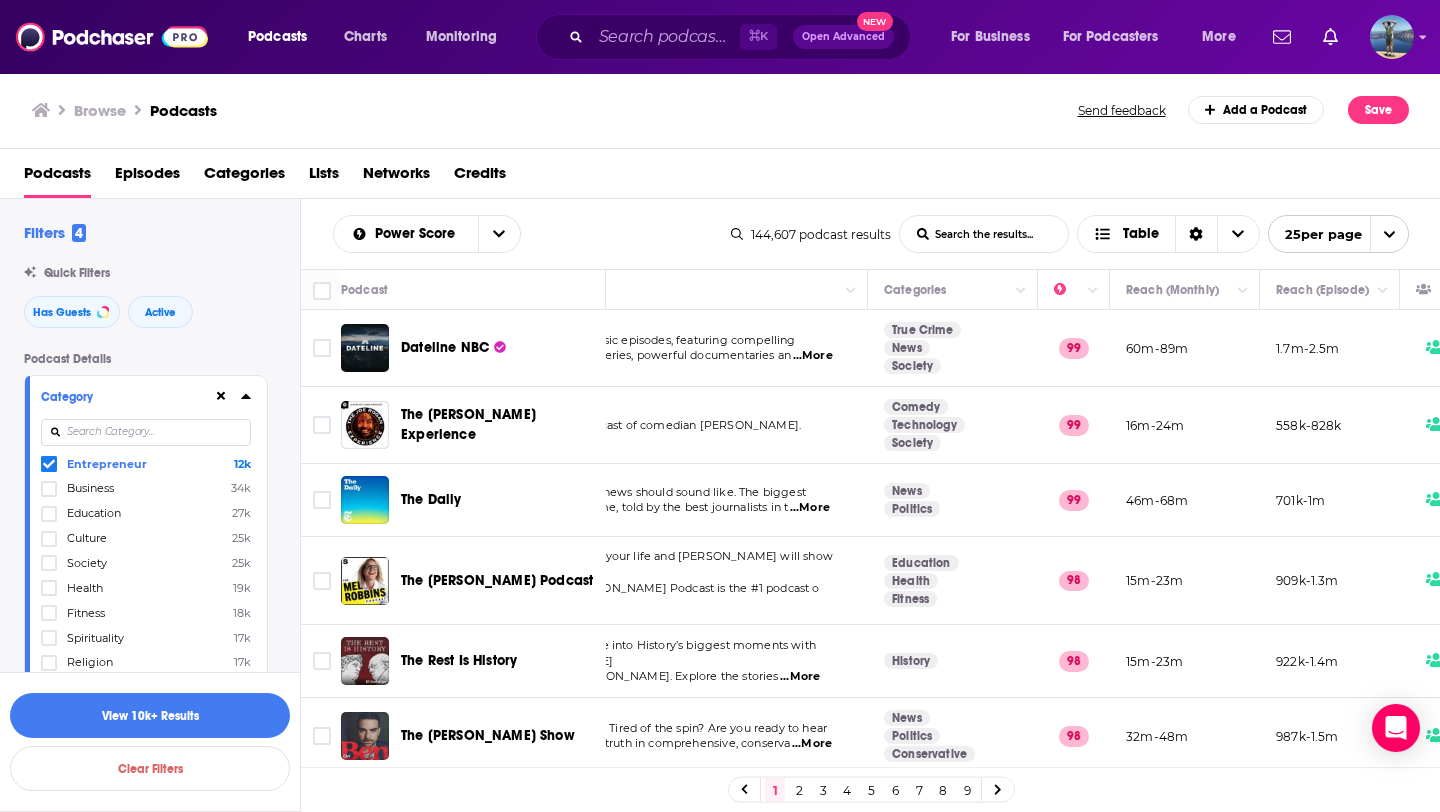 click 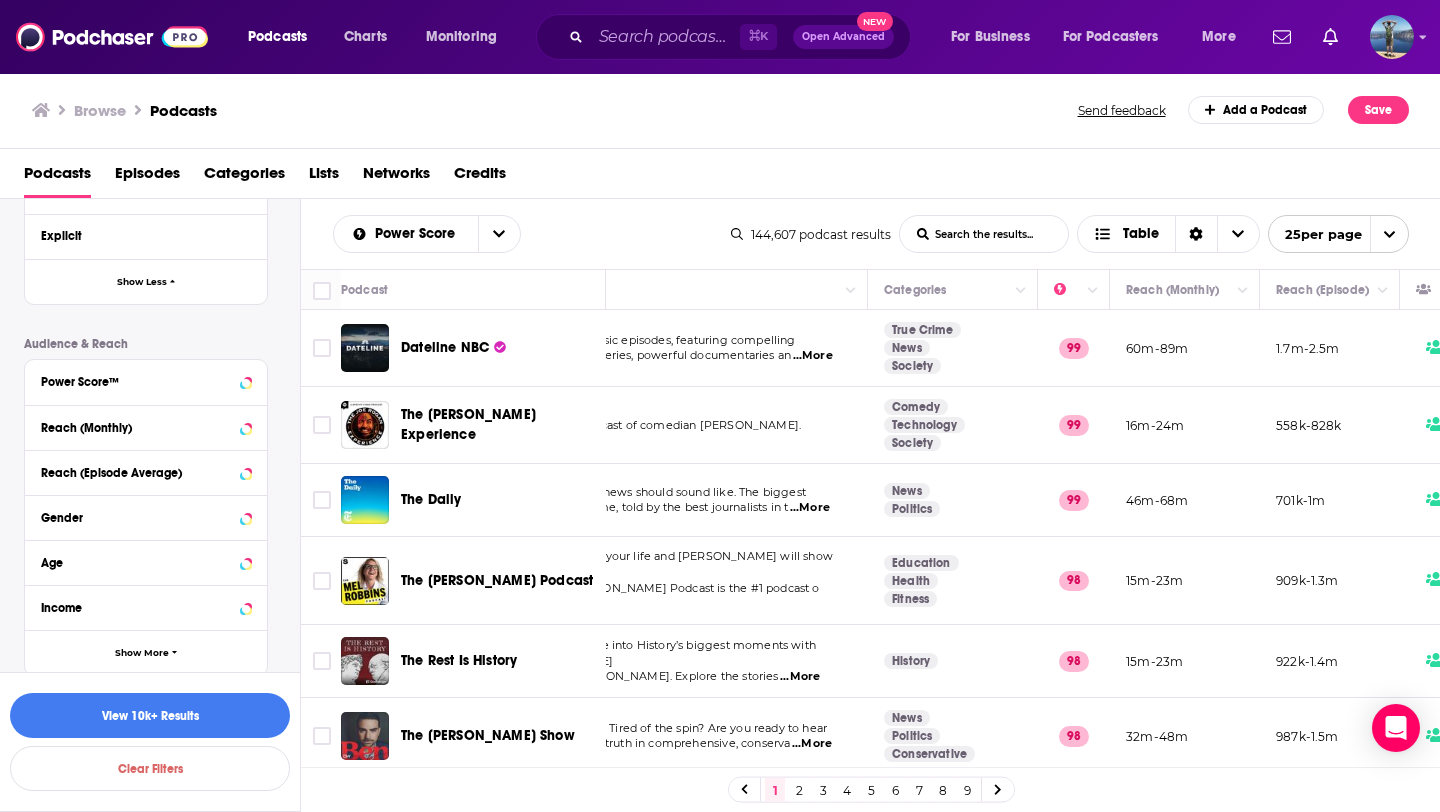 scroll, scrollTop: 873, scrollLeft: 0, axis: vertical 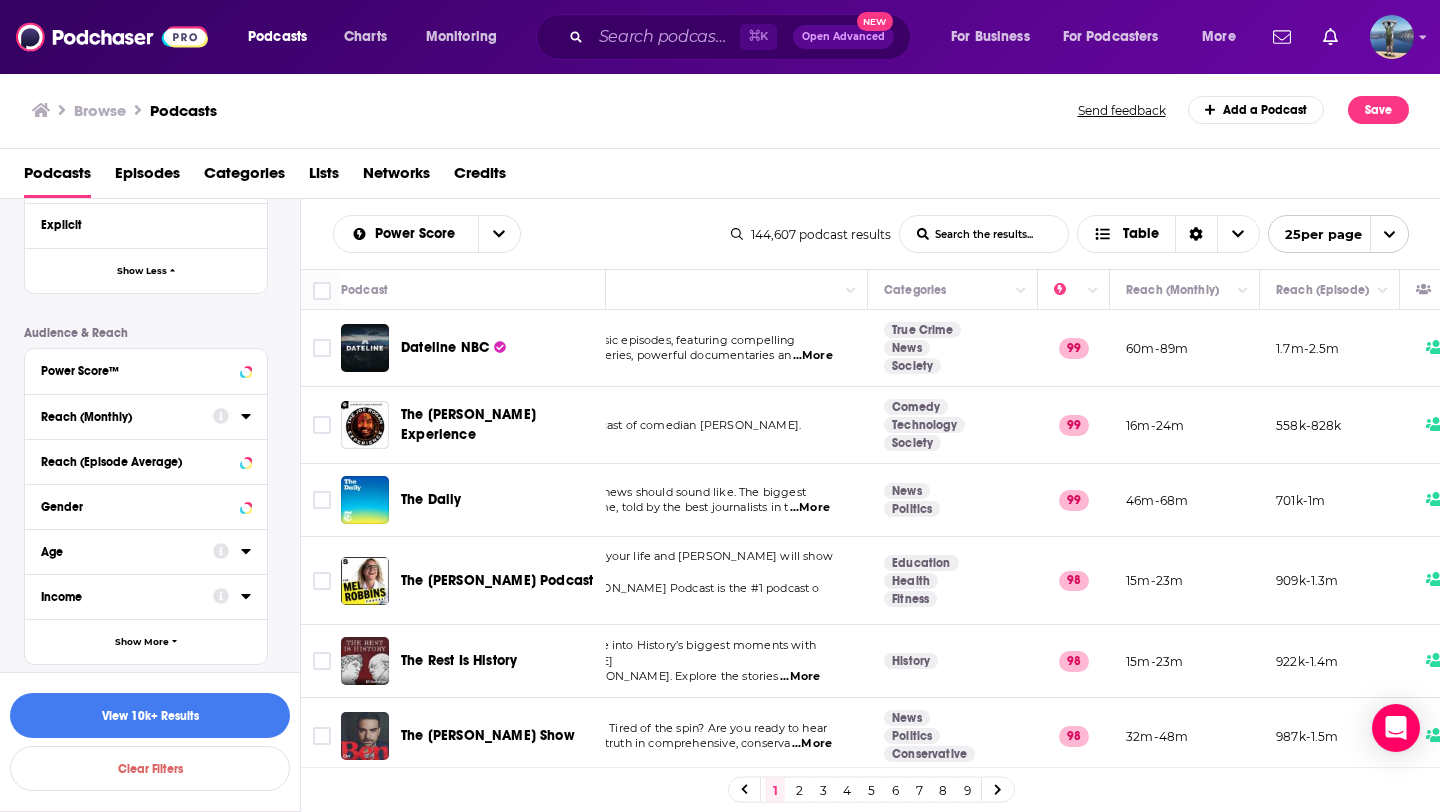 click 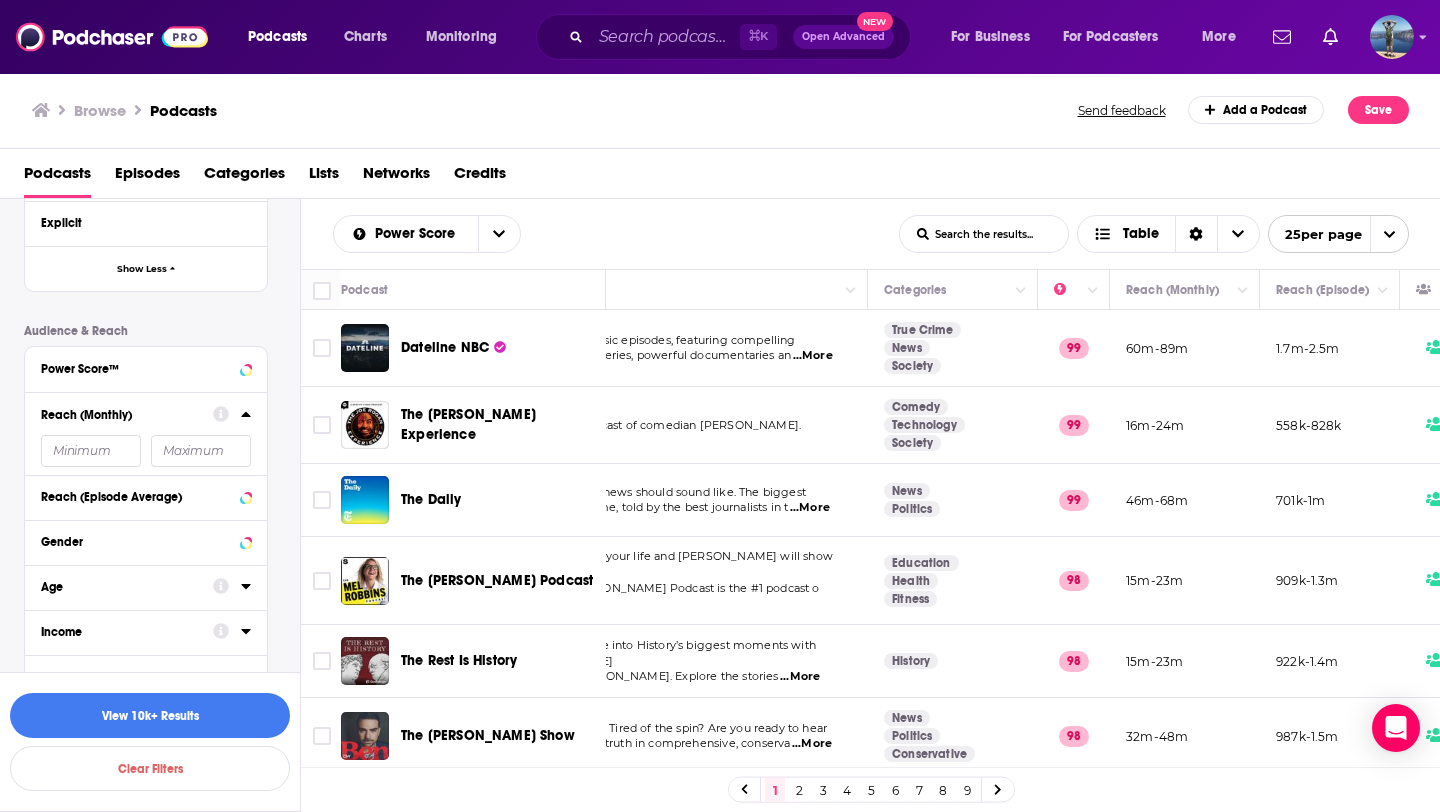 click at bounding box center [201, 451] 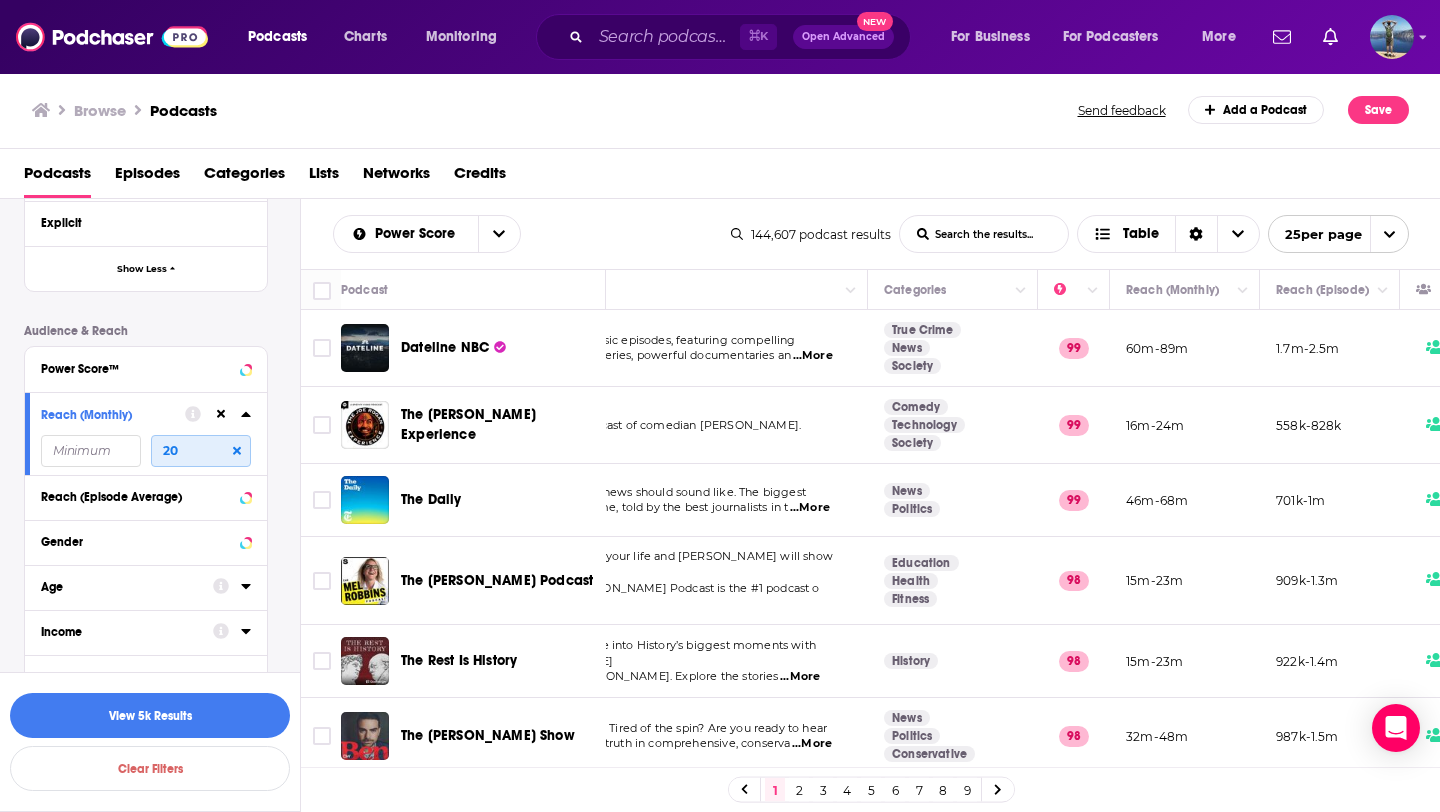 type on "2" 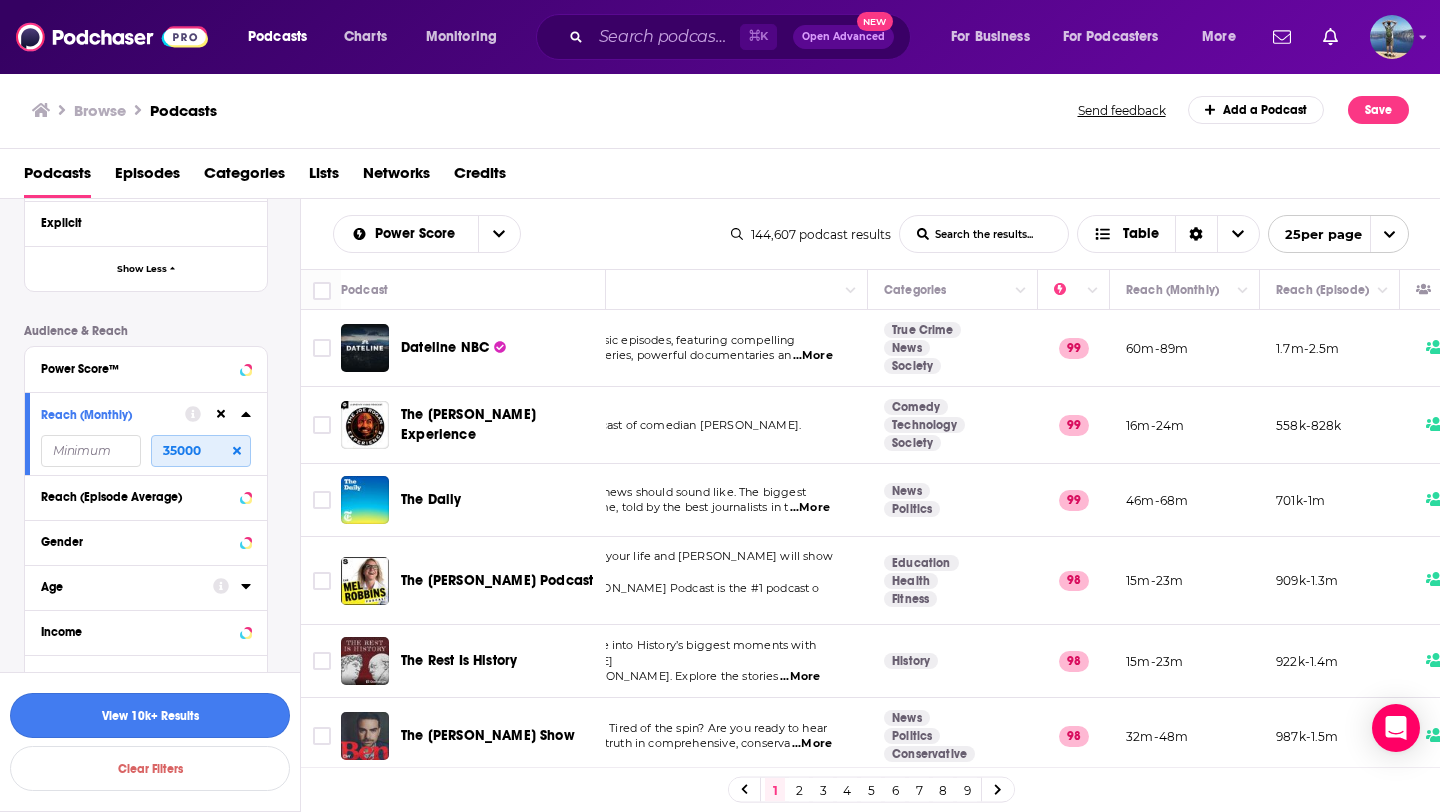 type on "35000" 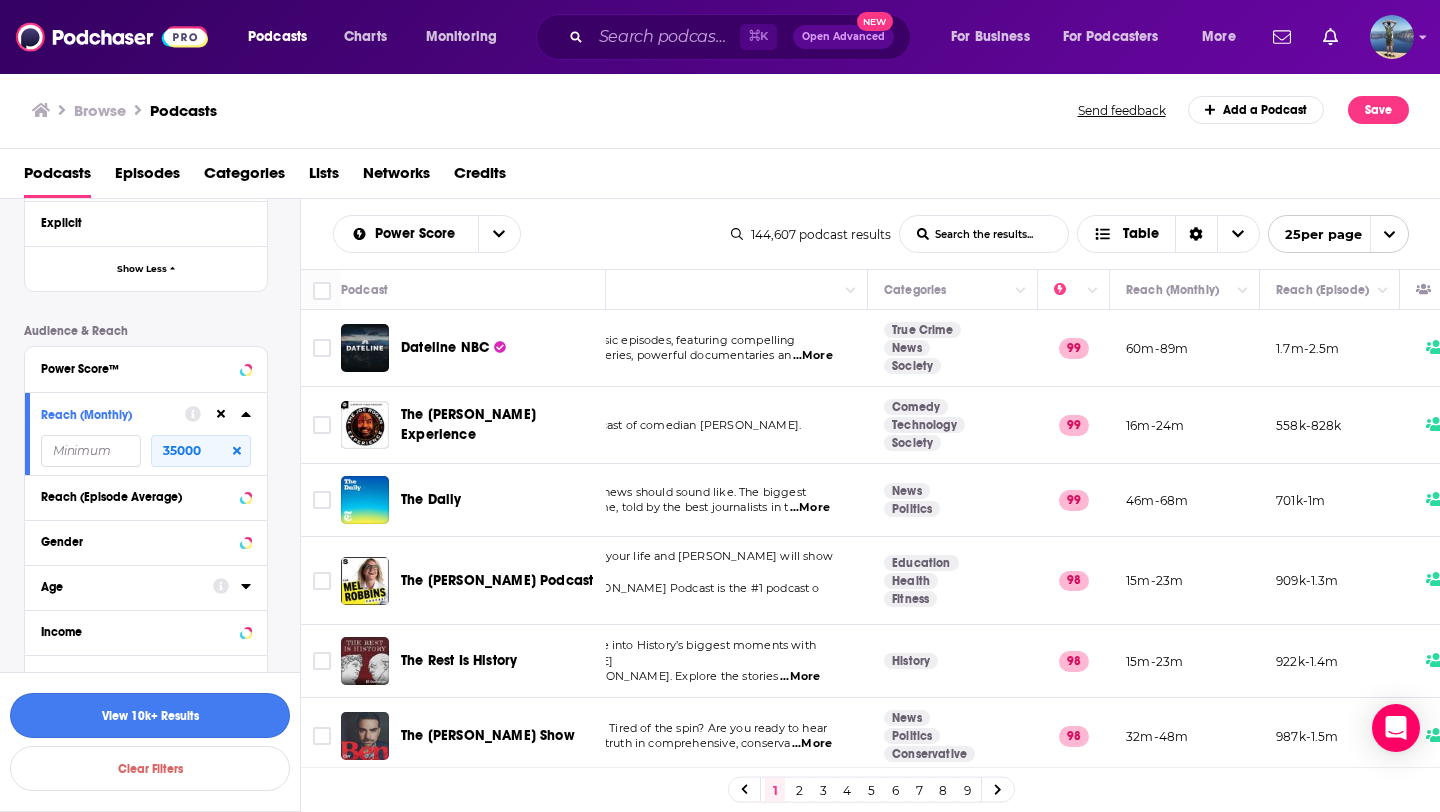 click on "View 10k+ Results" at bounding box center (150, 715) 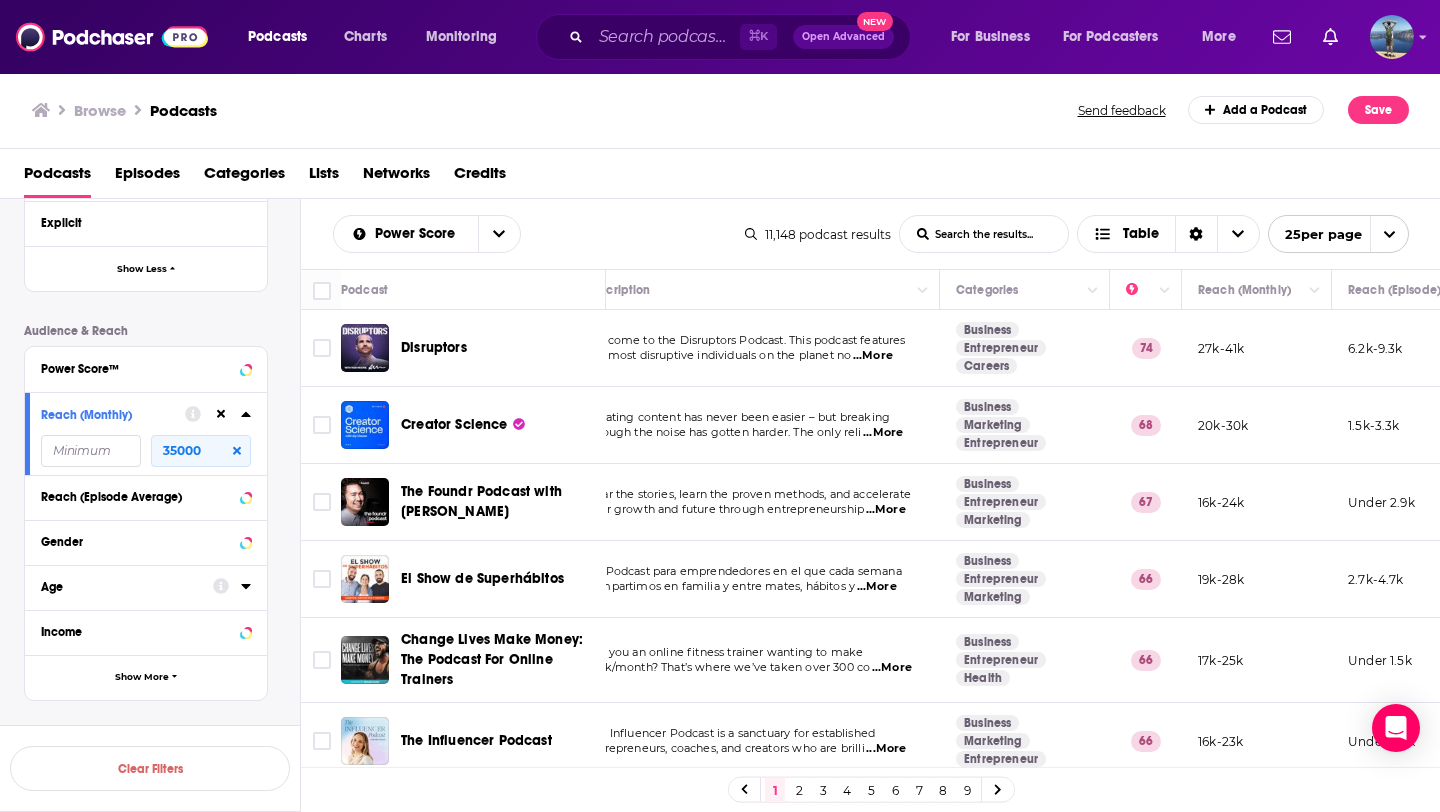 scroll, scrollTop: 0, scrollLeft: 0, axis: both 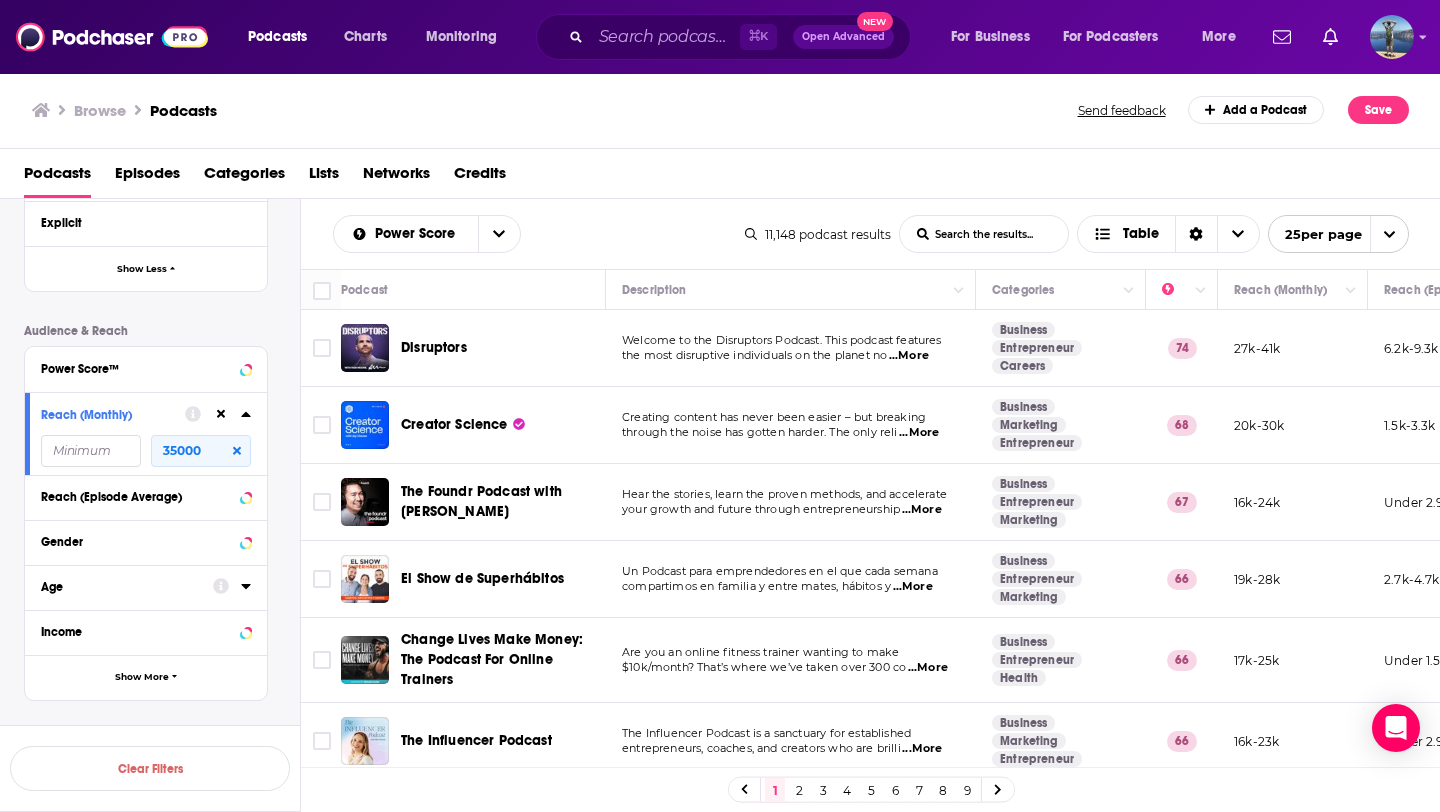 click on "...More" at bounding box center [909, 356] 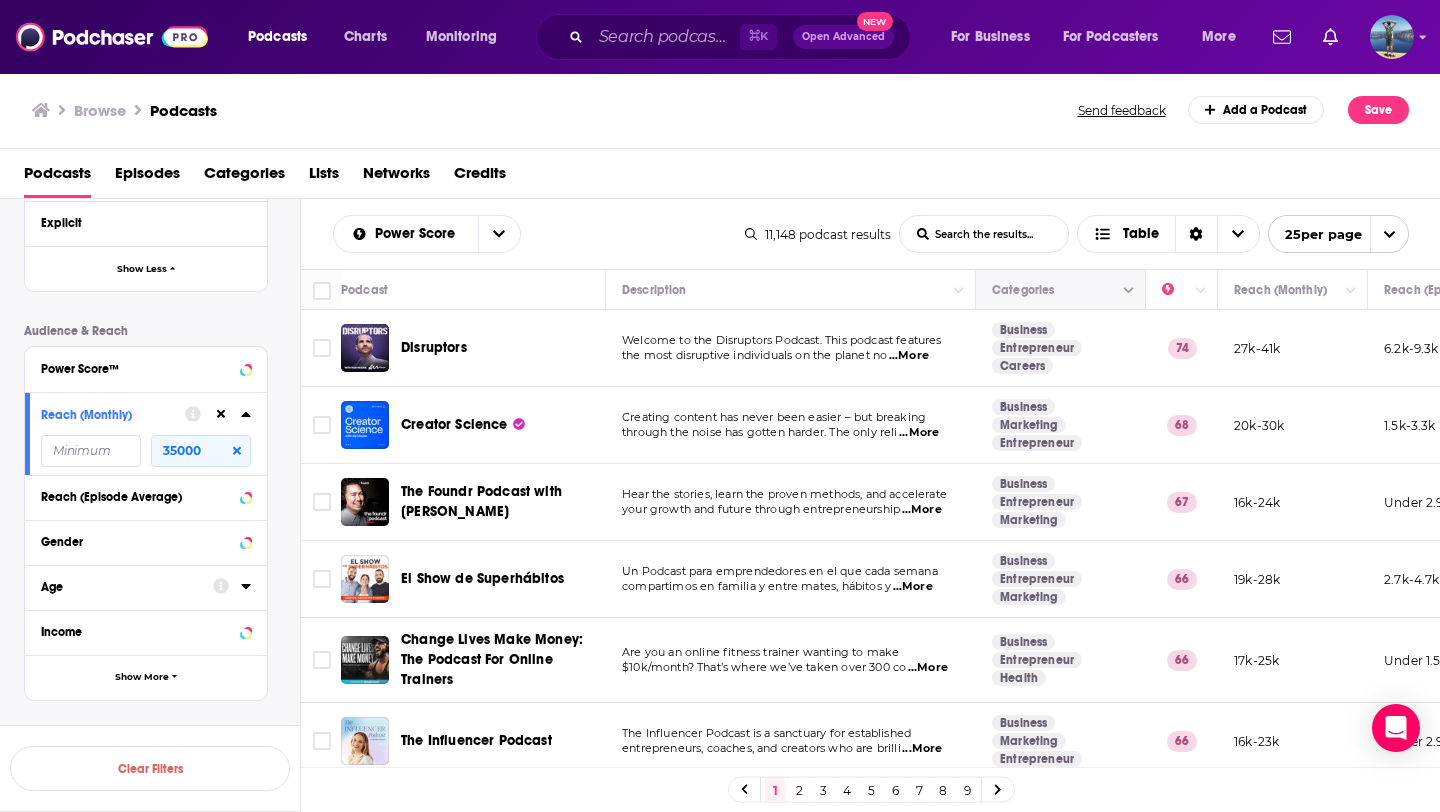 click 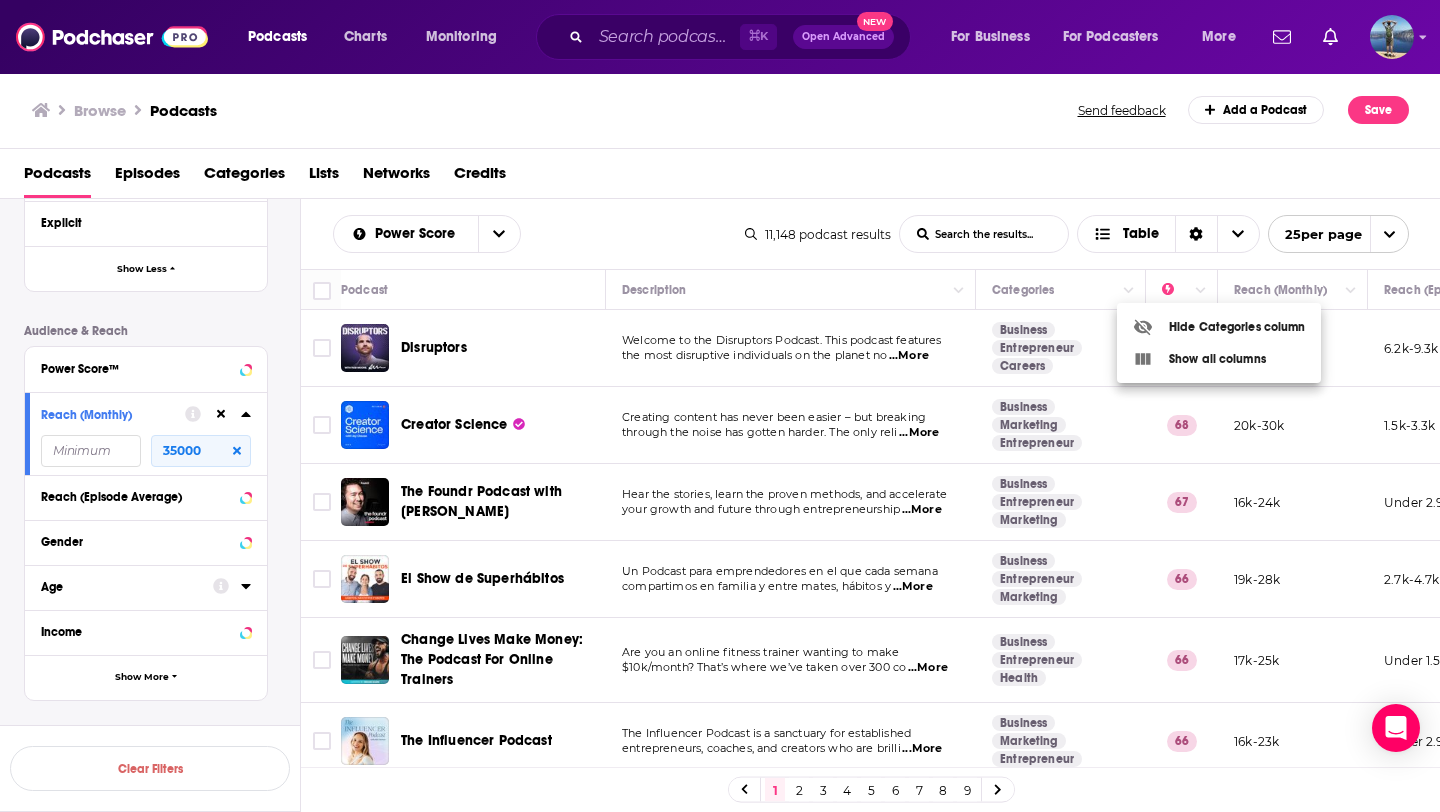 click at bounding box center [720, 406] 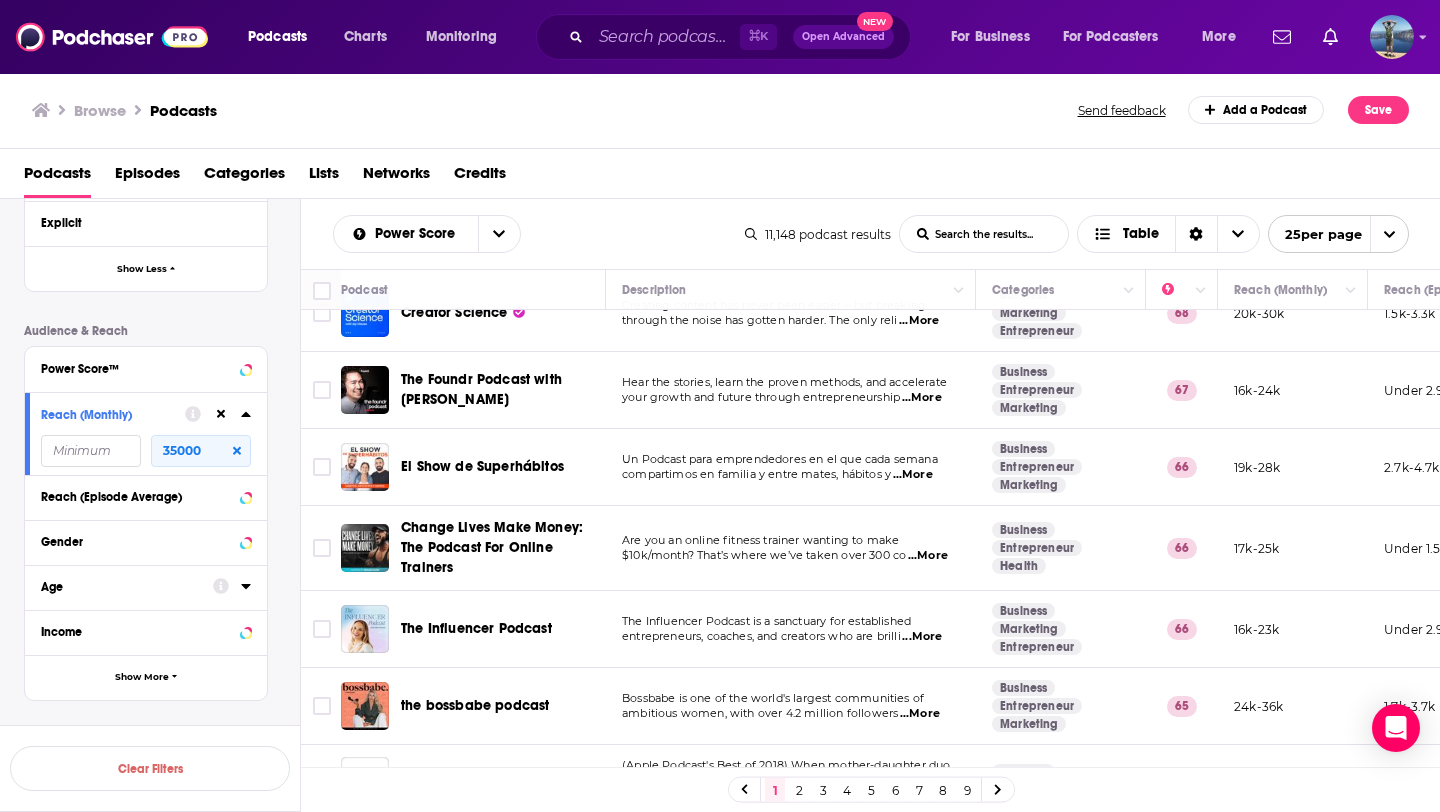 scroll, scrollTop: 113, scrollLeft: 0, axis: vertical 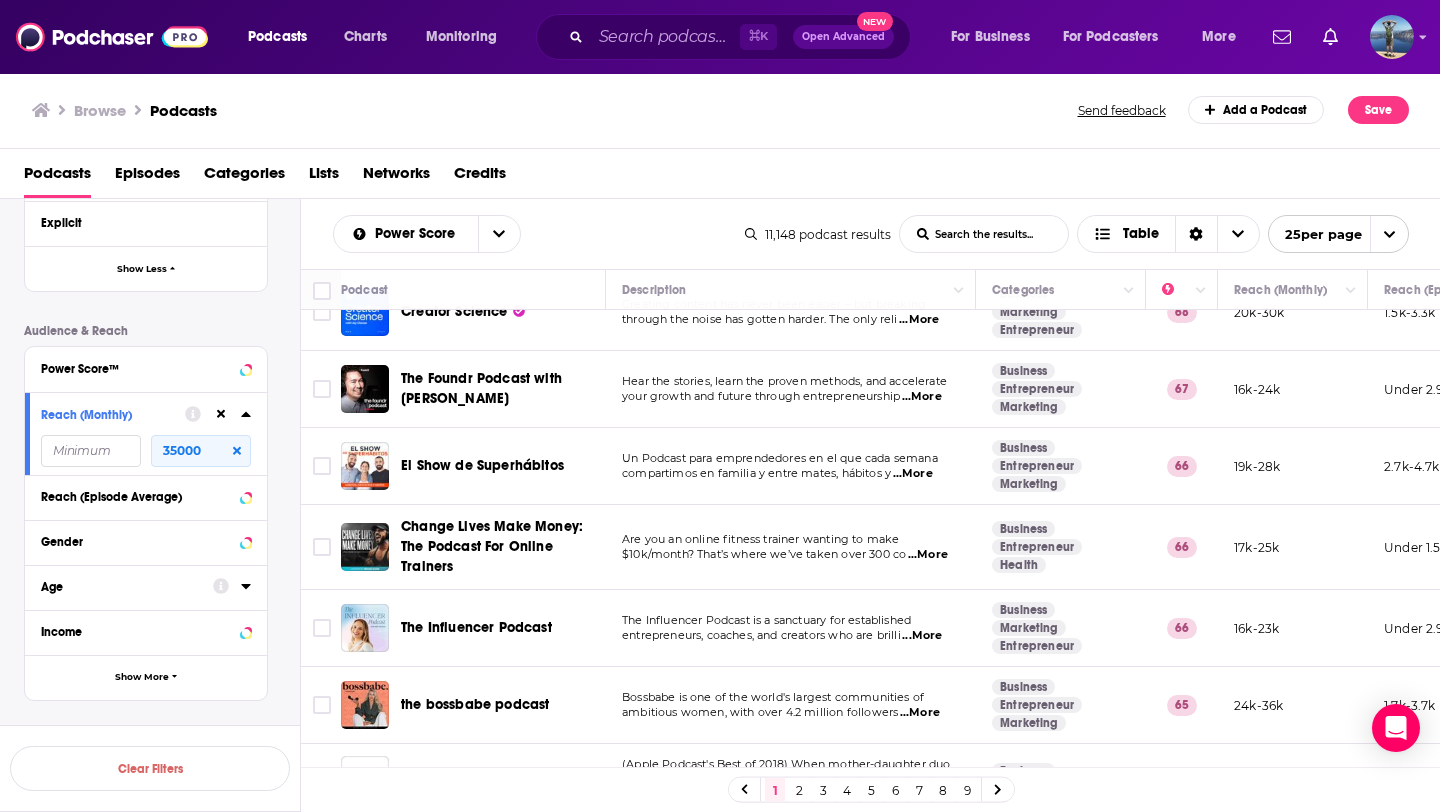 click on "...More" at bounding box center [922, 397] 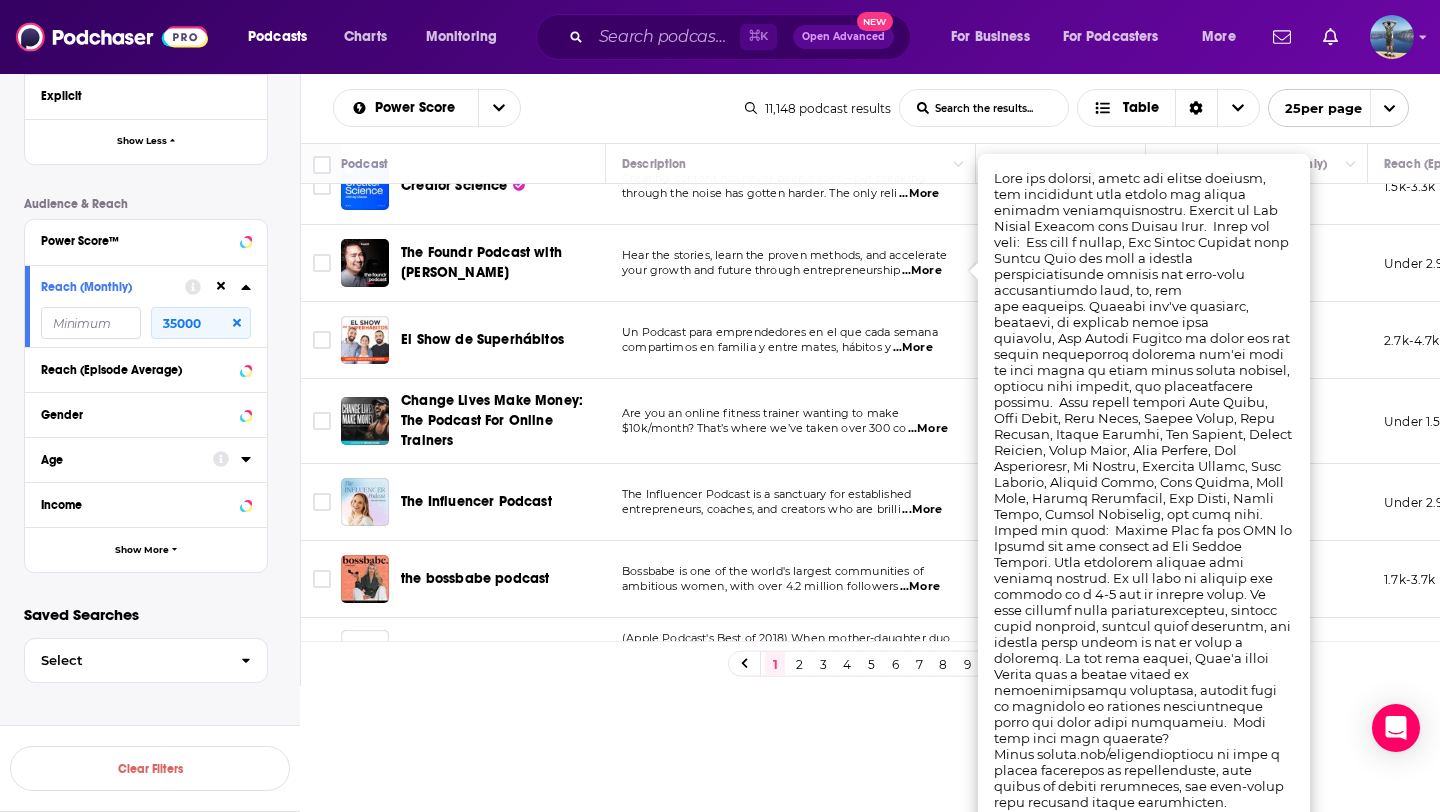 scroll, scrollTop: 127, scrollLeft: 0, axis: vertical 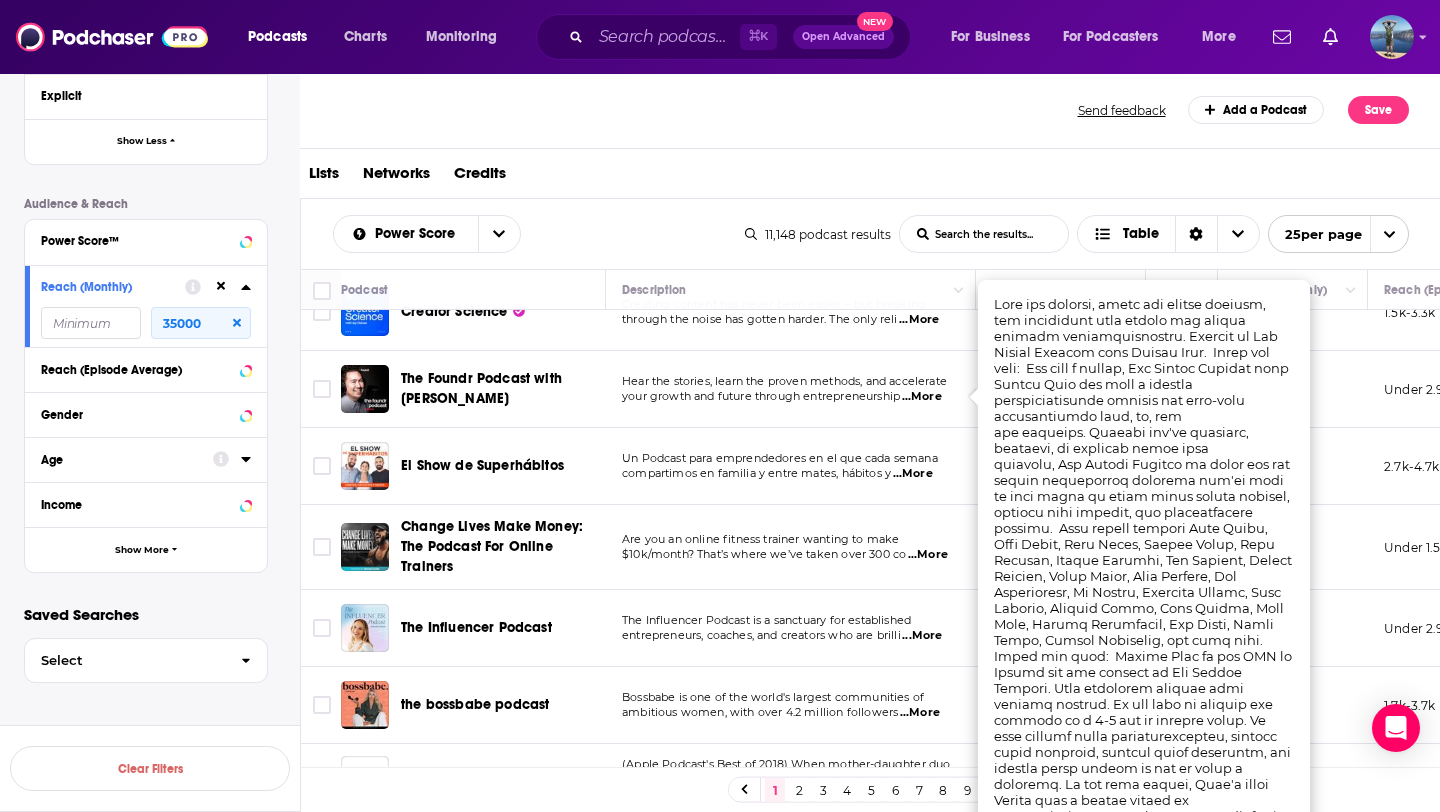 click on "Podcasts Charts Monitoring ⌘  K Open Advanced New For Business For Podcasters More Podcasts Charts Monitoring For Business For Podcasters More Browse Podcasts Send feedback Add a Podcast Save Podcasts Episodes Categories Lists Networks Credits Filters 5 Quick Filters Has Guests Active Podcast Details Category Active Status Language English 11k Has Guests Brand Safety & Suitability Political Skew Beta Network Date of First Episode Date of Last Episode Episode Length Release Schedule Episode Count Hosting Provider Rating Explicit Show Less Audience & Reach Power Score™ Reach (Monthly) 35000 Reach (Episode Average) Gender Age Income Show More Saved Searches Select Clear Filters Power Score List Search Input Search the results... Table 11,148   podcast   results List Search Input Search the results... Table 25  per page Podcast Description Categories Reach (Monthly) Reach (Episode) Top Country Disruptors Welcome to the Disruptors Podcast. This podcast features the most disruptive individuals on the planet no" at bounding box center [720, 406] 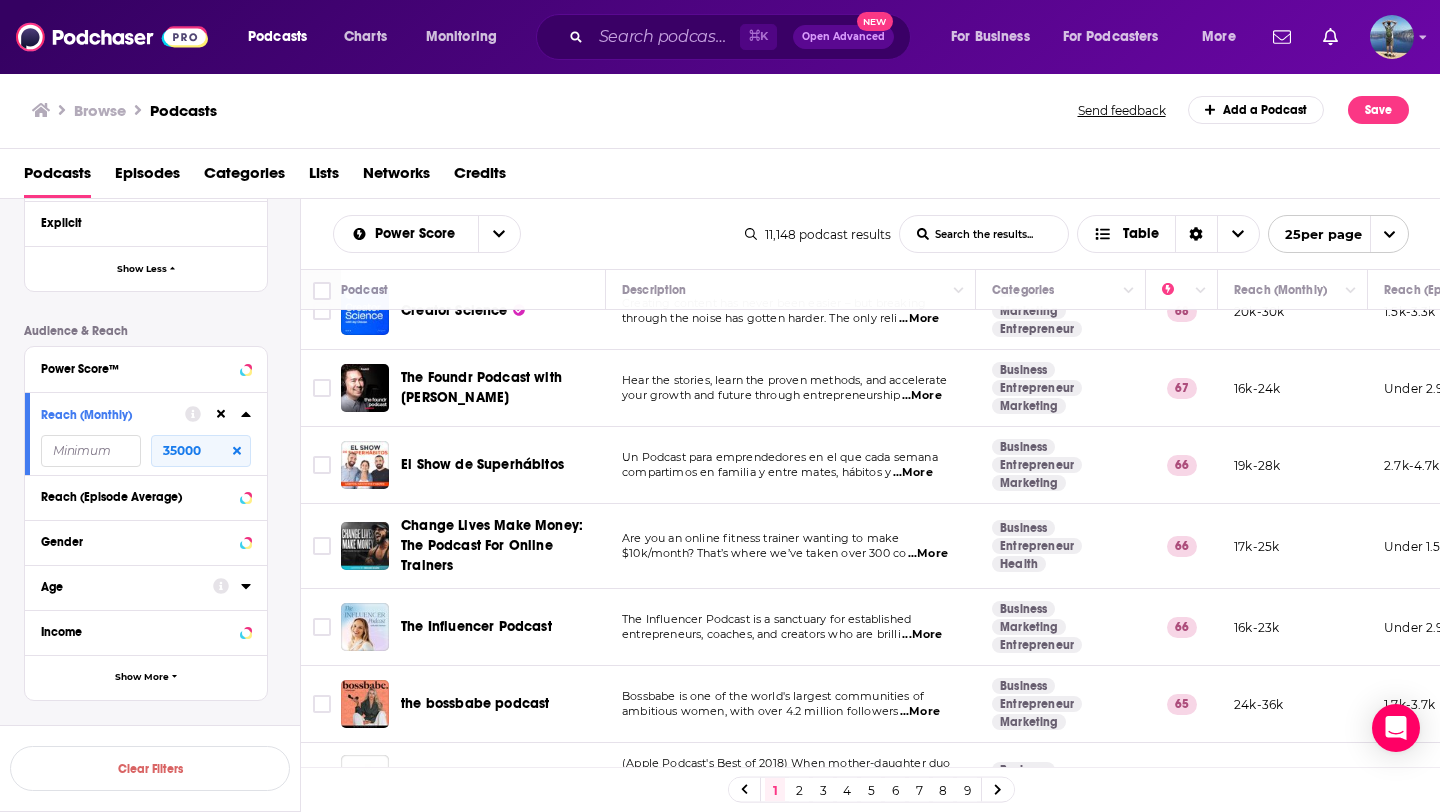 scroll, scrollTop: 112, scrollLeft: 0, axis: vertical 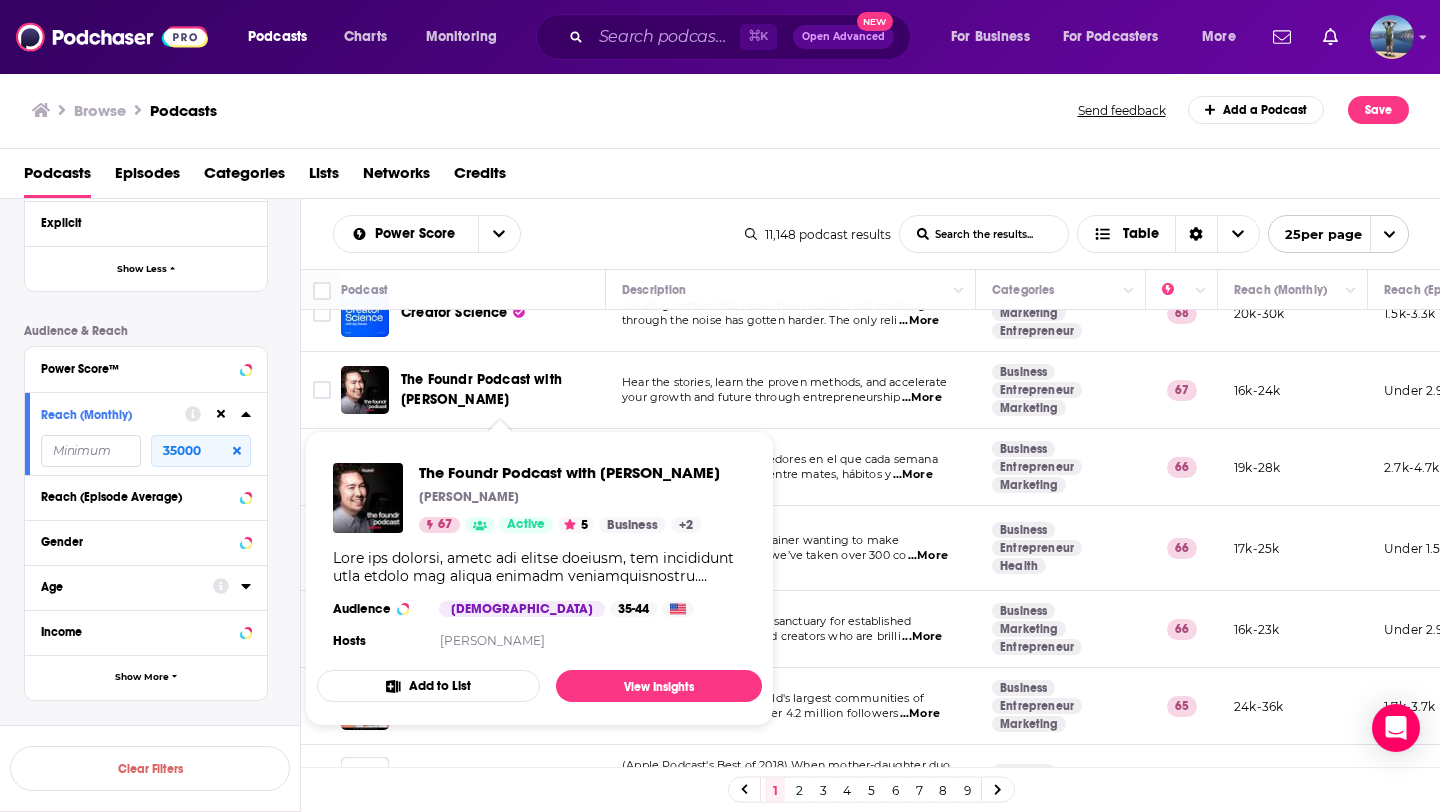 click on "Hear the stories, learn the proven methods, and accelerate" at bounding box center [784, 382] 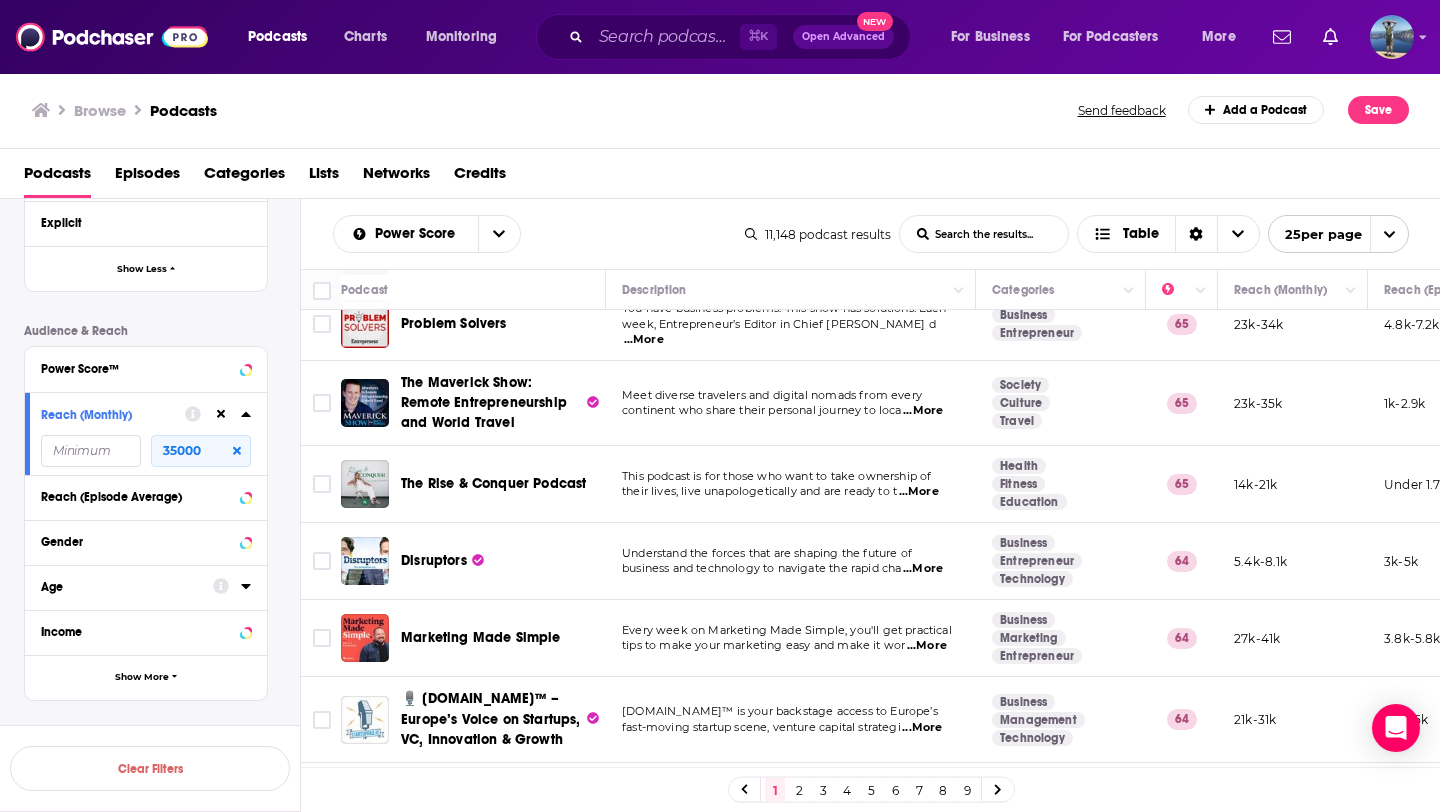 scroll, scrollTop: 738, scrollLeft: 0, axis: vertical 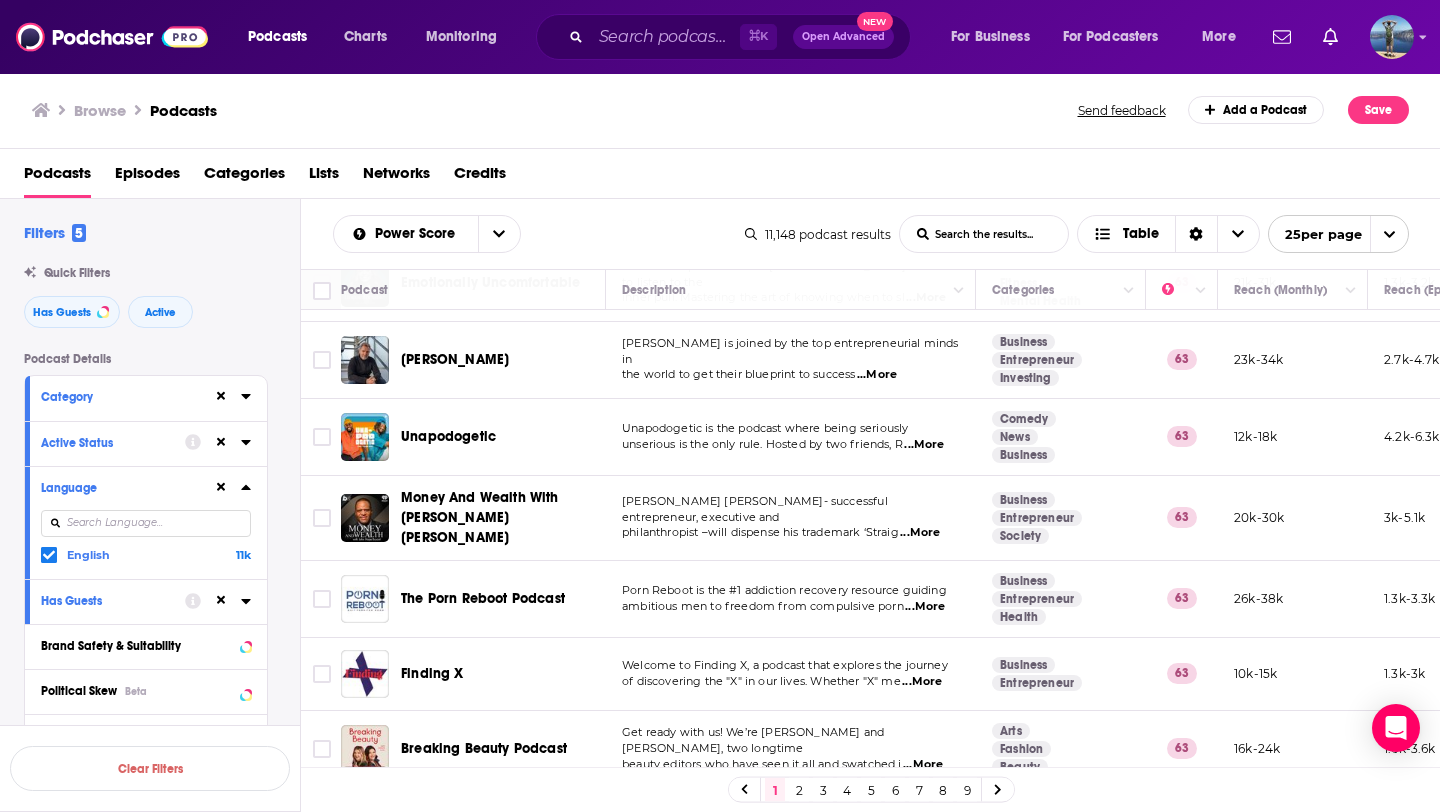 click on "2" at bounding box center (799, 790) 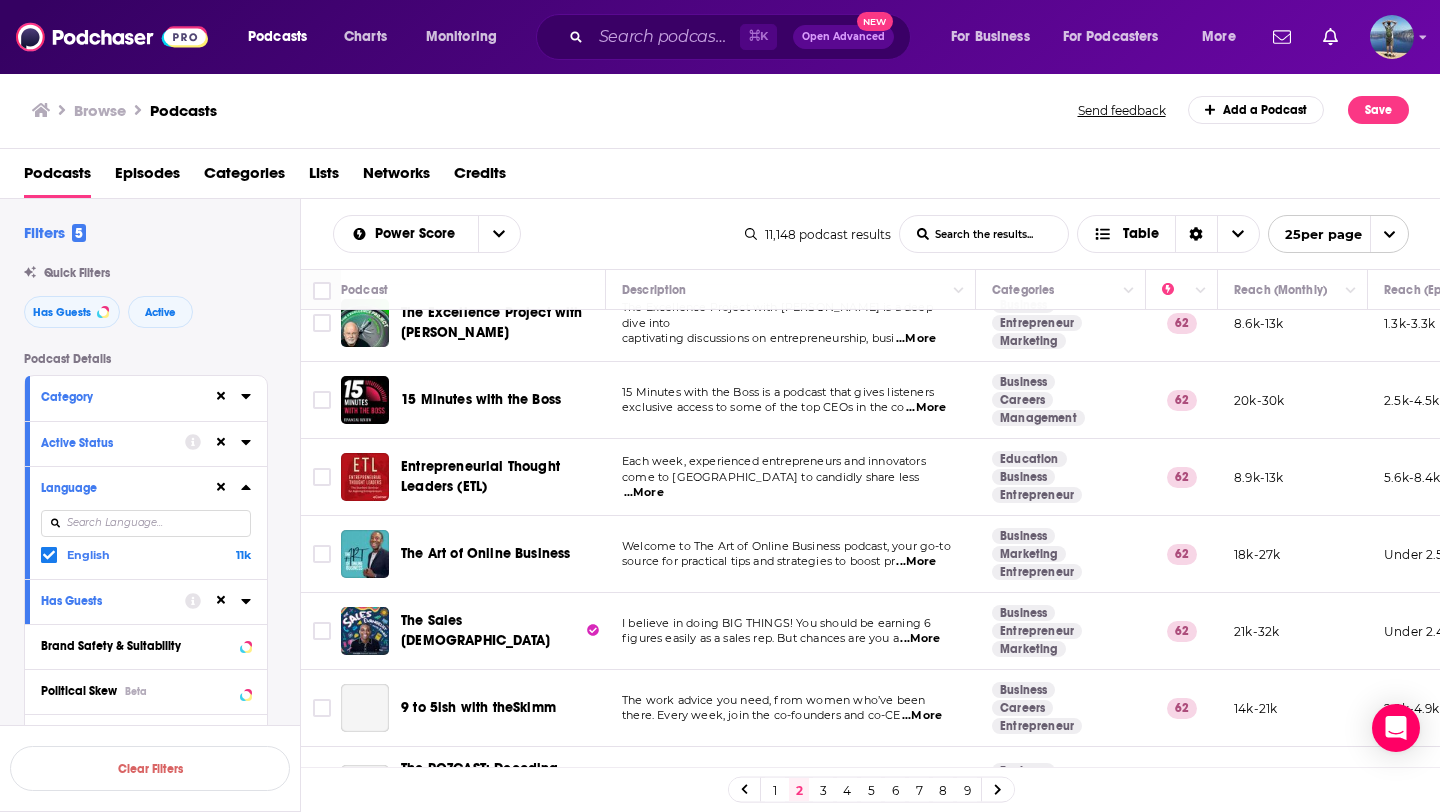 scroll, scrollTop: 419, scrollLeft: 0, axis: vertical 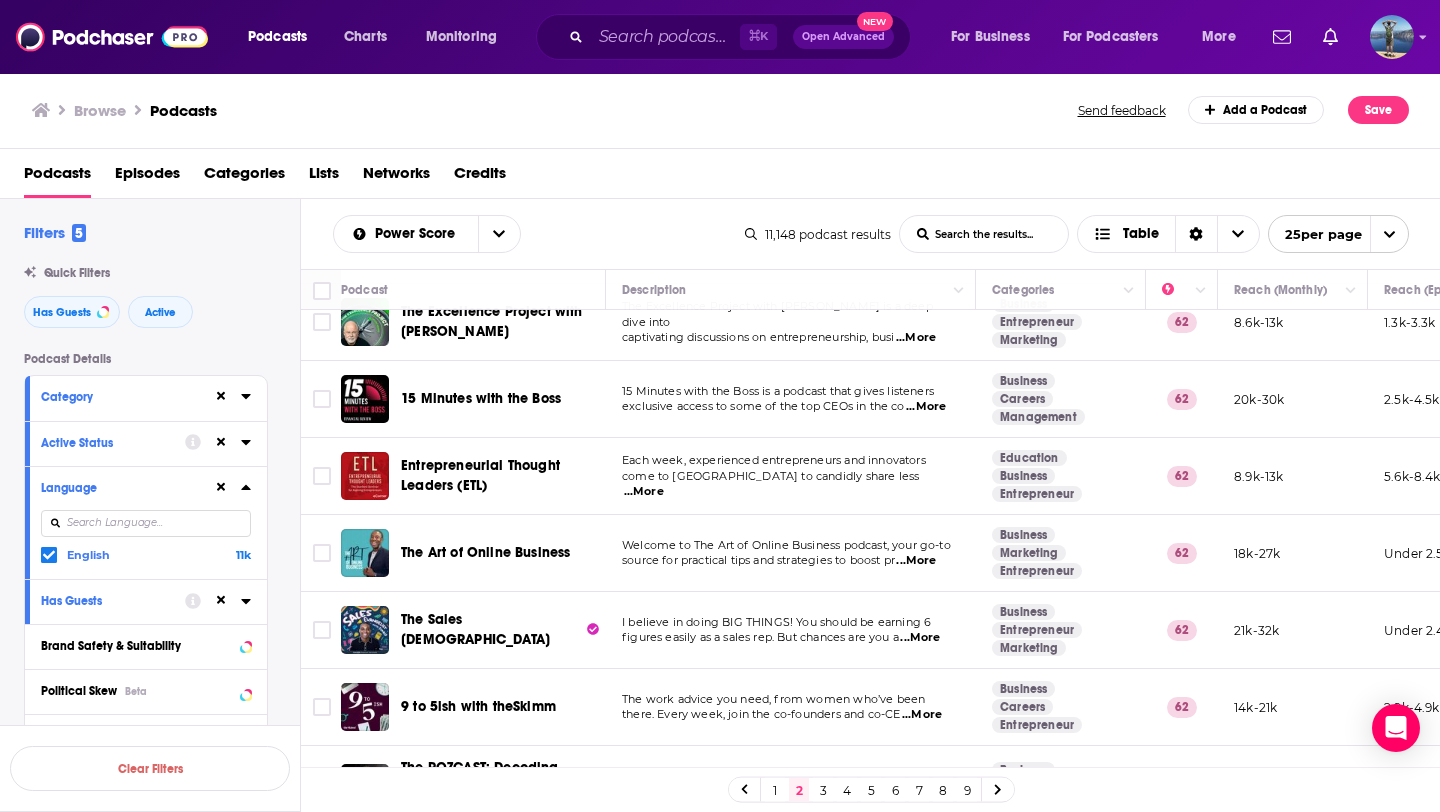 click on "List Search Input" at bounding box center [984, 234] 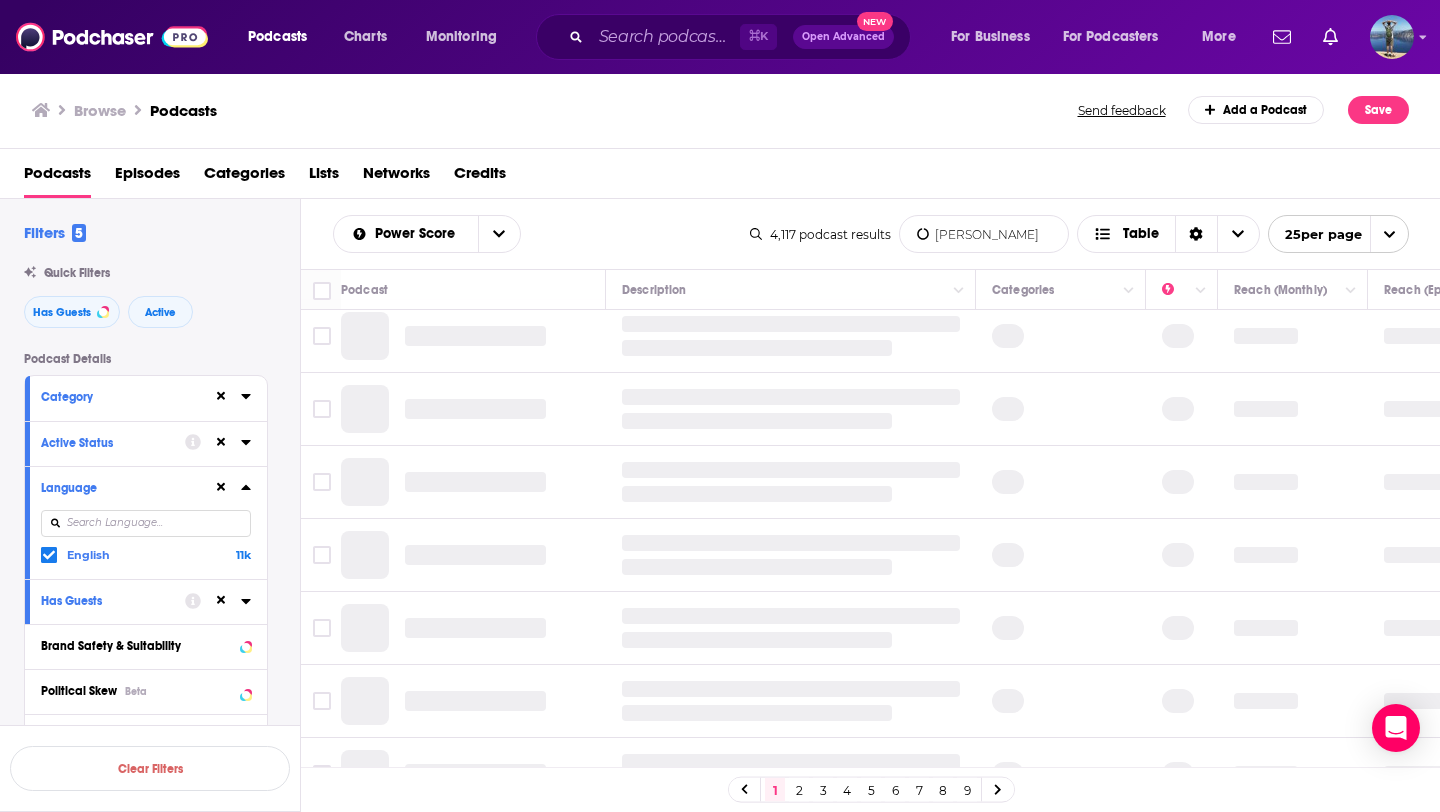scroll, scrollTop: 0, scrollLeft: 0, axis: both 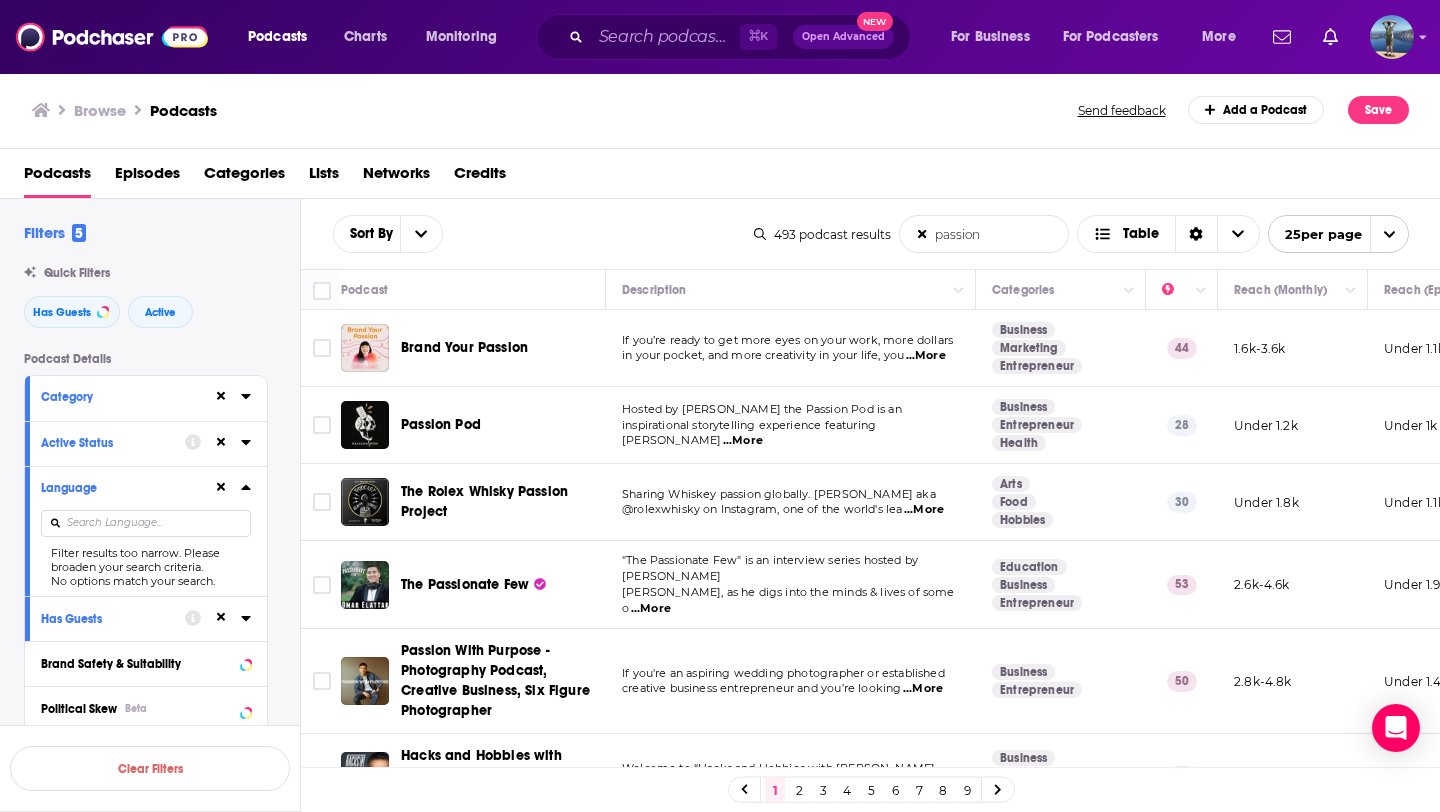 type on "passion" 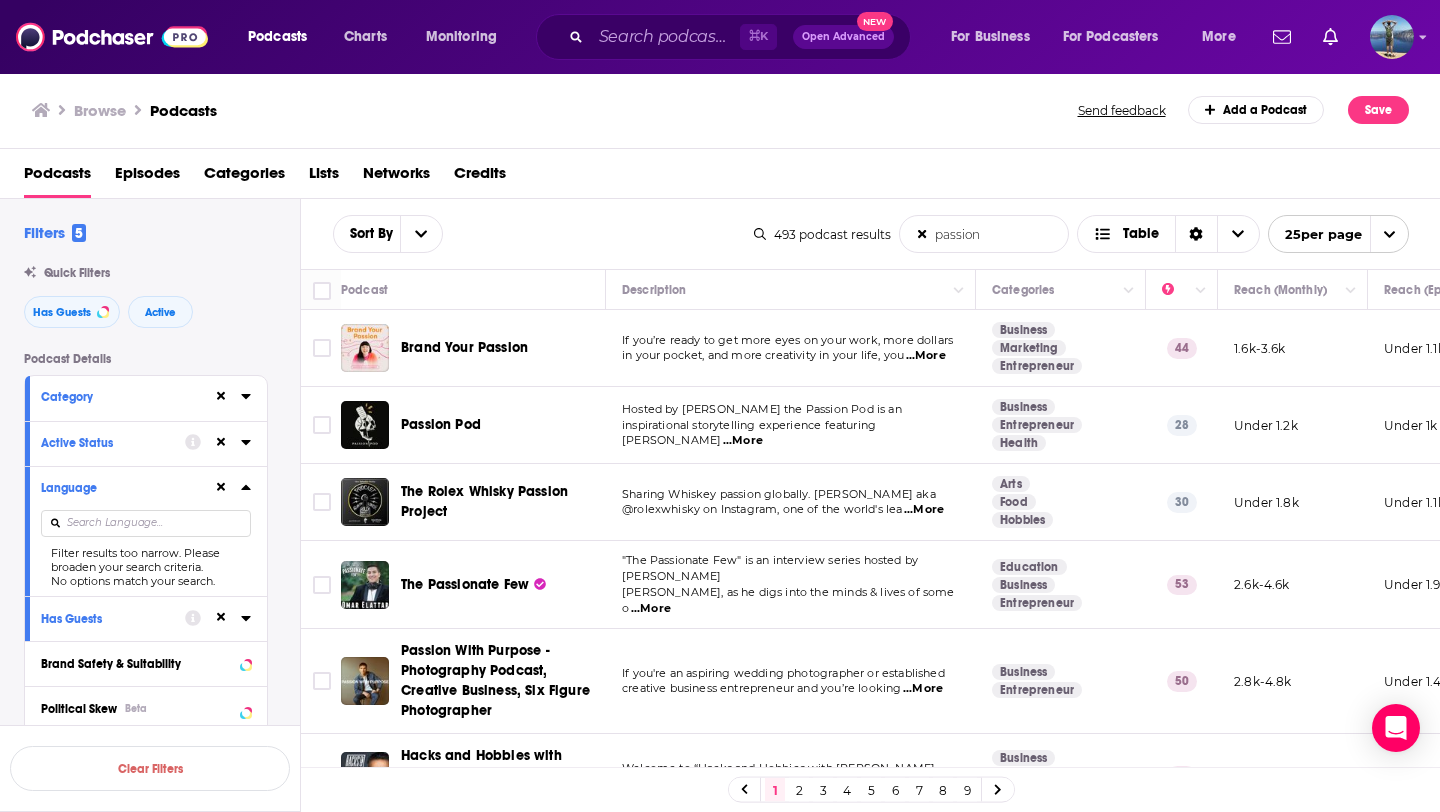 click on "Hosted by Chris Johnson the Passion Pod is an inspirational storytelling experience featuring uni  ...More" at bounding box center (791, 425) 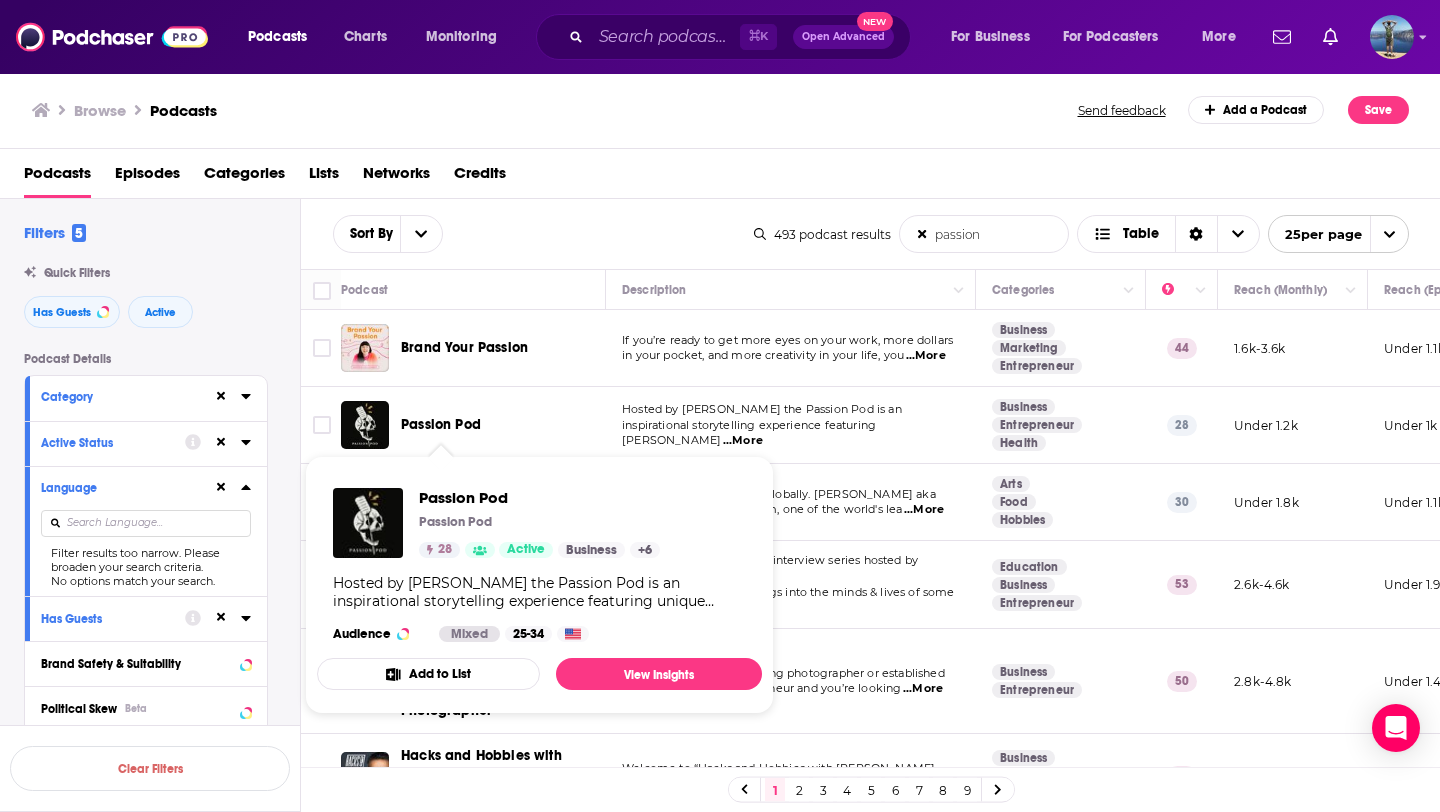 click on "Hosted by Chris Johnson the Passion Pod is an" at bounding box center (790, 410) 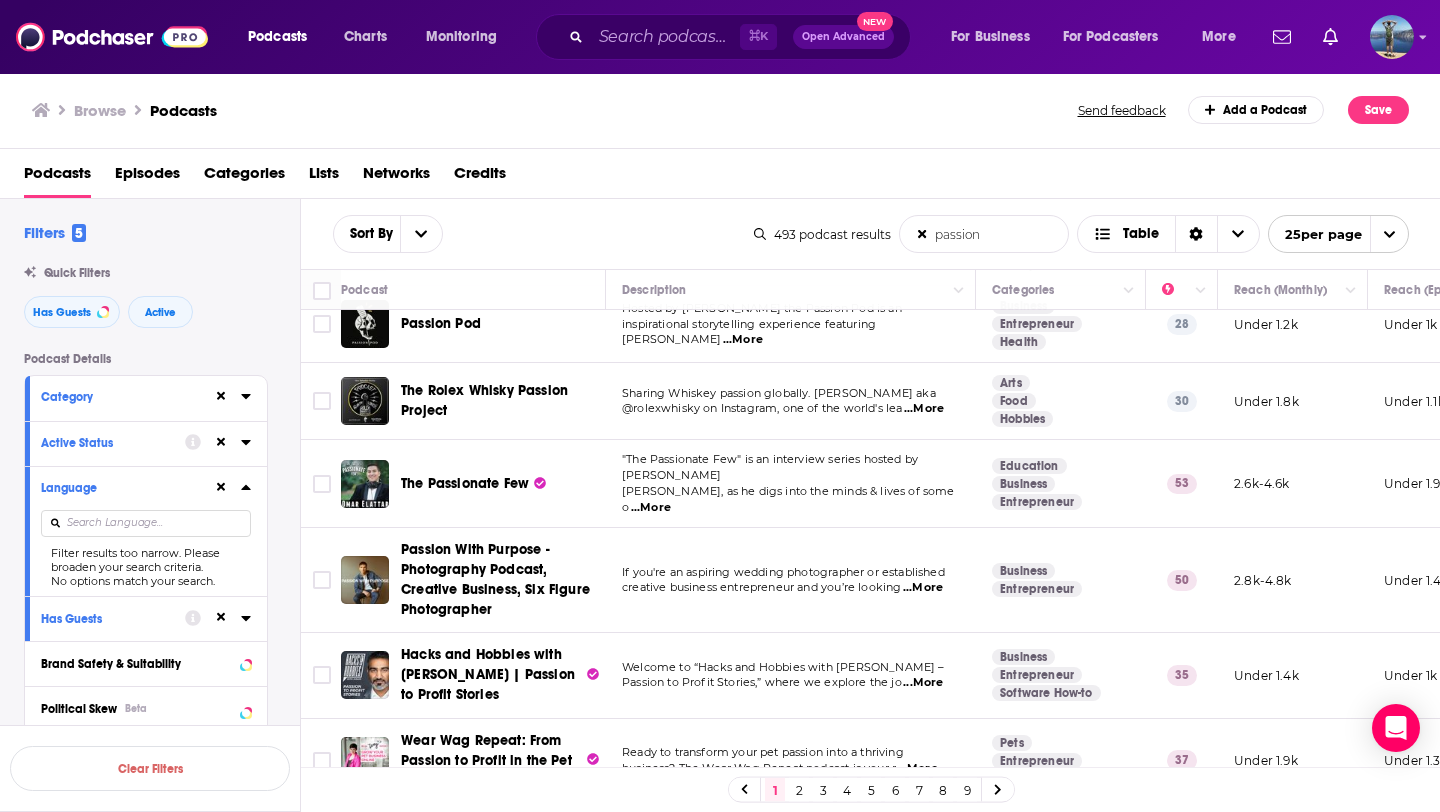 scroll, scrollTop: 106, scrollLeft: 0, axis: vertical 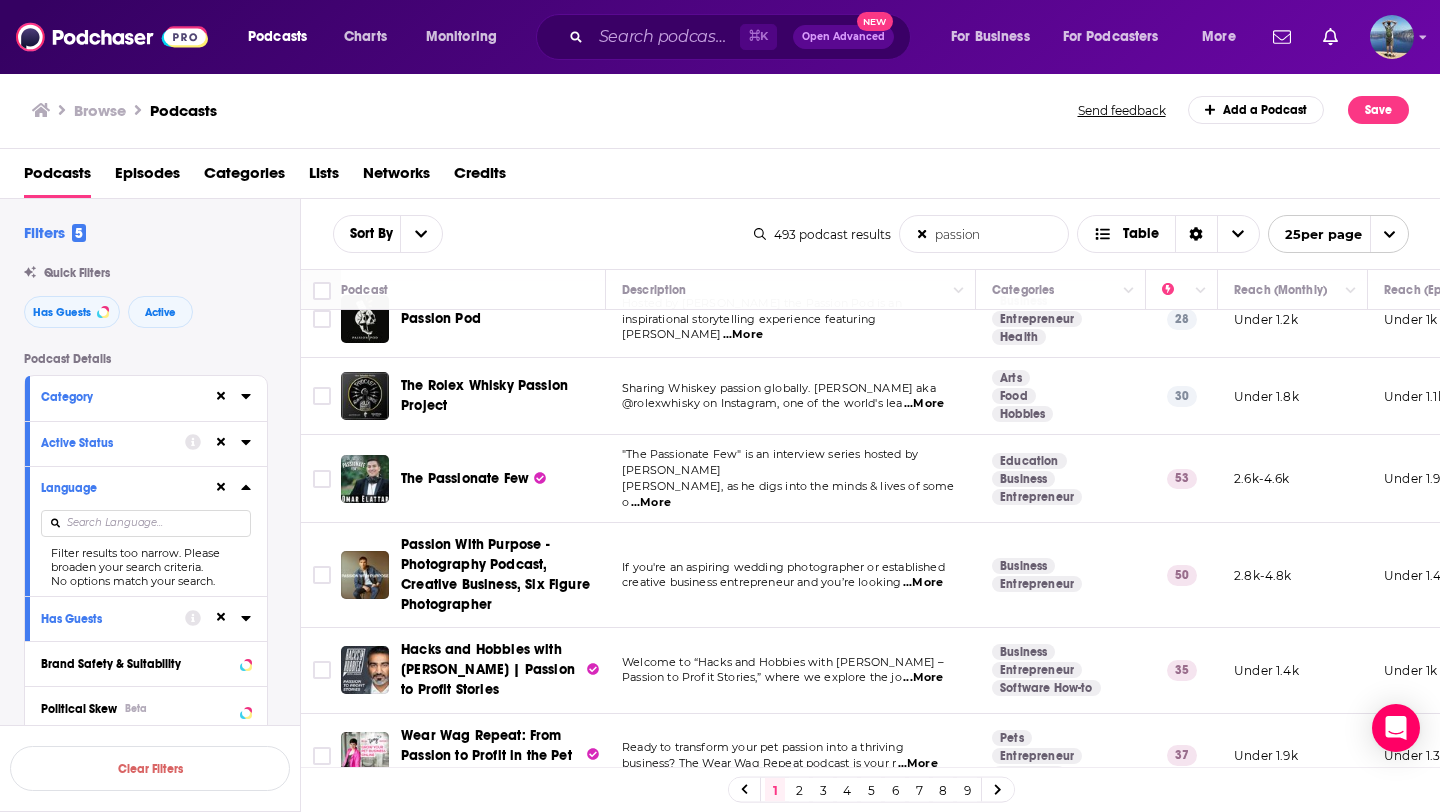click on "...More" at bounding box center [651, 503] 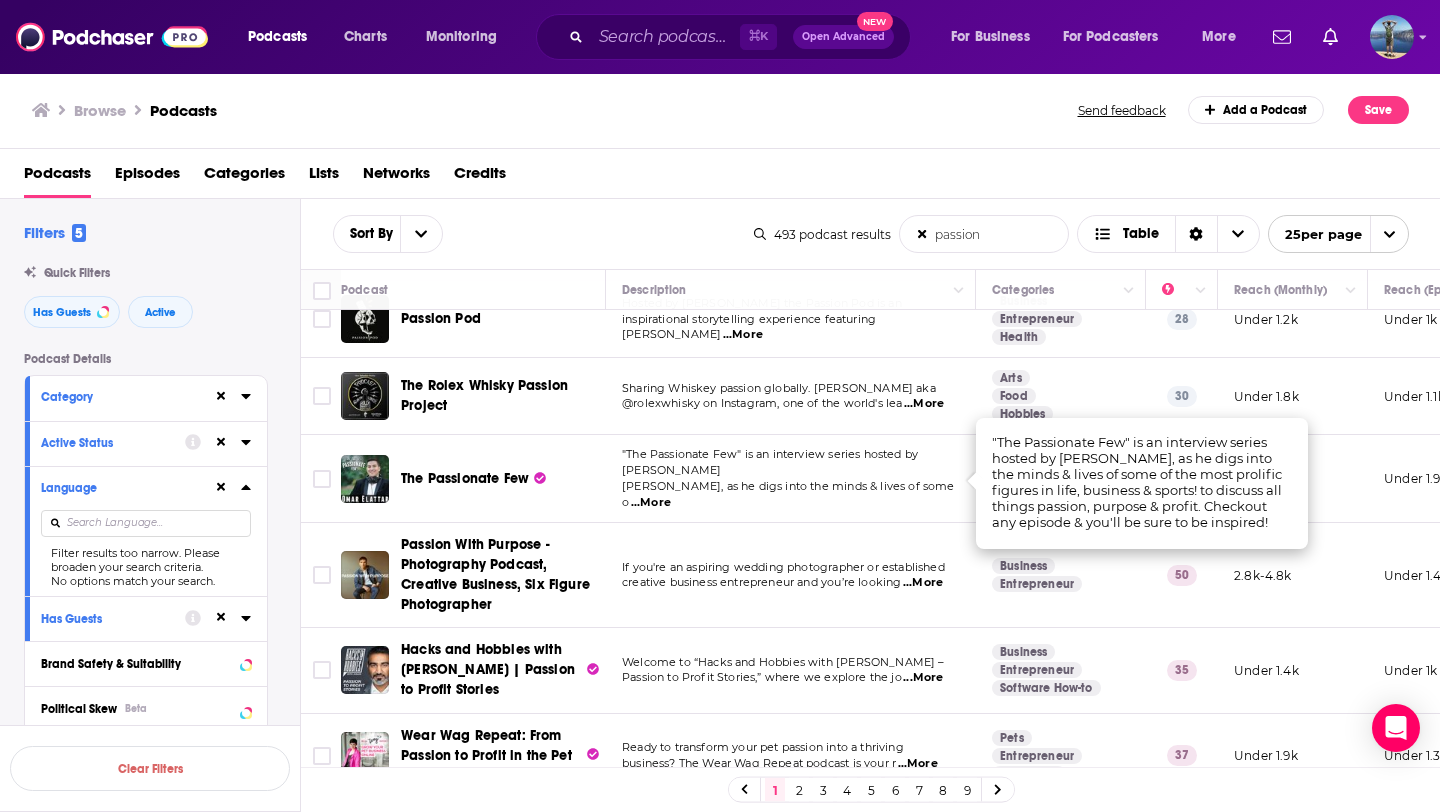 click on ""The Passionate Few" is an interview series hosted by Omar Elattar, as he digs into the minds & lives of some o  ...More" at bounding box center (791, 479) 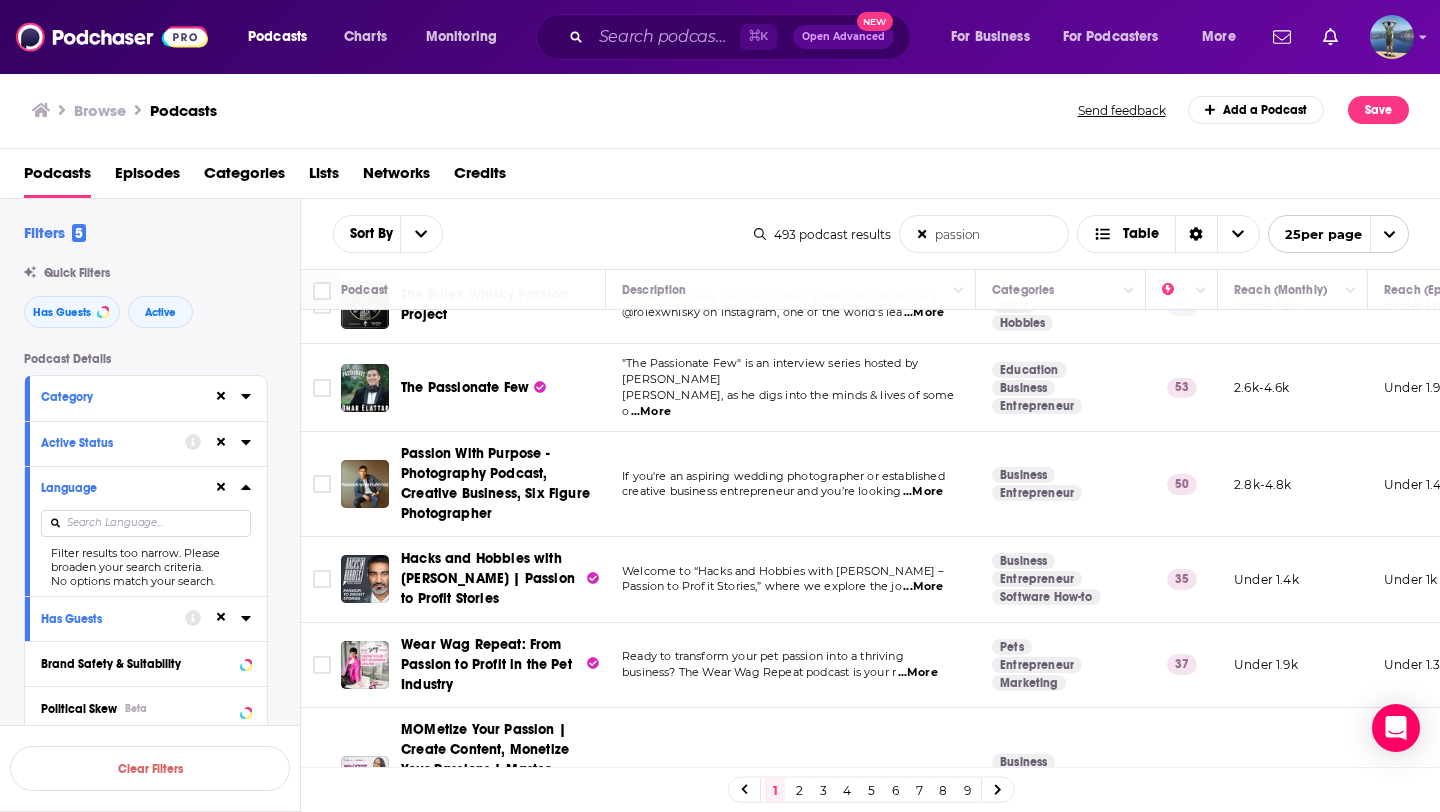 scroll, scrollTop: 175, scrollLeft: 0, axis: vertical 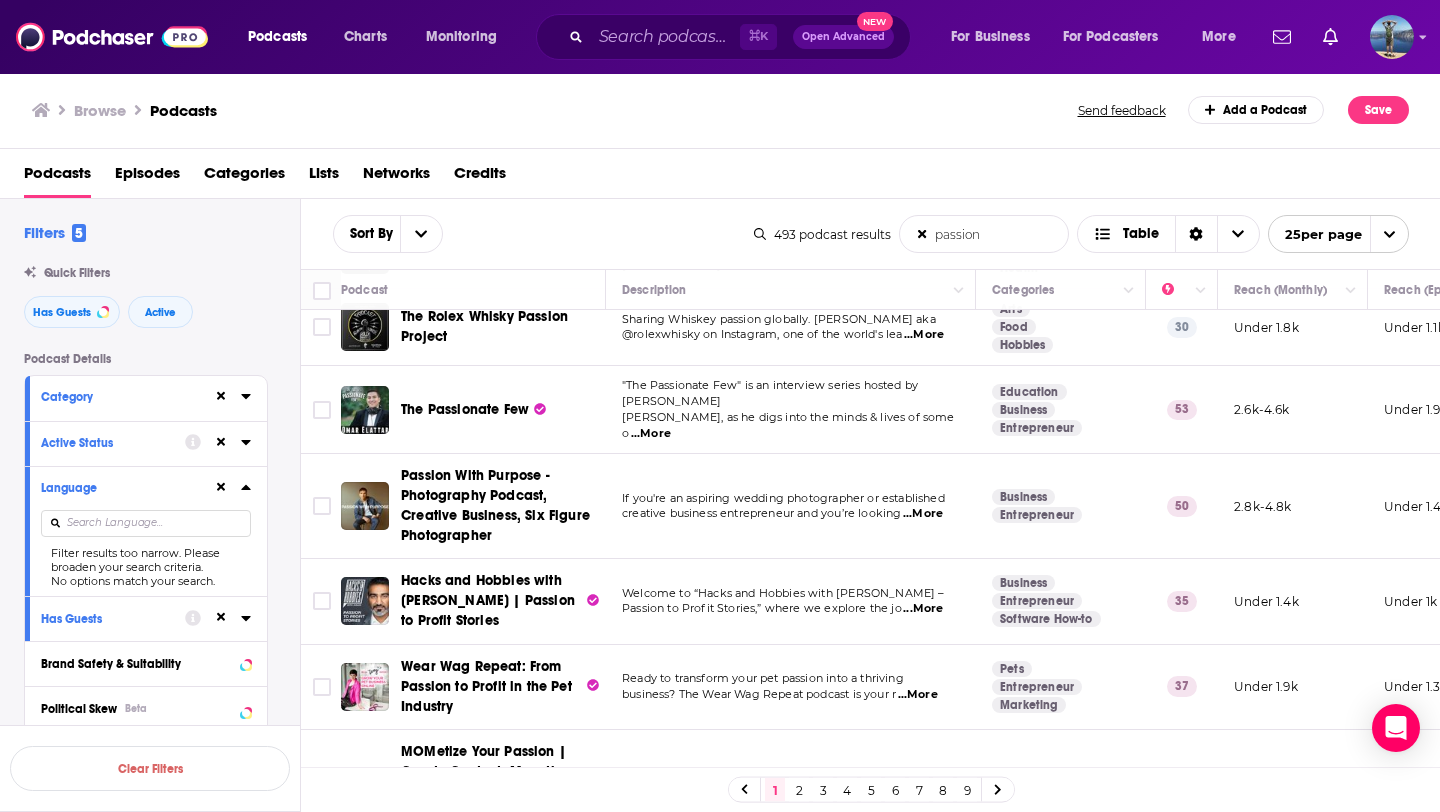 click on "...More" at bounding box center [651, 434] 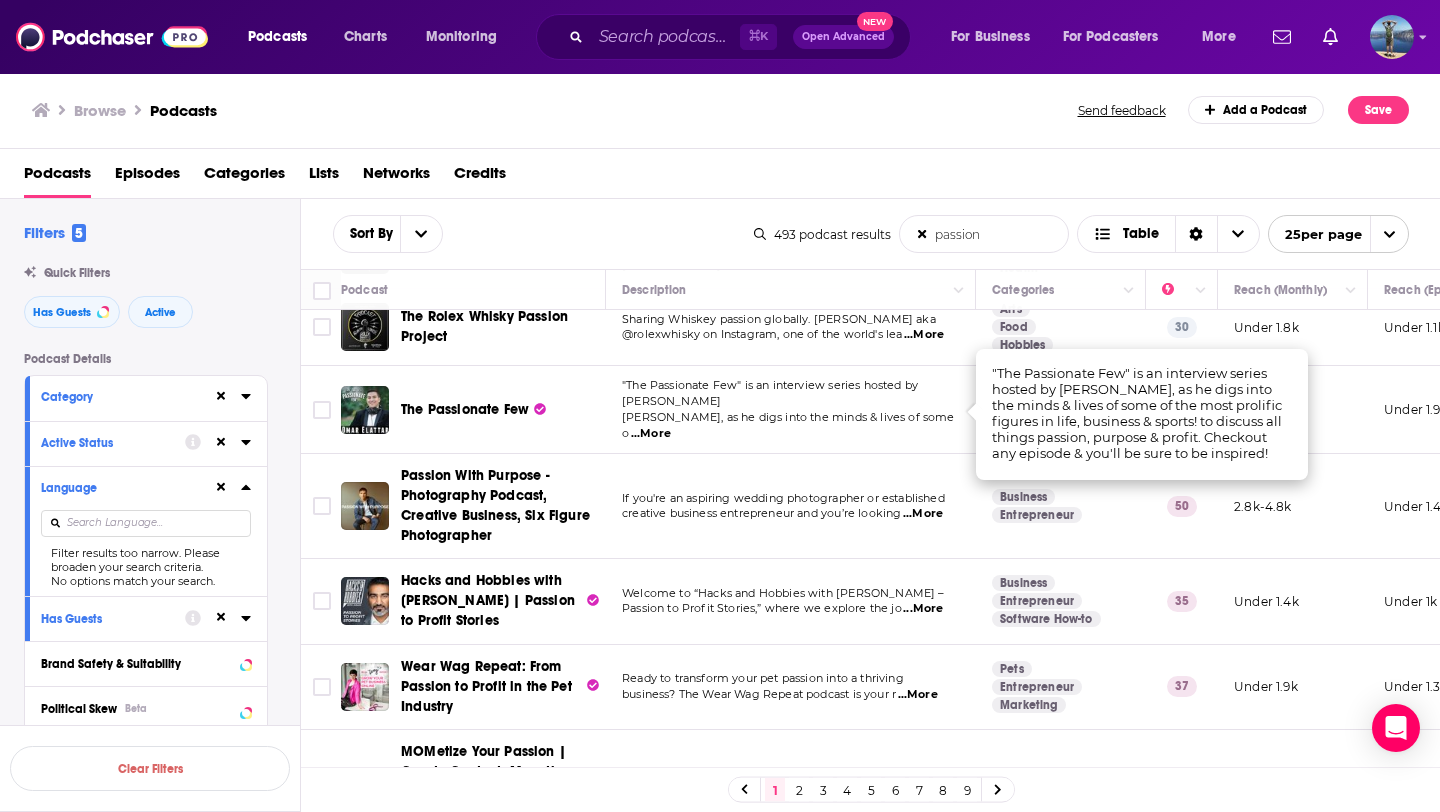 click on ""The Passionate Few" is an interview series hosted by Omar Elattar, as he digs into the minds & lives of some o  ...More" at bounding box center [791, 410] 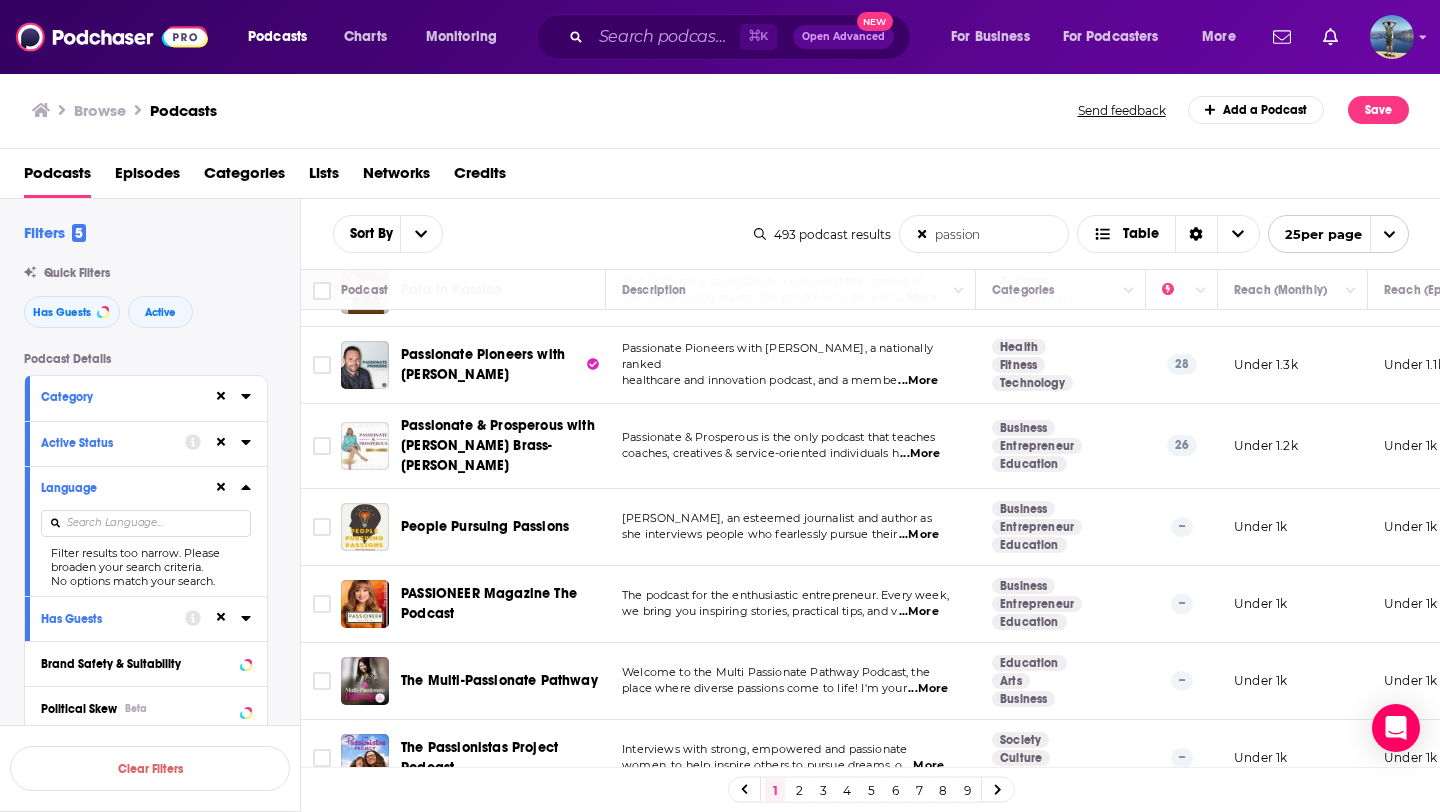 scroll, scrollTop: 1560, scrollLeft: 0, axis: vertical 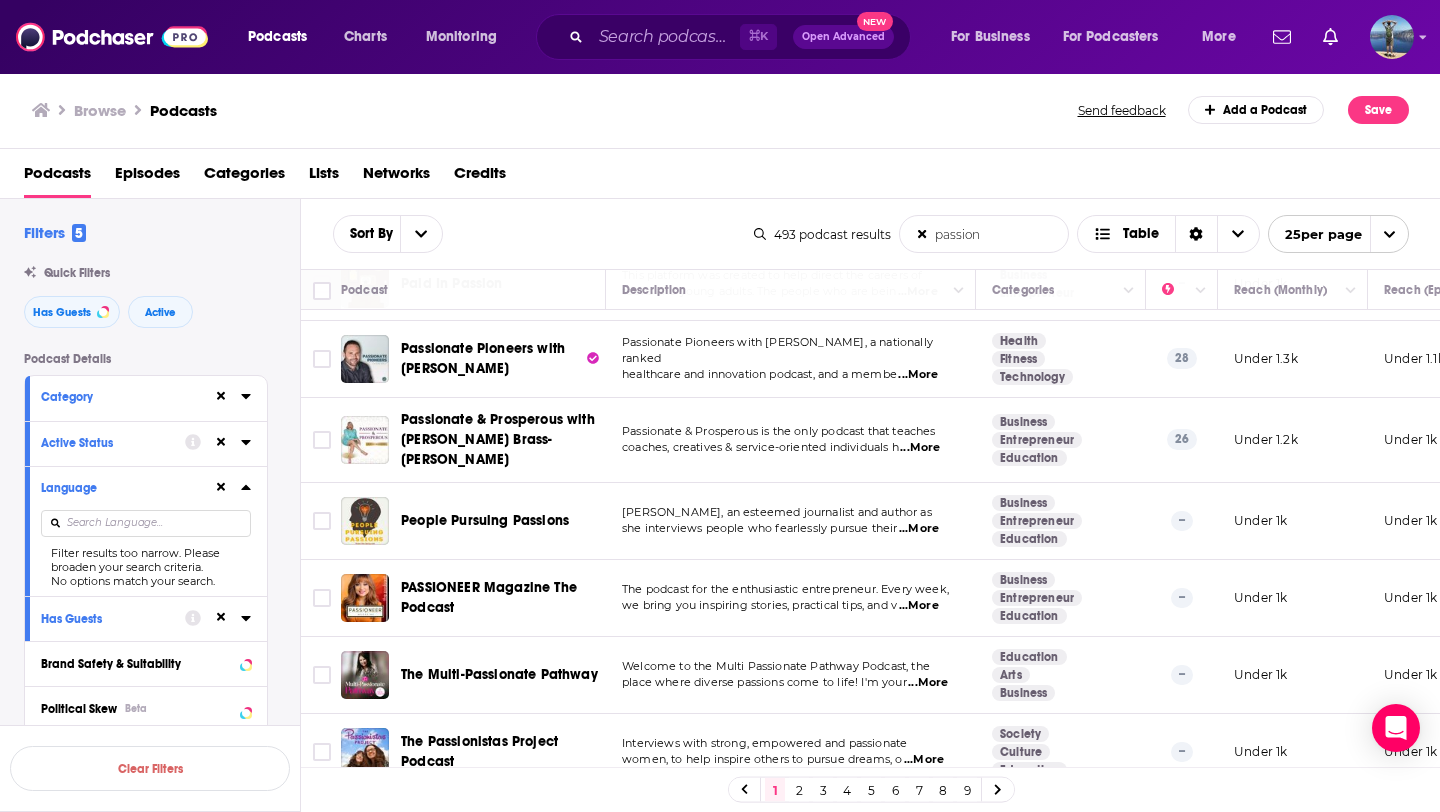 click on "2" at bounding box center [799, 790] 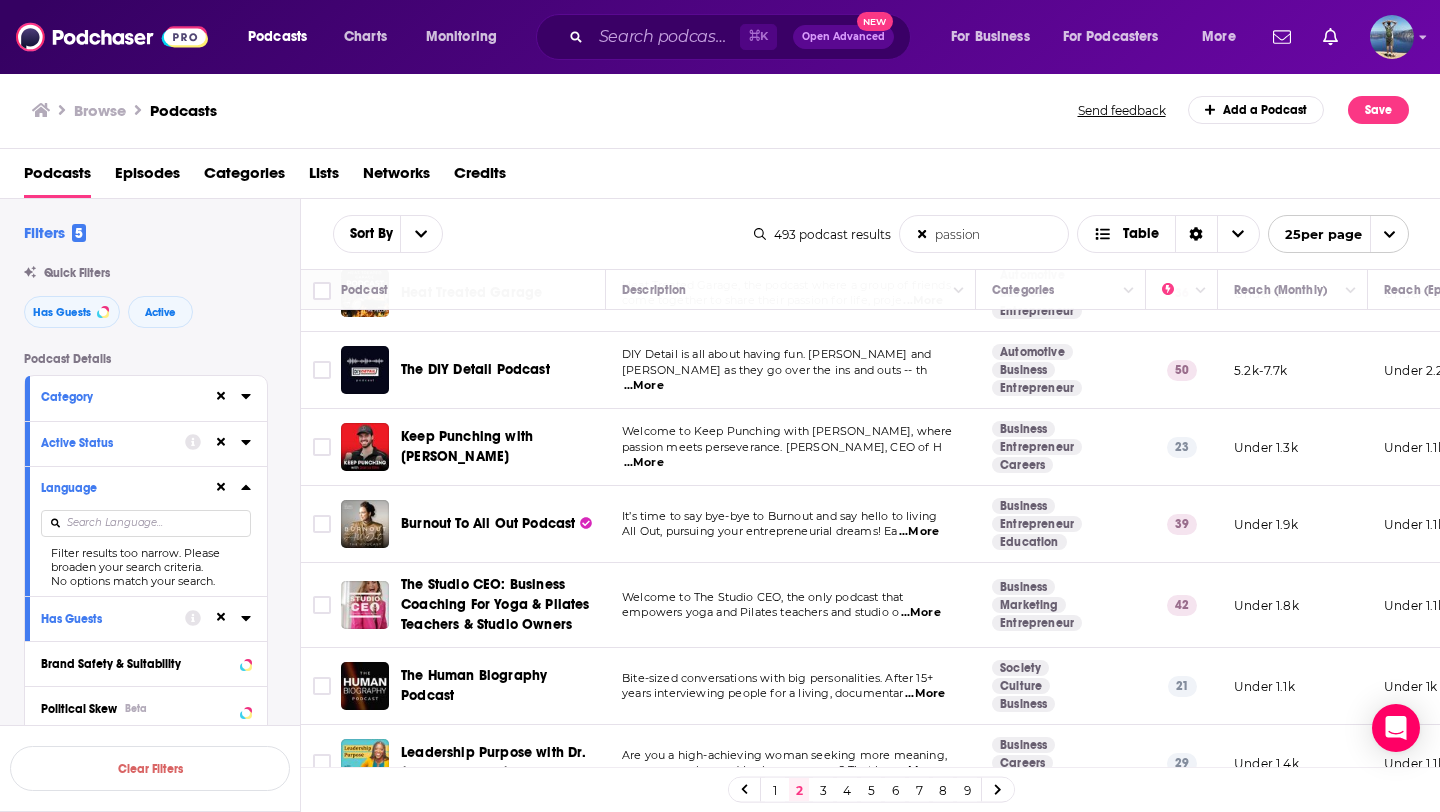 scroll, scrollTop: 1456, scrollLeft: 0, axis: vertical 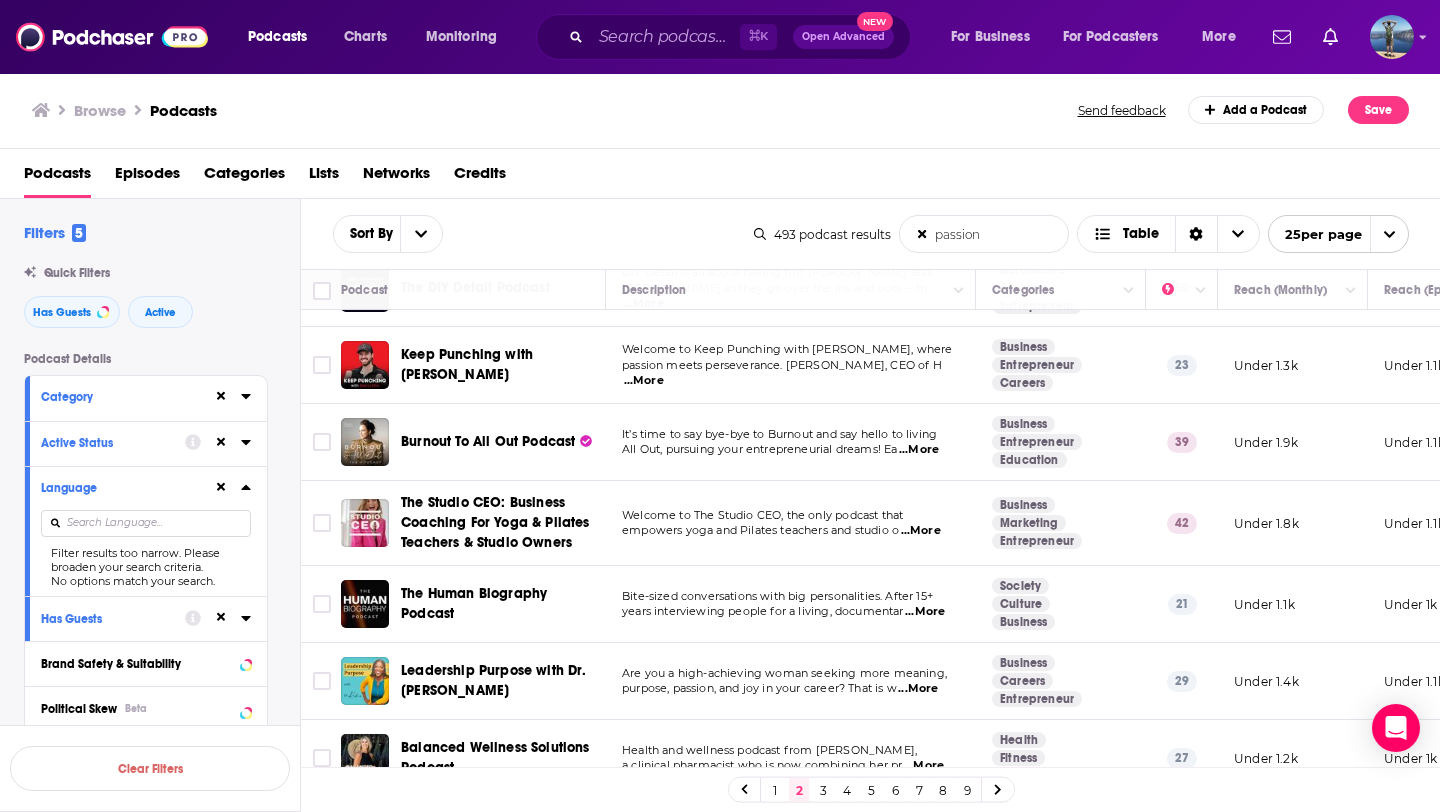 click on "3" at bounding box center [823, 790] 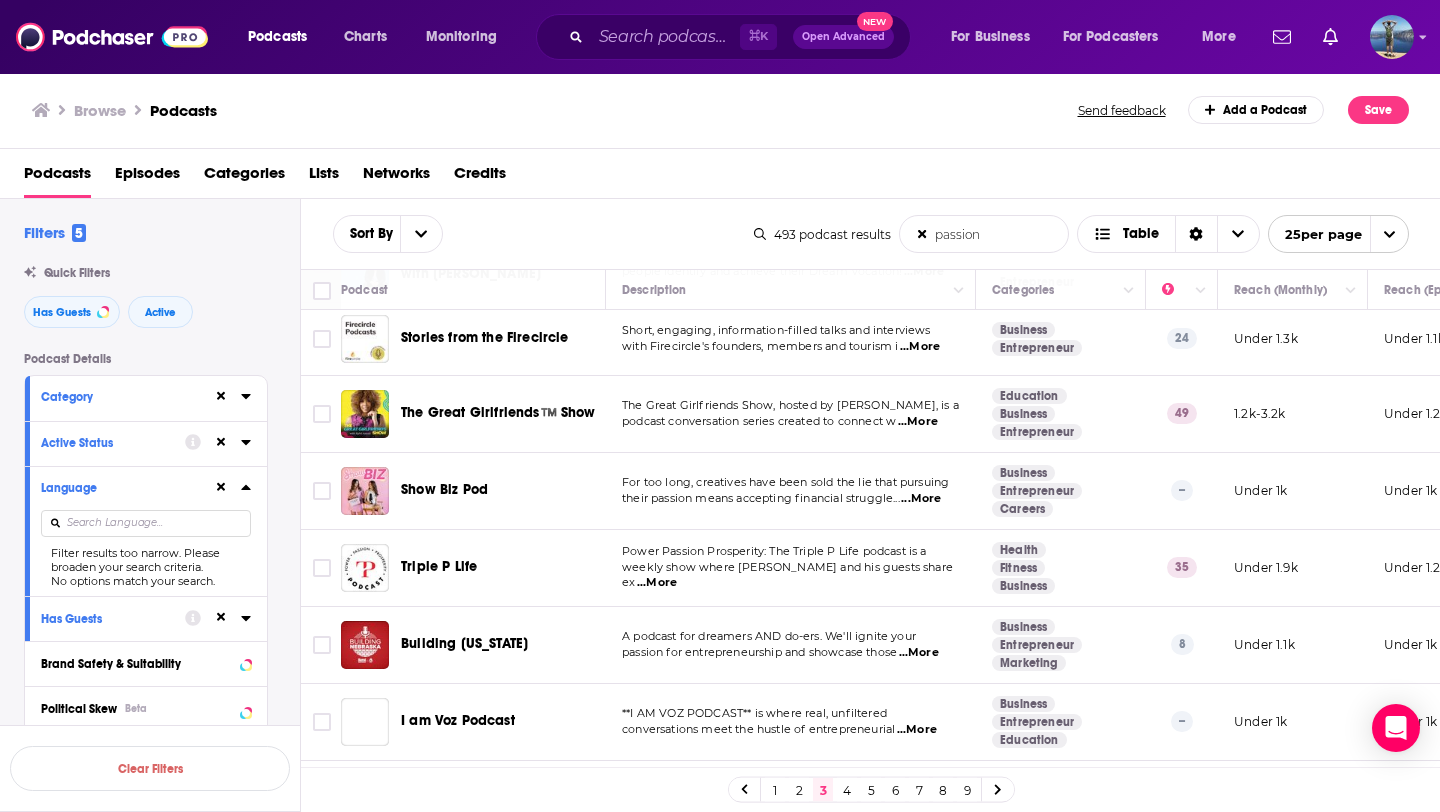 scroll, scrollTop: 801, scrollLeft: 0, axis: vertical 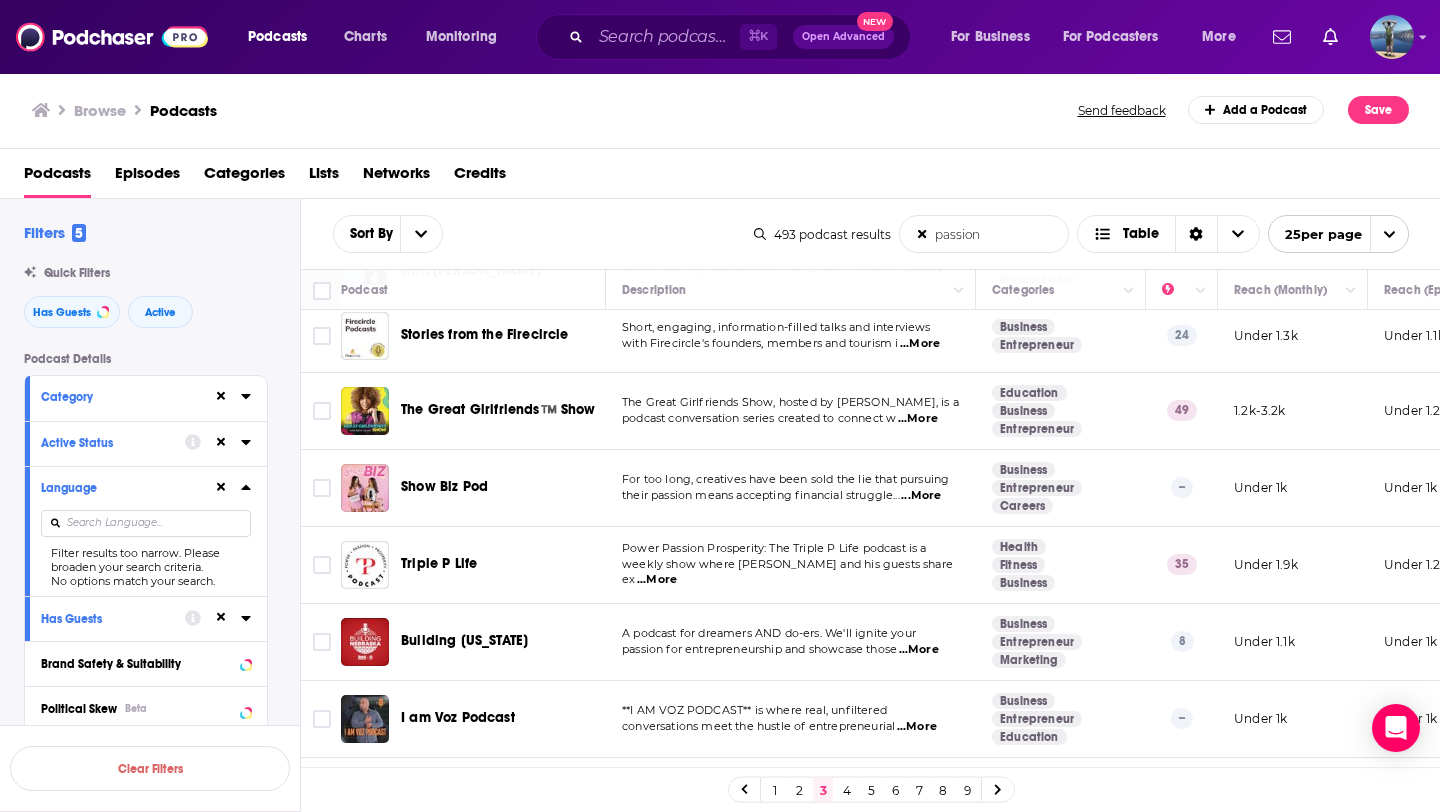 click on "...More" at bounding box center [657, 580] 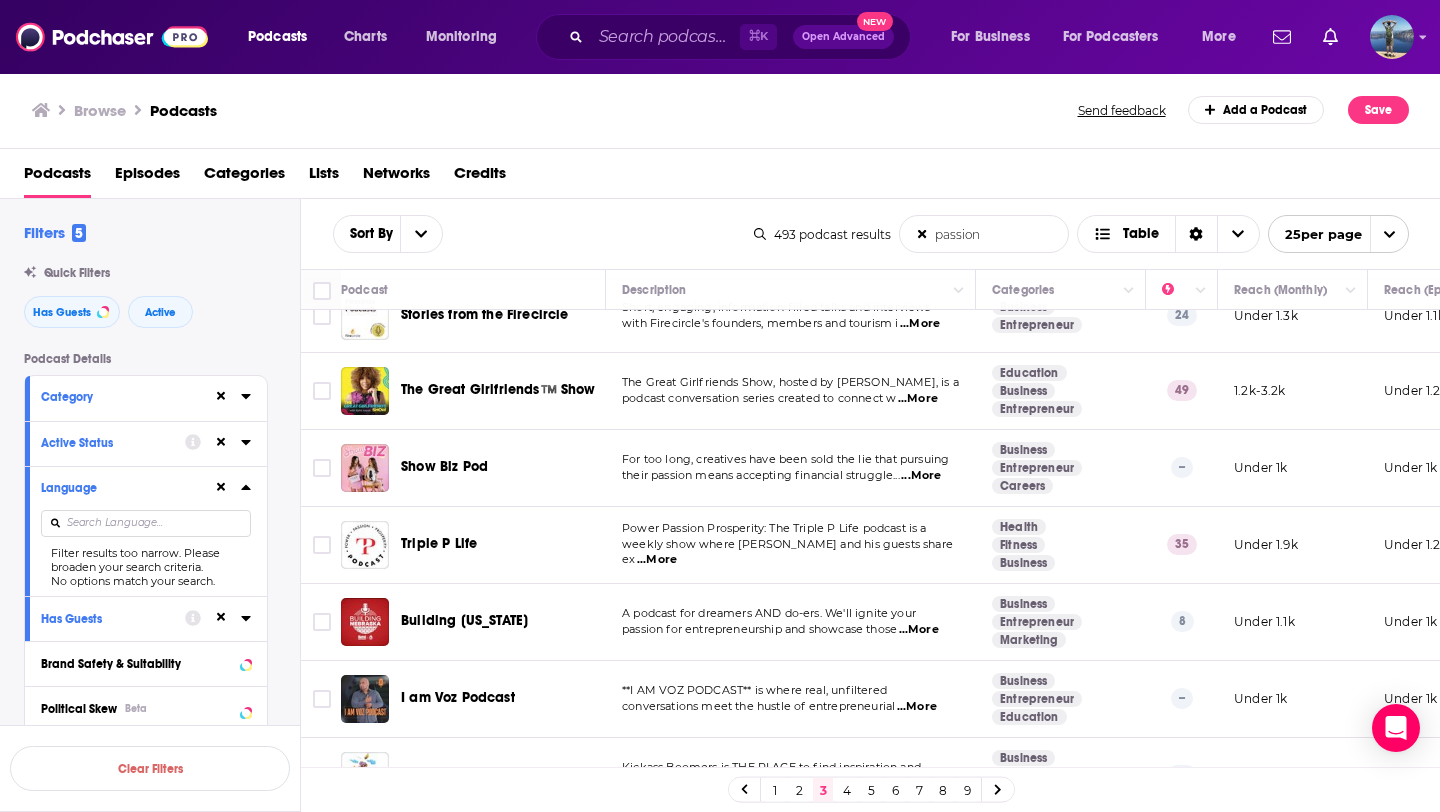 click on "Power Passion Prosperity: The Triple P Life podcast is a weekly show where Dr Jay and his guests share ex  ...More" at bounding box center (791, 545) 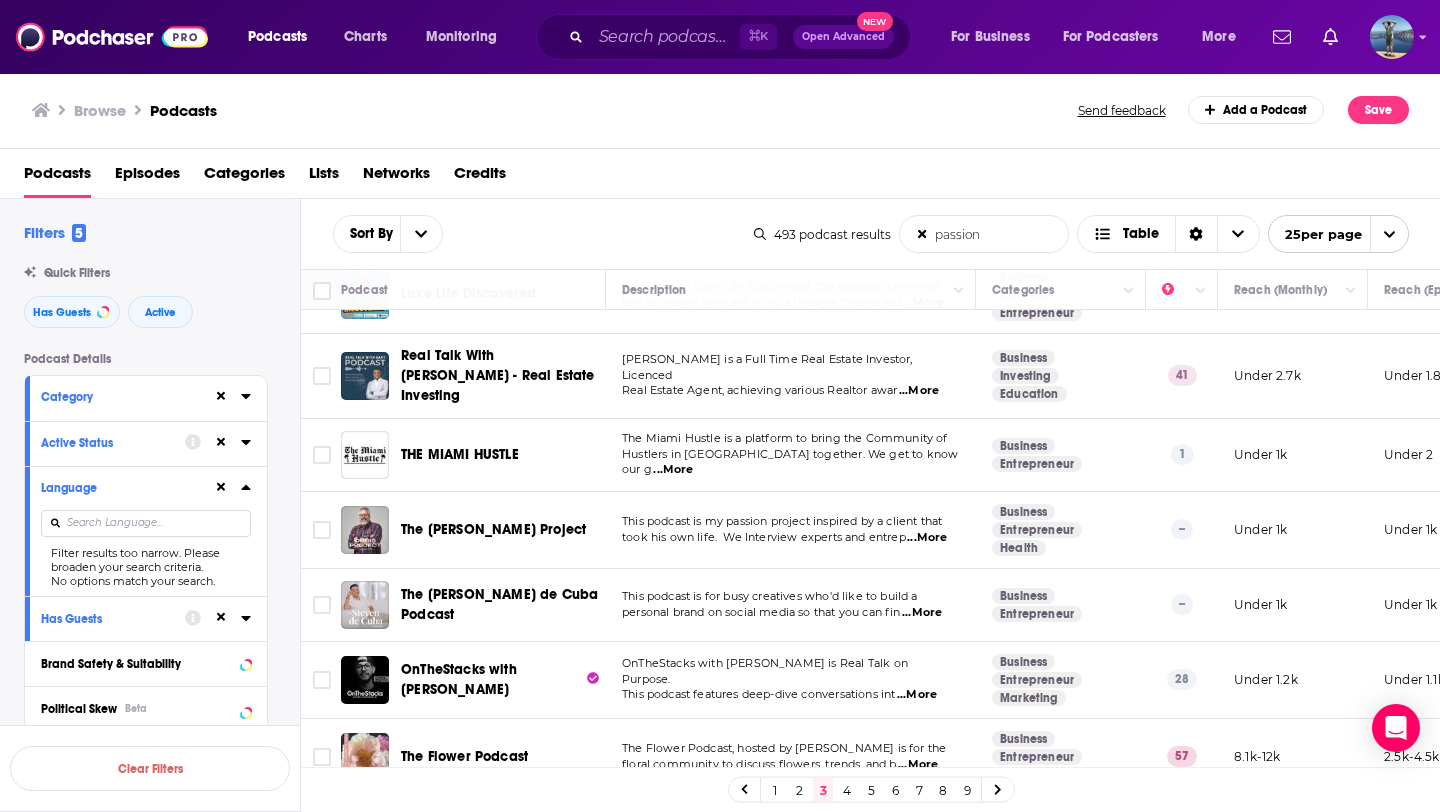 scroll, scrollTop: 1460, scrollLeft: 0, axis: vertical 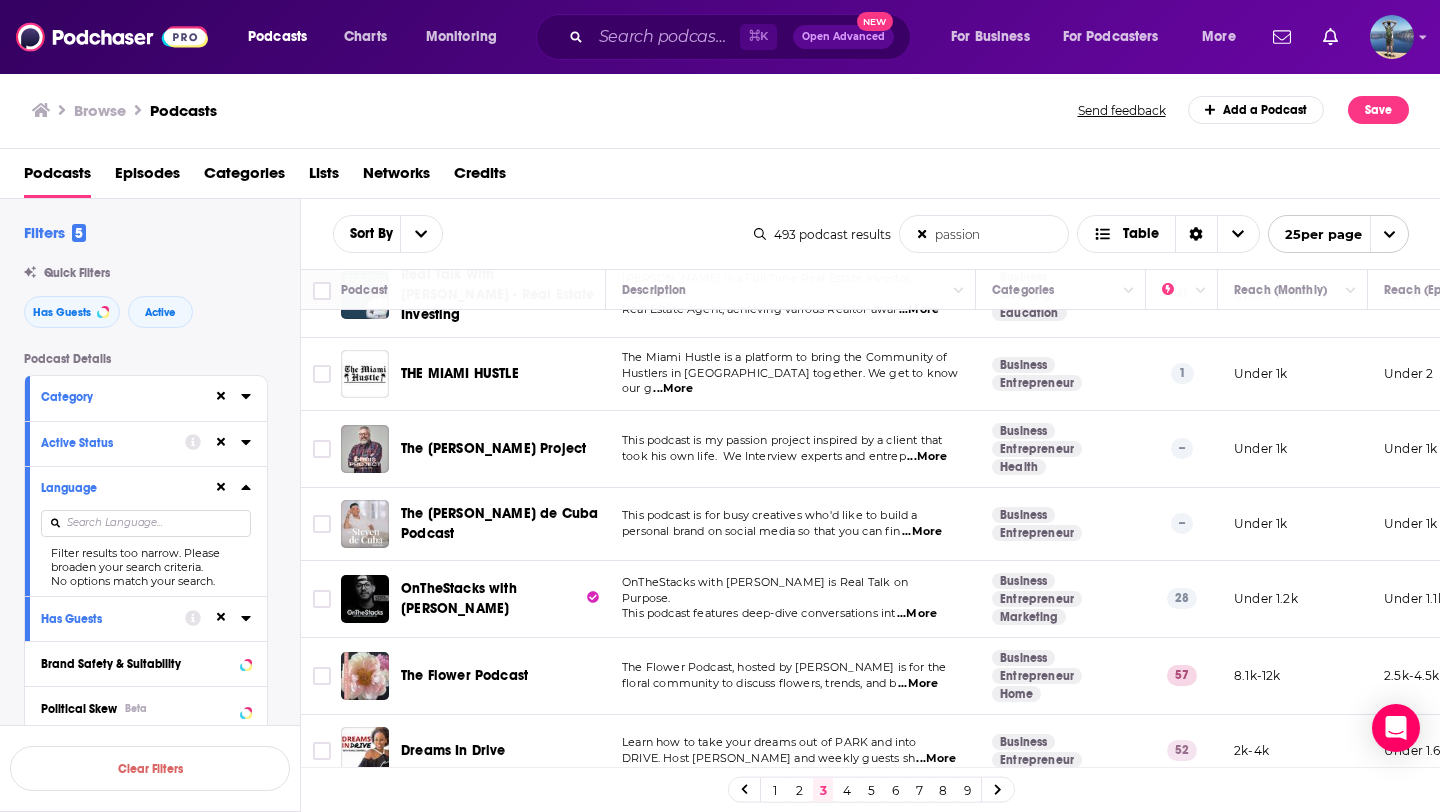 click on "4" at bounding box center (847, 790) 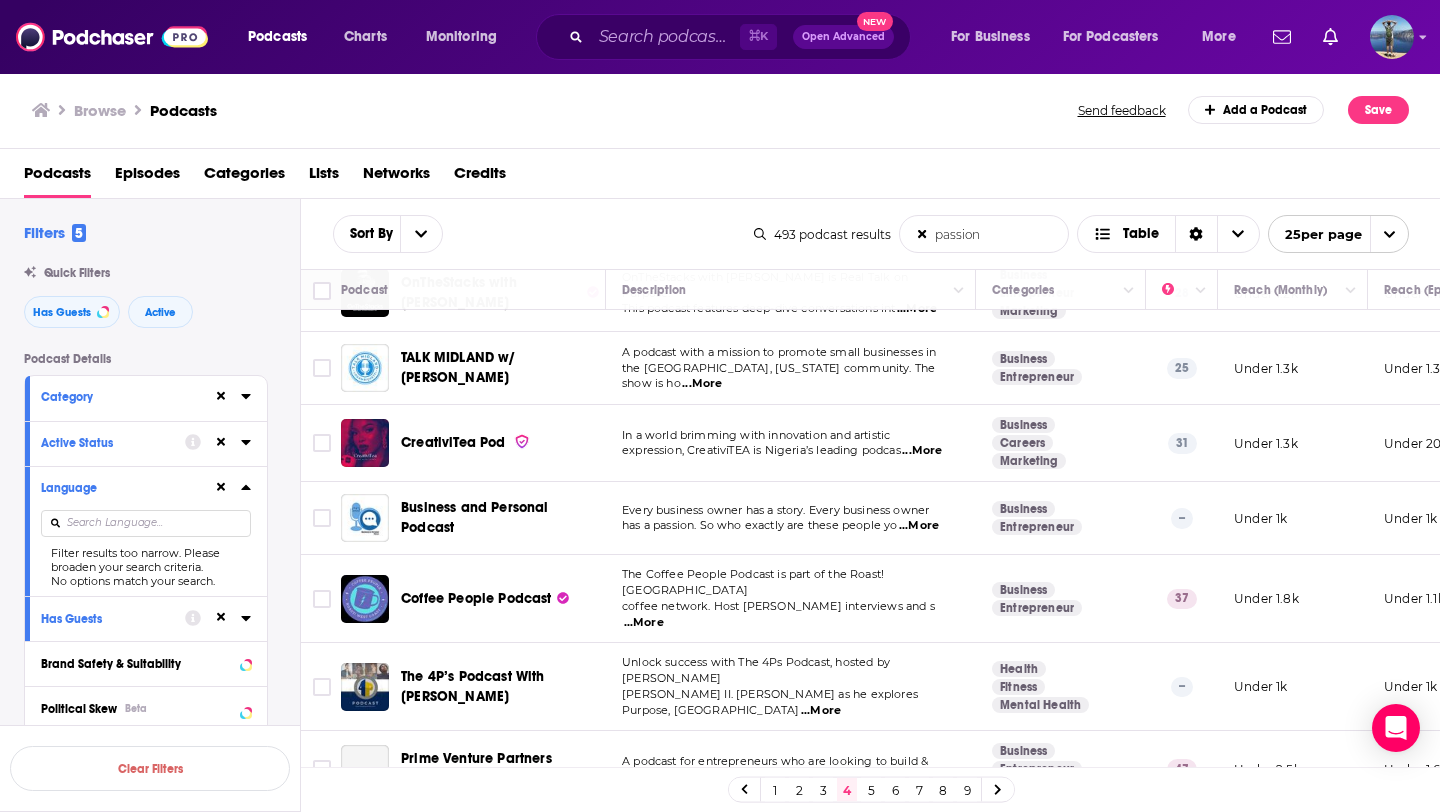 scroll, scrollTop: 56, scrollLeft: 0, axis: vertical 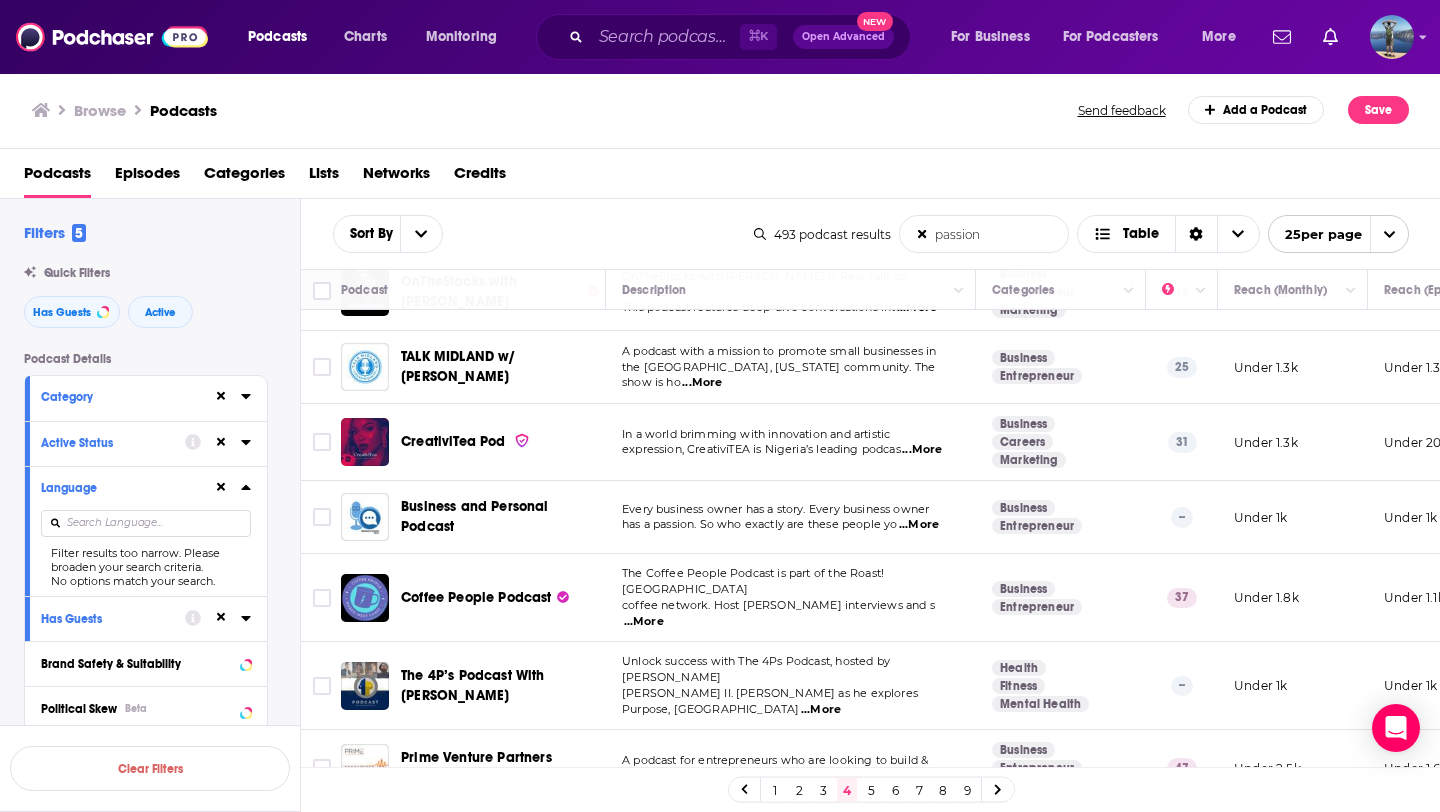 click on "...More" at bounding box center [644, 622] 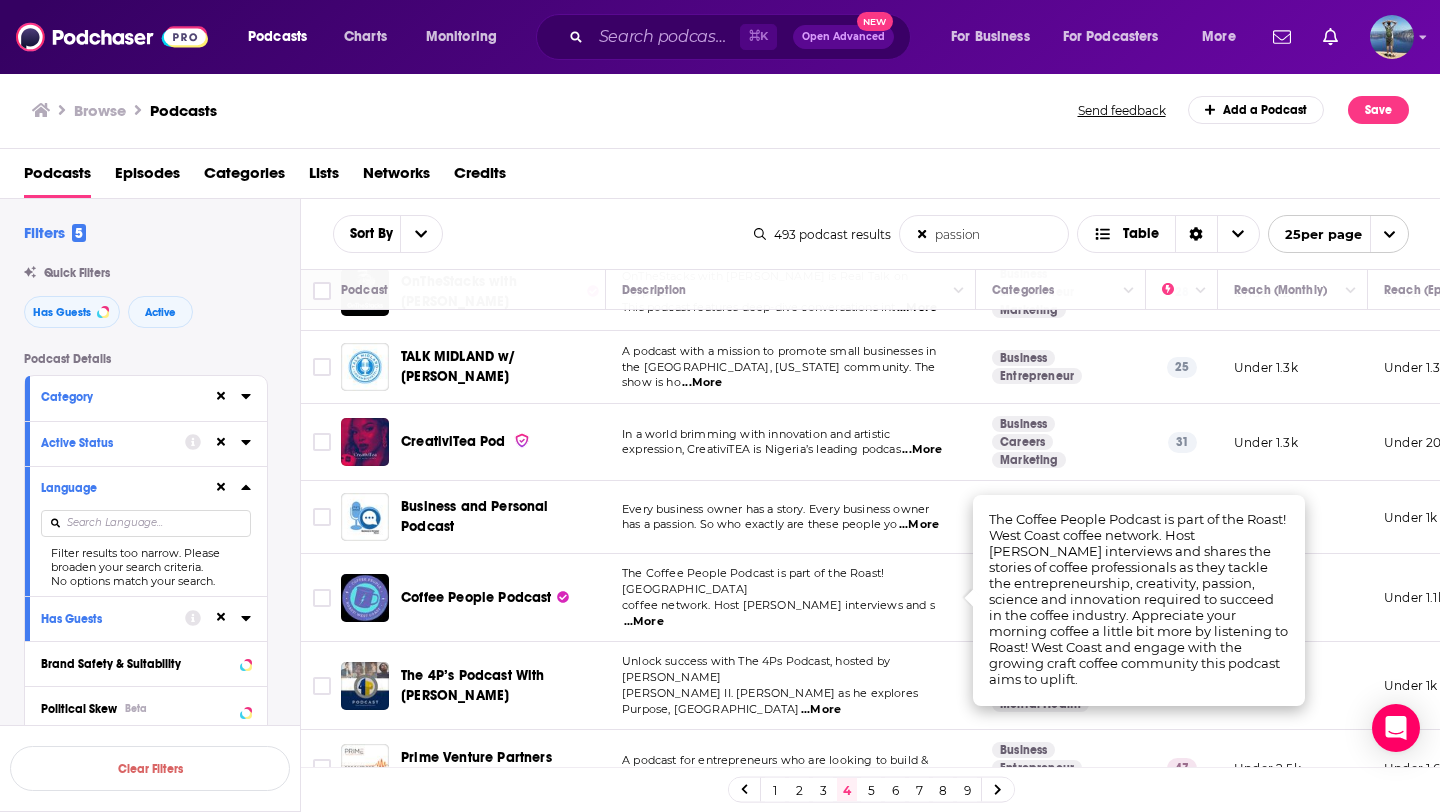 click on "coffee network. Host Ryan Woldt interviews and s" at bounding box center (778, 605) 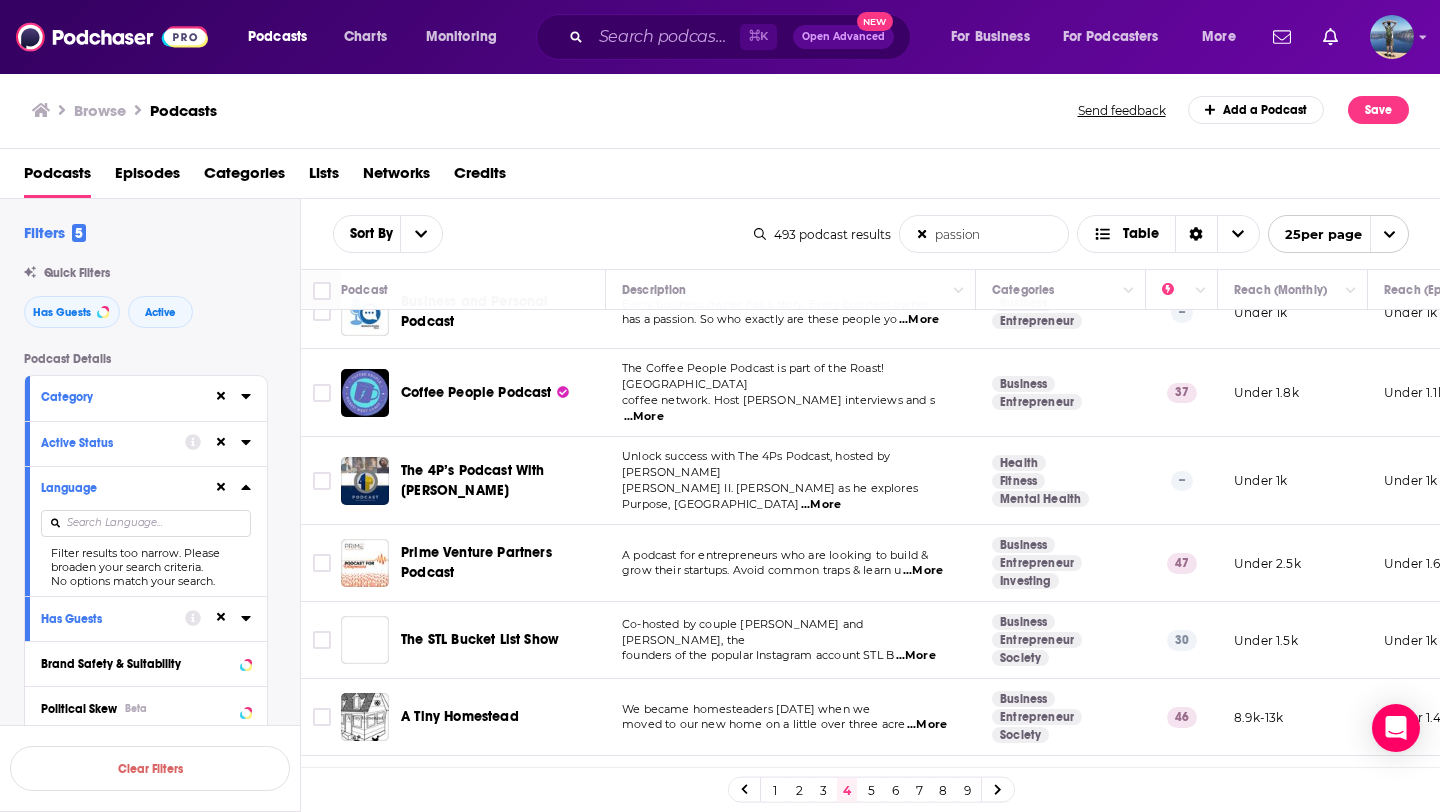 scroll, scrollTop: 262, scrollLeft: 0, axis: vertical 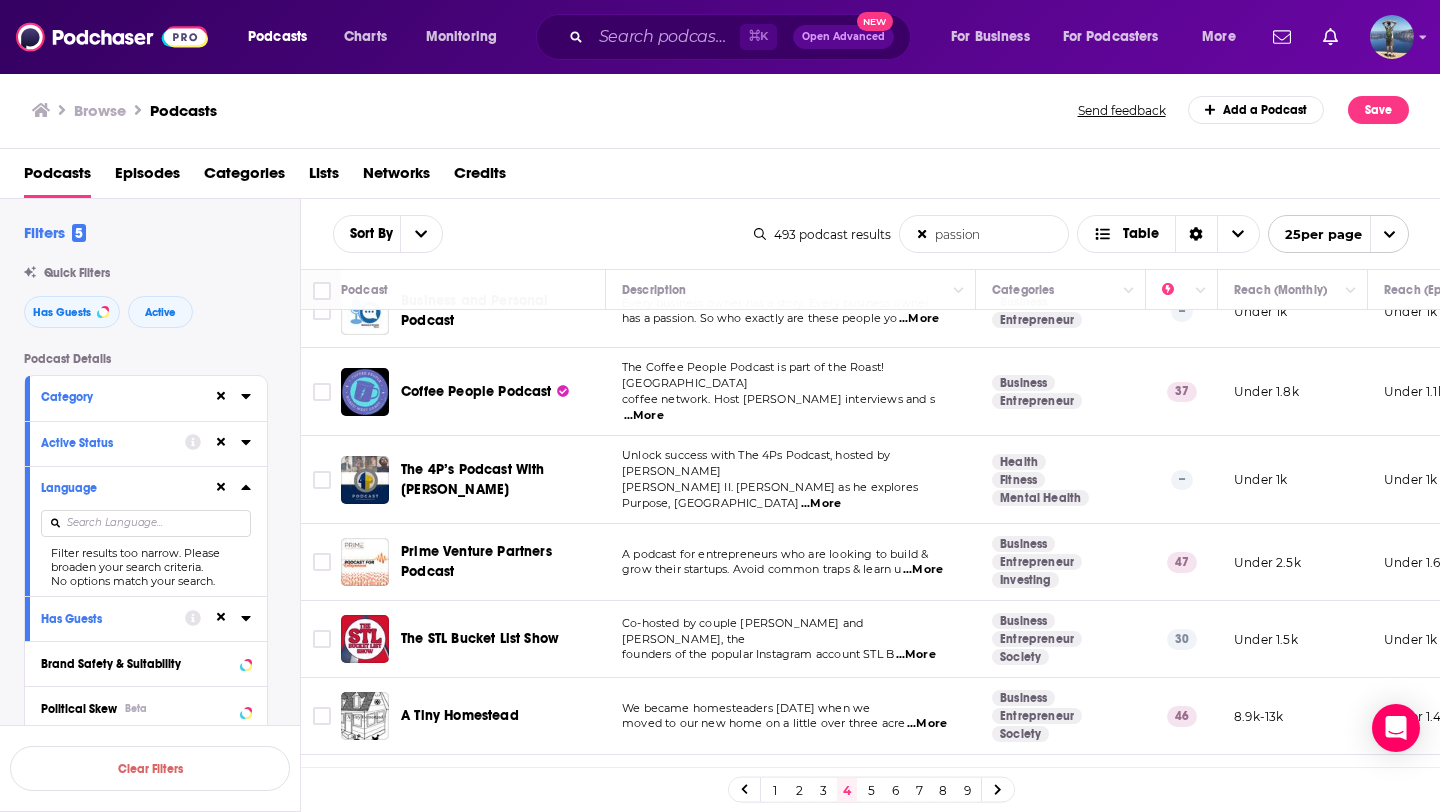 drag, startPoint x: 984, startPoint y: 237, endPoint x: 887, endPoint y: 237, distance: 97 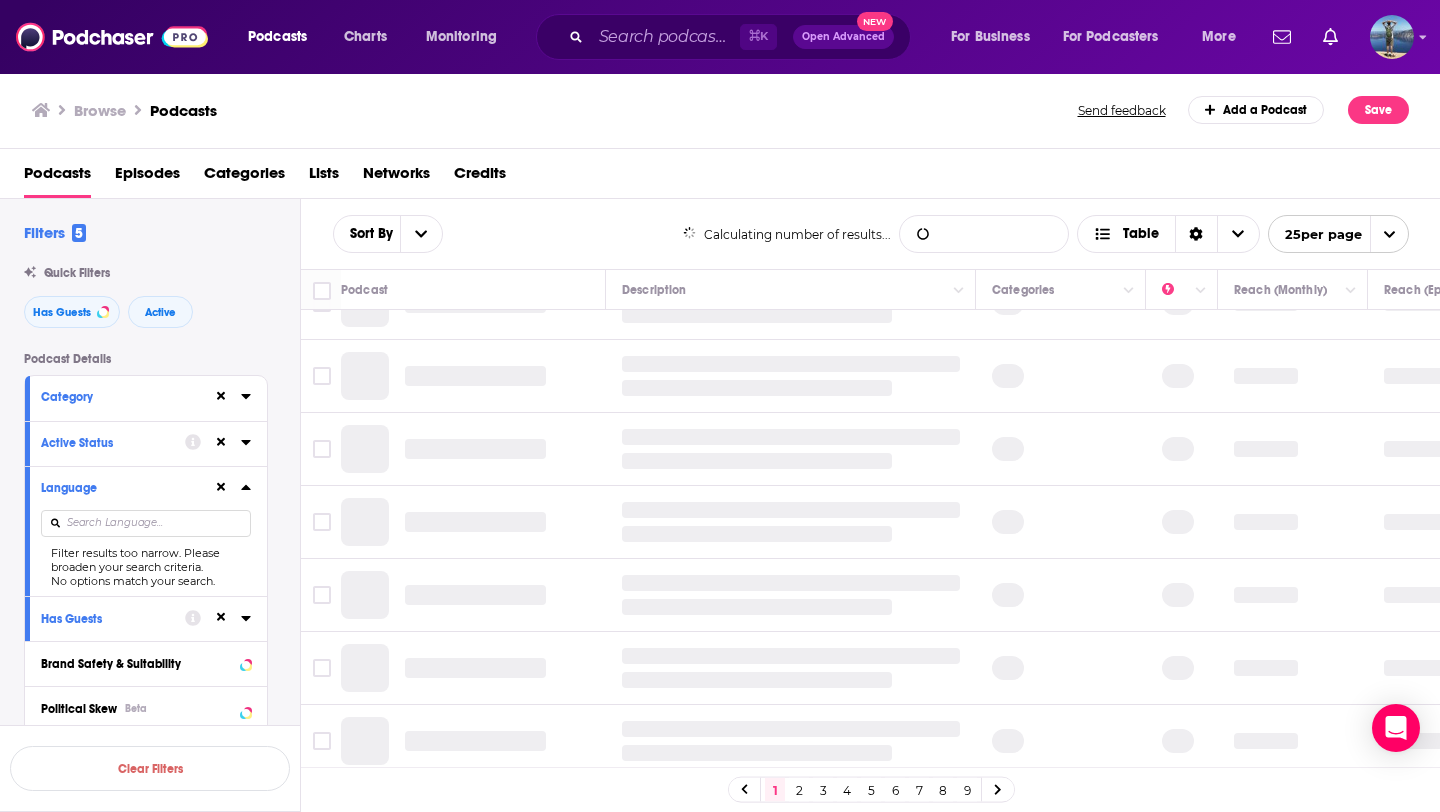 scroll, scrollTop: 0, scrollLeft: 0, axis: both 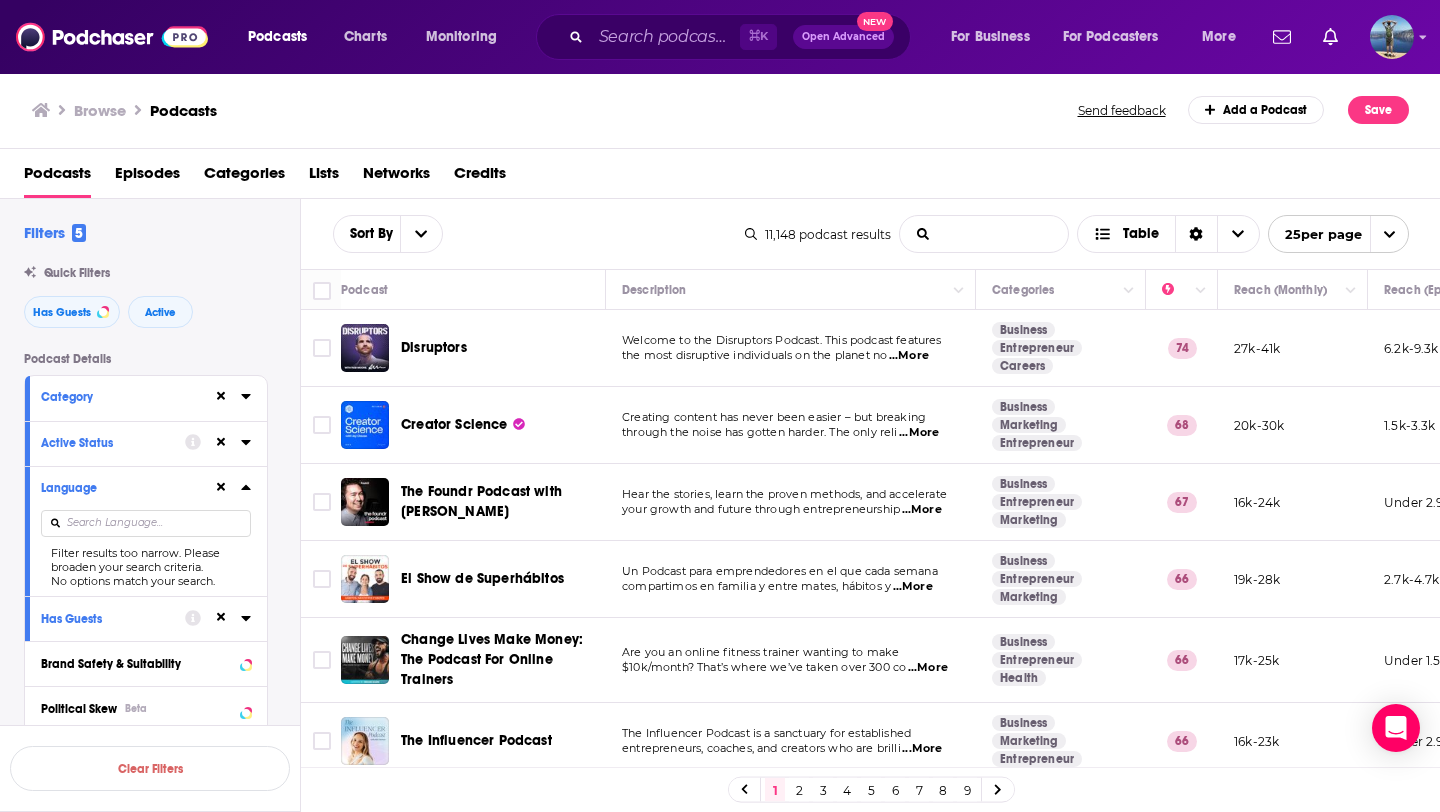 click on "Category" at bounding box center [146, 398] 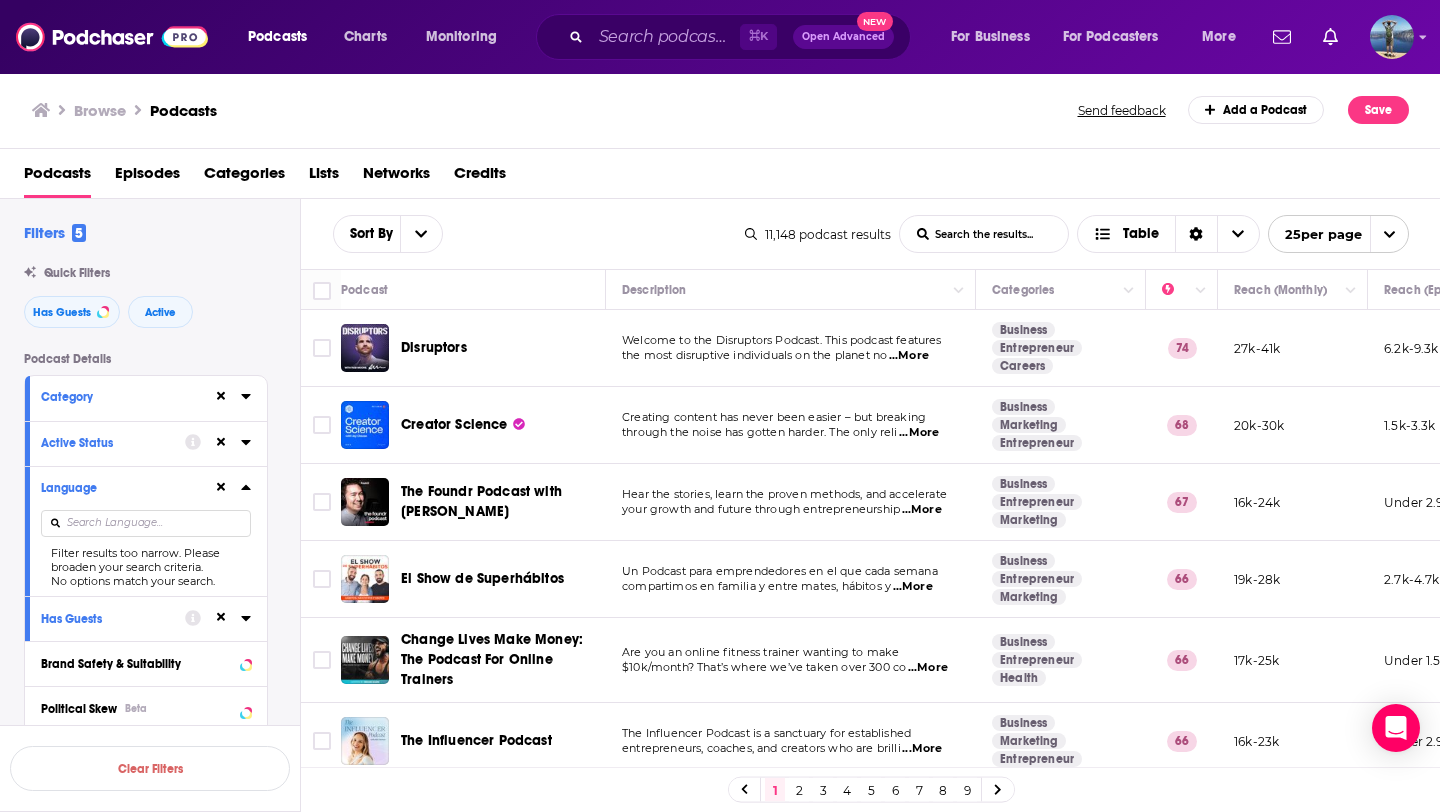 click 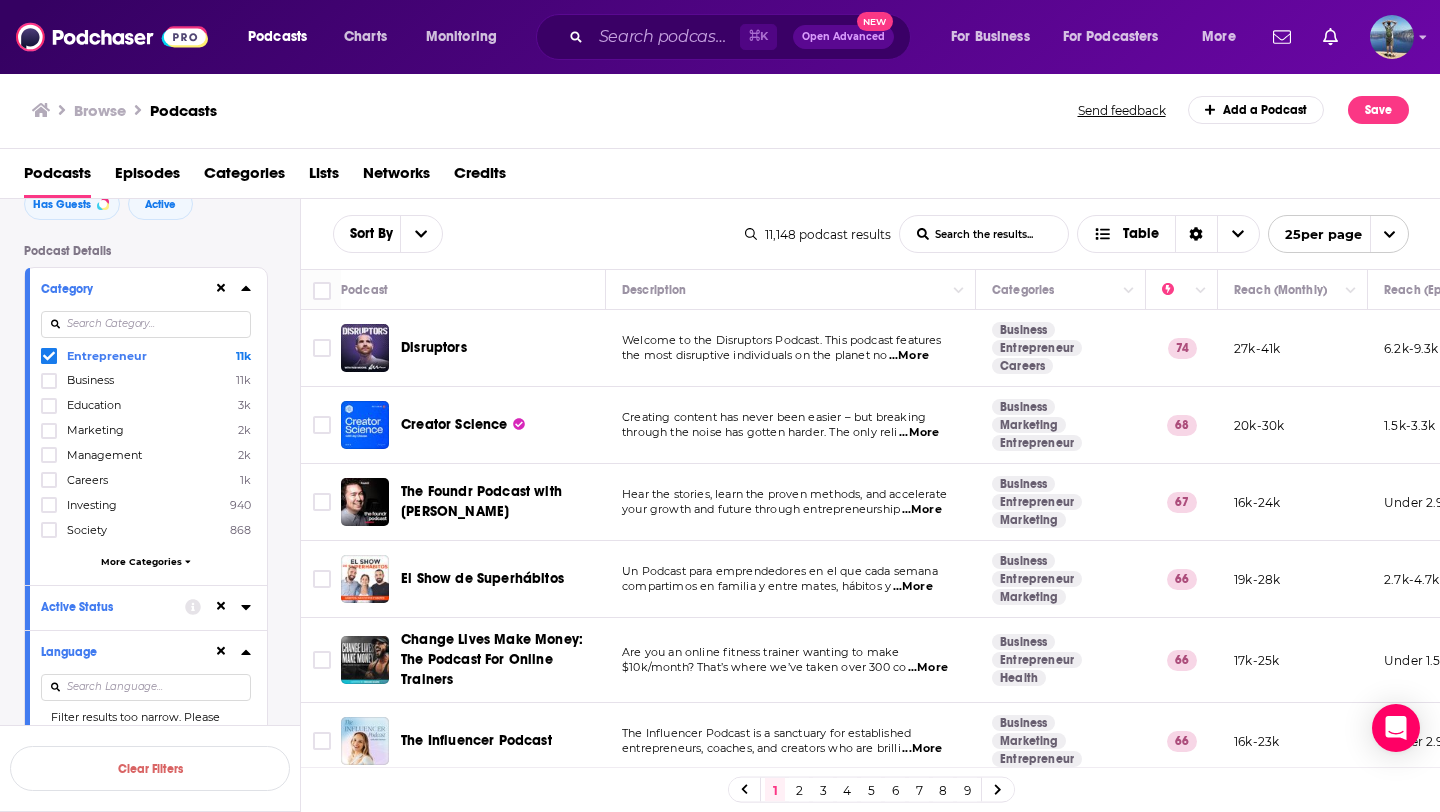 scroll, scrollTop: 113, scrollLeft: 0, axis: vertical 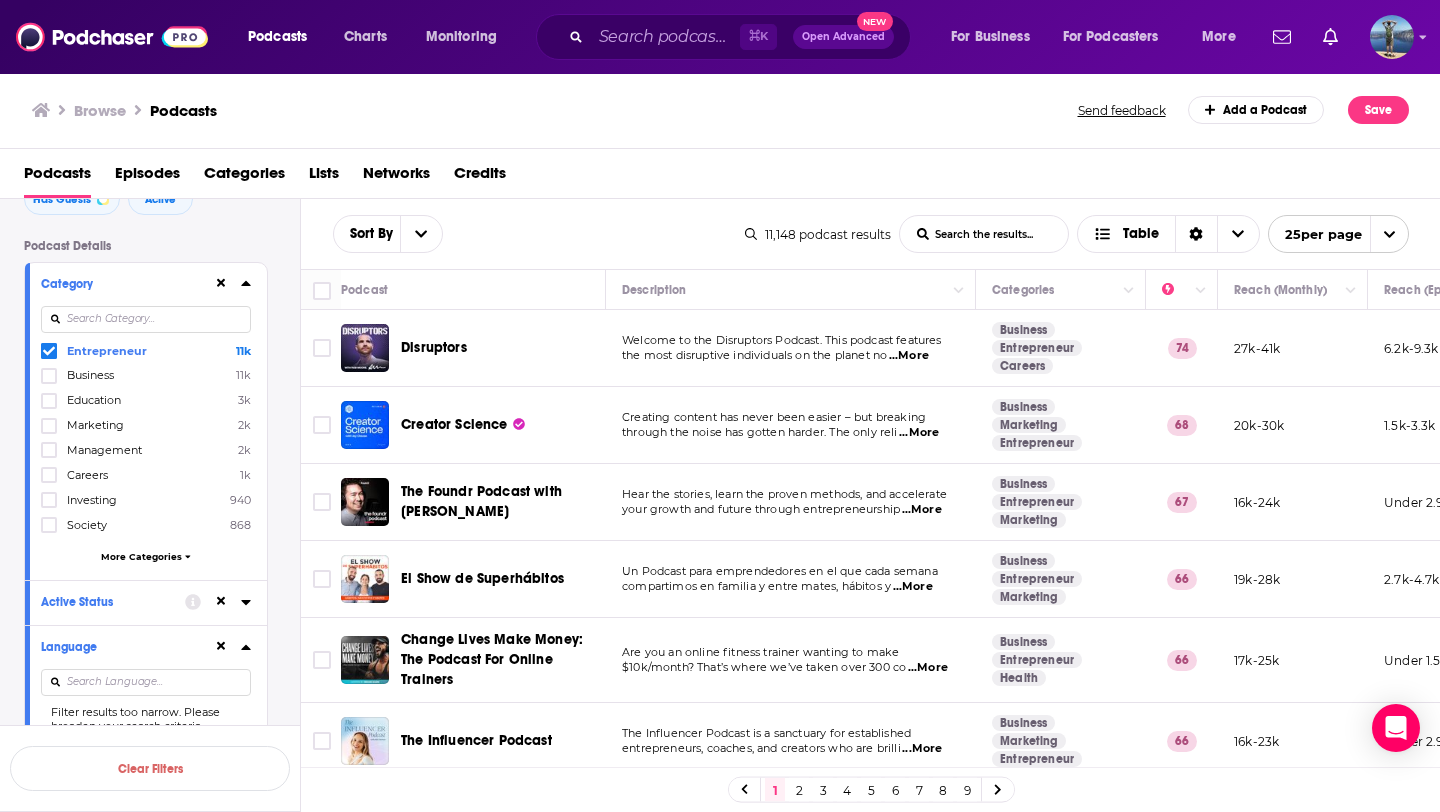 click on "More Categories" at bounding box center [141, 556] 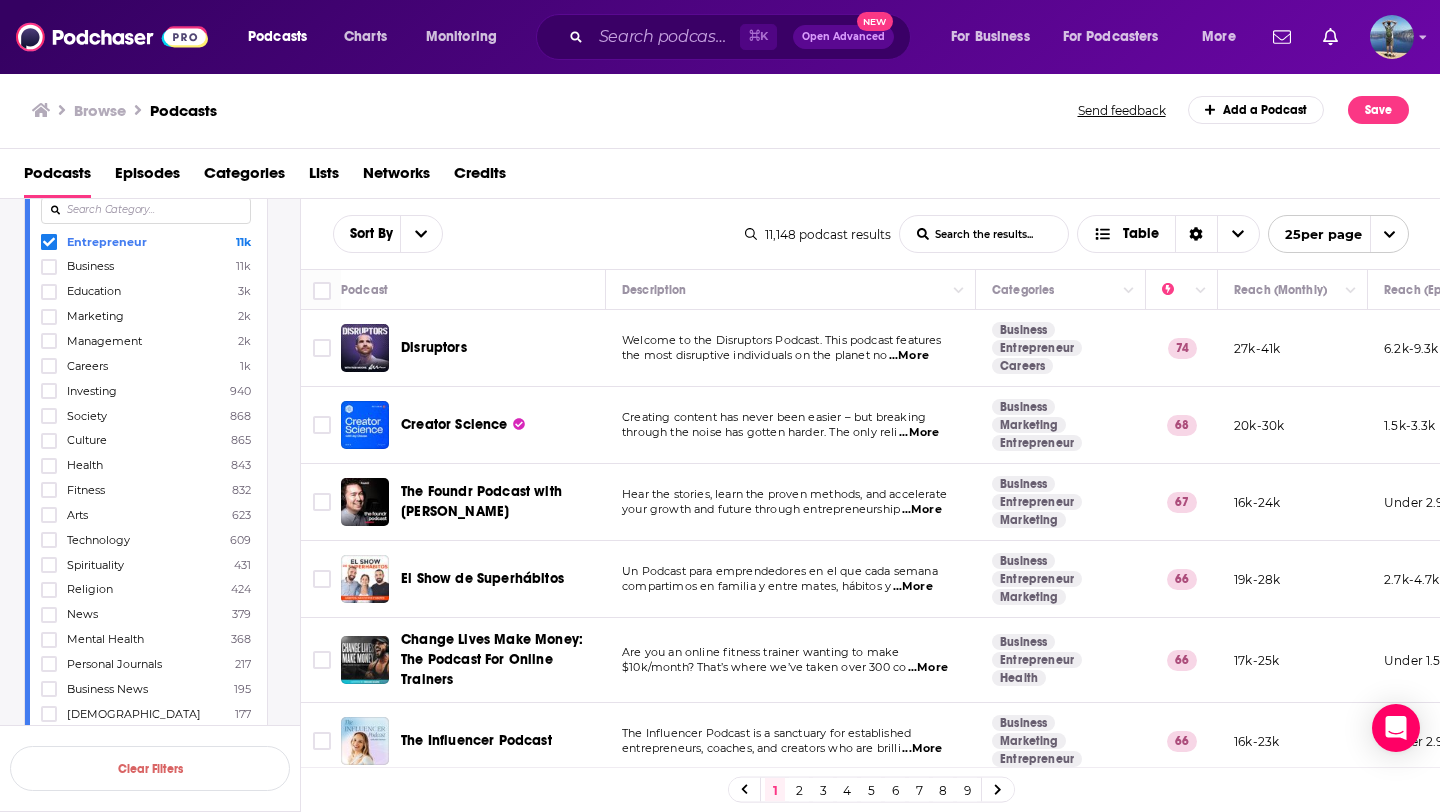 scroll, scrollTop: 223, scrollLeft: 0, axis: vertical 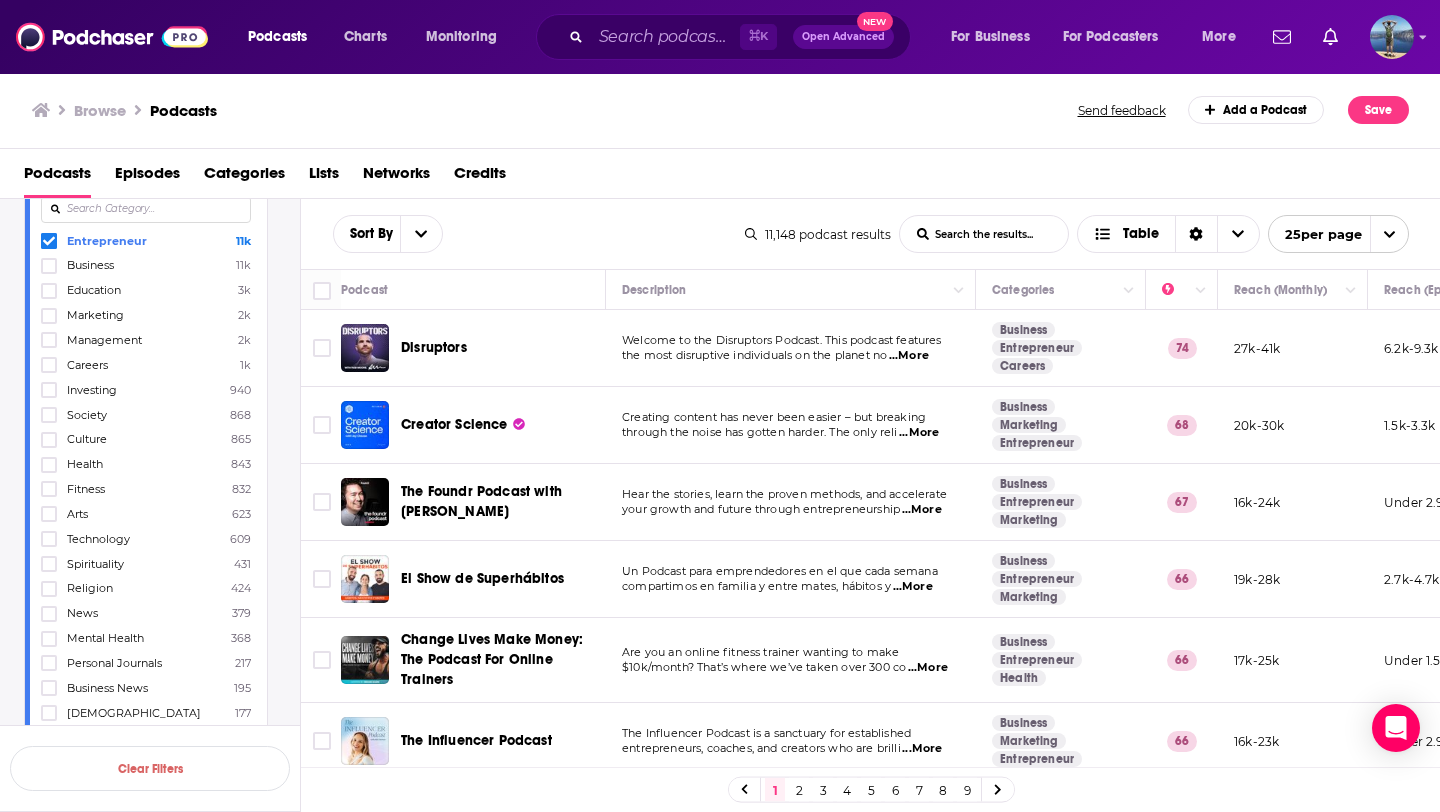 click 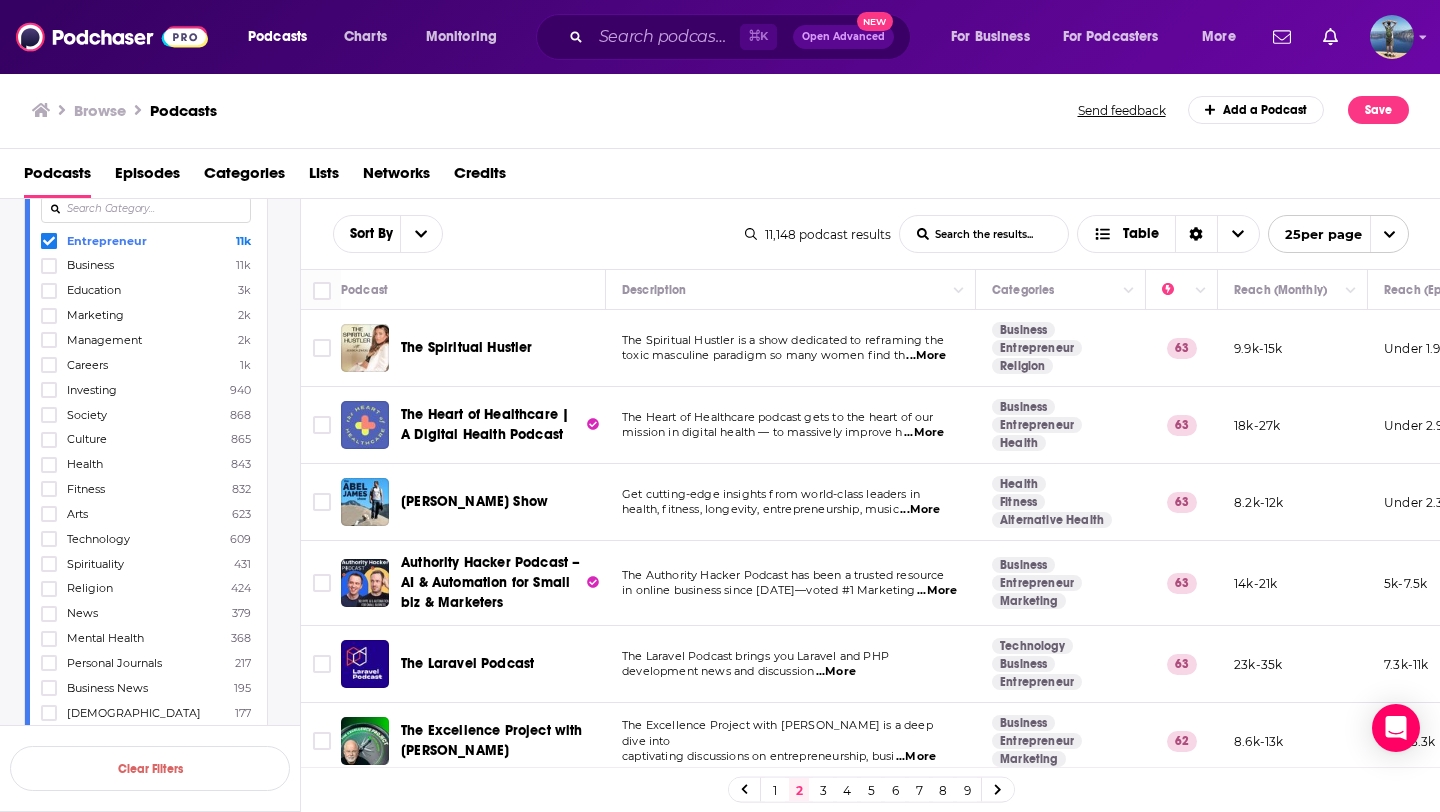 click 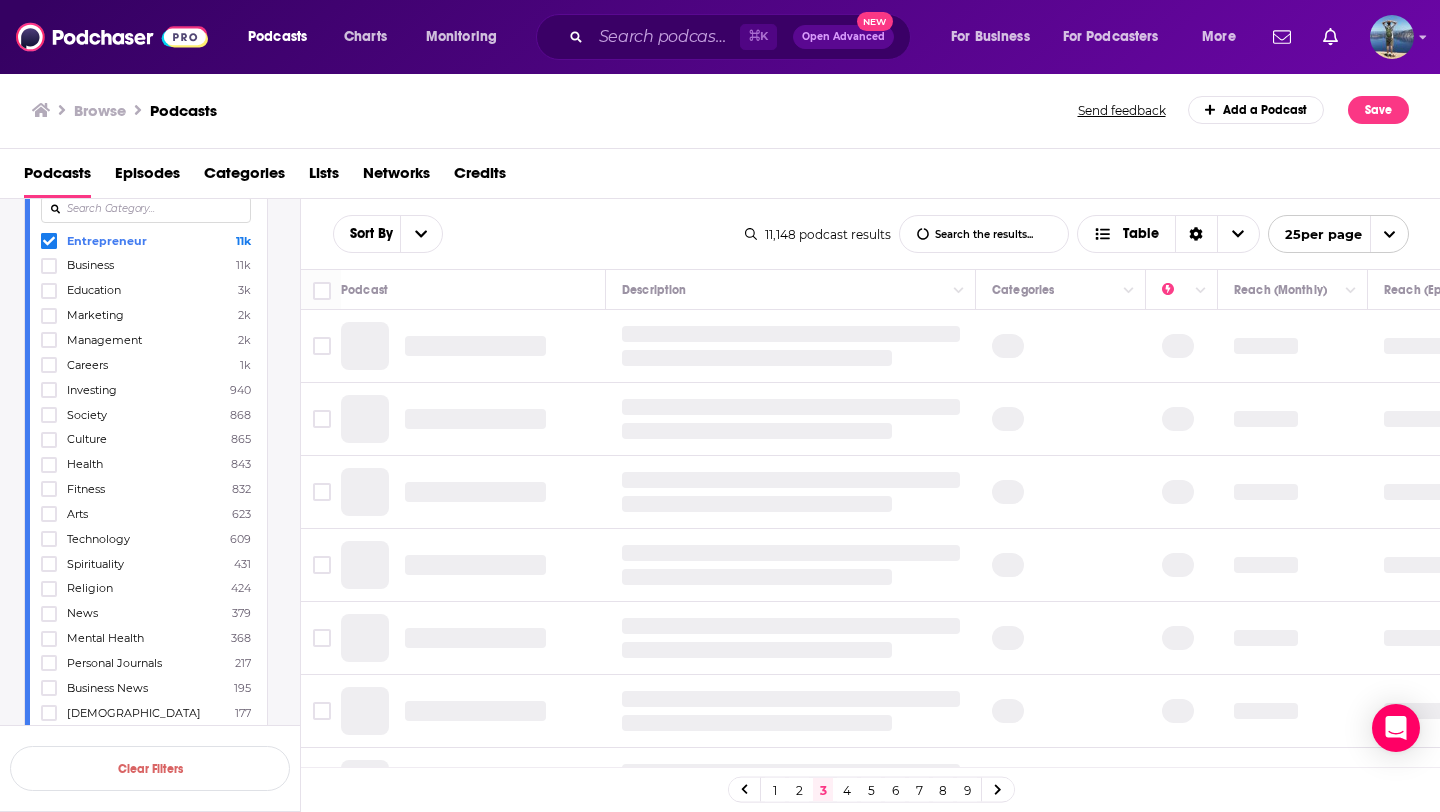 click 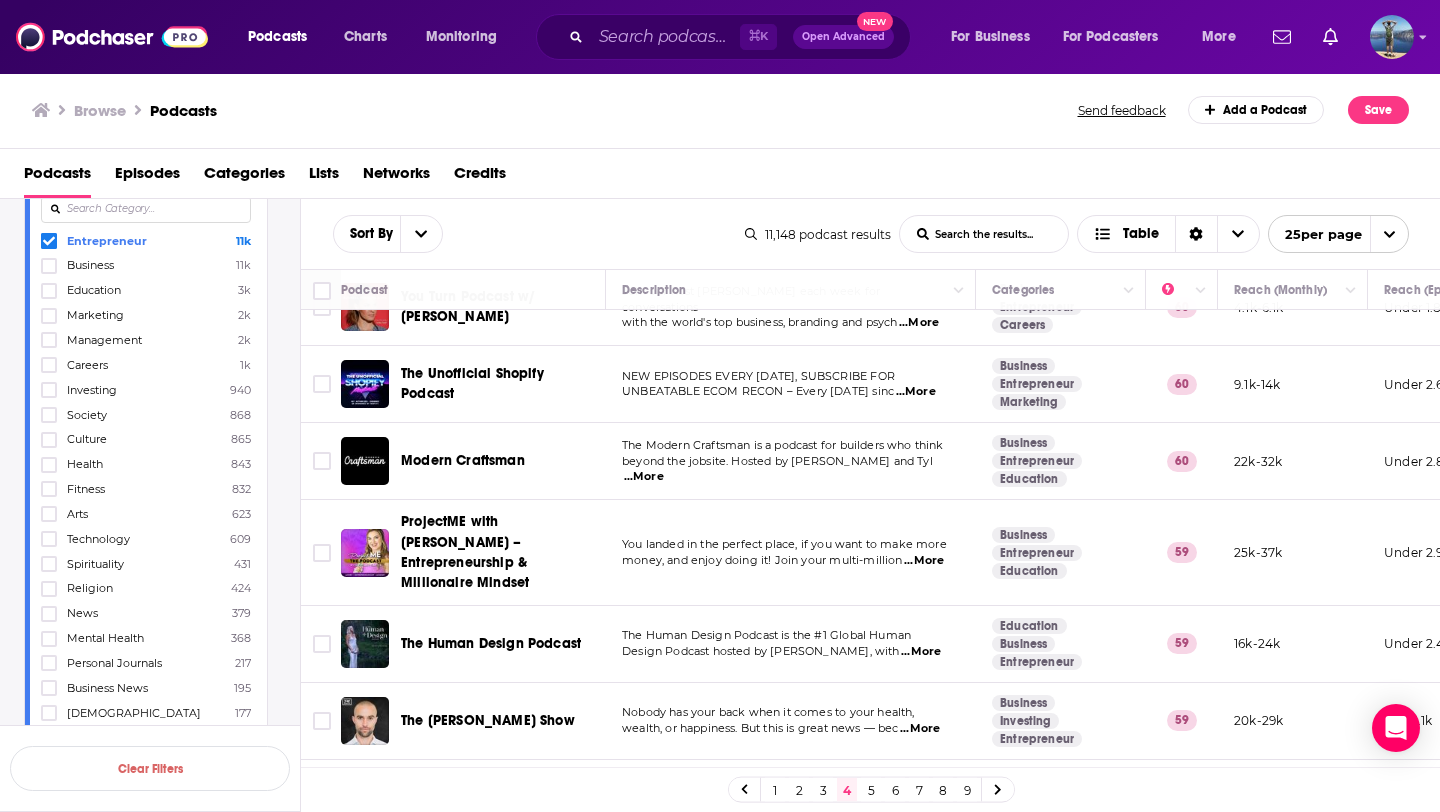 scroll, scrollTop: 1223, scrollLeft: 0, axis: vertical 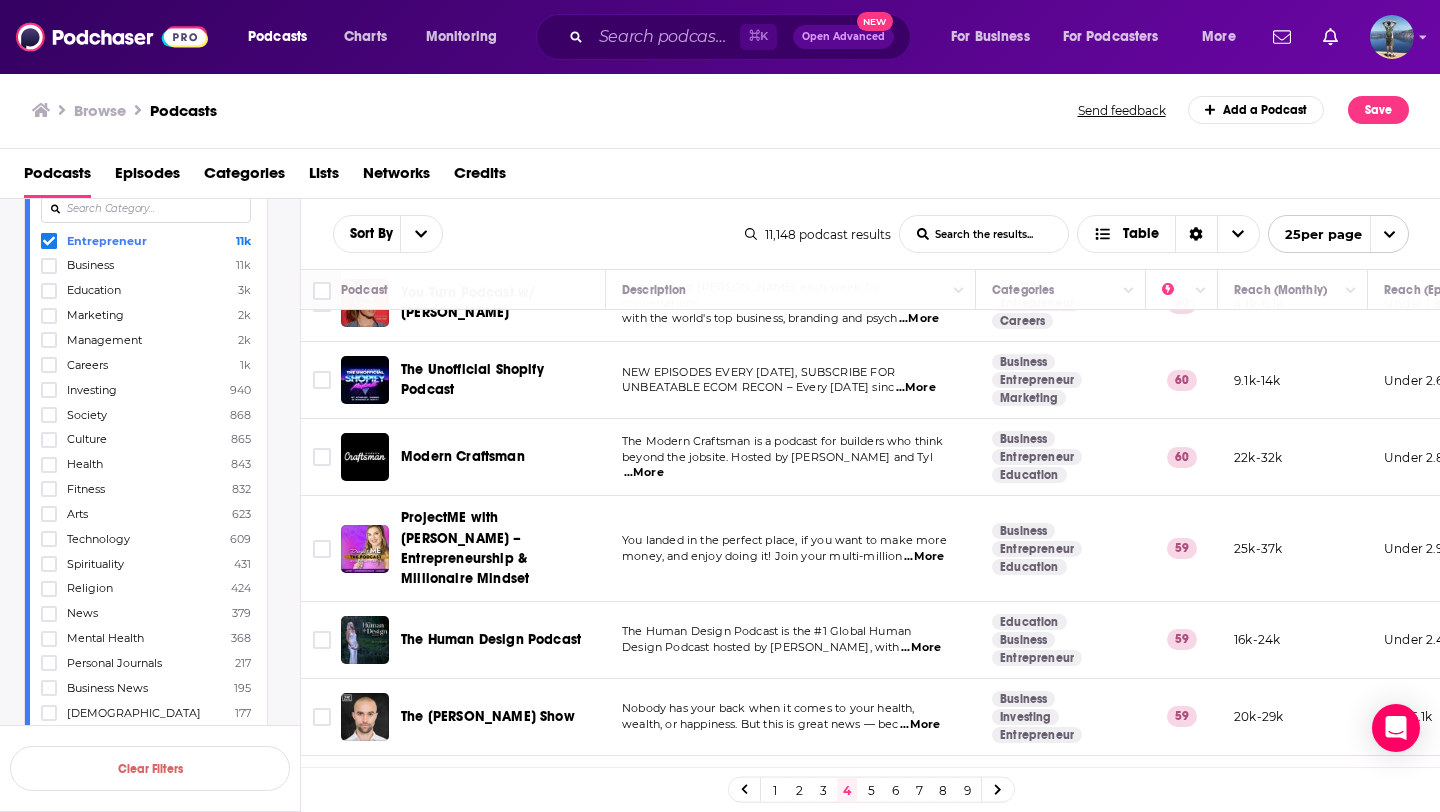 click on "...More" at bounding box center (644, 473) 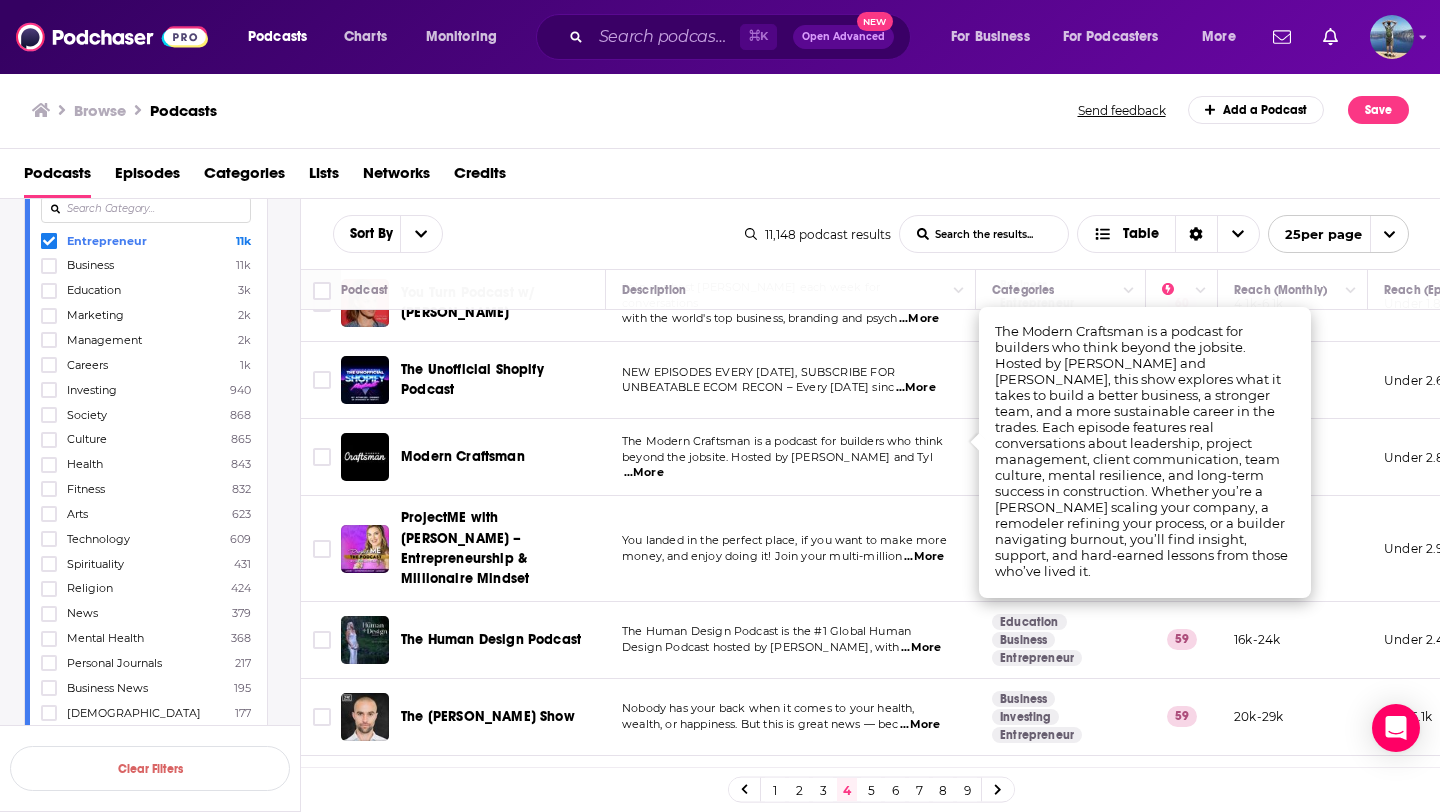 click on "beyond the jobsite. Hosted by Nick Schiffer and Tyl" at bounding box center (777, 457) 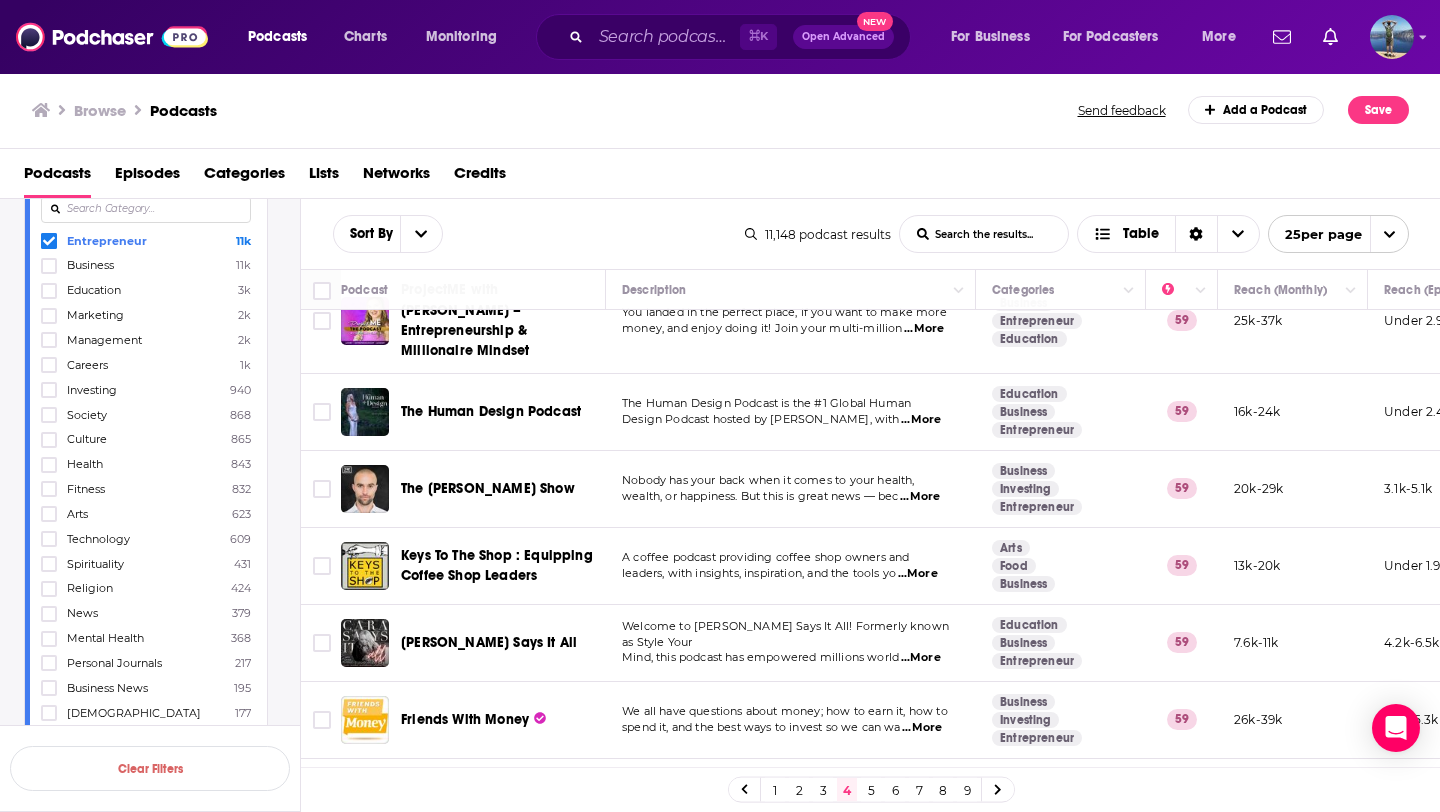 scroll, scrollTop: 1472, scrollLeft: 0, axis: vertical 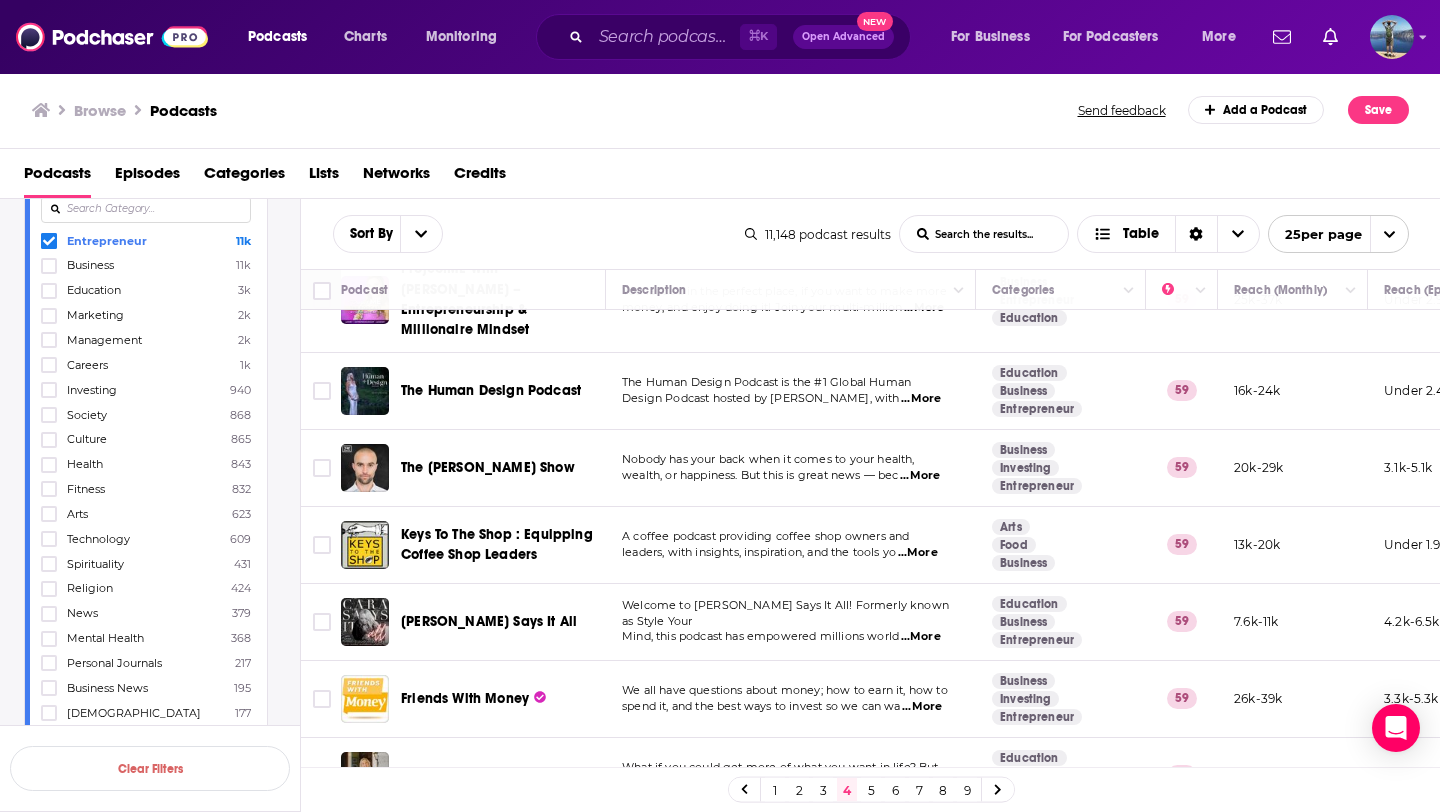 click on "5" at bounding box center [871, 790] 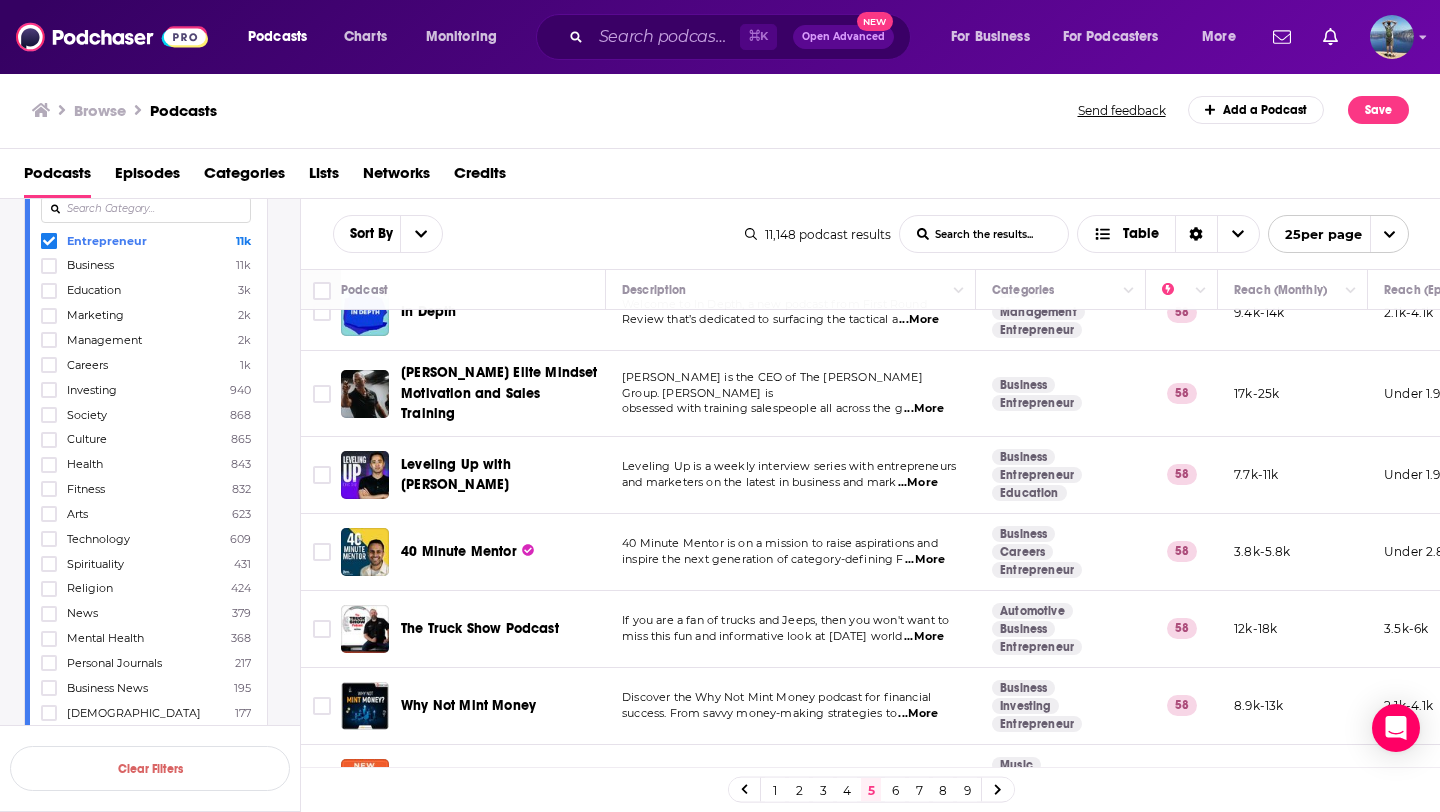 scroll, scrollTop: 1448, scrollLeft: 0, axis: vertical 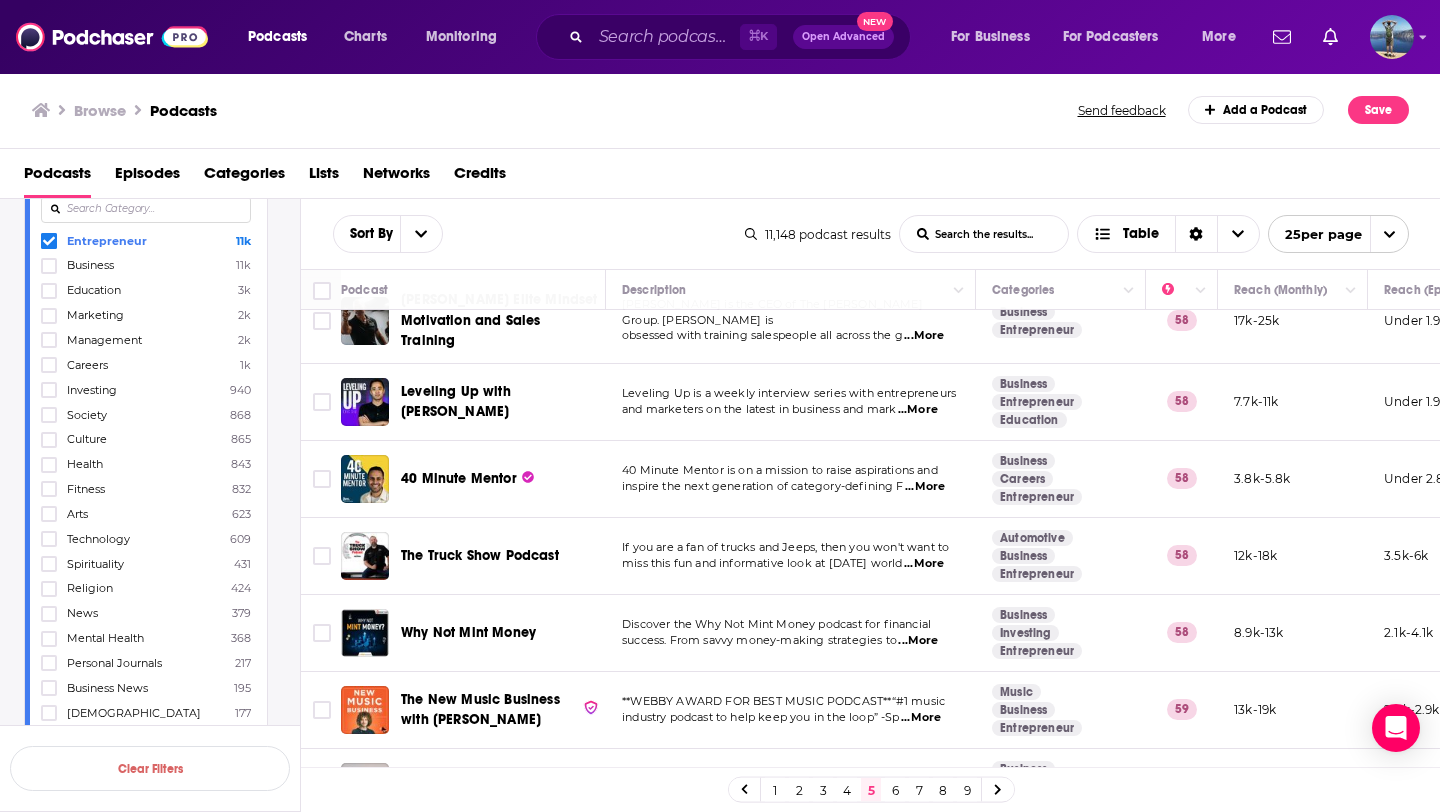 click on "6" at bounding box center (895, 790) 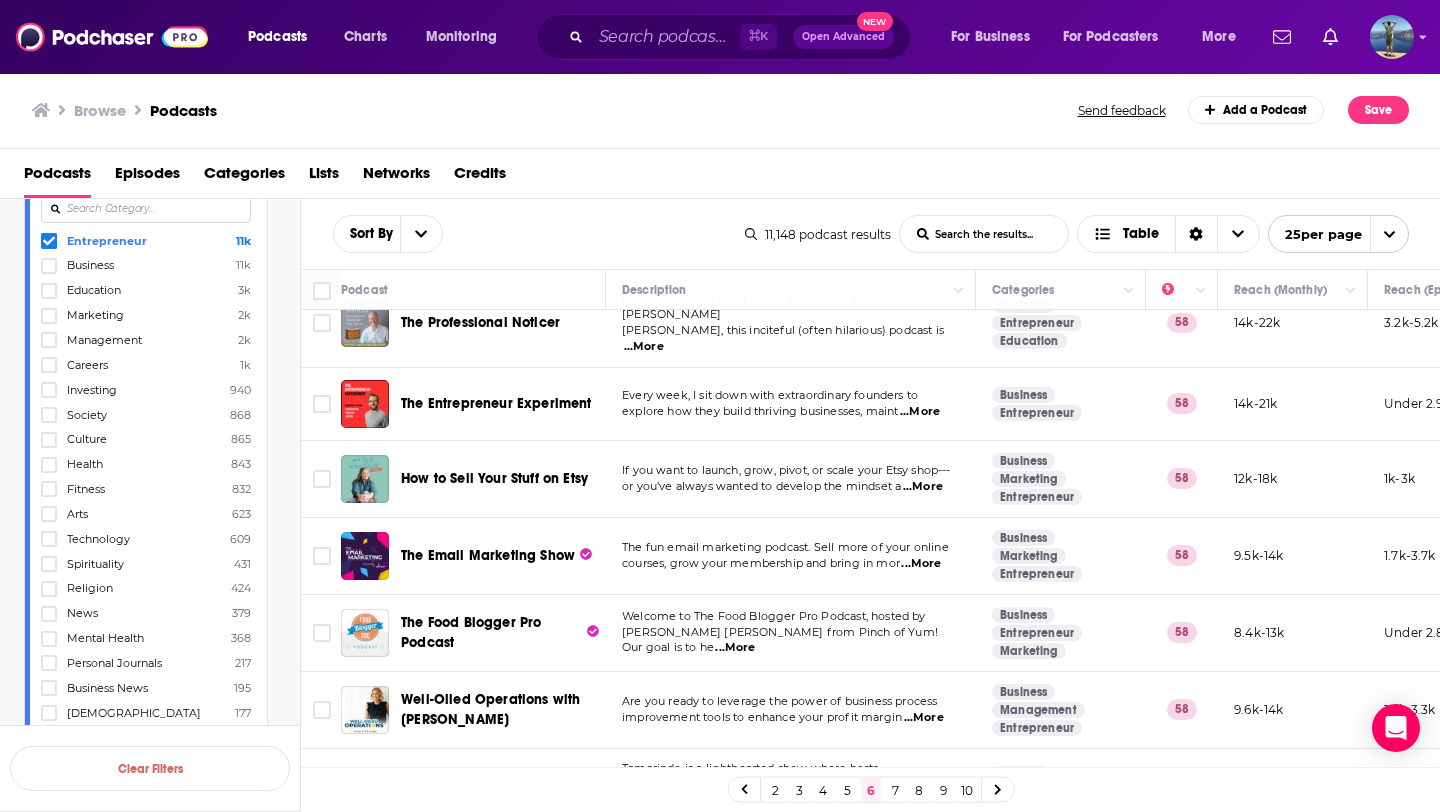 scroll, scrollTop: 935, scrollLeft: 0, axis: vertical 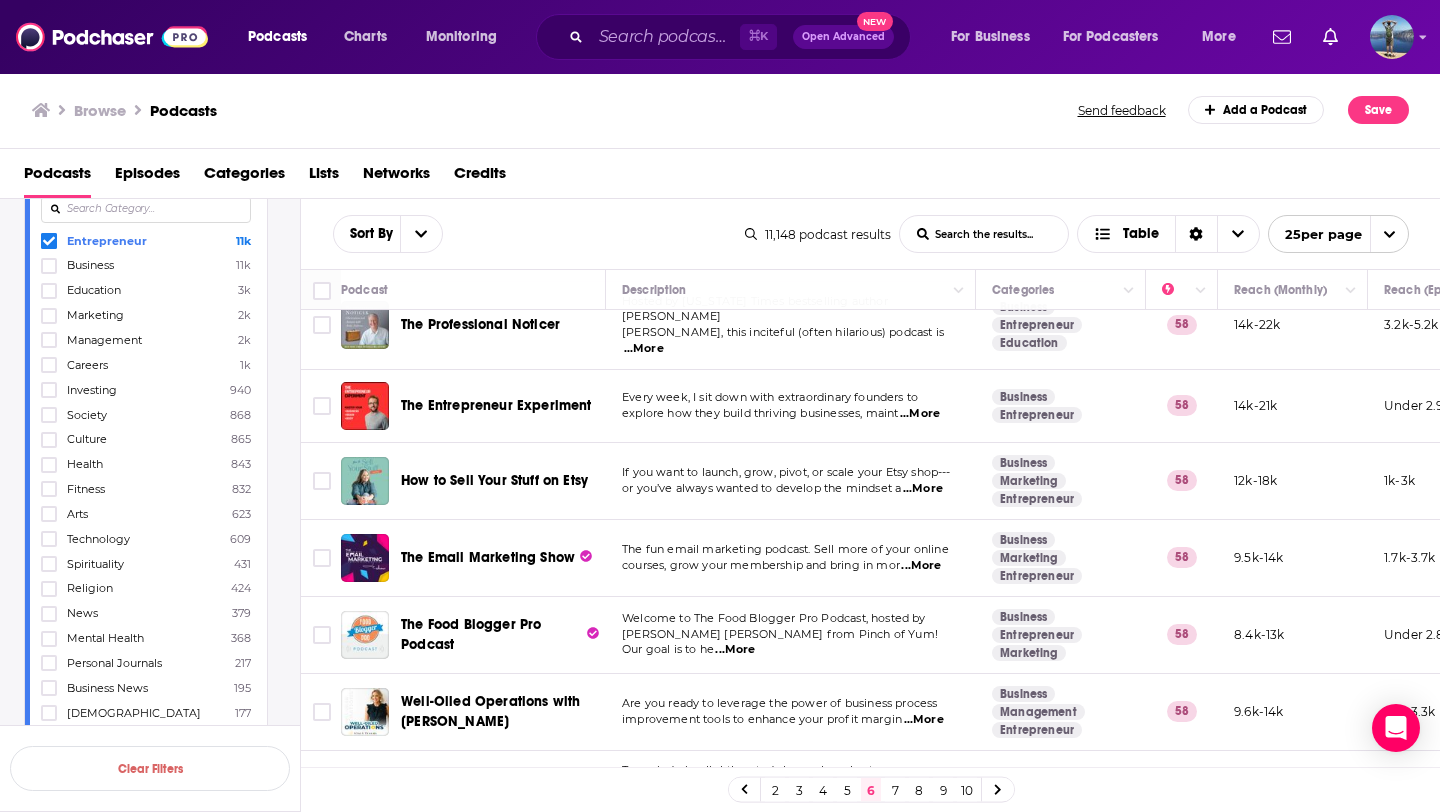 click on "...More" at bounding box center (920, 414) 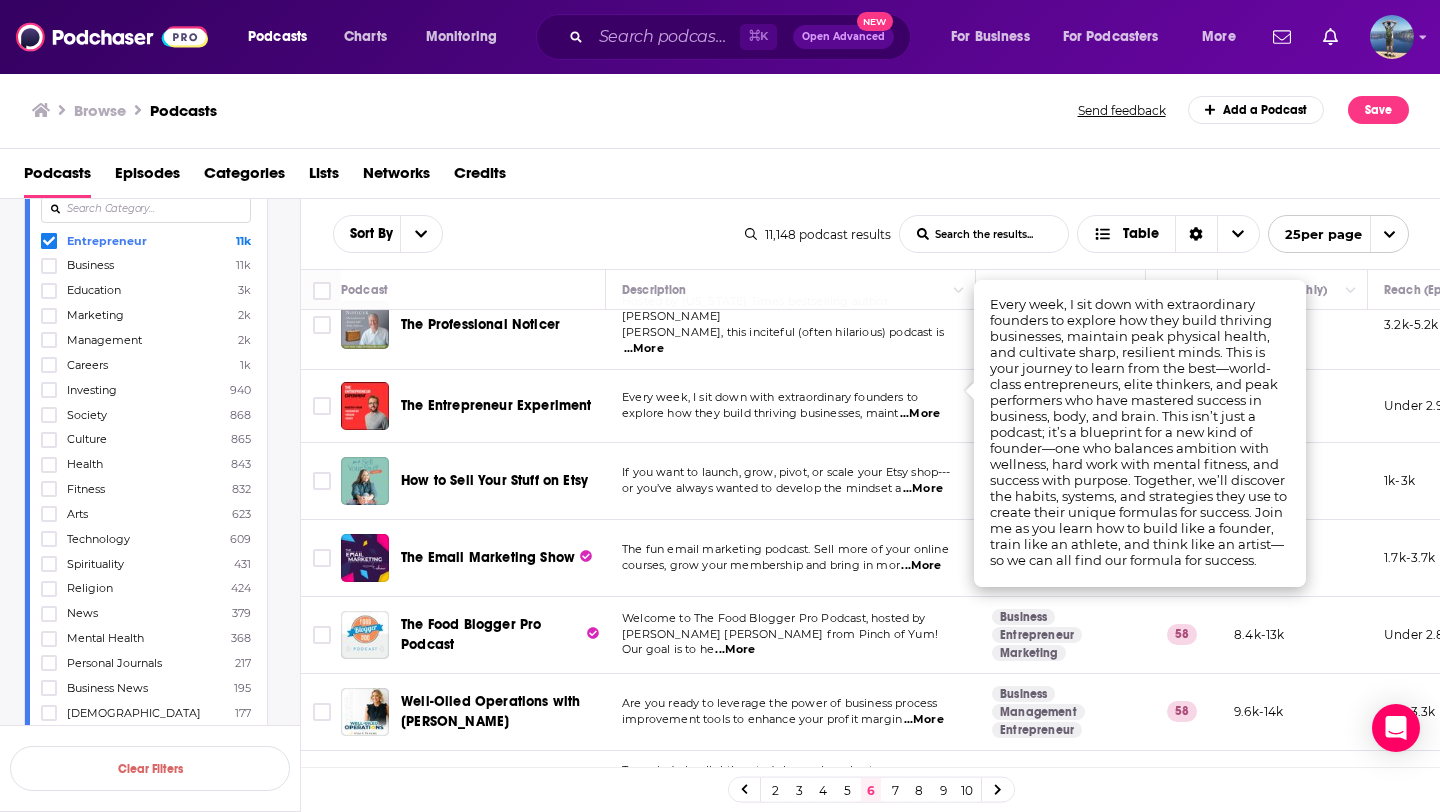 click on "...More" at bounding box center (920, 414) 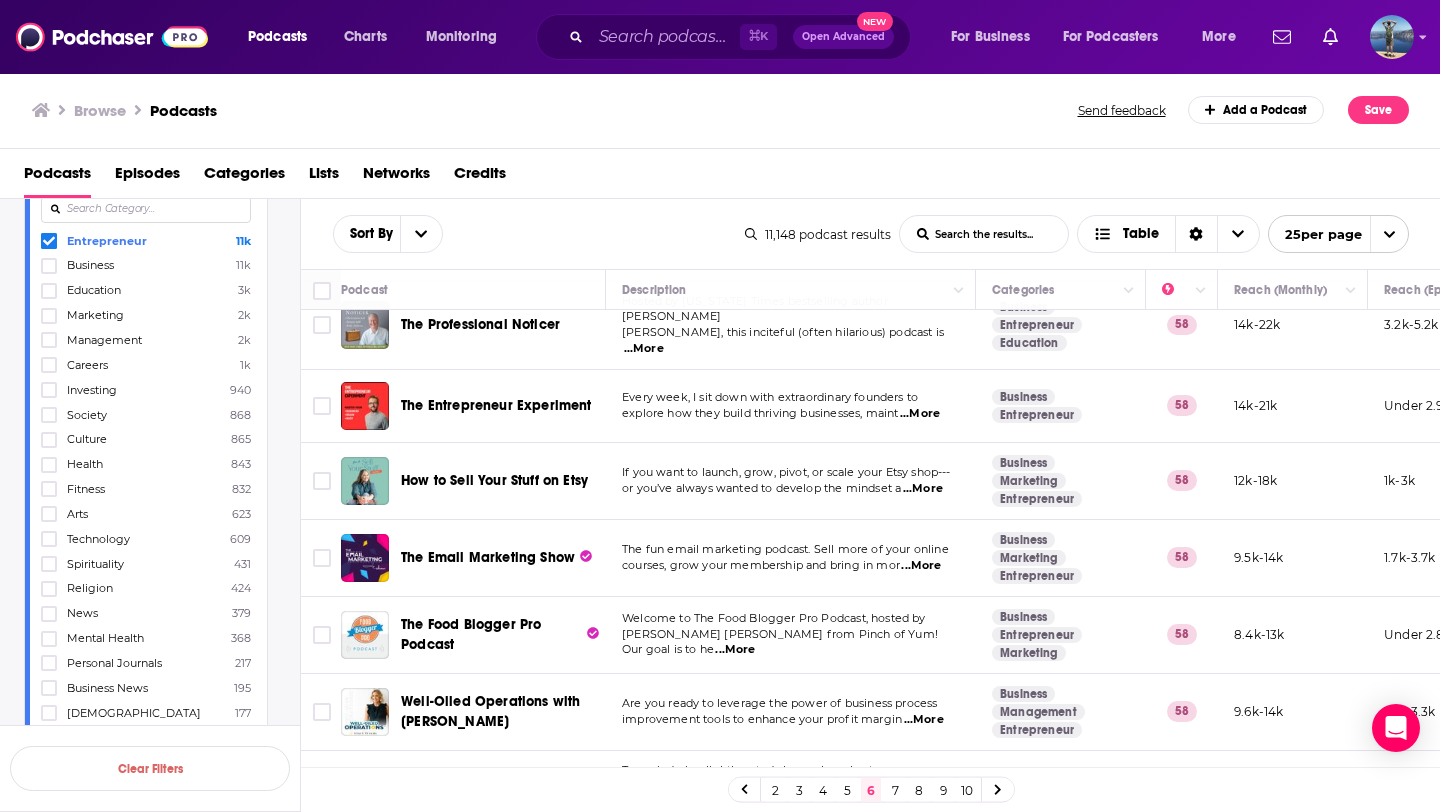 click on "List Search Input" at bounding box center (984, 234) 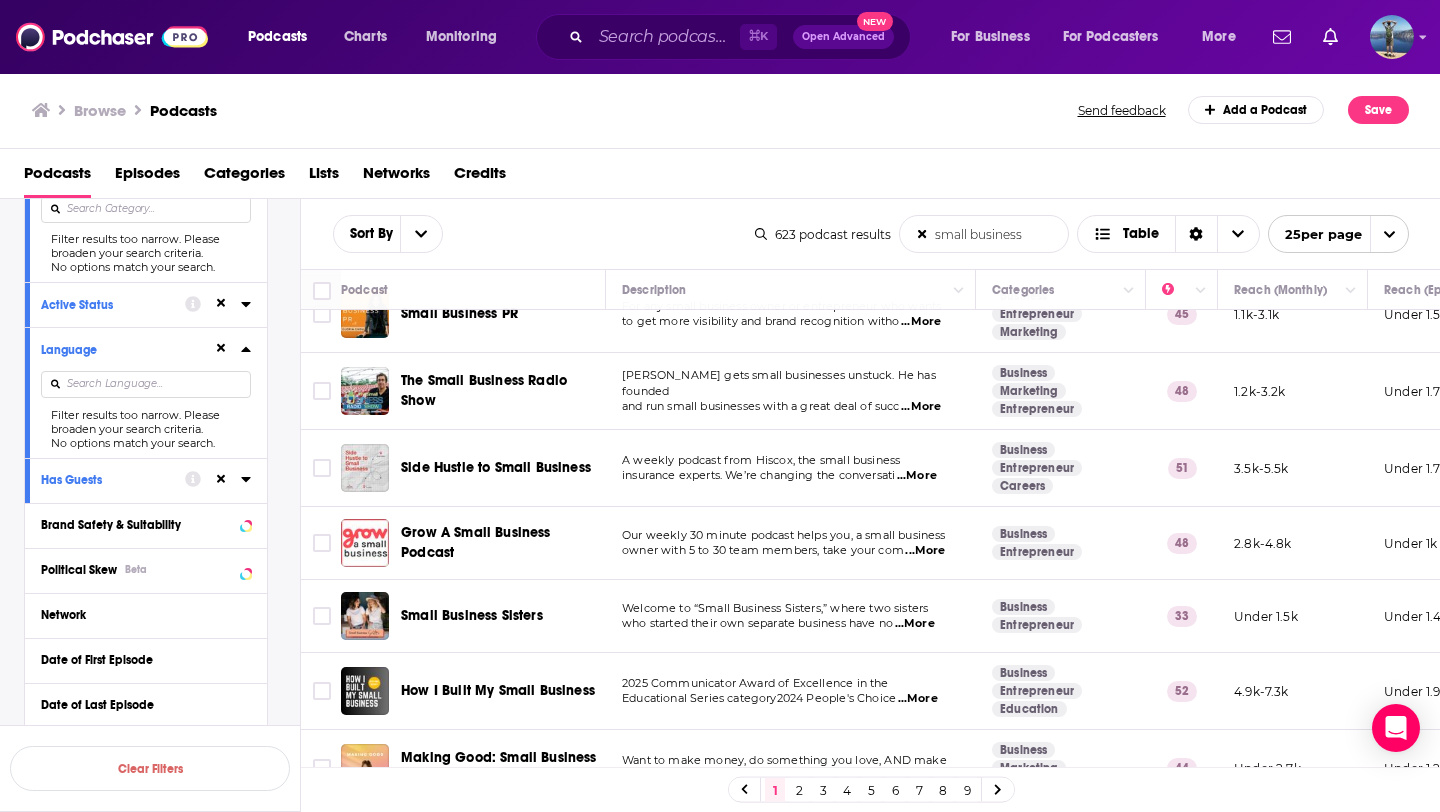 scroll, scrollTop: 372, scrollLeft: 0, axis: vertical 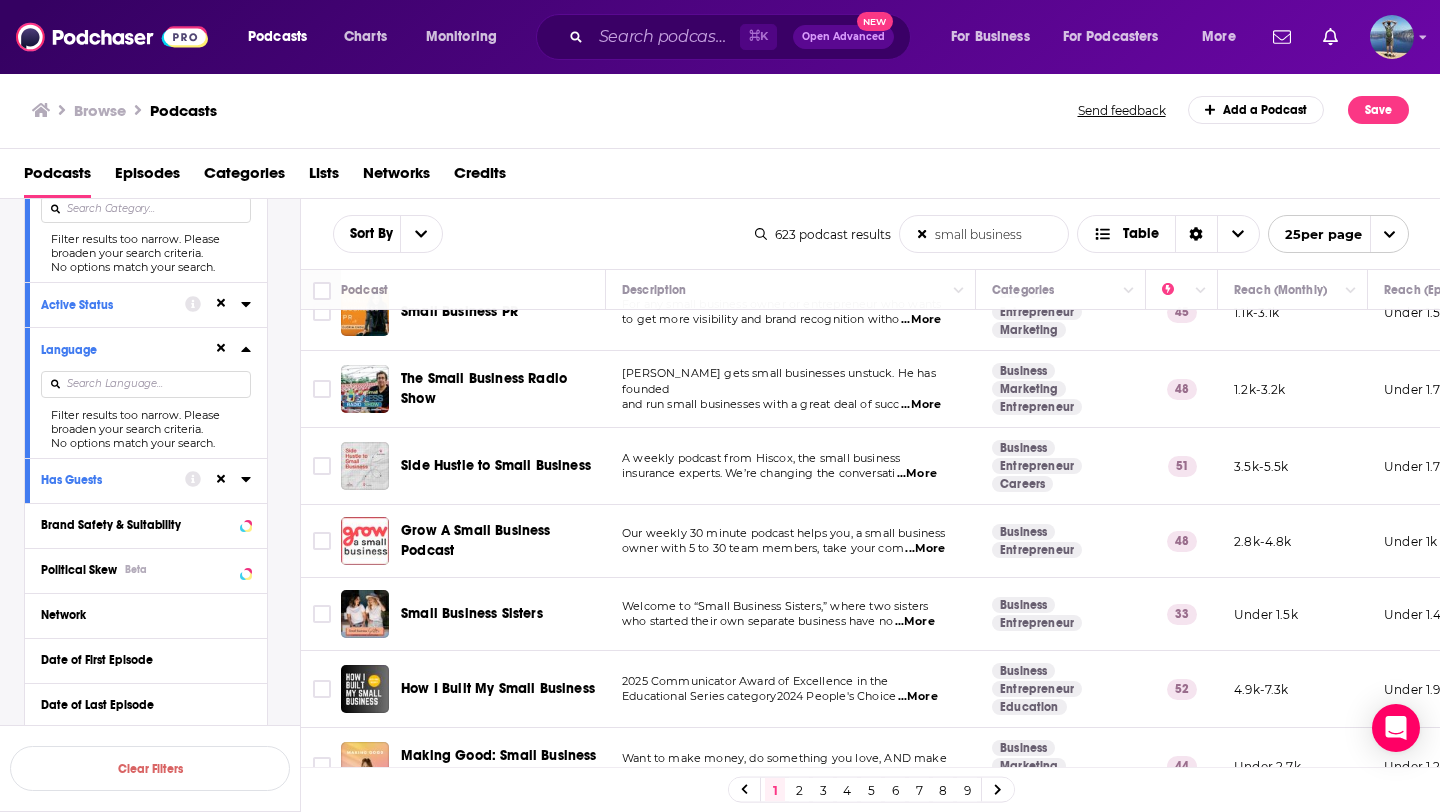 type on "small business" 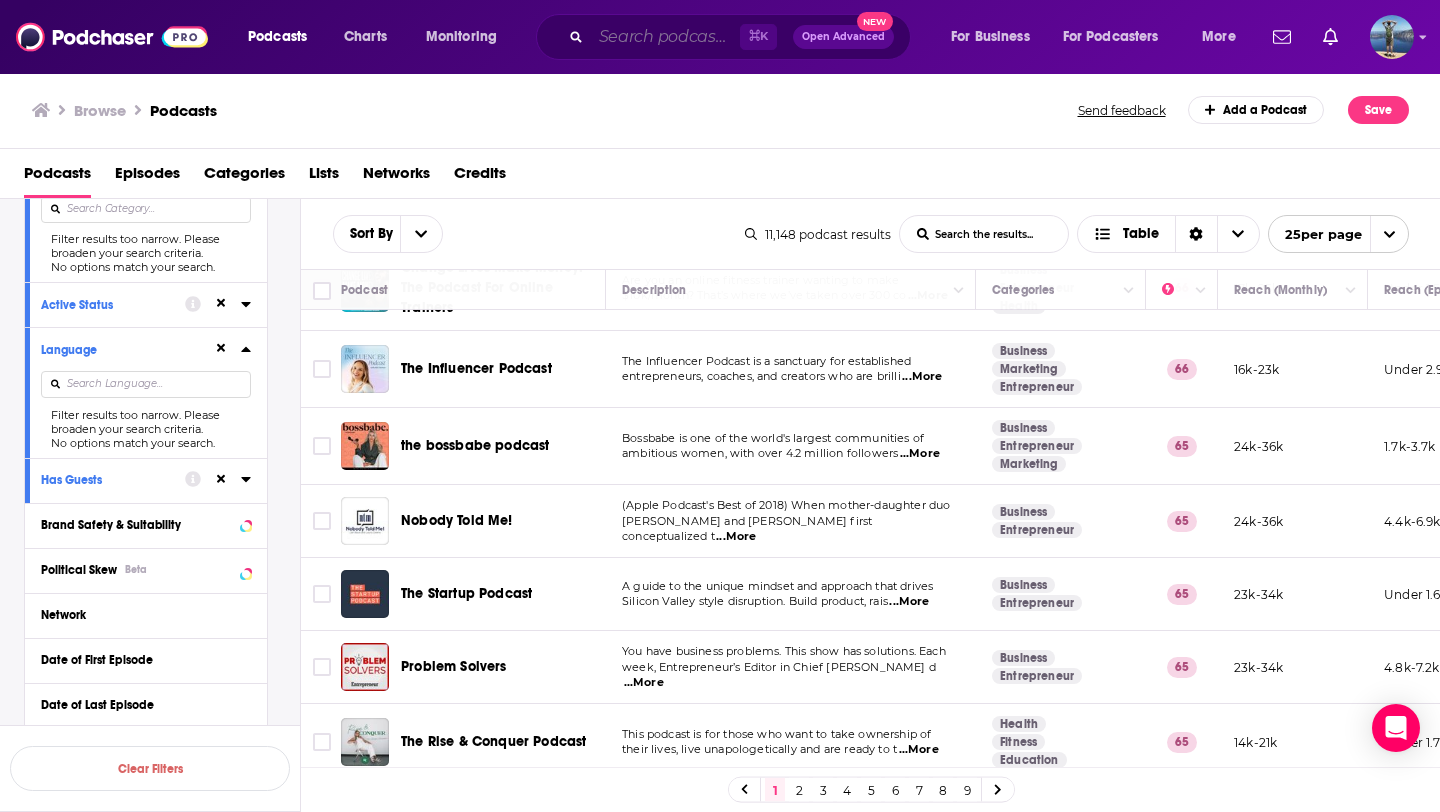 click at bounding box center [665, 37] 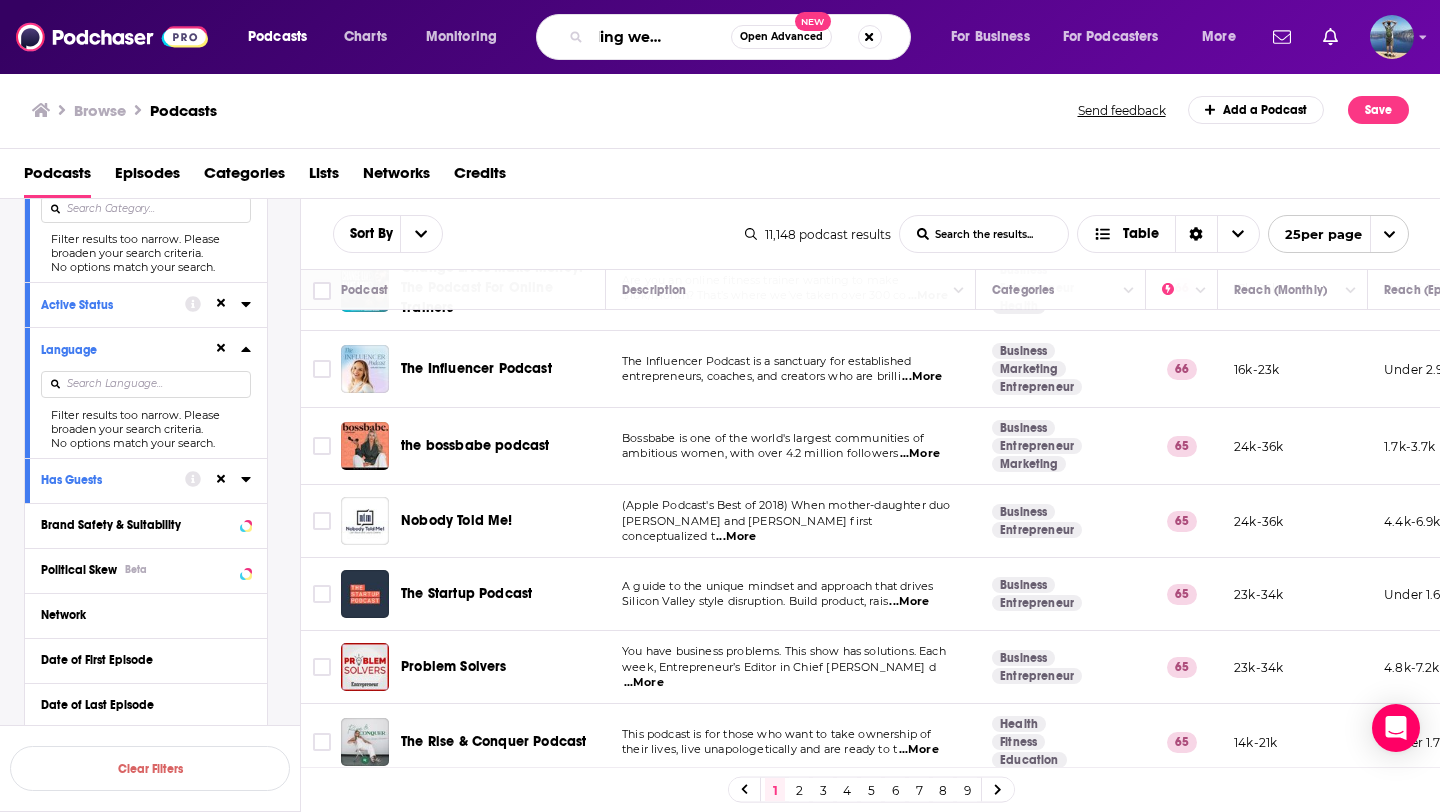 scroll, scrollTop: 0, scrollLeft: 72, axis: horizontal 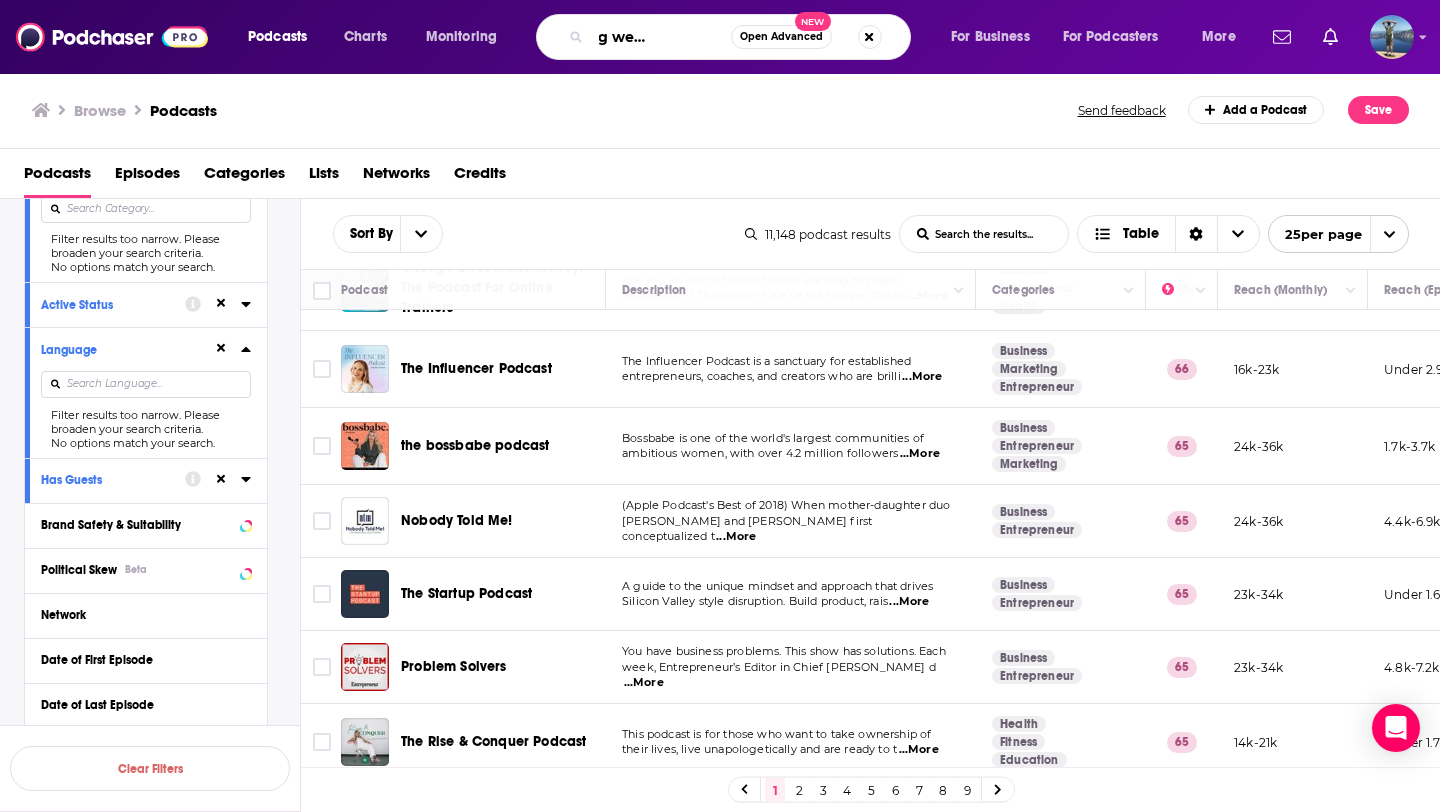type on "the cycling weekly podcast" 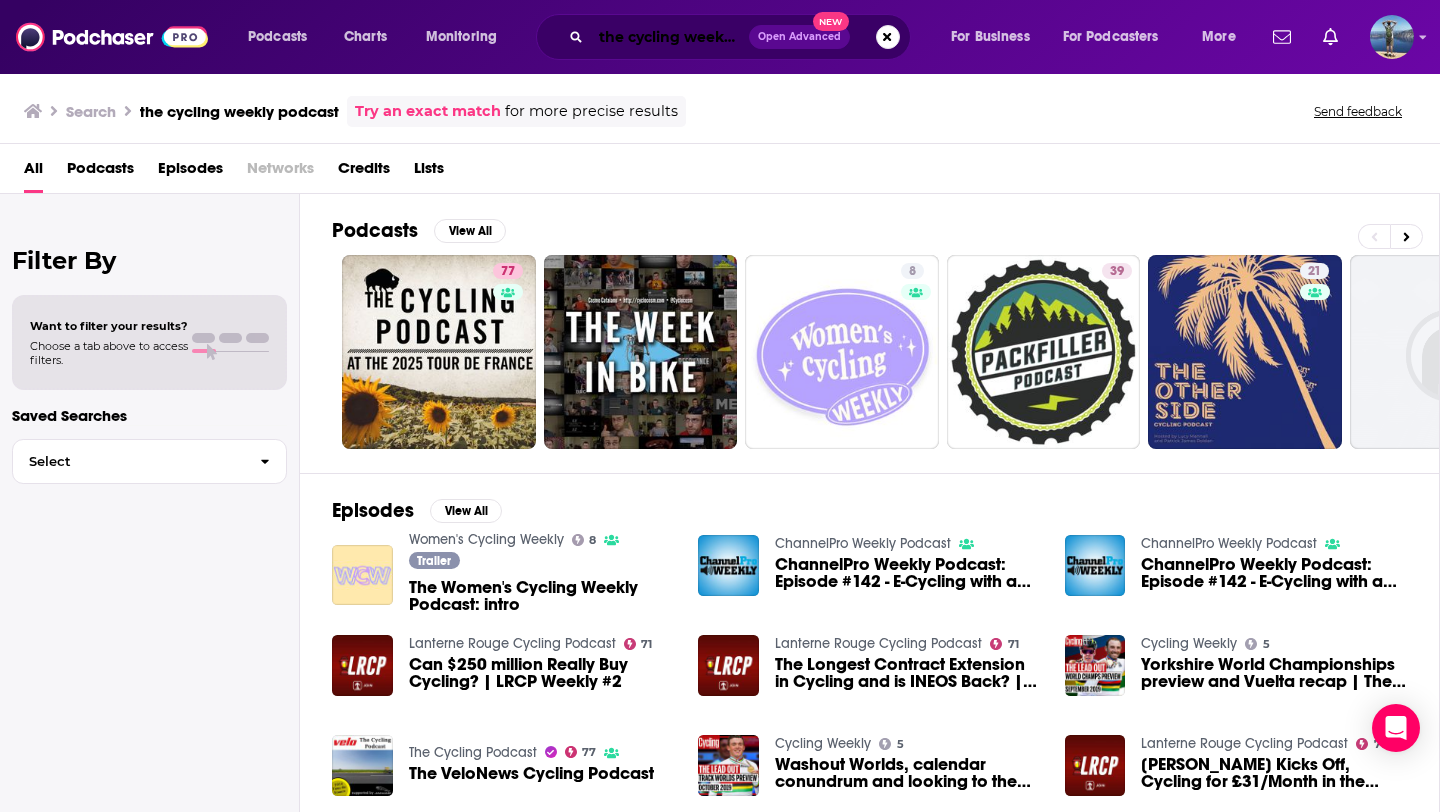click on "the cycling weekly podcast" at bounding box center (670, 37) 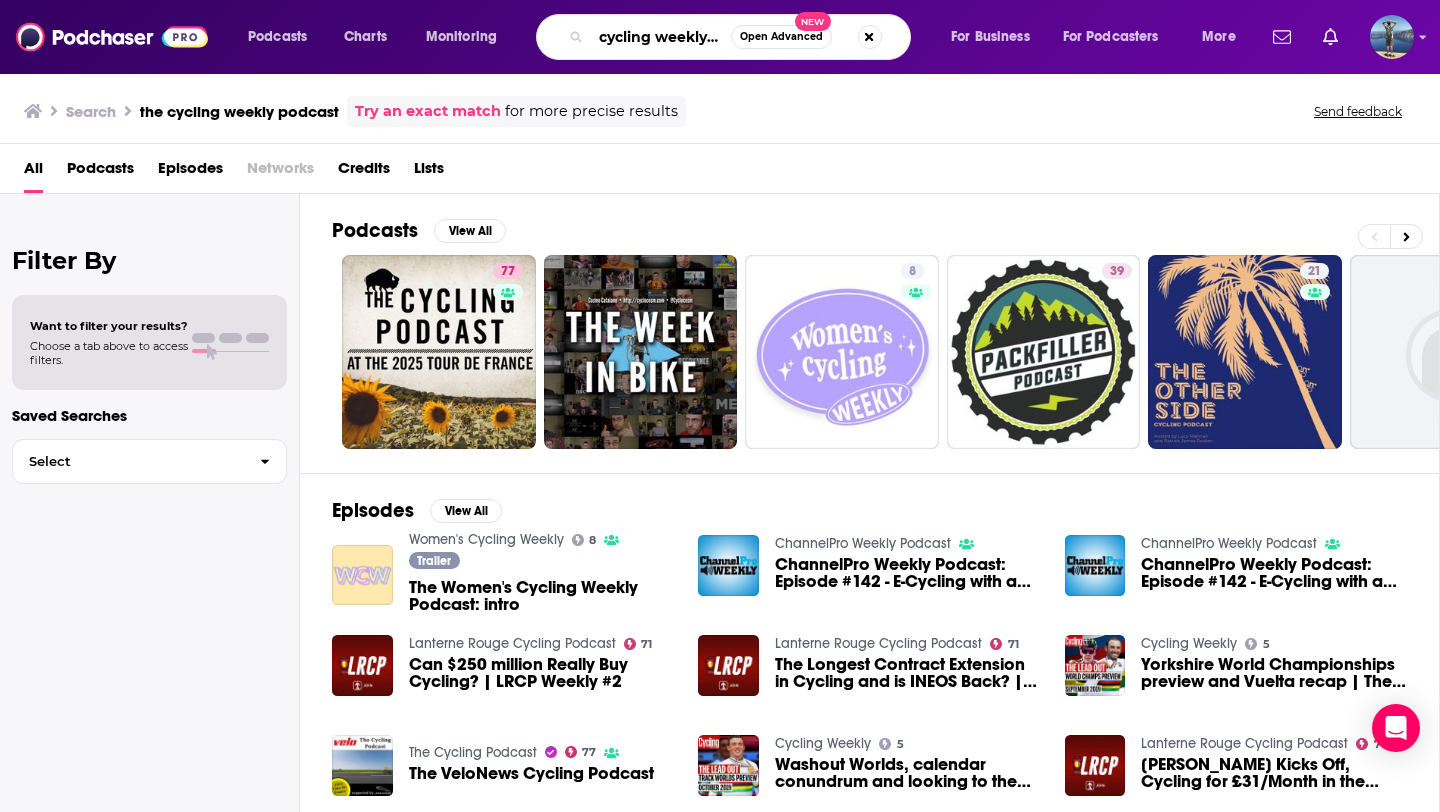 scroll, scrollTop: 0, scrollLeft: 50, axis: horizontal 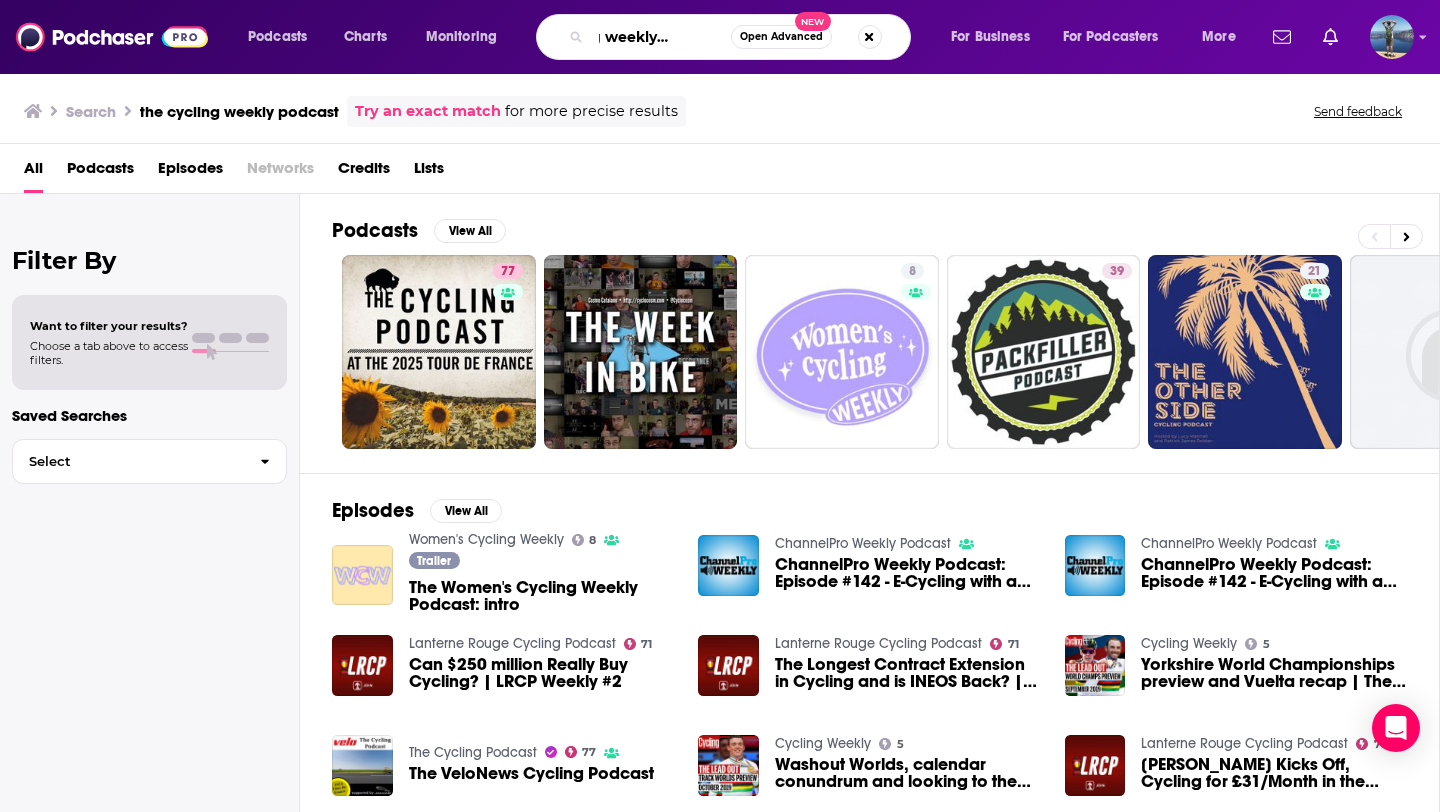 drag, startPoint x: 712, startPoint y: 41, endPoint x: 765, endPoint y: 43, distance: 53.037724 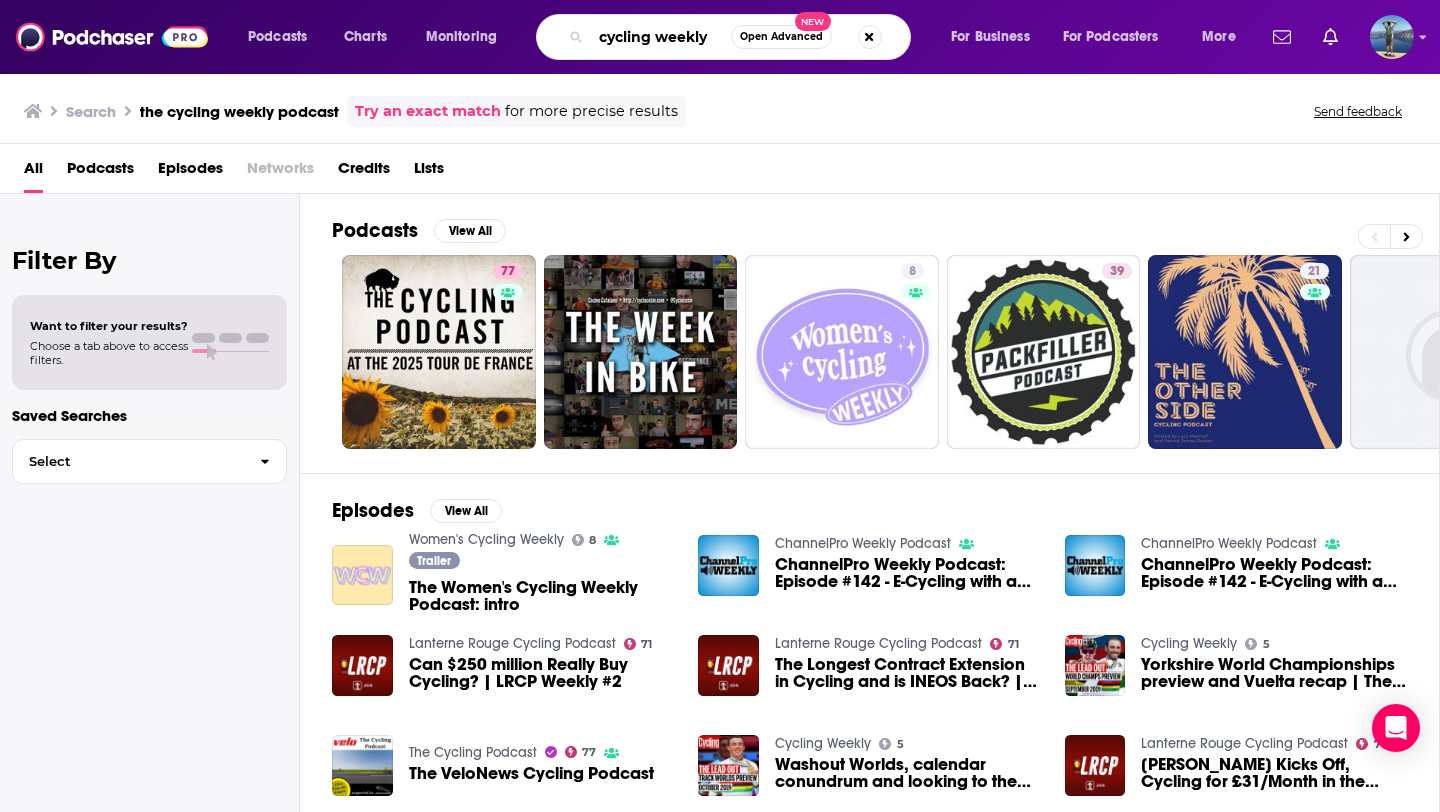 scroll, scrollTop: 0, scrollLeft: 0, axis: both 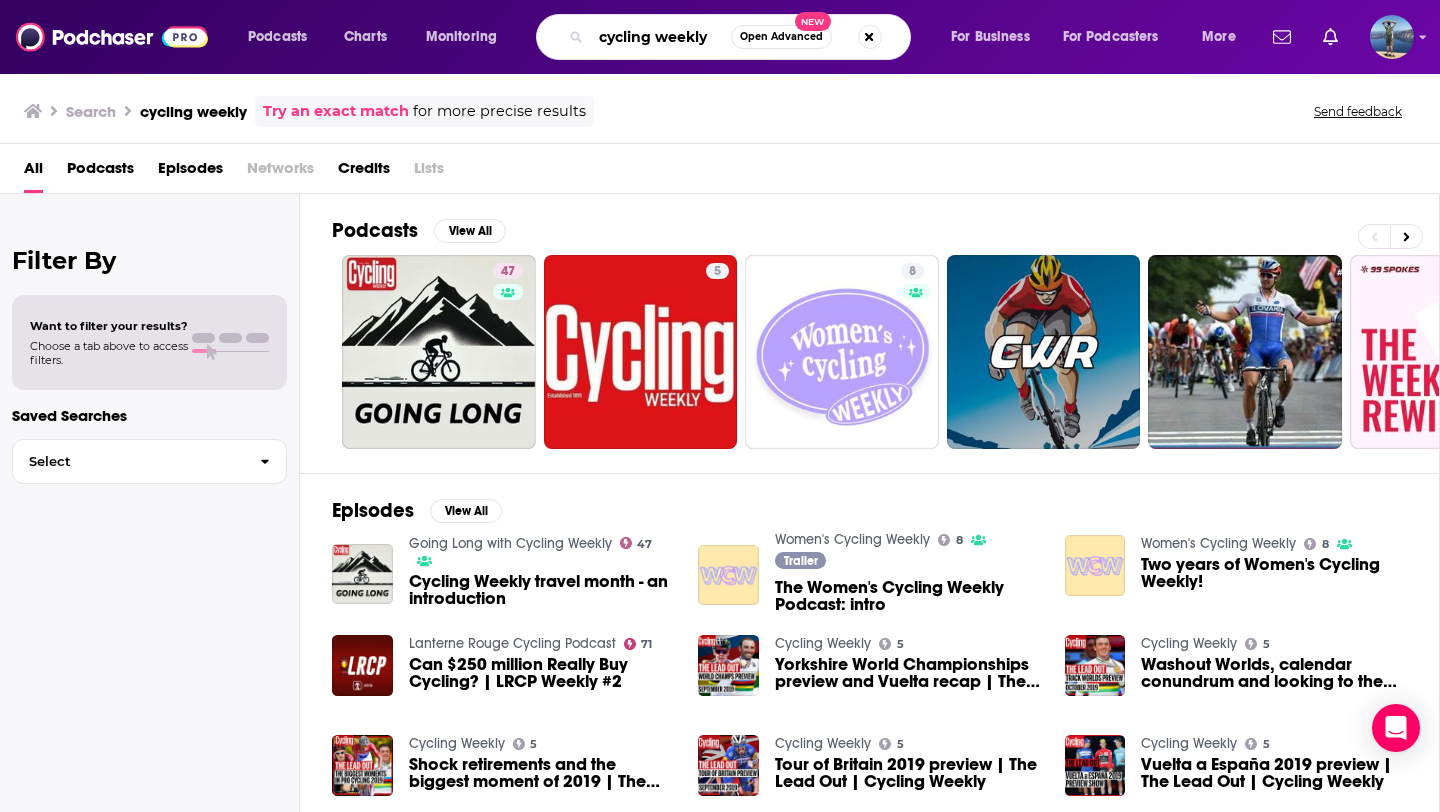 drag, startPoint x: 720, startPoint y: 41, endPoint x: 550, endPoint y: 40, distance: 170.00294 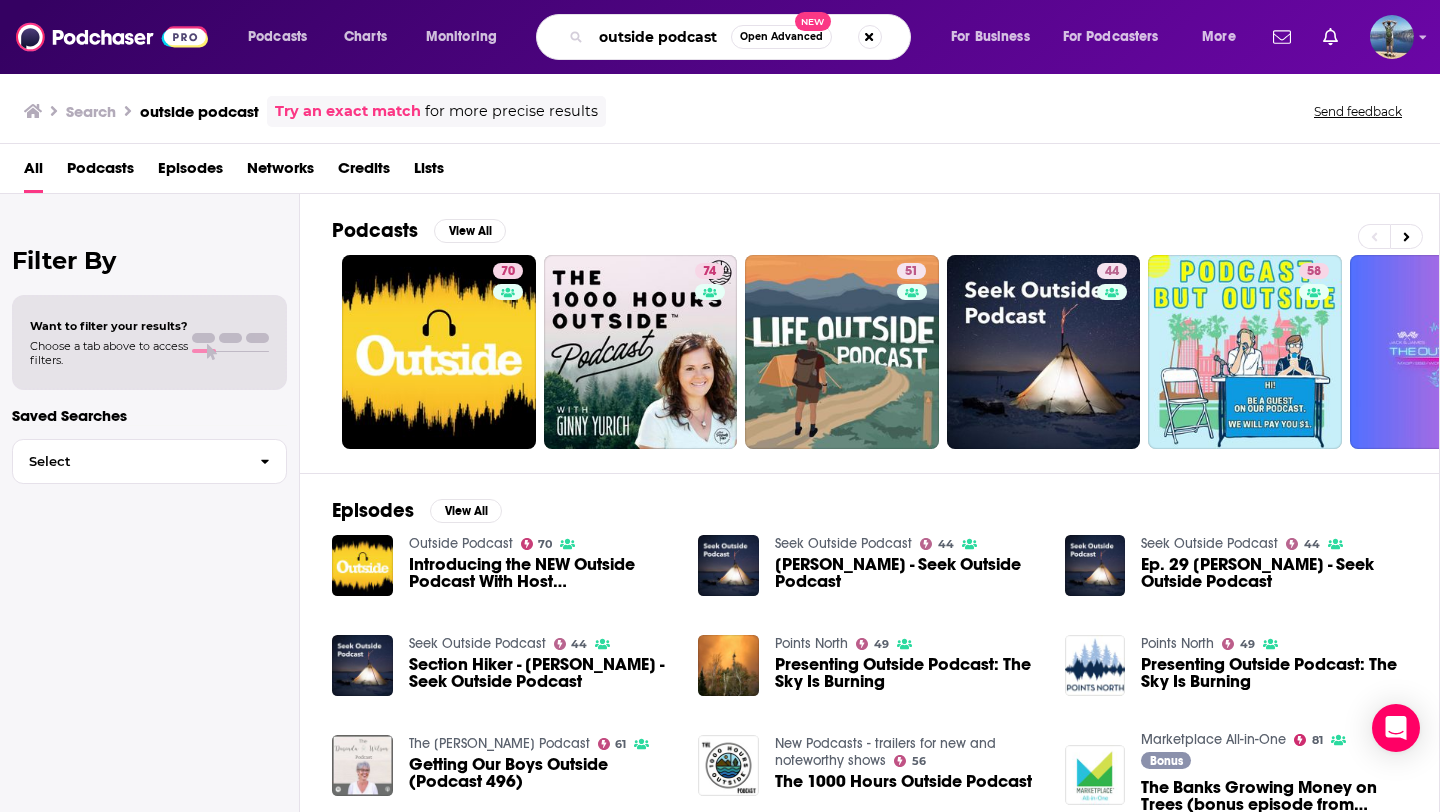 drag, startPoint x: 596, startPoint y: 36, endPoint x: 811, endPoint y: 35, distance: 215.00232 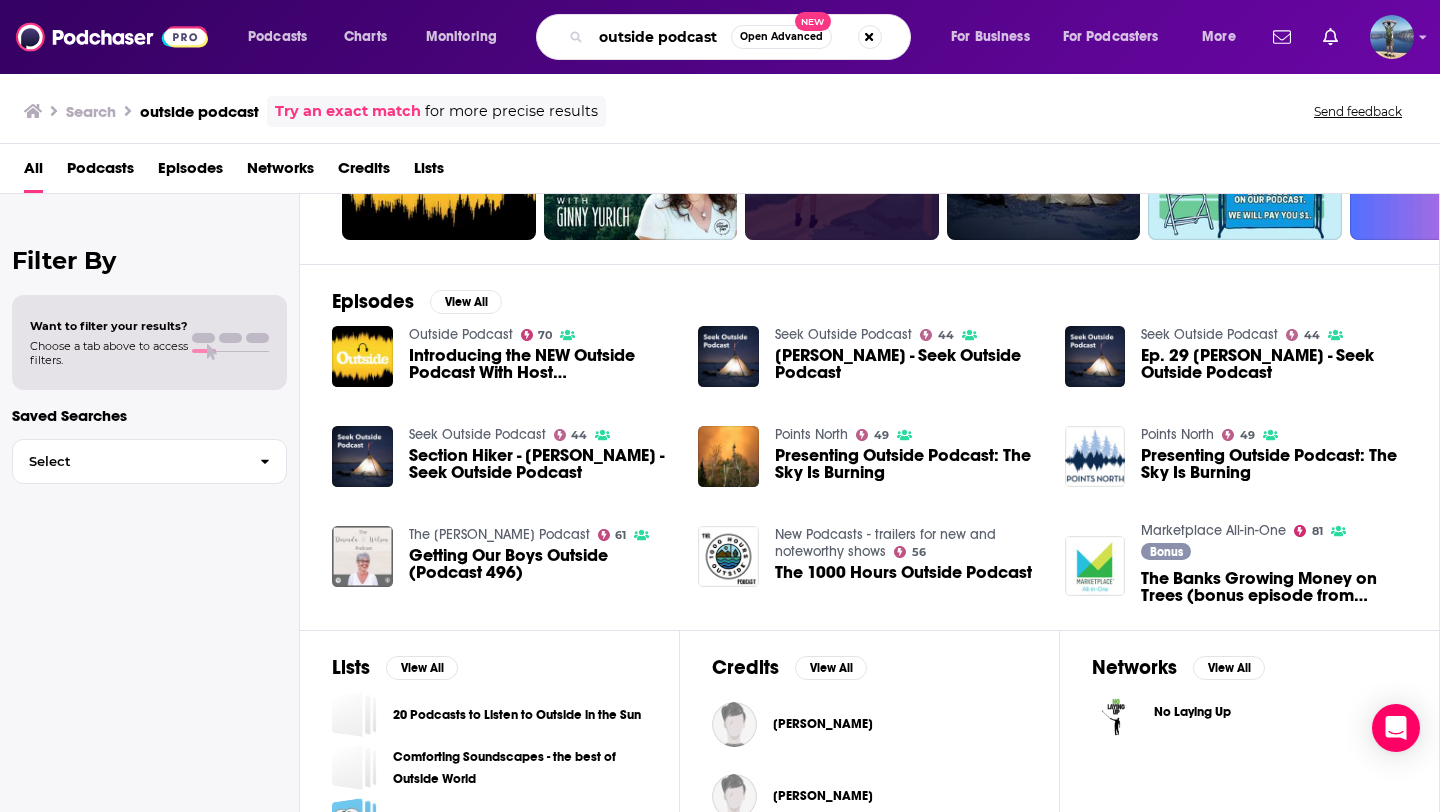 scroll, scrollTop: 232, scrollLeft: 0, axis: vertical 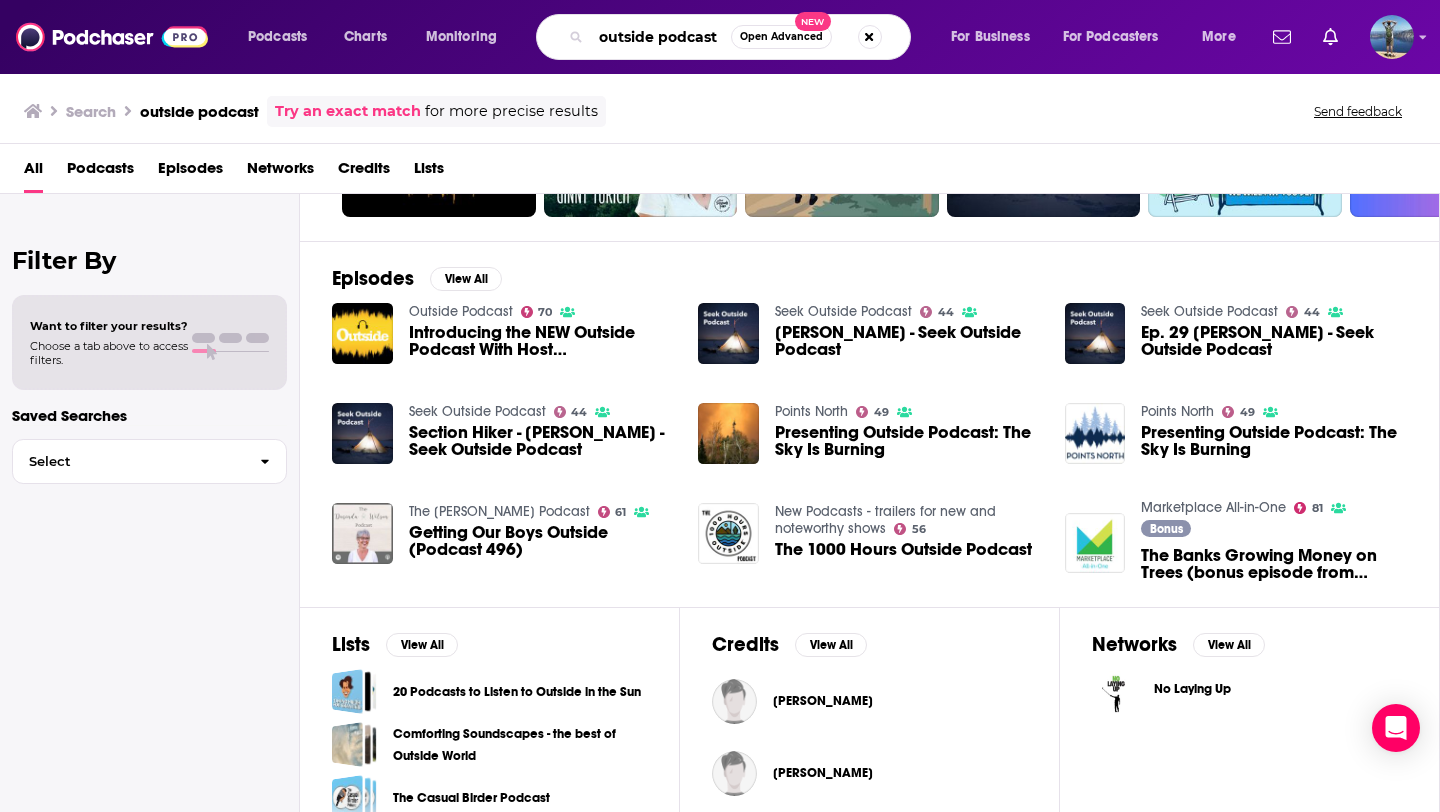 paste on "Global Cycling Network" 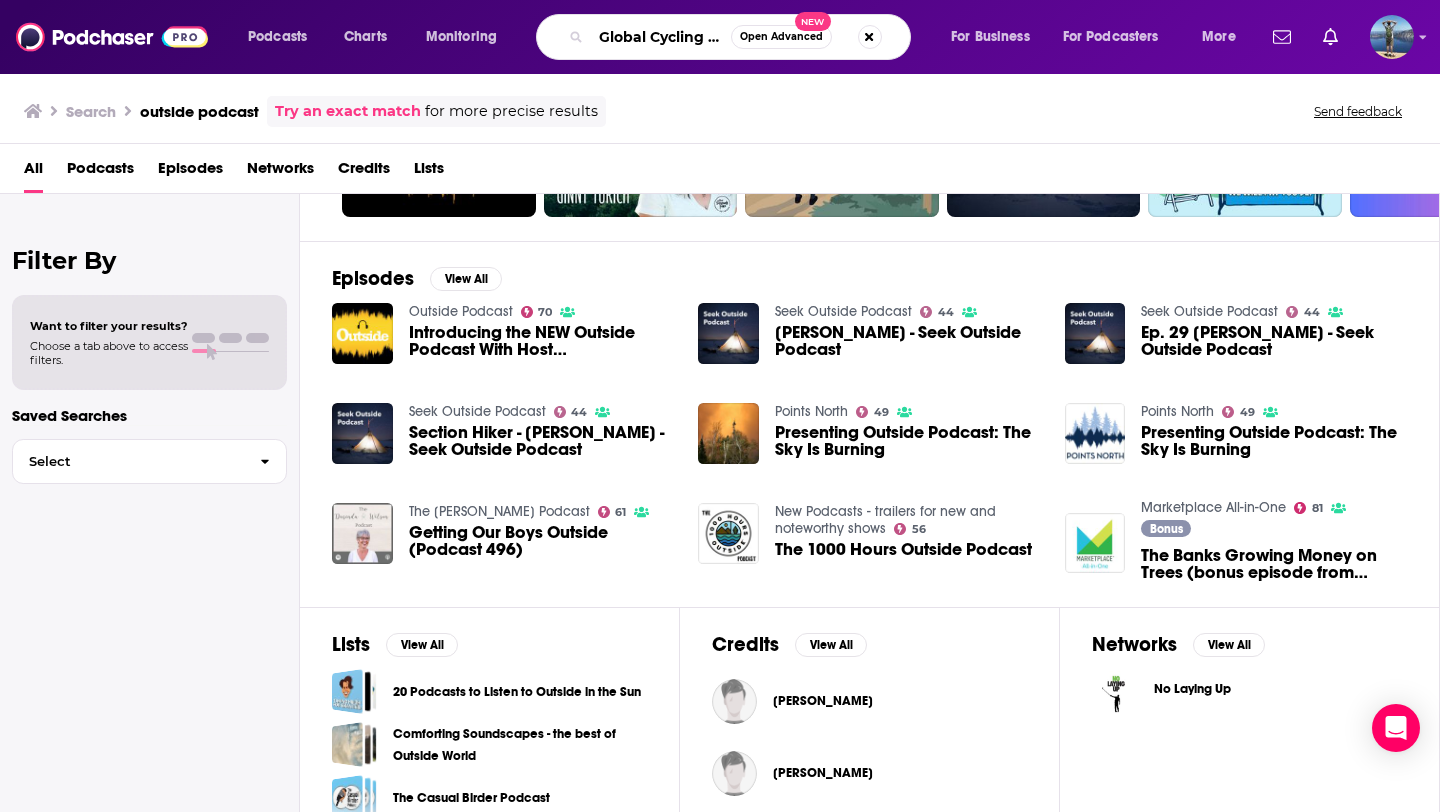 scroll, scrollTop: 0, scrollLeft: 50, axis: horizontal 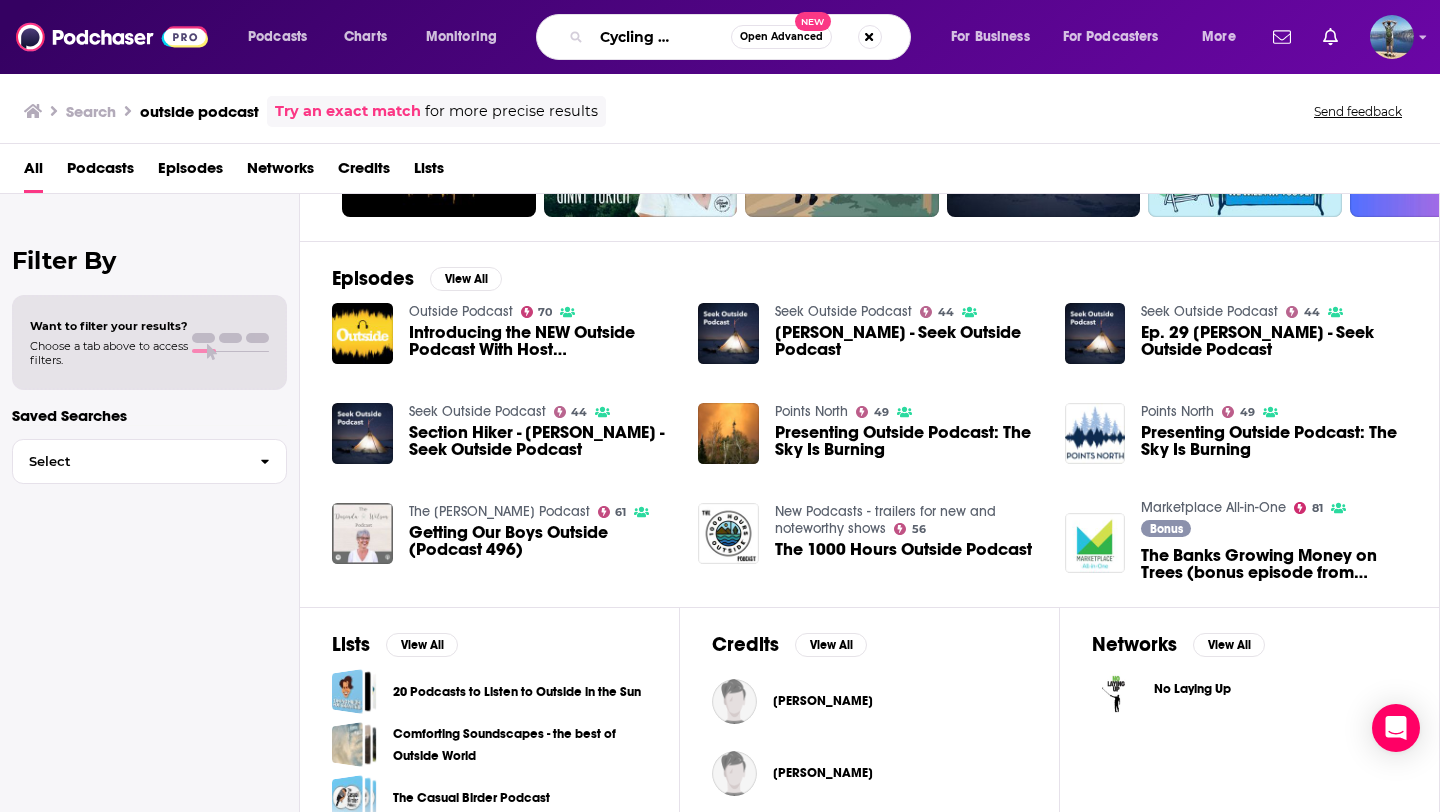 type on "Global Cycling Network" 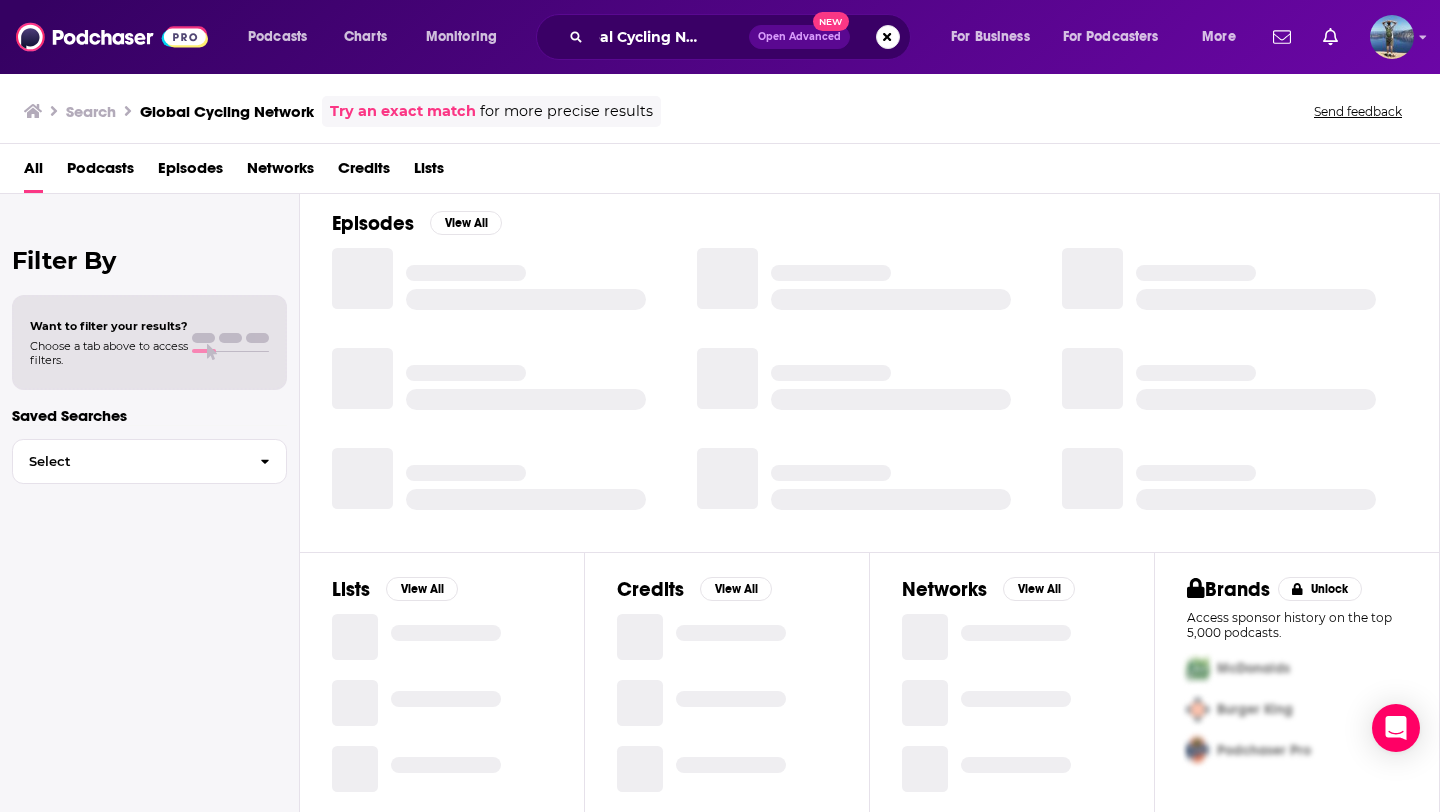 scroll, scrollTop: 0, scrollLeft: 0, axis: both 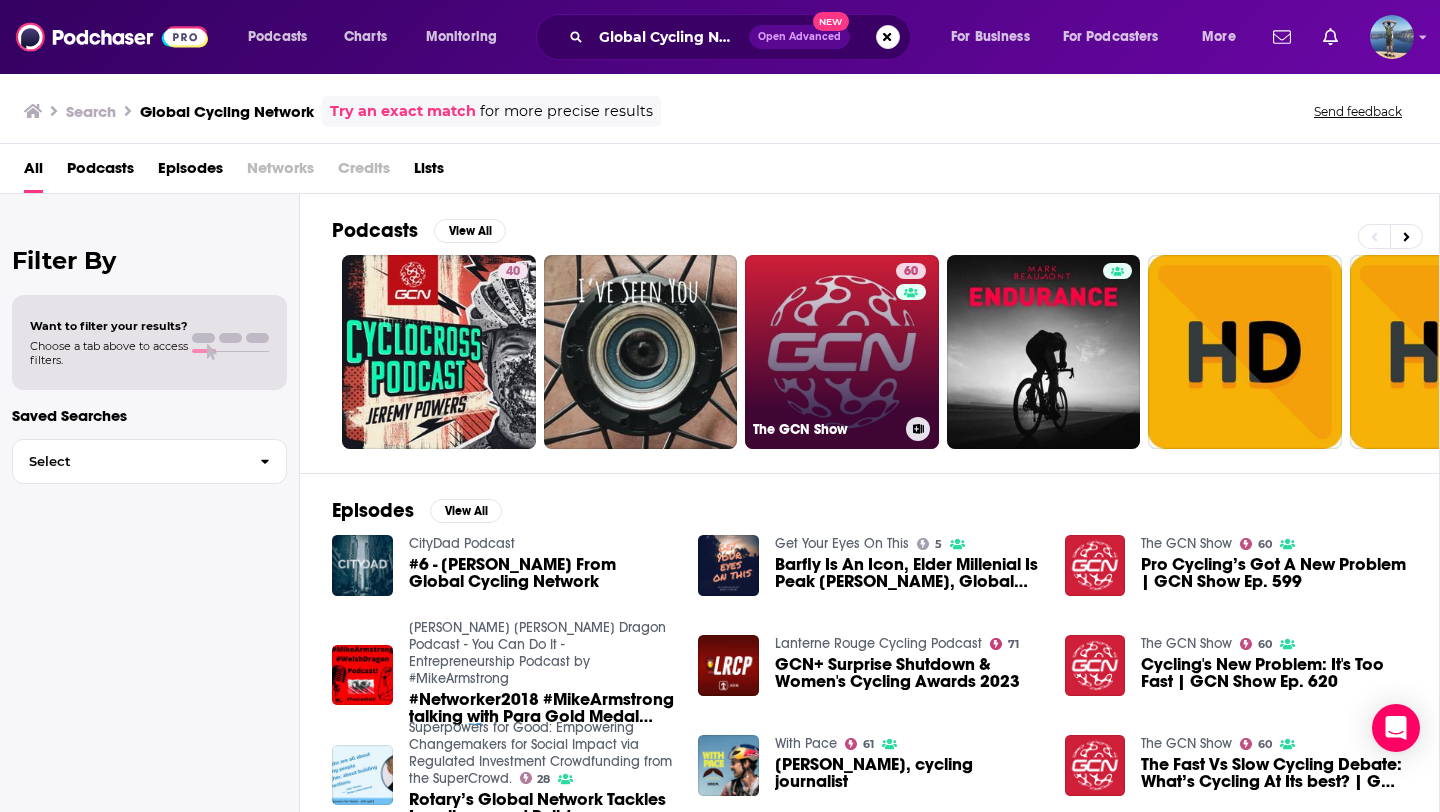 click on "60 The GCN Show" at bounding box center (842, 352) 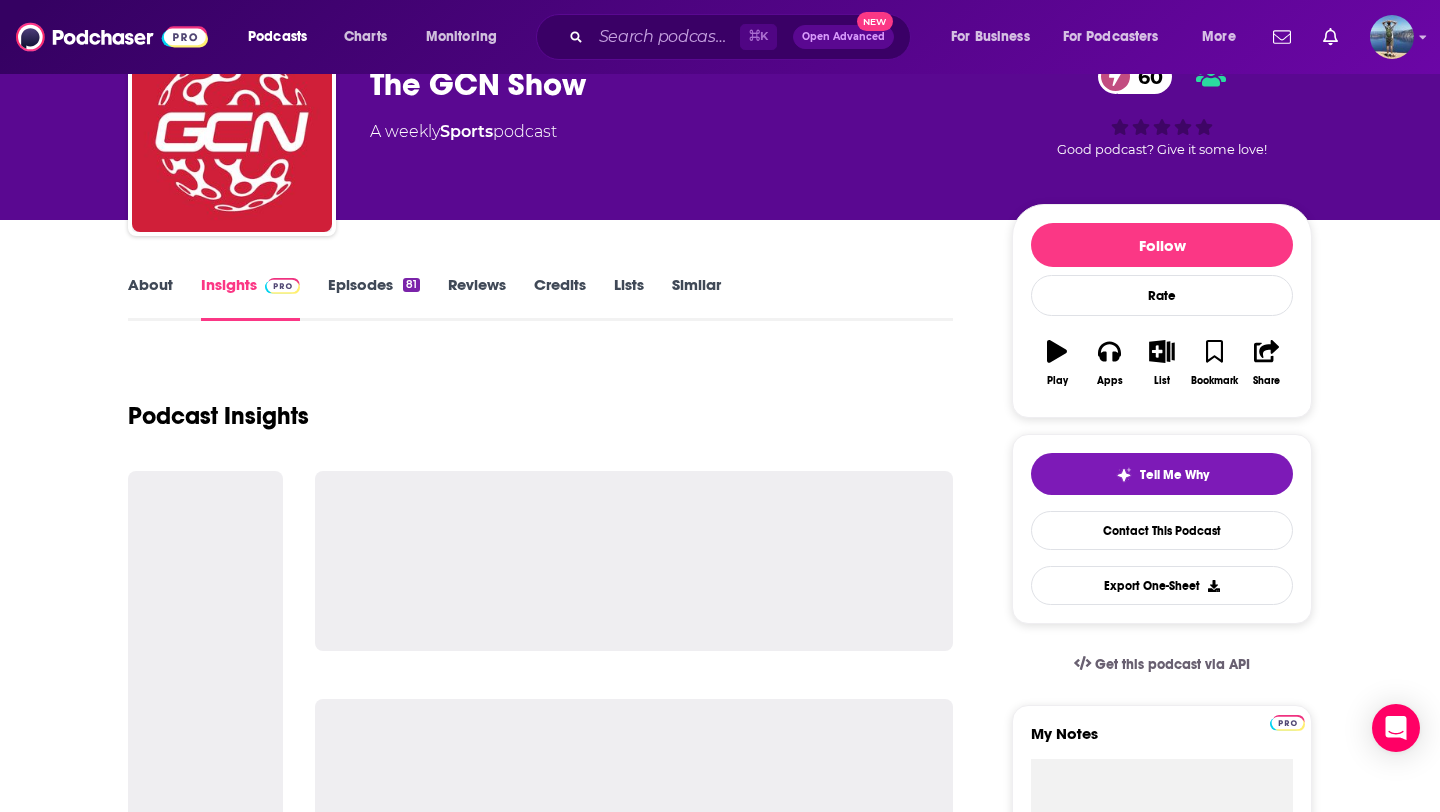 scroll, scrollTop: 142, scrollLeft: 0, axis: vertical 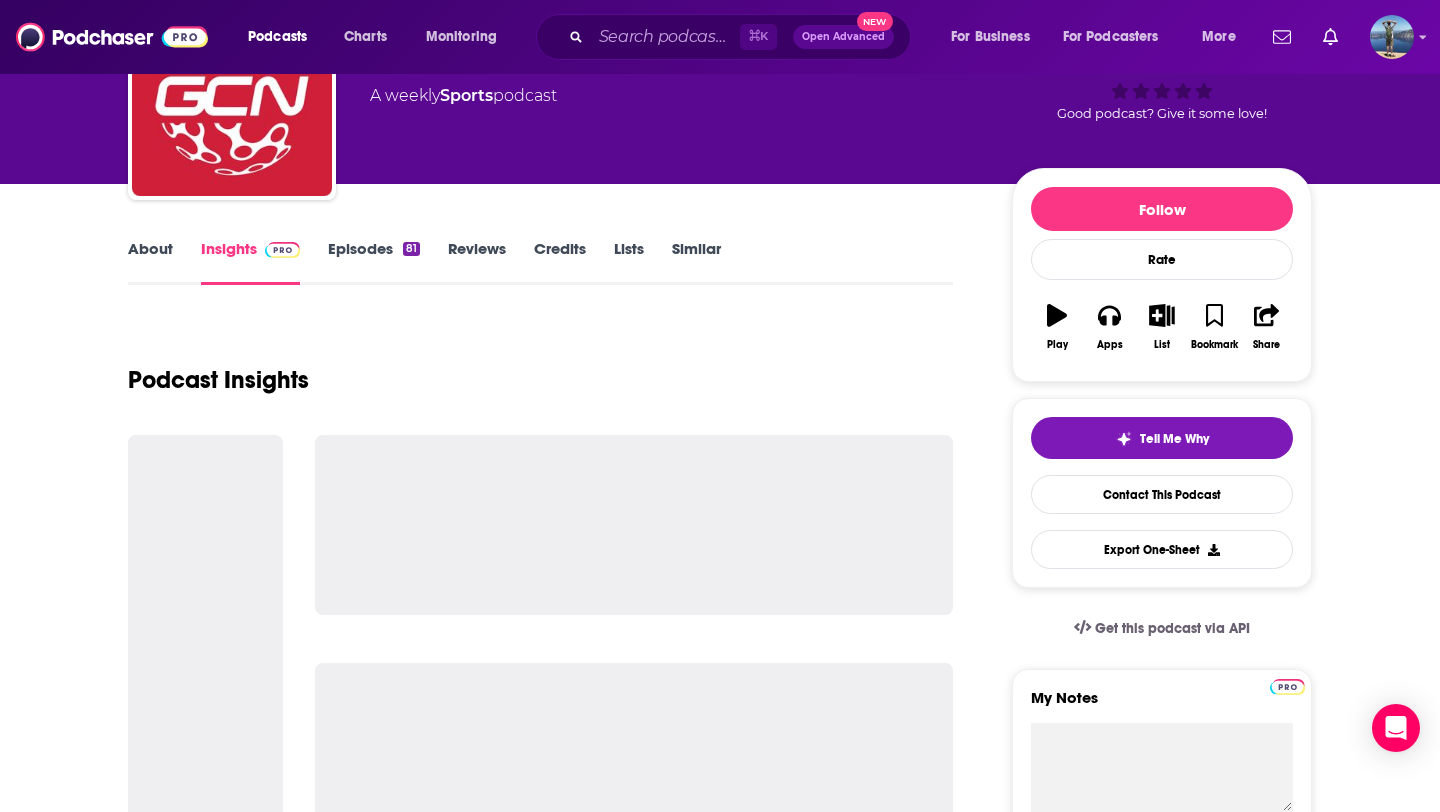 click on "About" at bounding box center [150, 262] 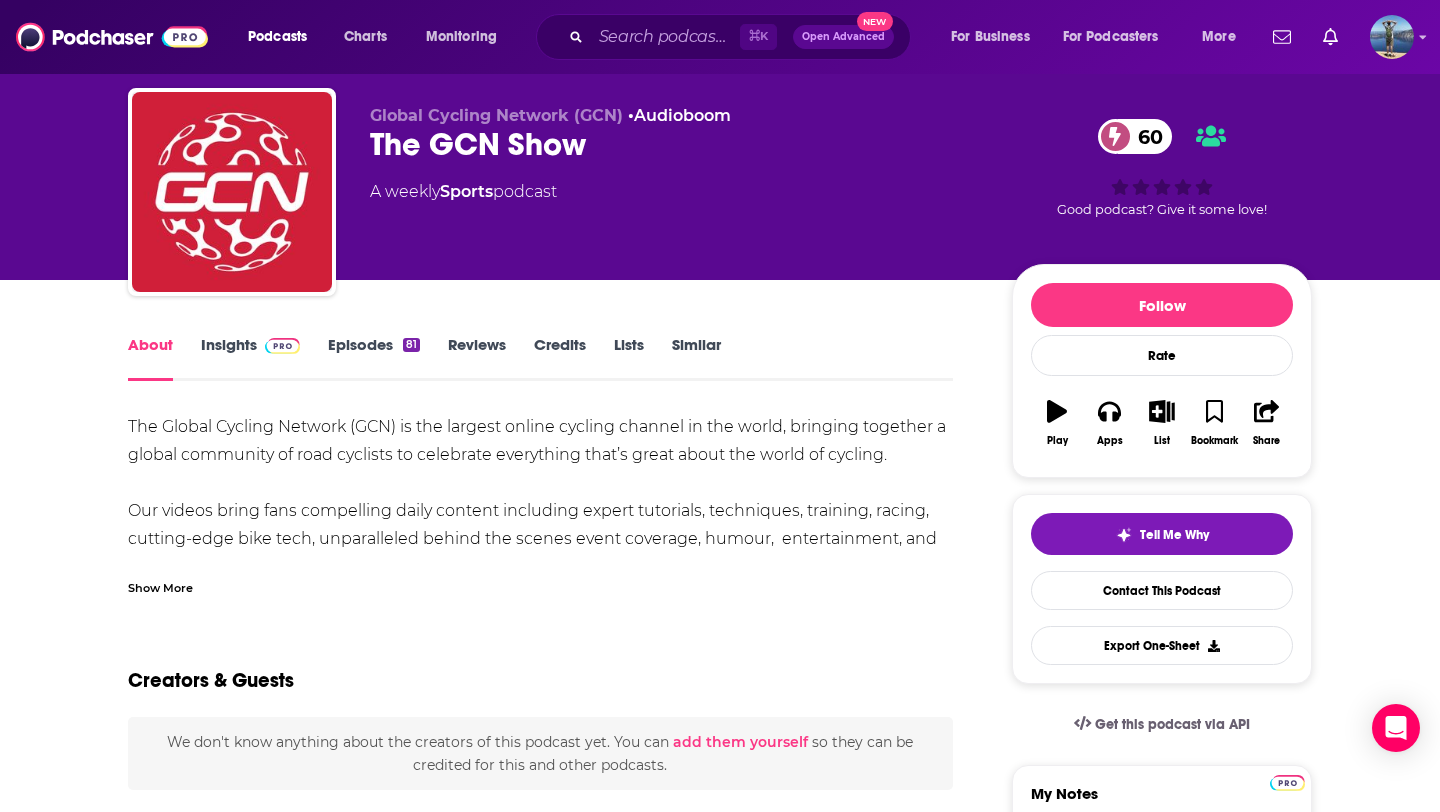 scroll, scrollTop: 56, scrollLeft: 0, axis: vertical 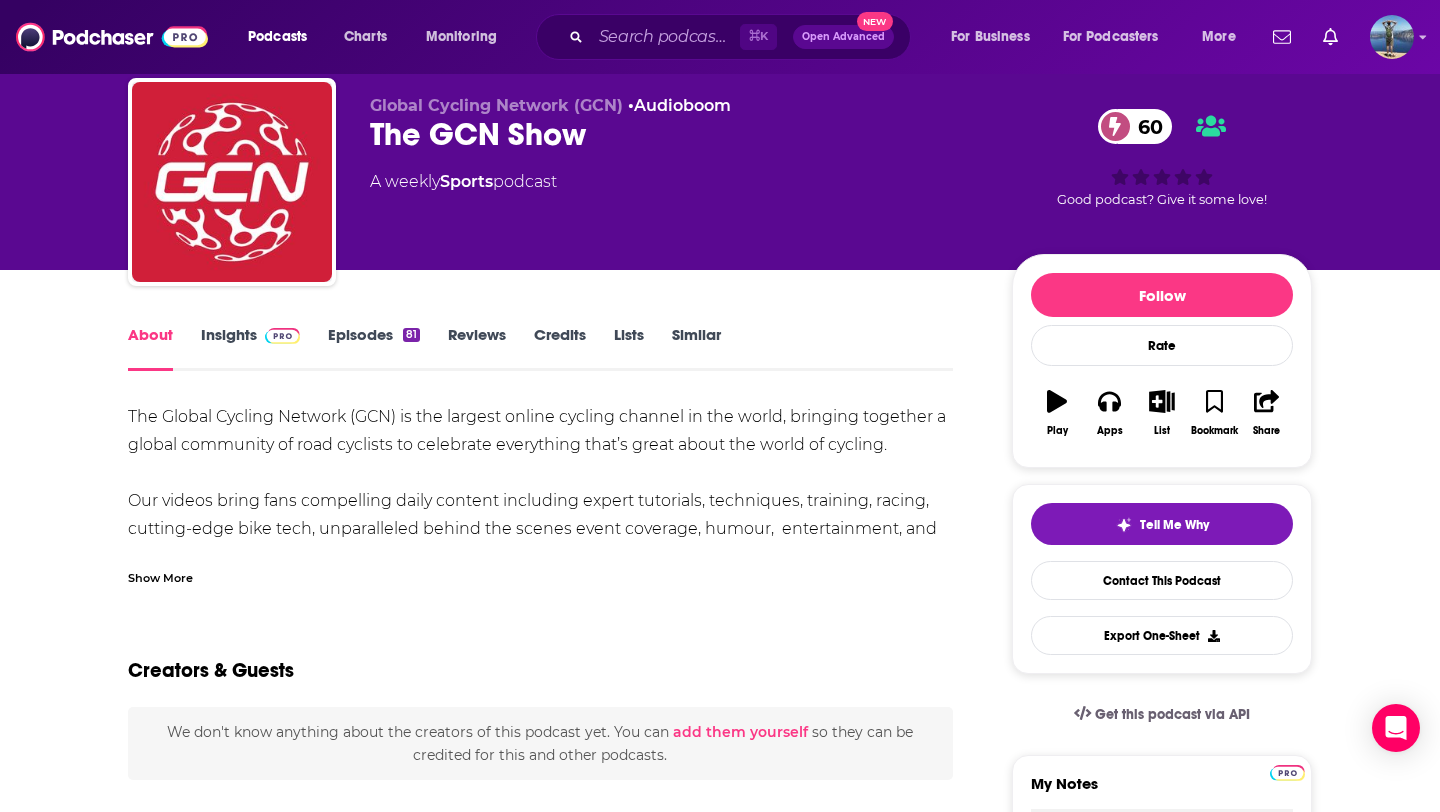 click on "Show More" at bounding box center [160, 576] 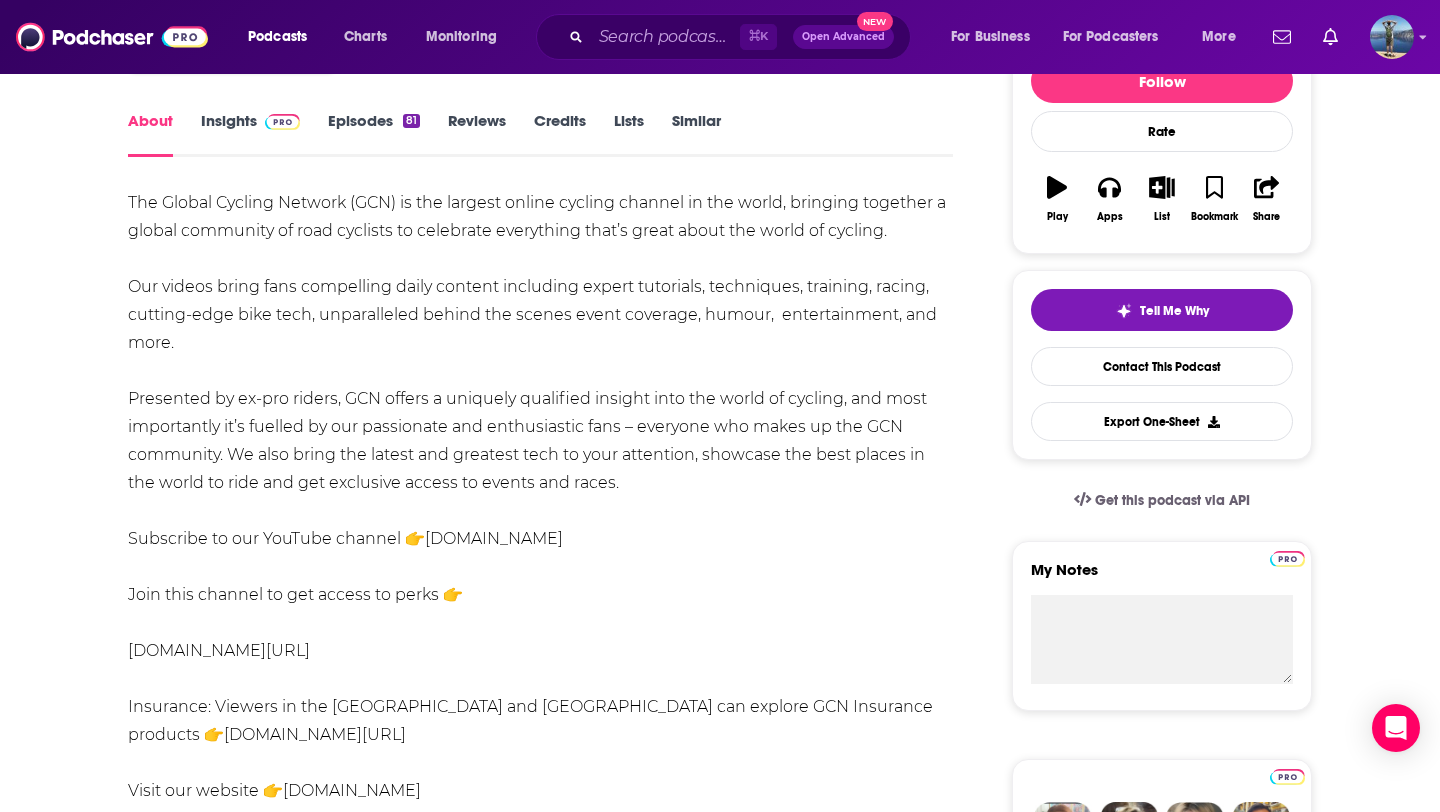 scroll, scrollTop: 273, scrollLeft: 0, axis: vertical 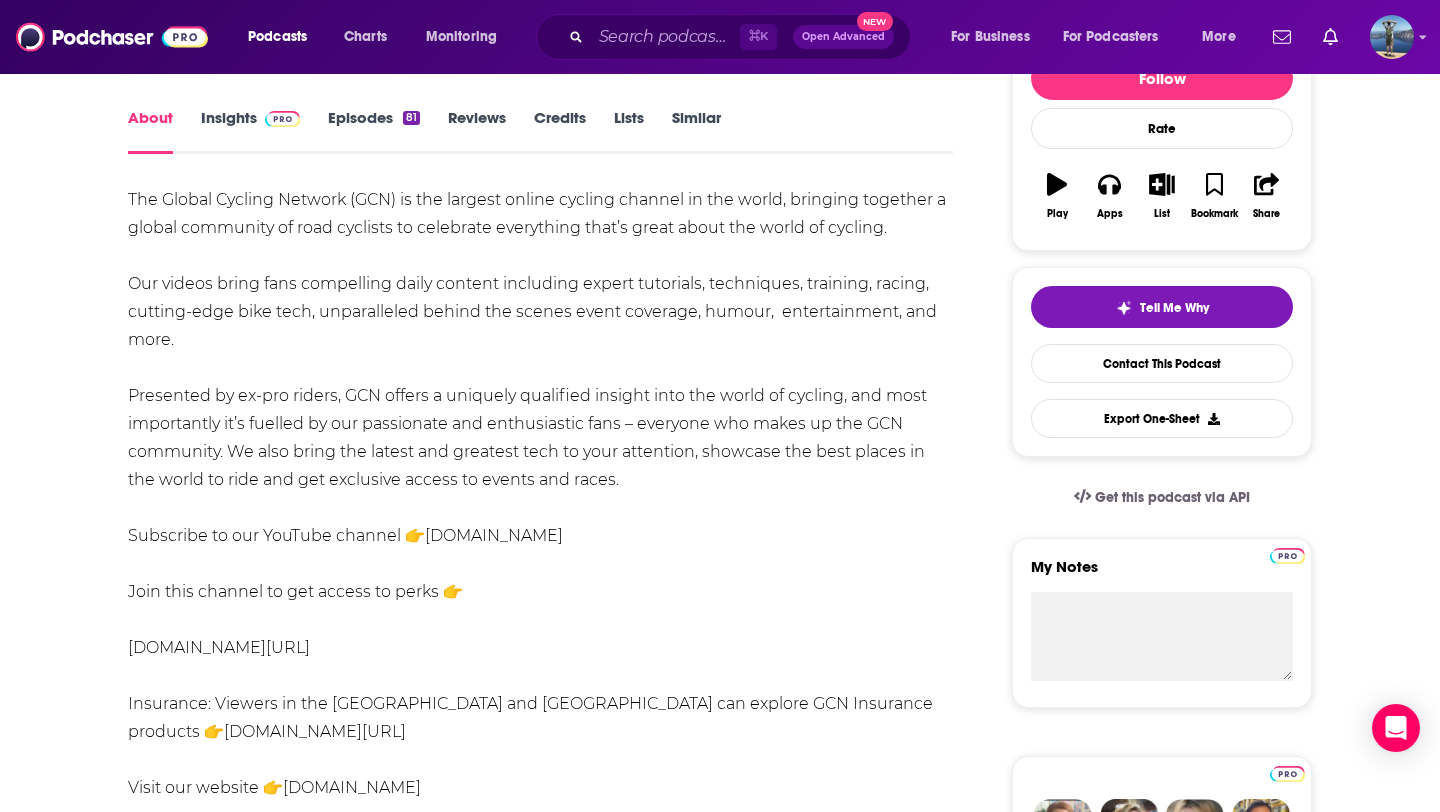 click on "Insights" at bounding box center (250, 131) 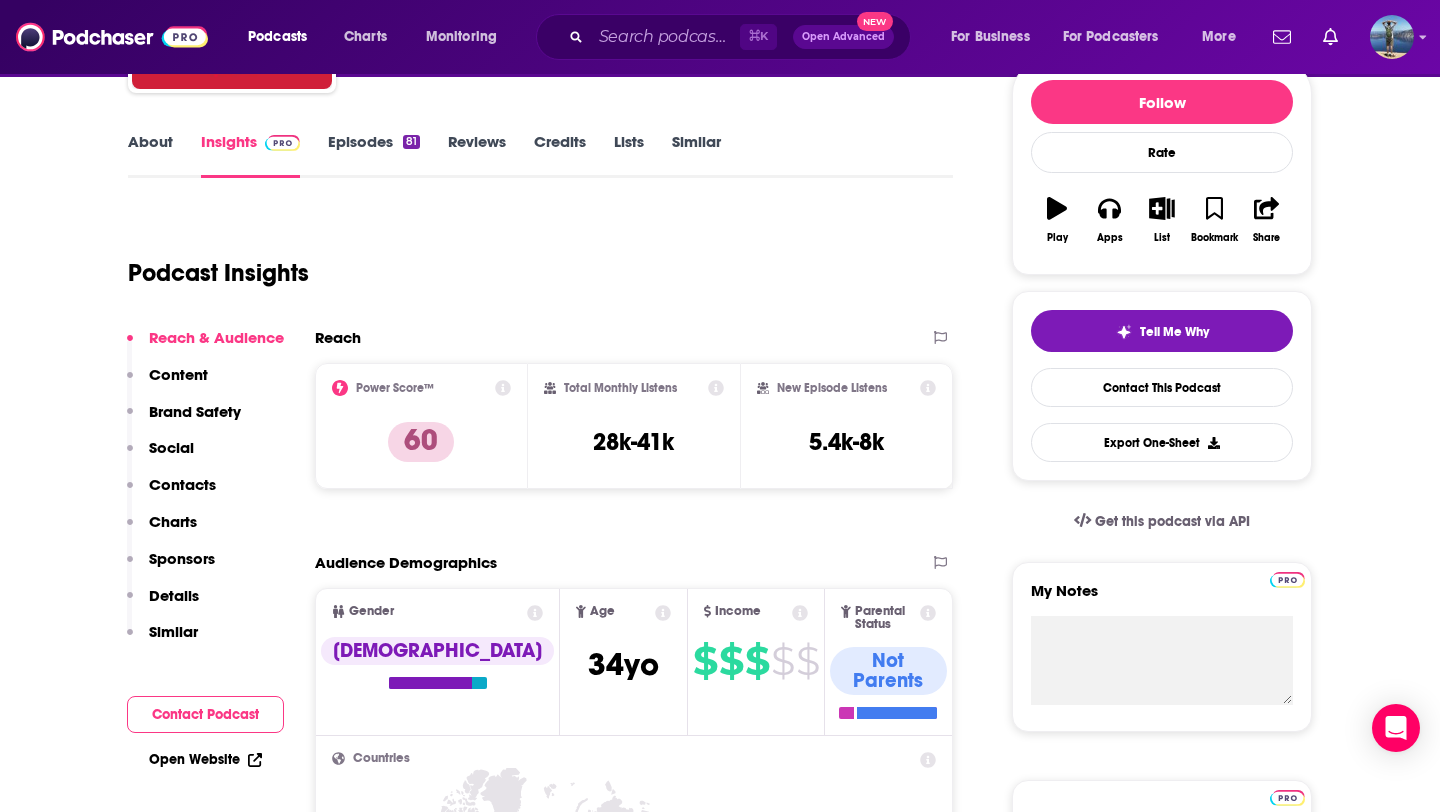 scroll, scrollTop: 264, scrollLeft: 0, axis: vertical 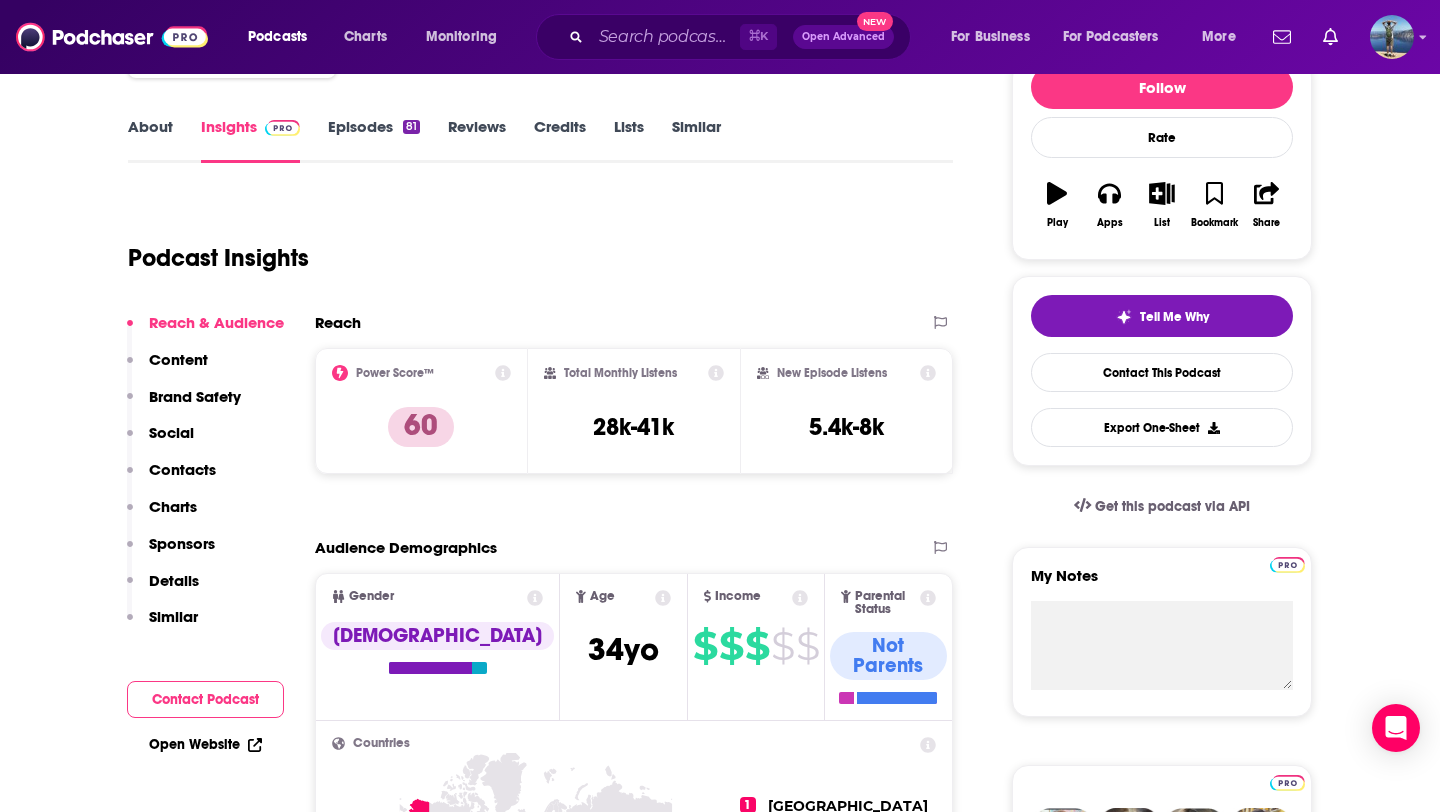 click on "Episodes 81" at bounding box center [374, 140] 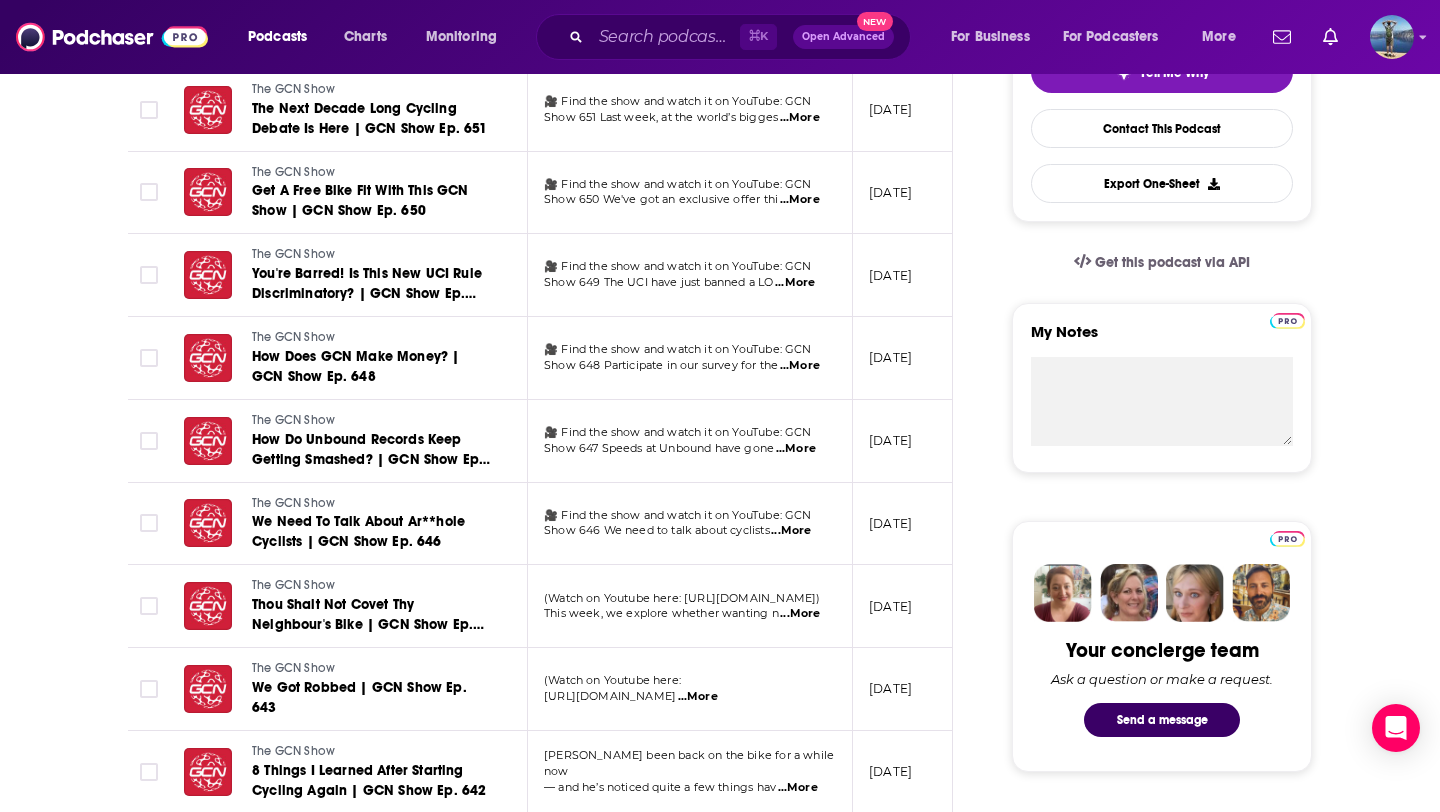 scroll, scrollTop: 510, scrollLeft: 0, axis: vertical 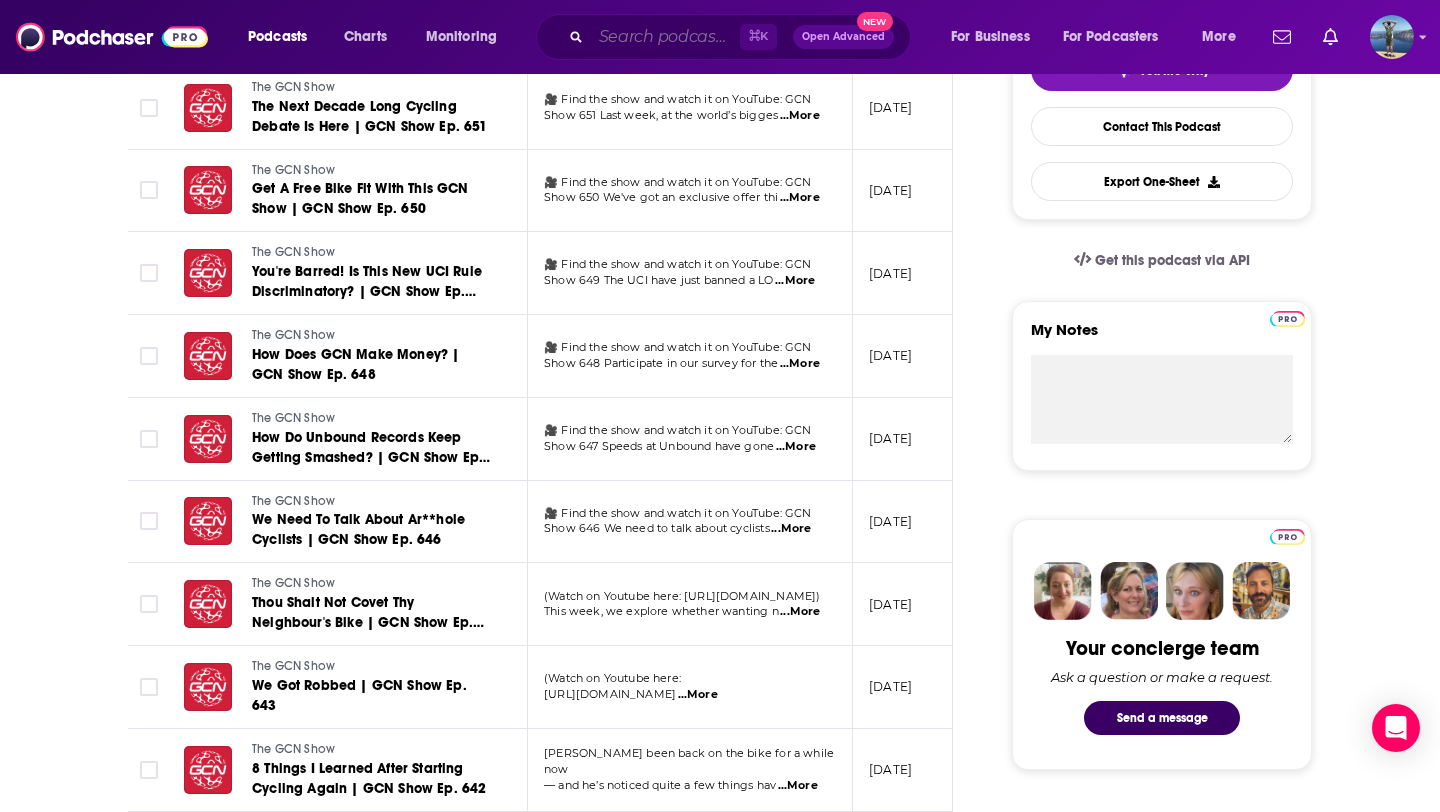 click at bounding box center (665, 37) 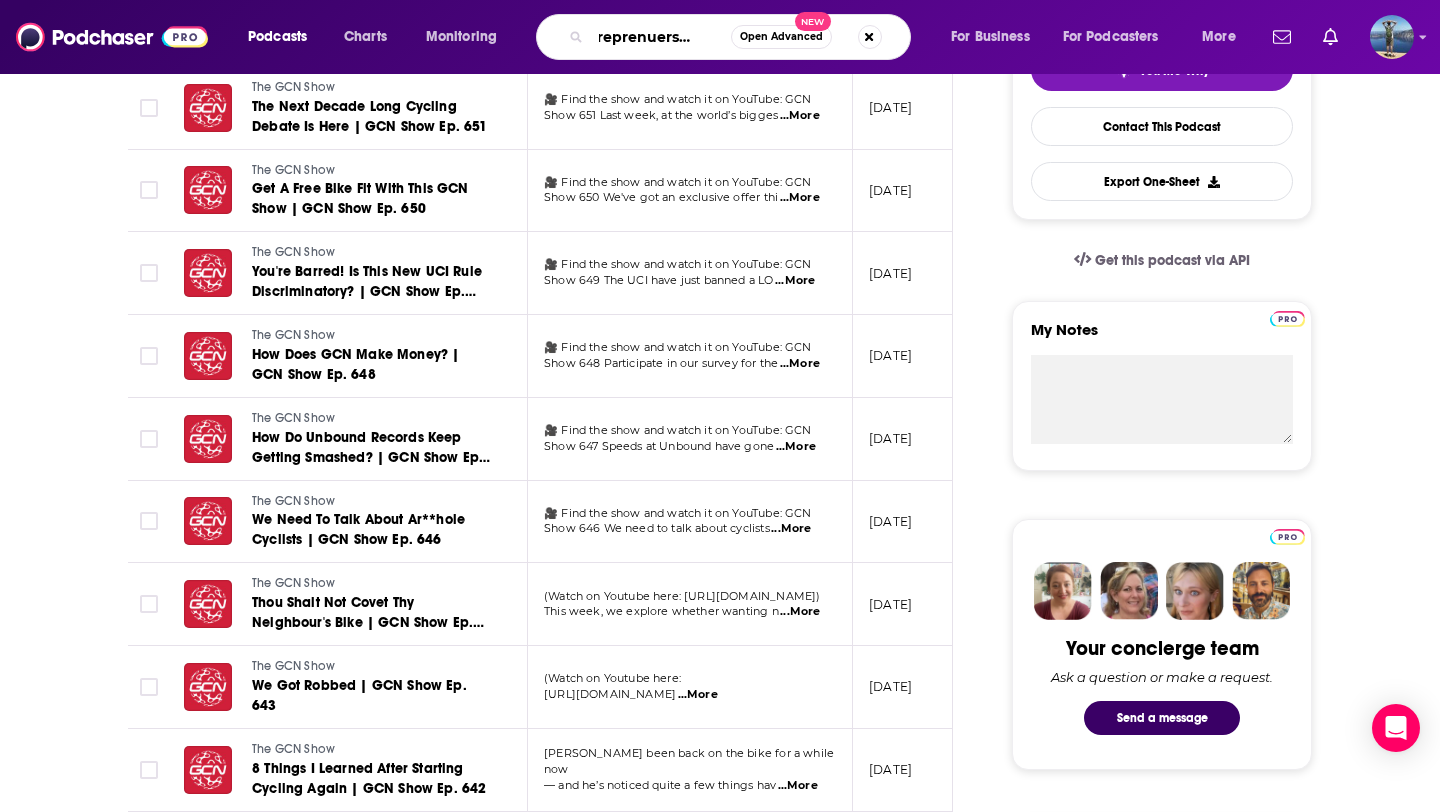 scroll, scrollTop: 0, scrollLeft: 35, axis: horizontal 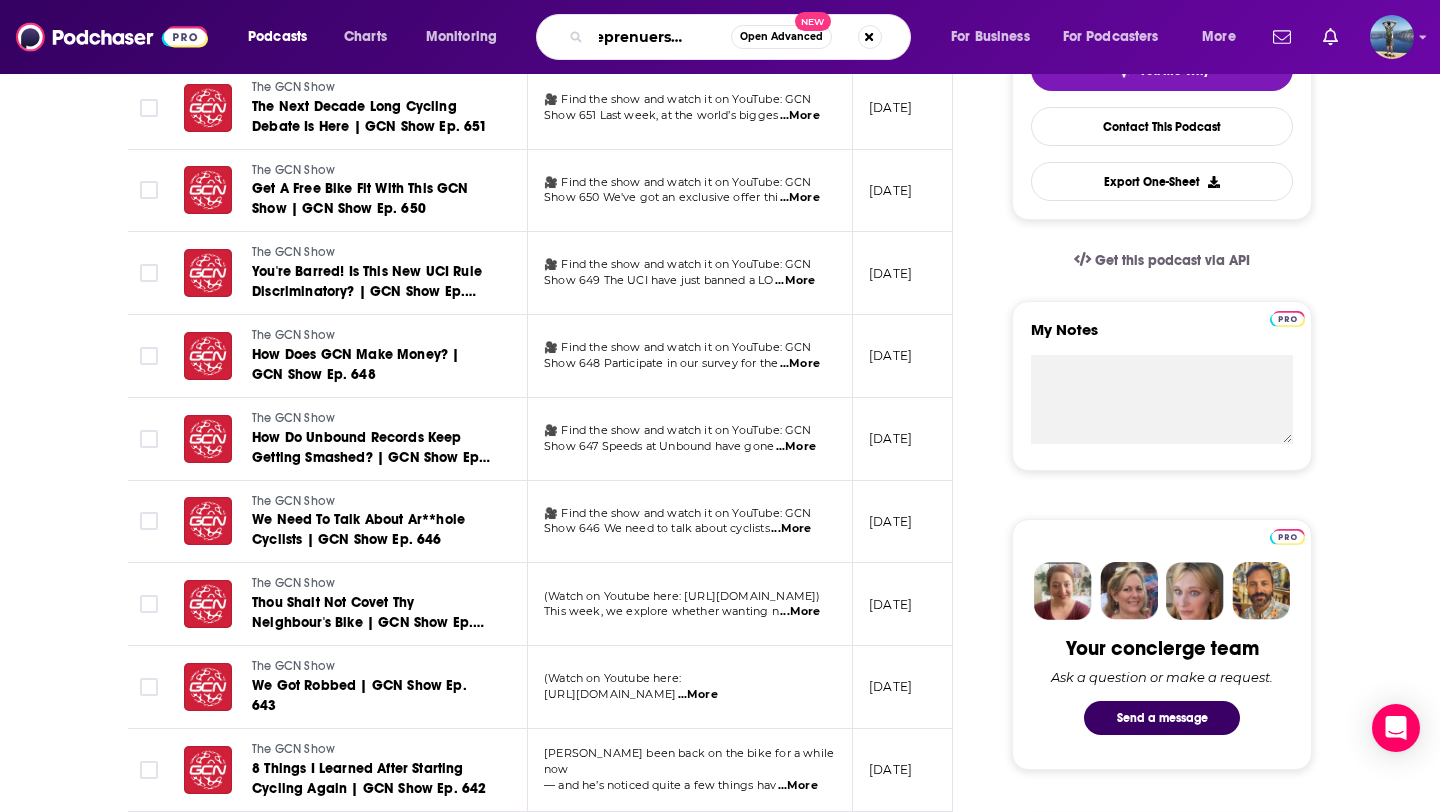 click on "entreprenuers on fire" at bounding box center (661, 37) 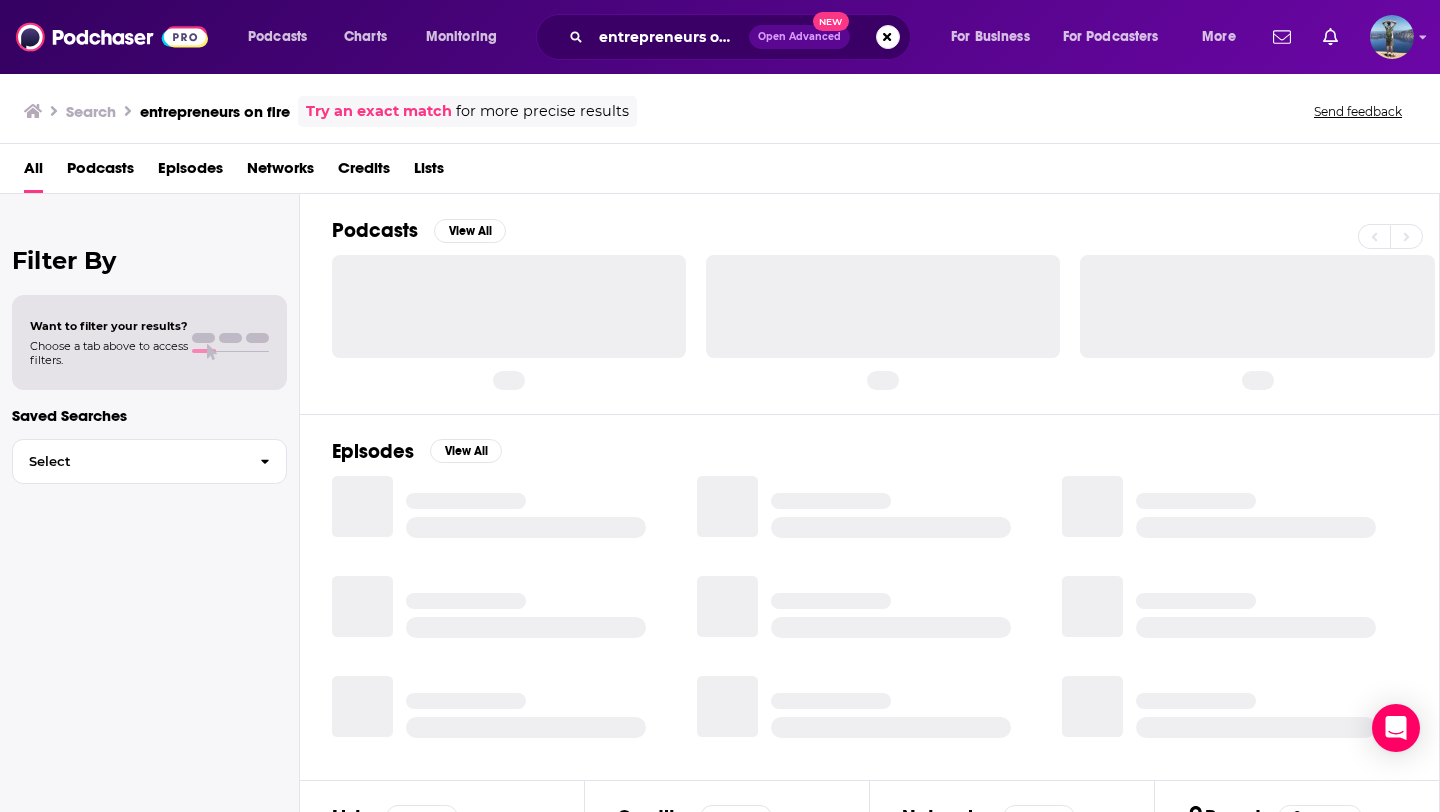 scroll, scrollTop: 0, scrollLeft: 0, axis: both 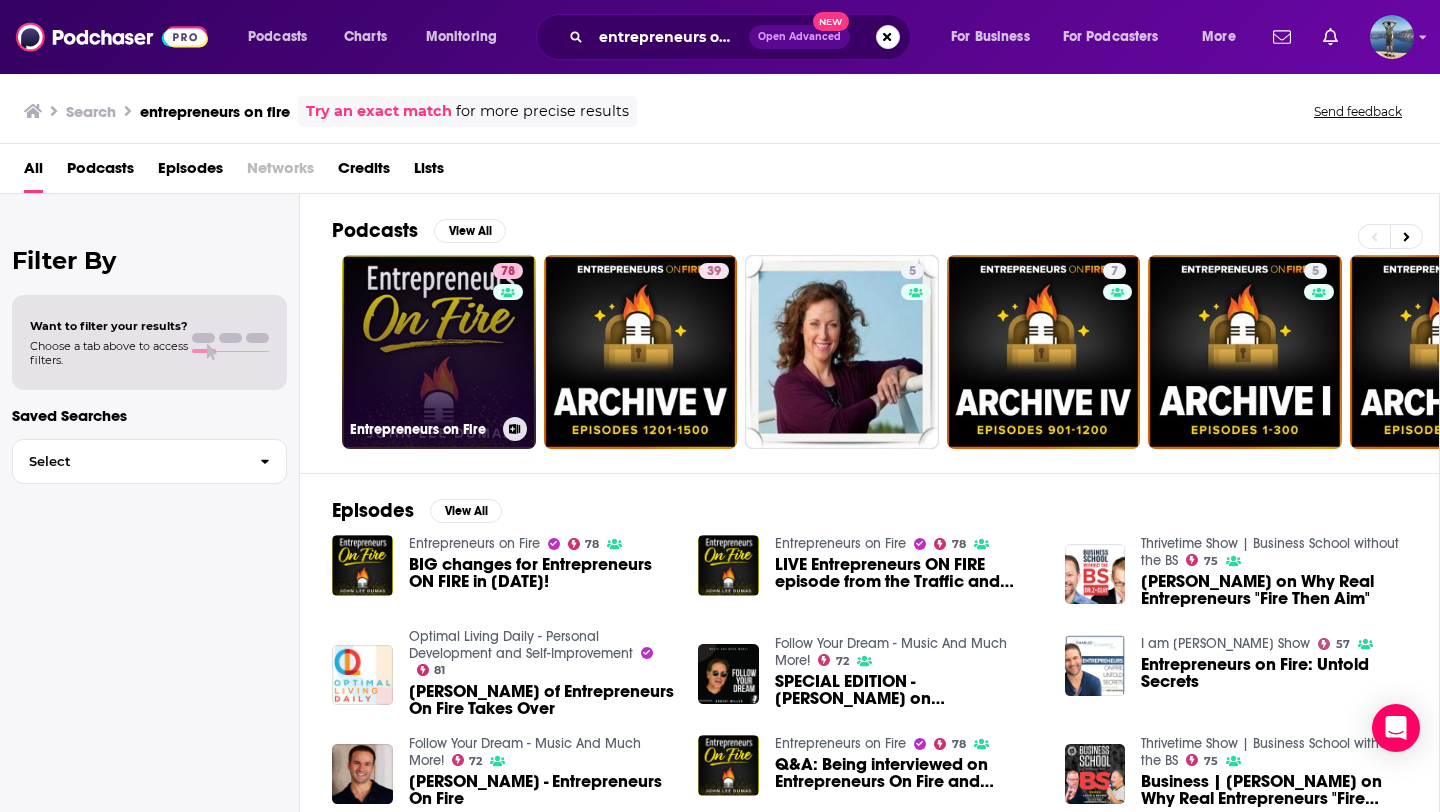click on "78 Entrepreneurs on Fire" at bounding box center (439, 352) 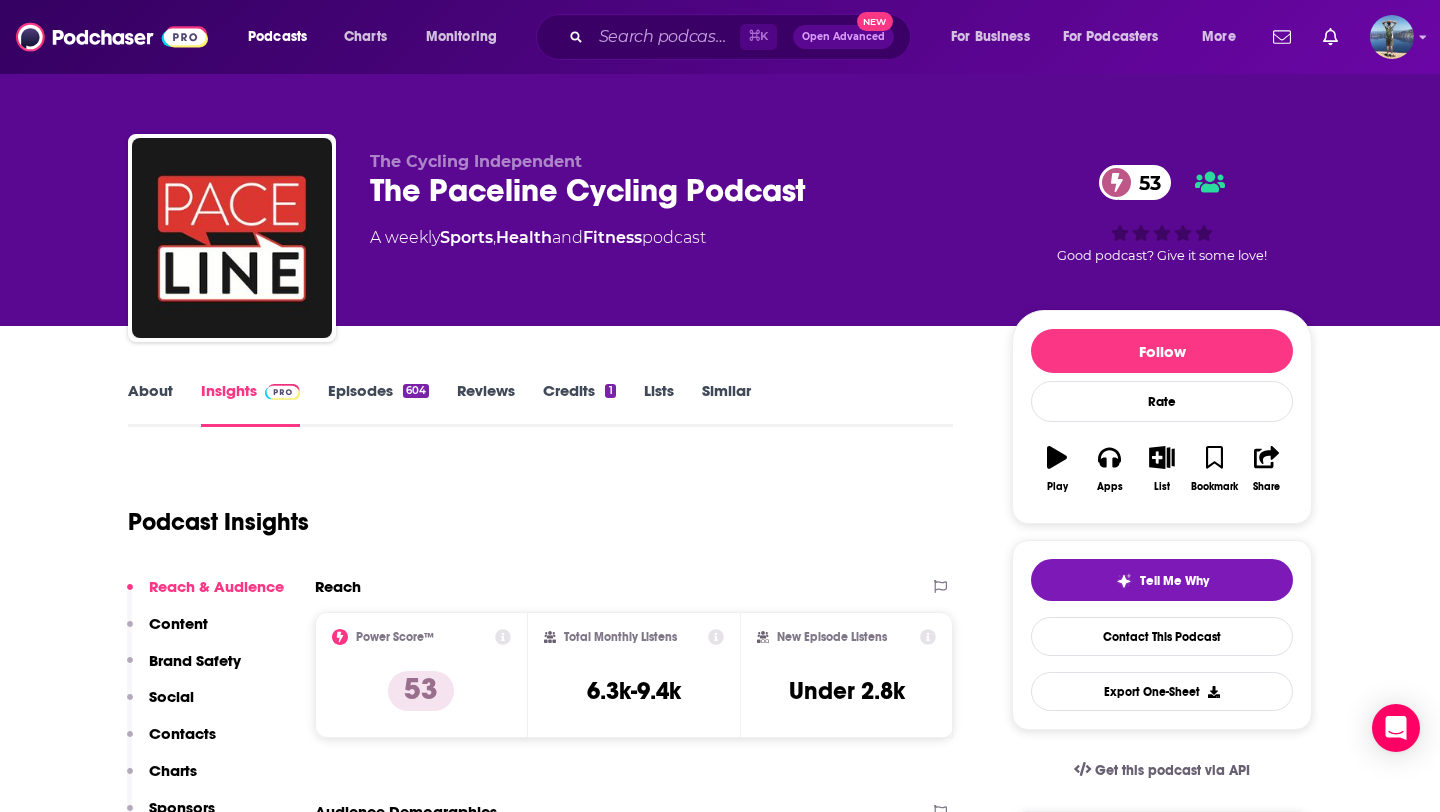 scroll, scrollTop: 0, scrollLeft: 0, axis: both 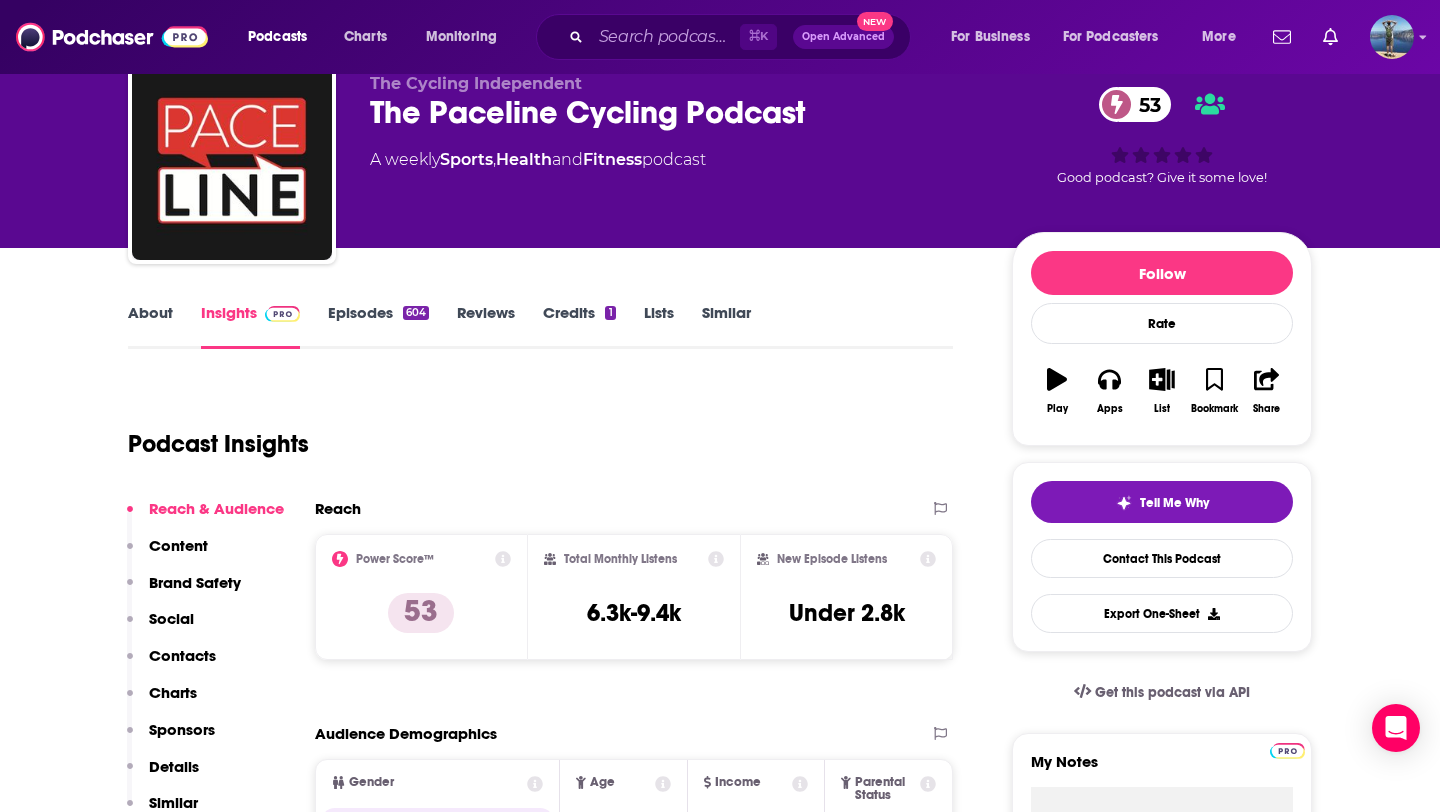 click on "About" at bounding box center [150, 326] 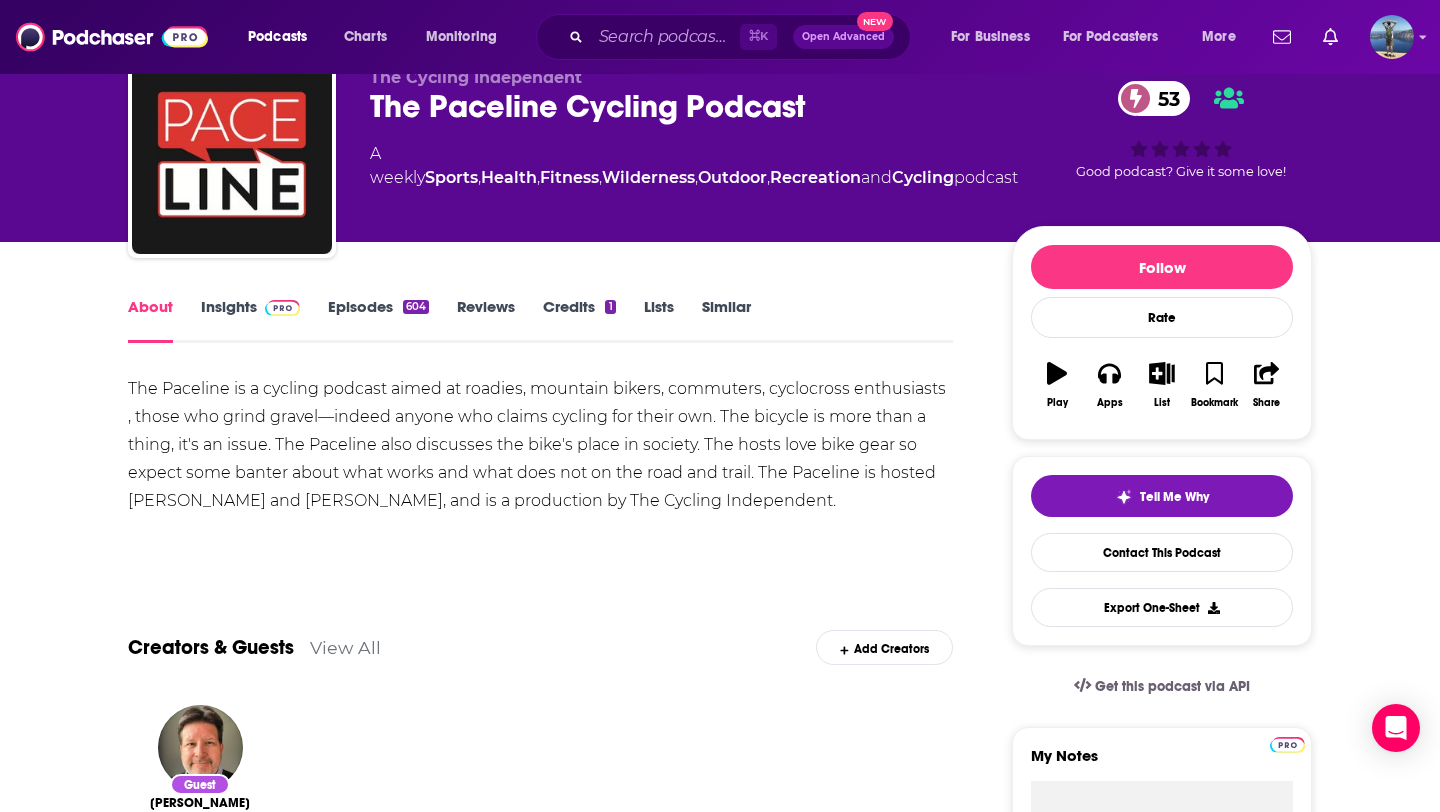 scroll, scrollTop: 54, scrollLeft: 0, axis: vertical 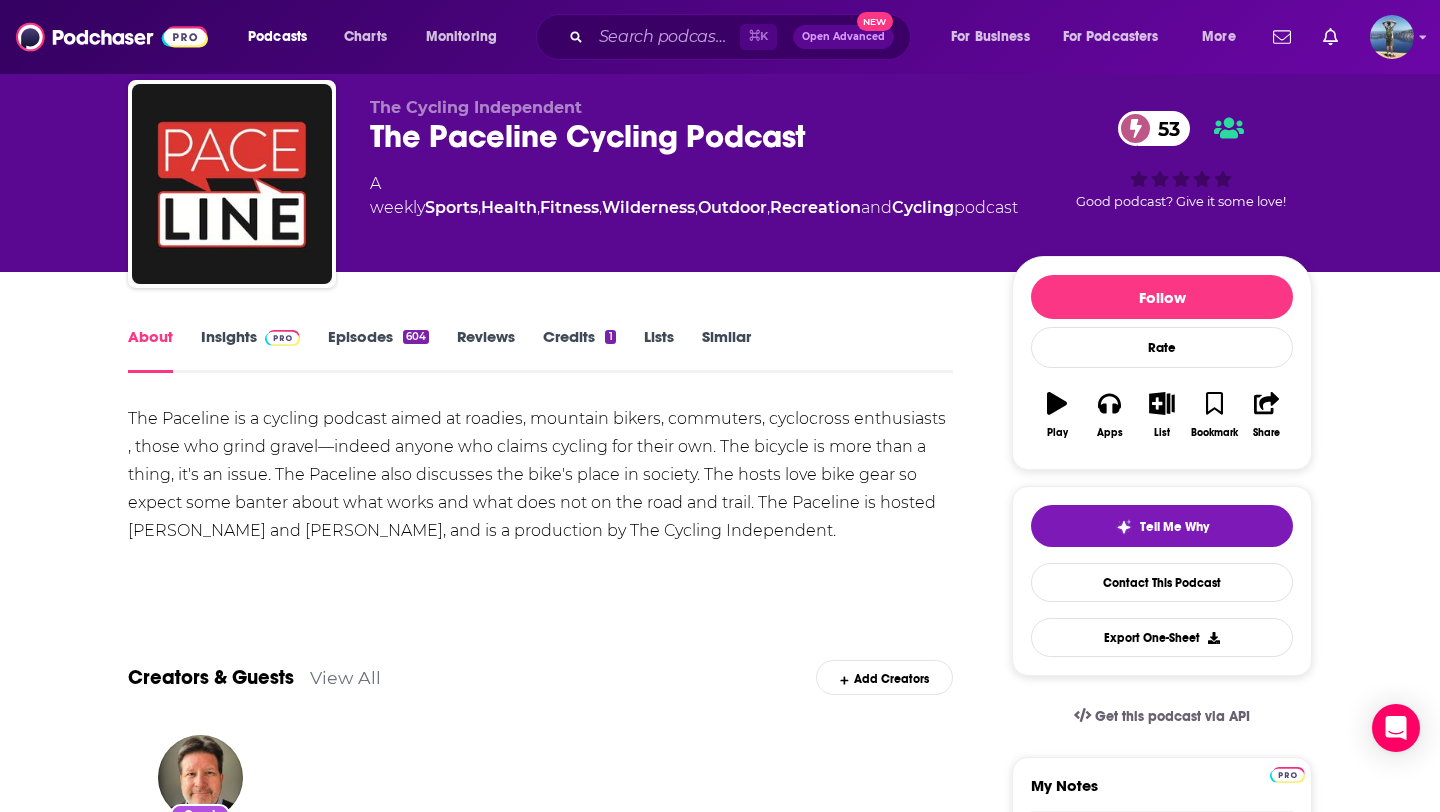 click on "Insights" at bounding box center (250, 350) 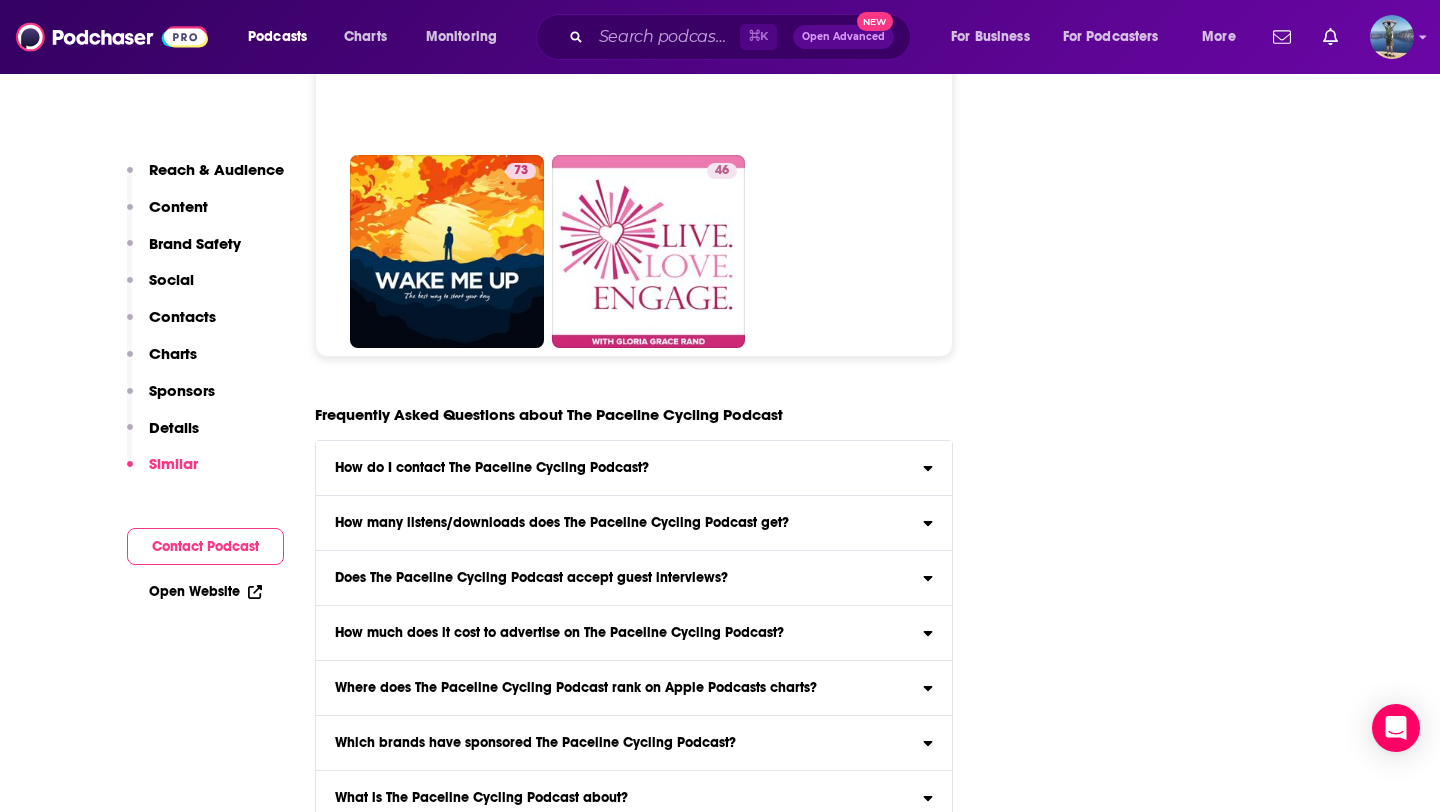 scroll, scrollTop: 9208, scrollLeft: 0, axis: vertical 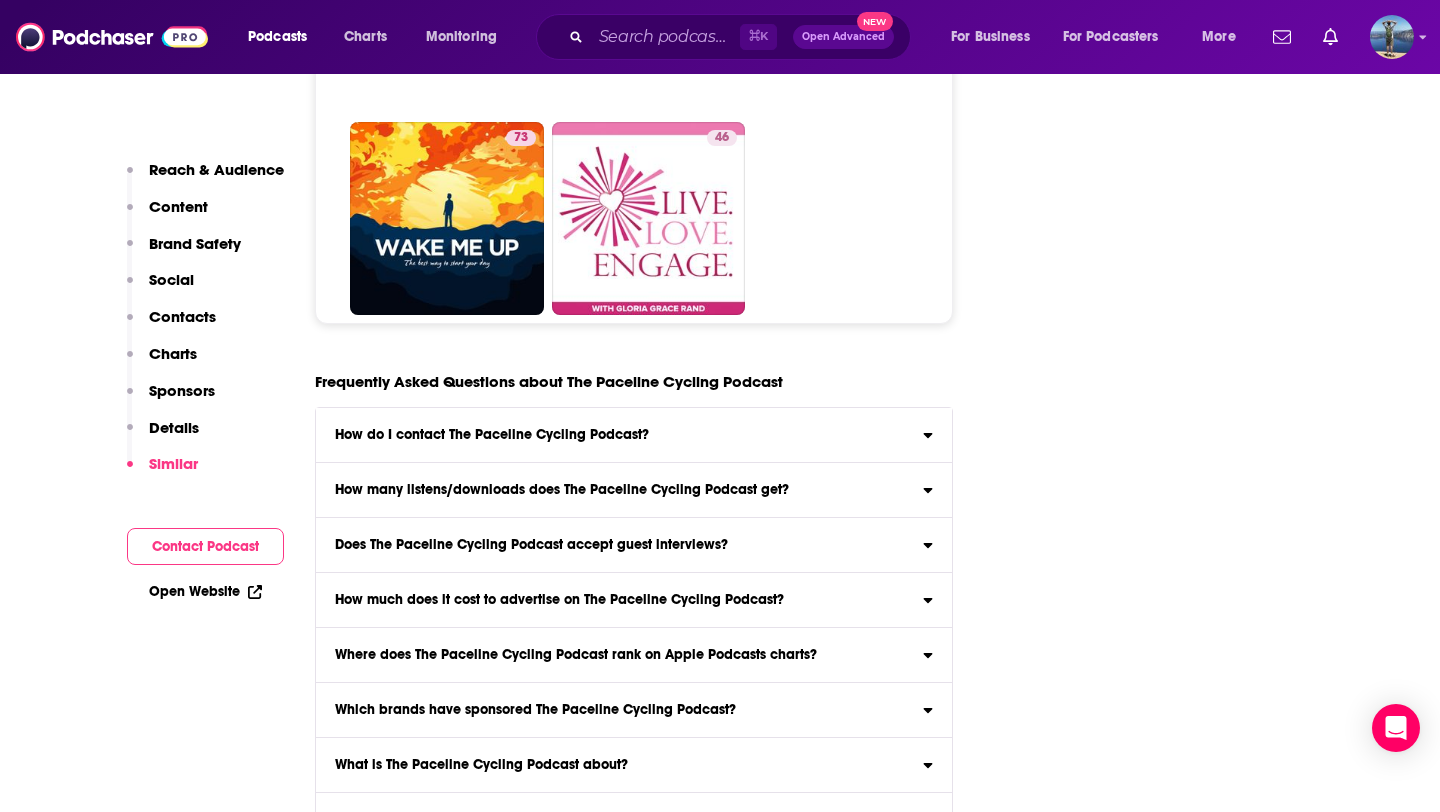 click on "How do I contact The Paceline Cycling Podcast? Click here to view contact information   for  The Paceline Cycling Podcast ." at bounding box center [634, 435] 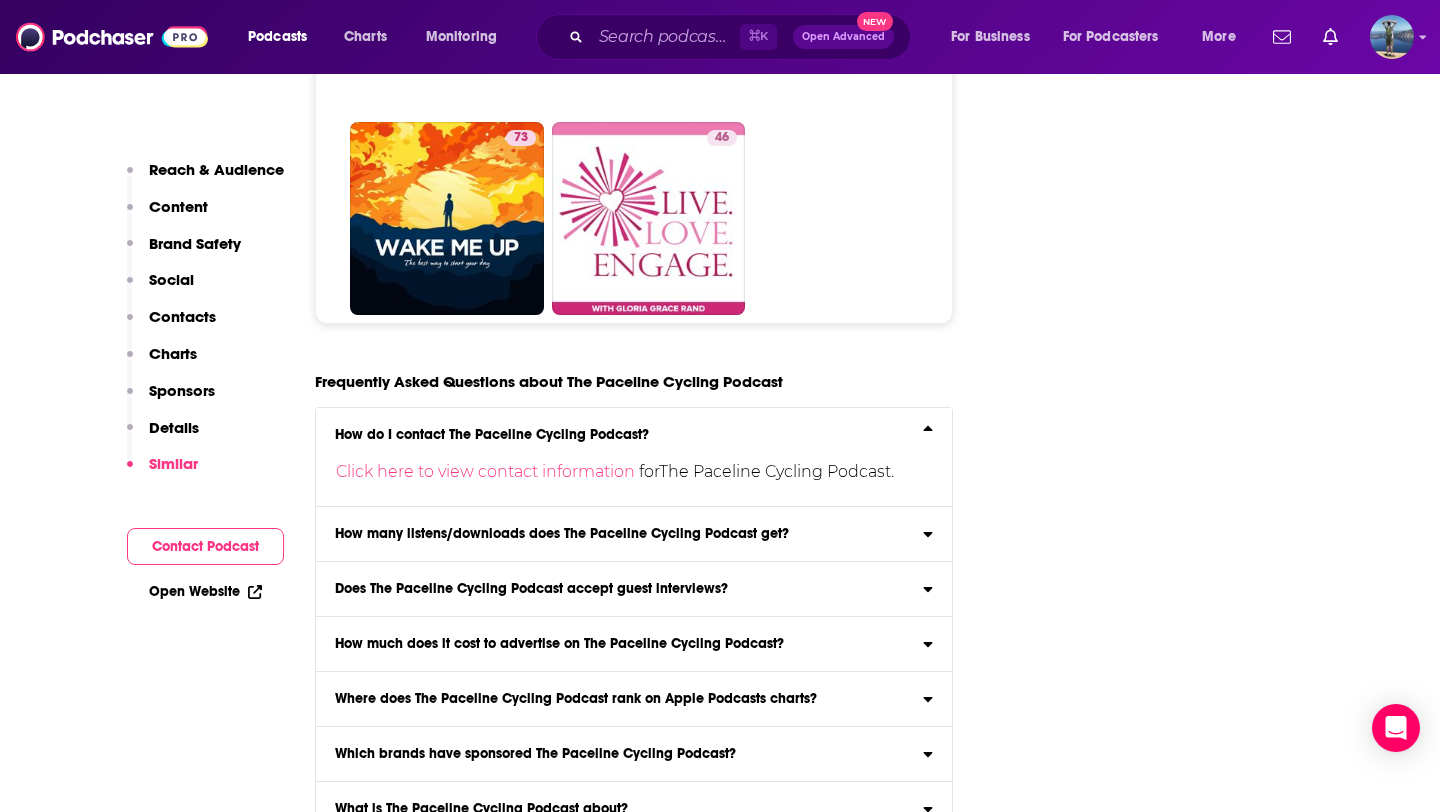 click on "Follow Rate Play Apps List Bookmark Share Tell Me Why Contact This Podcast Export One-Sheet Get this podcast via API My Notes Your concierge team Ask a question or make a request. Send a message Share This Podcast Recommendation sent https://www.podchaser.com/podcasts/the-paceline-cycling-podcast-4482 Copy Link Followers 1 Official Website cyclingindependent.com RSS Feed cyclingindependent.com Claim This Podcast Do you host or manage this podcast? Claim and edit this page to your liking. Refresh Feed Are we missing an episode or update? Use this to check the RSS feed immediately. Seeing Double? Report this page as a duplicate." at bounding box center [1162, -3838] 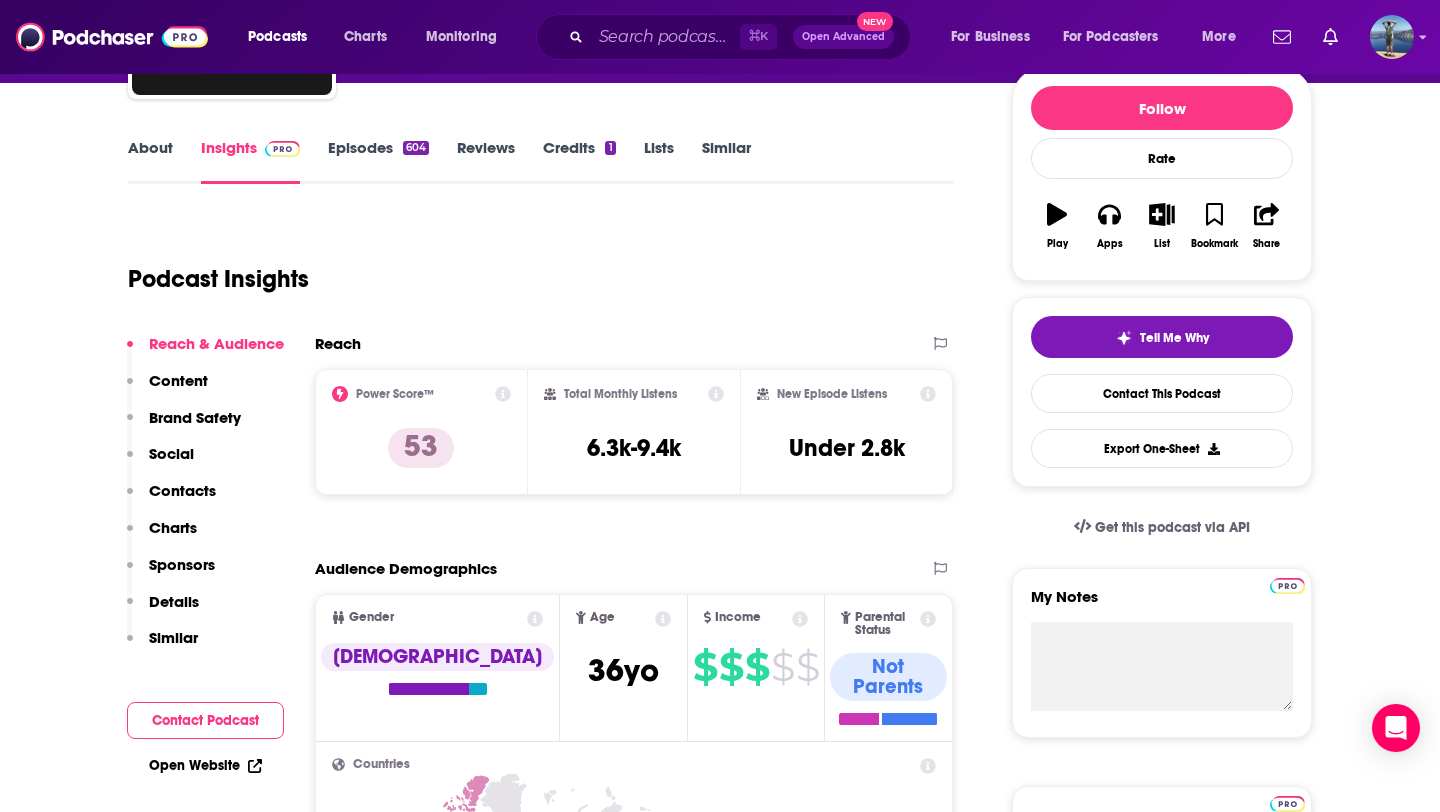 scroll, scrollTop: 246, scrollLeft: 0, axis: vertical 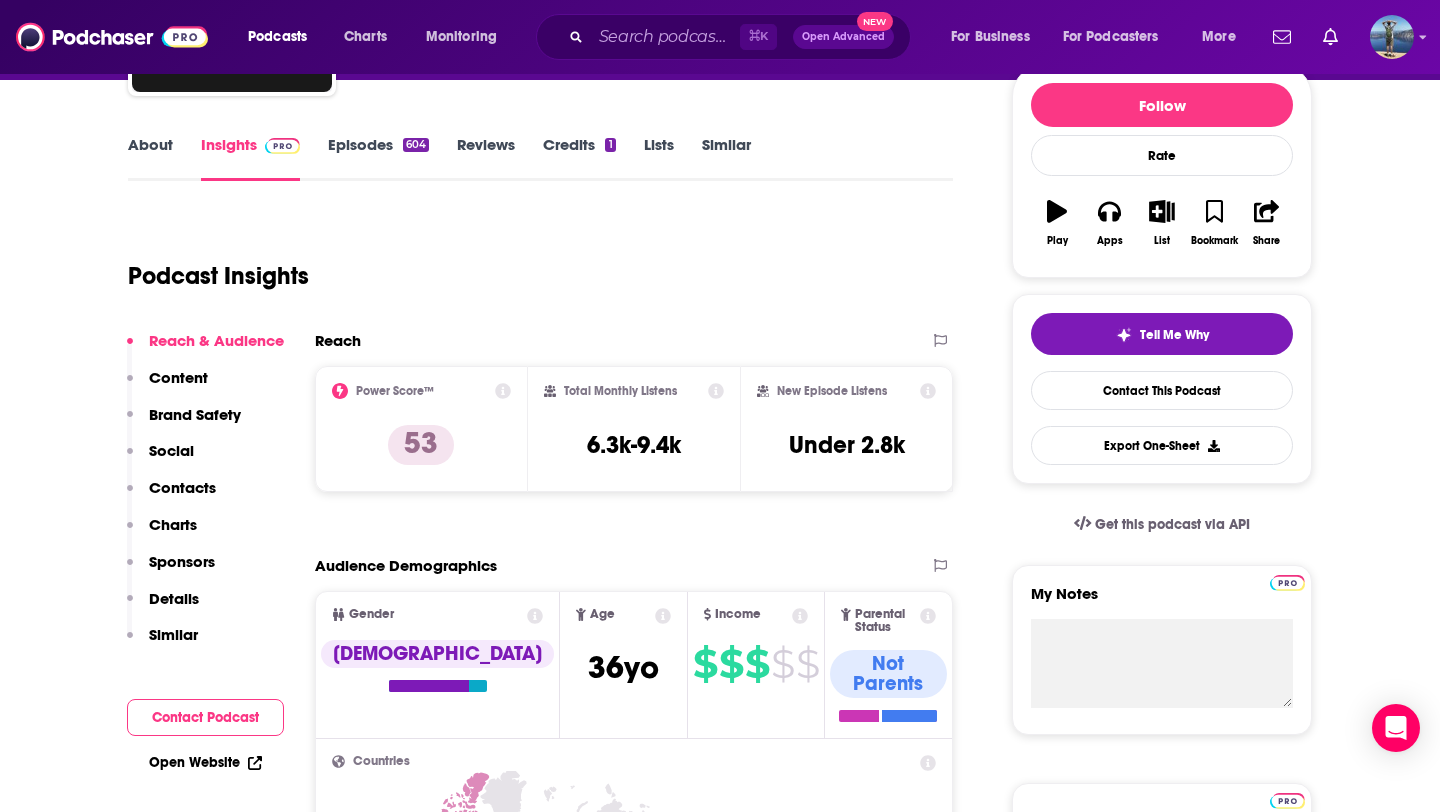 click on "604" at bounding box center (416, 145) 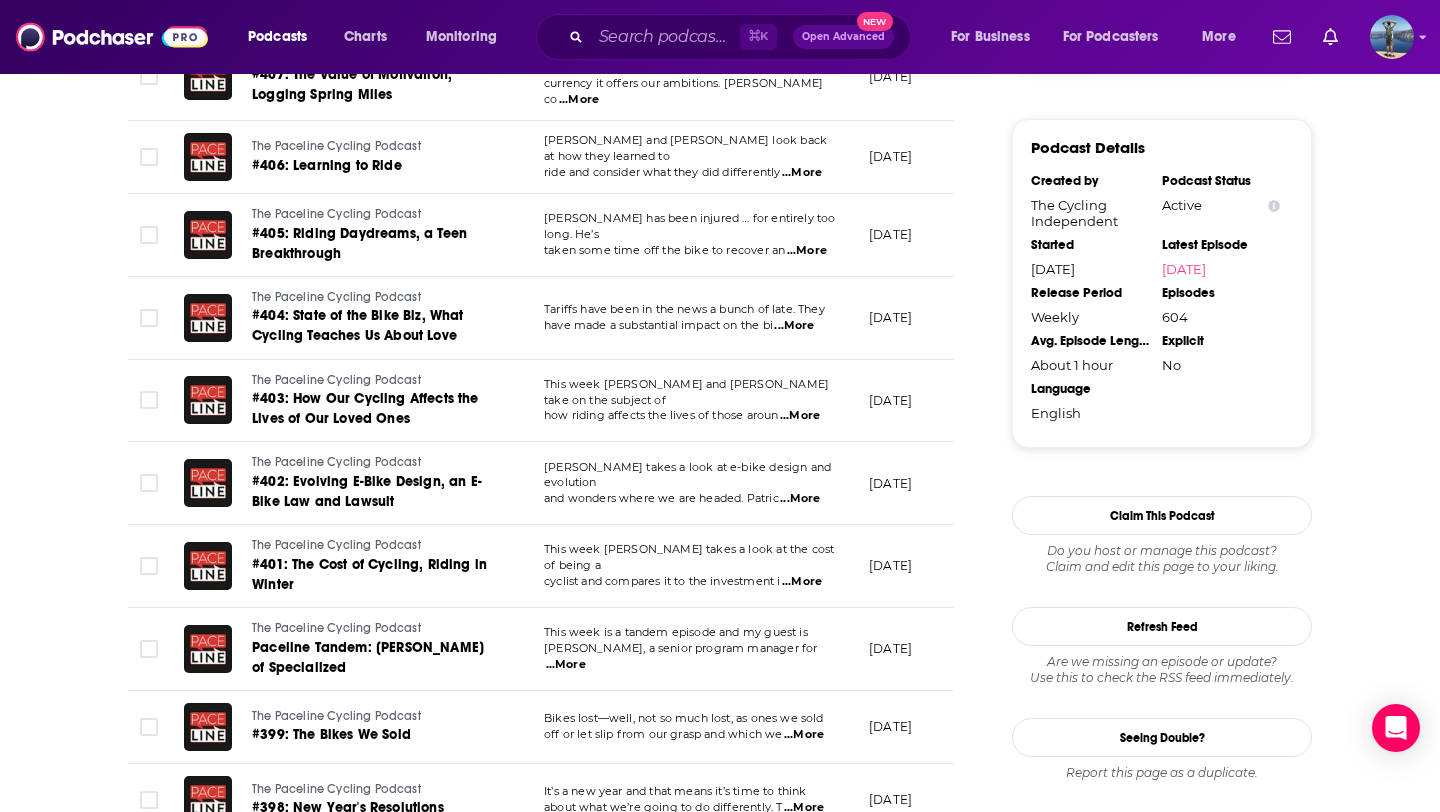 scroll, scrollTop: 1749, scrollLeft: 0, axis: vertical 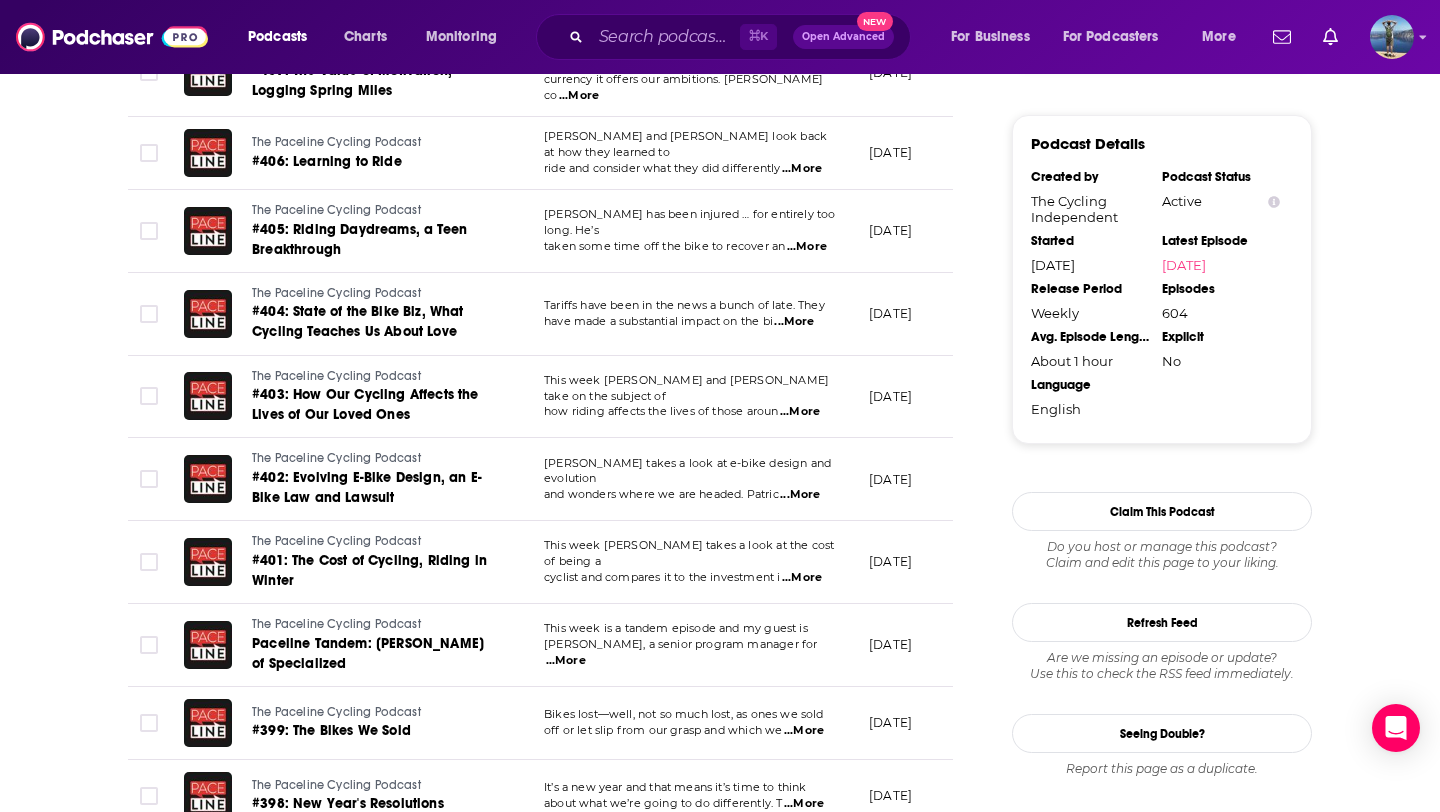 click on "...More" at bounding box center (802, 578) 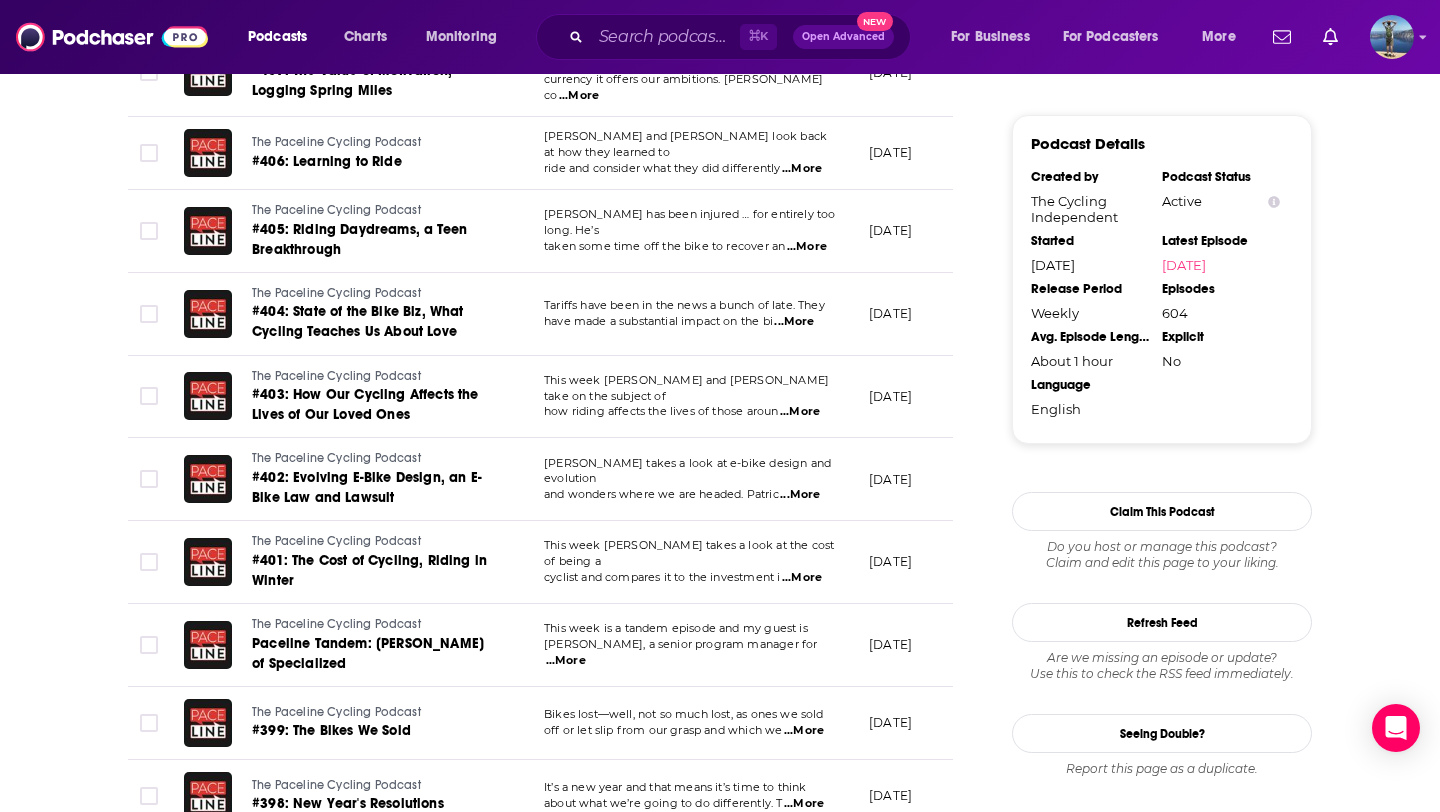 click on "About Insights Episodes 604 Reviews Credits 1 Lists Similar Episodes of The Paceline Cycling Podcast By Date Table Episode Description Date Aired Reach Episode Guests Length The Paceline Cycling Podcast #421: Blurring Bike Categories; the Repeal of the Roadless Rule  This week John looks at how bike categories have grown ever blurrier, to the consumer’s ben  ...More June 26, 2025 1.7k-3.7k -- 42:53 s The Paceline Cycling Podcast #420: Tour de France Preview, Finding Flow on Ebikes This week we have Tour de France preview. Who are the contenders for Yellow, Green, Polk  ...More June 19, 2025 Under 2.6k -- 51:45 s The Paceline Cycling Podcast #419: What Should a Bike Shop Be? The First Time Patrick Encountered an Ebike Here we are, five years down the road from the lockdown, and the bike world is still in a st  ...More June 12, 2025 Under 2.4k -- 50:48 s The Paceline Cycling Podcast #417: The Politics of Riding on the Road; Switching (or not) to Flat Pedals Cycling can be a political act. We’re not talking" at bounding box center [554, -59] 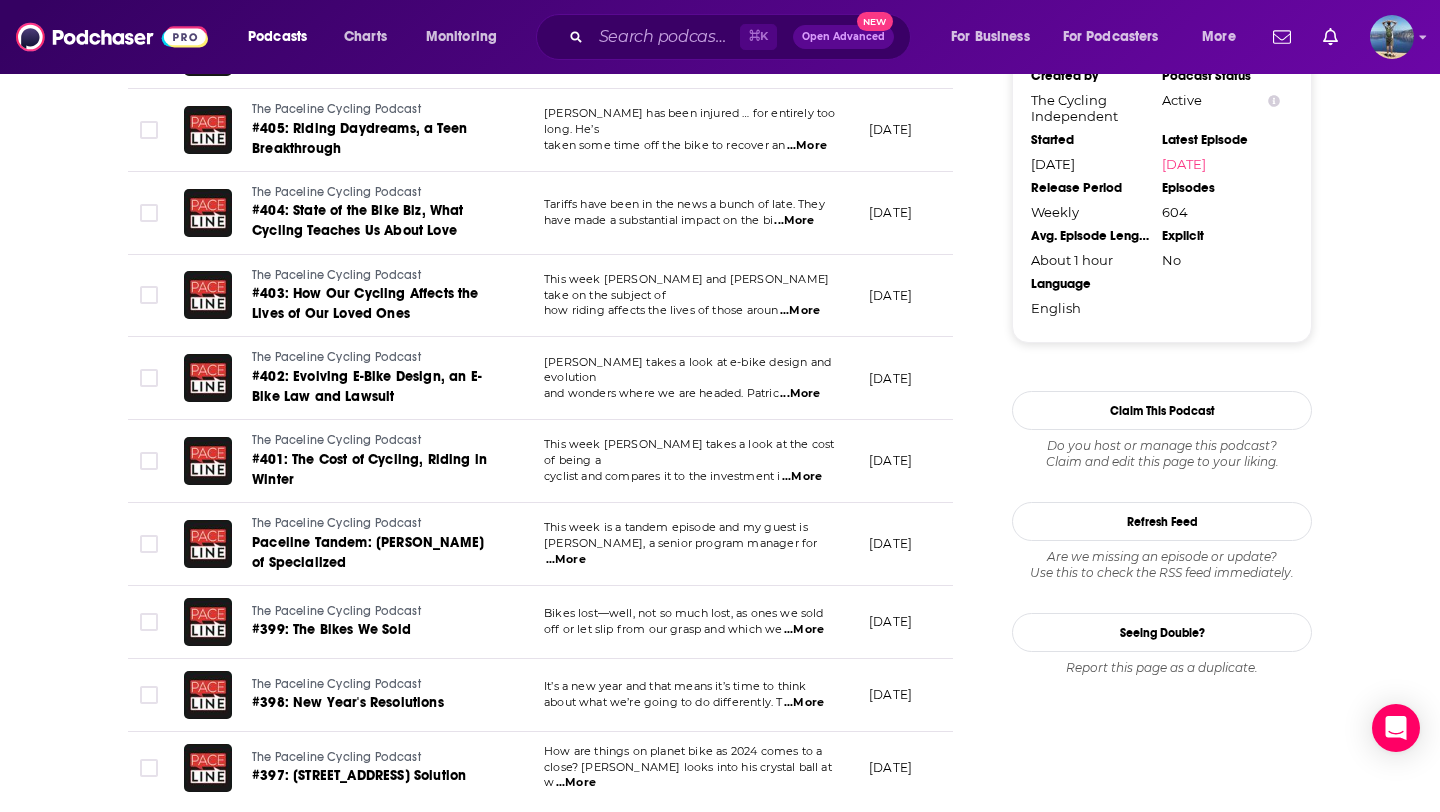 scroll, scrollTop: 1853, scrollLeft: 0, axis: vertical 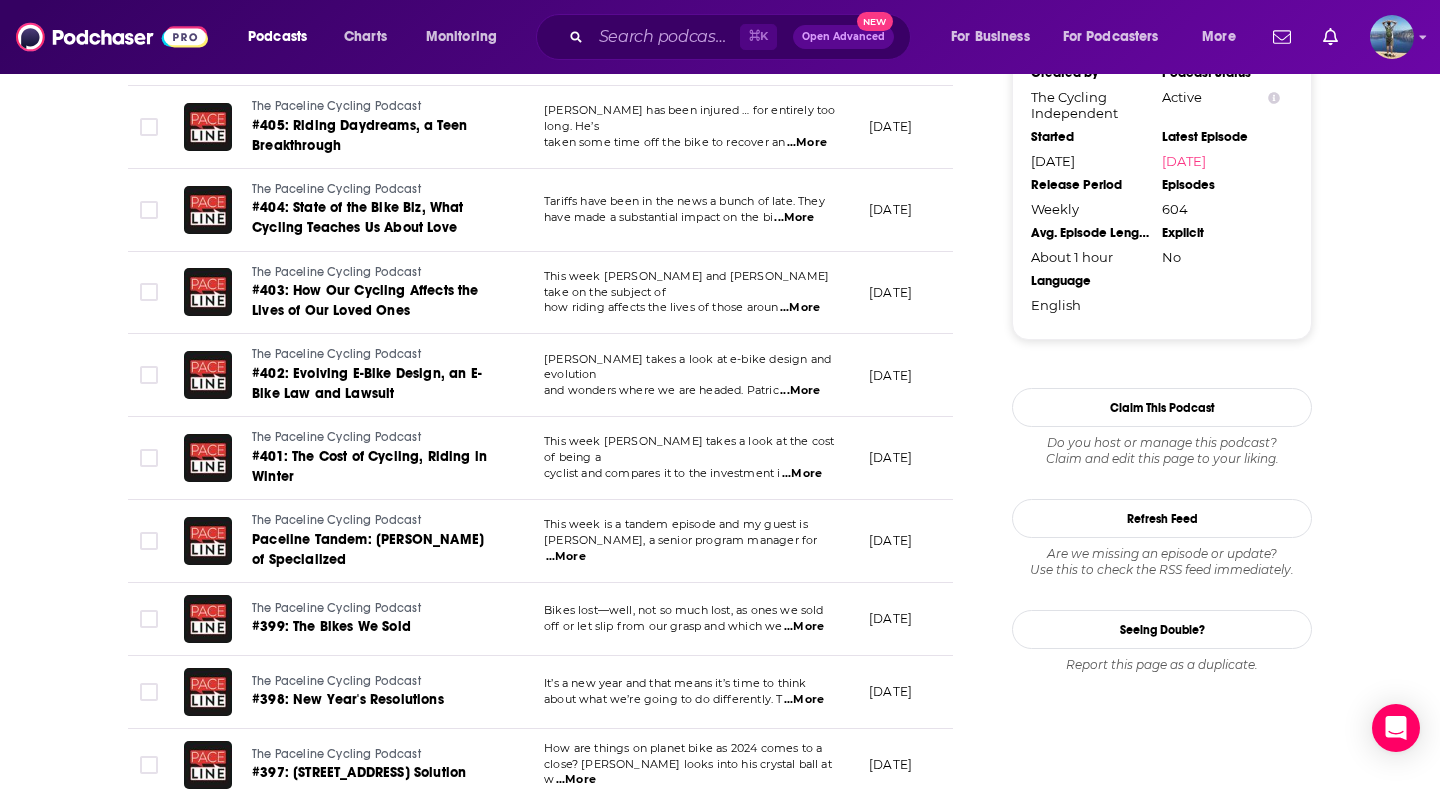click on "...More" at bounding box center [566, 557] 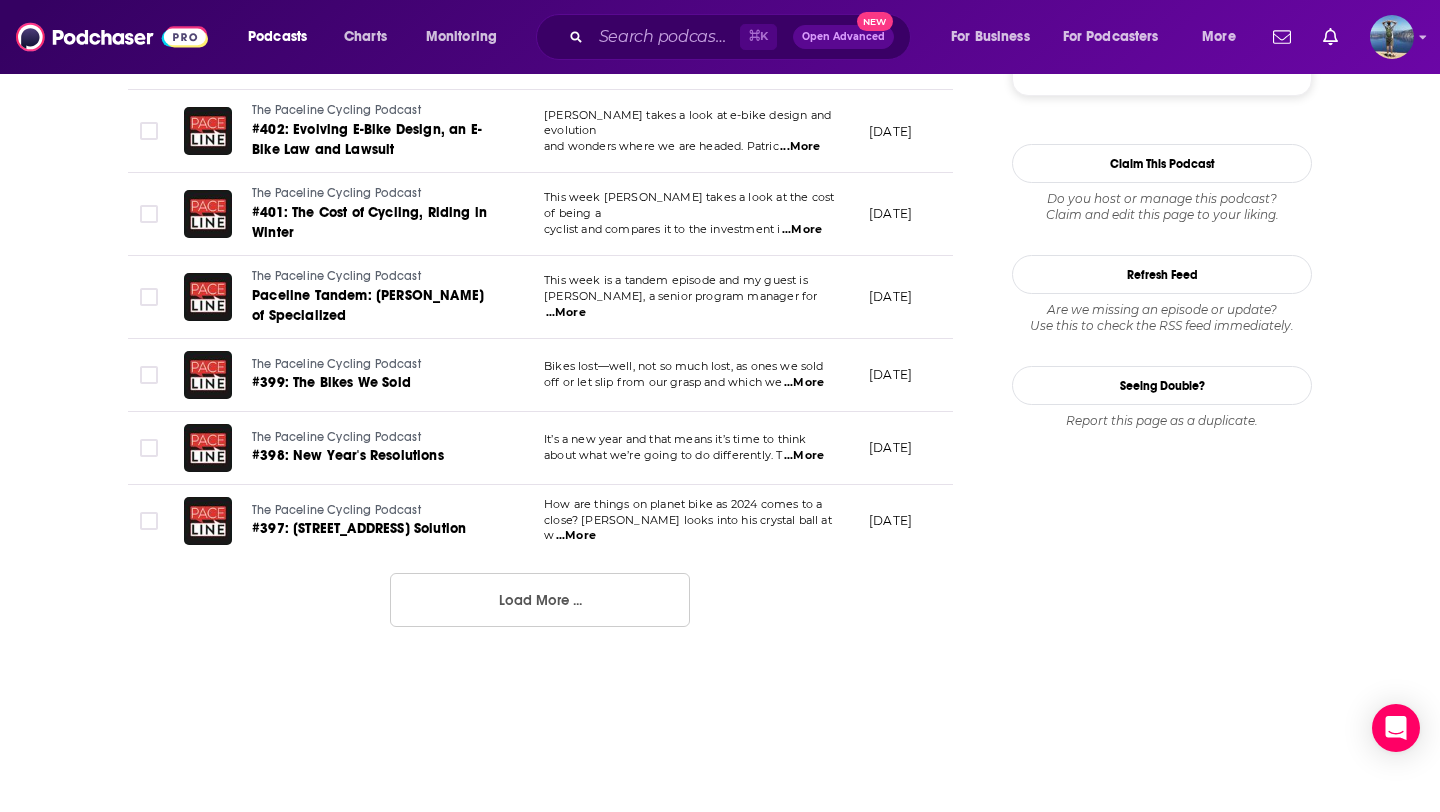 scroll, scrollTop: 2104, scrollLeft: 0, axis: vertical 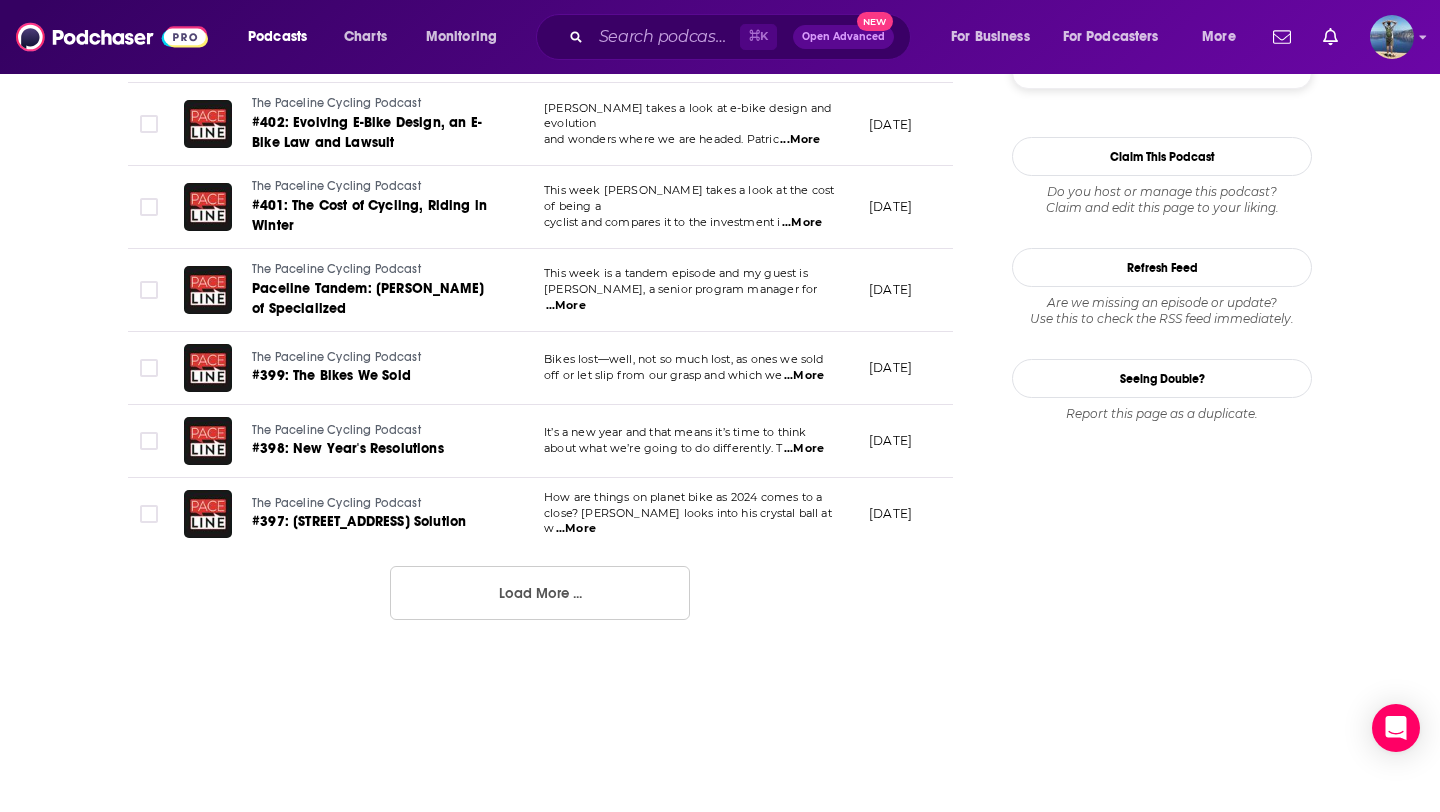 click on "Load More ..." at bounding box center (540, 593) 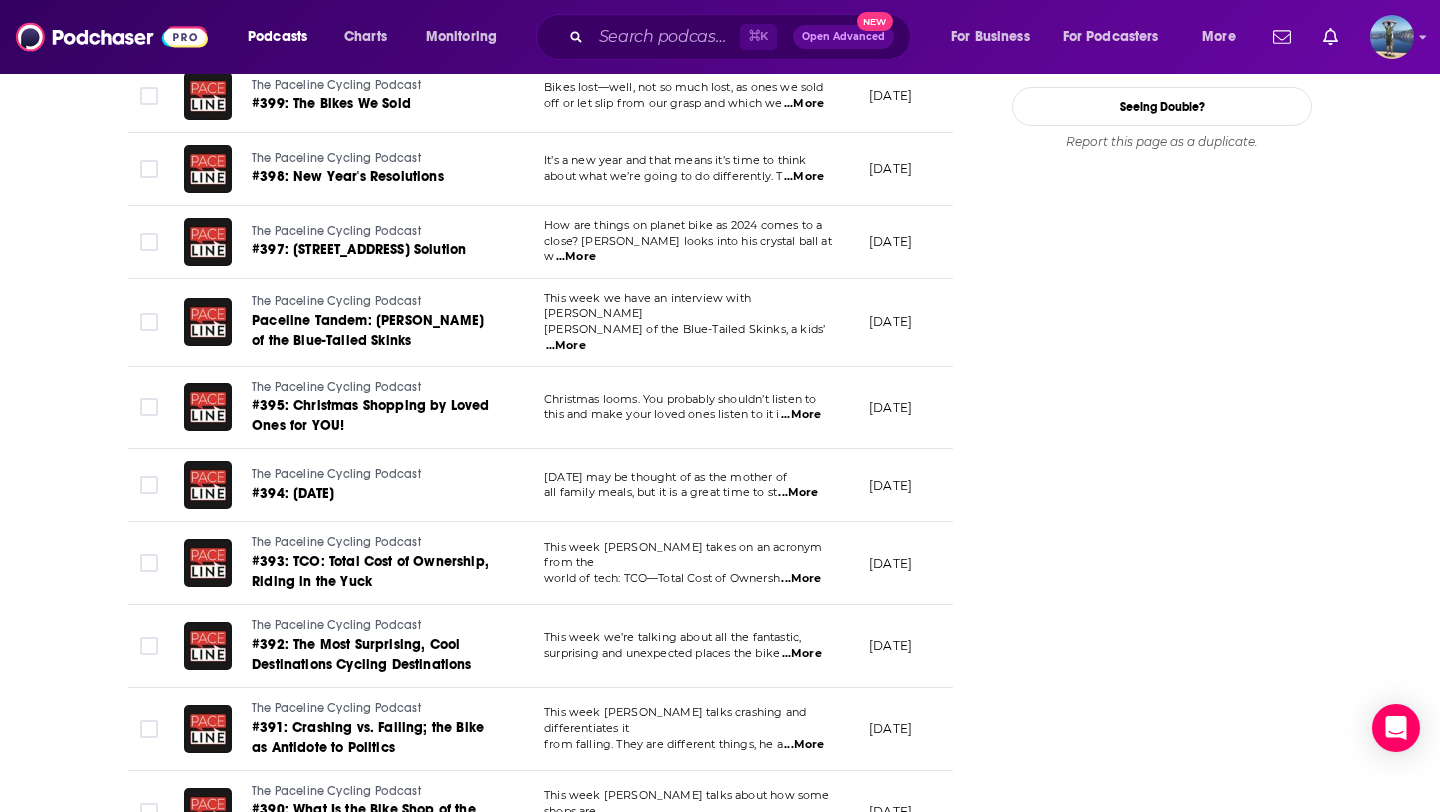 scroll, scrollTop: 2368, scrollLeft: 0, axis: vertical 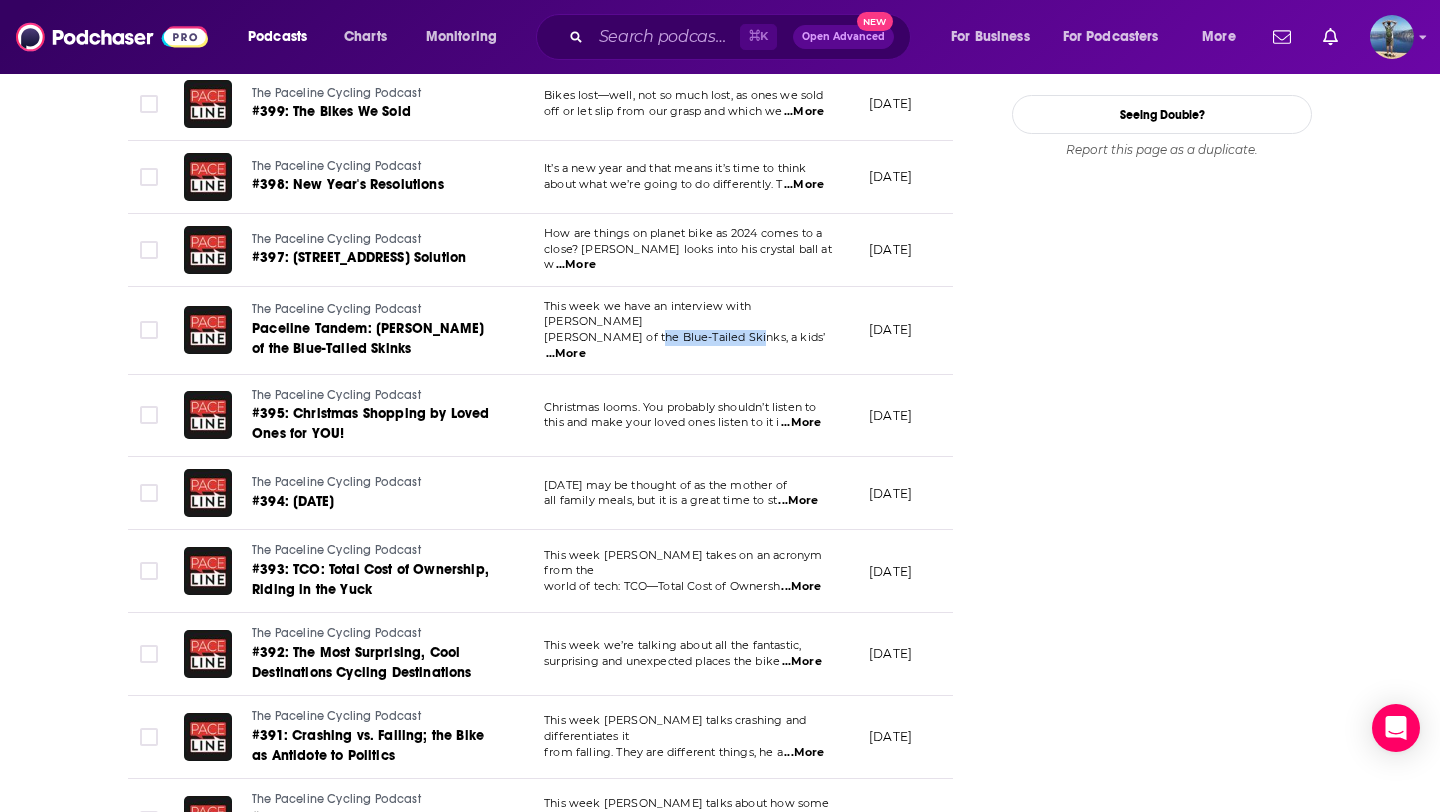 drag, startPoint x: 637, startPoint y: 337, endPoint x: 740, endPoint y: 342, distance: 103.121284 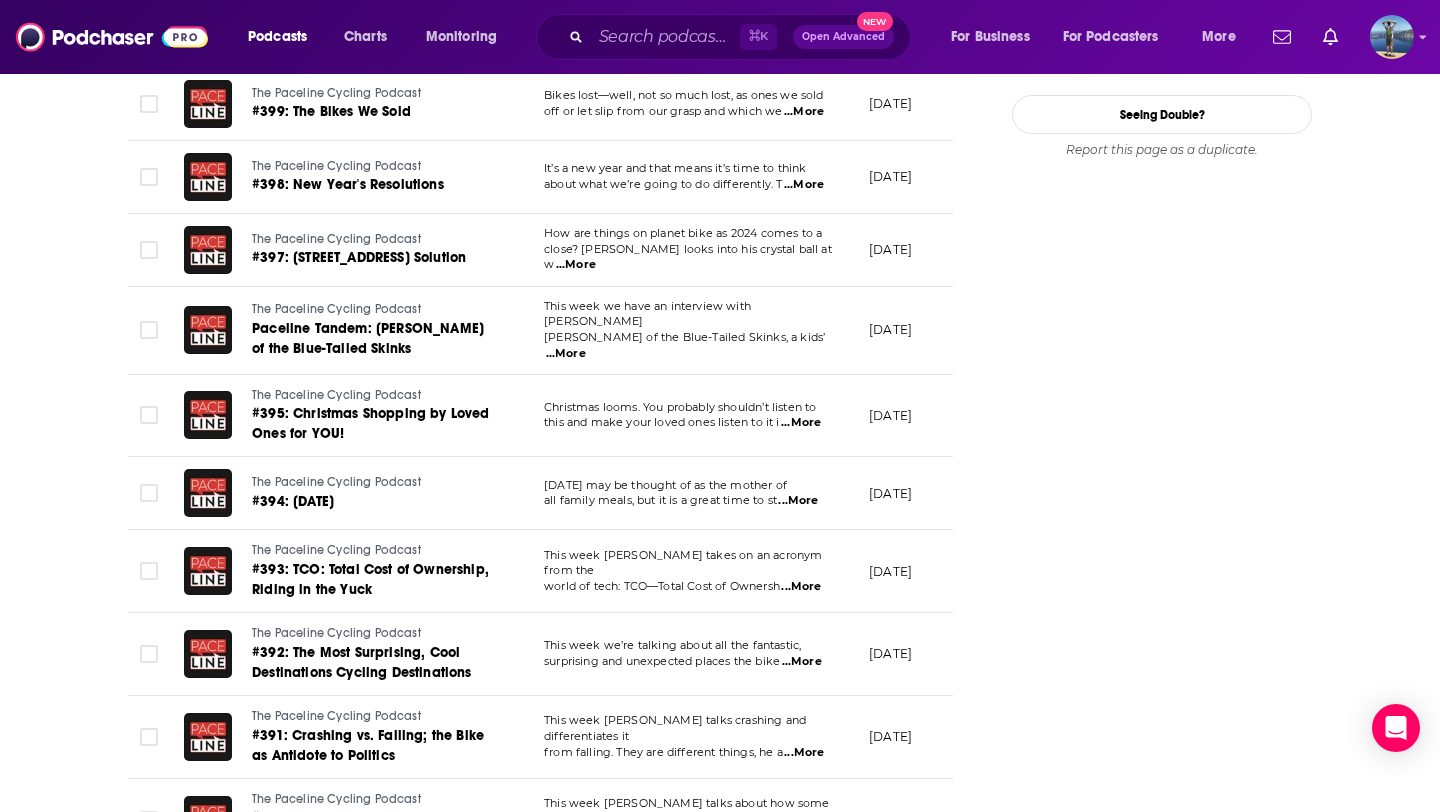 click on "...More" at bounding box center [566, 354] 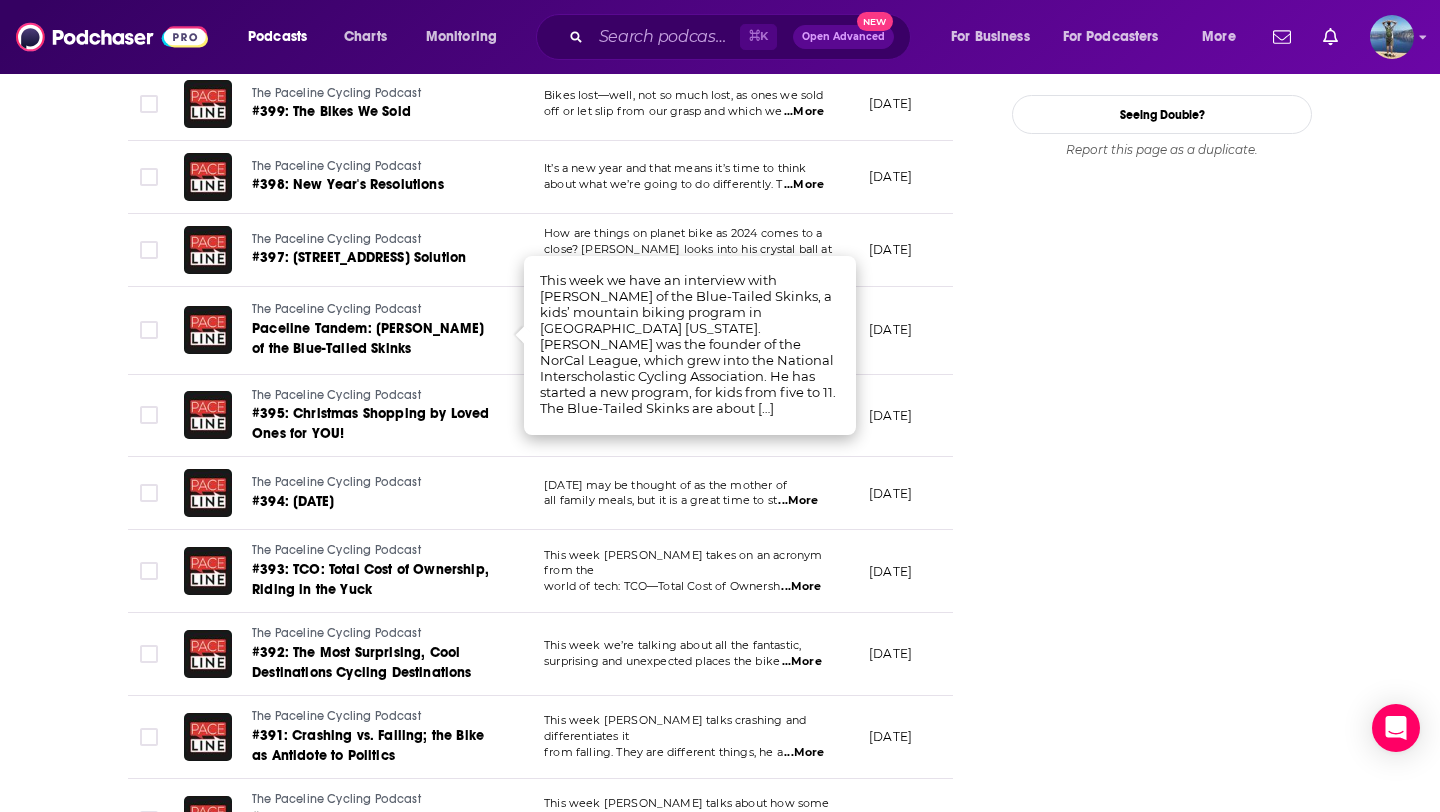 click on "Follow Rate Play Apps List Bookmark Share Tell Me Why Contact This Podcast Export One-Sheet Get this podcast via API My Notes Your concierge team Ask a question or make a request. Send a message Share This Podcast Recommendation sent https://www.podchaser.com/podcasts/the-paceline-cycling-podcast-4482 Copy Link Followers 1 Official Website cyclingindependent.com RSS Feed cyclingindependent.com Podcast Details Created by The Cycling Independent Podcast Status Active Started Dec 7th, 2005 Latest Episode Jun 26th, 2025 Release Period Weekly Episodes 604 Avg. Episode Length About 1 hour Explicit No Language English Claim This Podcast Do you host or manage this podcast? Claim and edit this page to your liking. Refresh Feed Are we missing an episode or update? Use this to check the RSS feed immediately. Seeing Double? Report this page as a duplicate." at bounding box center [1162, 179] 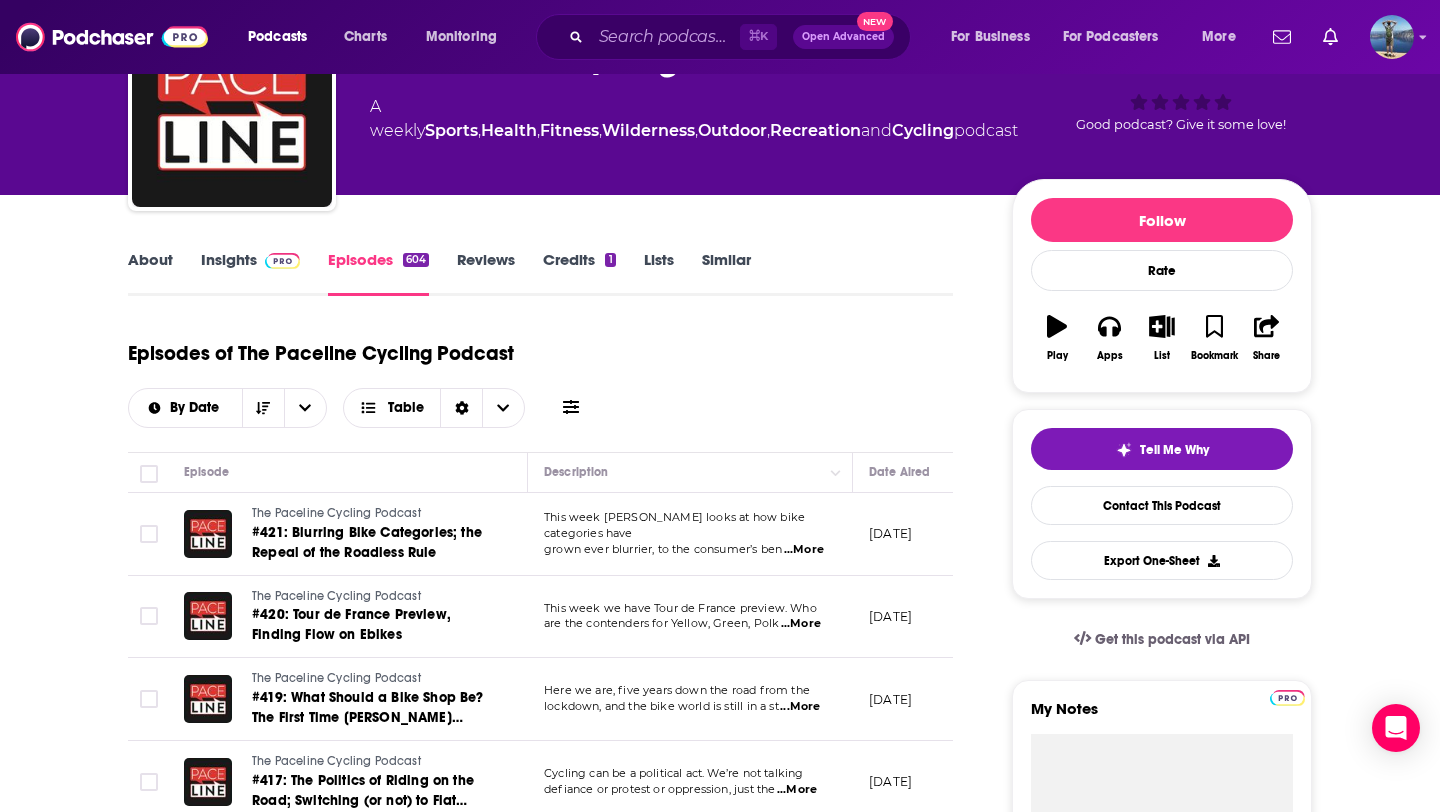 scroll, scrollTop: 137, scrollLeft: 0, axis: vertical 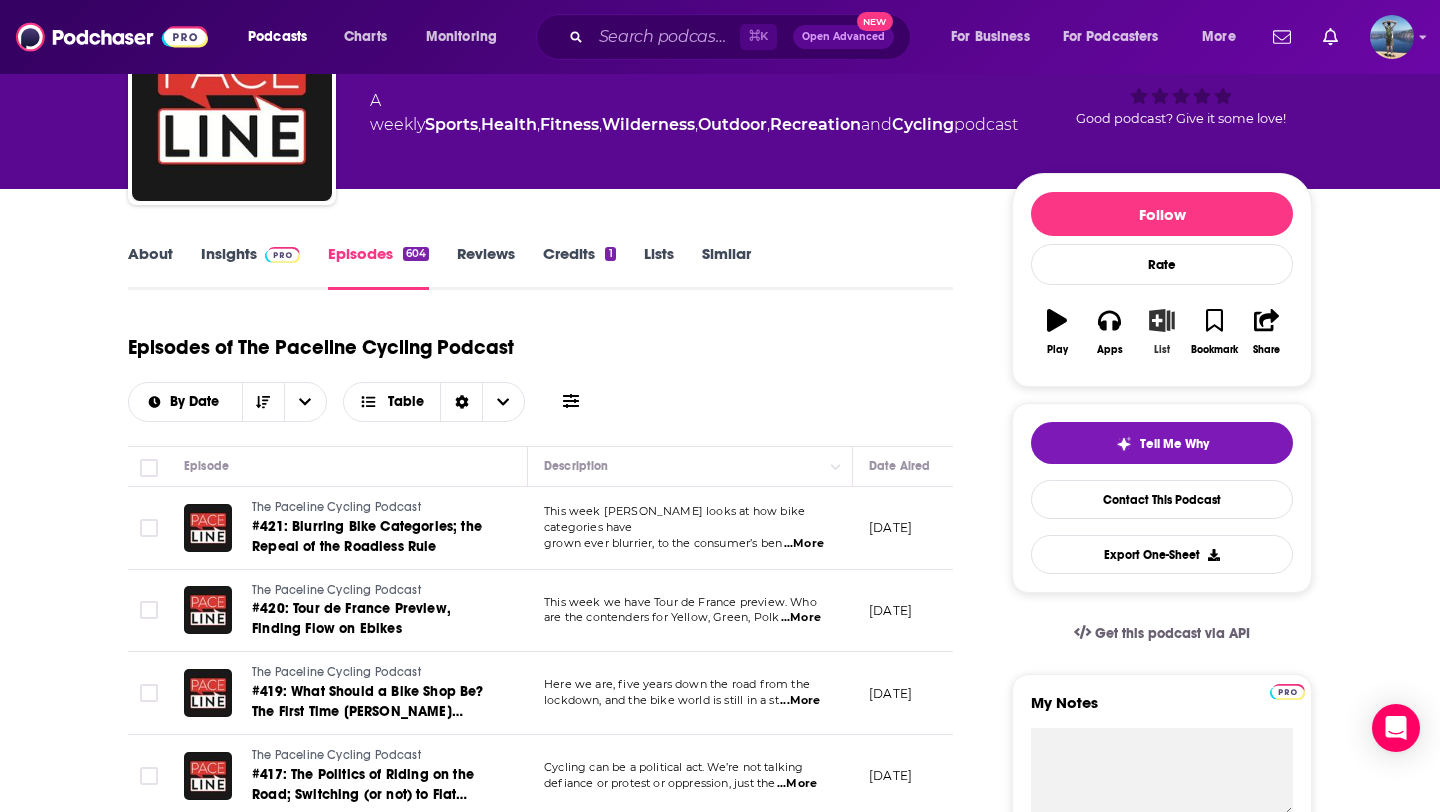 click 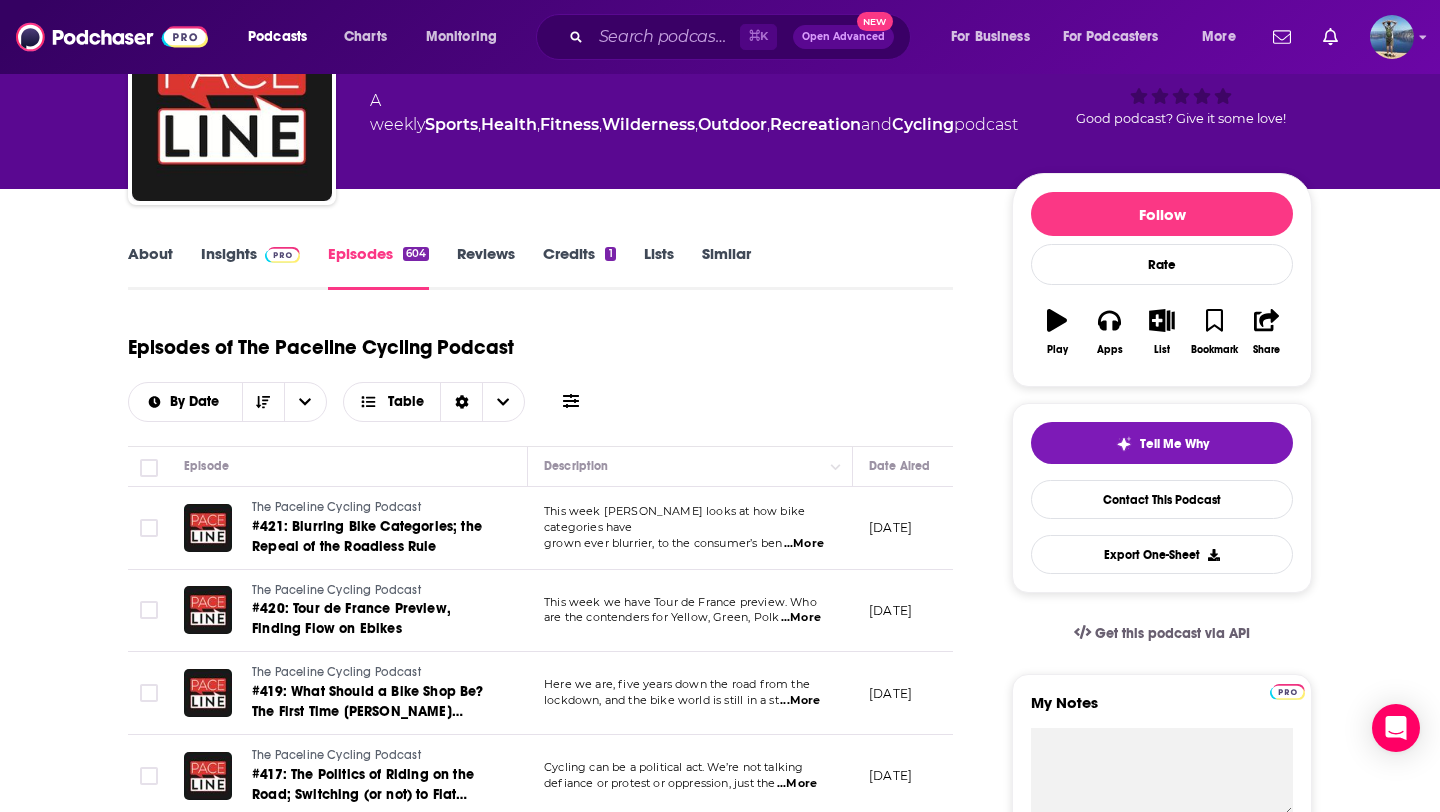 scroll, scrollTop: 0, scrollLeft: 0, axis: both 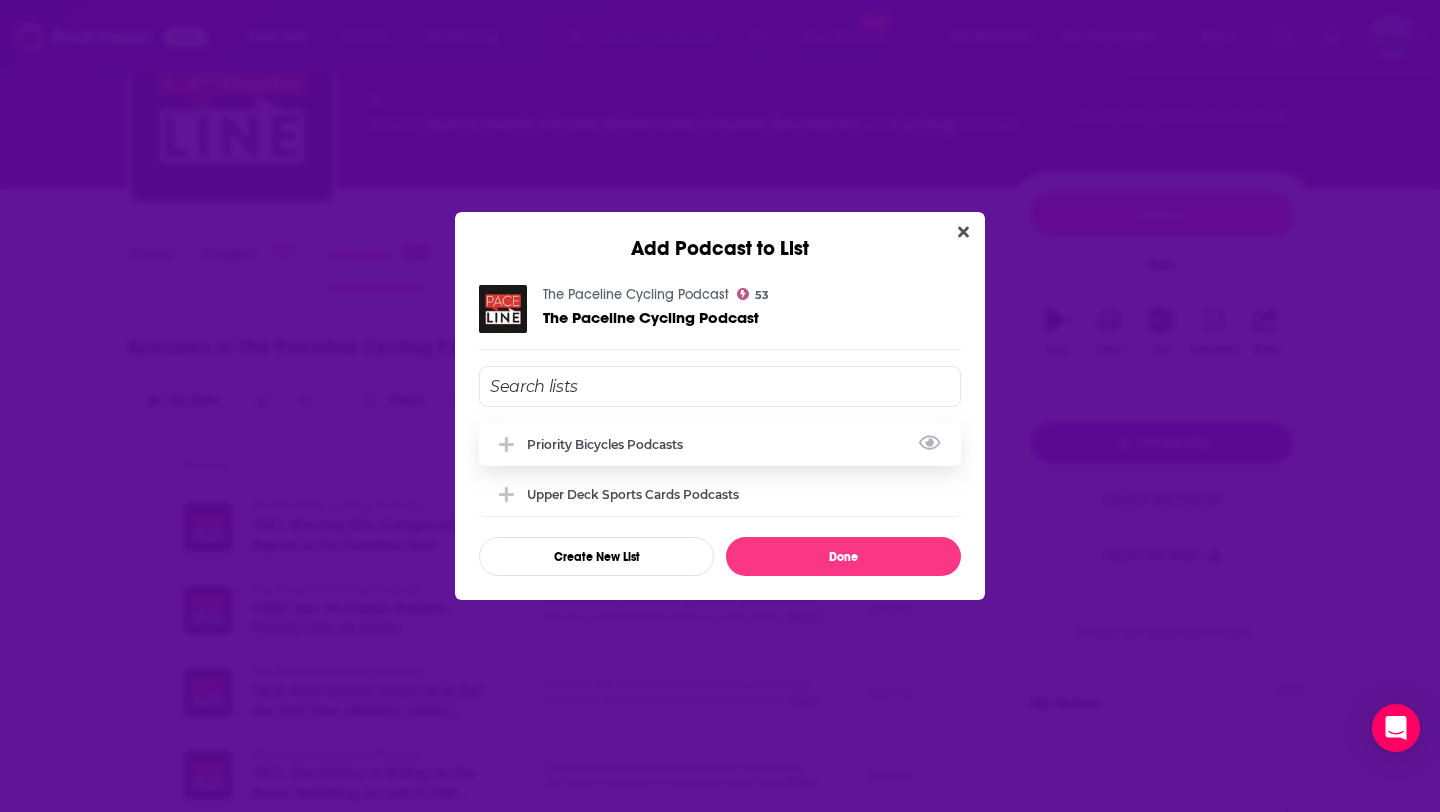 click on "Priority Bicycles Podcasts" at bounding box center [611, 444] 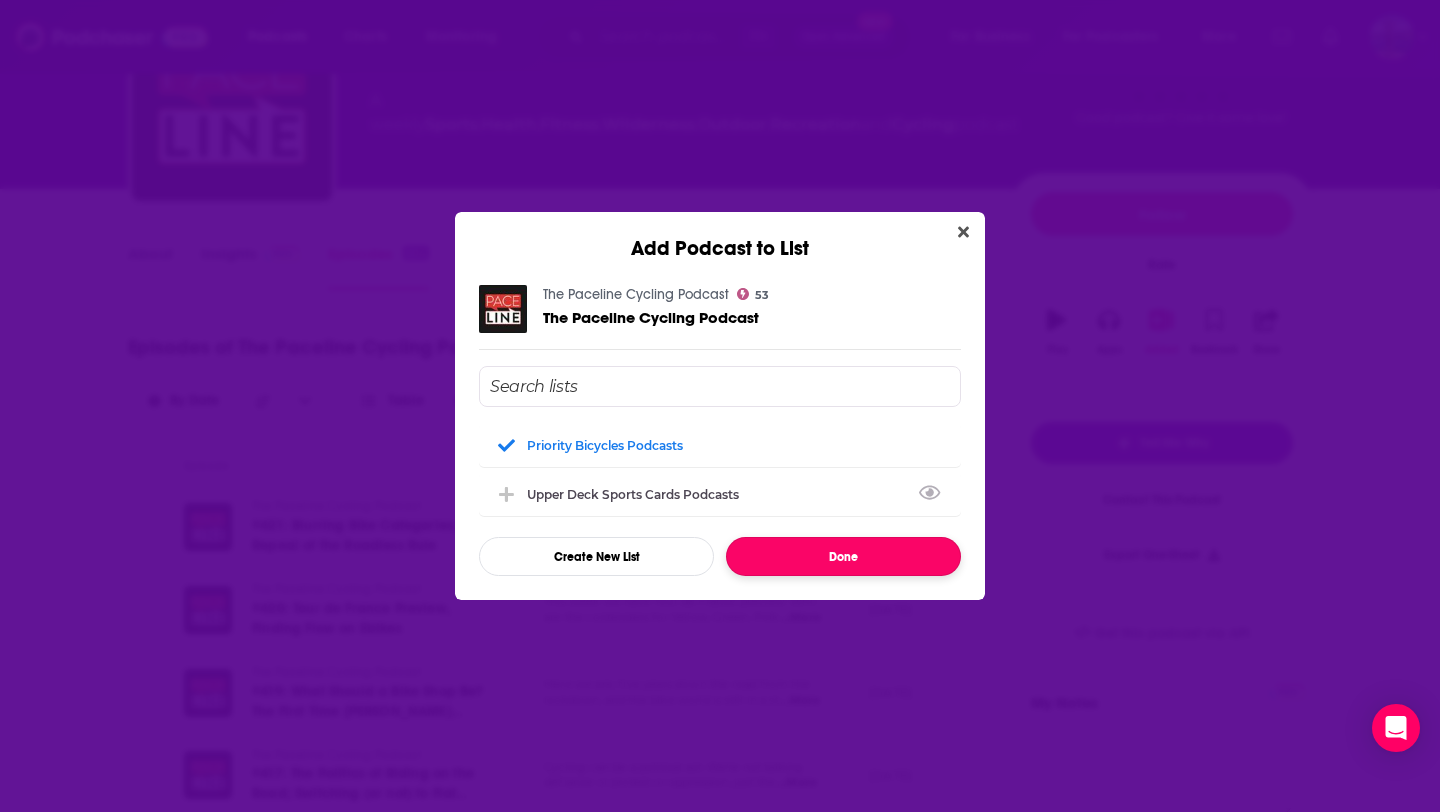 click on "Done" at bounding box center (843, 556) 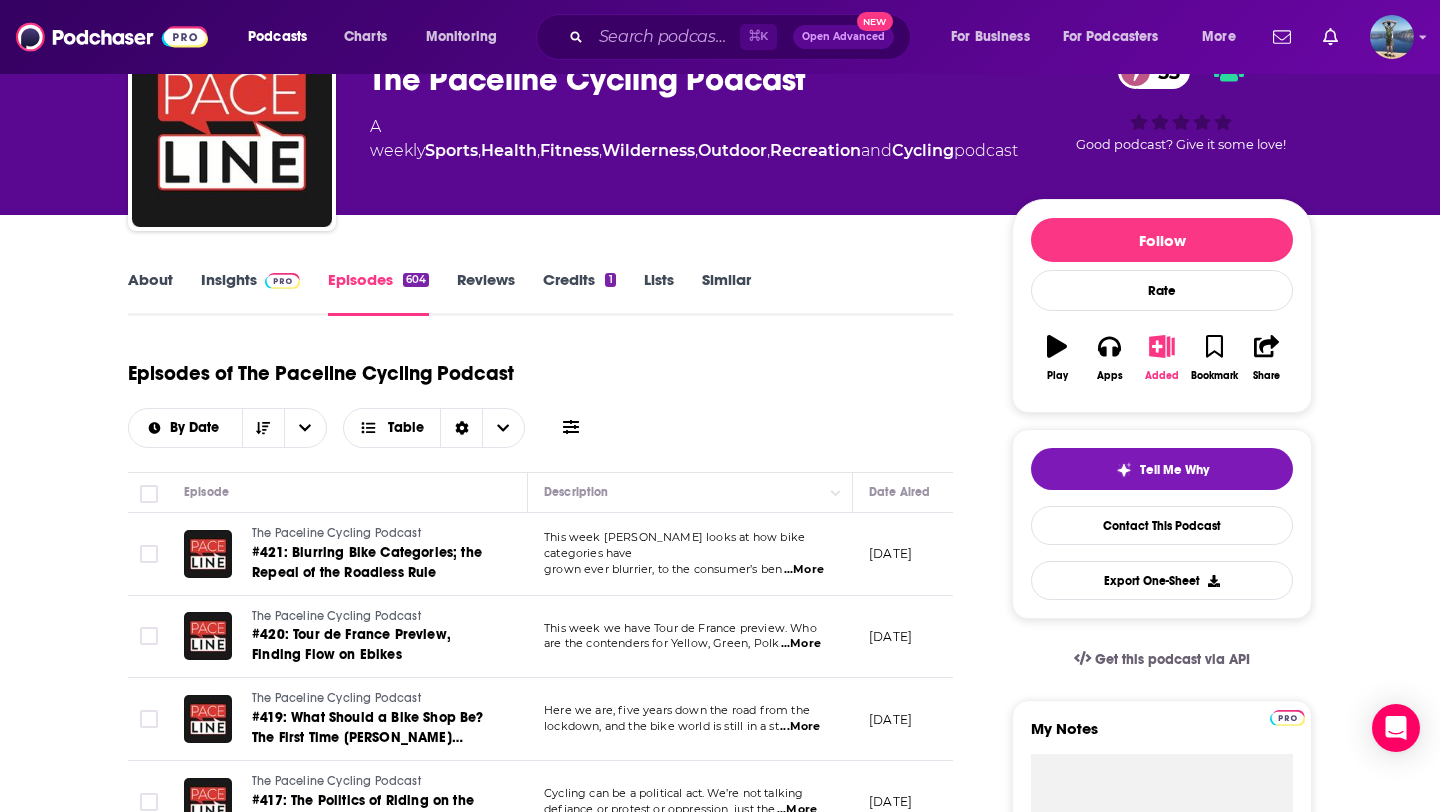 scroll, scrollTop: 0, scrollLeft: 0, axis: both 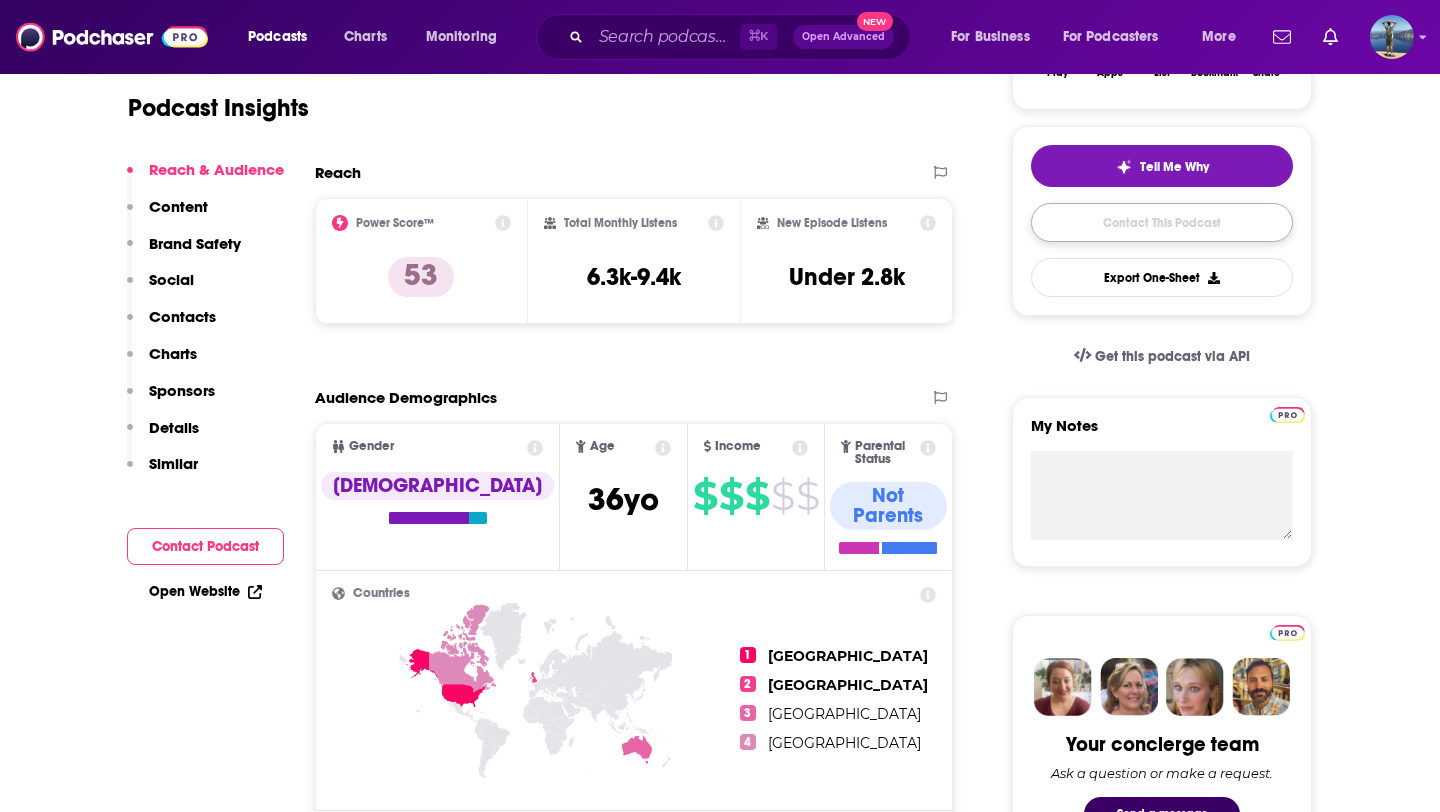click on "Contact This Podcast" at bounding box center (1162, 222) 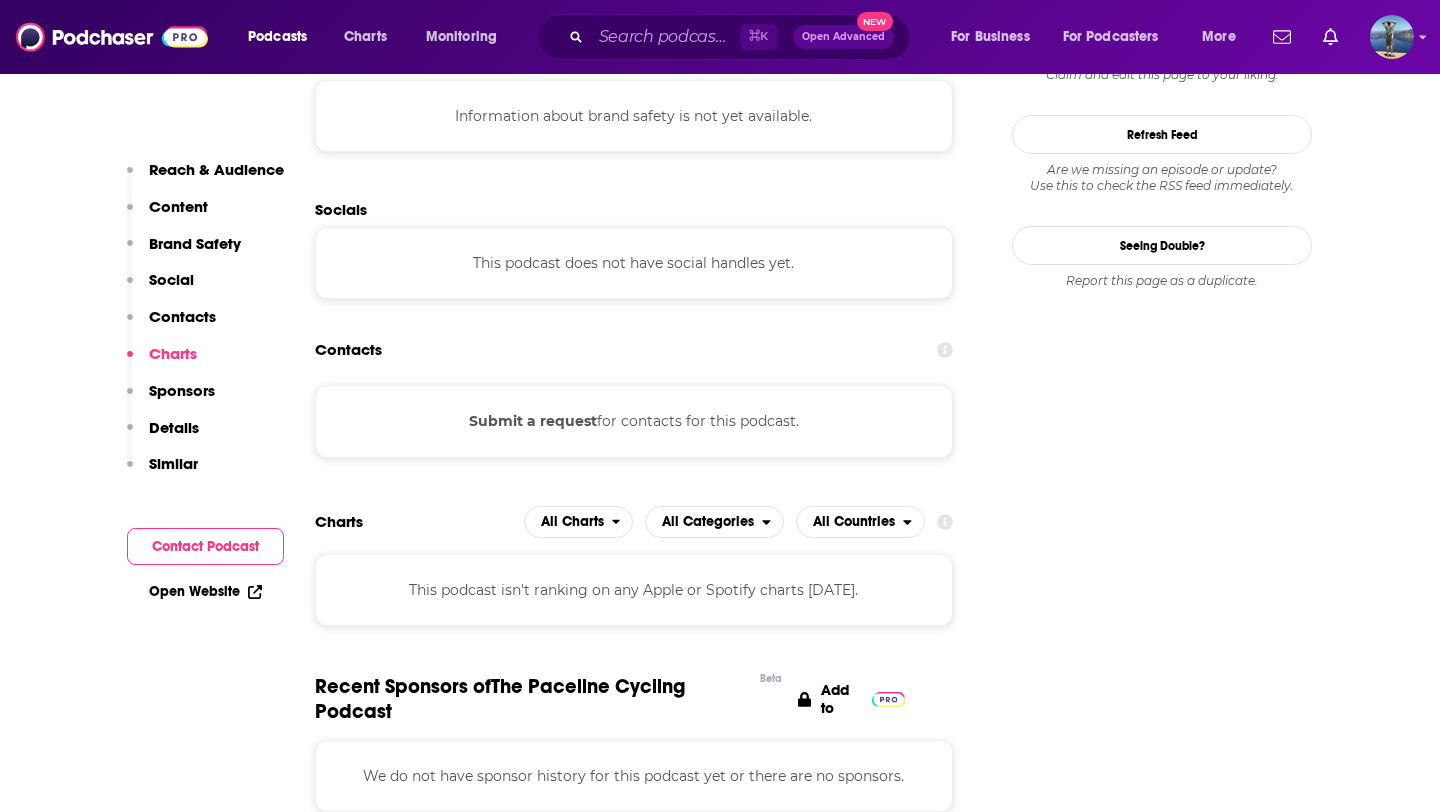 scroll, scrollTop: 1862, scrollLeft: 0, axis: vertical 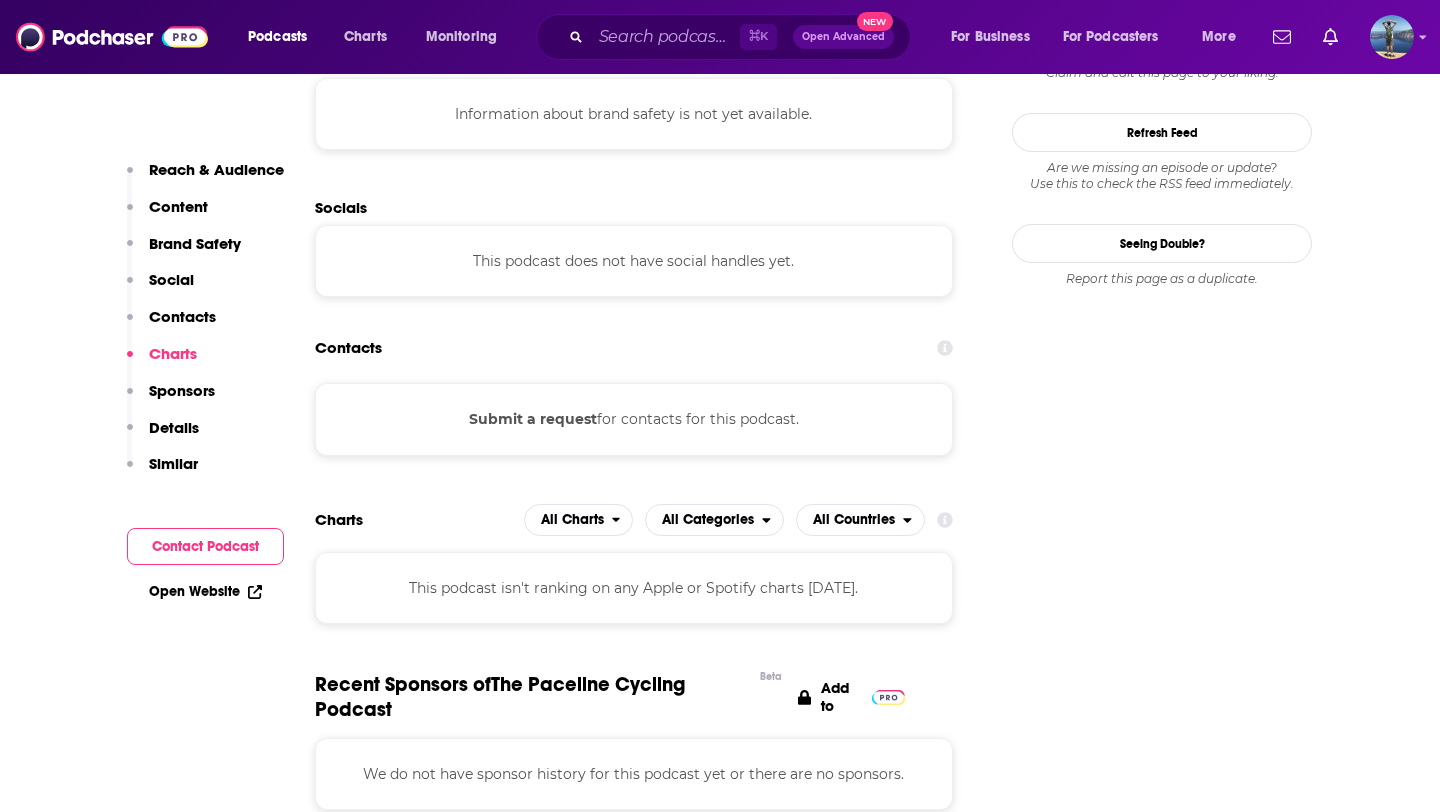 click on "Submit a request" at bounding box center [533, 419] 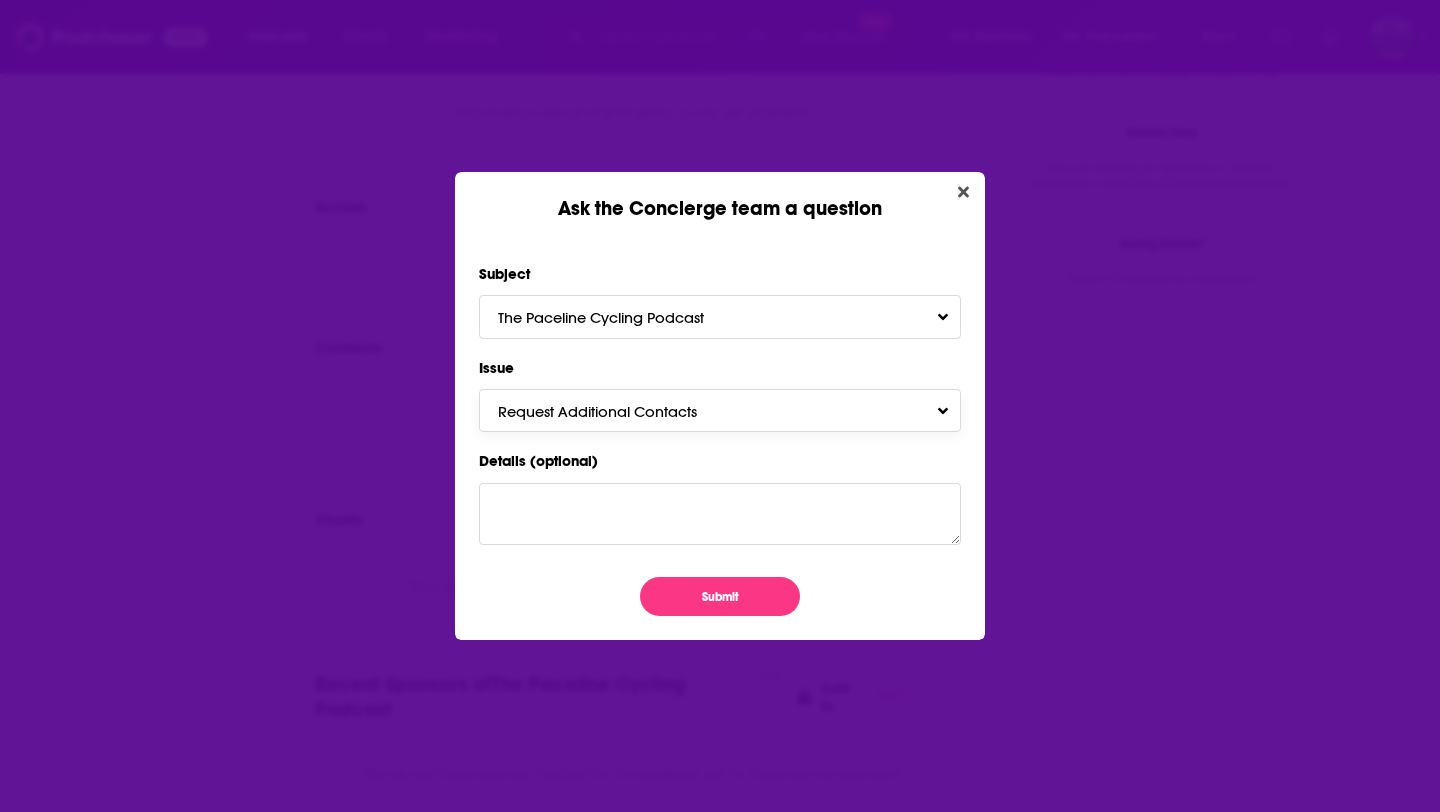 click on "Request Additional Contacts" at bounding box center (617, 411) 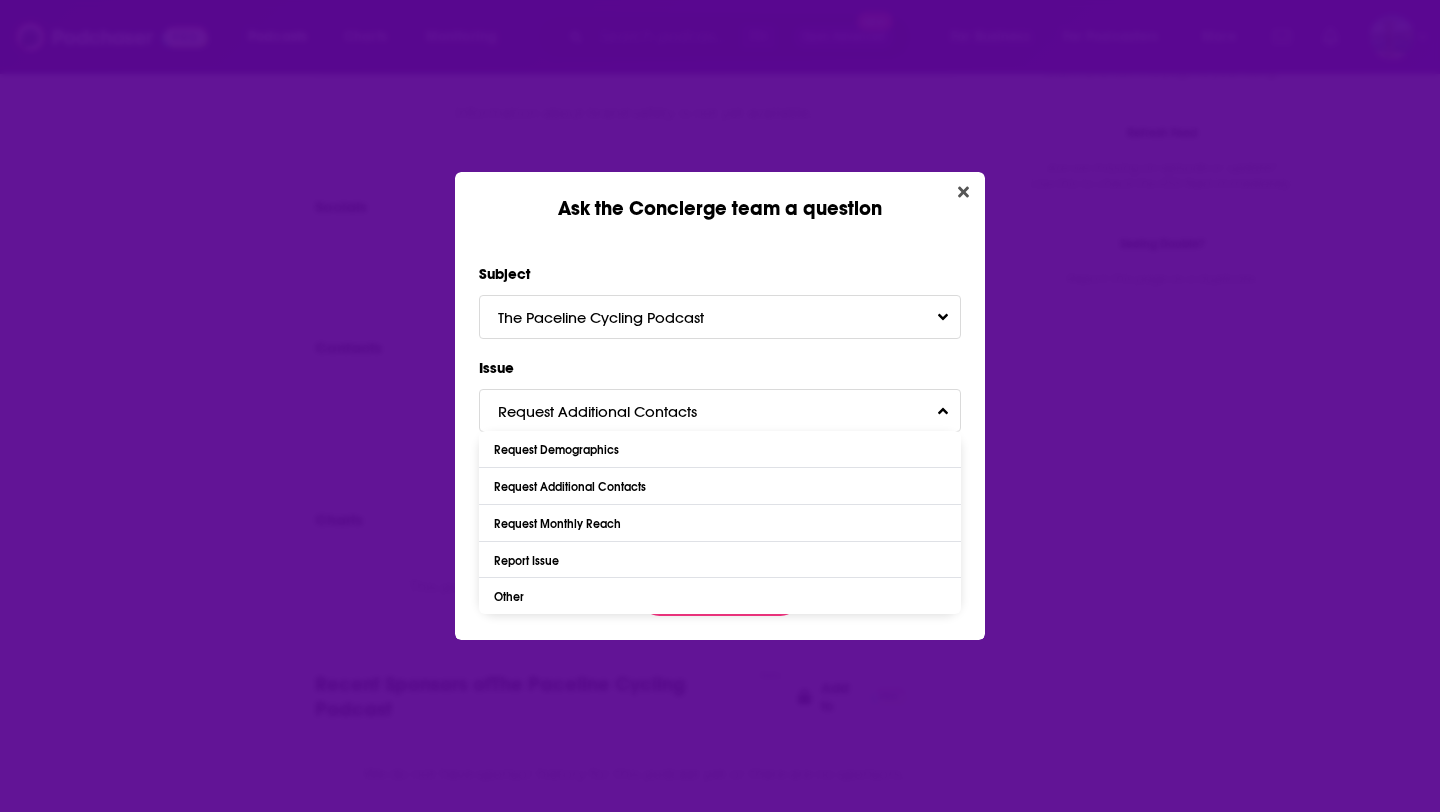 click on "Issue" at bounding box center [720, 368] 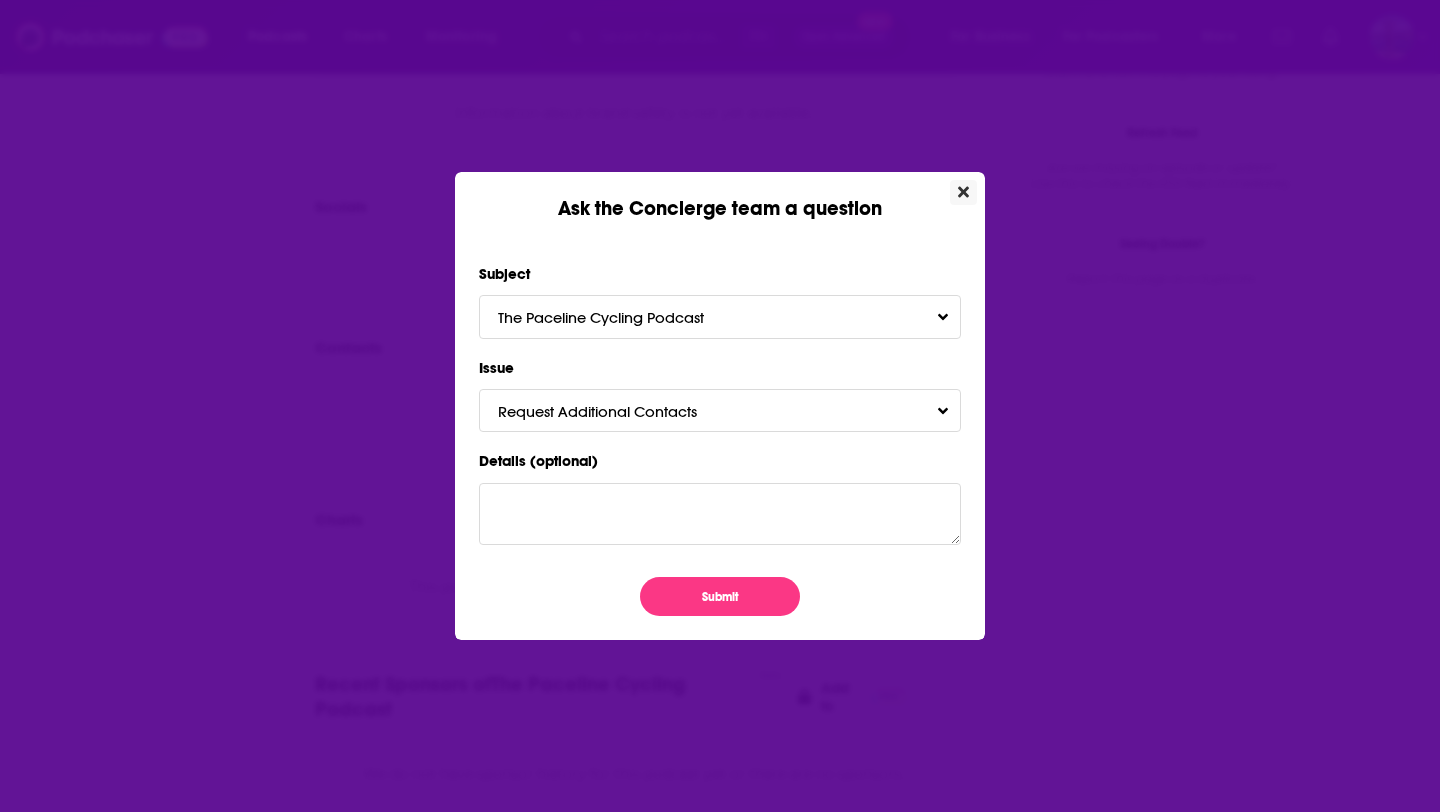 click 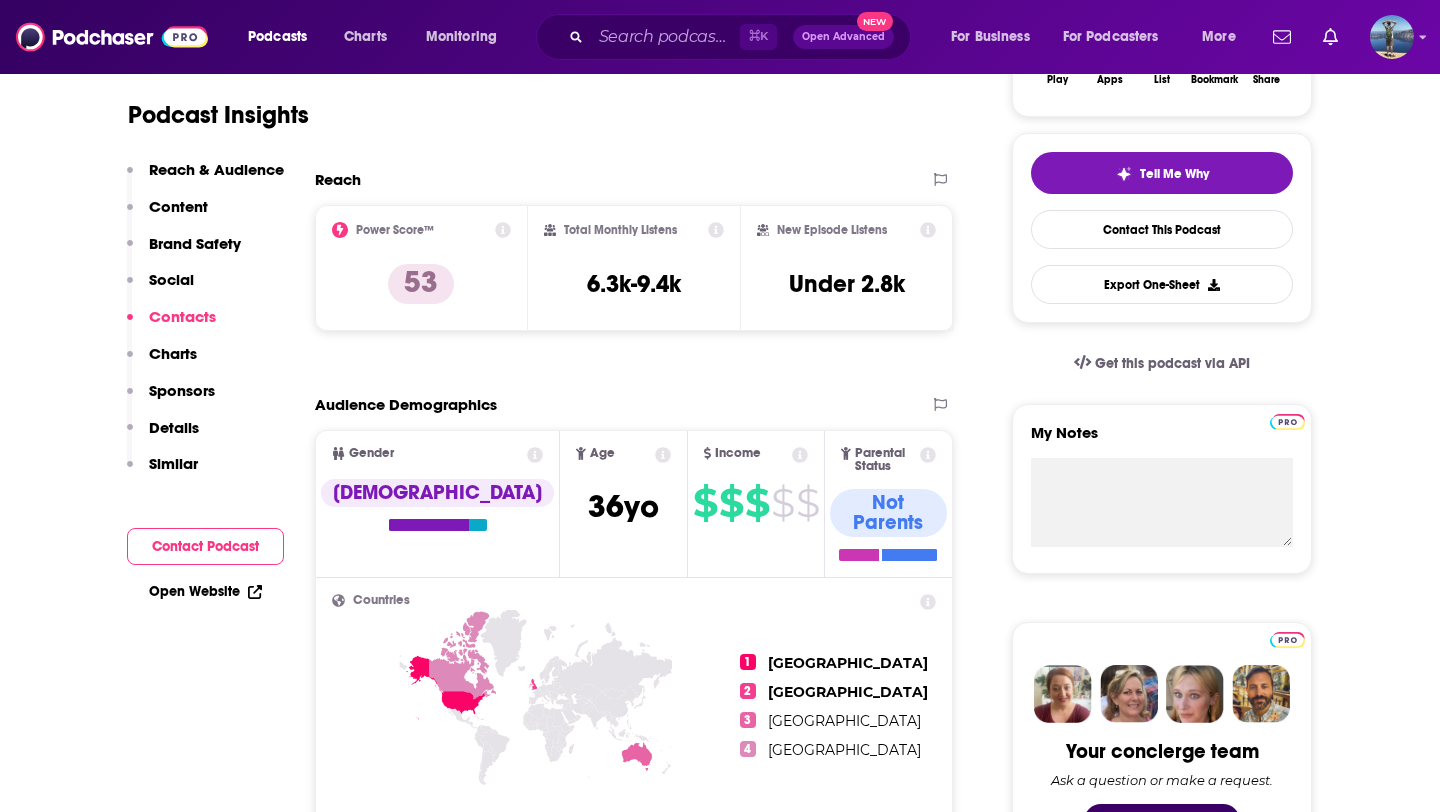 scroll, scrollTop: 0, scrollLeft: 0, axis: both 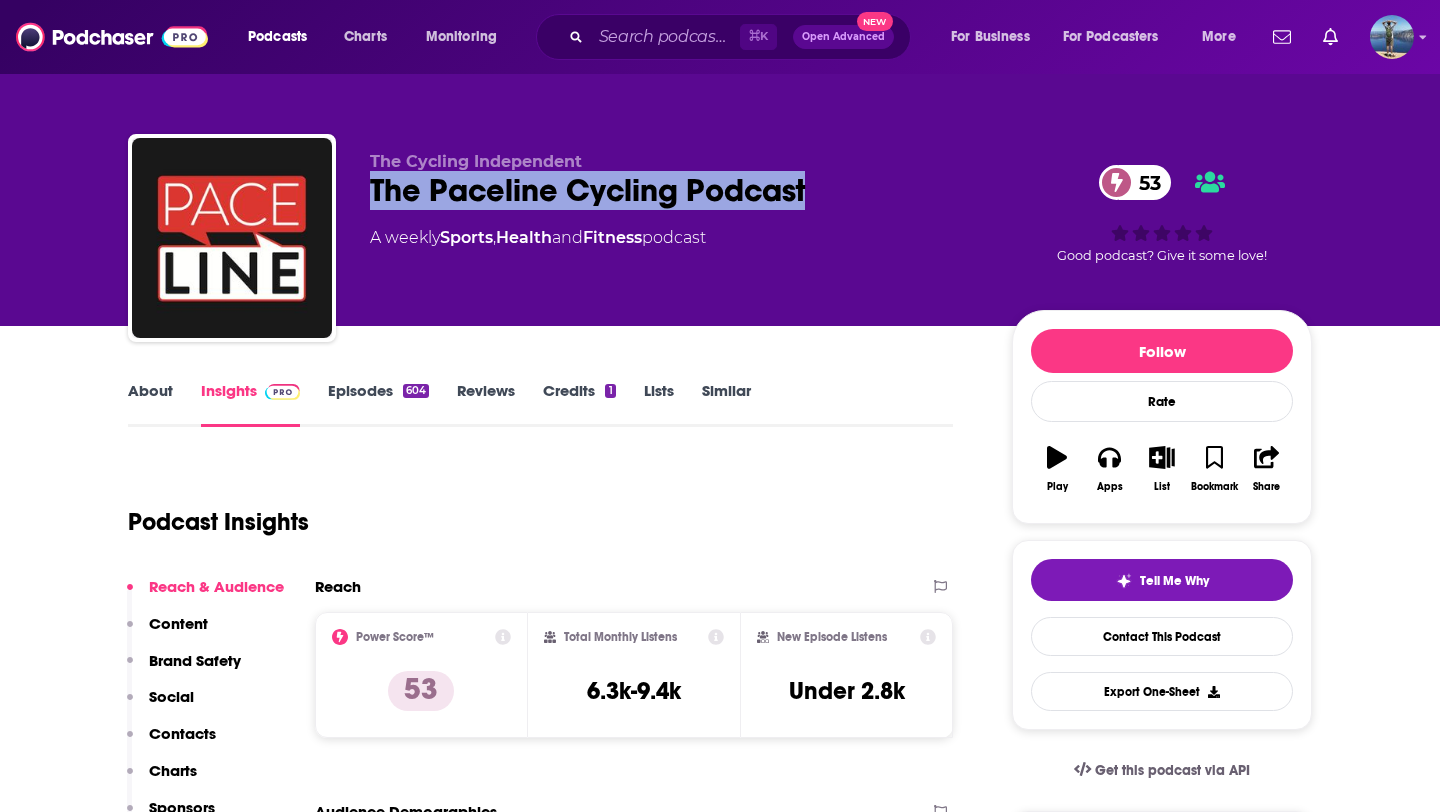 drag, startPoint x: 377, startPoint y: 185, endPoint x: 835, endPoint y: 175, distance: 458.10916 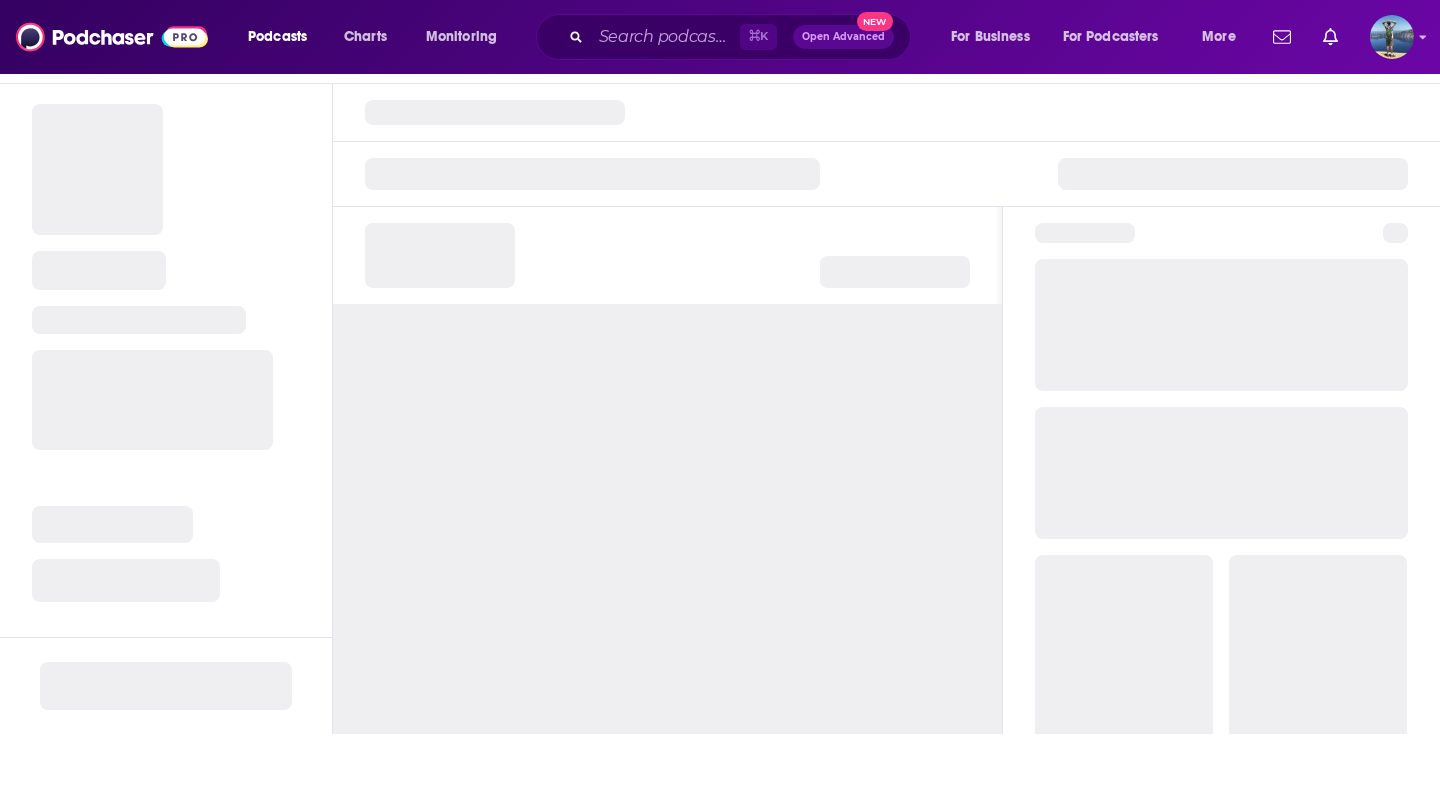 scroll, scrollTop: 0, scrollLeft: 0, axis: both 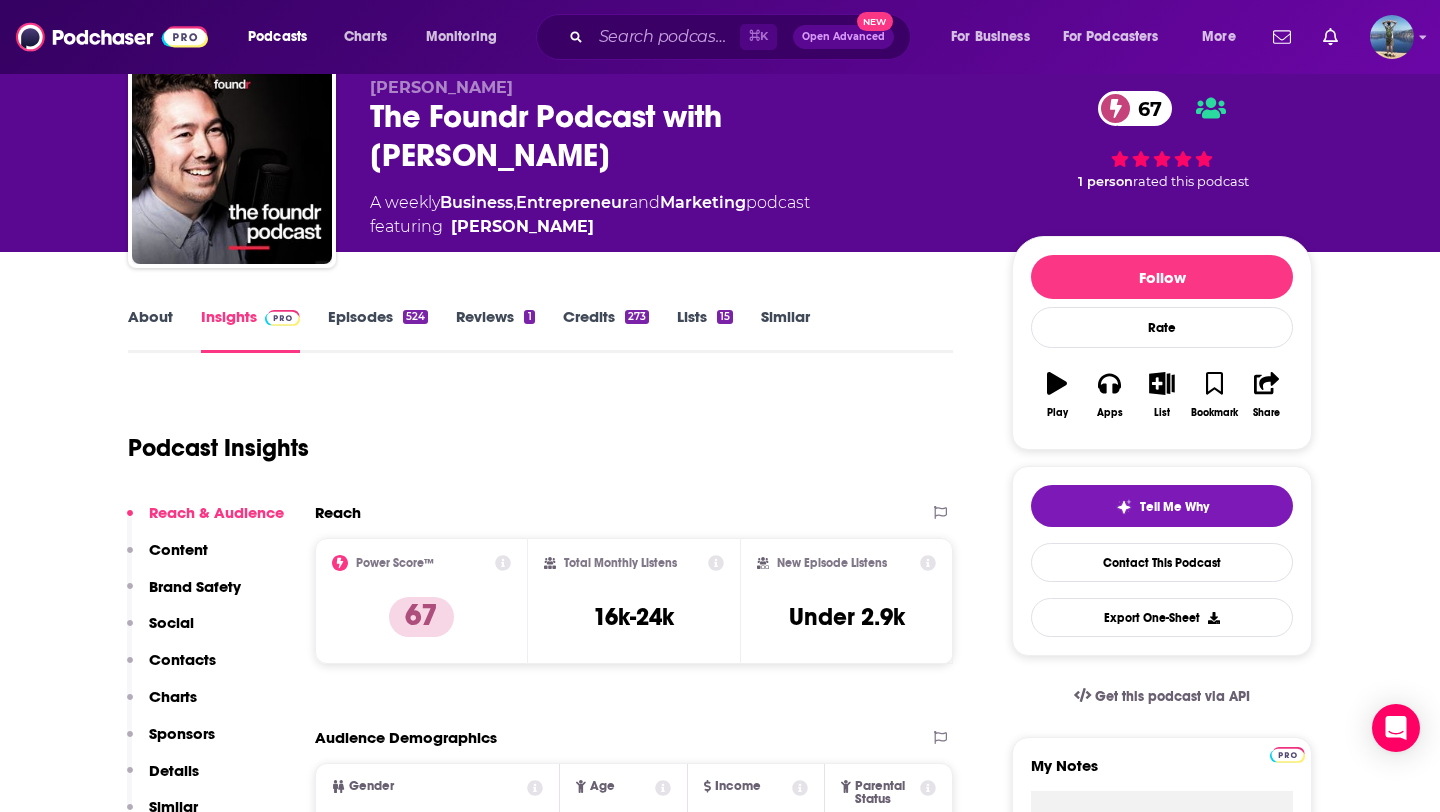 click on "Episodes 524" at bounding box center (378, 330) 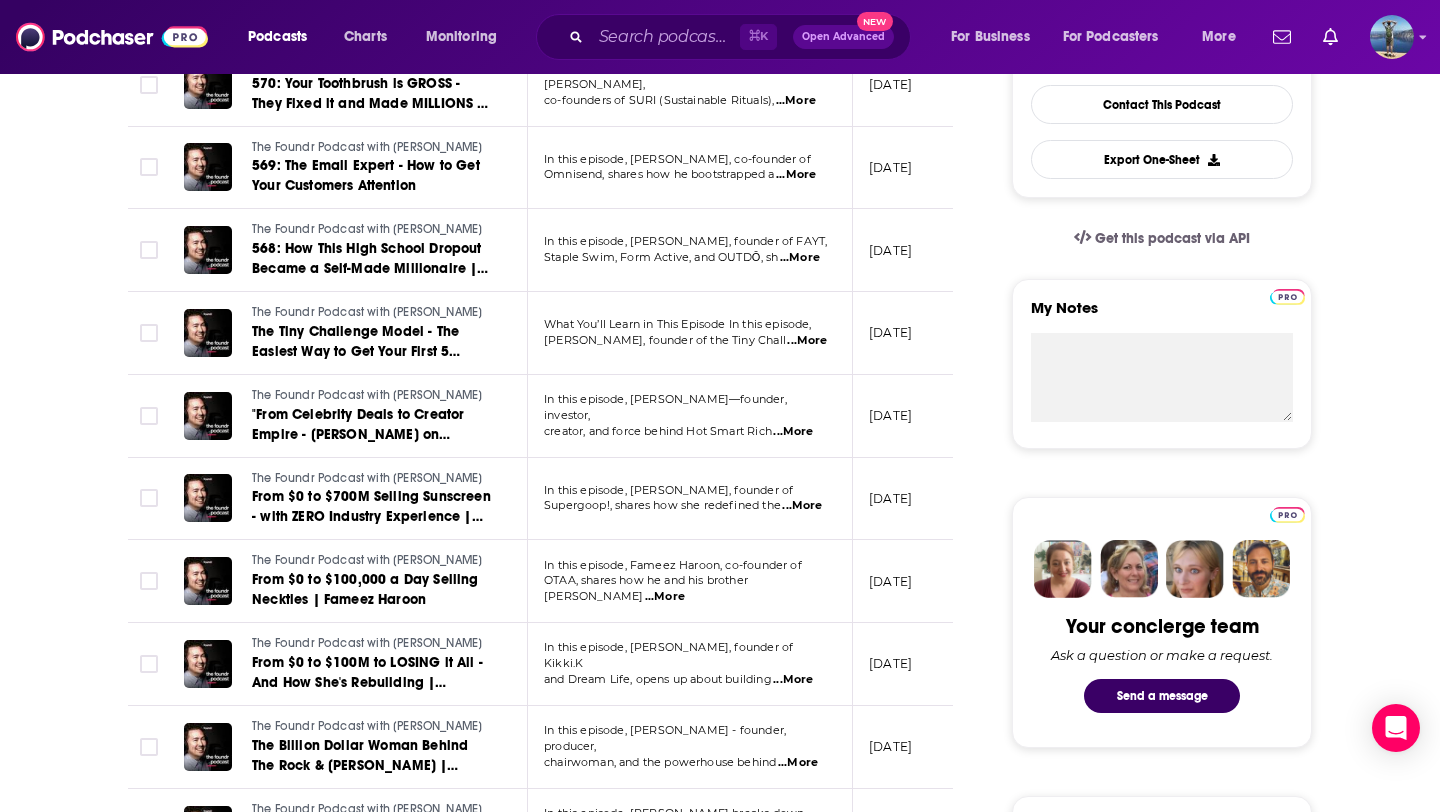 scroll, scrollTop: 0, scrollLeft: 0, axis: both 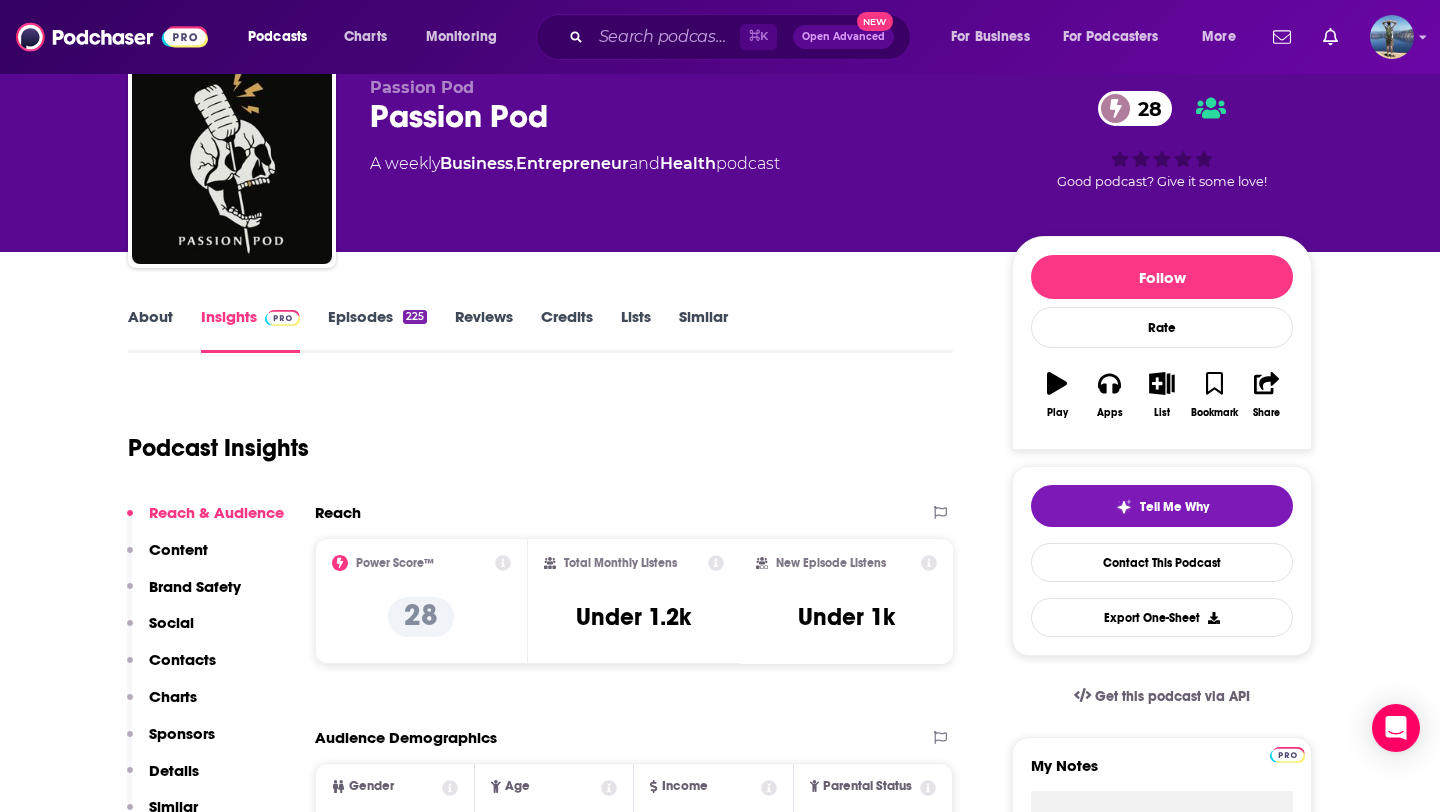 click on "About" at bounding box center (150, 330) 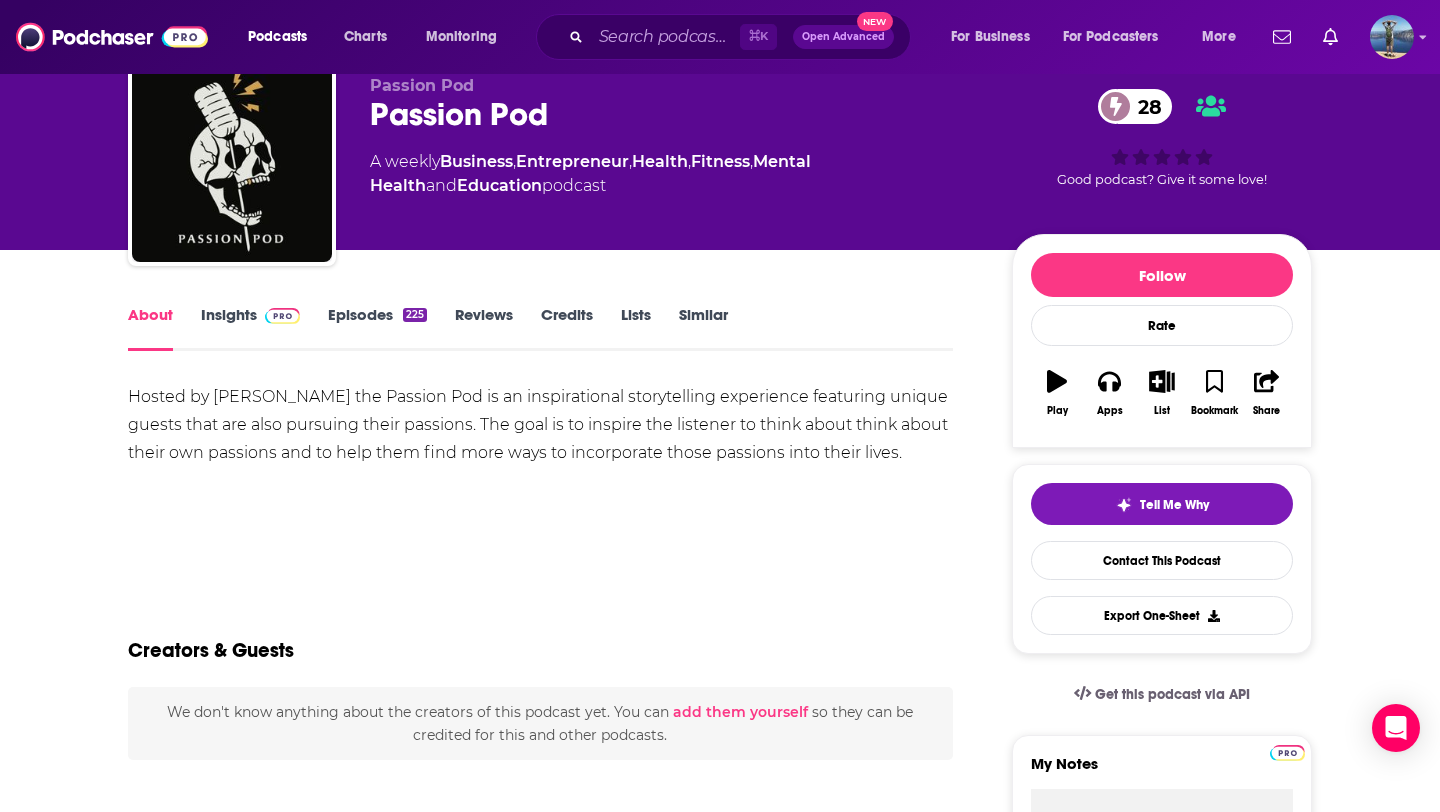 scroll, scrollTop: 80, scrollLeft: 0, axis: vertical 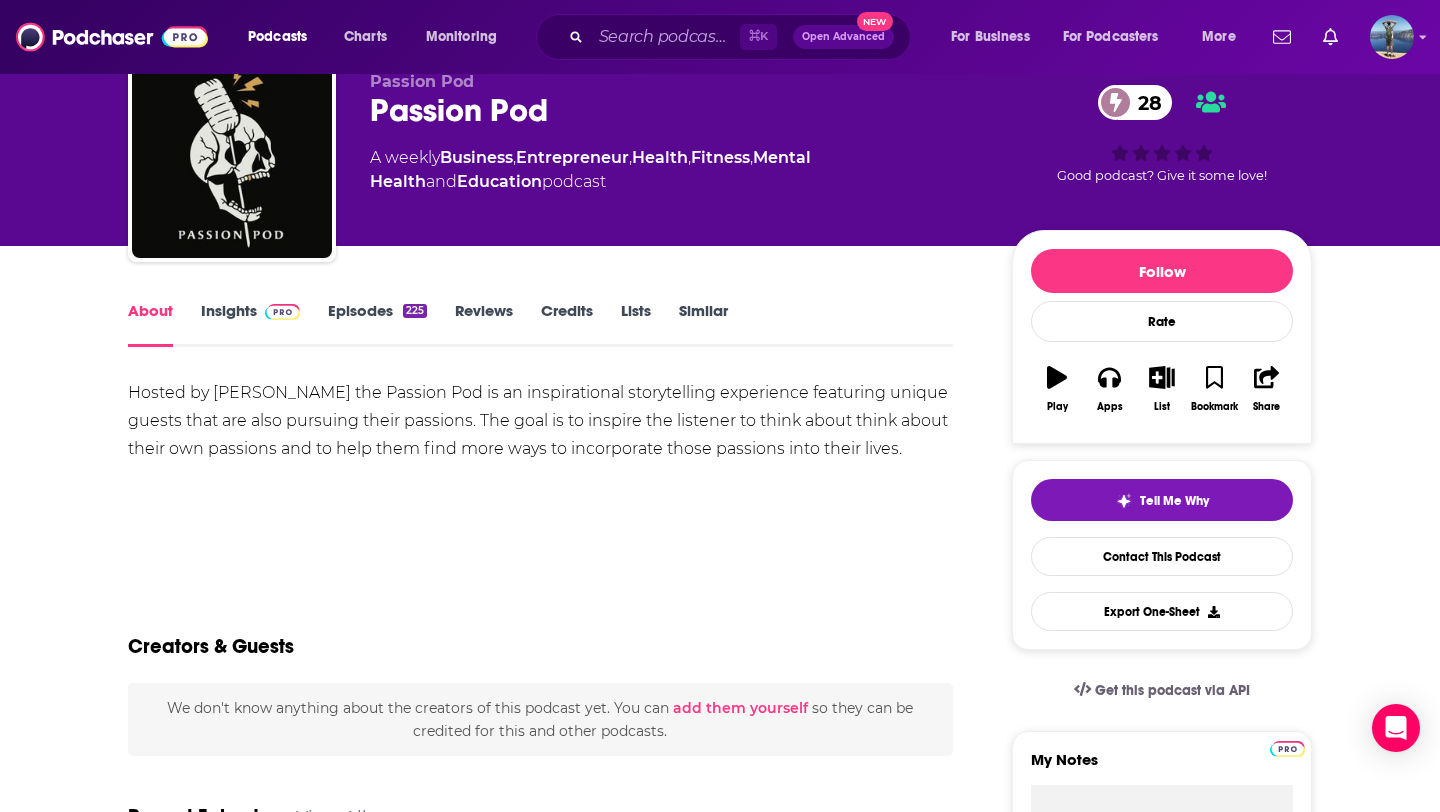 click on "Insights" at bounding box center (250, 324) 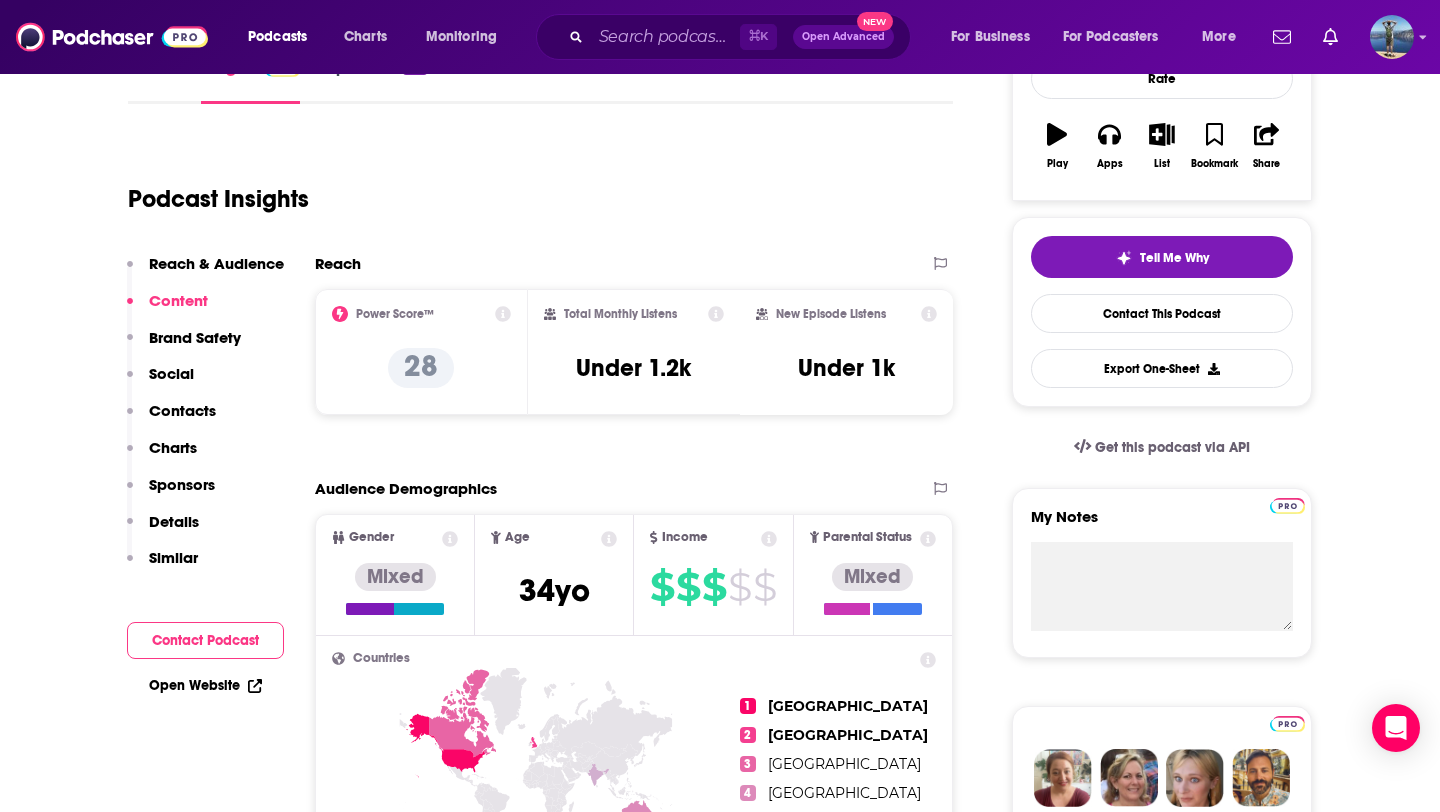 scroll, scrollTop: 0, scrollLeft: 0, axis: both 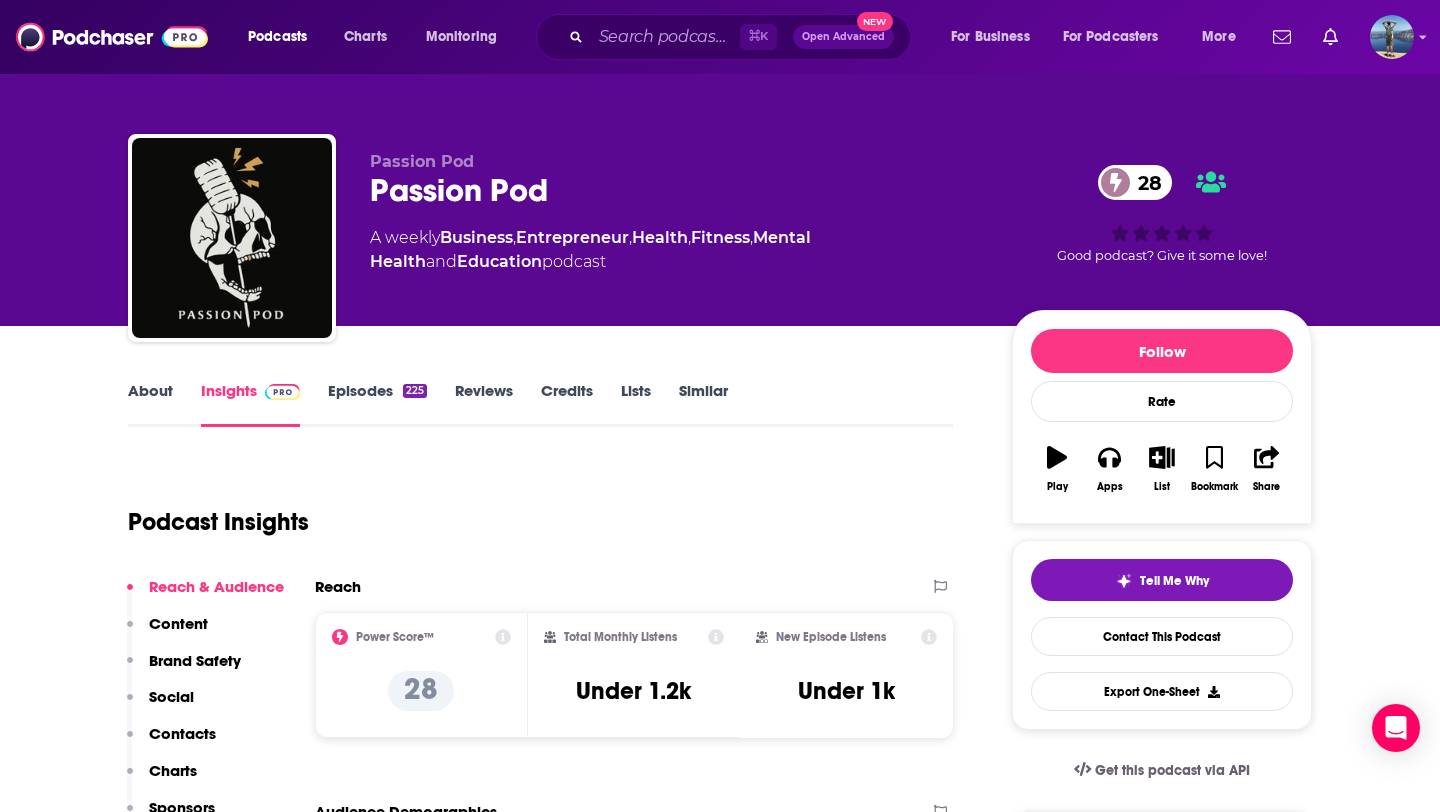 click on "Episodes 225" at bounding box center [377, 404] 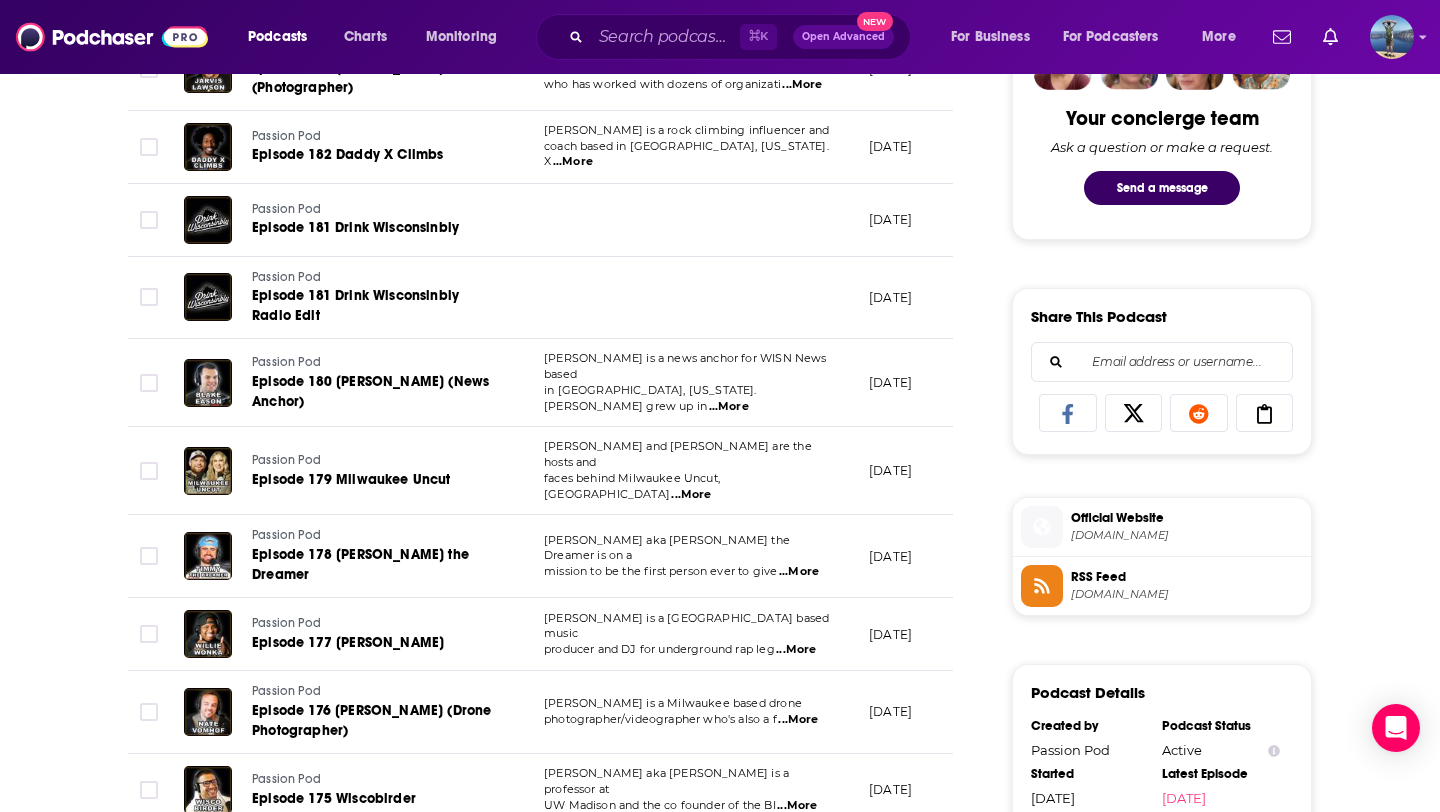 scroll, scrollTop: 1041, scrollLeft: 0, axis: vertical 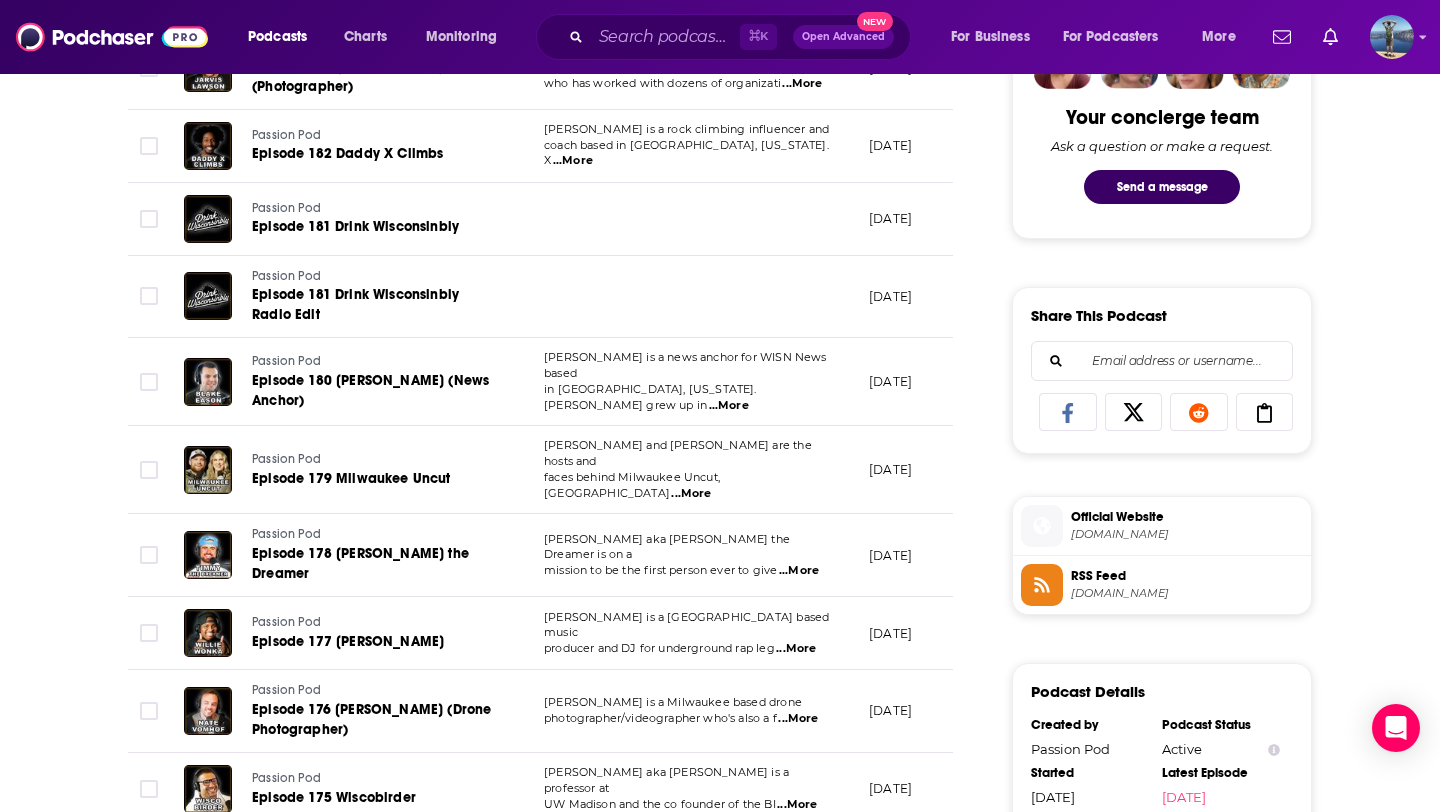click on "...More" at bounding box center (799, 571) 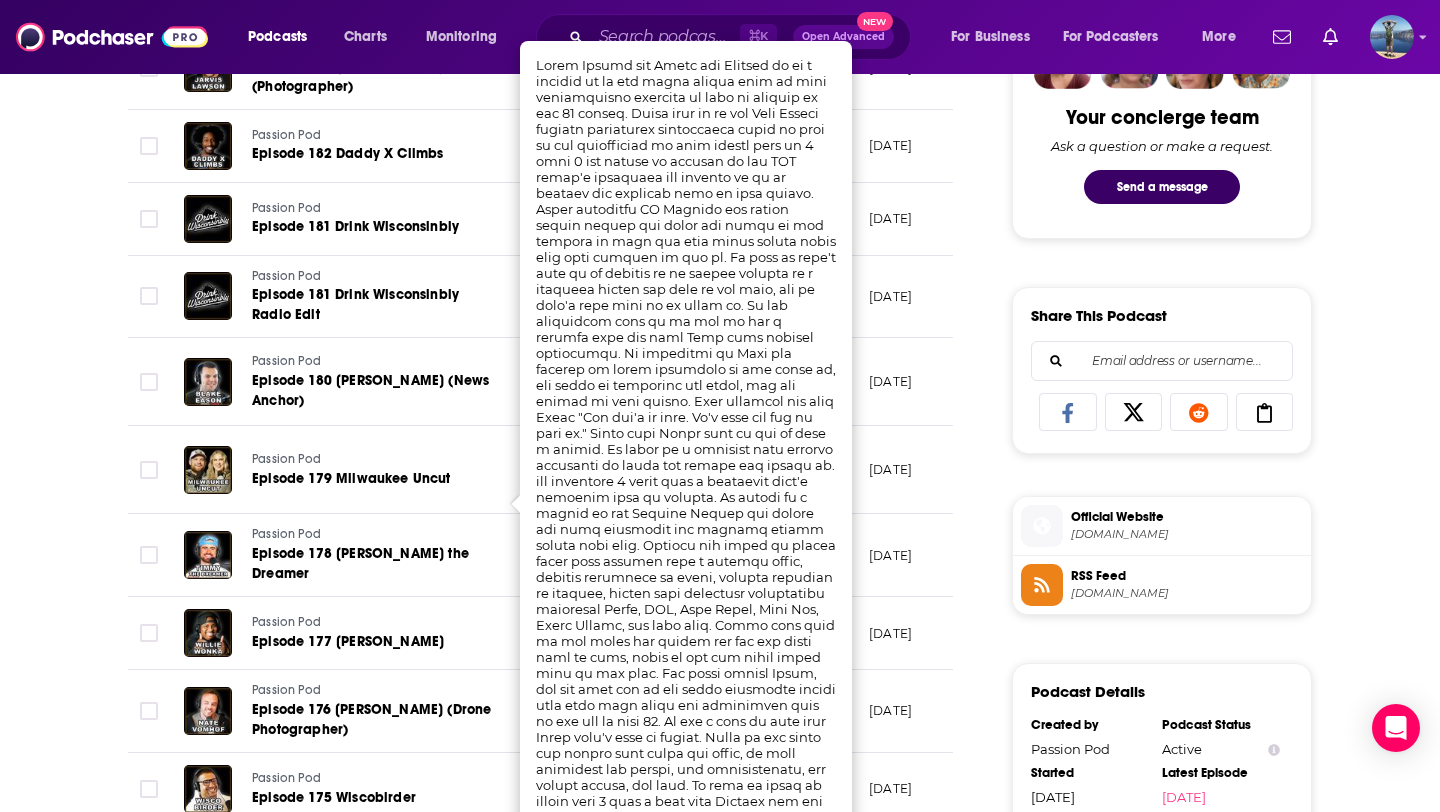 click on "About Insights Episodes 225 Reviews Credits Lists Similar Episodes of Passion Pod By Date Table Episode Description Date Aired Reach Episode Guests Length Passion Pod Episode 189 Ramon "Swift" Sloan (Movie Director/Producer) 🎬 Episode 189: Making Movies in the Midwest with Ramon Swift Sloan  In this inspiring episo  ...More June 23, 2025 Under 1k -- 1:14:53 s Passion Pod Episode 188 Joe Sexton Returns What does it take to keep pushing the boundaries in snowboarding? In this episode, pro sno  ...More June 16, 2025 Under 1k -- 1:05:23 s Passion Pod Episode 187 BabyJake Returns BabyJake: “Cigarettes On Patios” — The Untold Story | Passion Pod  In this exclusive episo  ...More June 9, 2025 Under 1k -- 1:23:08 s Passion Pod Episode 186 Lucas Beaufort Returns 🎨 Lucas Beaufort: Skateboarding Has Taken Me All Over the World to Paint | Passion Pod Ep. 1  ...More May 26, 2025 Under 1k -- 30:24 s Passion Pod Episode 185 Ali Sultan (Comedian) In this episode of Passion Pod, we sit down with Ali  ...More -- s" at bounding box center [554, 649] 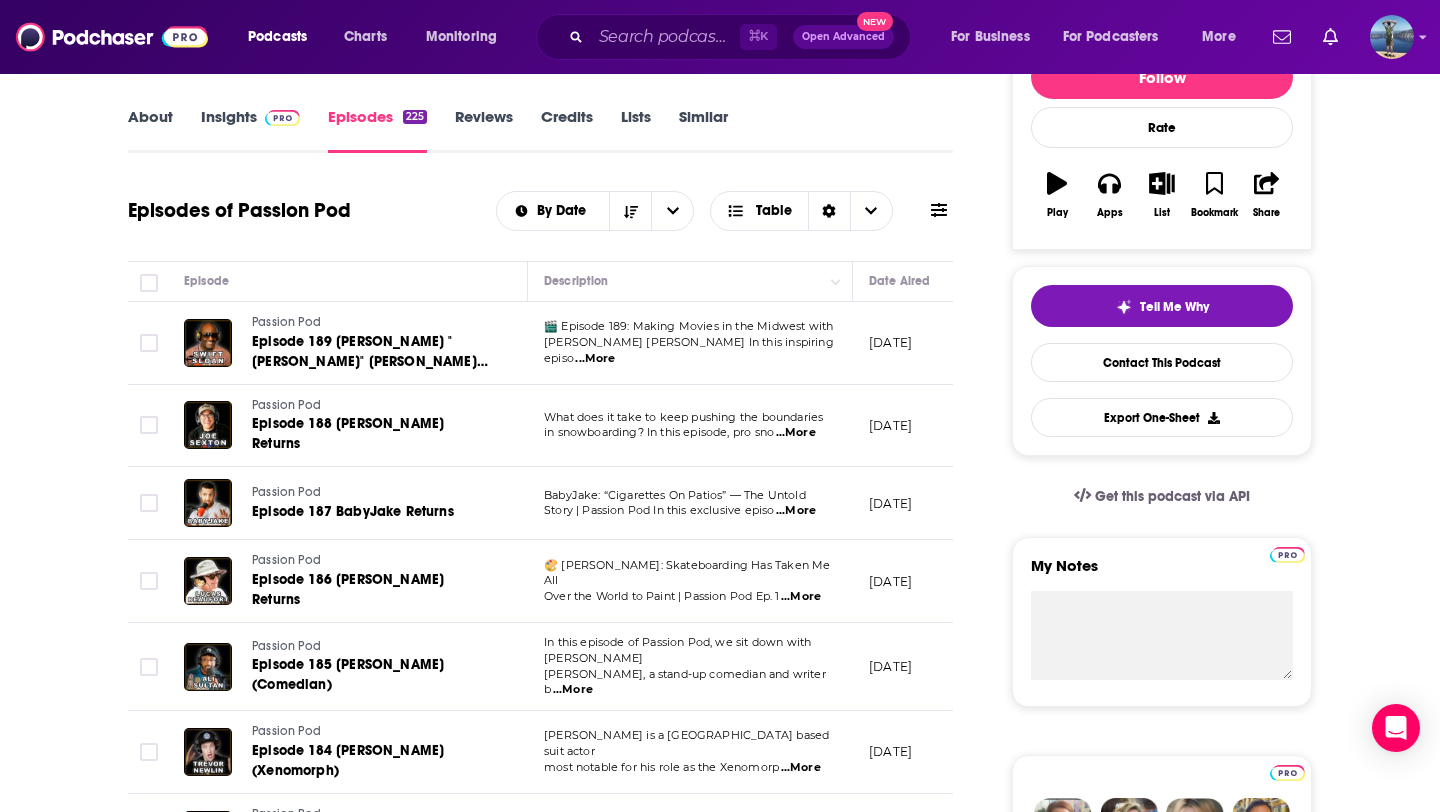 scroll, scrollTop: 276, scrollLeft: 0, axis: vertical 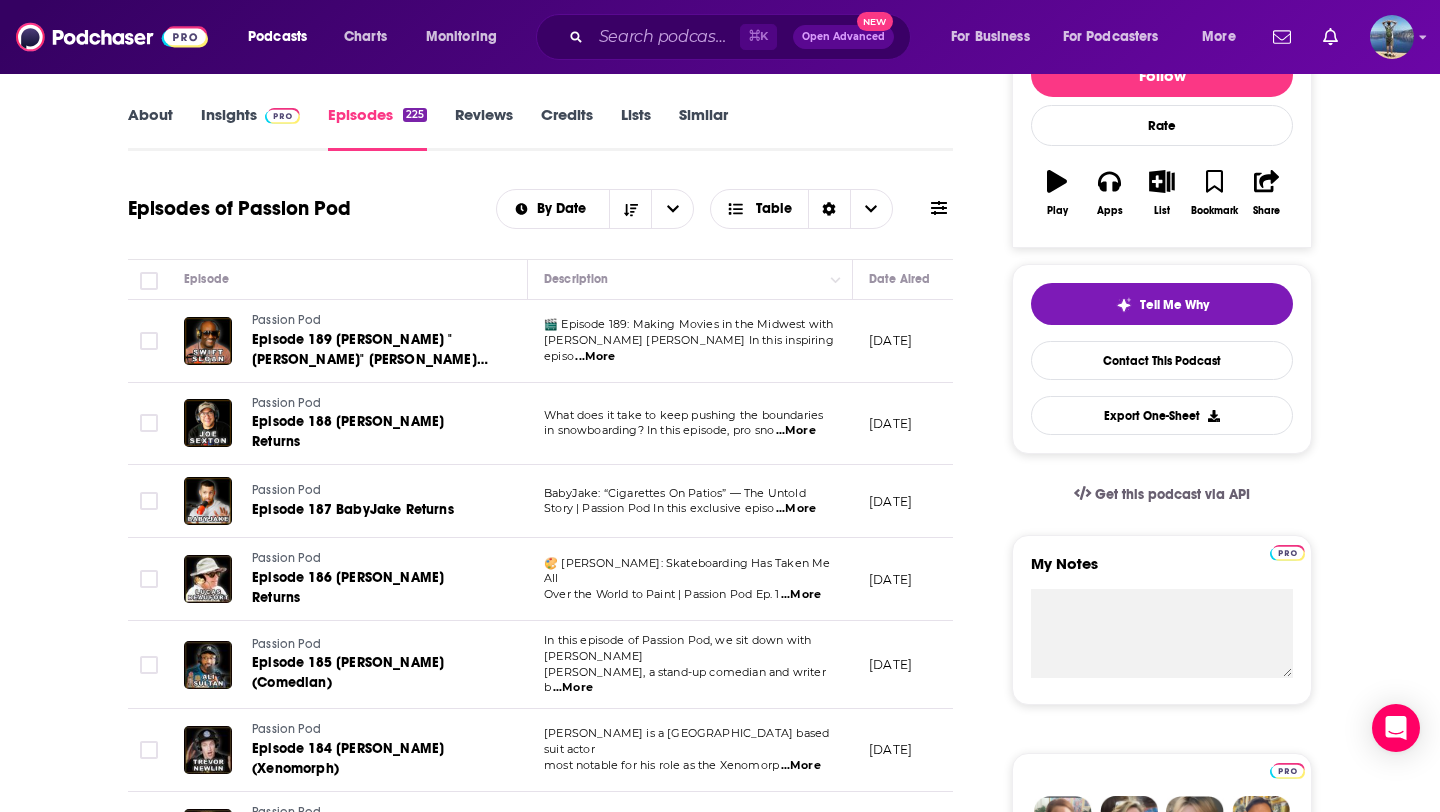 click on "...More" at bounding box center (796, 431) 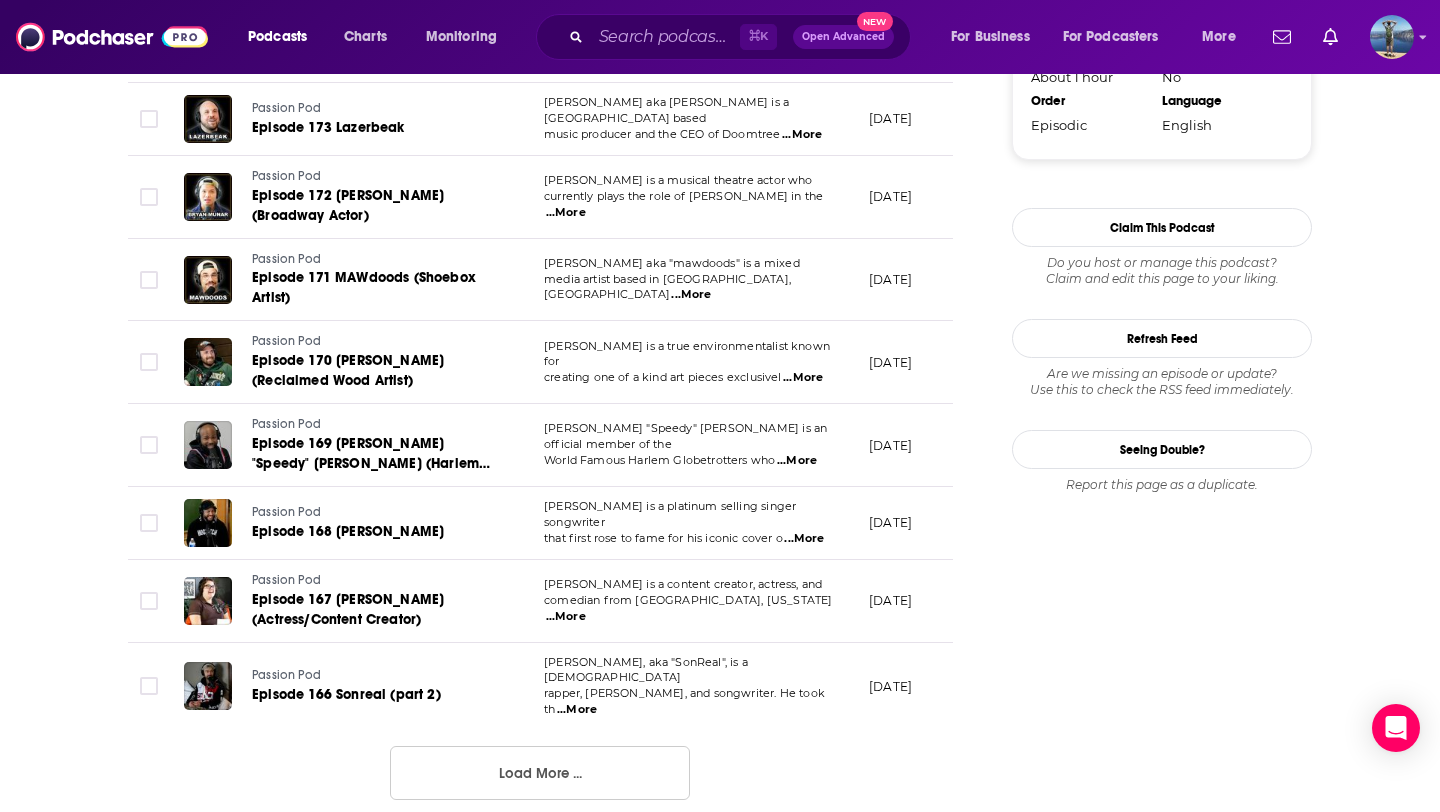 scroll, scrollTop: 1882, scrollLeft: 0, axis: vertical 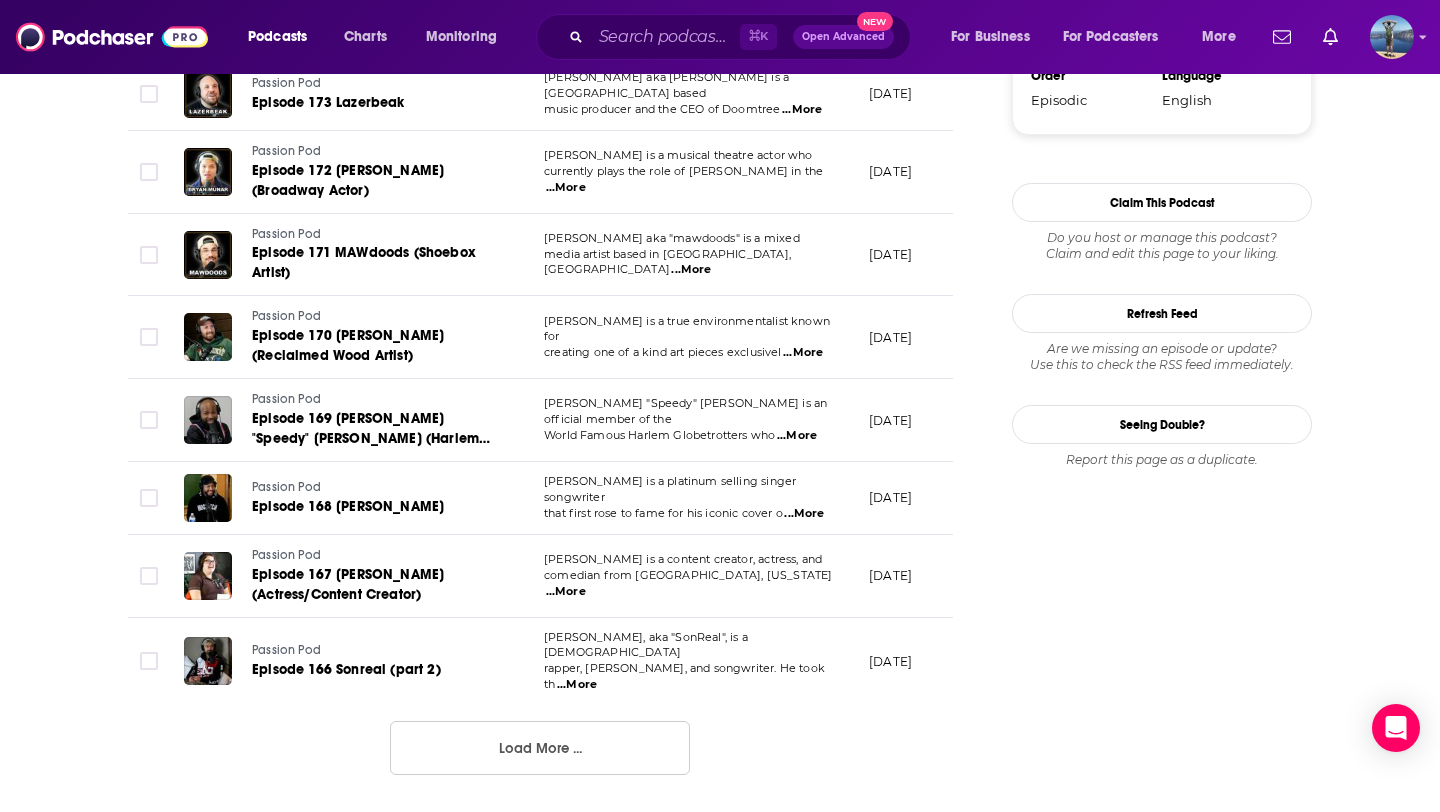 click on "Load More ..." at bounding box center [540, 748] 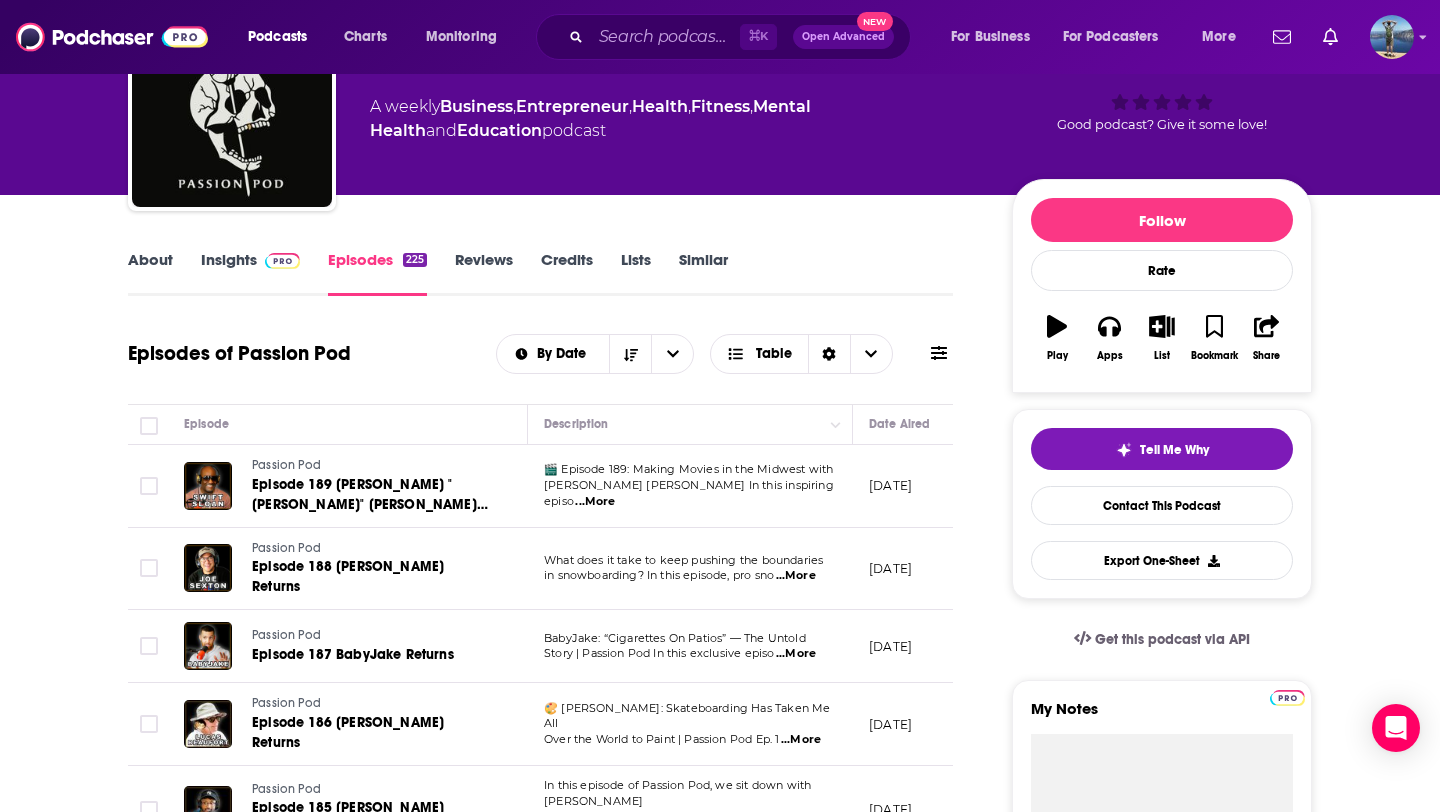 scroll, scrollTop: 0, scrollLeft: 0, axis: both 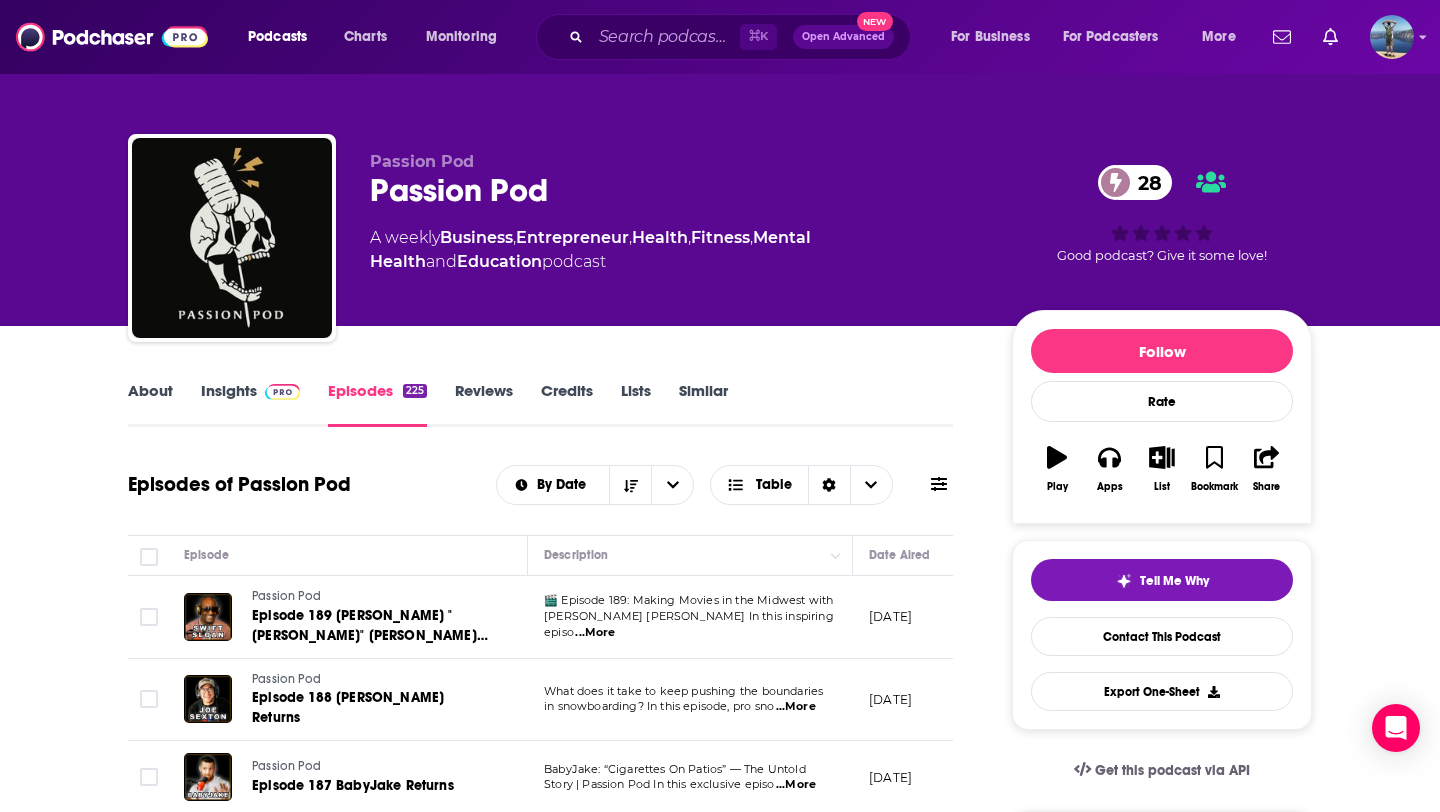 click on "Insights" at bounding box center [250, 404] 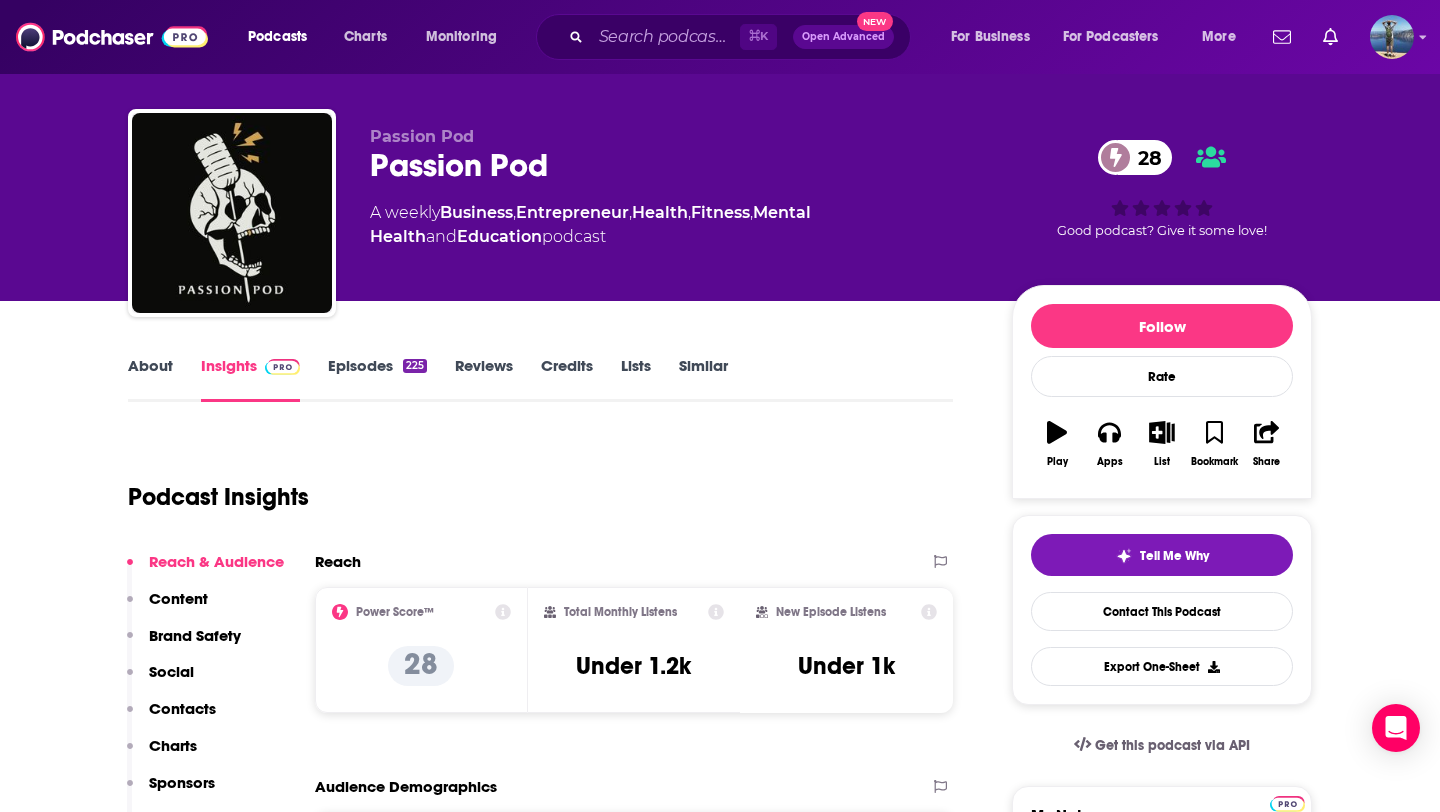 scroll, scrollTop: 0, scrollLeft: 0, axis: both 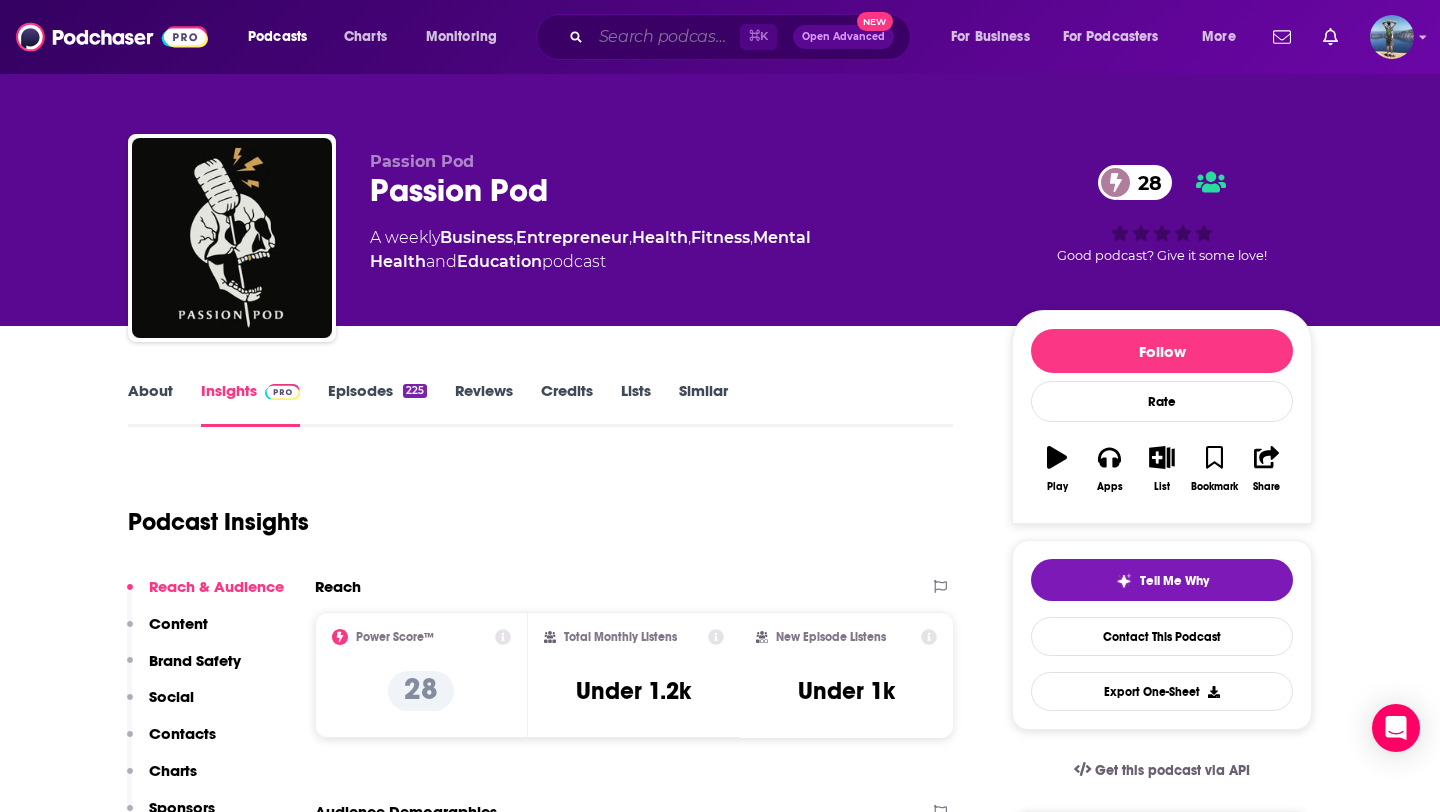 click at bounding box center [665, 37] 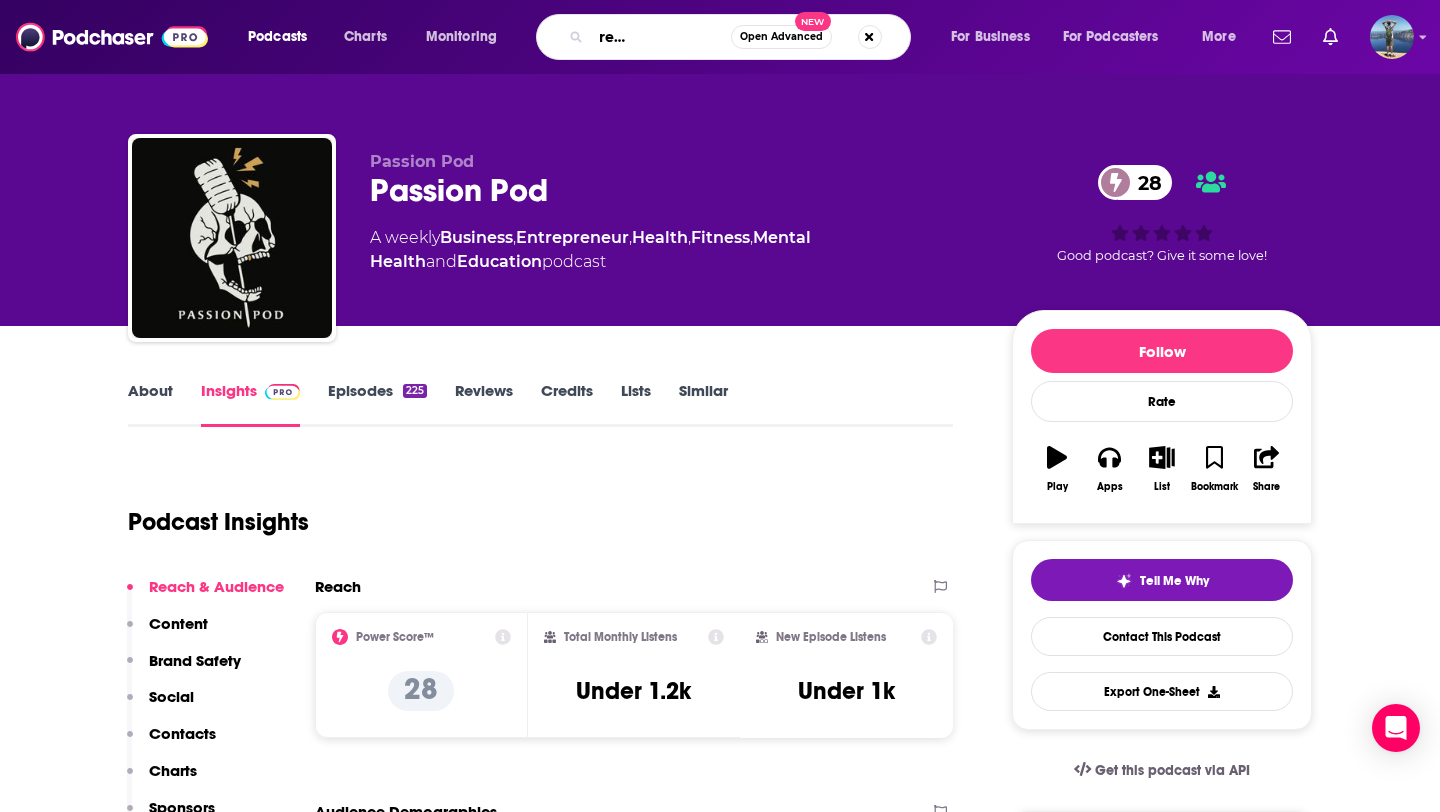 scroll, scrollTop: 0, scrollLeft: 93, axis: horizontal 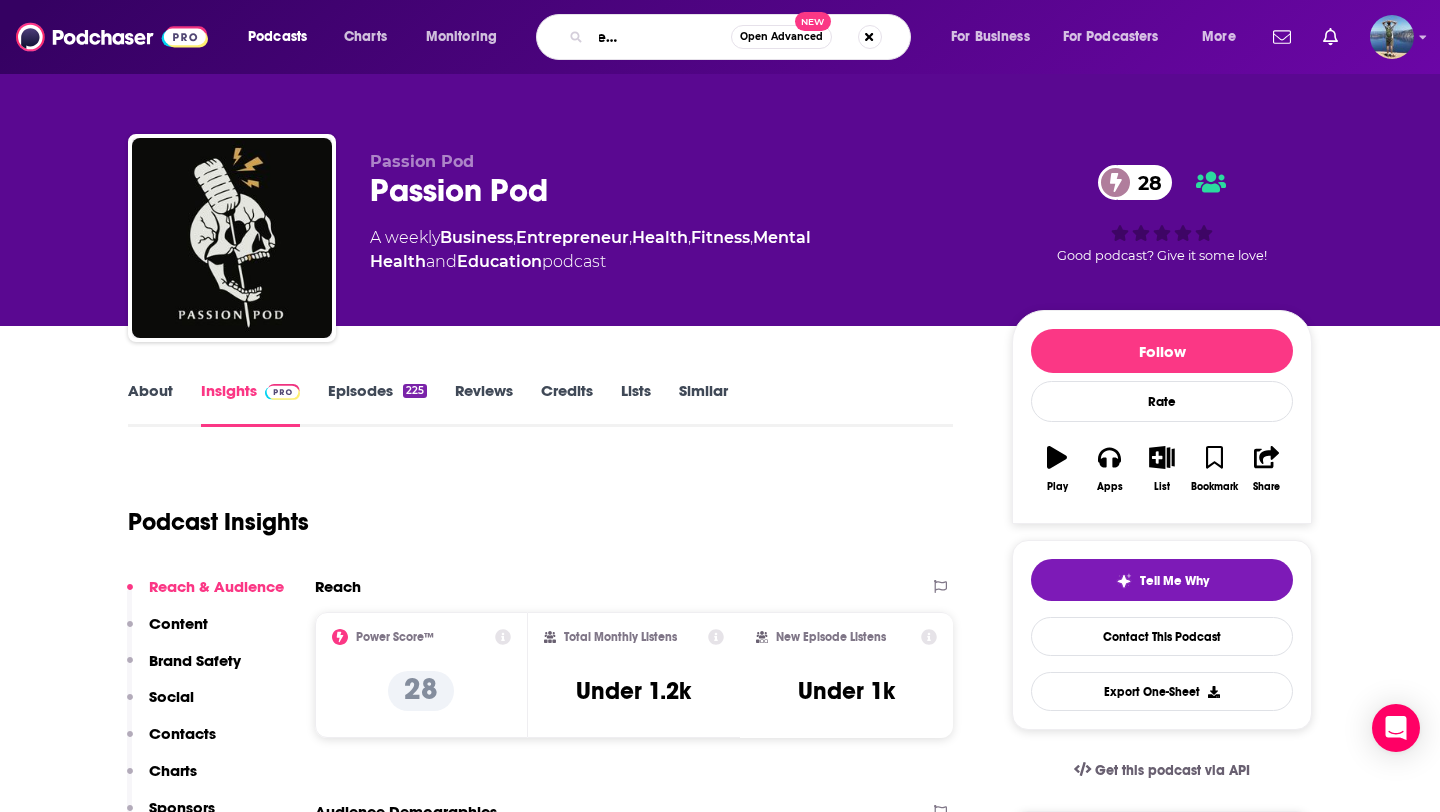 type on "passion entrepreneur podcast" 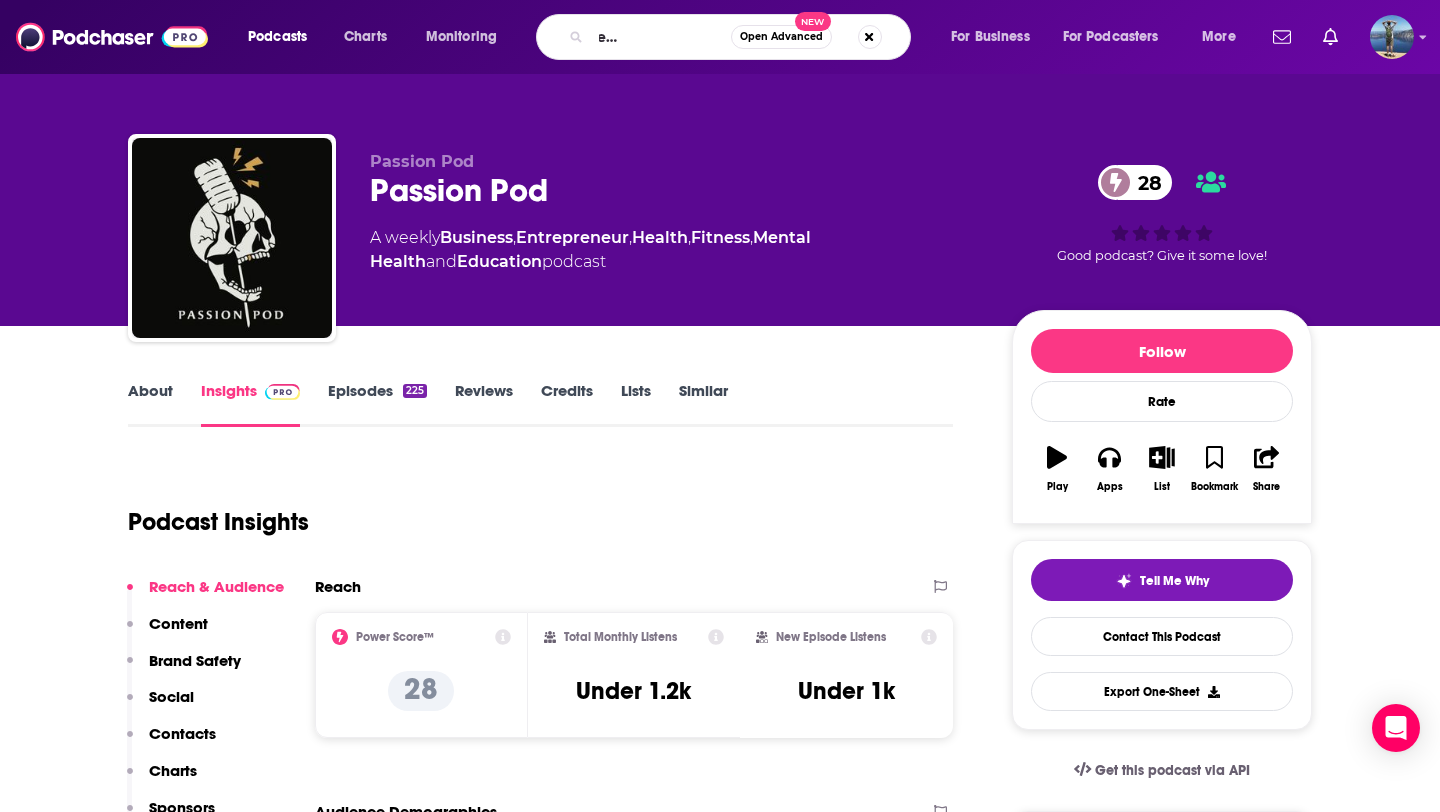 scroll, scrollTop: 0, scrollLeft: 0, axis: both 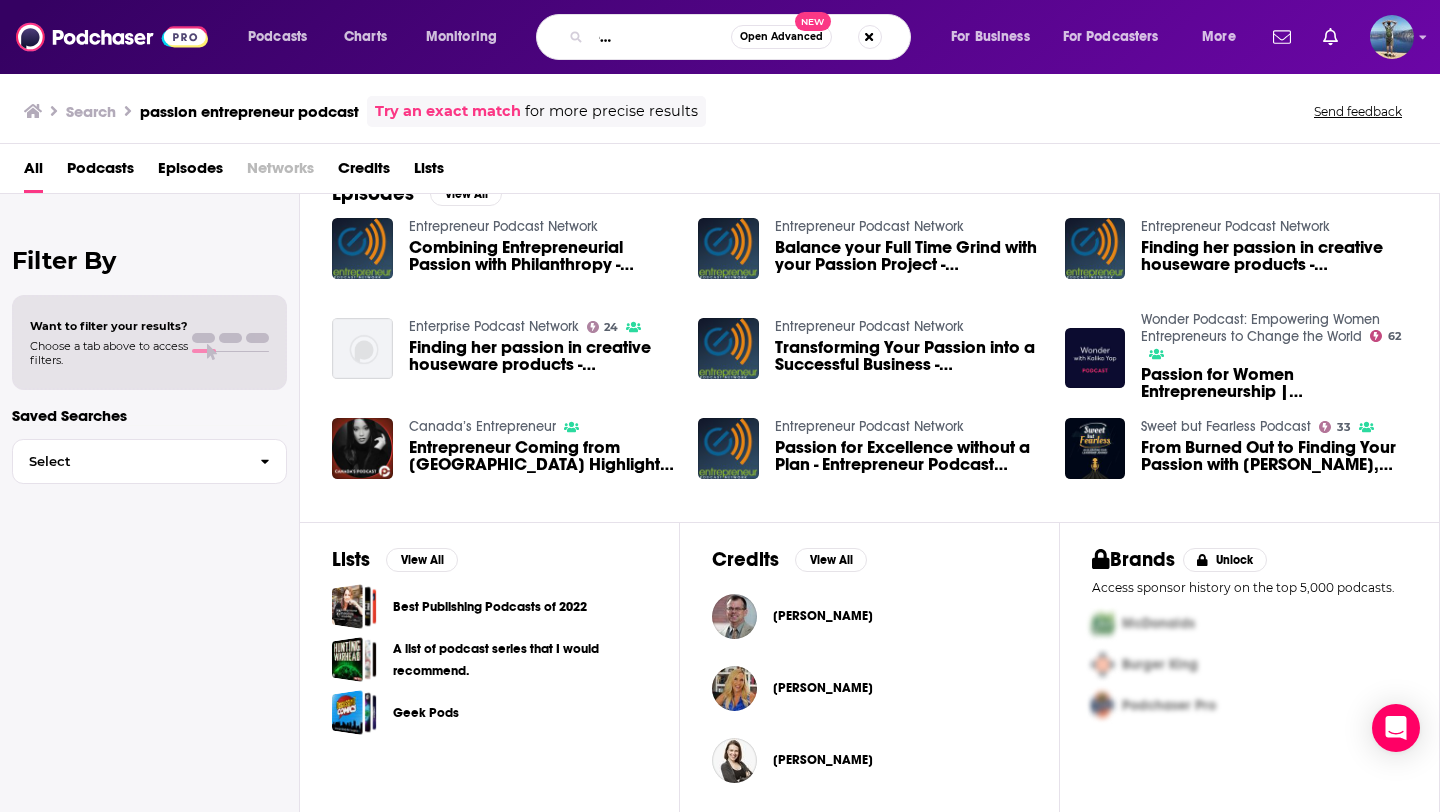 drag, startPoint x: 602, startPoint y: 34, endPoint x: 722, endPoint y: 32, distance: 120.01666 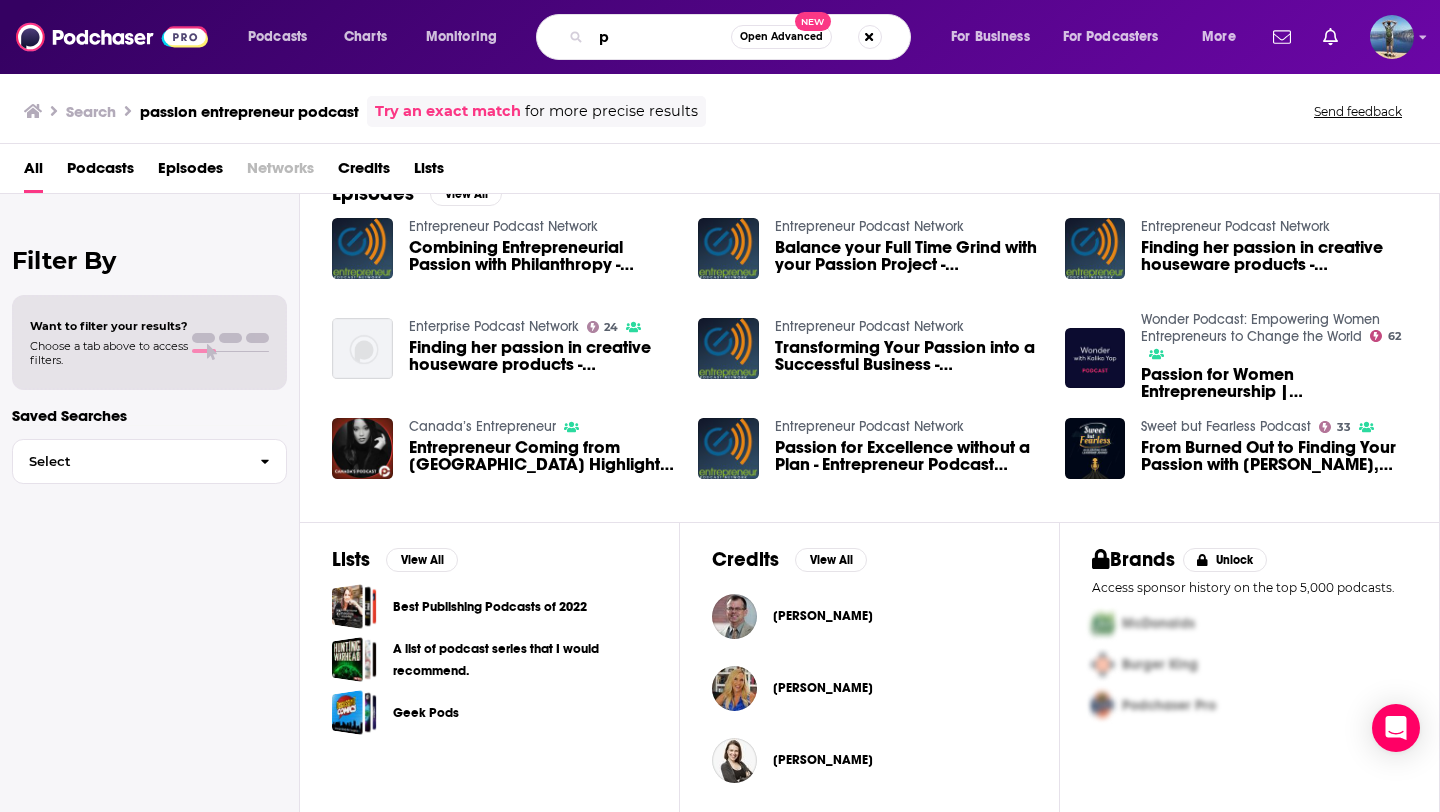 scroll, scrollTop: 0, scrollLeft: 0, axis: both 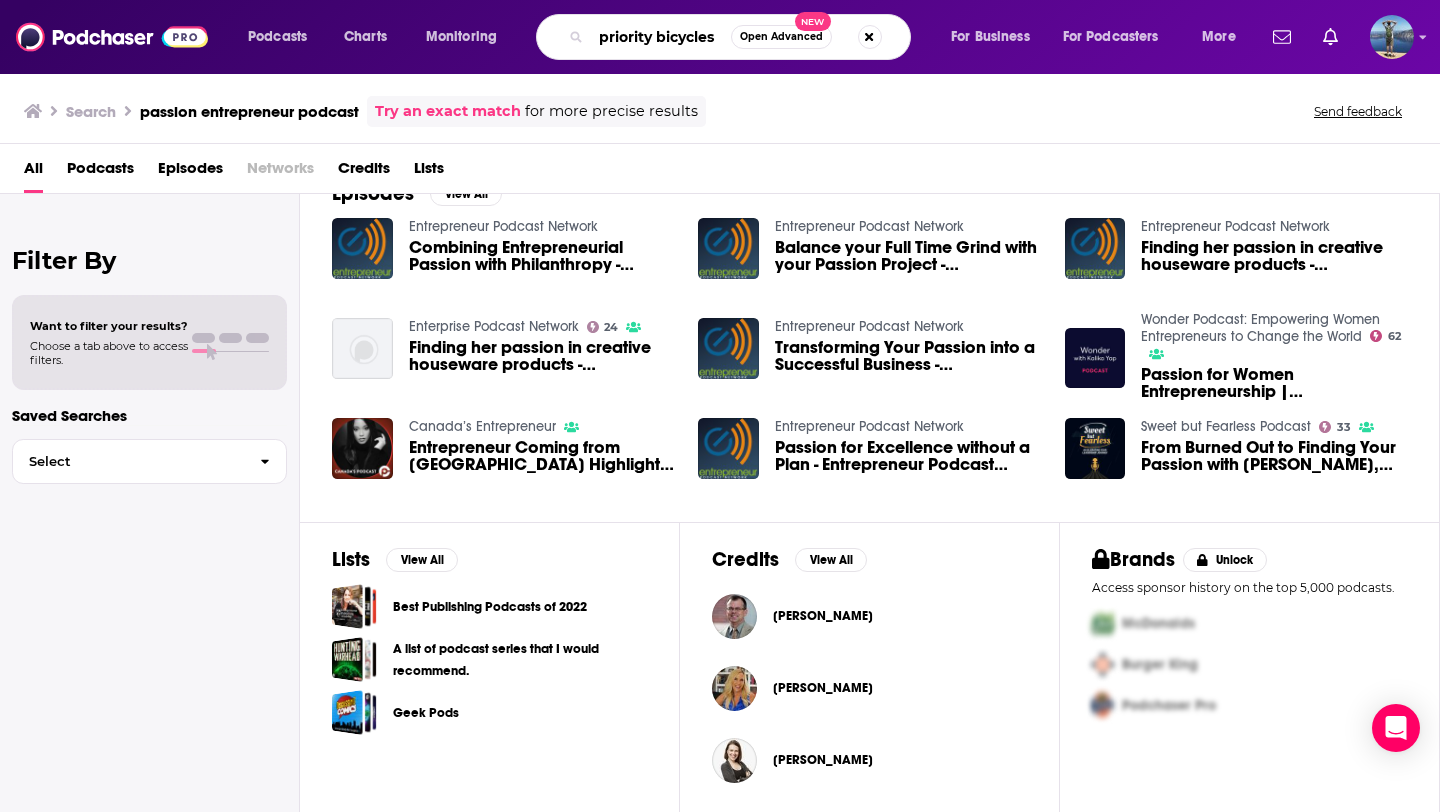 type on "priority bicycles" 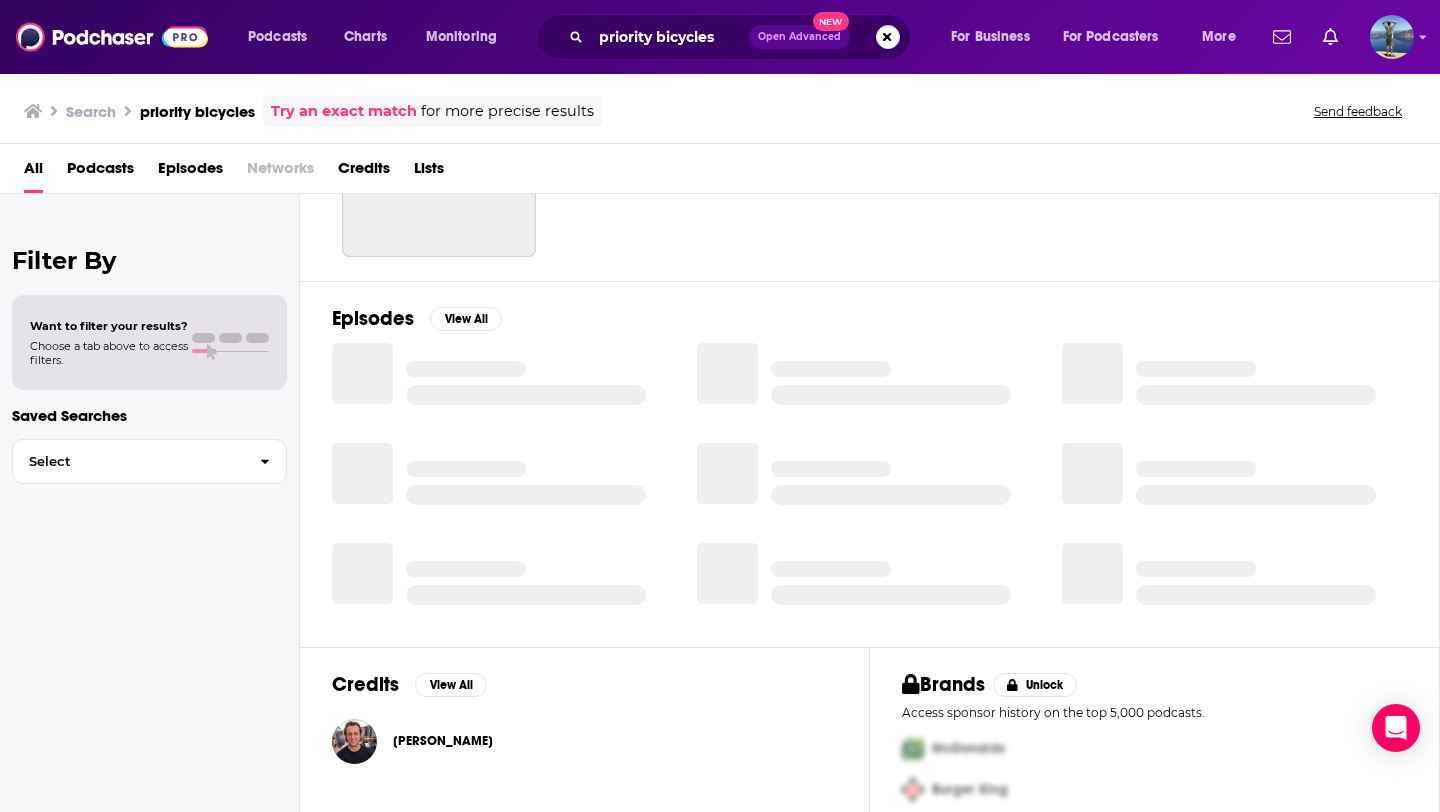 scroll, scrollTop: 251, scrollLeft: 0, axis: vertical 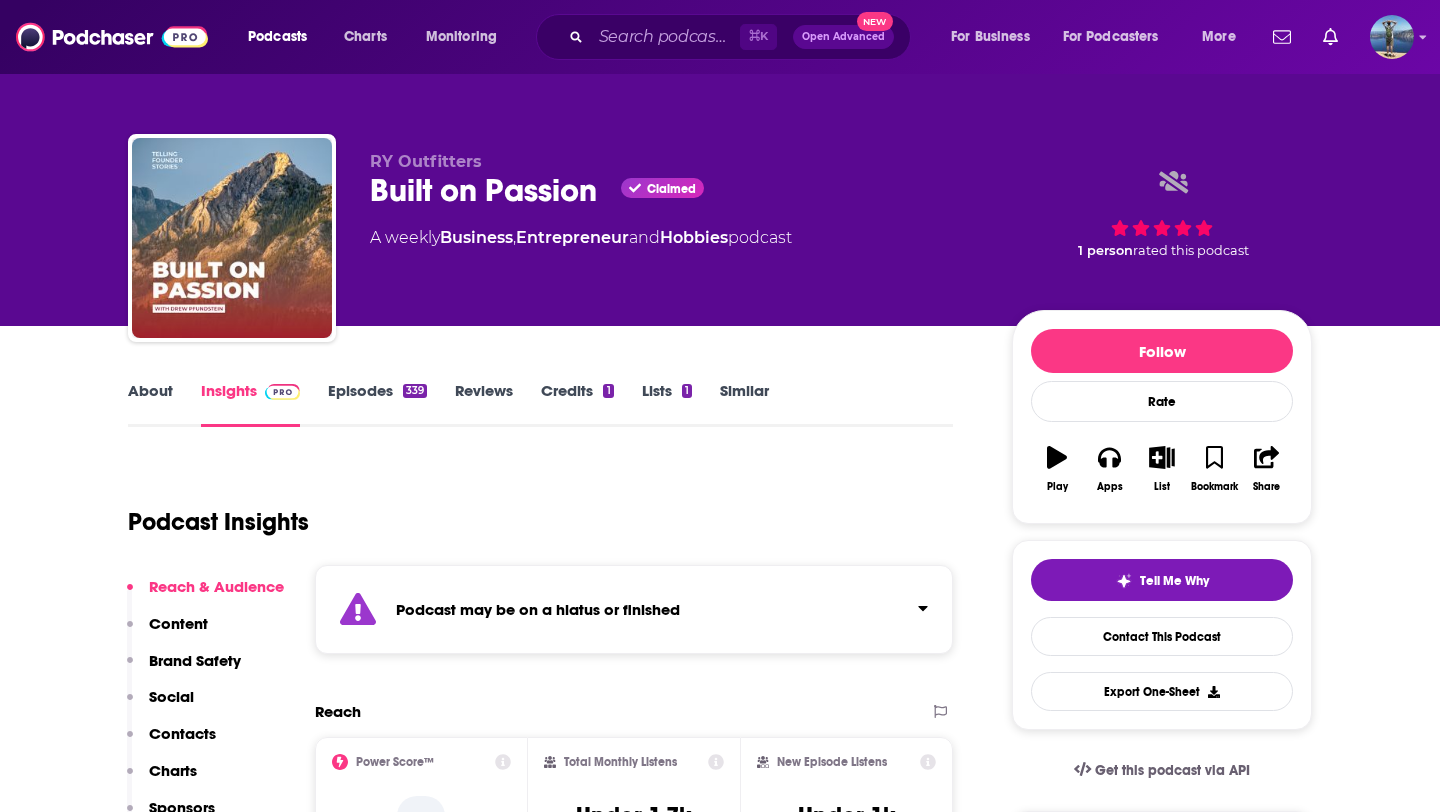 click on "RY Outfitters" at bounding box center (426, 161) 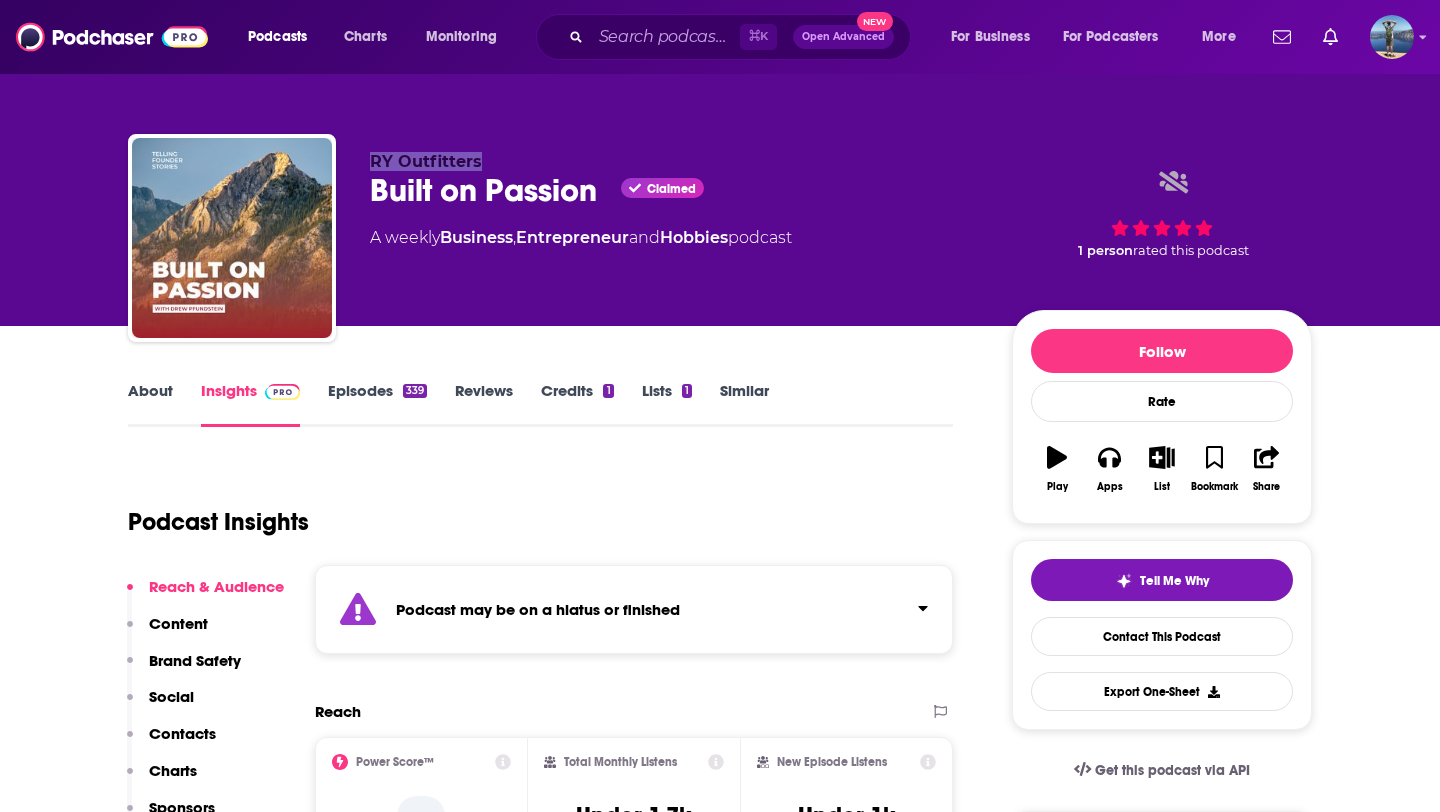 drag, startPoint x: 368, startPoint y: 161, endPoint x: 491, endPoint y: 162, distance: 123.00407 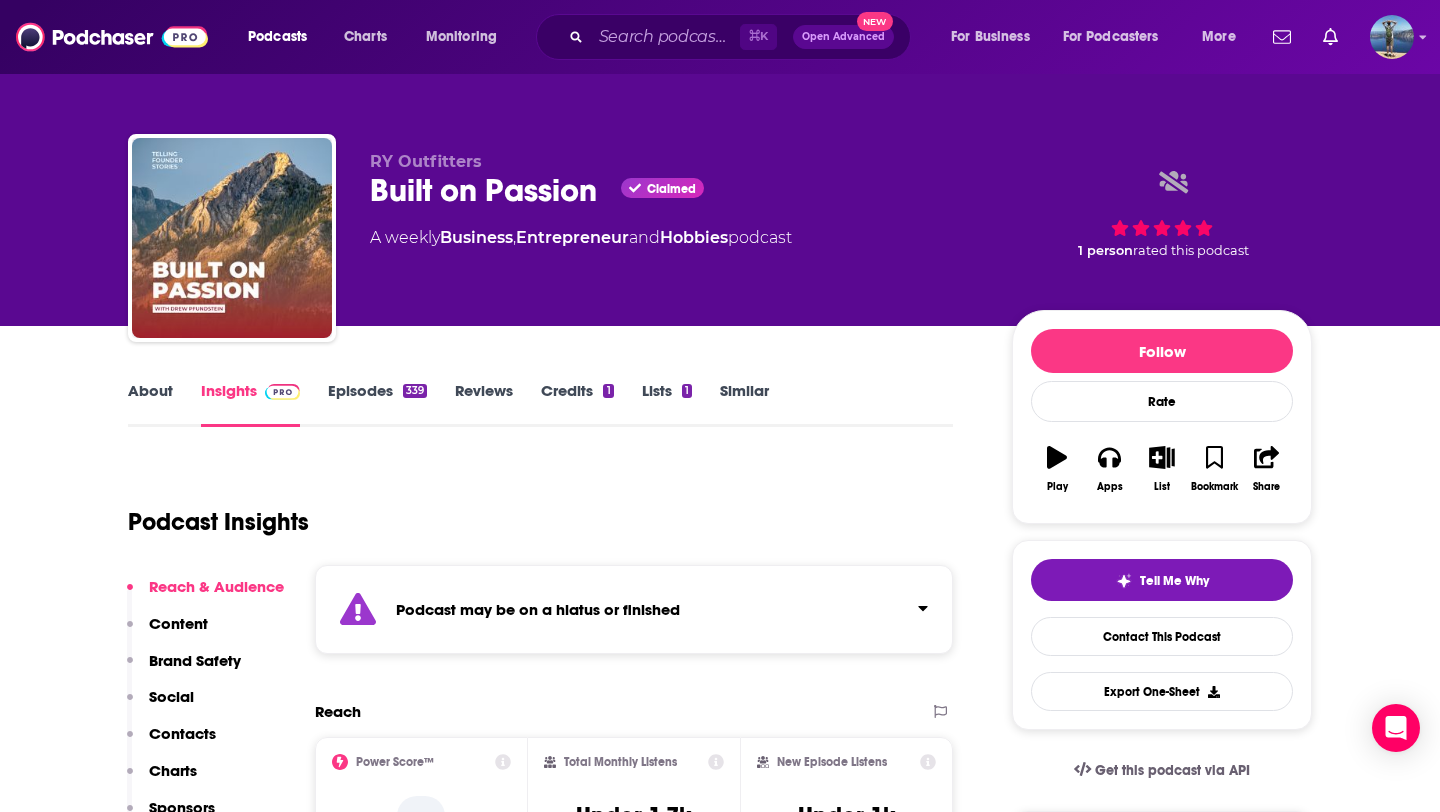 click on "[PERSON_NAME]   Built on Passion Claimed A   weekly  Business ,  Entrepreneur  and  Hobbies  podcast" at bounding box center (675, 232) 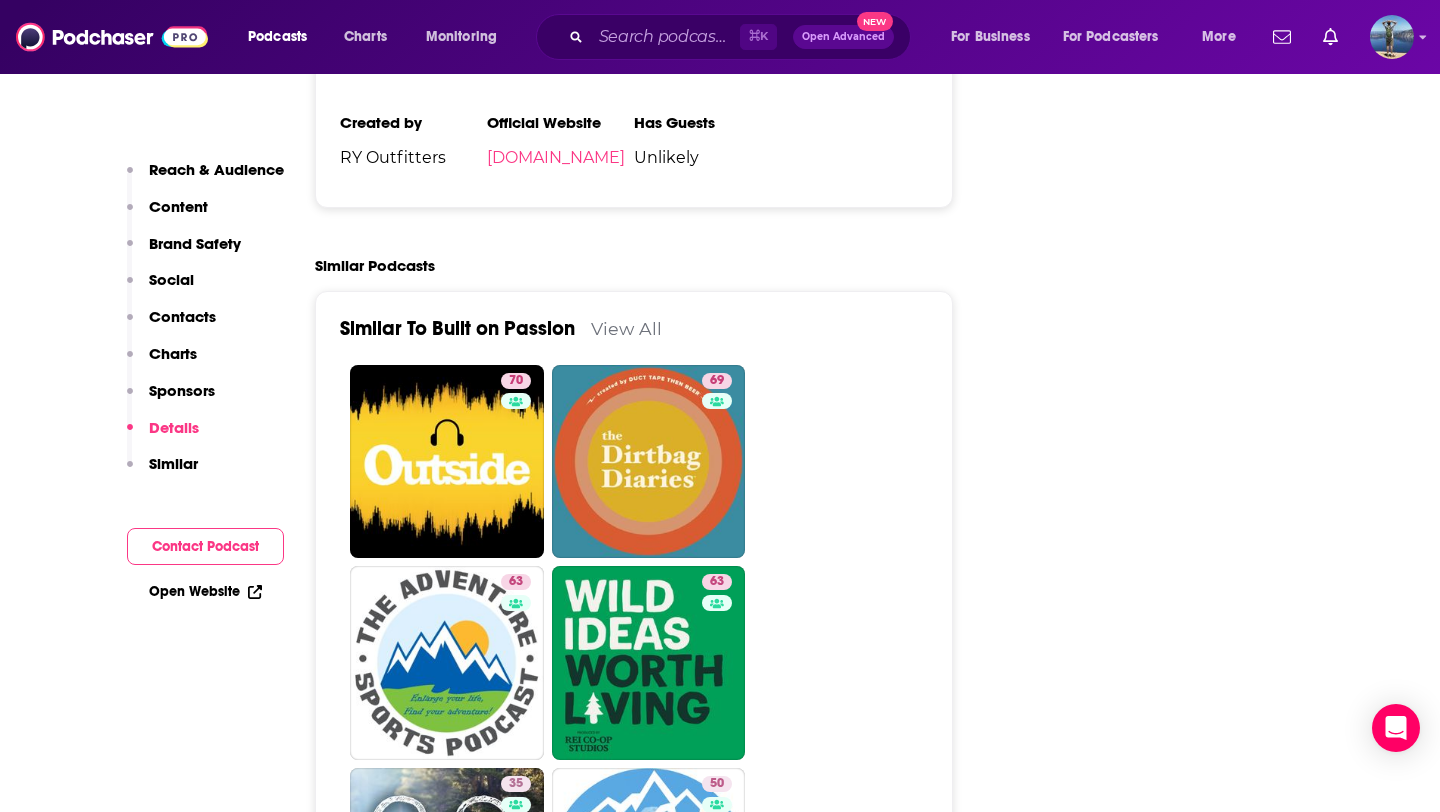scroll, scrollTop: 3396, scrollLeft: 0, axis: vertical 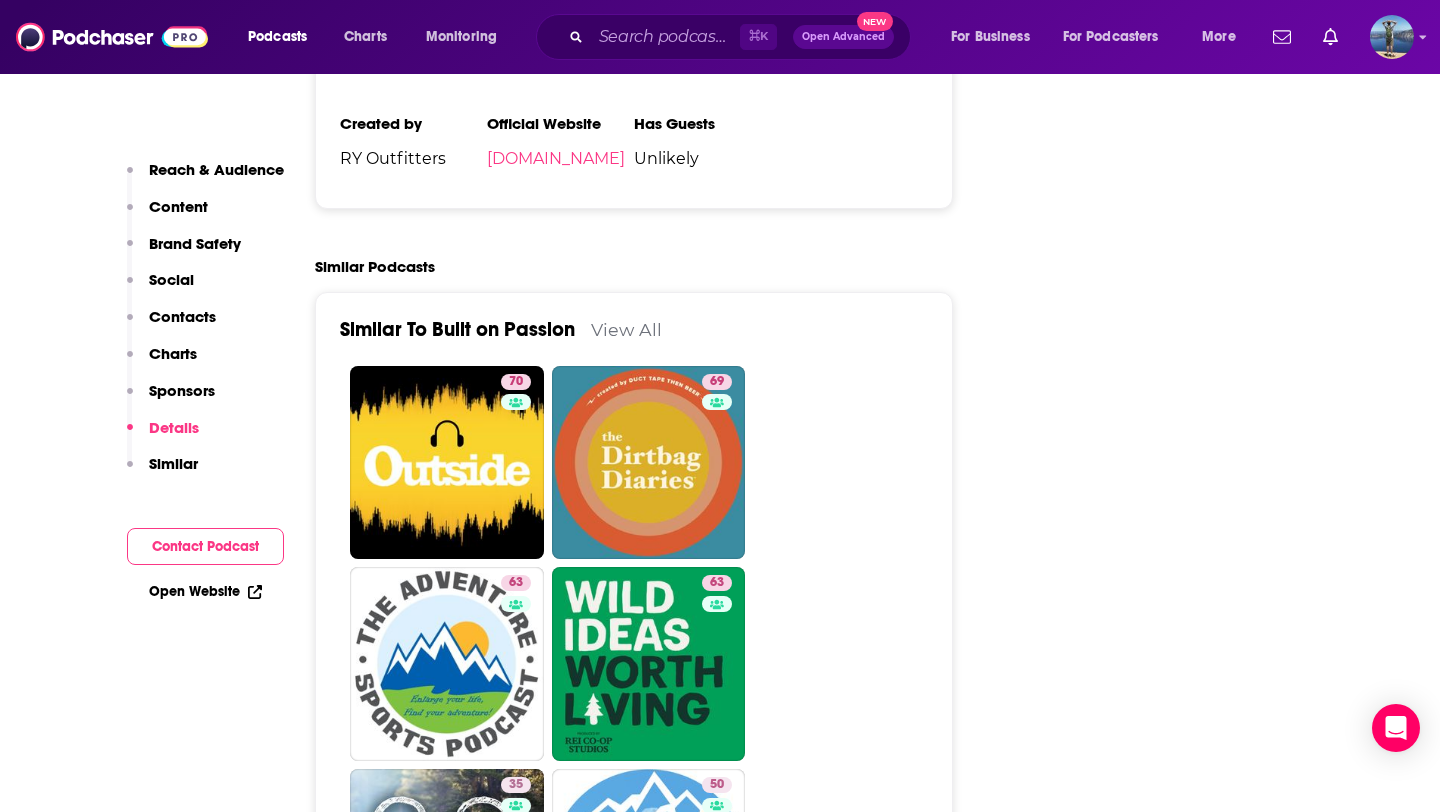 click on "View All" at bounding box center (626, 329) 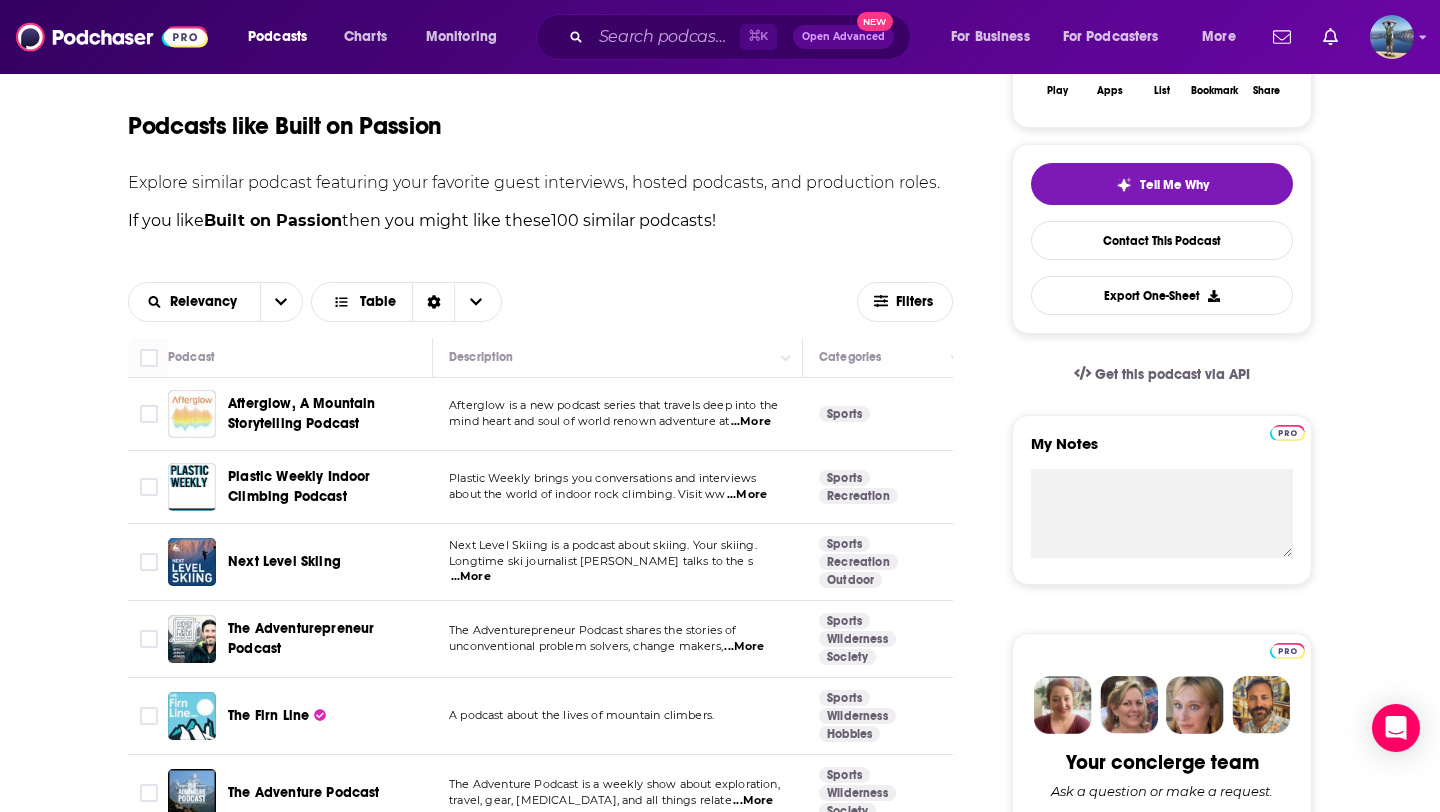 scroll, scrollTop: 397, scrollLeft: 0, axis: vertical 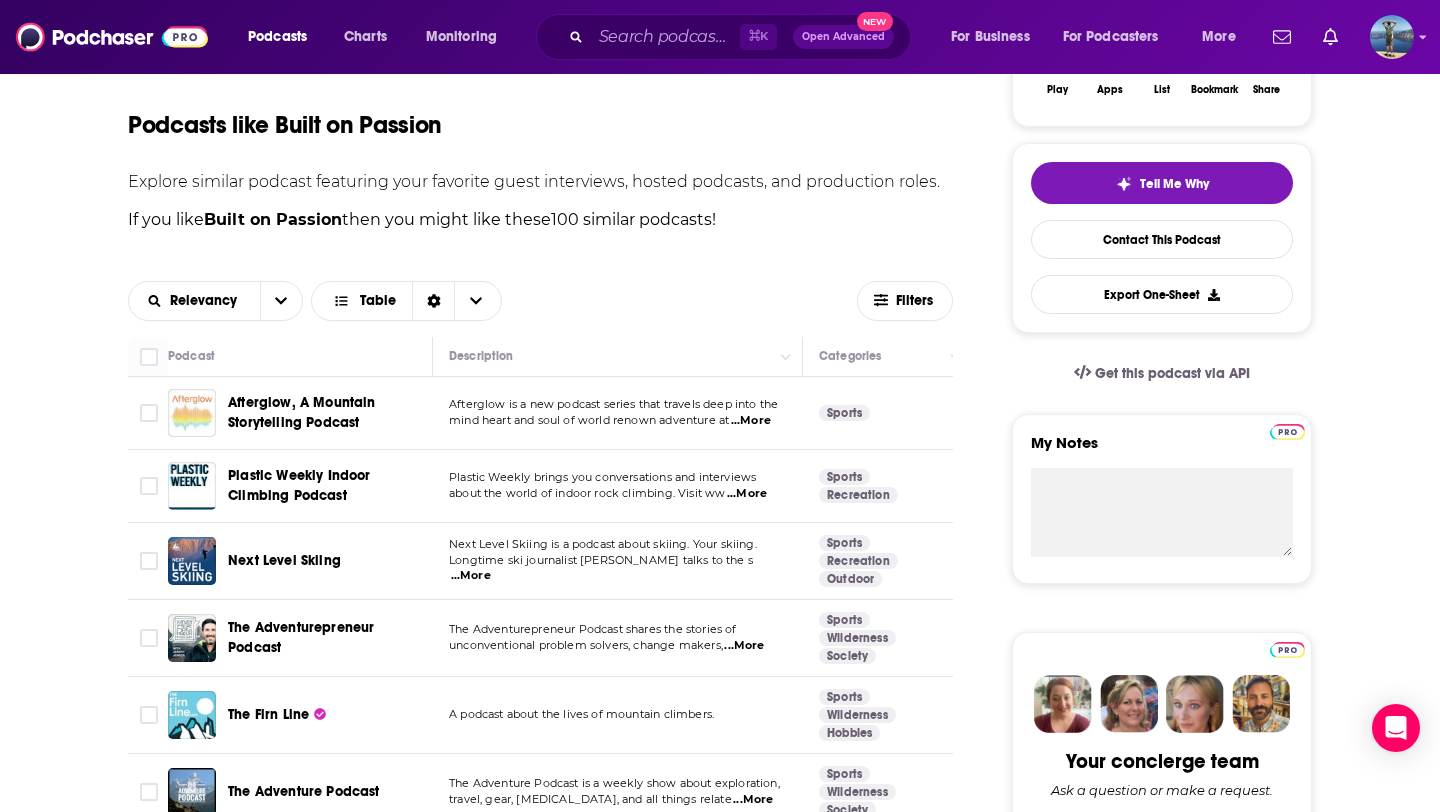 click on "...More" at bounding box center [751, 421] 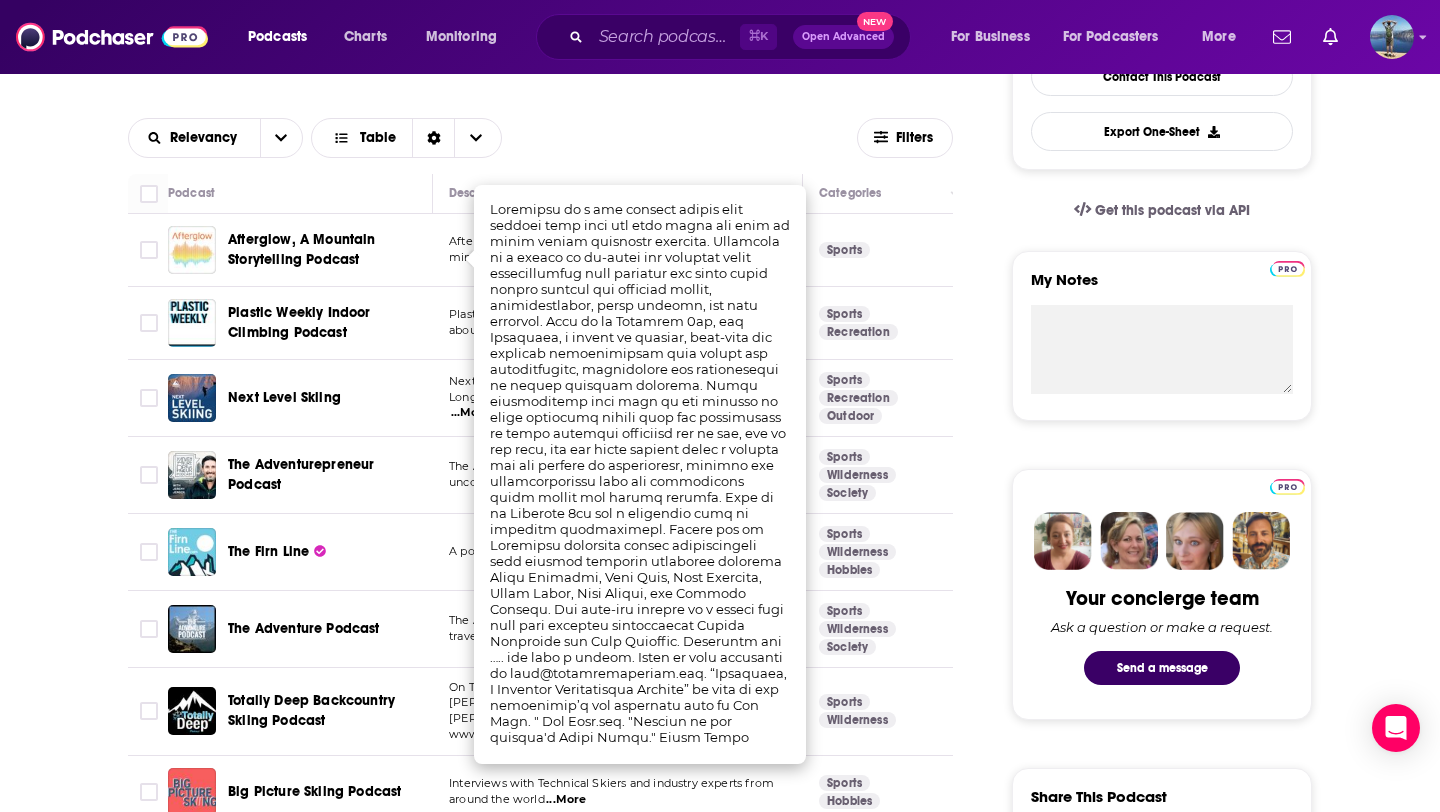 scroll, scrollTop: 563, scrollLeft: 0, axis: vertical 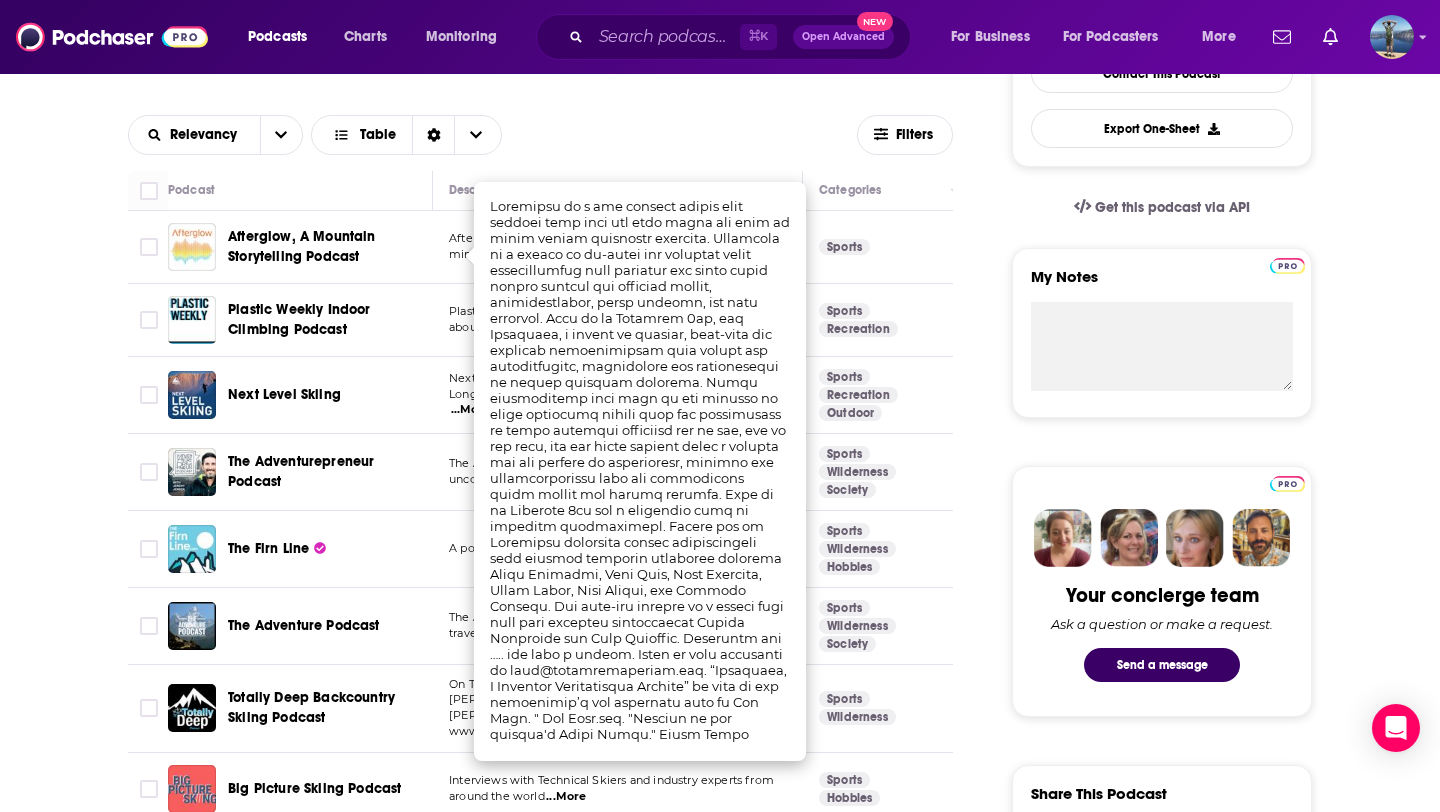 click on "Recreation" at bounding box center [858, 329] 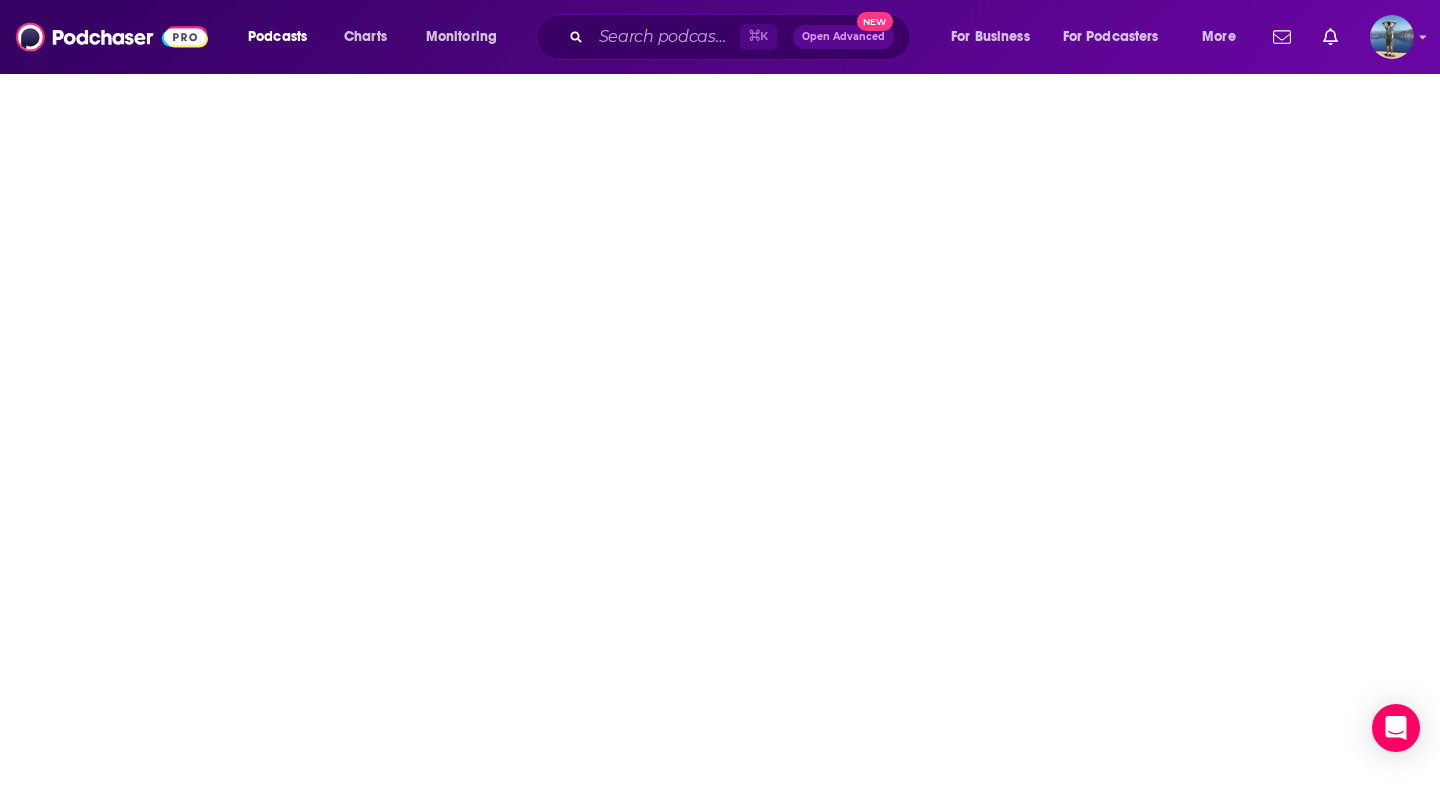 scroll, scrollTop: 0, scrollLeft: 0, axis: both 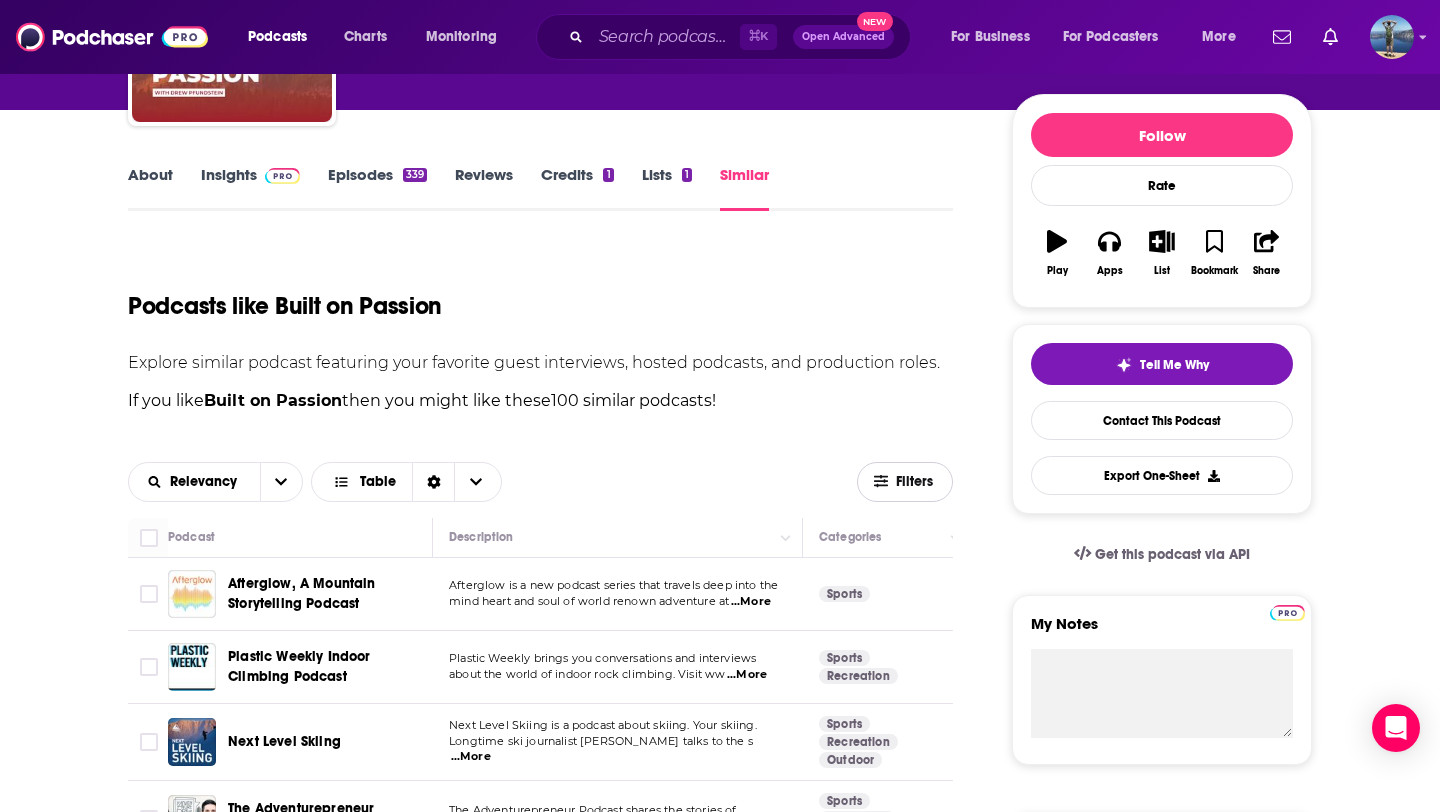 click on "Filters" at bounding box center [905, 482] 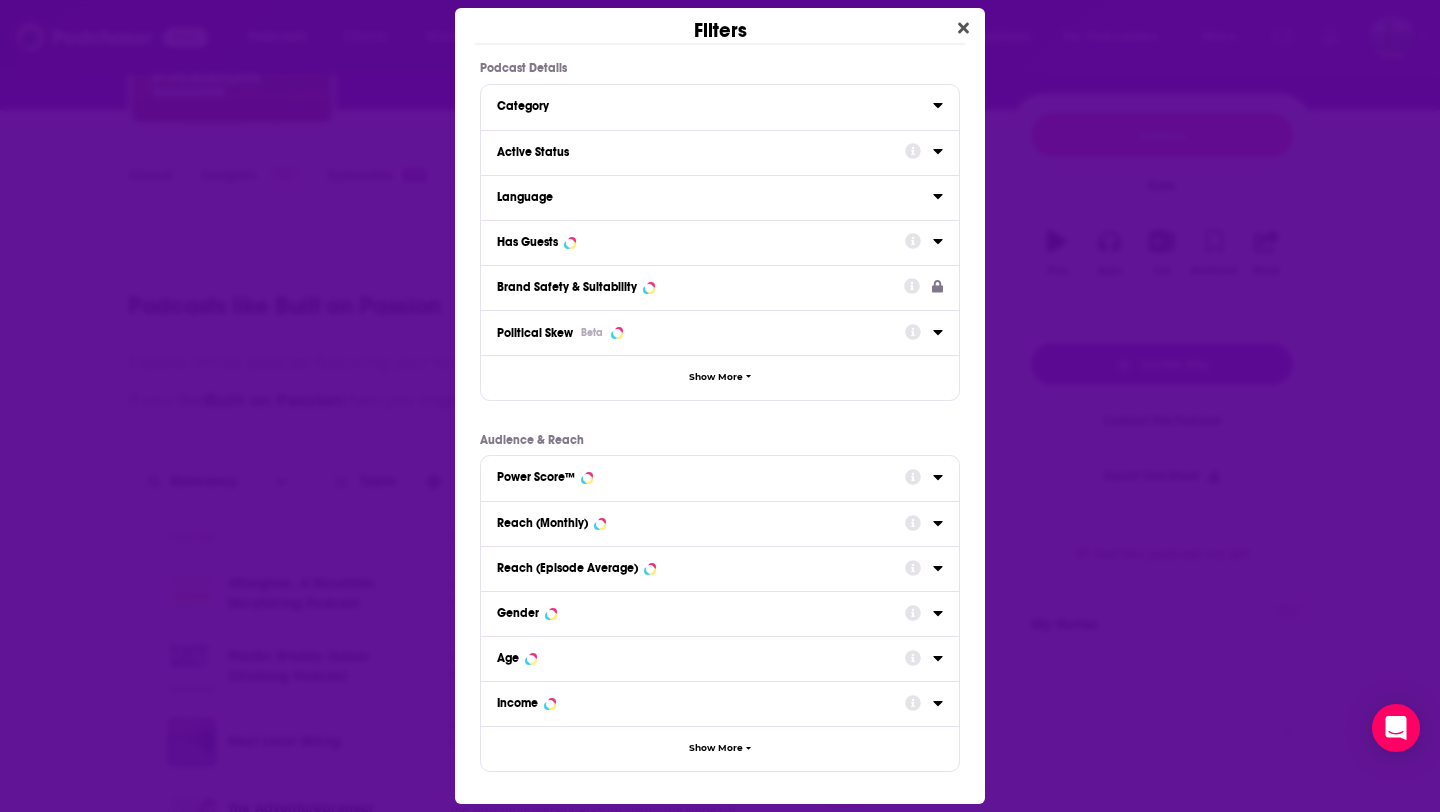 scroll, scrollTop: 0, scrollLeft: 0, axis: both 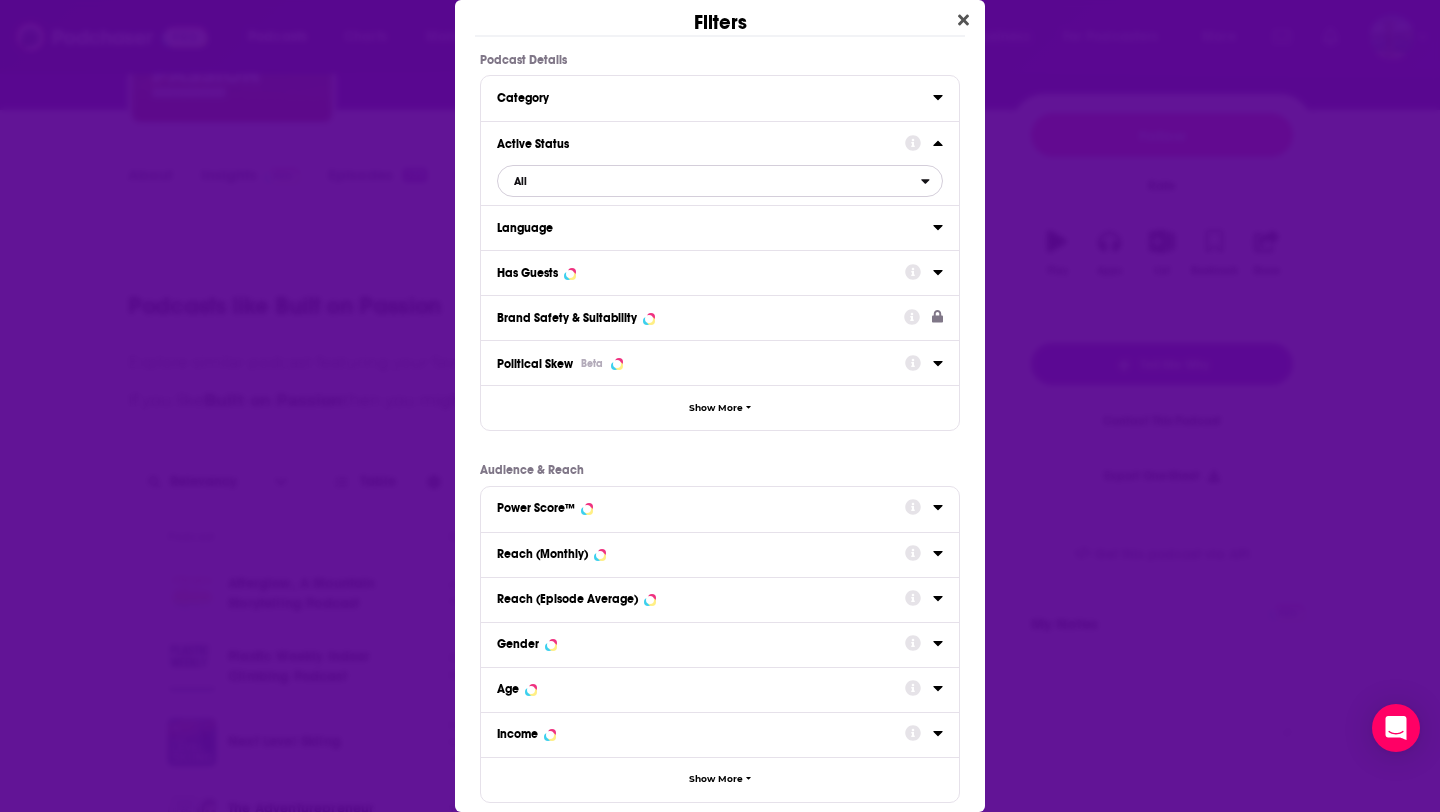 click on "All" at bounding box center [709, 181] 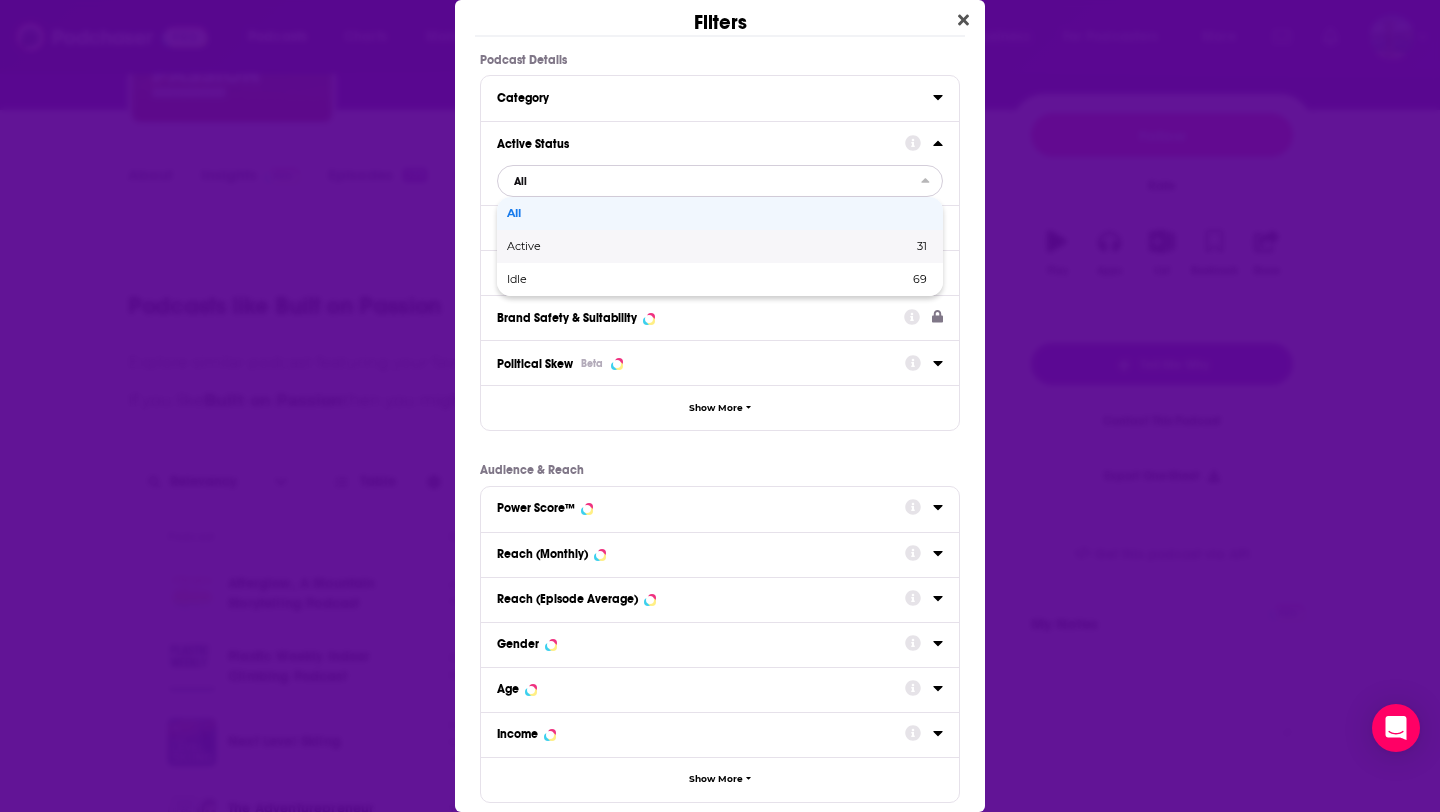 click on "Active" at bounding box center (617, 246) 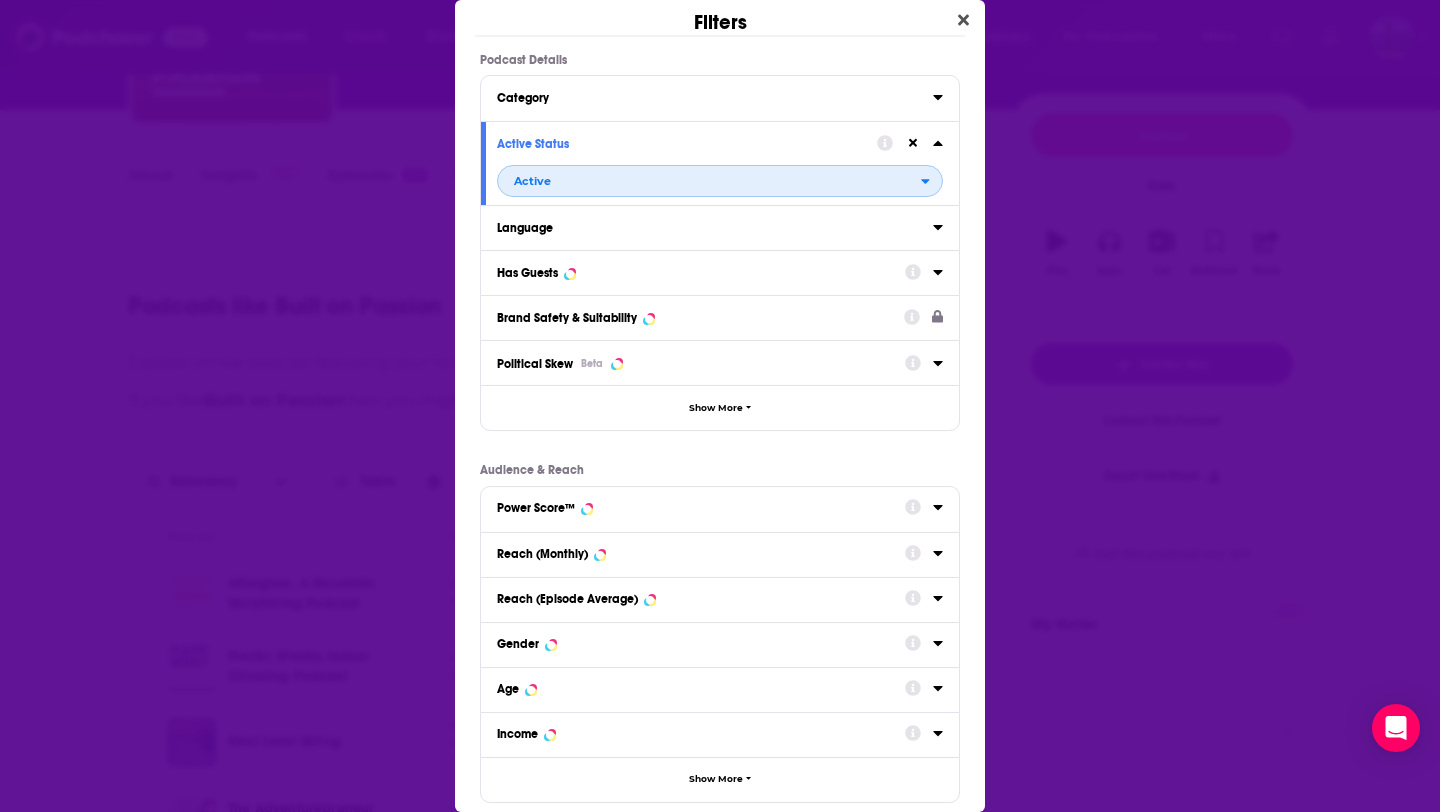 scroll, scrollTop: 108, scrollLeft: 0, axis: vertical 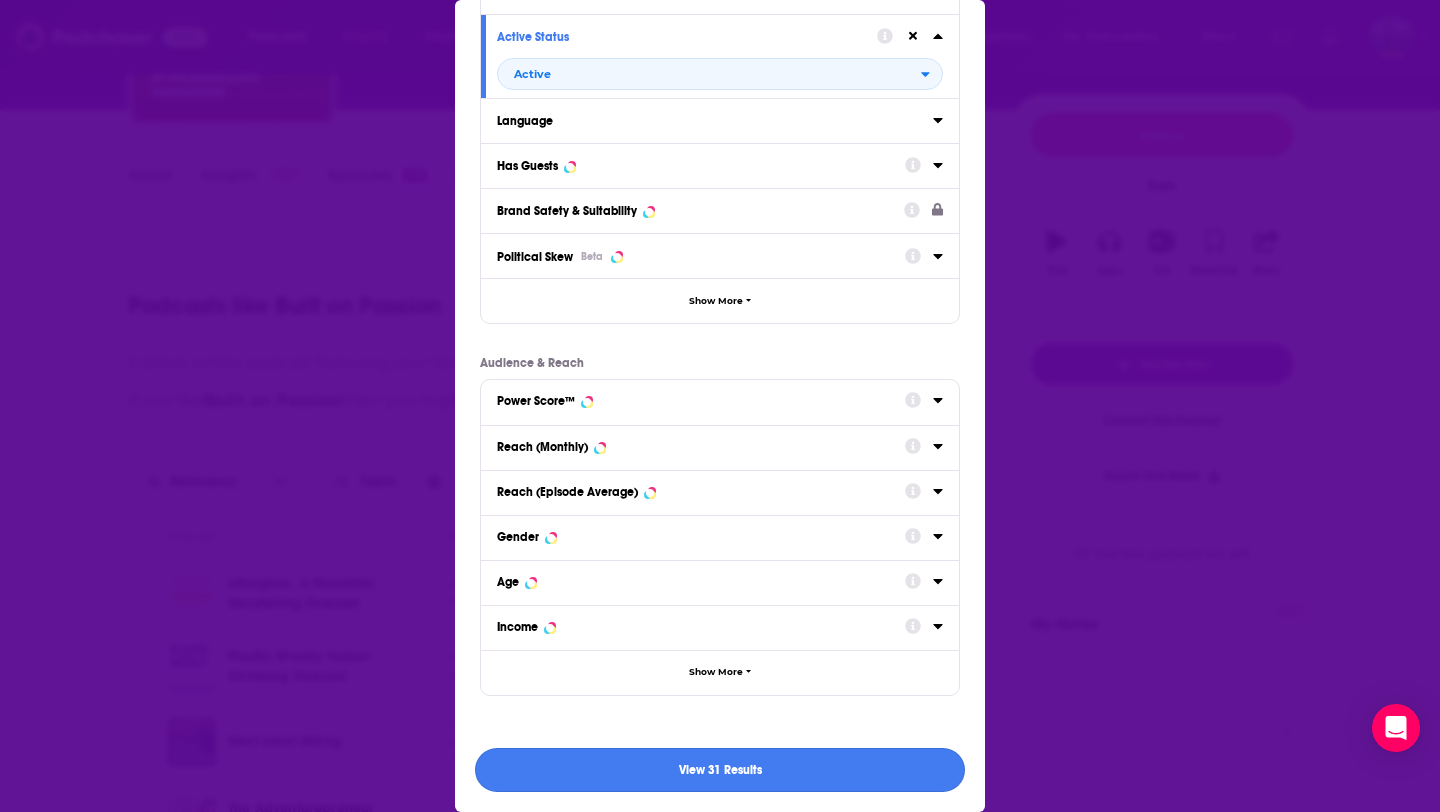 click on "View 31 Results" at bounding box center (720, 770) 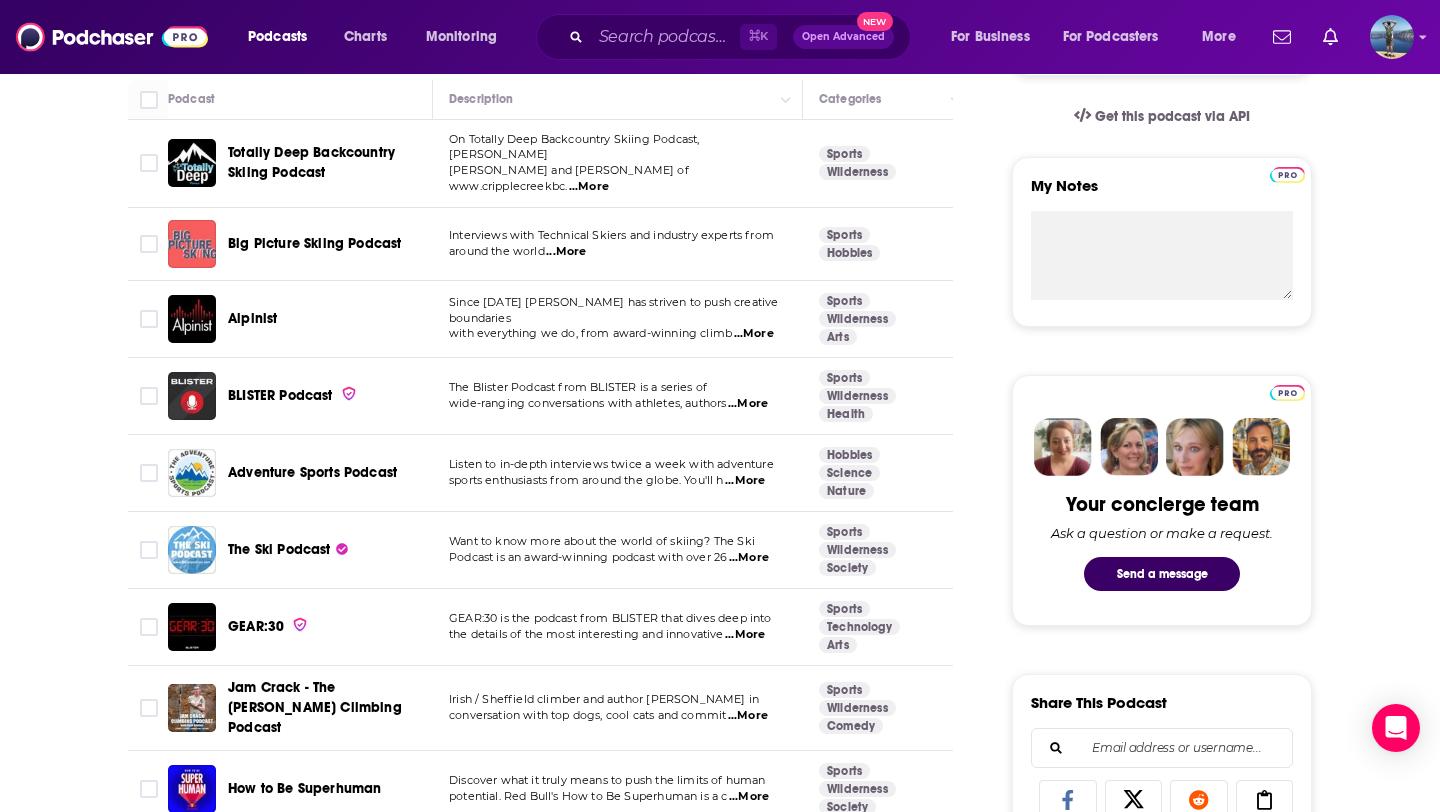 scroll, scrollTop: 656, scrollLeft: 0, axis: vertical 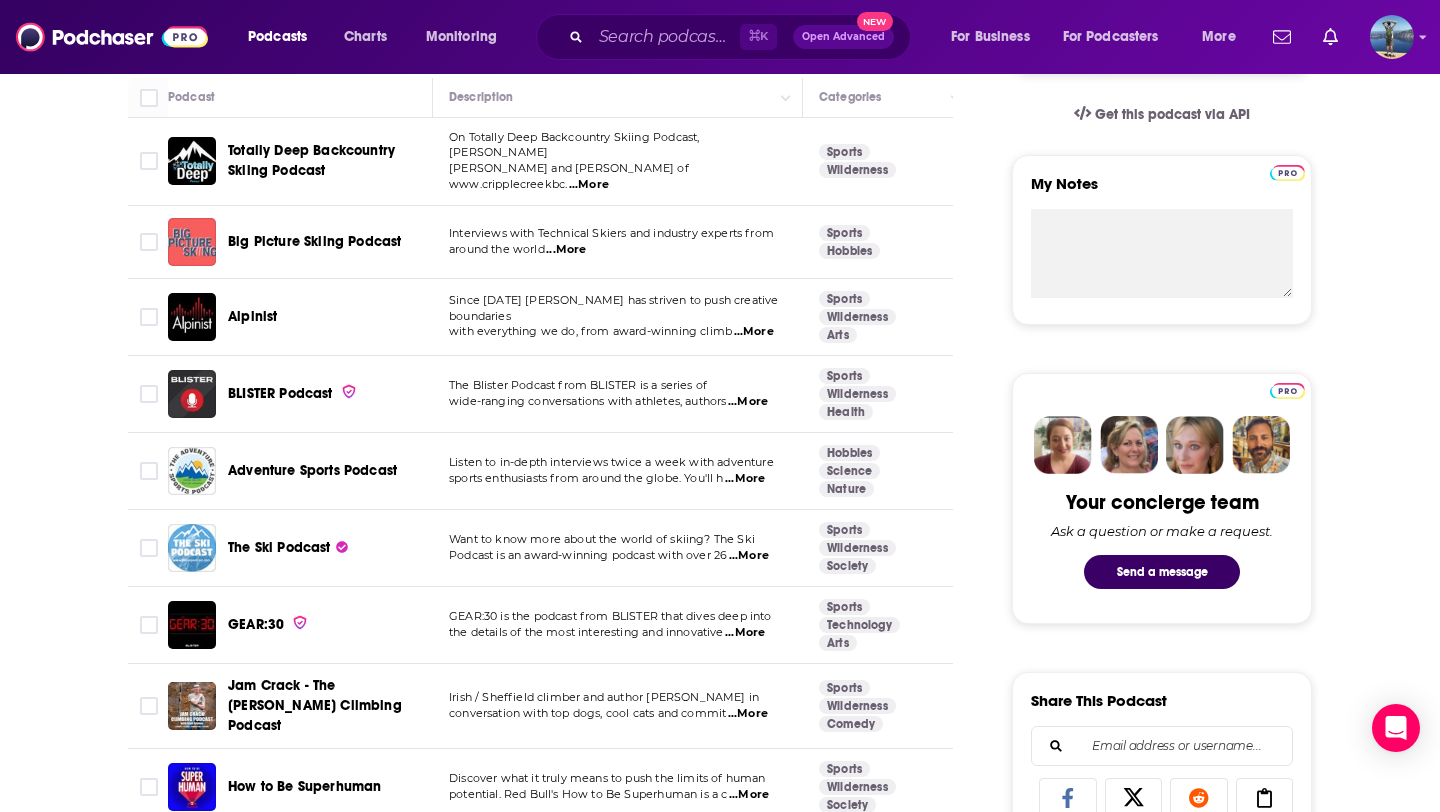 click on "...More" at bounding box center [748, 402] 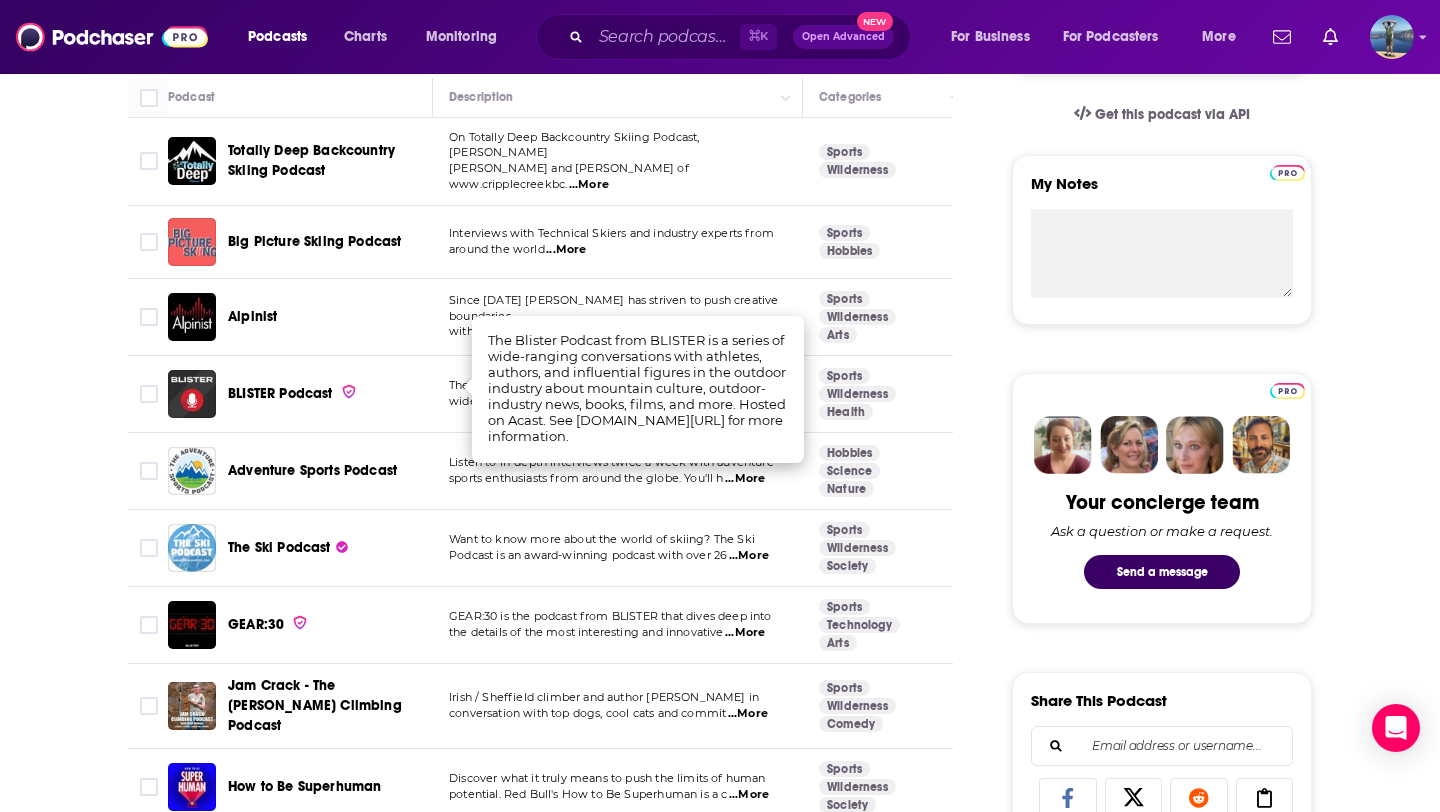 click on "About Insights Episodes 339 Reviews Credits 1 Lists 1 Similar Podcasts like  Built on Passion Explore similar podcast featuring your favorite guest interviews, hosted podcasts, and production roles. If you like  Built on Passion  then you might like these  31 similar podcasts ! Relevancy Table Filters 1 Podcast Description Categories Reach (Monthly) Reach (Episode) Top Country Totally Deep Backcountry Skiing Podcast On Totally Deep Backcountry Skiing Podcast, Doug Stenclik and Randy Young of www.cripplecreekbc.  ...More Sports Wilderness 45 1.5k-3.5k 2.2k-4.2k   US Big Picture Skiing Podcast Interviews with Technical Skiers and industry experts from around the world  ...More Sports Hobbies 45 1.9k-3.9k Under 1.6k   US Alpinist Since 2002 Alpinist has striven to push creative boundaries with everything we do, from award-winning climb  ...More Sports Wilderness Arts 53 4.9k-7.3k 2.9k-4.9k   US BLISTER Podcast The Blister Podcast from BLISTER is a series of wide-ranging conversations with athletes, authors 56" at bounding box center [720, 1094] 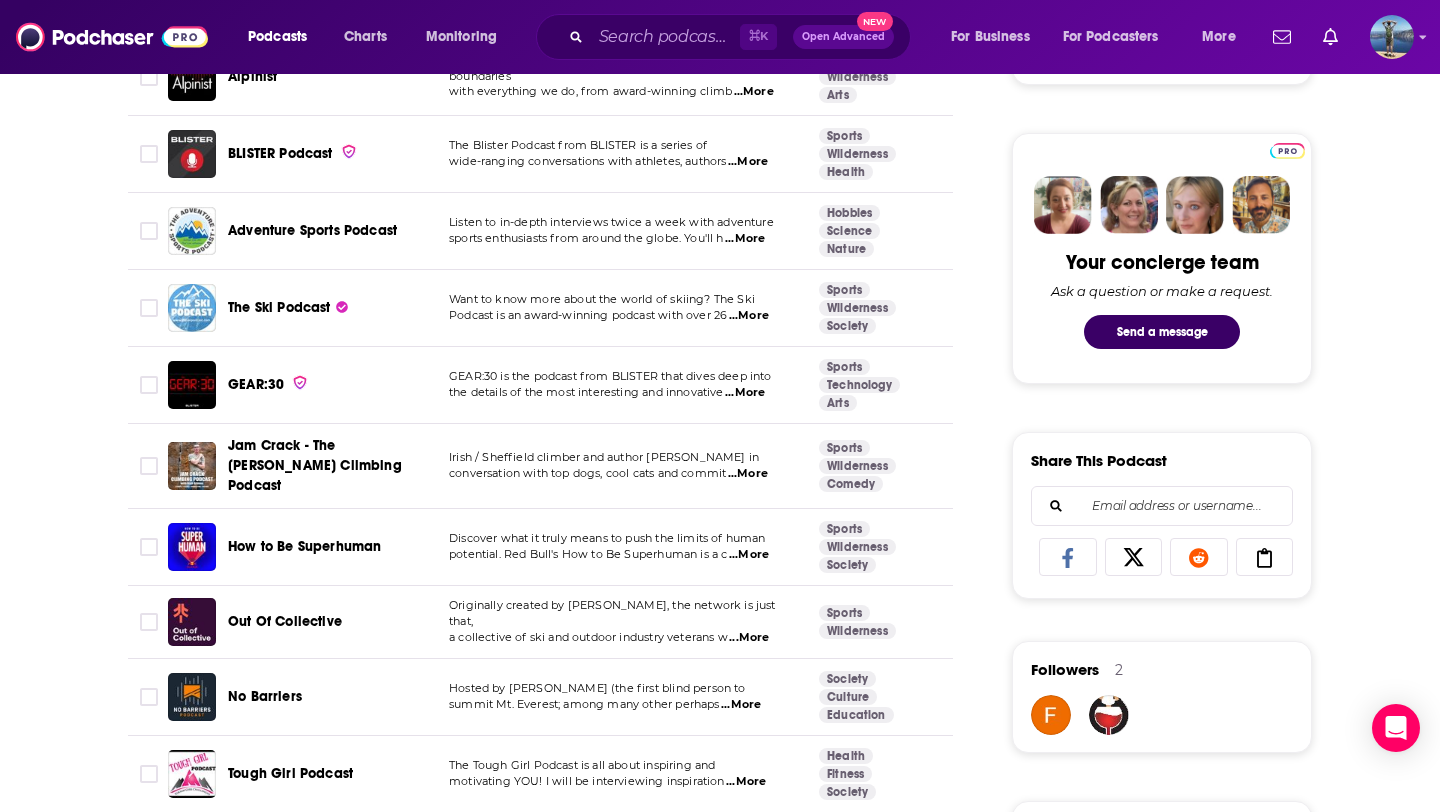 scroll, scrollTop: 907, scrollLeft: 0, axis: vertical 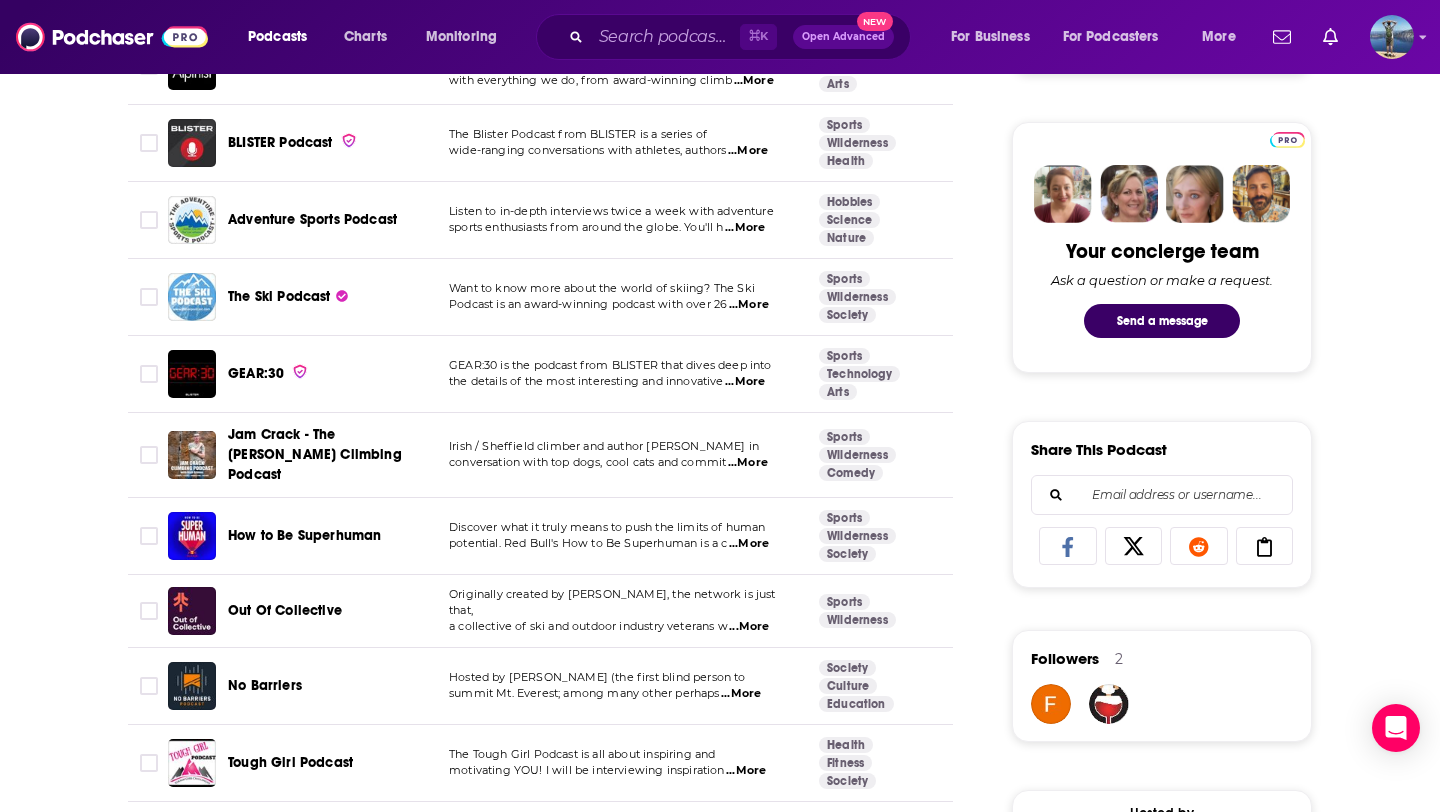 click on "...More" at bounding box center [745, 382] 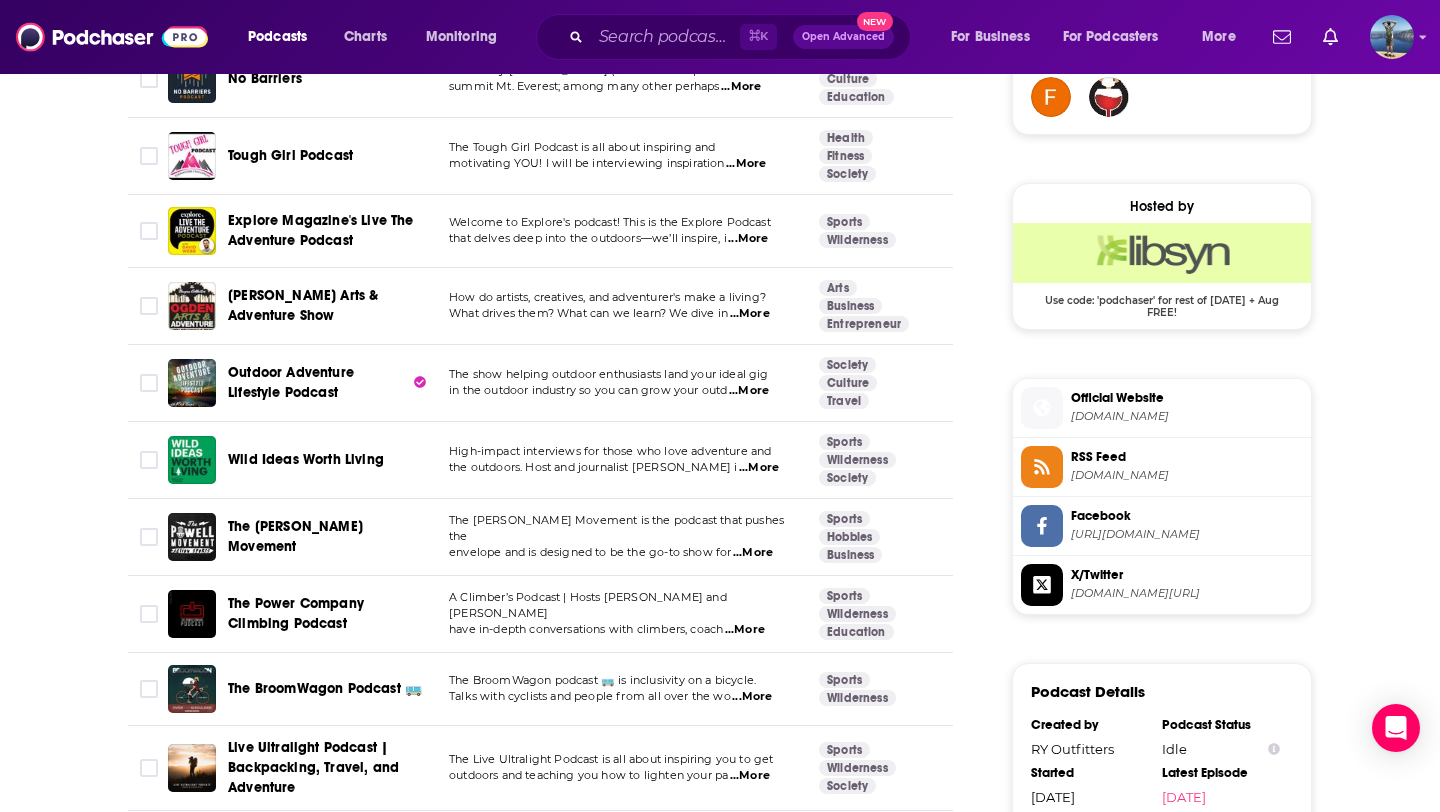 scroll, scrollTop: 1520, scrollLeft: 0, axis: vertical 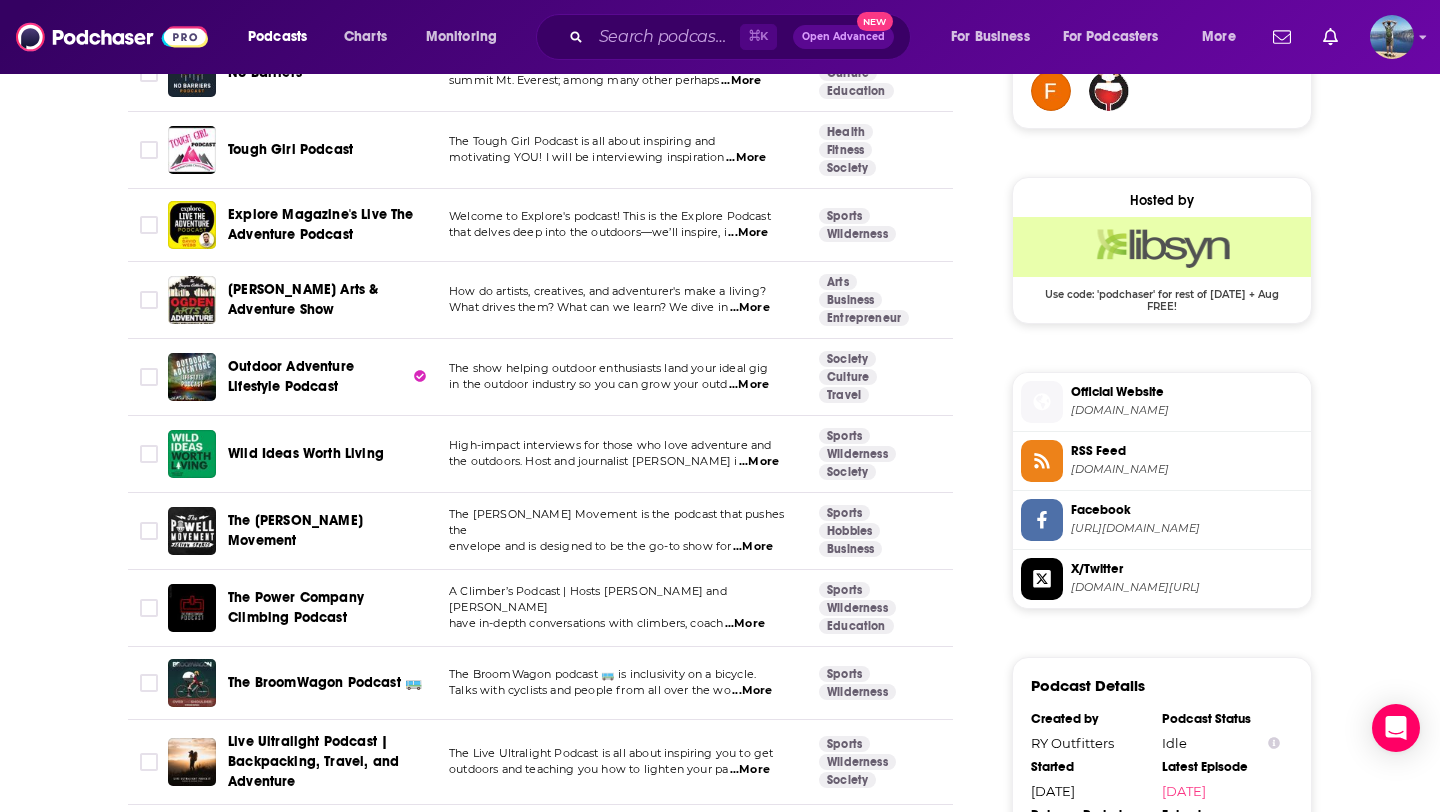 click on "...More" at bounding box center (749, 385) 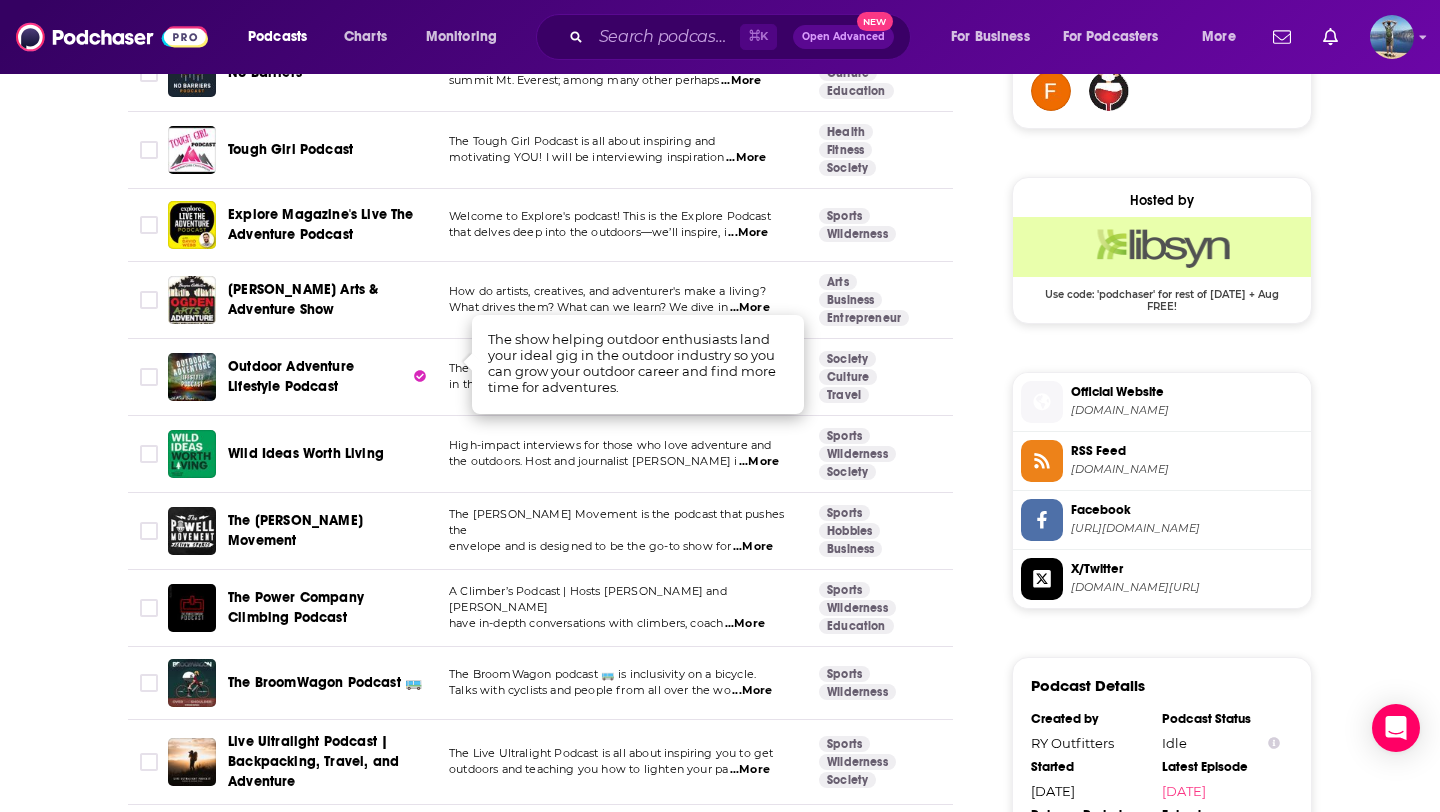 click on "Sports Wilderness Society" at bounding box center (888, 454) 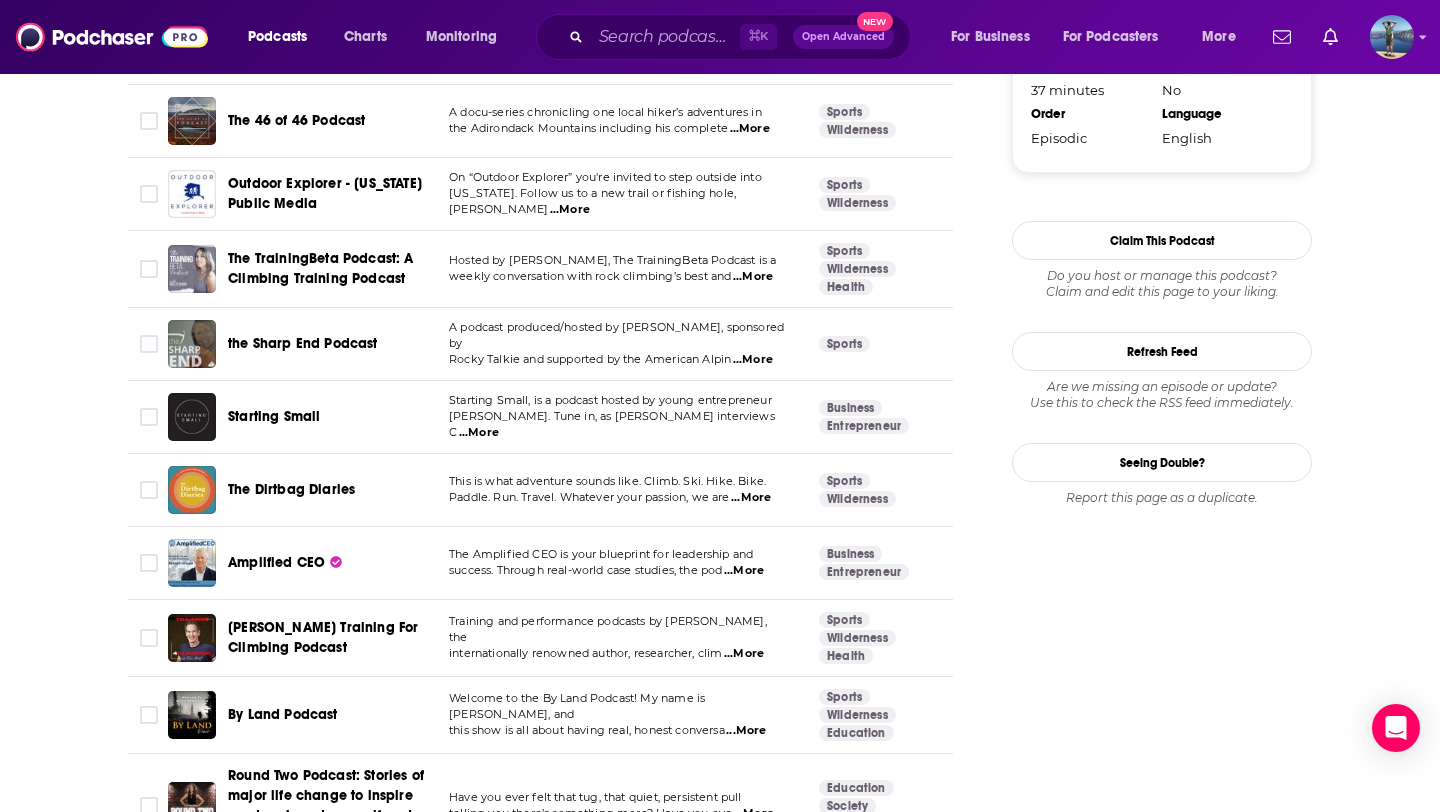 scroll, scrollTop: 2341, scrollLeft: 0, axis: vertical 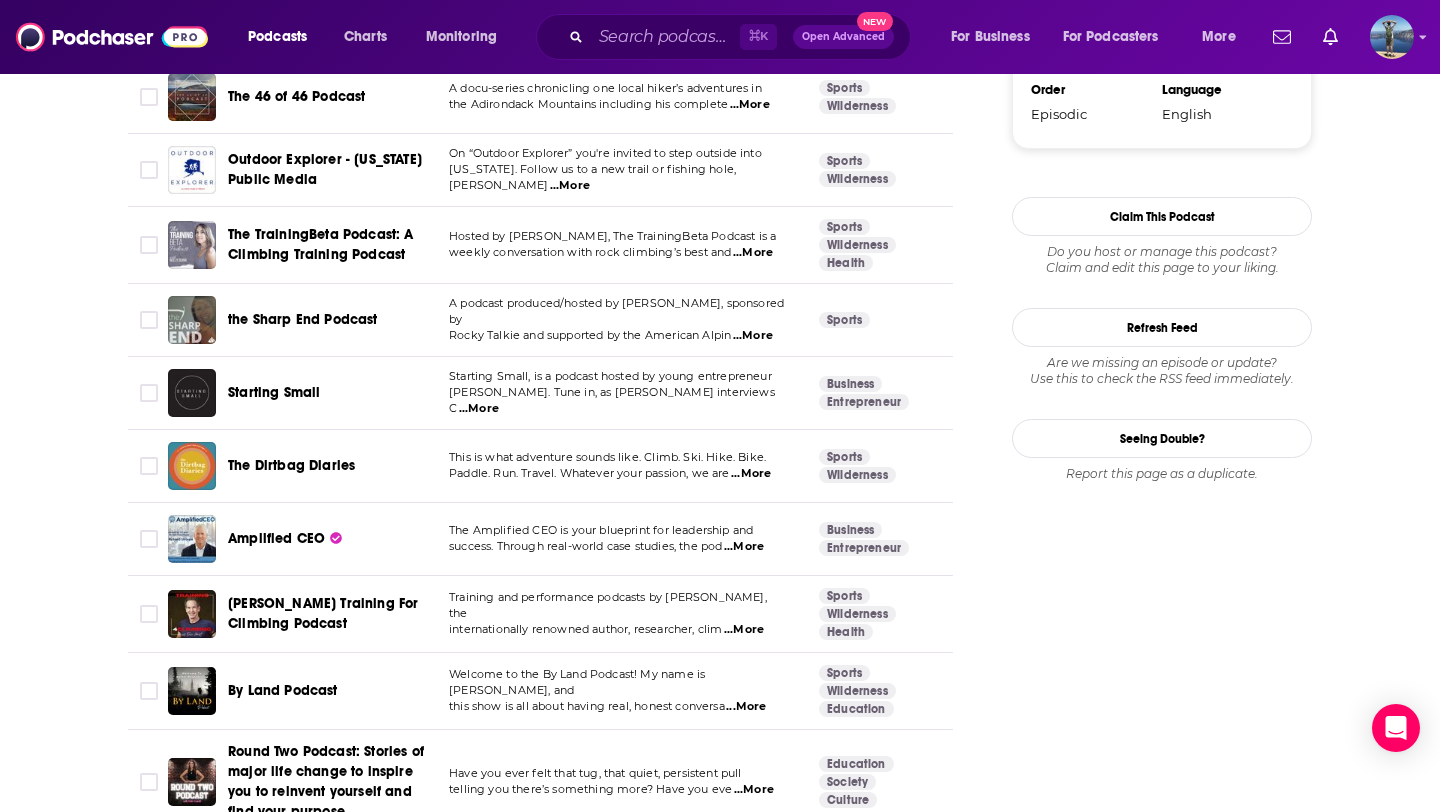click on "...More" at bounding box center (479, 409) 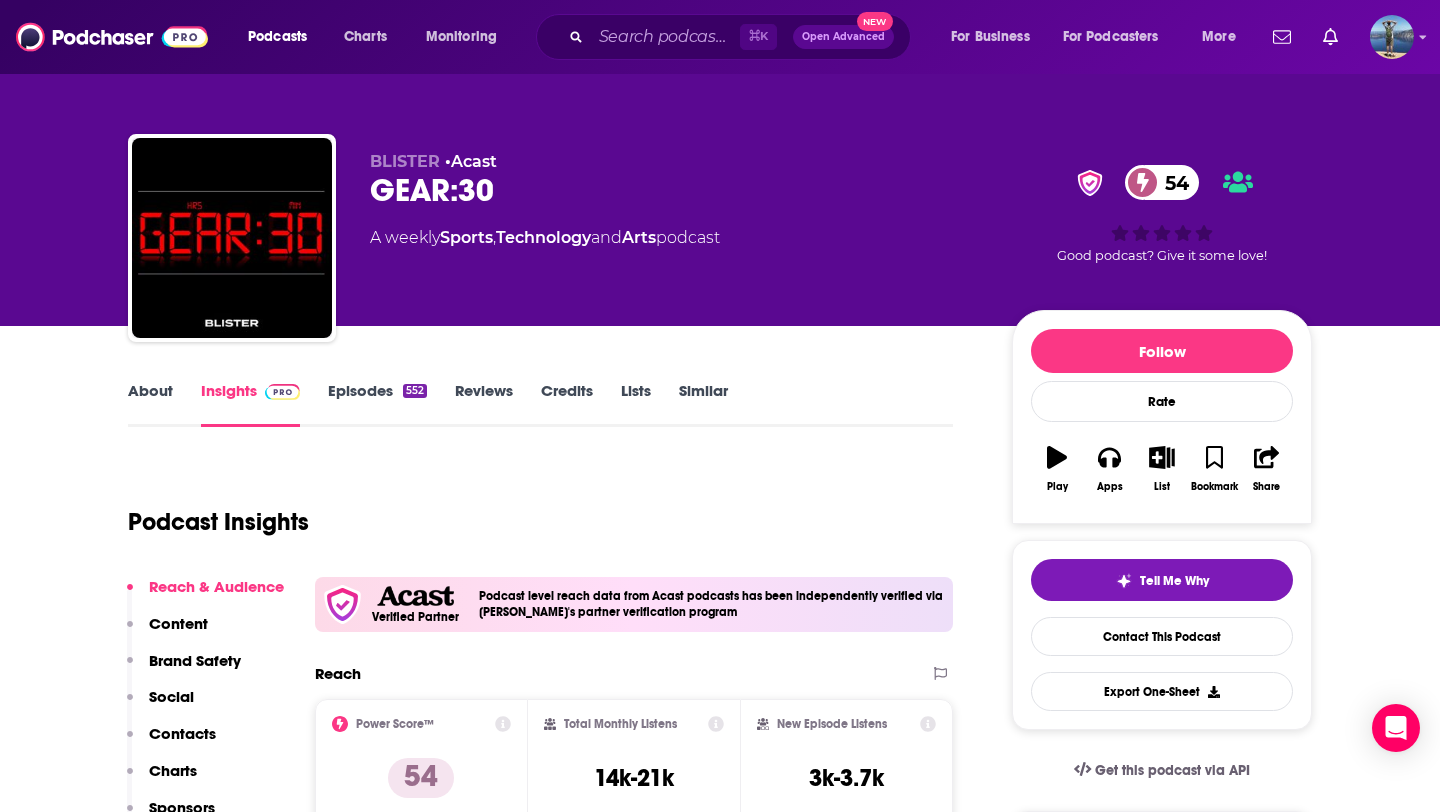 scroll, scrollTop: 0, scrollLeft: 0, axis: both 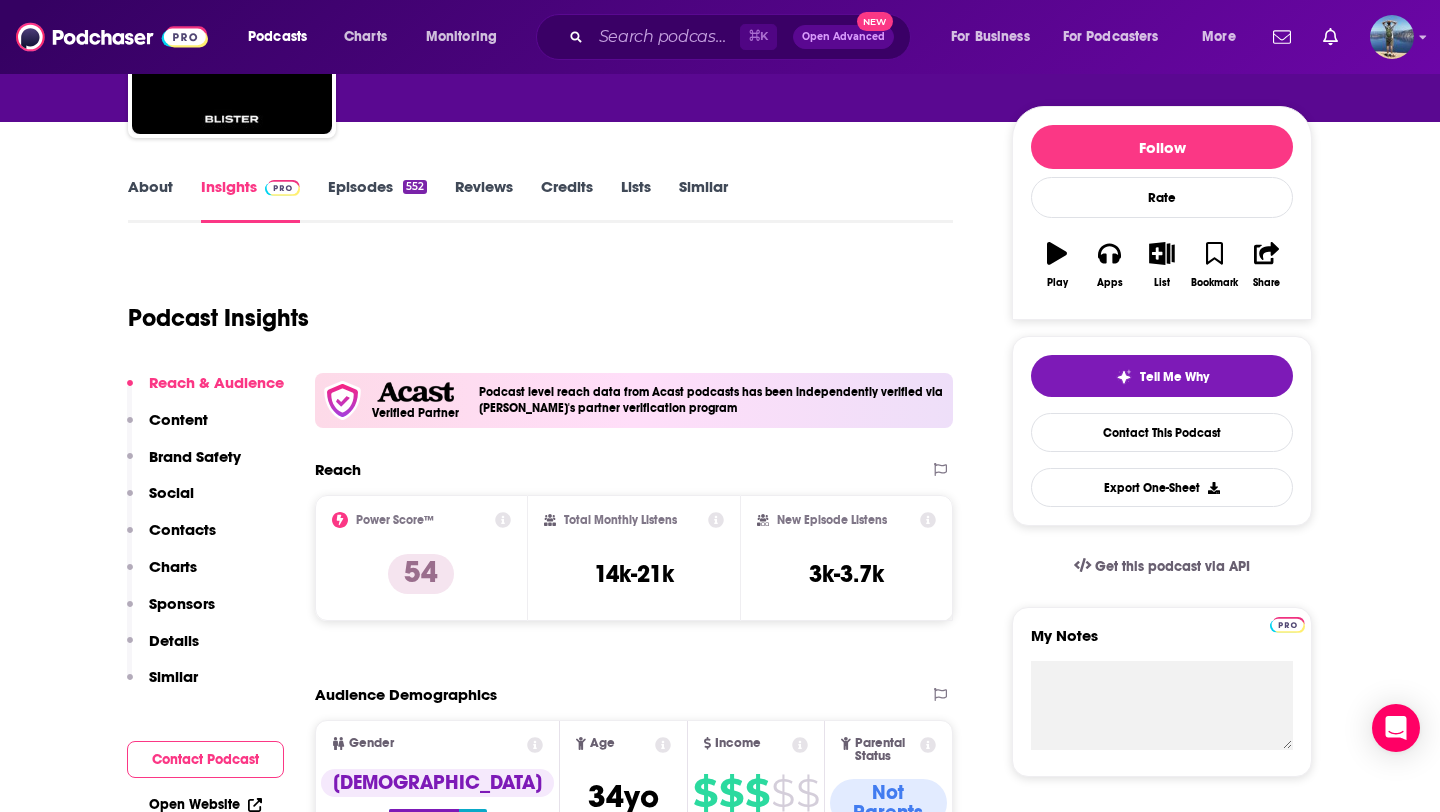 click on "About" at bounding box center (150, 200) 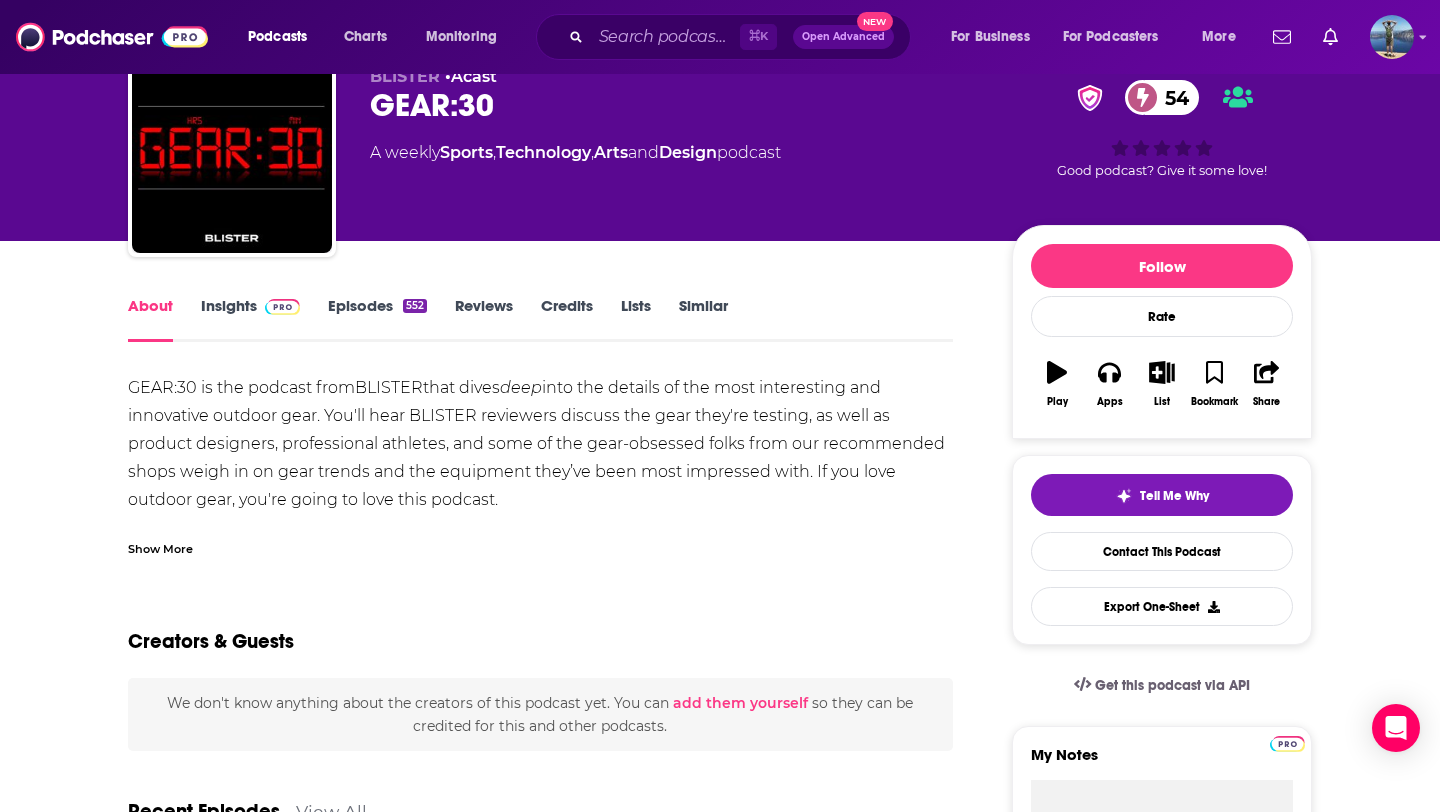 scroll, scrollTop: 146, scrollLeft: 0, axis: vertical 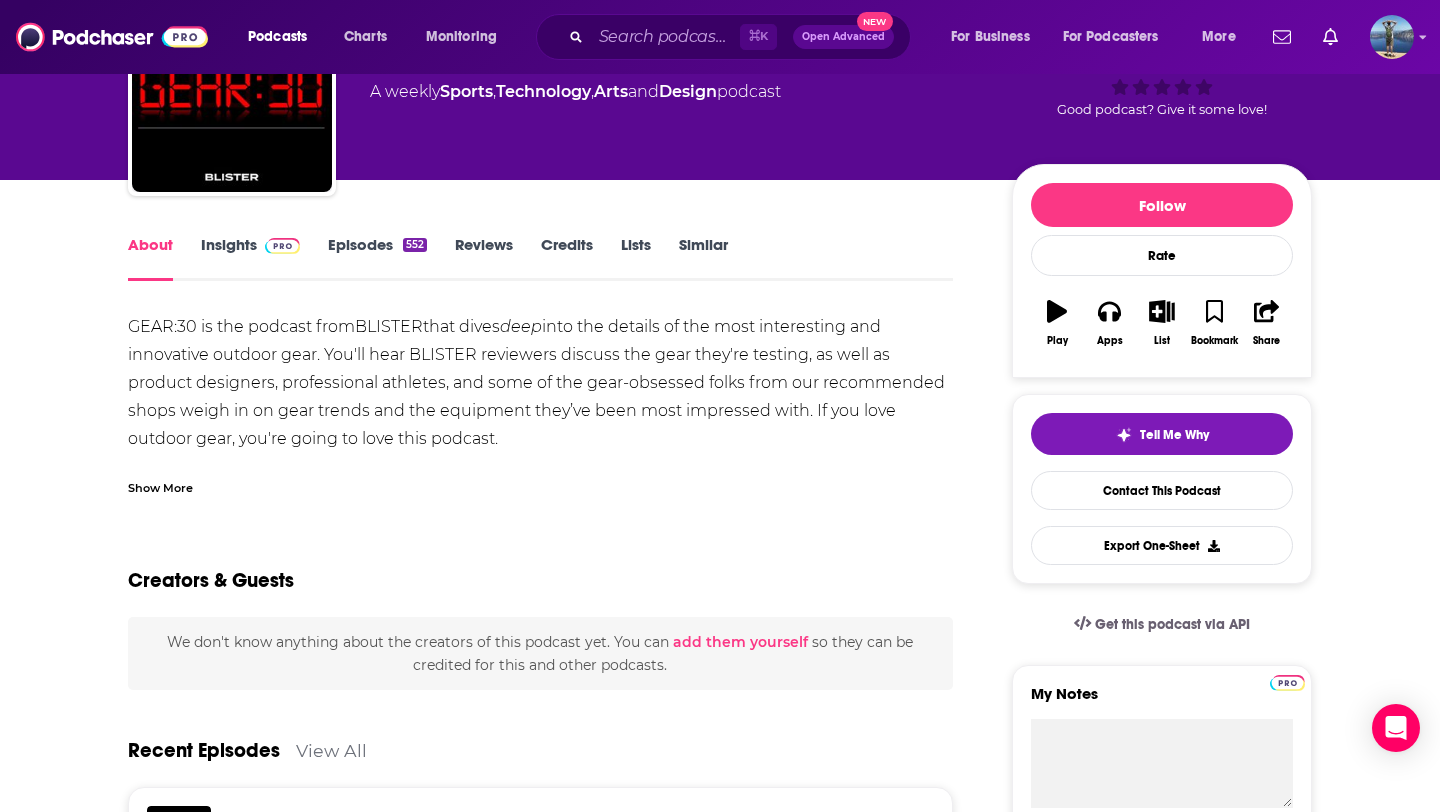 click on "Episodes 552" at bounding box center [377, 258] 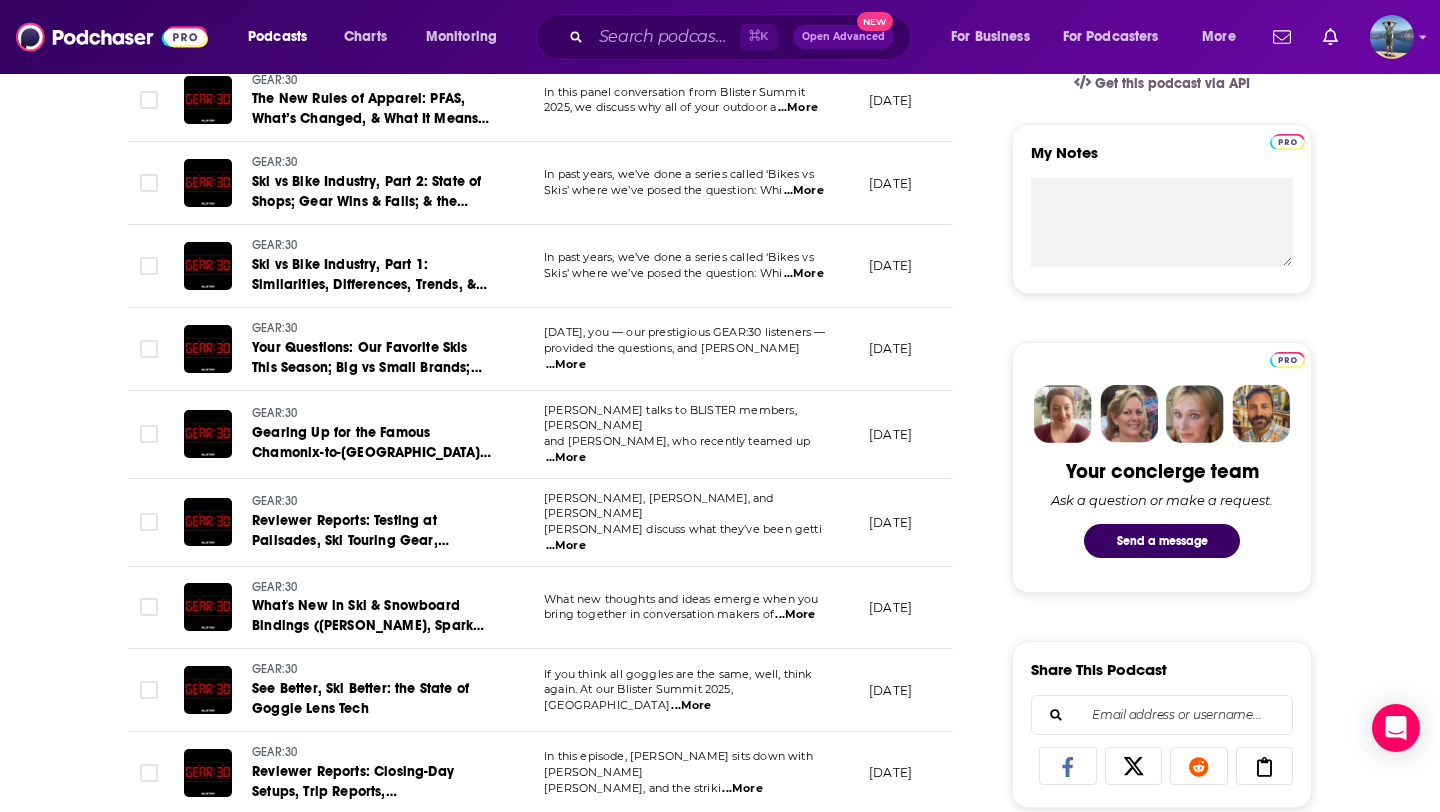scroll, scrollTop: 688, scrollLeft: 0, axis: vertical 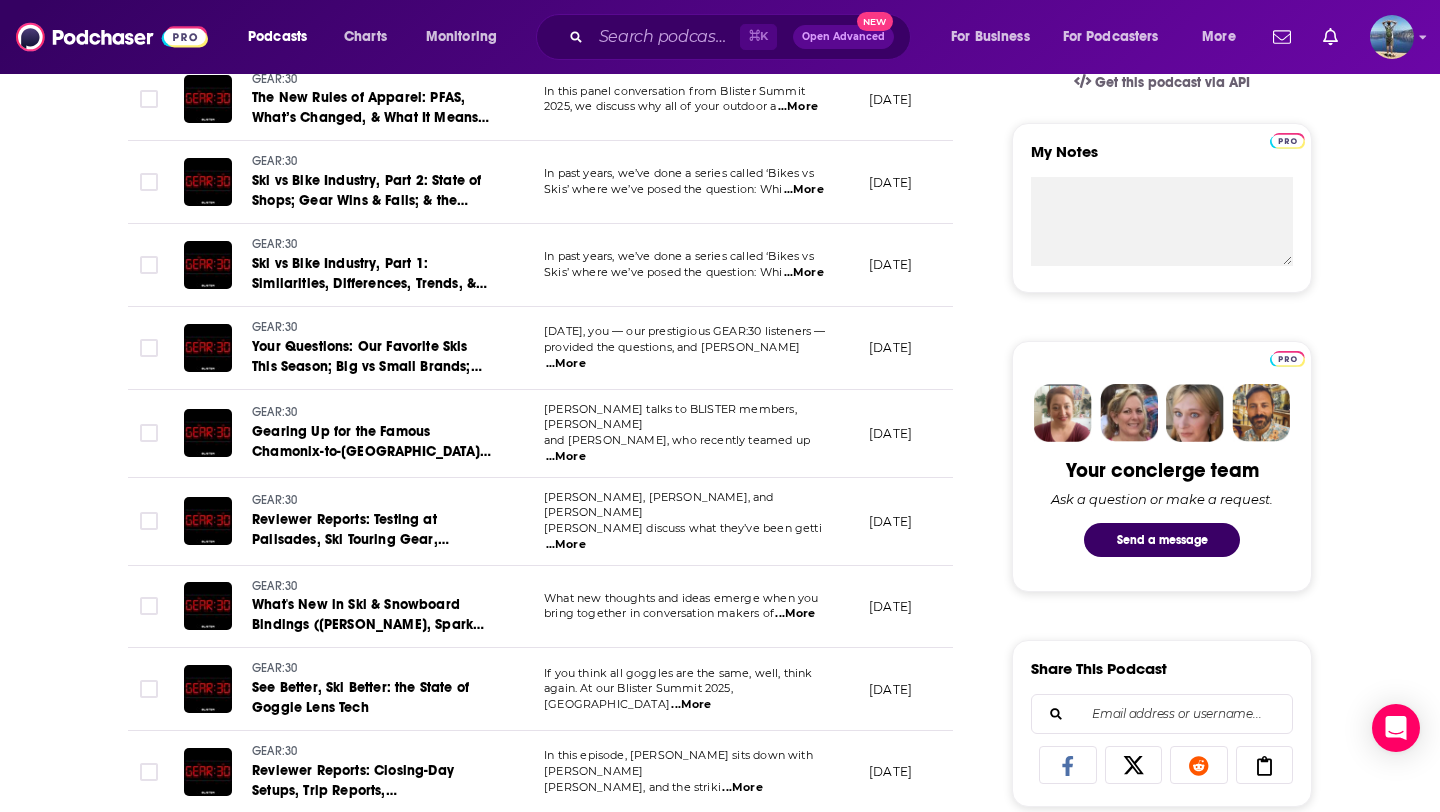 click on "...More" at bounding box center [566, 457] 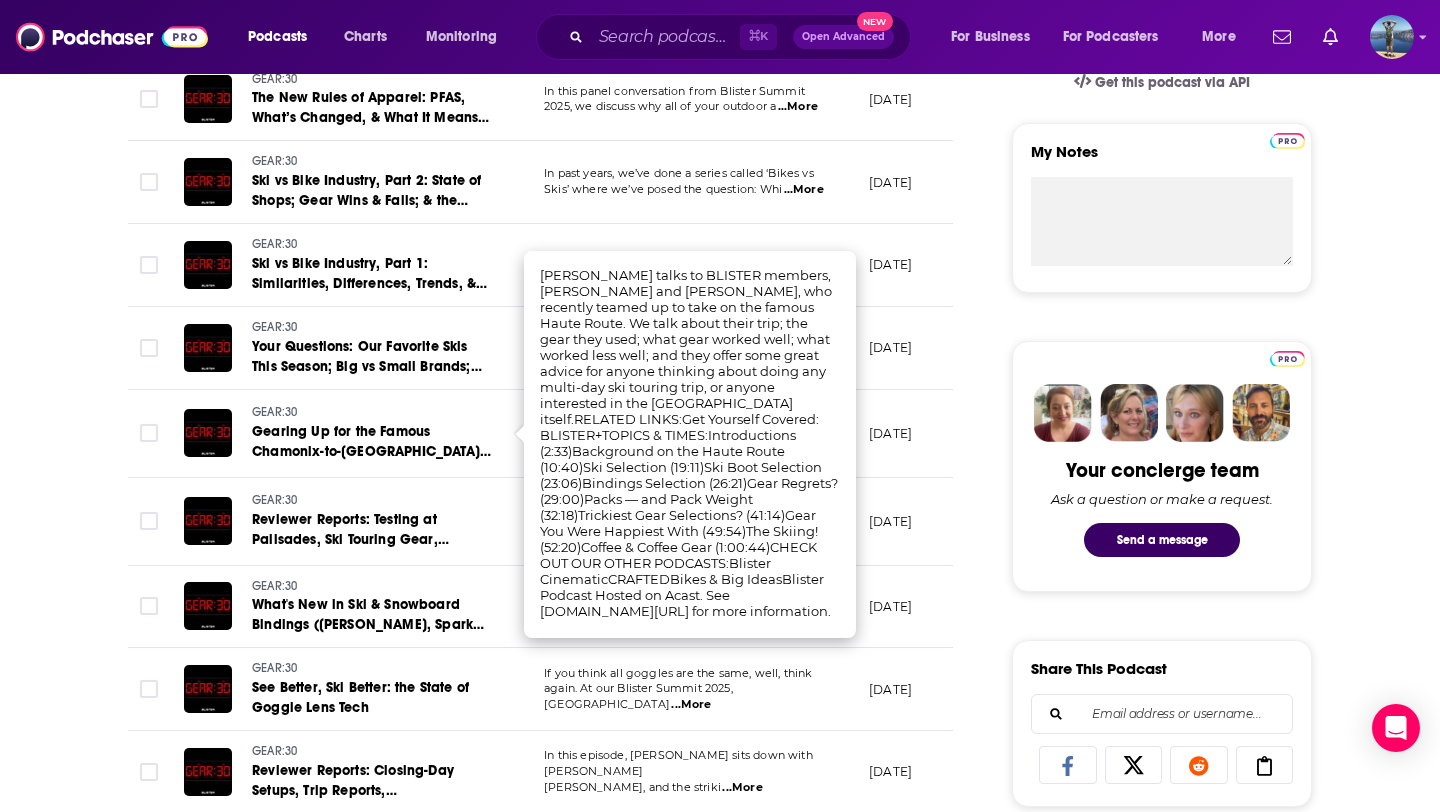 click on "About Insights Episodes 552 Reviews Credits Lists Similar Episodes of GEAR:30 By Date Table Episode Description Date Aired Reach Episode Guests Length GEAR:30 Our Thoughts on Peak Skis & What Needs to Happen Next [DATE], [PERSON_NAME] lays out more fully his thoughts about the Peak Skis debacle; [PERSON_NAME]   ...More [DATE] 6k-9k -- 37:59 s GEAR:30 Southern Hemisphere Skiing, Sustainability, & Shop Strategies w/ Outside Sports [DATE], we head south to the snow, and back behind the counter at Outside Sports in N  ...More [DATE] 3k-5k -- 50:07 s GEAR:30 The New Rules of Apparel: PFAS, What’s Changed, & What It Means for You In this panel conversation from Blister Summit 2025, we discuss why all of your outdoor a  ...More [DATE] 3.6k-5.6k -- 43:13 s GEAR:30 Ski vs Bike Industry, Part 2: State of Shops; Gear Wins & Fails; & the Future of Each In past years, we’ve done a series called ‘Bikes vs Skis’ where we’ve posed the question: Whi  ...More [DATE] 1.6k-3.6k -- 47:34 s GEAR:30 -- s" at bounding box center [554, 1002] 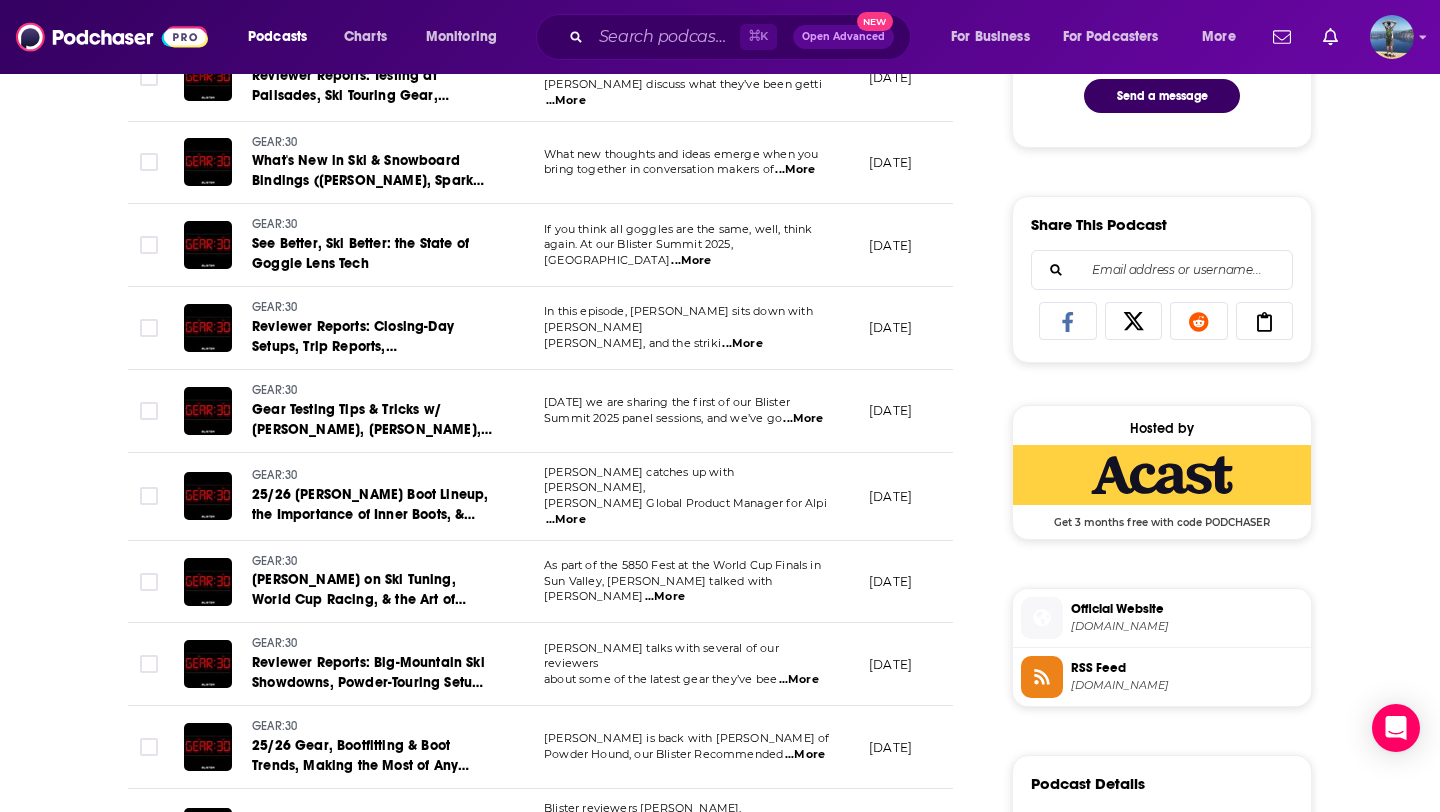 scroll, scrollTop: 1138, scrollLeft: 0, axis: vertical 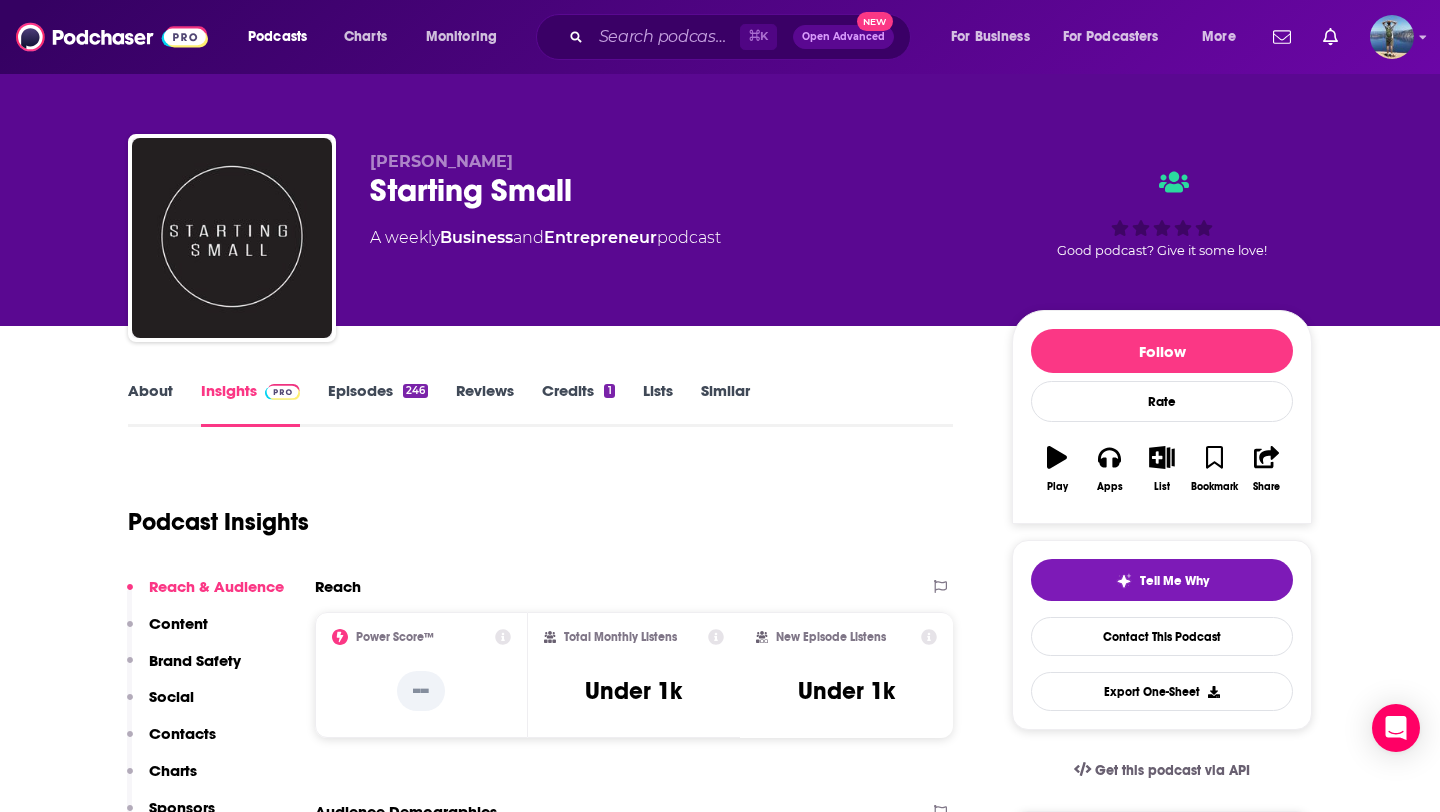 click on "About" at bounding box center (150, 404) 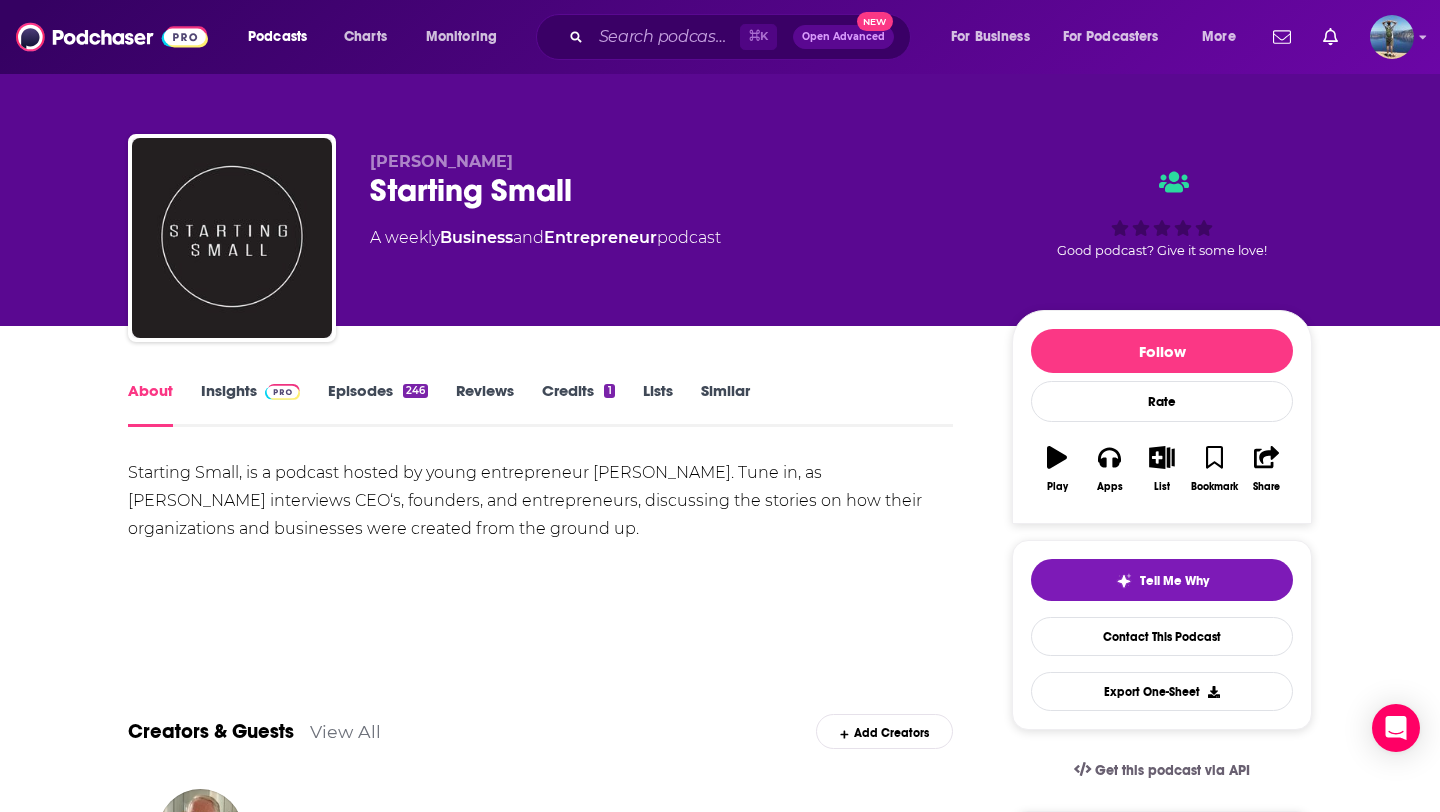 click on "Episodes 246" at bounding box center (378, 404) 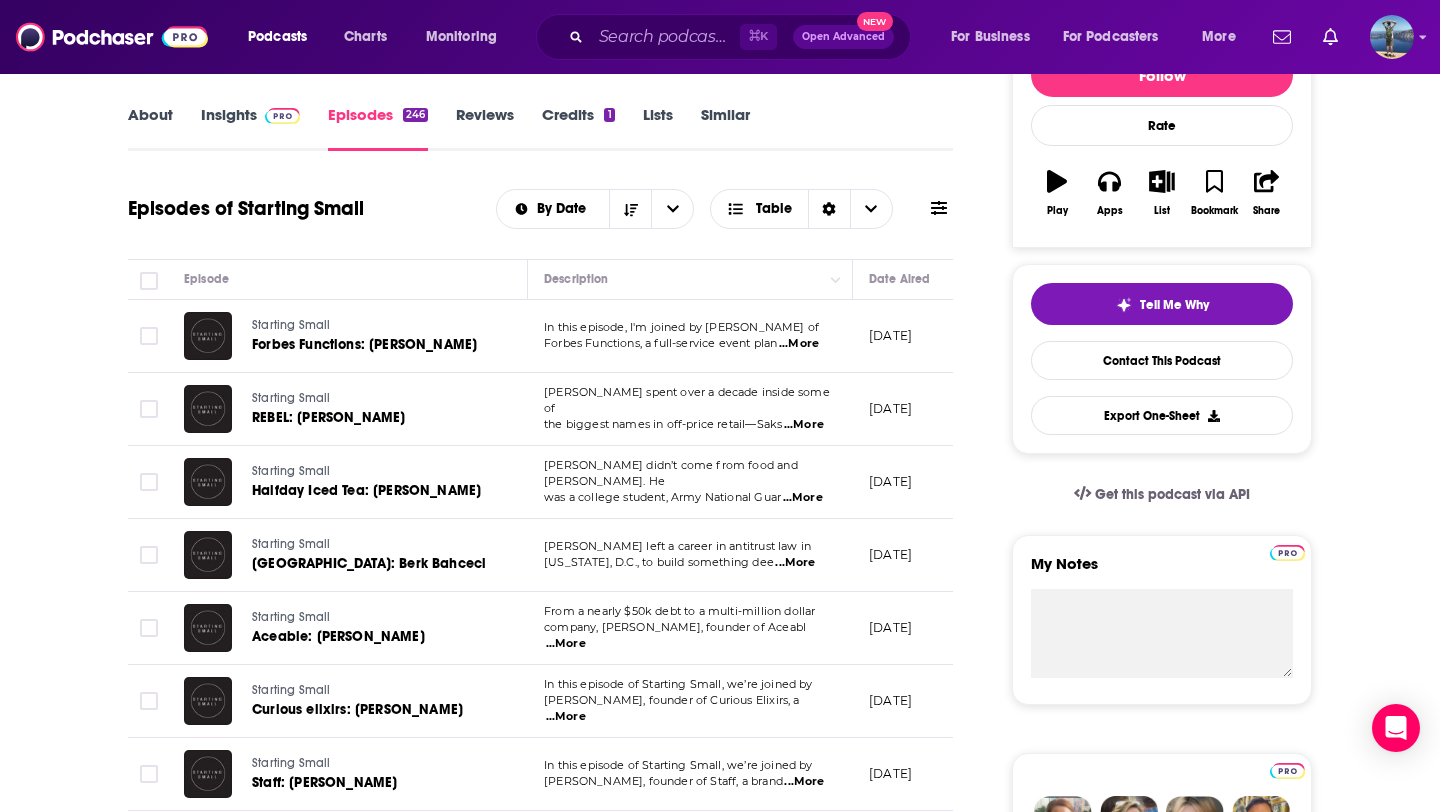 scroll, scrollTop: 208, scrollLeft: 0, axis: vertical 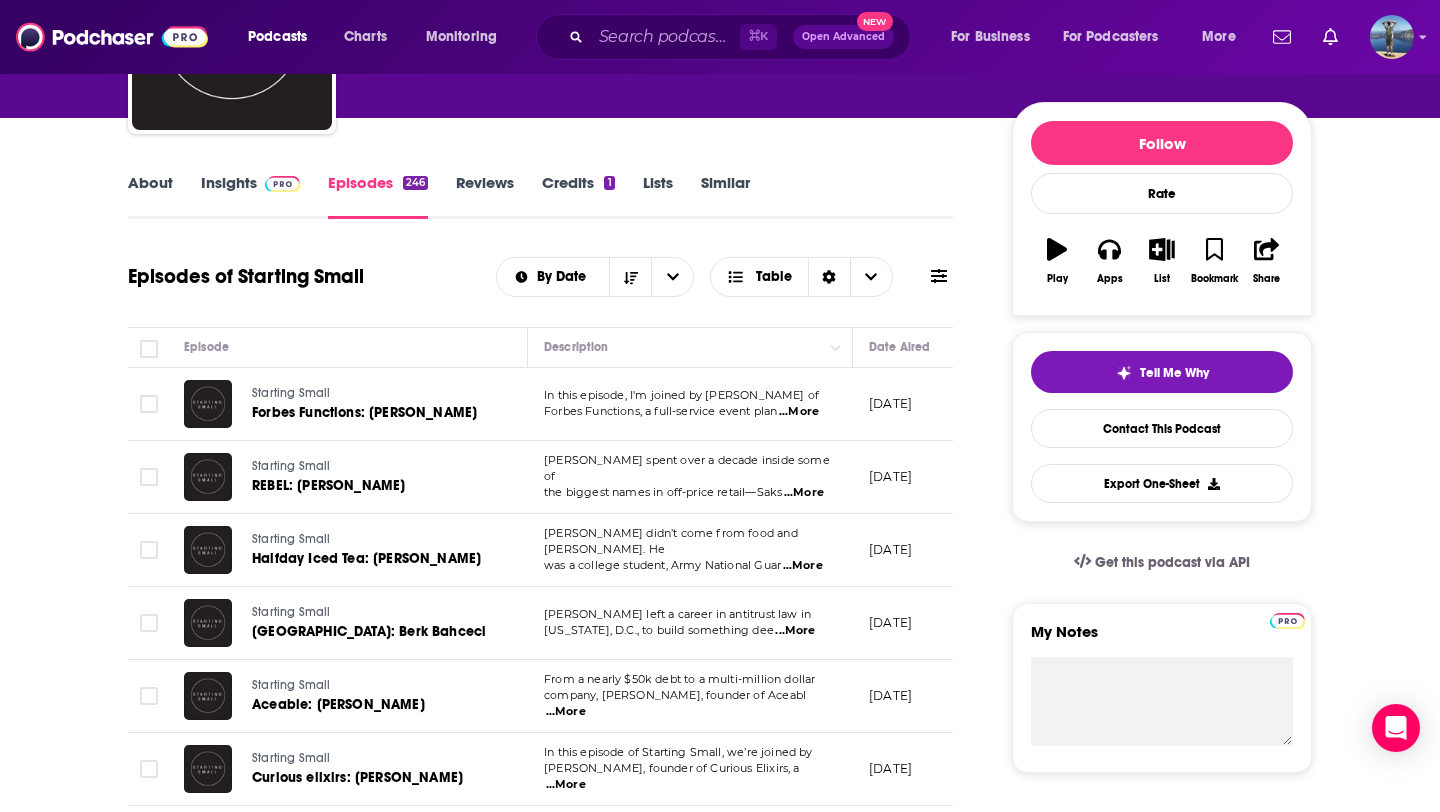 click on "Insights" at bounding box center [250, 196] 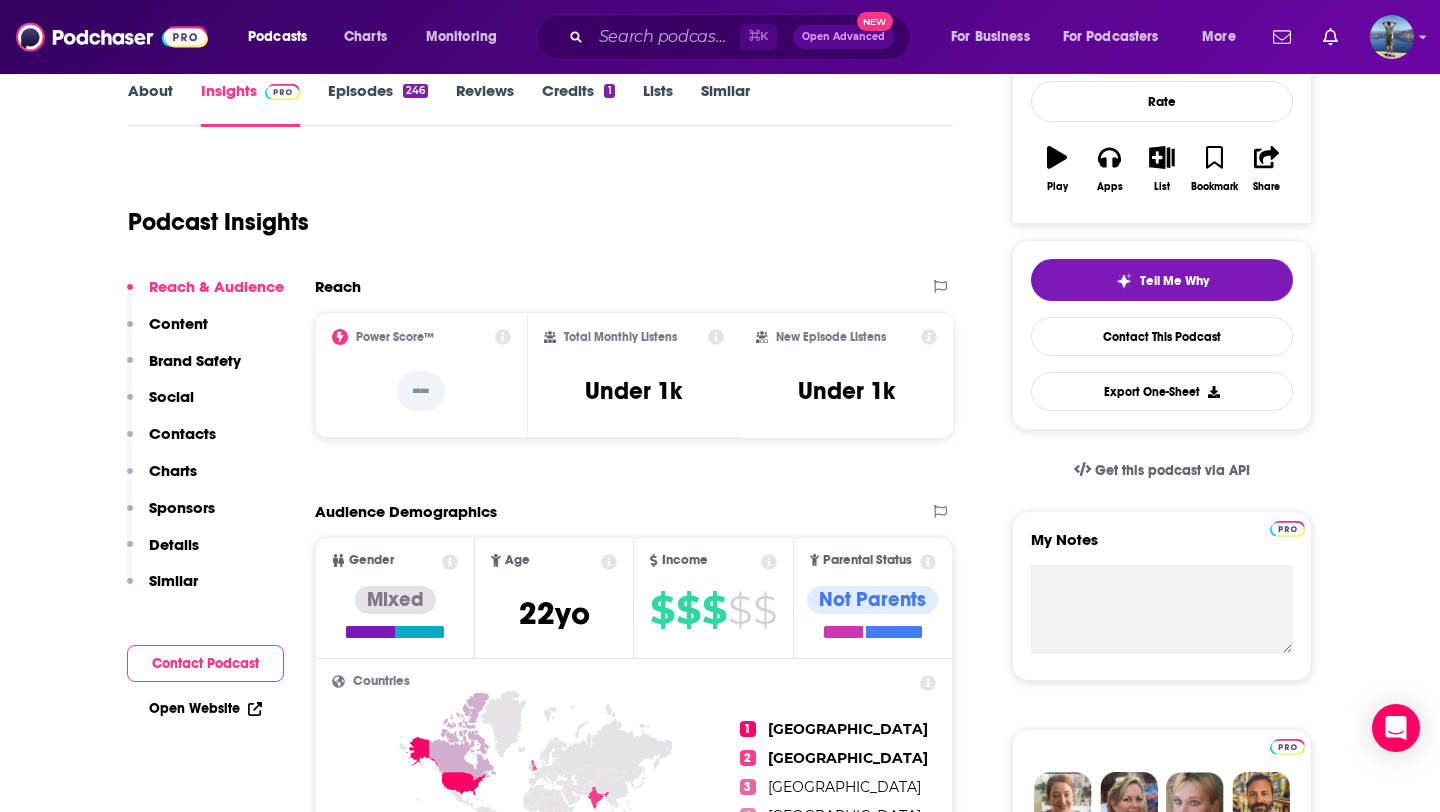 scroll, scrollTop: 213, scrollLeft: 0, axis: vertical 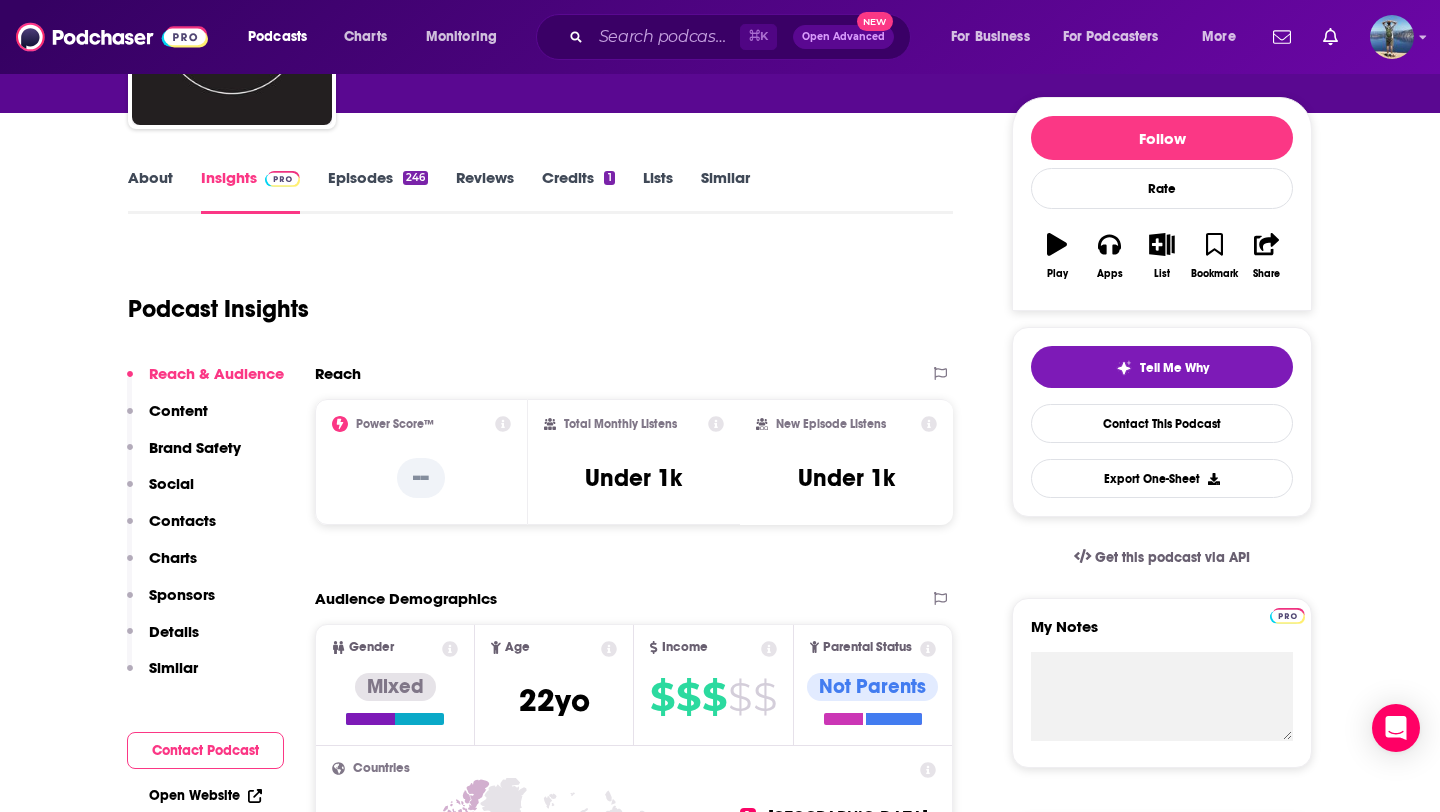 click on "Episodes 246" at bounding box center (378, 191) 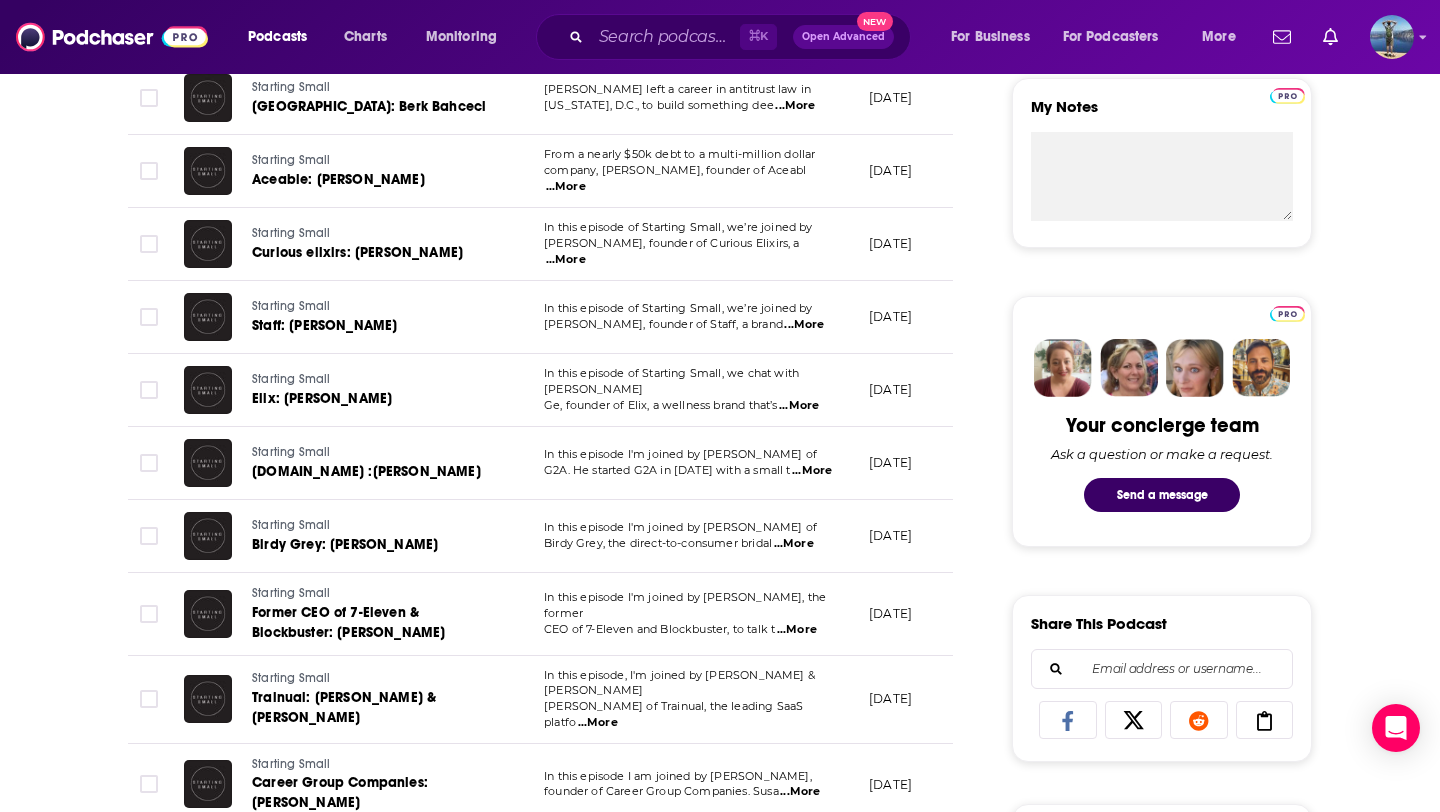 scroll, scrollTop: 726, scrollLeft: 0, axis: vertical 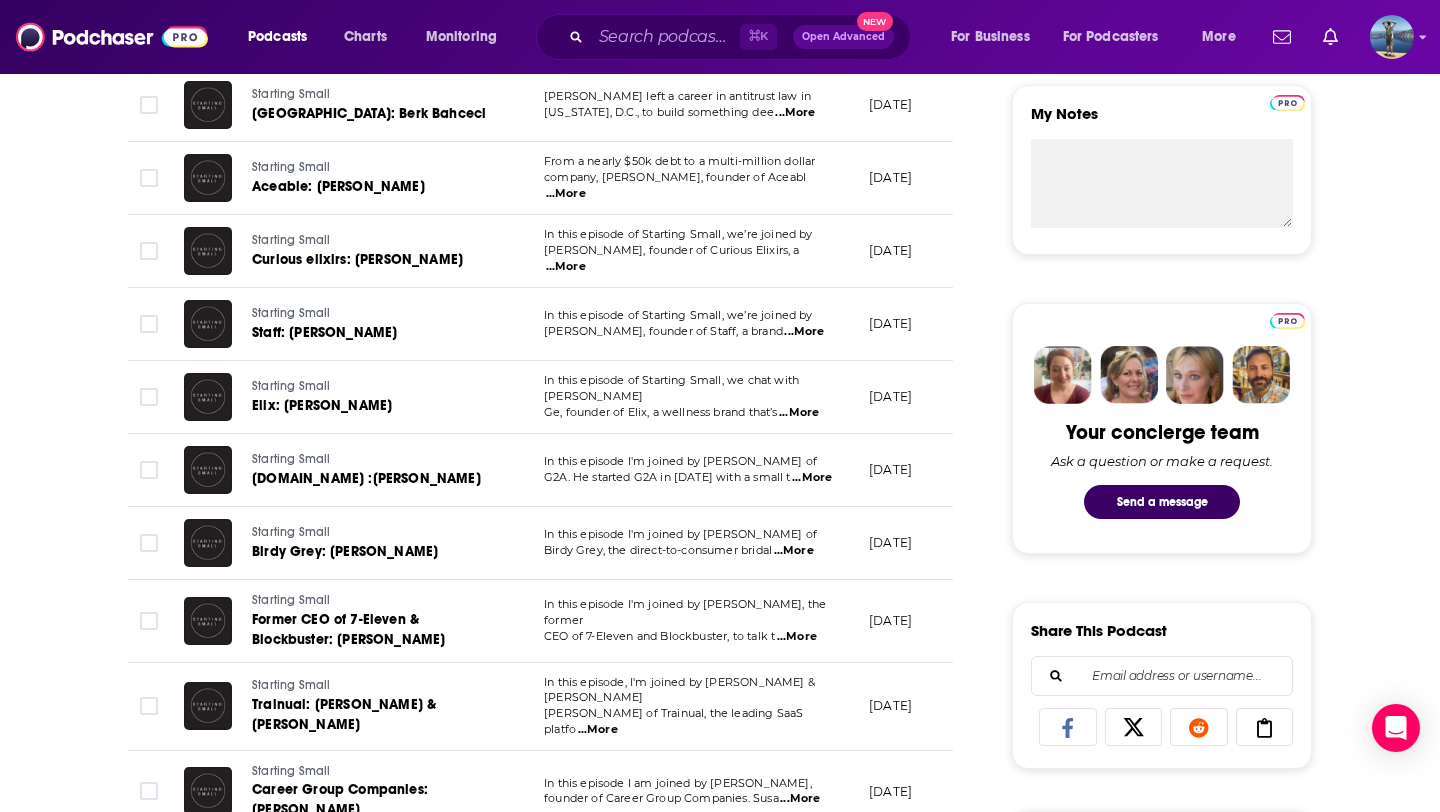 click on "...More" at bounding box center [799, 413] 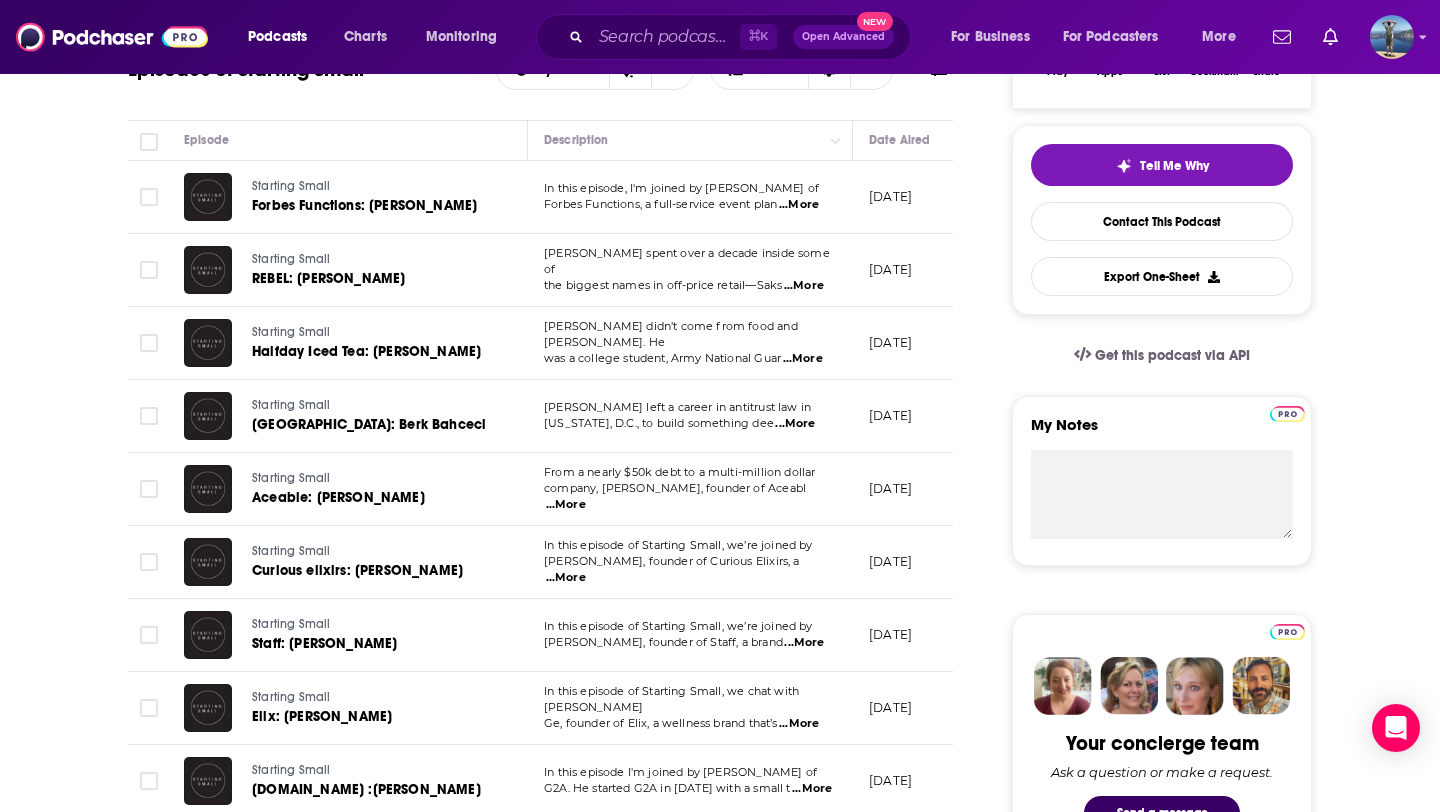scroll, scrollTop: 389, scrollLeft: 0, axis: vertical 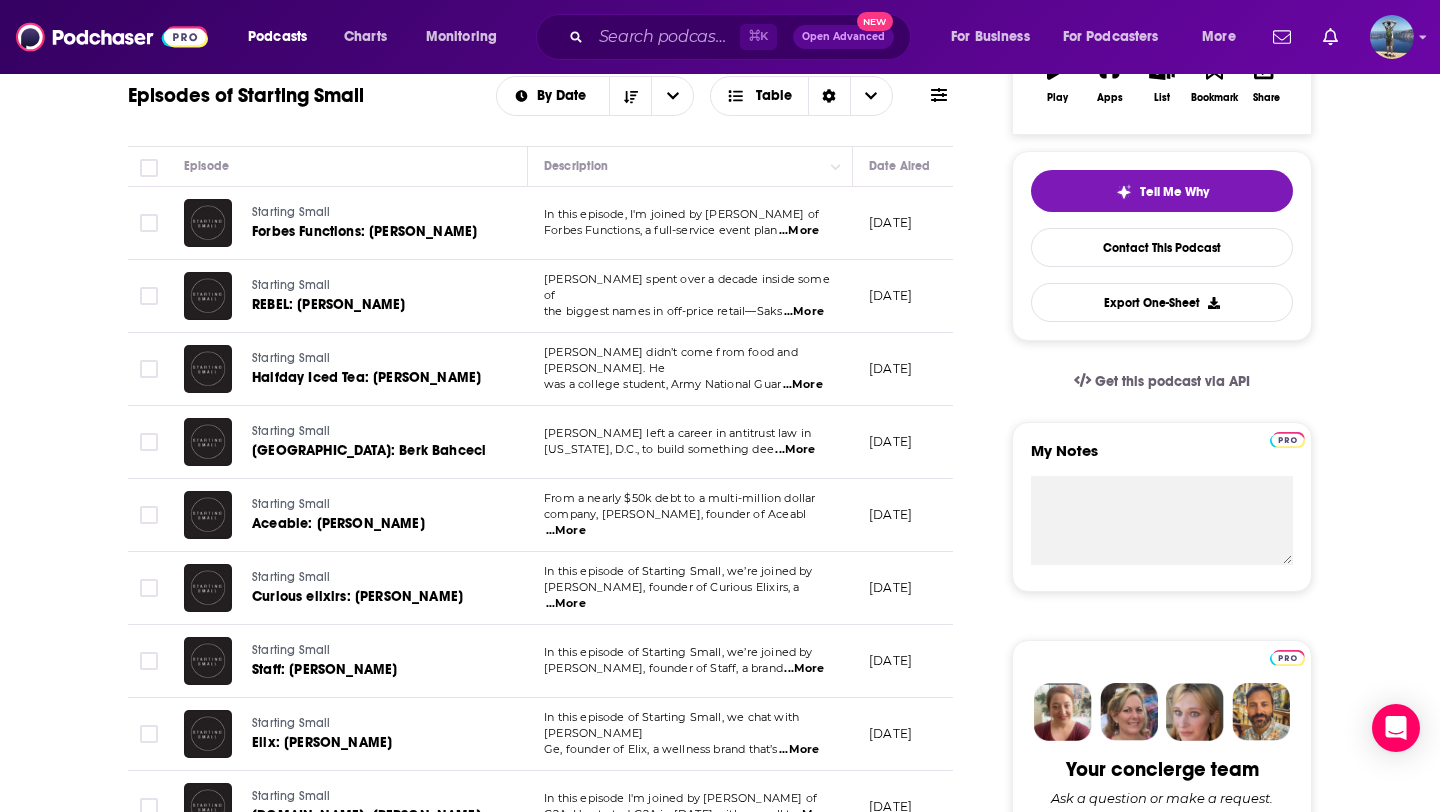 click on "...More" at bounding box center (795, 450) 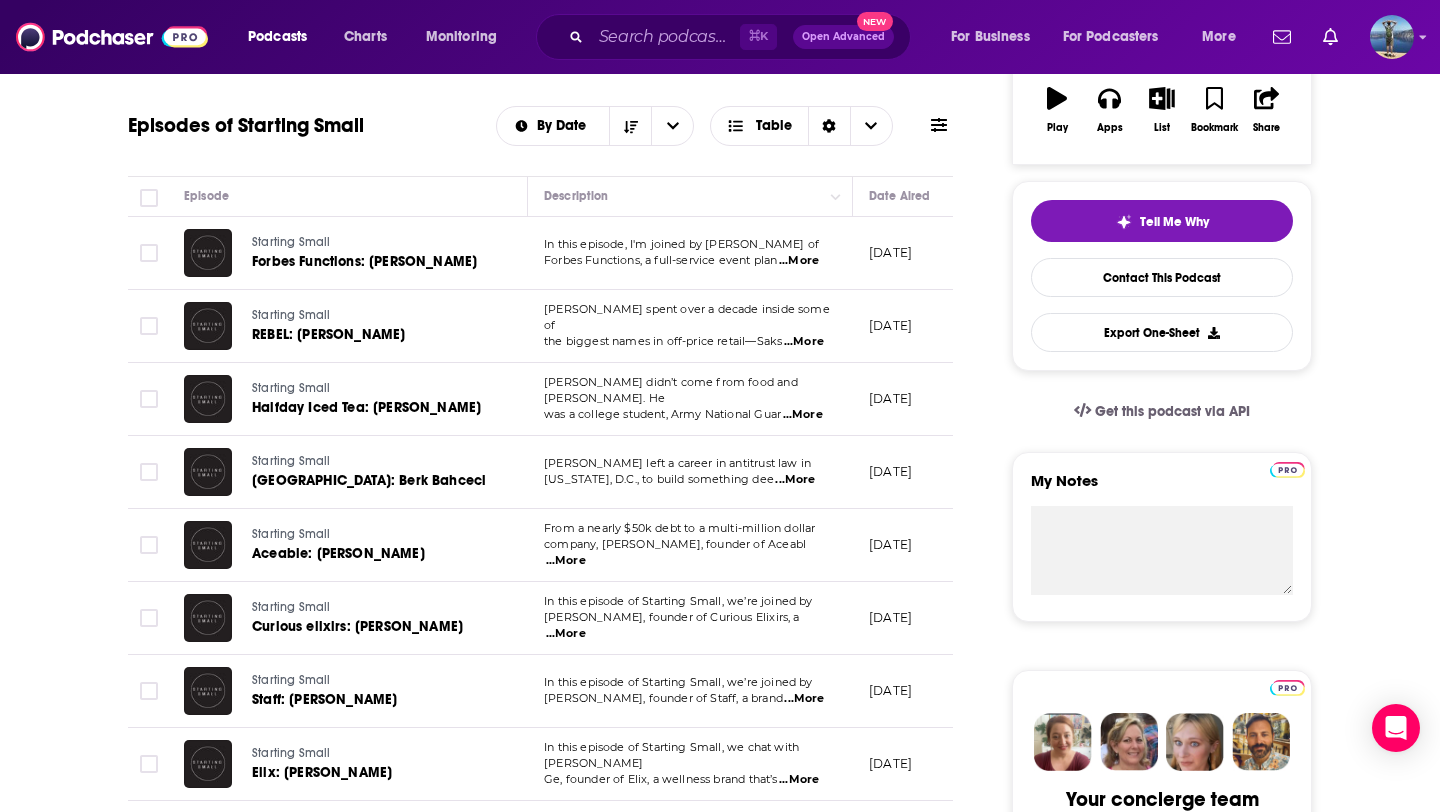 scroll, scrollTop: 361, scrollLeft: 0, axis: vertical 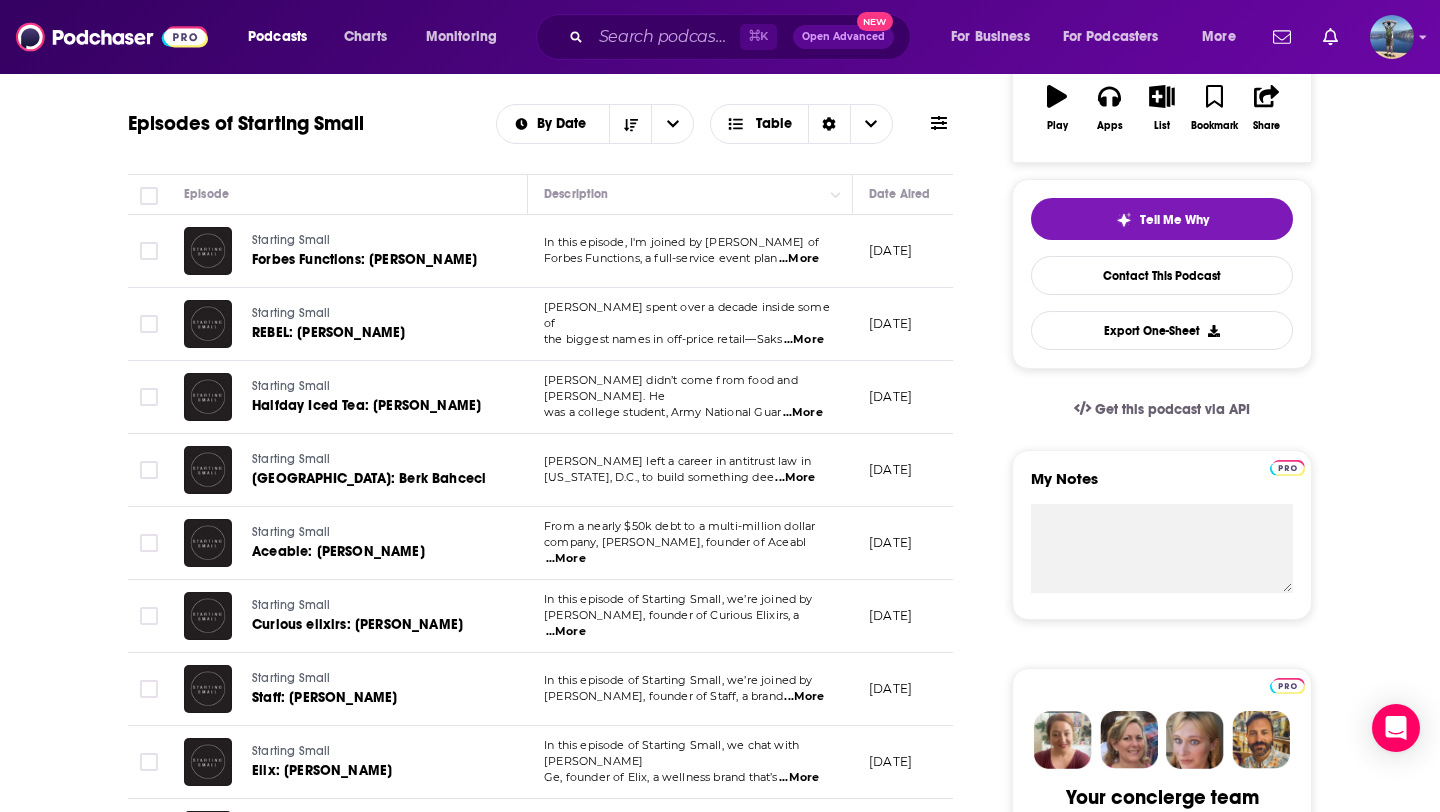 click on "...More" at bounding box center (804, 340) 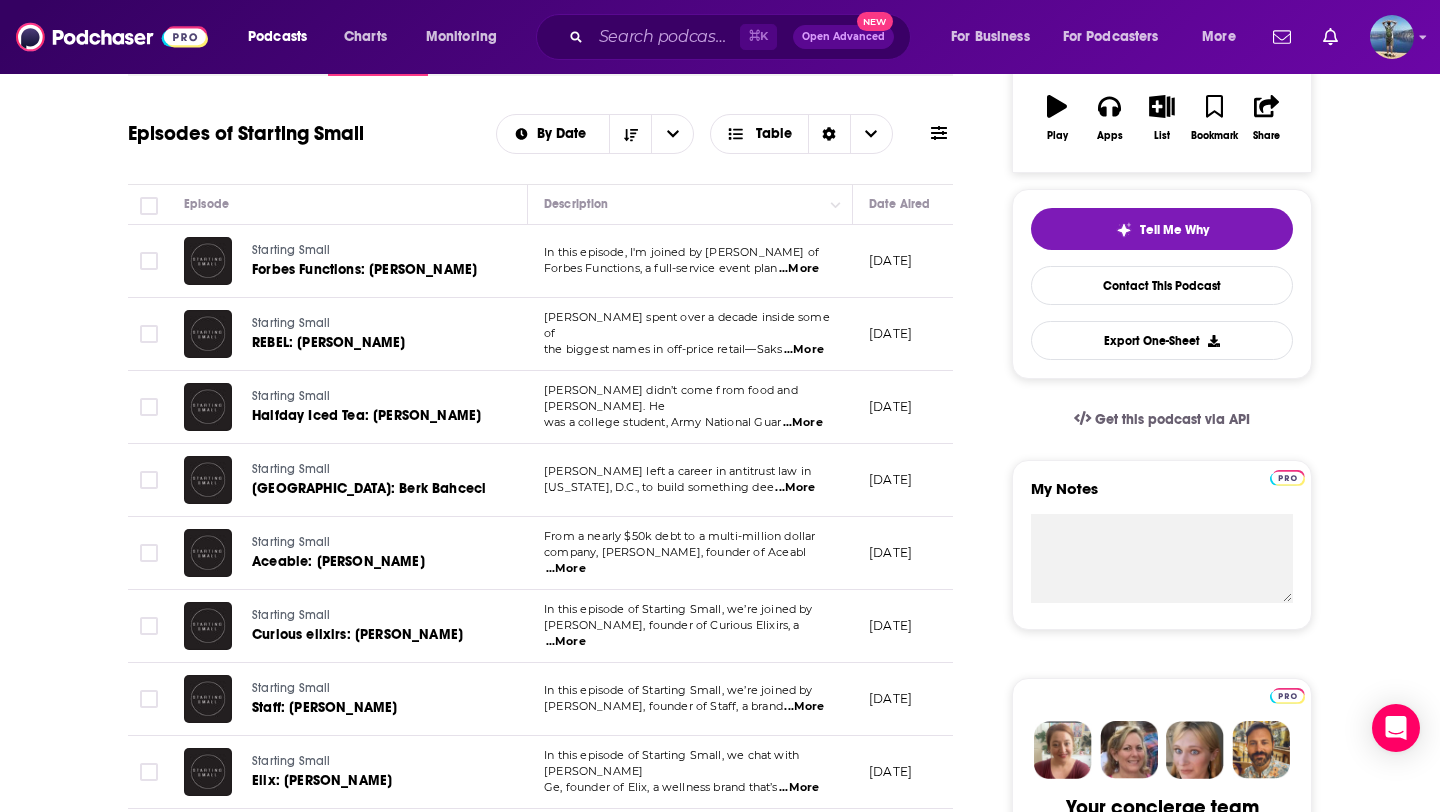 scroll, scrollTop: 130, scrollLeft: 0, axis: vertical 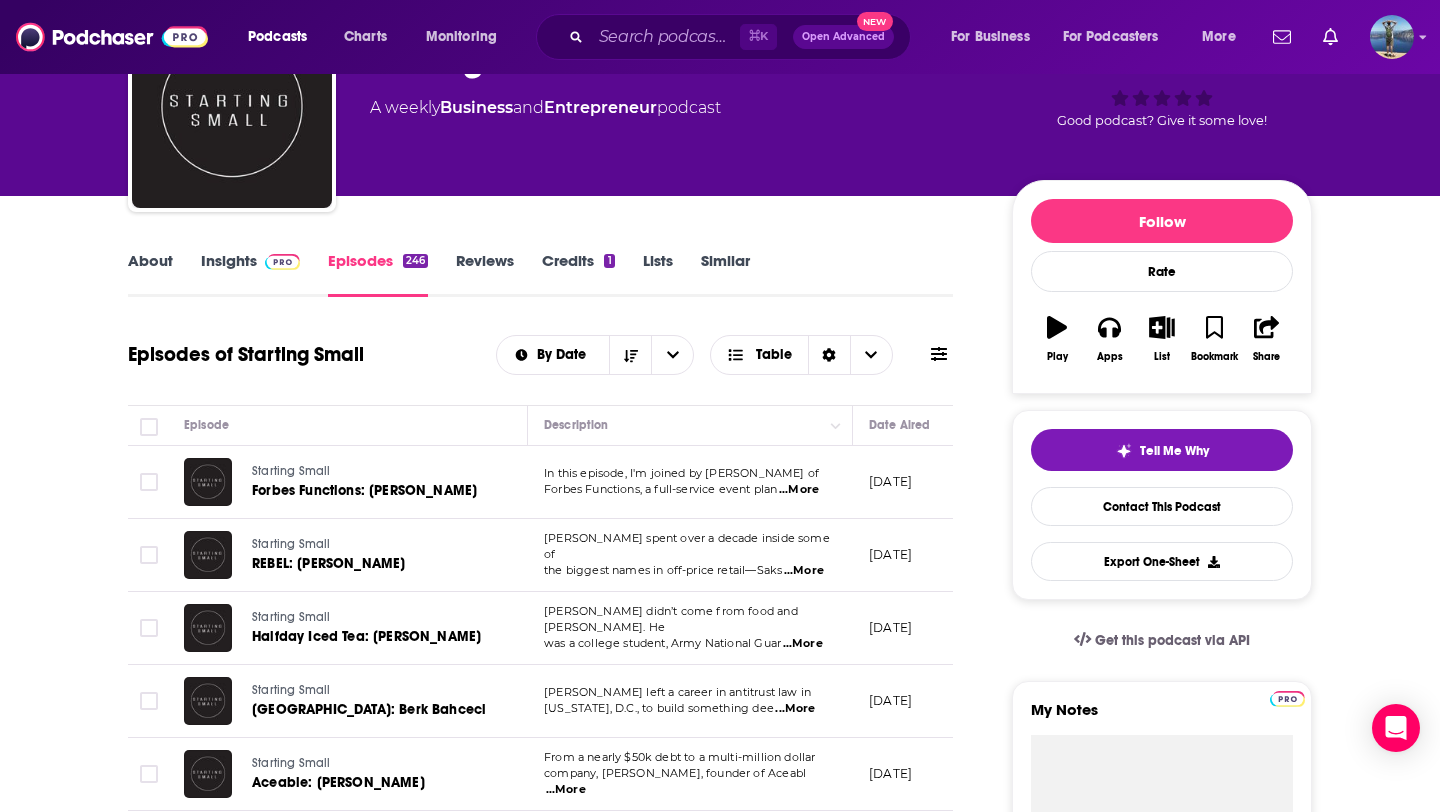 click at bounding box center (282, 262) 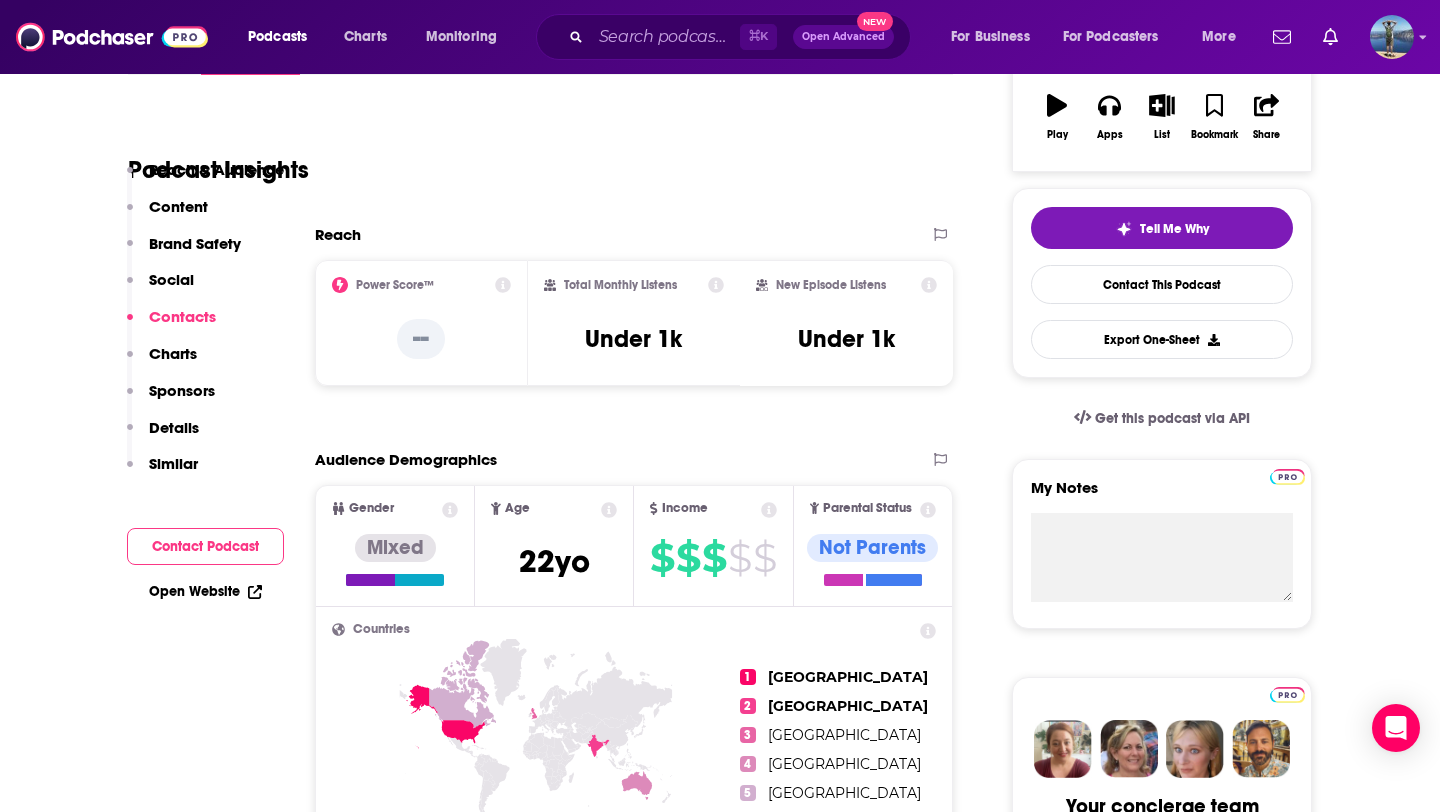 scroll, scrollTop: 0, scrollLeft: 0, axis: both 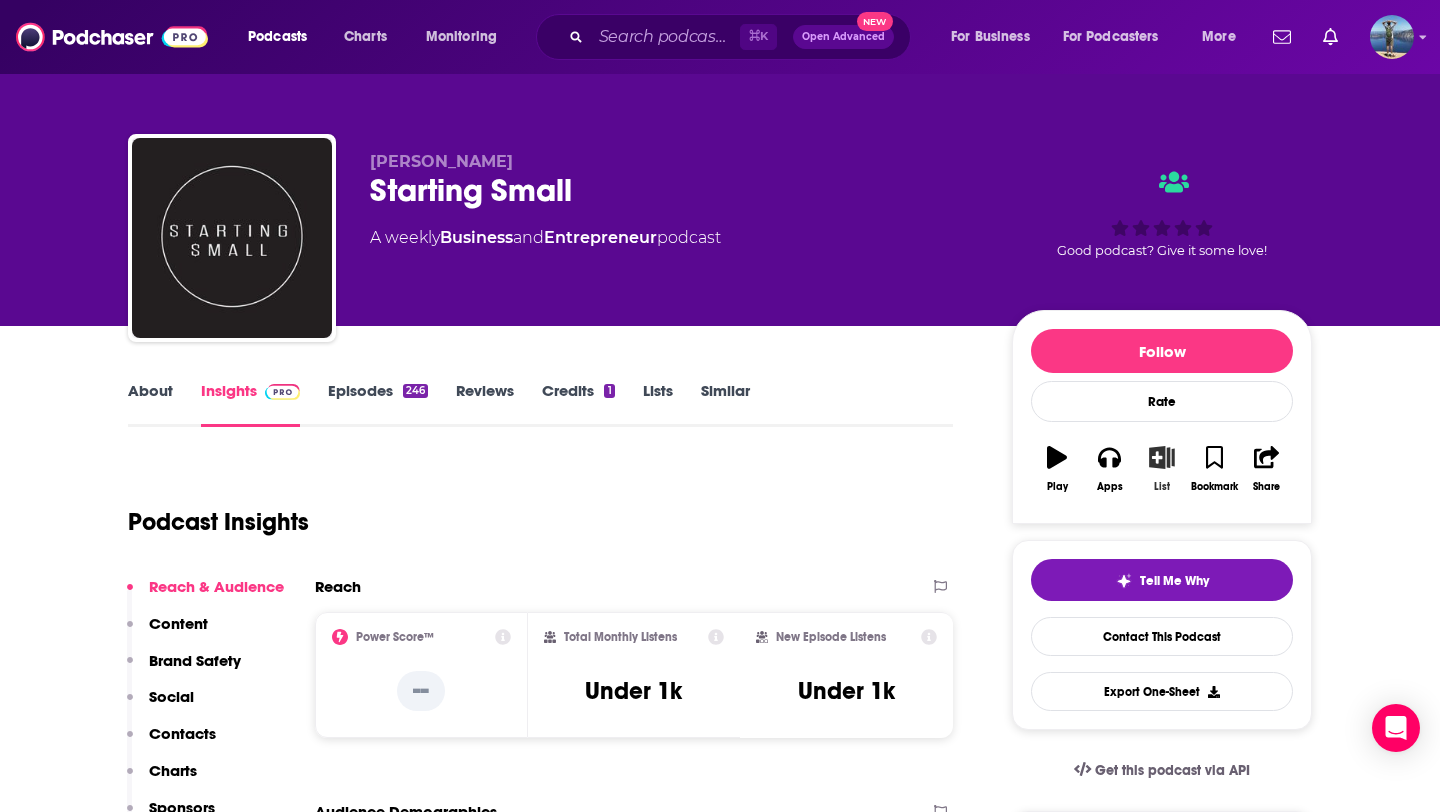 click on "List" at bounding box center (1162, 469) 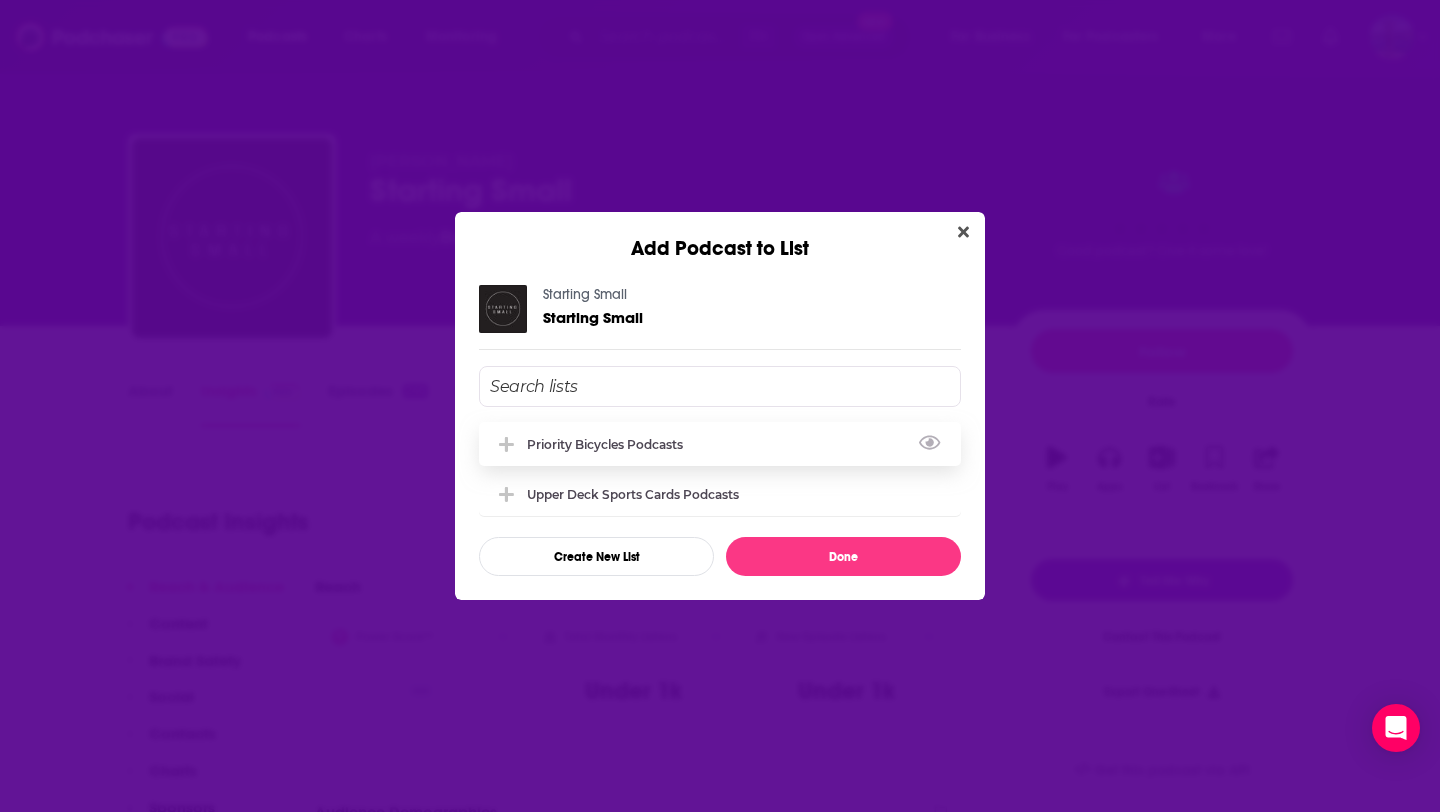 click on "Priority Bicycles Podcasts" at bounding box center (720, 444) 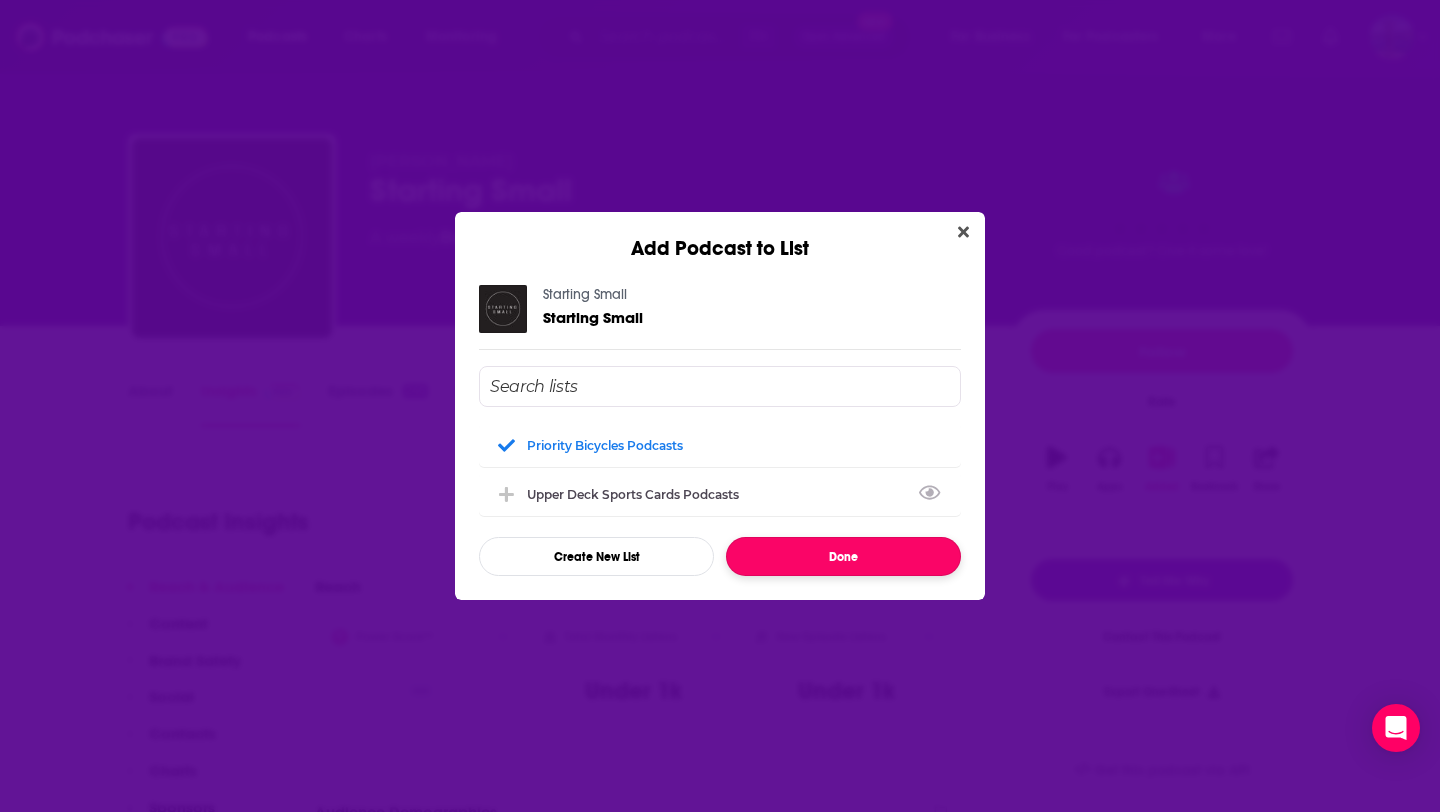 click on "Done" at bounding box center [843, 556] 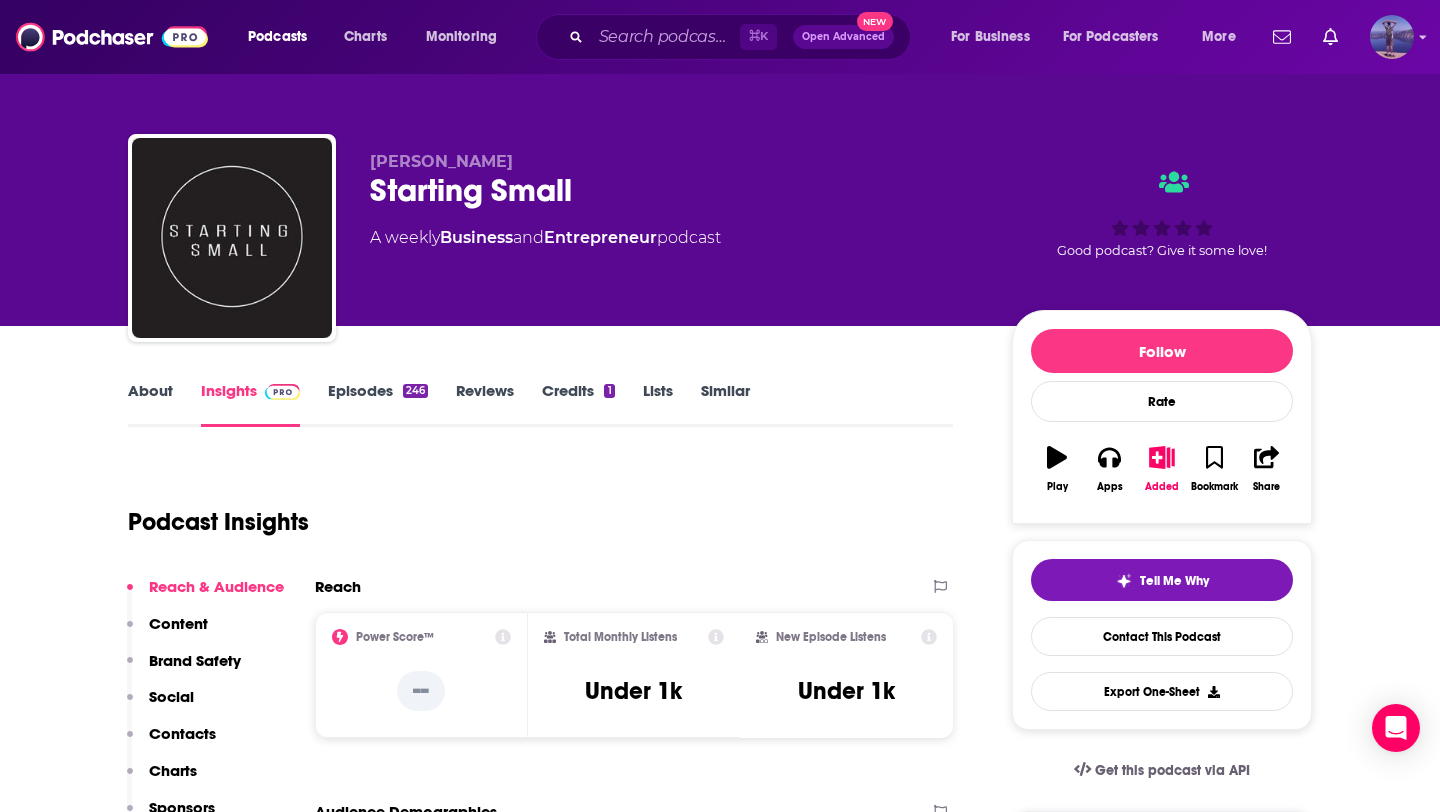 click at bounding box center (1392, 37) 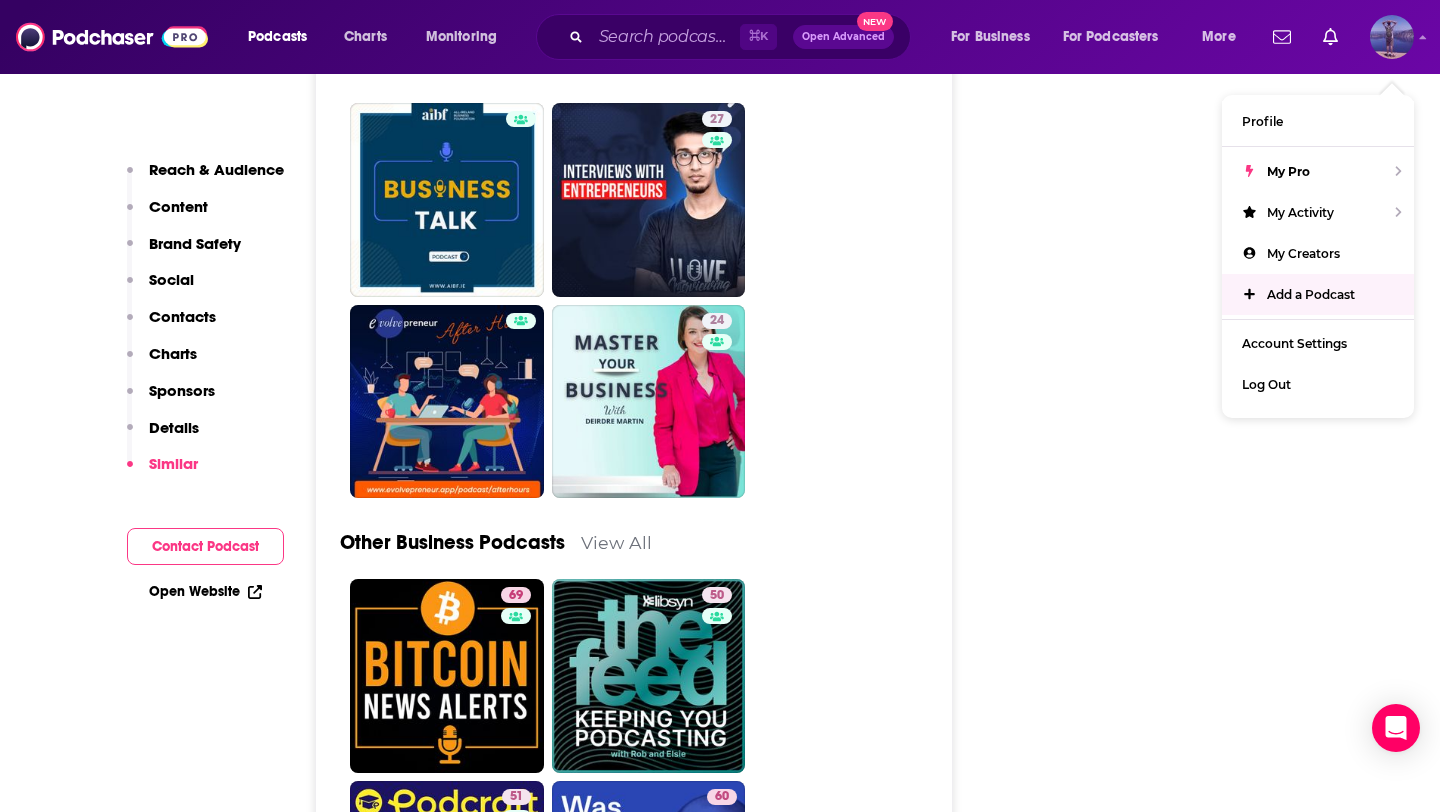scroll, scrollTop: 5473, scrollLeft: 0, axis: vertical 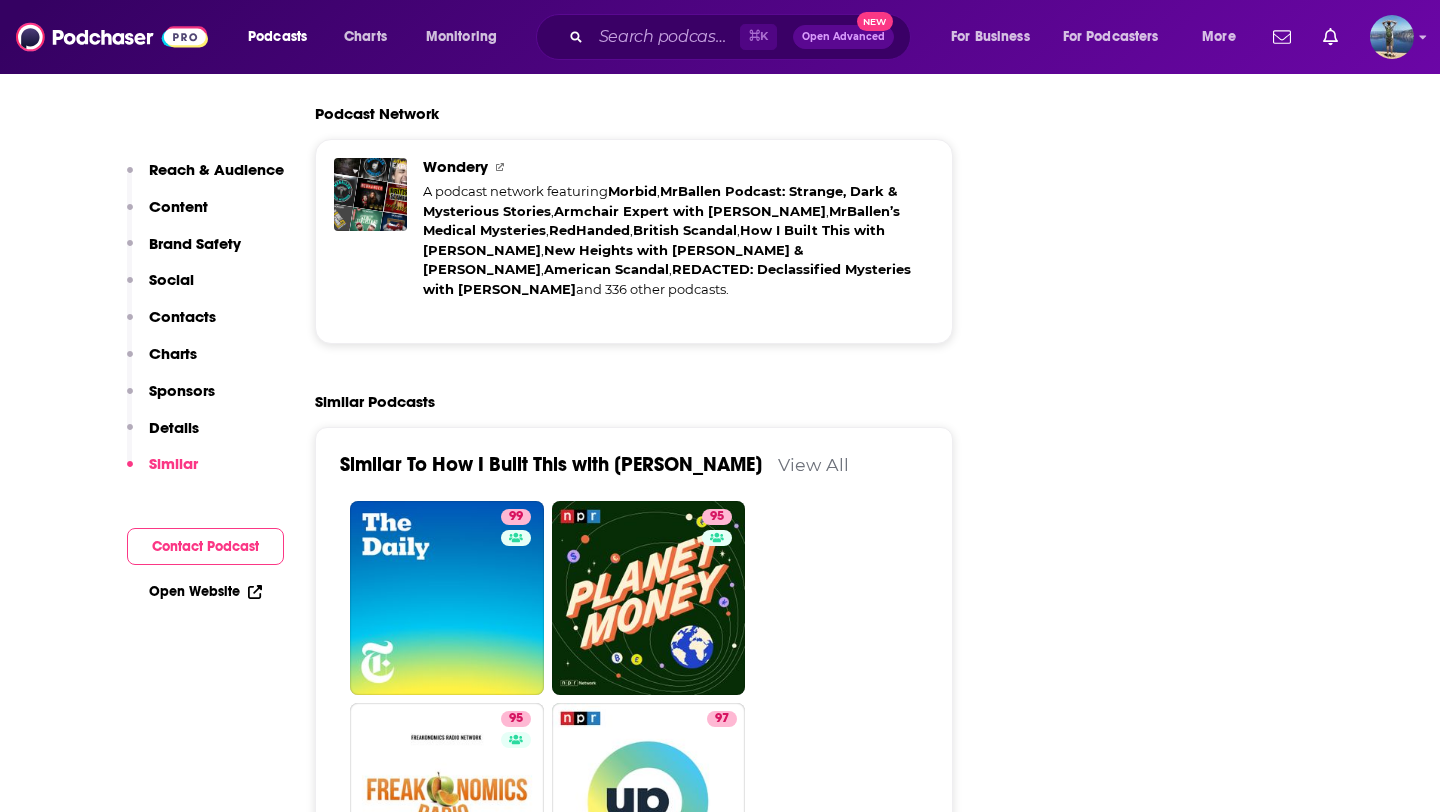 click on "View All" at bounding box center (813, 464) 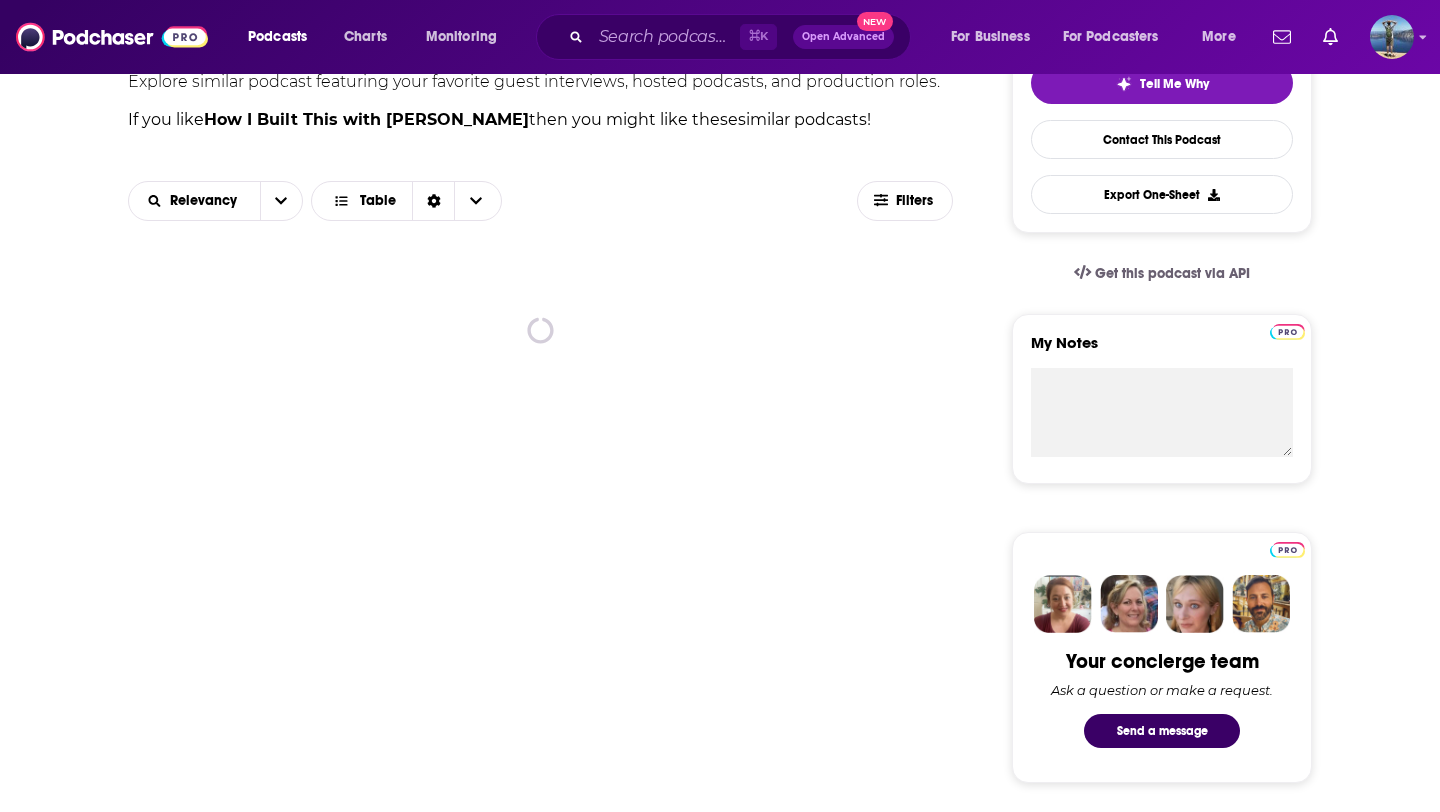 scroll, scrollTop: 504, scrollLeft: 0, axis: vertical 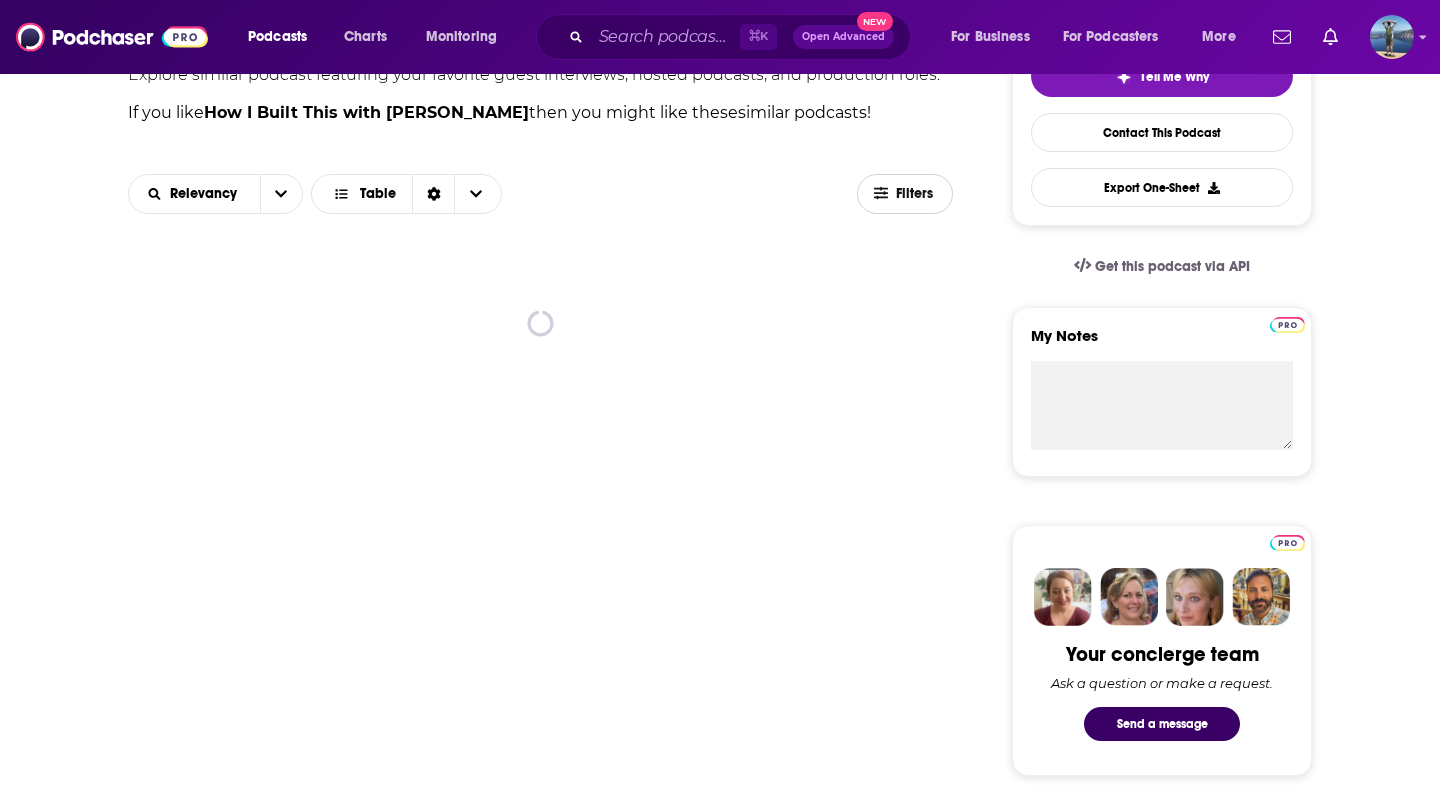 click on "Filters" at bounding box center (916, 194) 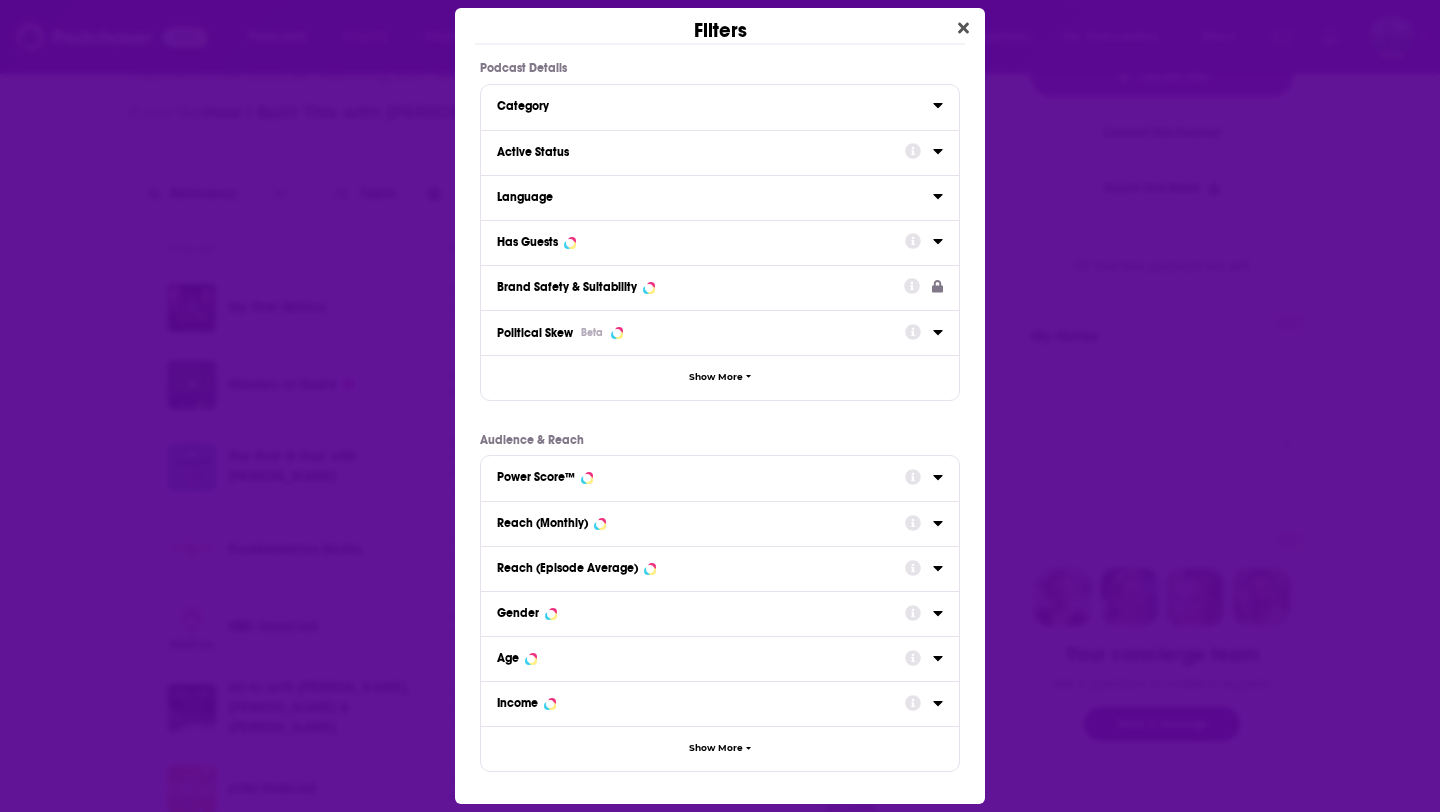 click at bounding box center [924, 151] 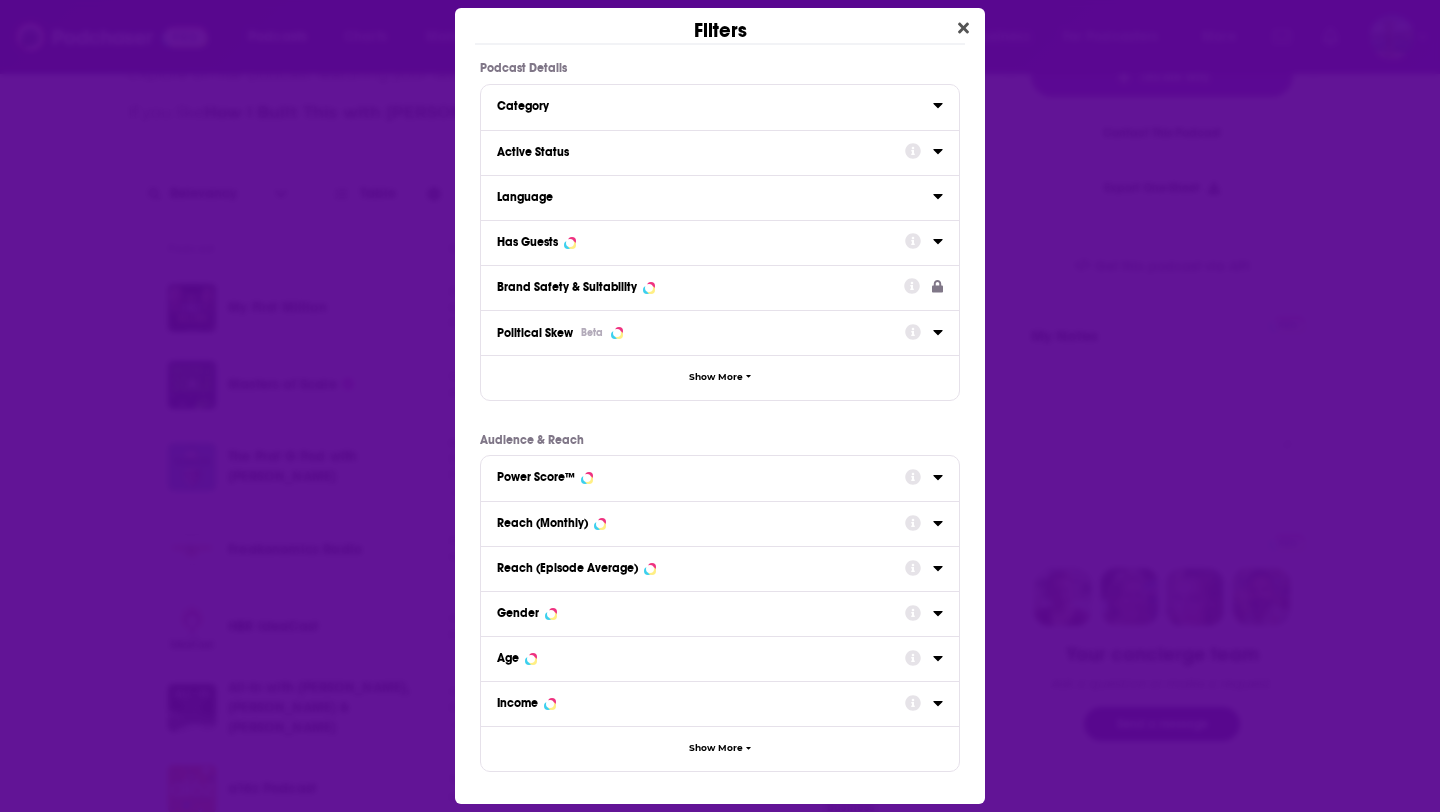 click 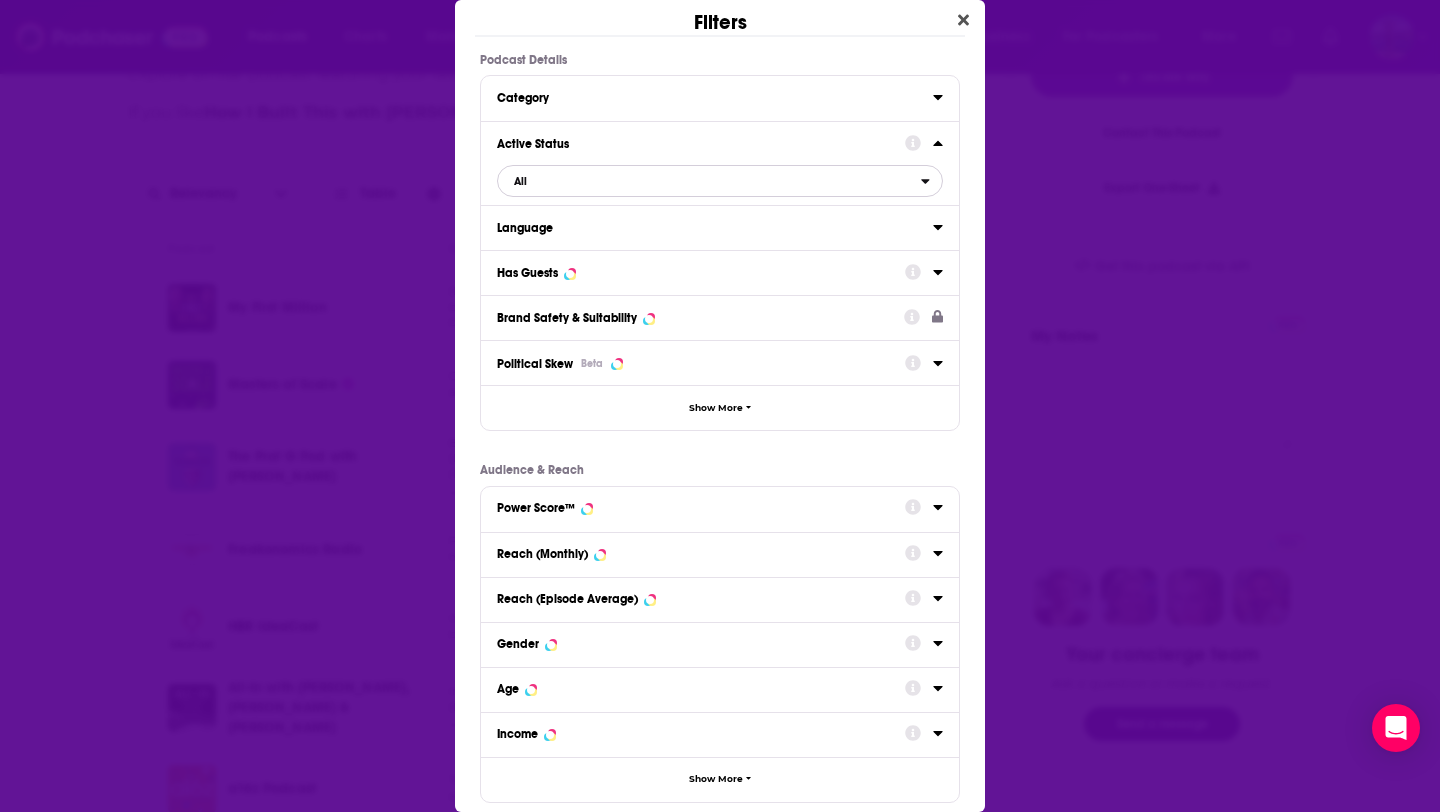 click on "All" at bounding box center (709, 181) 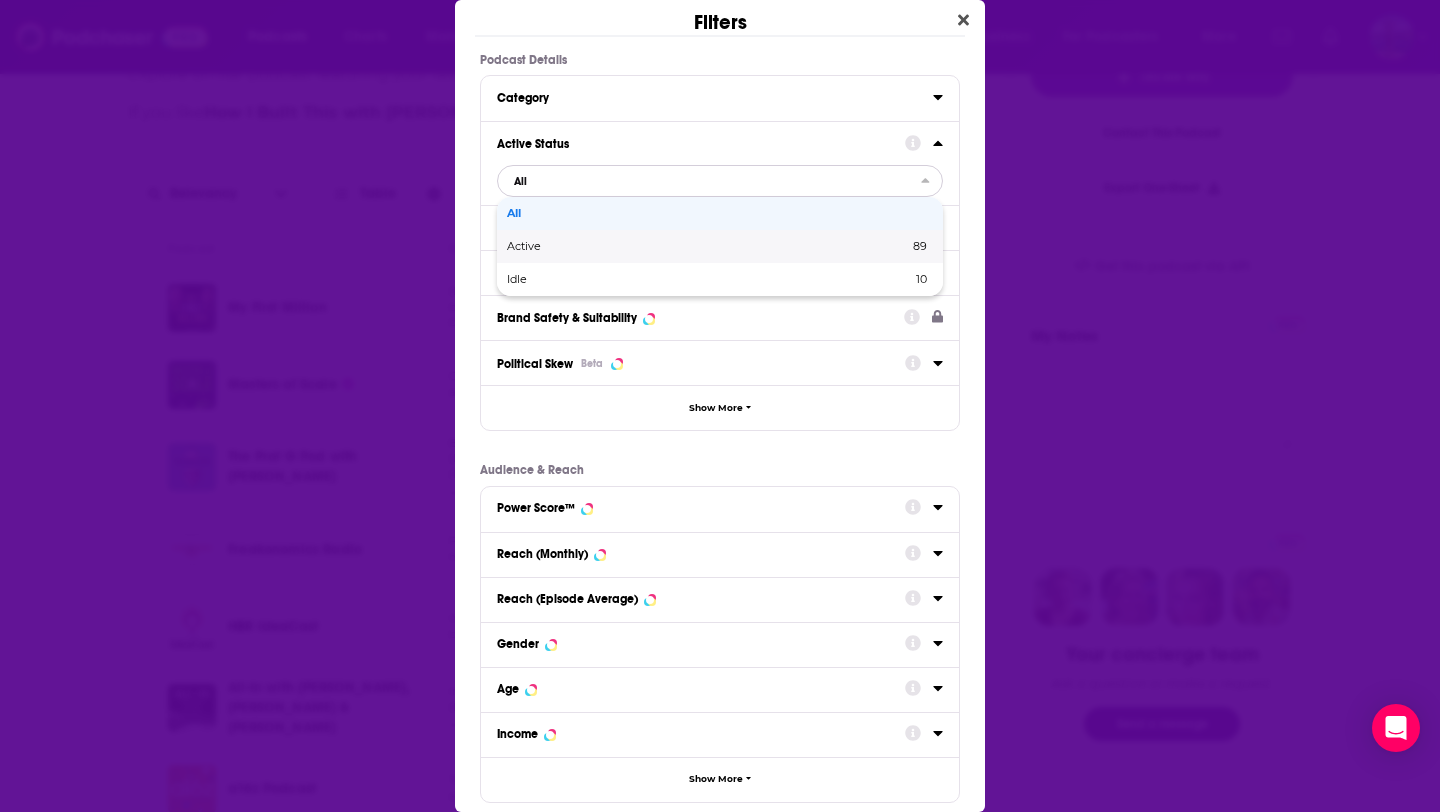 click on "Active" at bounding box center [616, 246] 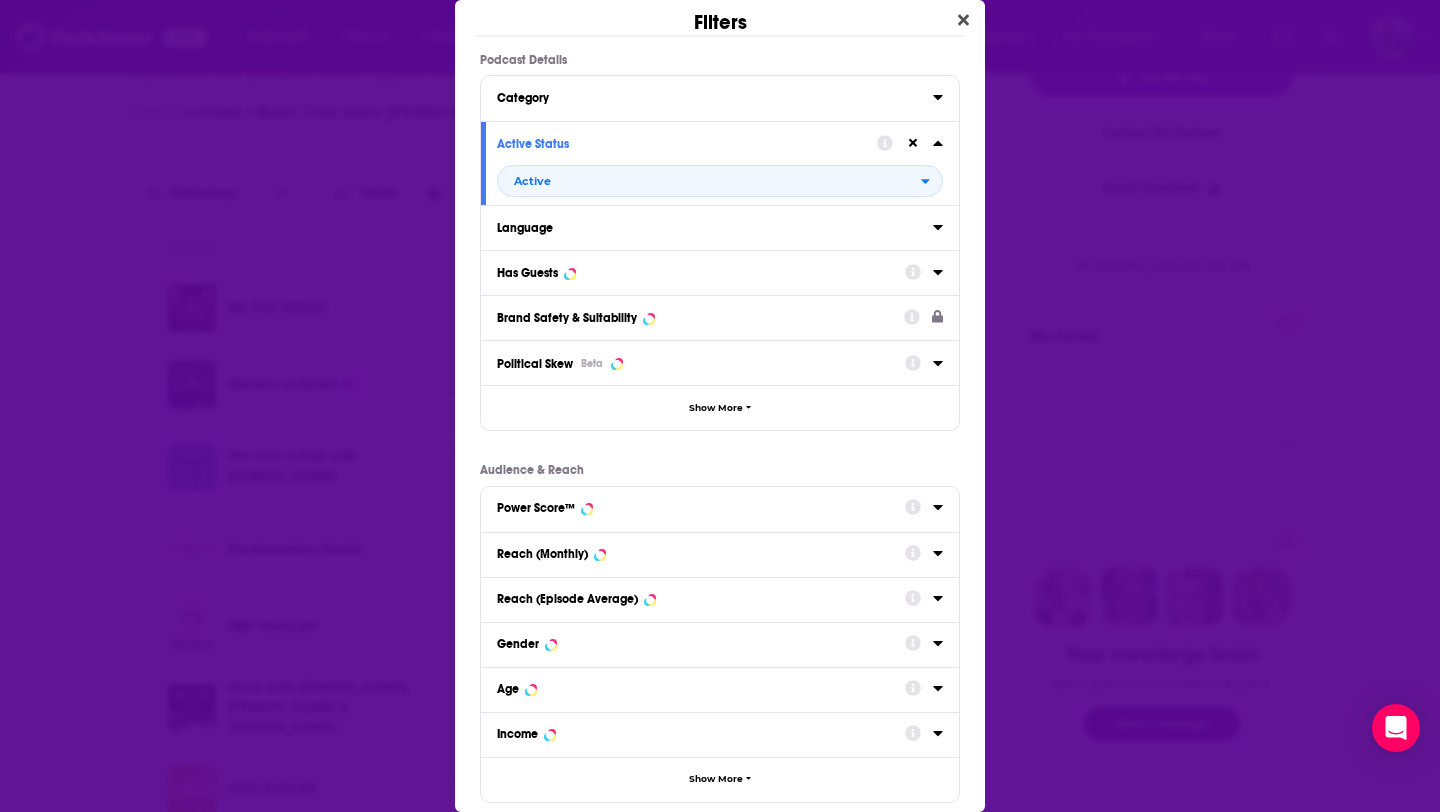 click 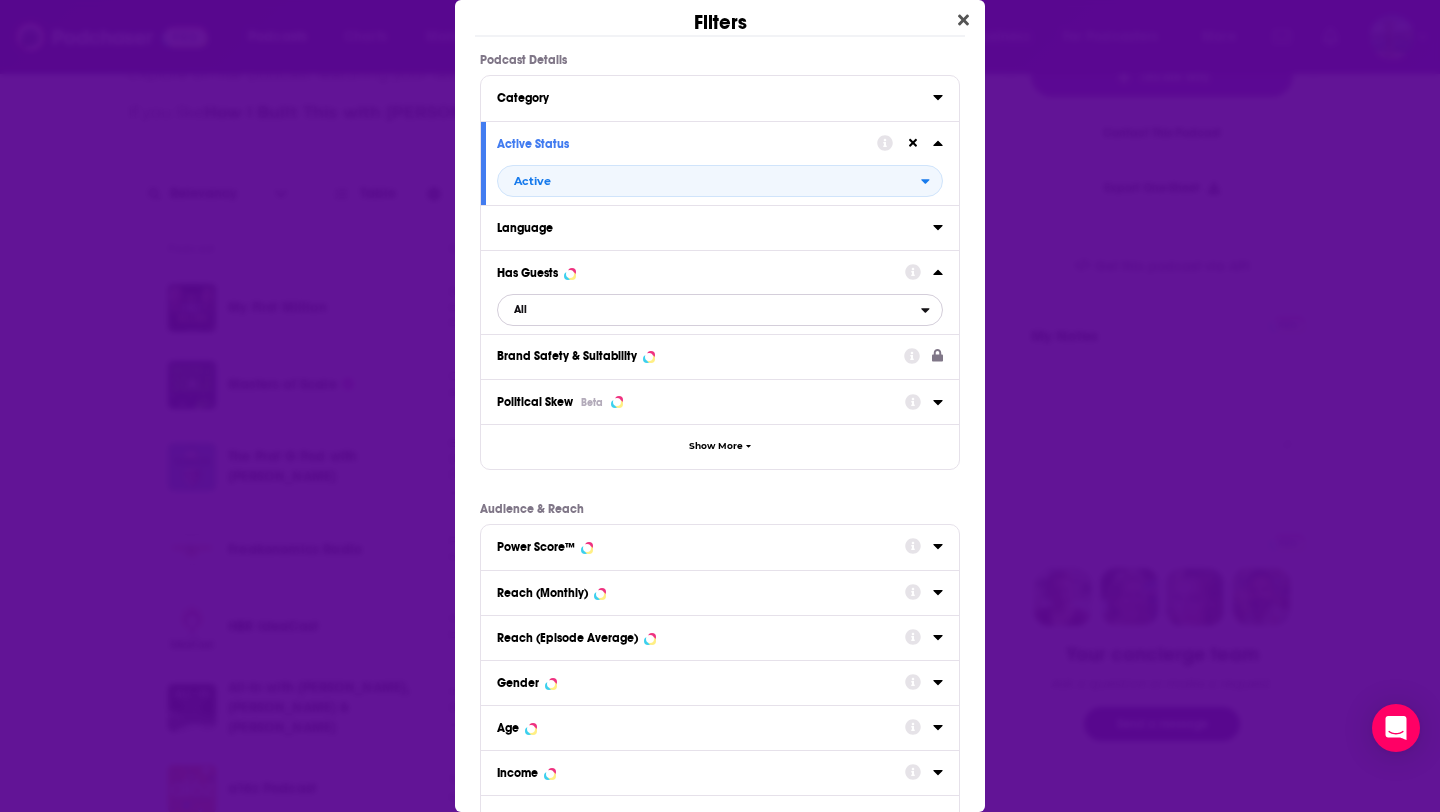click on "All" at bounding box center (709, 310) 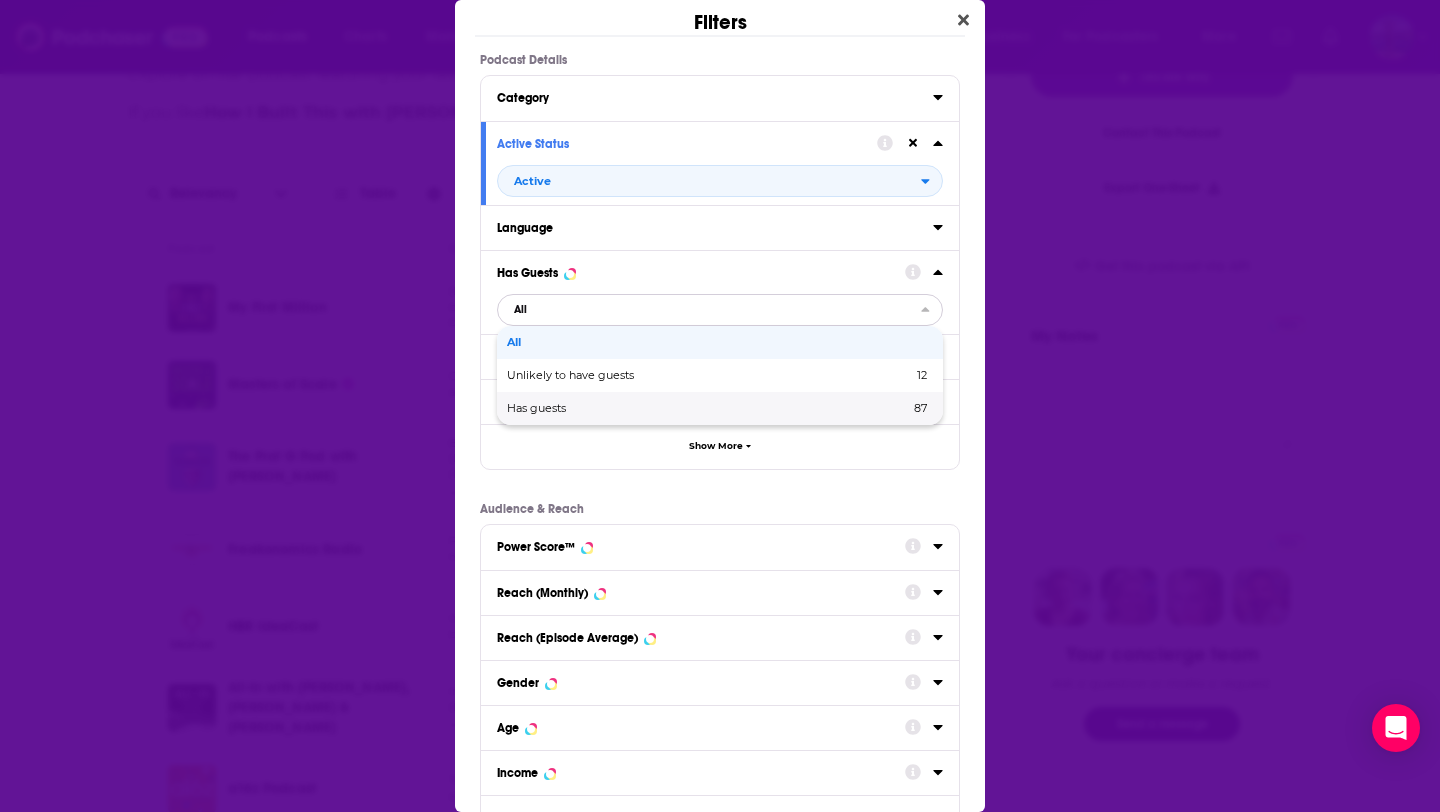 click on "Has guests" at bounding box center (622, 408) 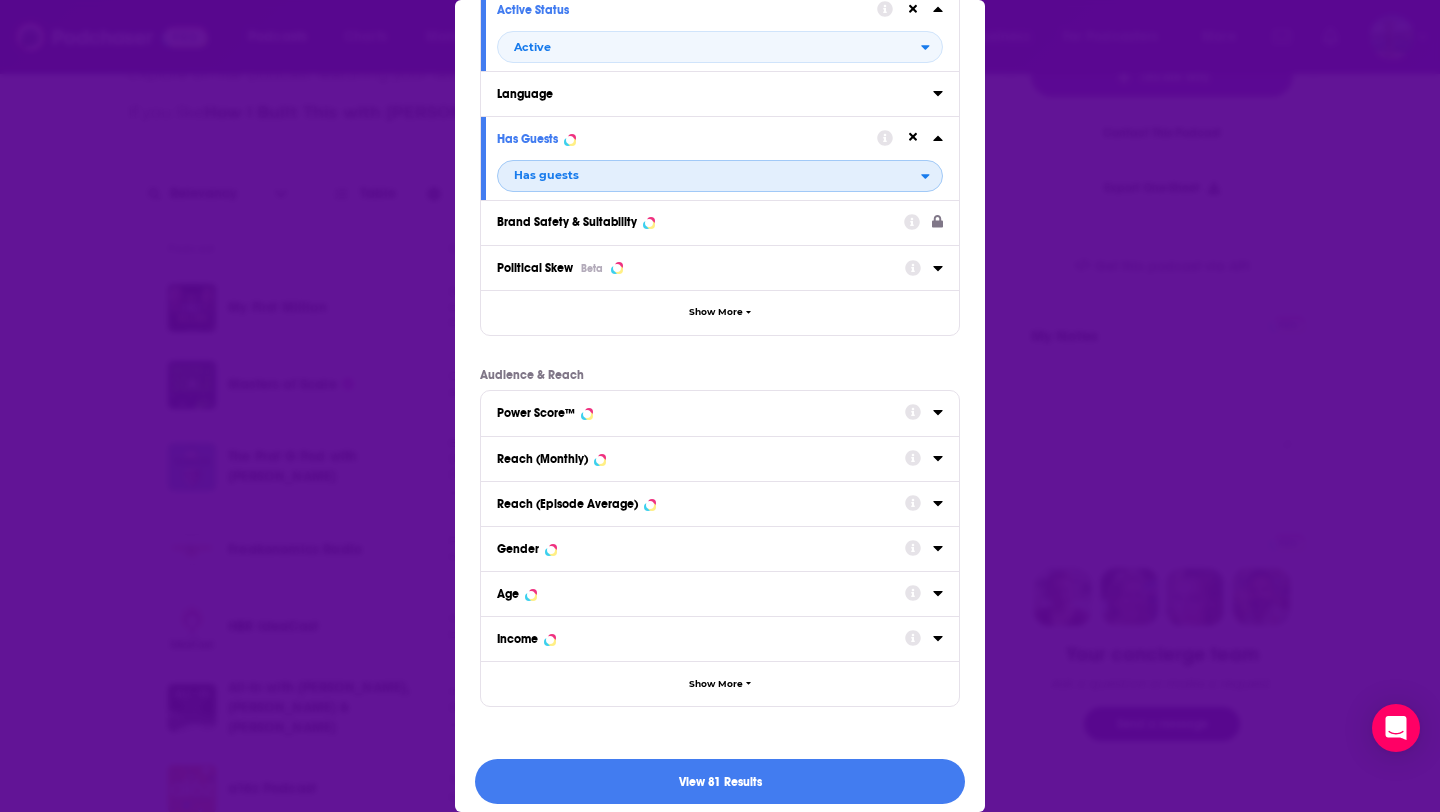scroll, scrollTop: 148, scrollLeft: 0, axis: vertical 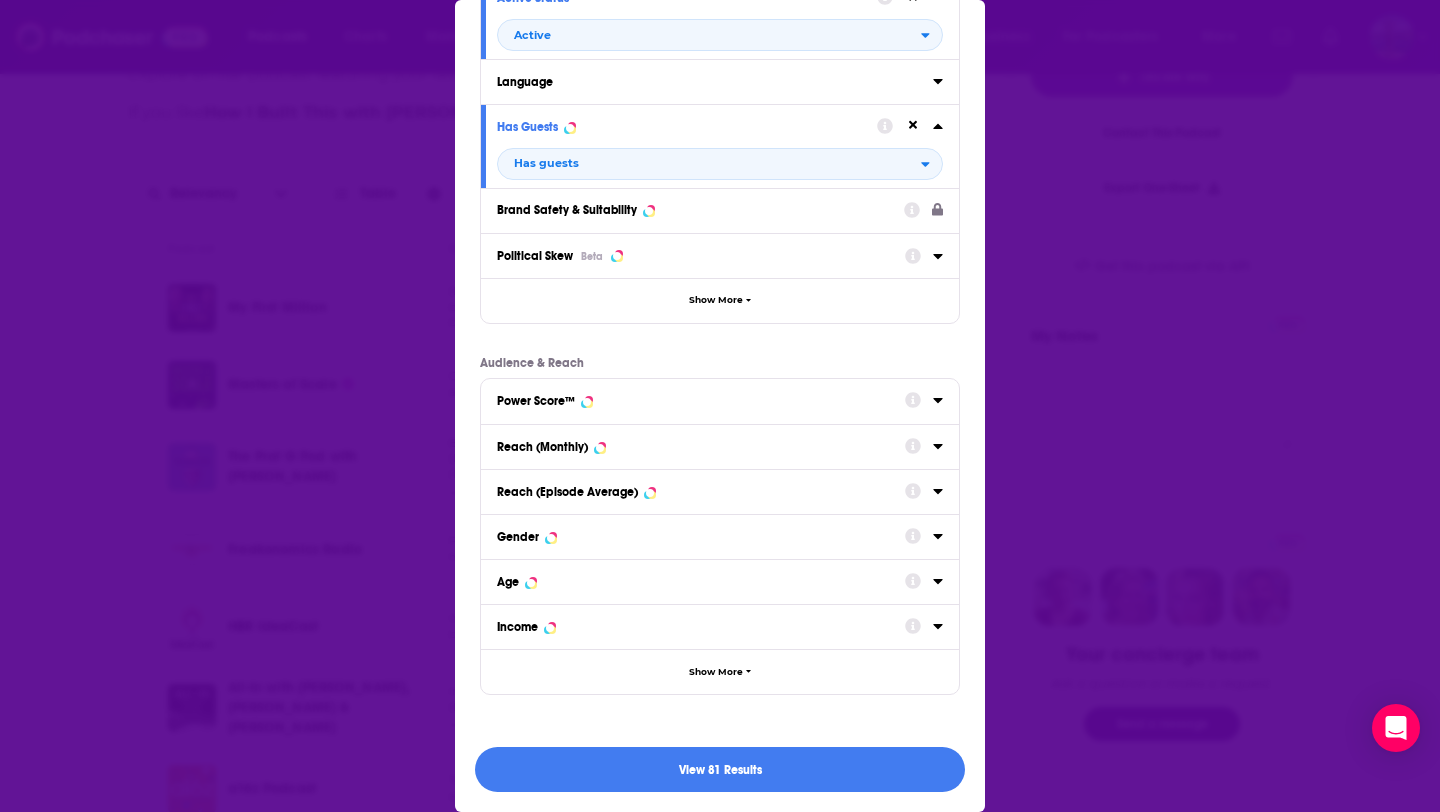 click at bounding box center (924, 445) 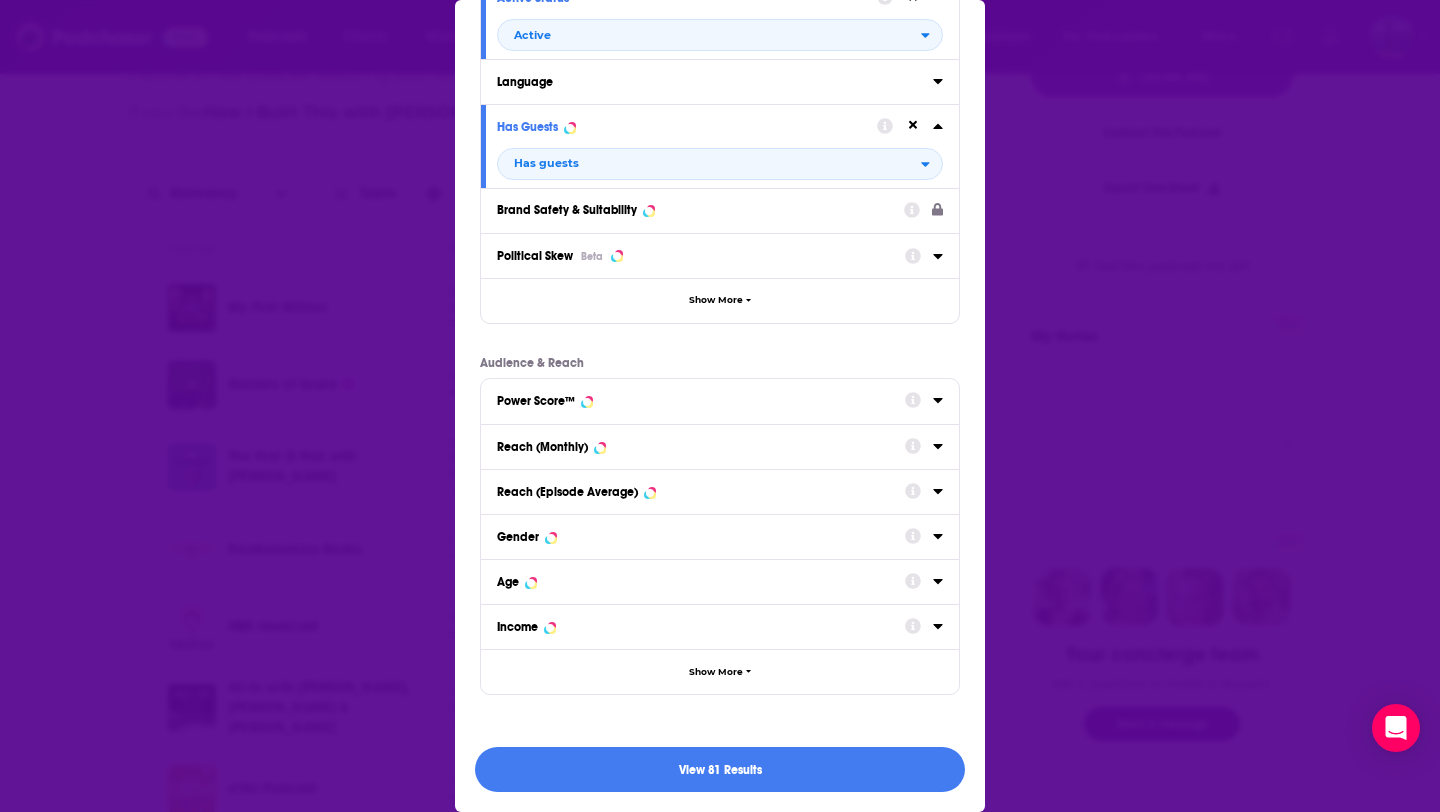 click 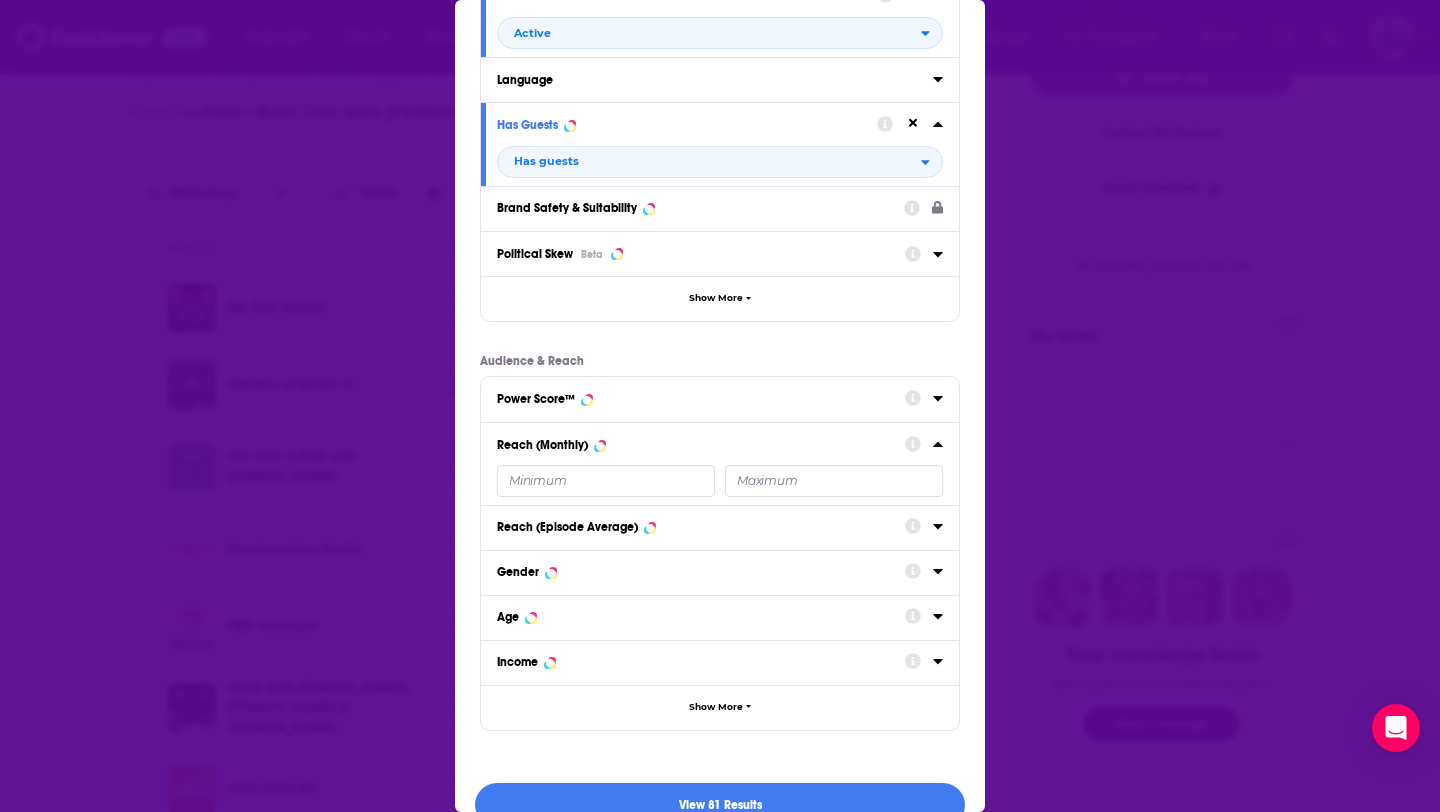 click at bounding box center (834, 481) 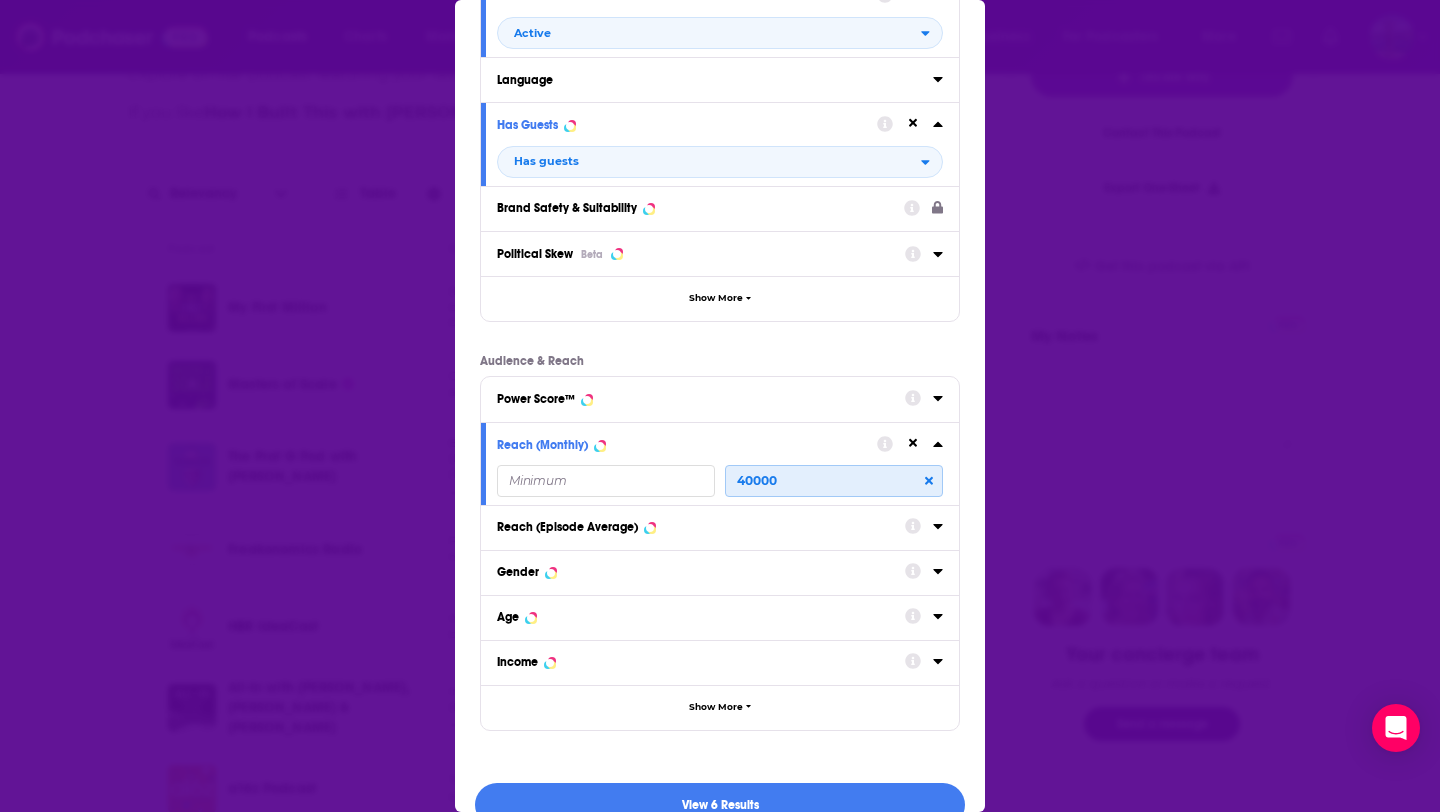 scroll, scrollTop: 186, scrollLeft: 0, axis: vertical 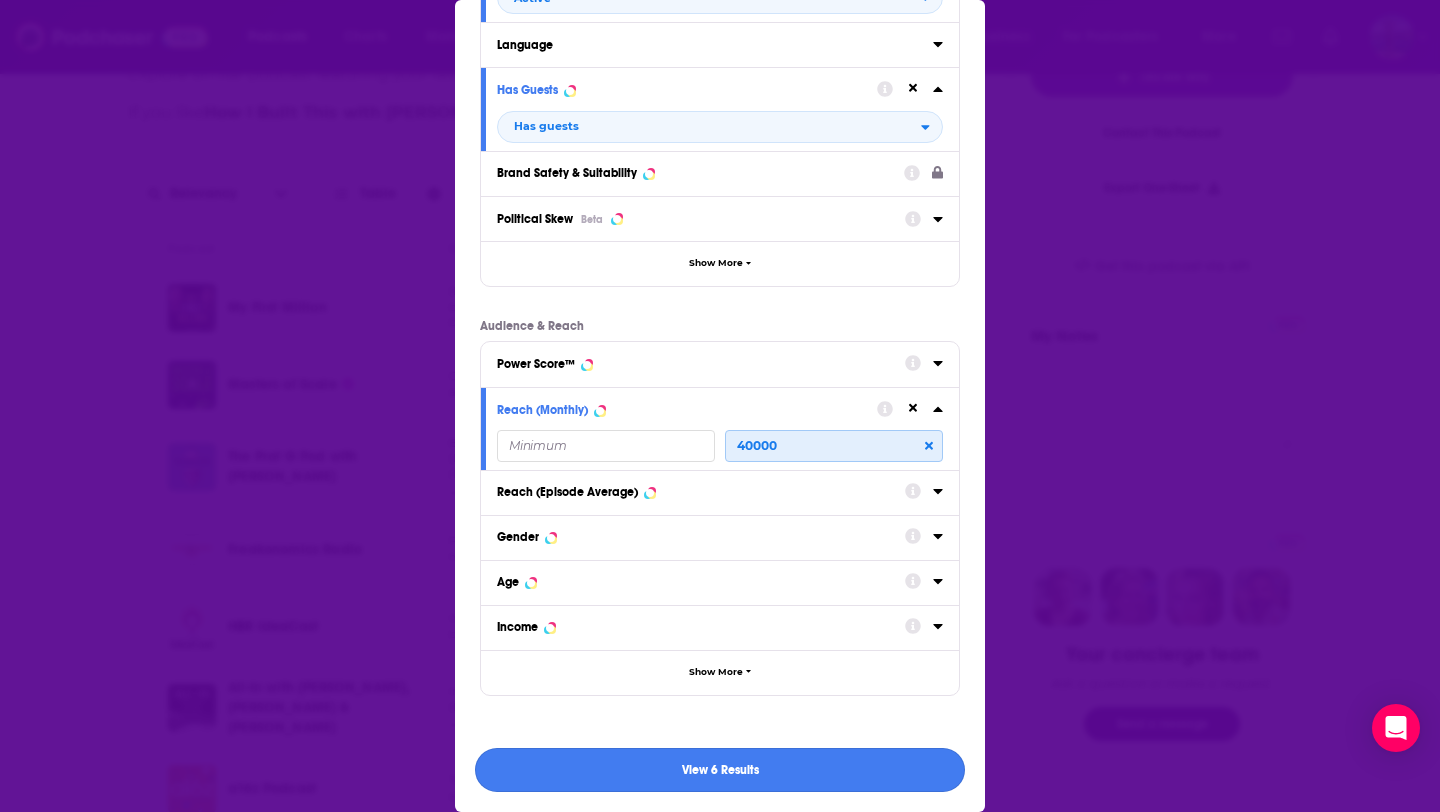 type on "40000" 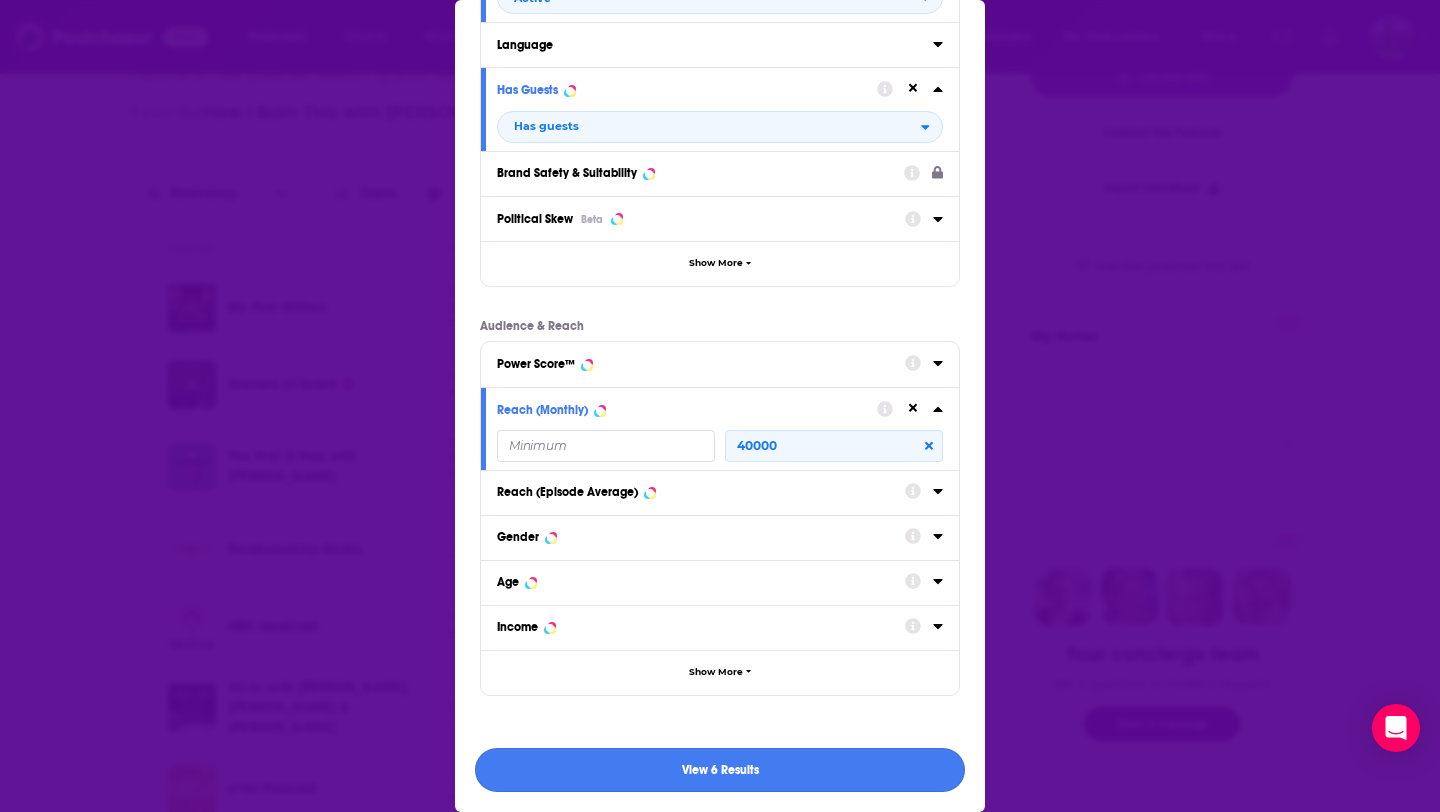 click on "View 6 Results" at bounding box center (720, 770) 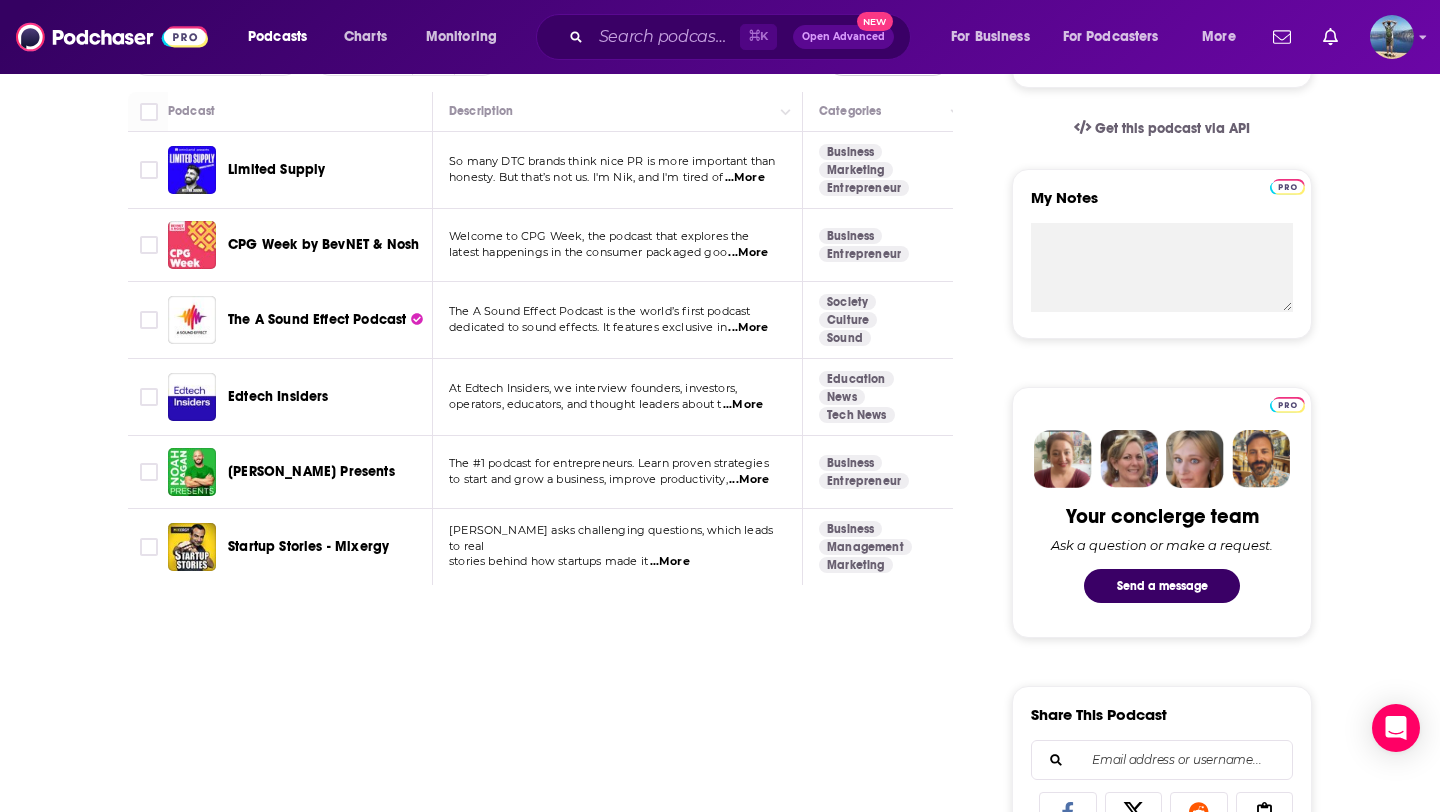 scroll, scrollTop: 0, scrollLeft: 0, axis: both 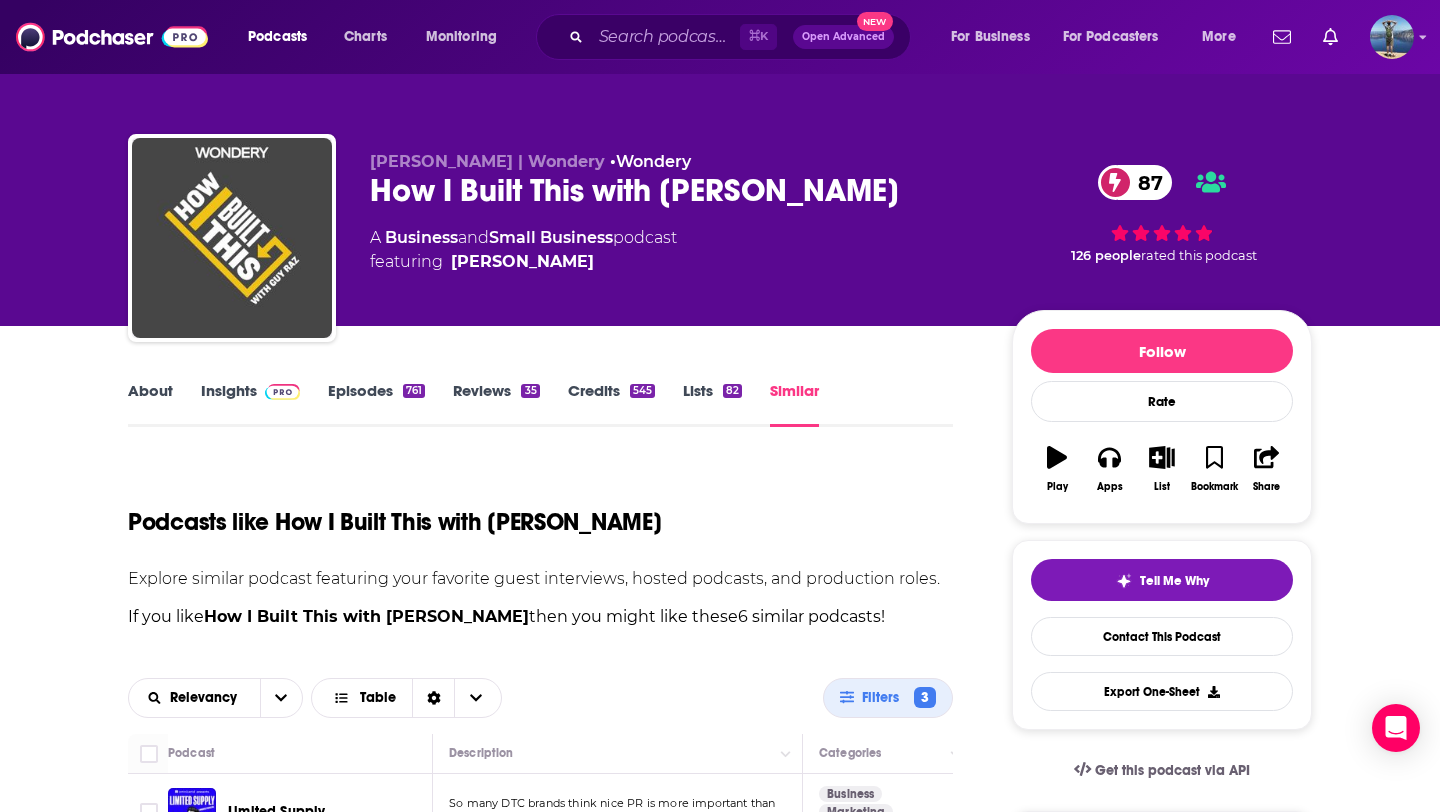click on "Small Business" 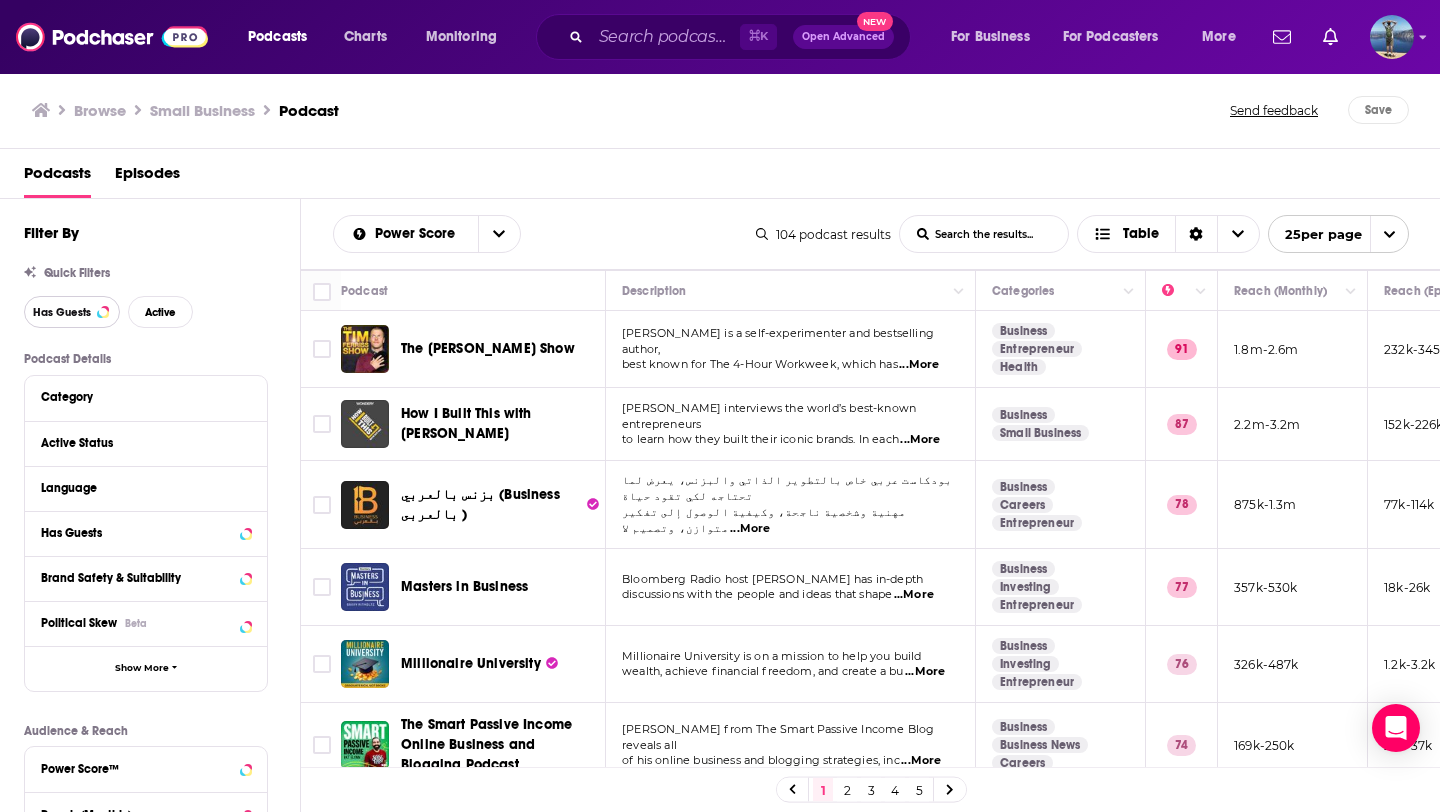 click on "Has Guests" at bounding box center [62, 312] 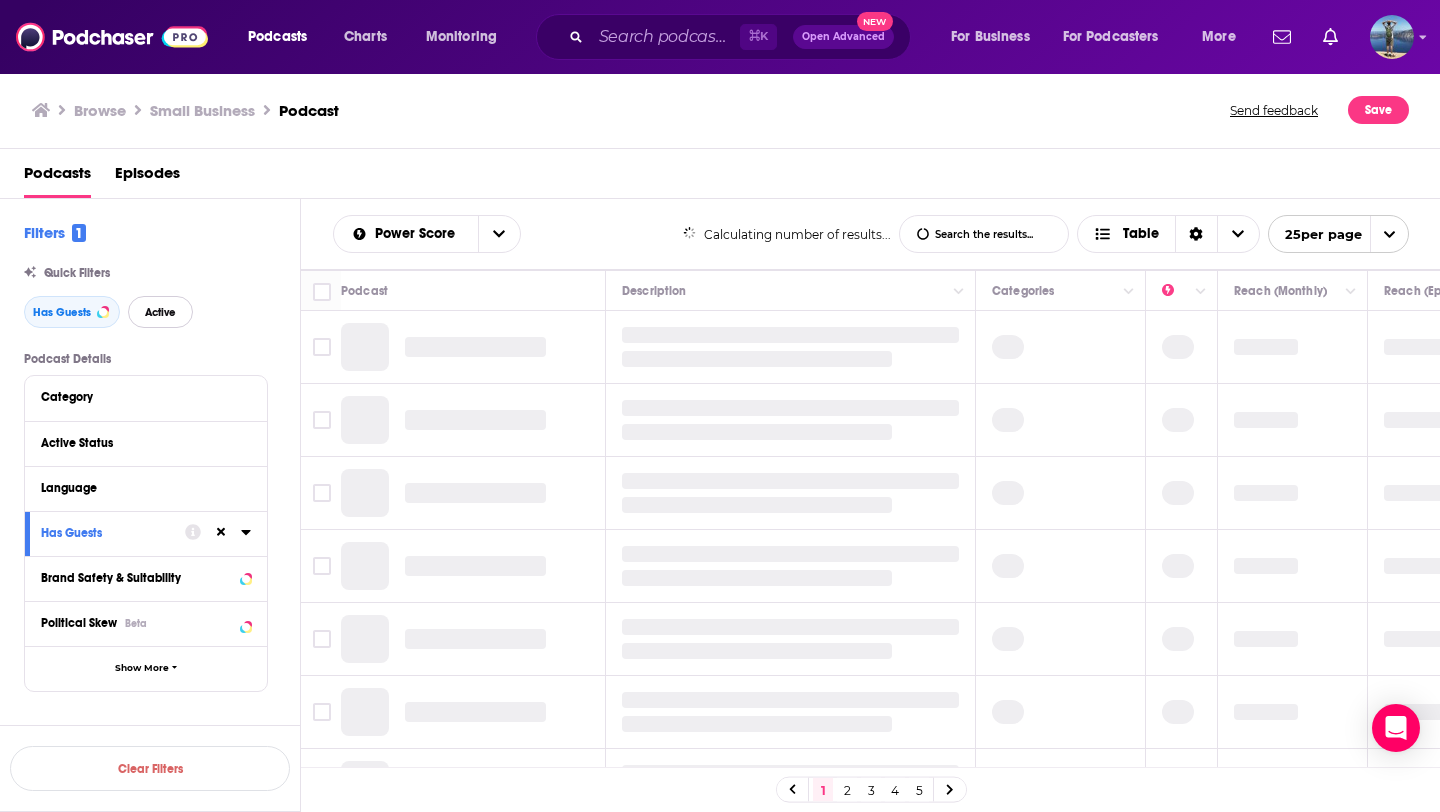 click on "Active" at bounding box center (160, 312) 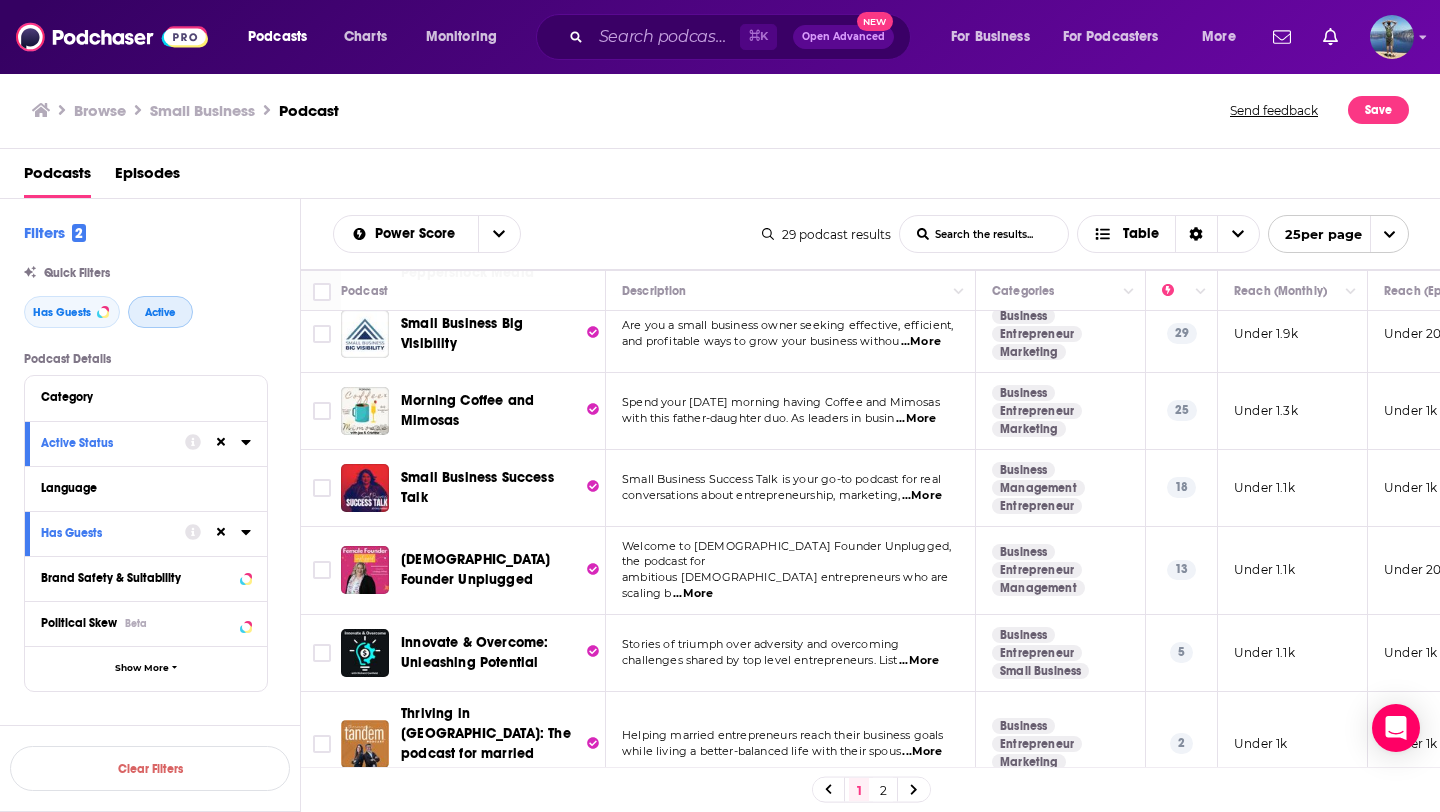 scroll, scrollTop: 1244, scrollLeft: 0, axis: vertical 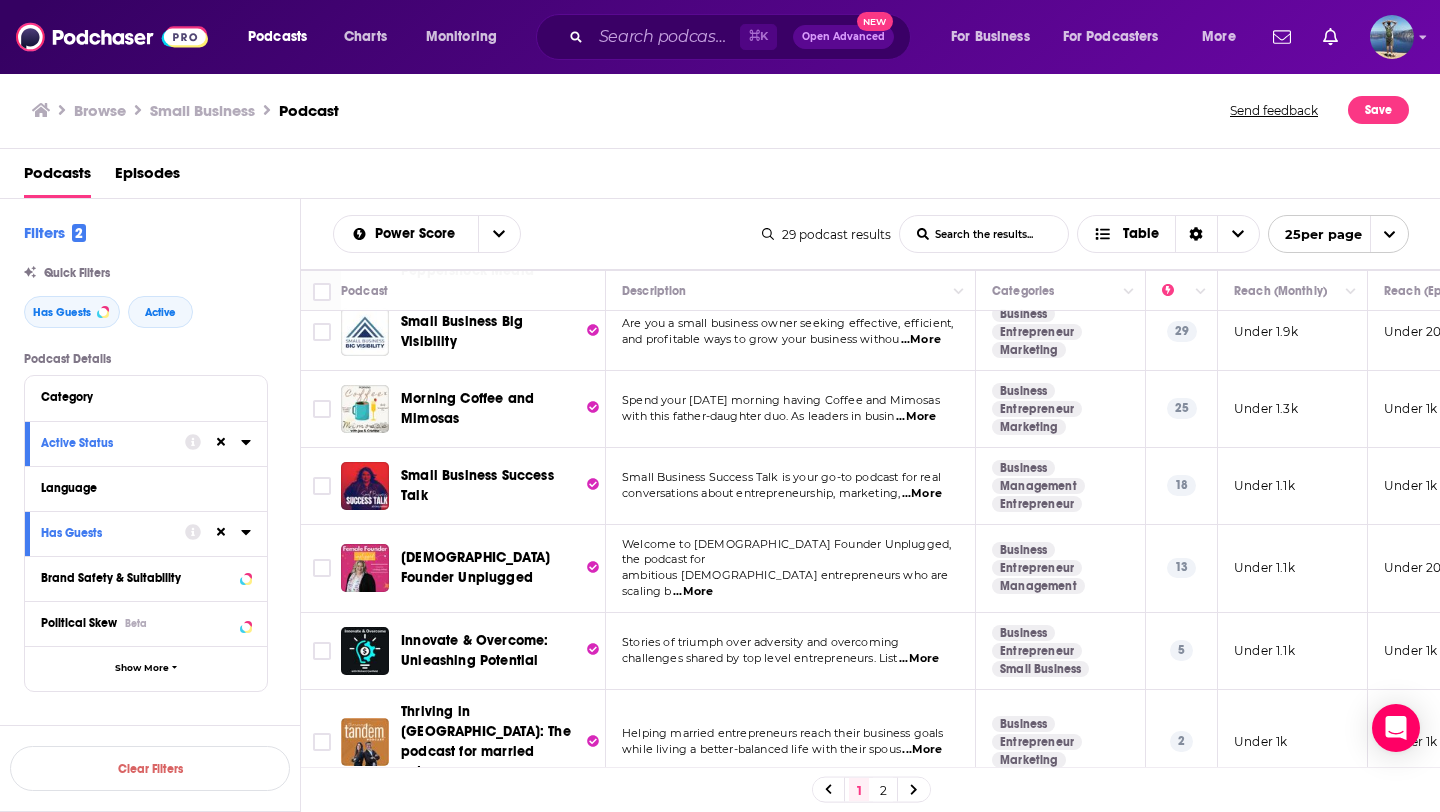 click on "...More" at bounding box center [922, 494] 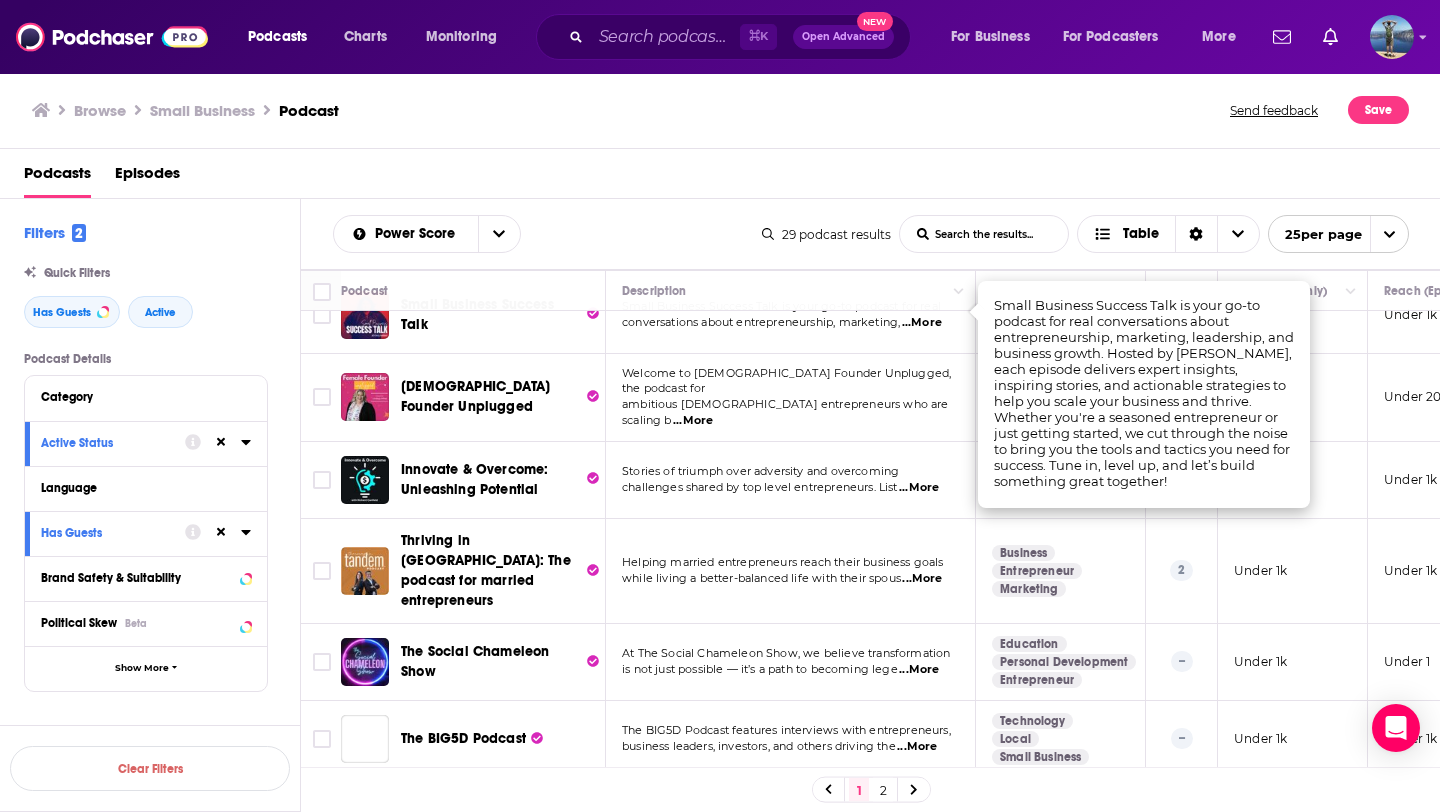 scroll, scrollTop: 1413, scrollLeft: 0, axis: vertical 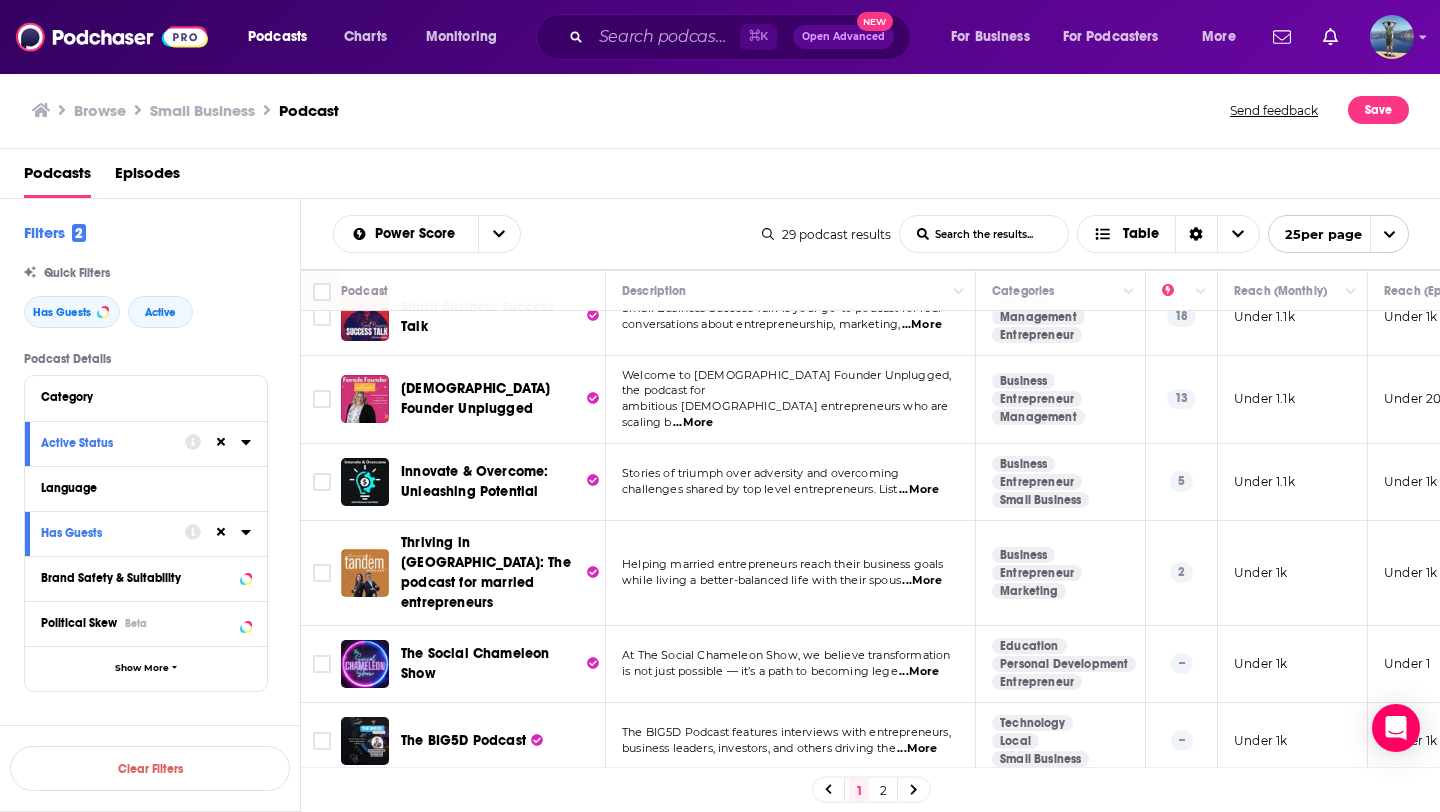 click on "while living a better-balanced life with their spous" at bounding box center [761, 580] 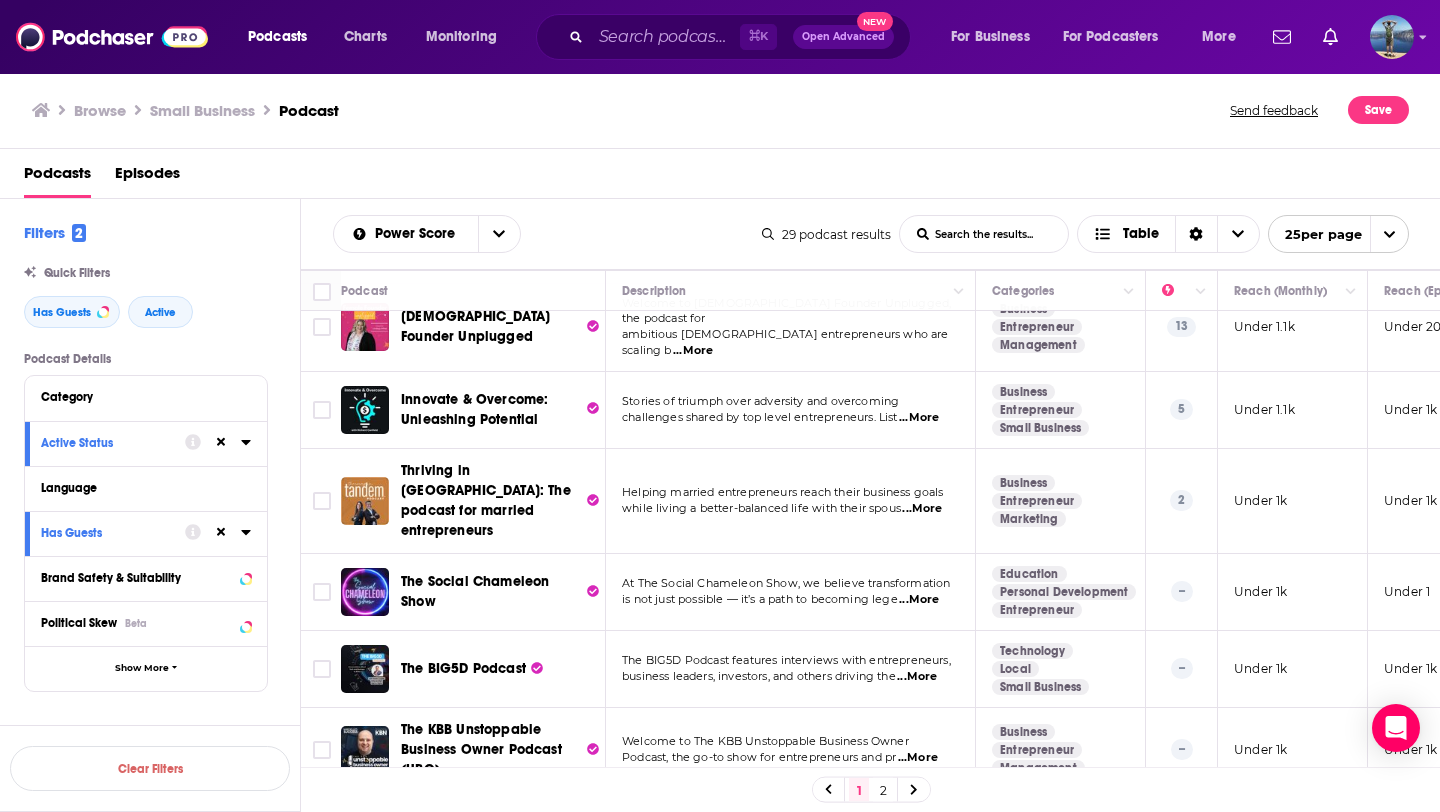 scroll, scrollTop: 1547, scrollLeft: 0, axis: vertical 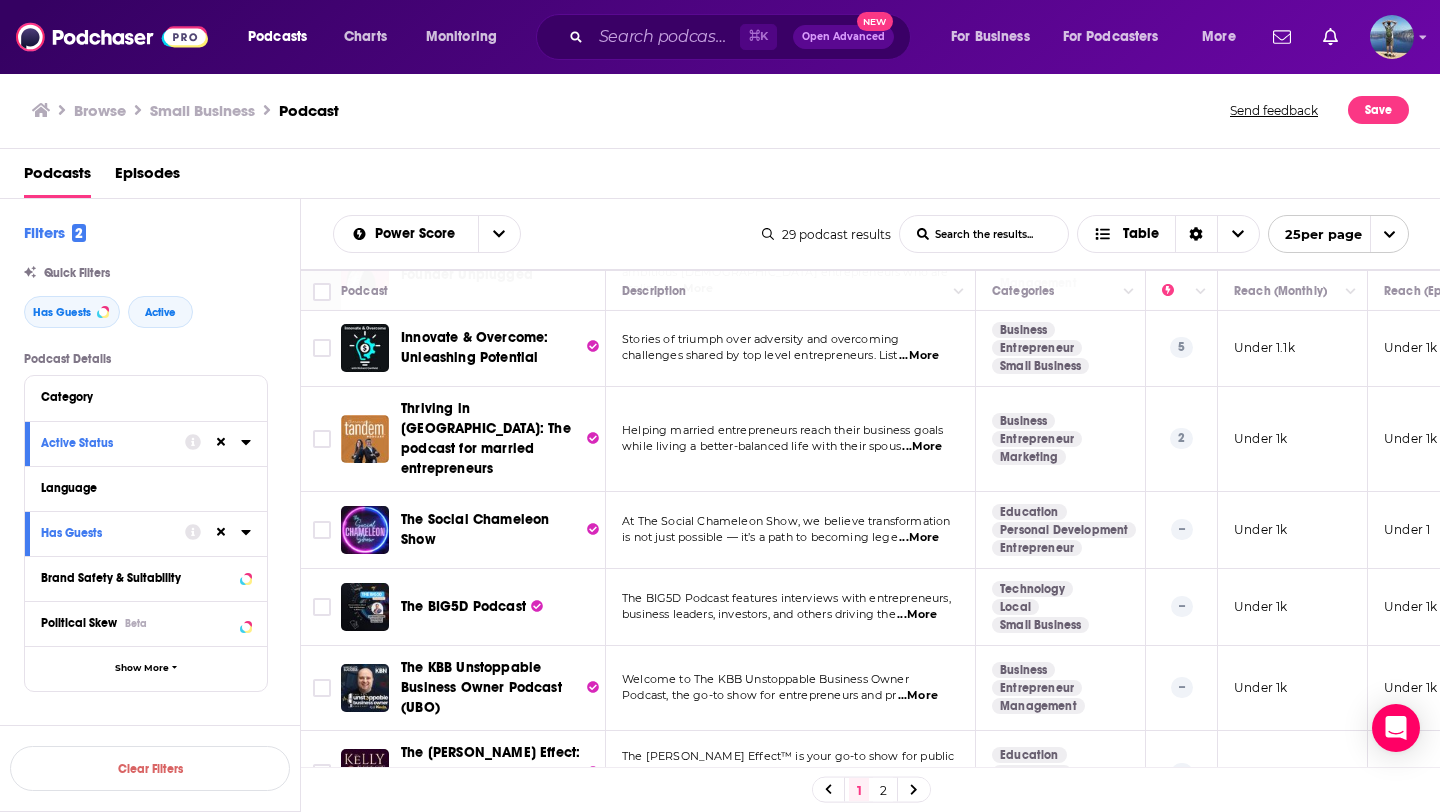 click on "2" at bounding box center [883, 790] 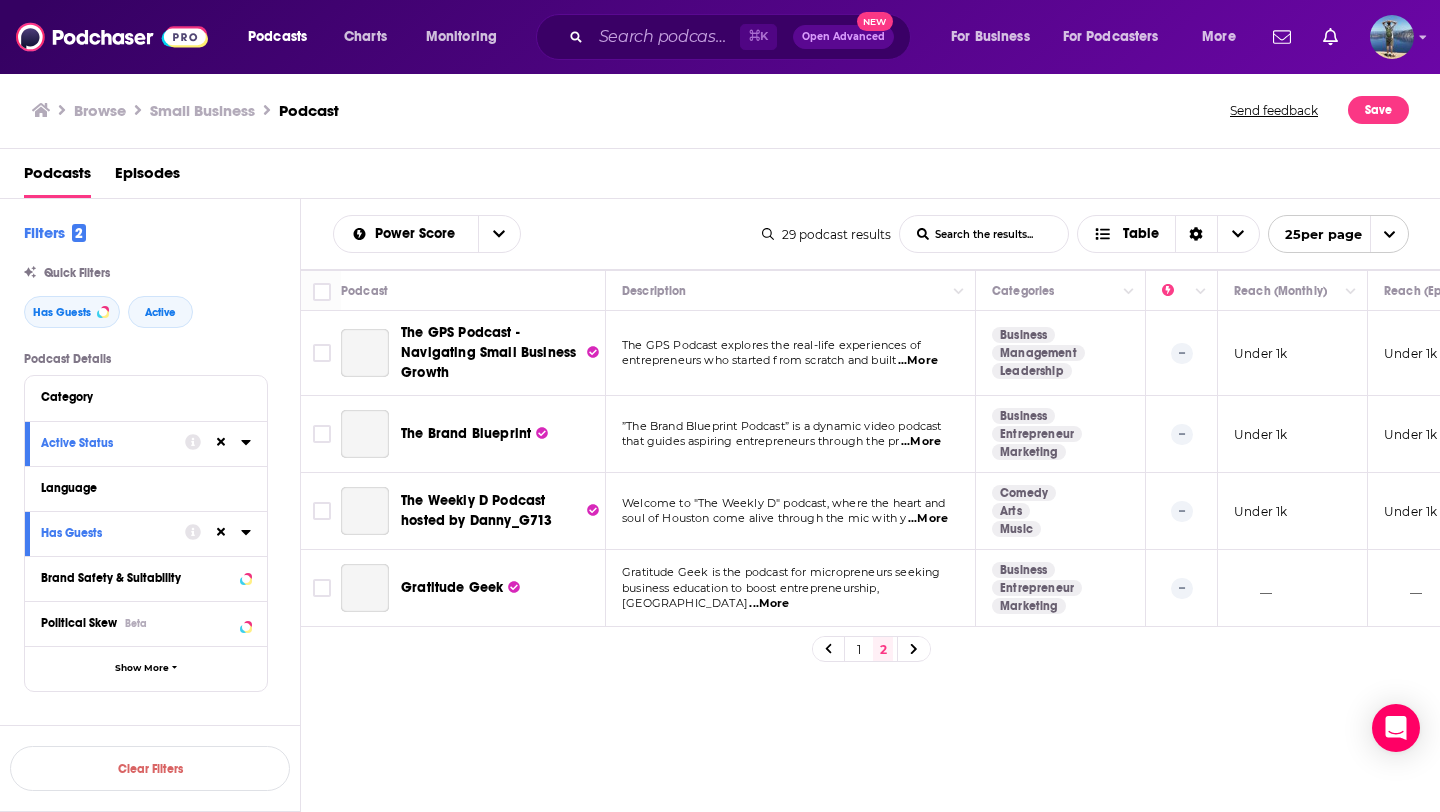 scroll, scrollTop: 0, scrollLeft: 0, axis: both 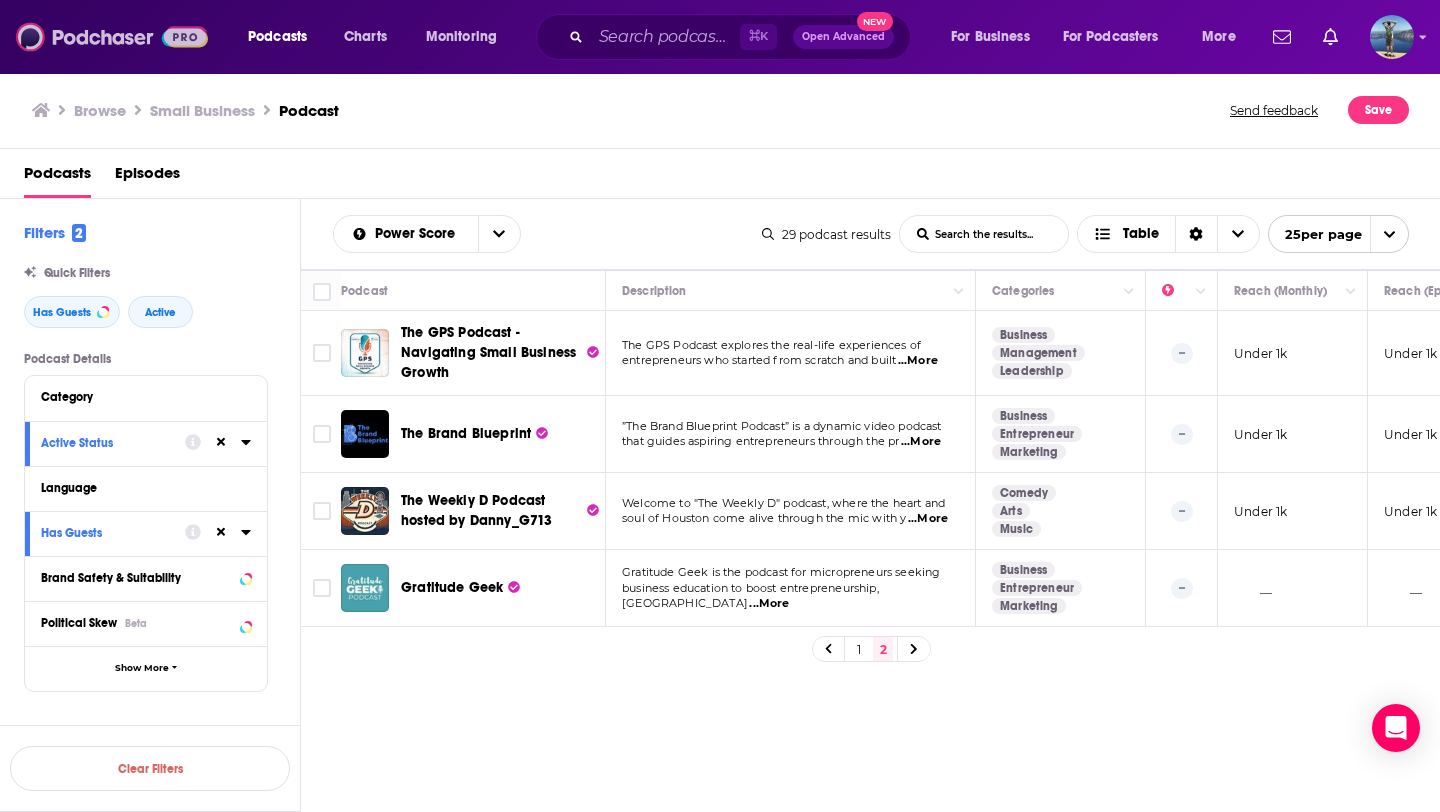 click at bounding box center [112, 37] 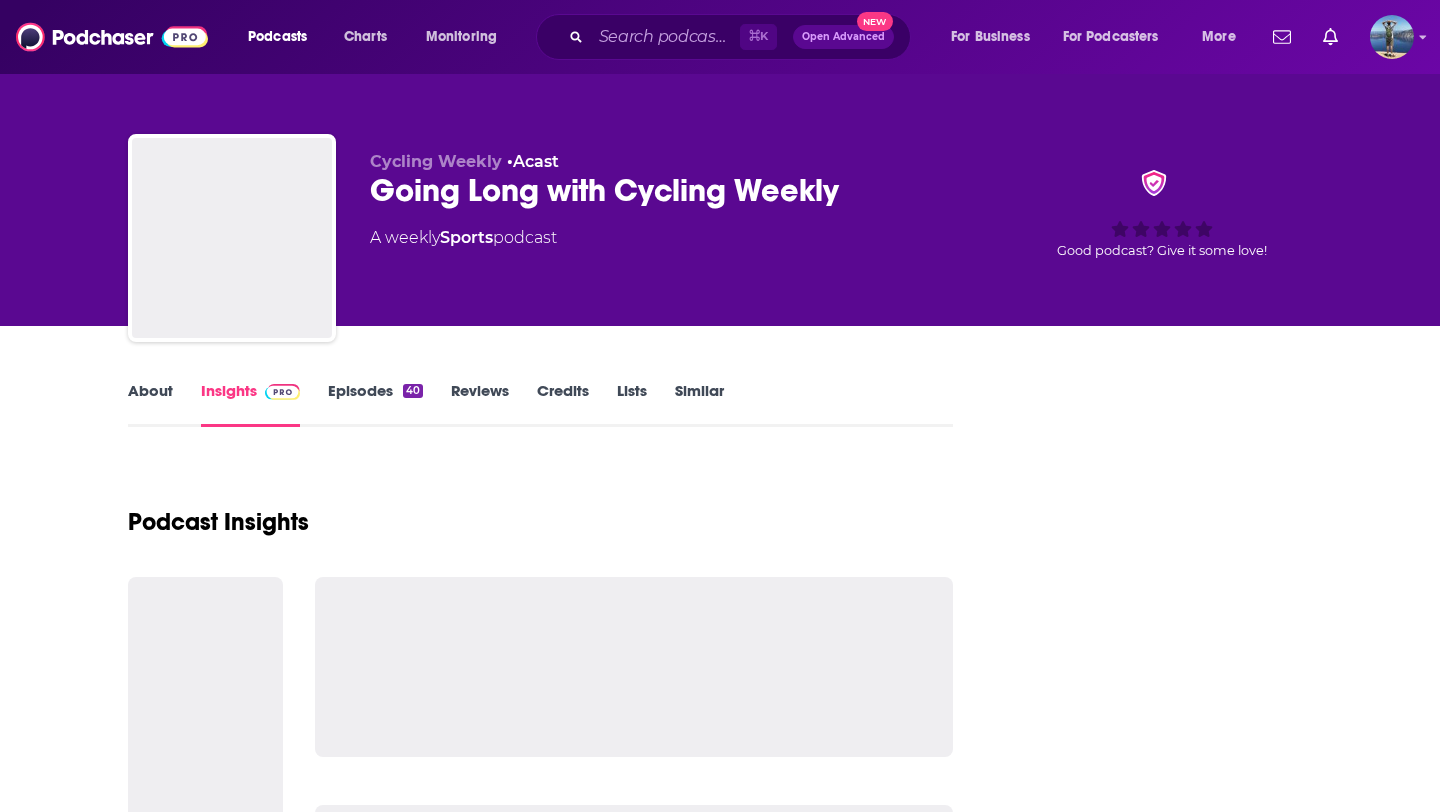 scroll, scrollTop: 0, scrollLeft: 0, axis: both 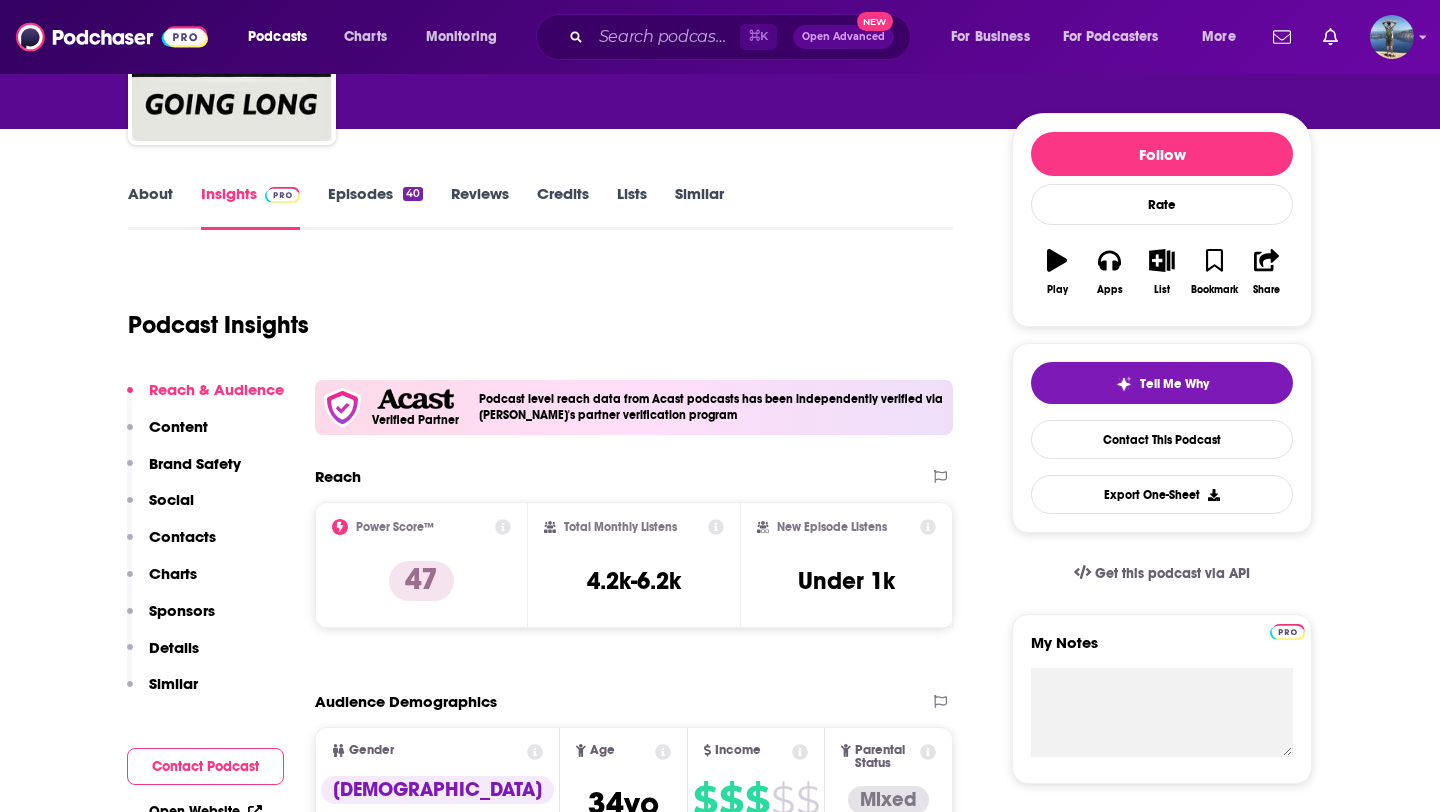 click on "Episodes 40" at bounding box center [375, 207] 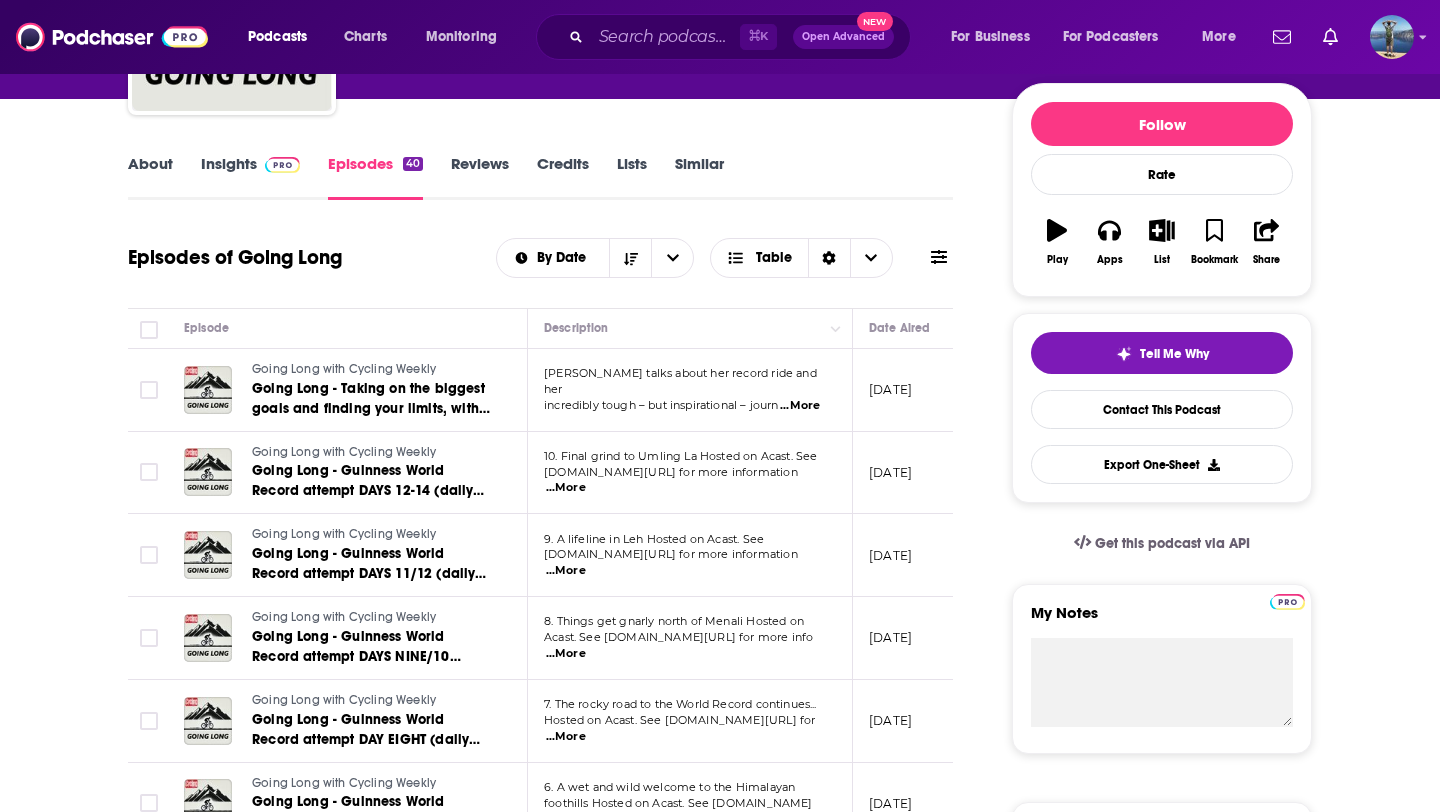 scroll, scrollTop: 0, scrollLeft: 0, axis: both 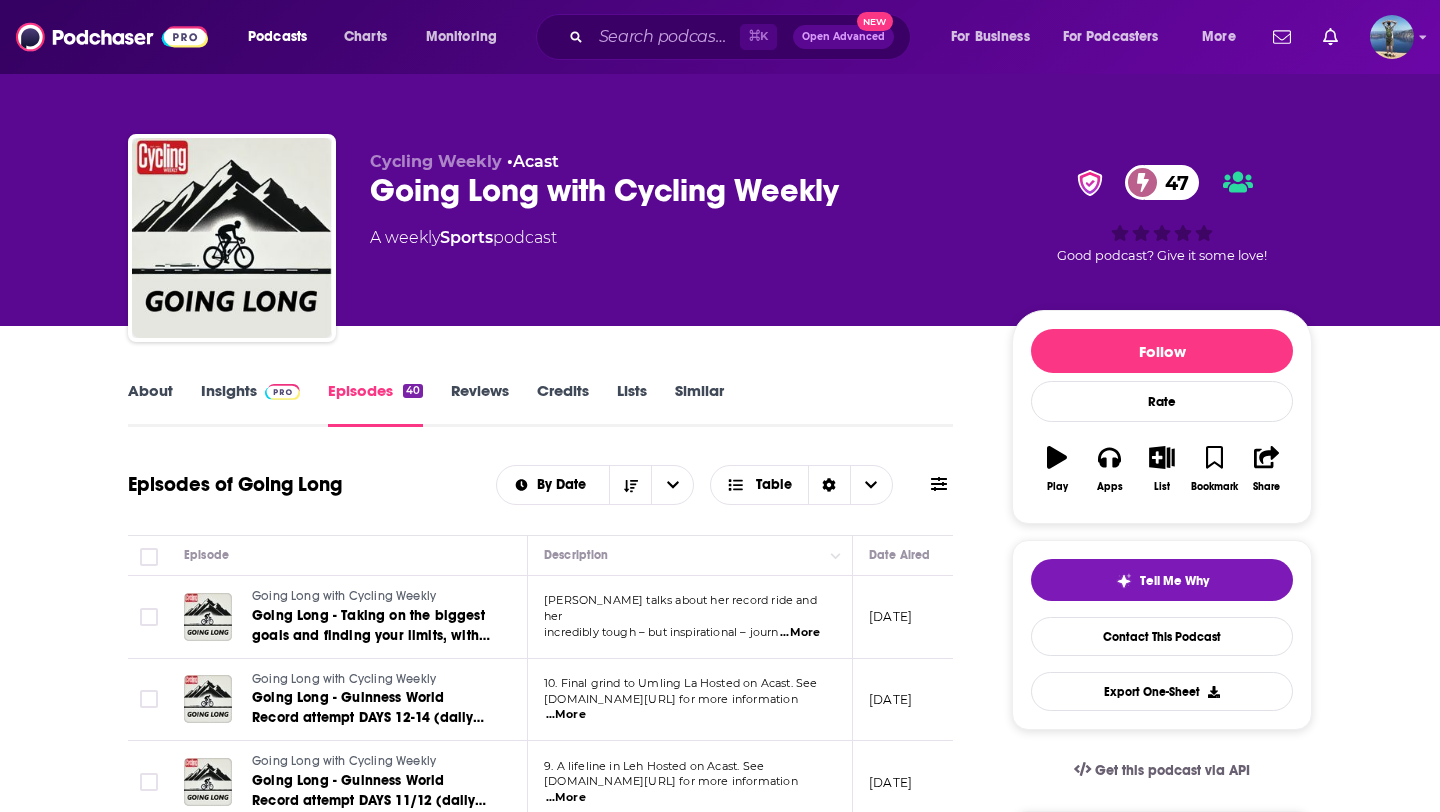 click on "About Insights Episodes 40 Reviews Credits Lists Similar Episodes of Going Long By Date Table Episode Description Date Aired Reach Episode Guests Length Going Long with Cycling Weekly Going Long - Taking on the biggest goals and finding your limits, with new JOGLEJOG record holder Sarah Ruggins Sarah talks about her record ride and her incredibly tough – but inspirational – journ  ...More June 30, 2025 Under 2.2k -- 1:00:29 s Going Long with Cycling Weekly Going Long - Guinness World Record attempt DAYS 12-14 (daily updates): we follow James Benson King's ride from sea level to the highest road in the world 10. Final grind to Umling La Hosted on Acast. See acast.com/privacy for more information  ...More June 23, 2025 Under 1.7k -- 50:30 s Going Long with Cycling Weekly Going Long - Guinness World Record attempt DAYS 11/12 (daily updates): we follow James Benson King's ride from sea level to the highest road in the world 9. A lifeline in Leh  Hosted on Acast. See acast.com/privacy for more information -- s" at bounding box center (720, 1664) 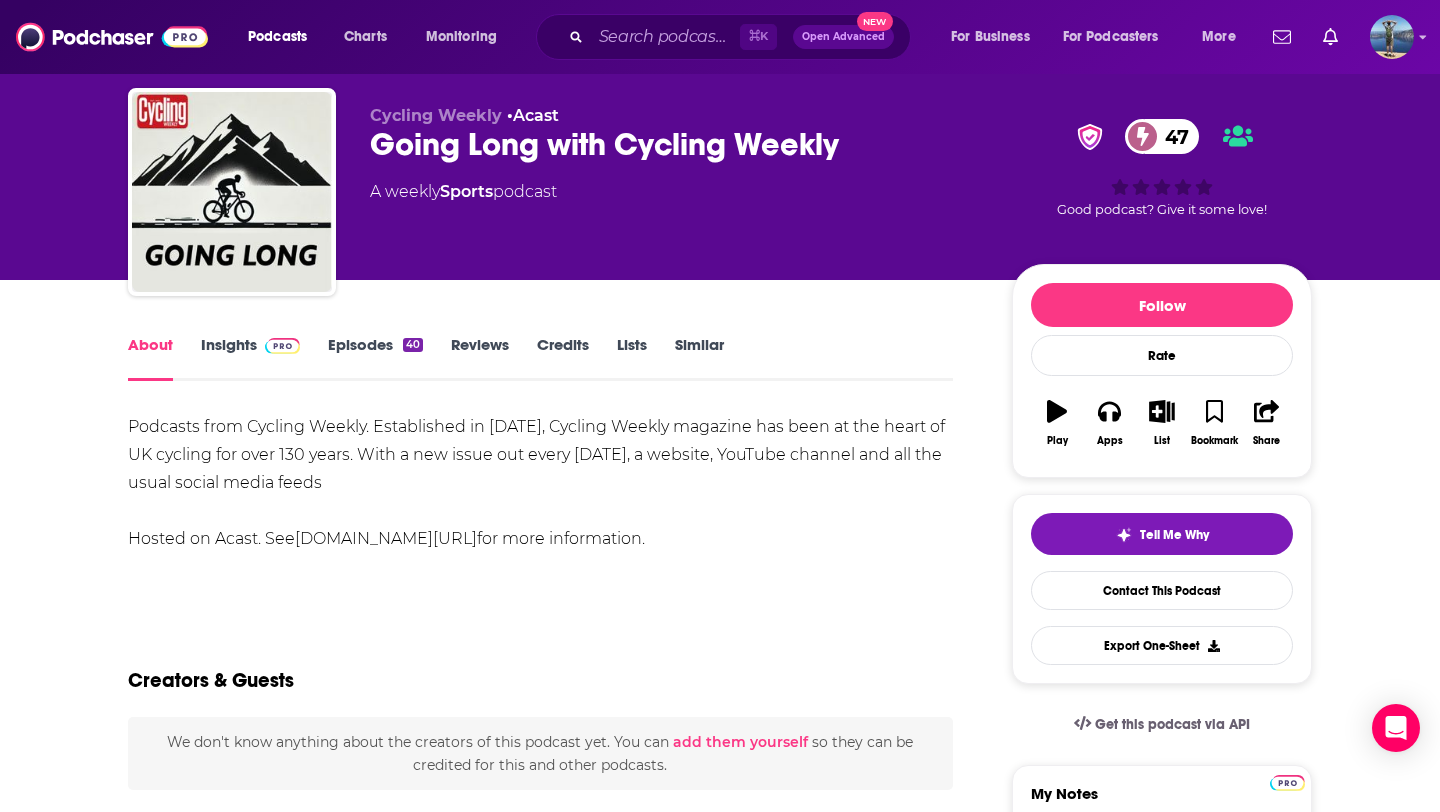 scroll, scrollTop: 56, scrollLeft: 0, axis: vertical 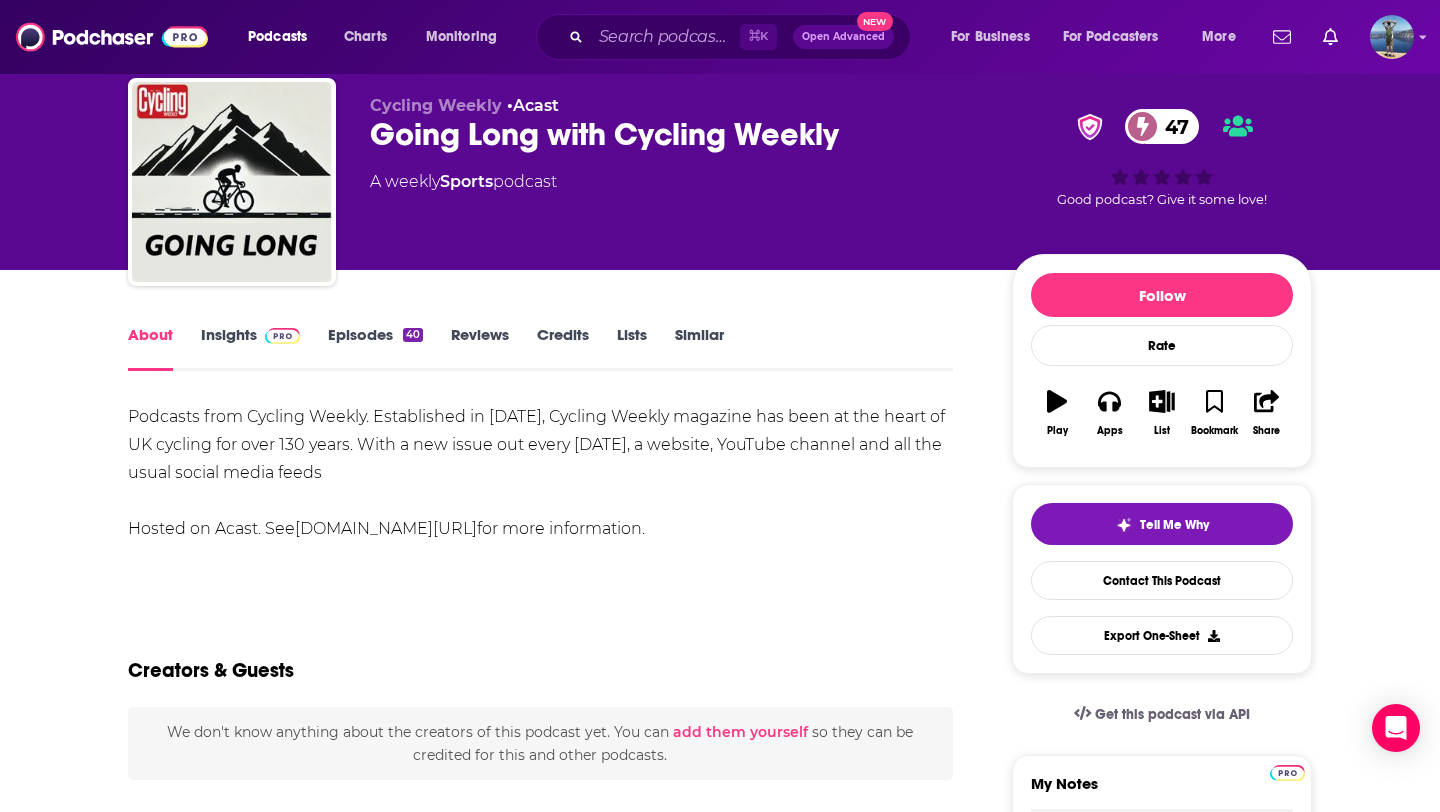 click on "Episodes 40" at bounding box center (375, 348) 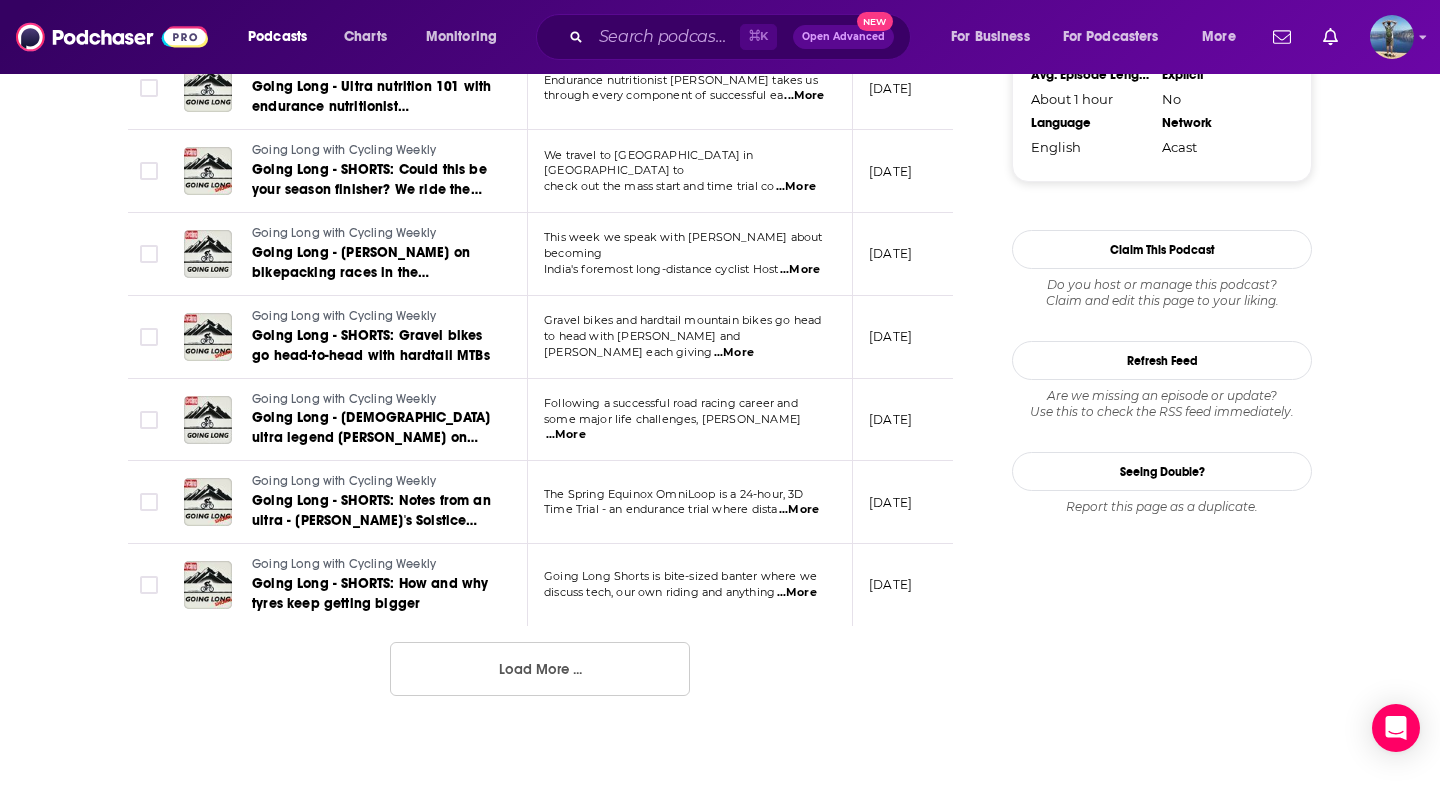 scroll, scrollTop: 2017, scrollLeft: 0, axis: vertical 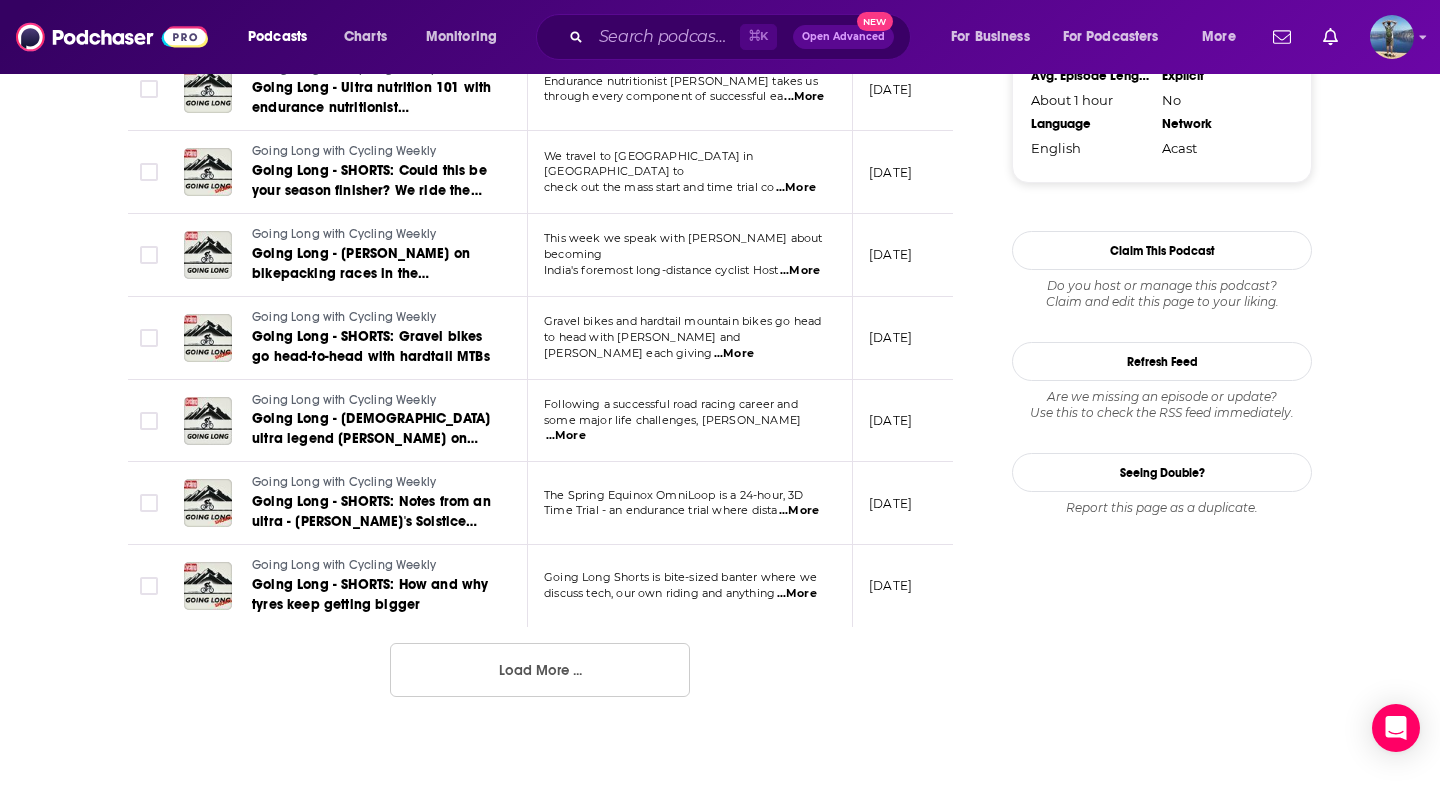 click on "Load More ..." at bounding box center [540, 670] 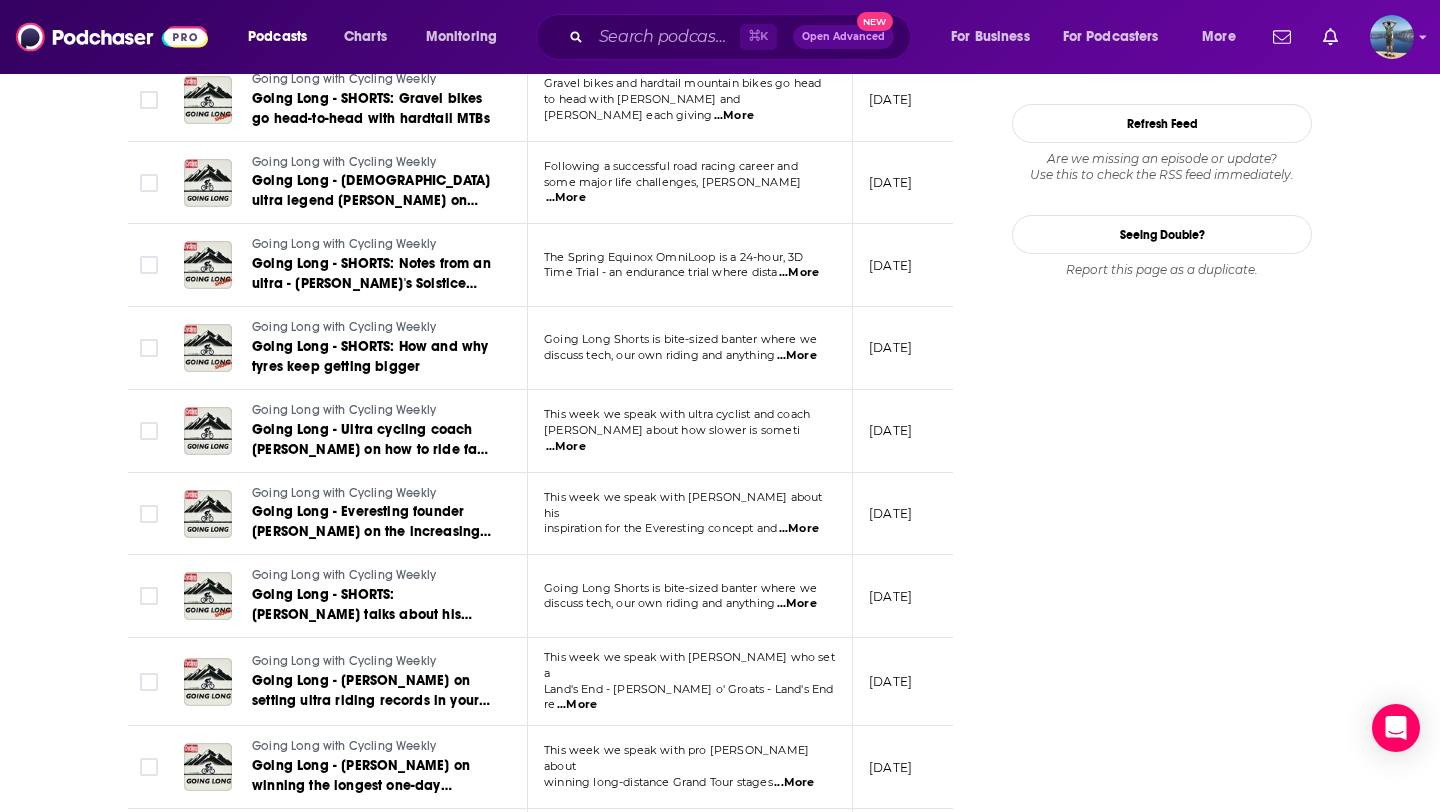 scroll, scrollTop: 2256, scrollLeft: 0, axis: vertical 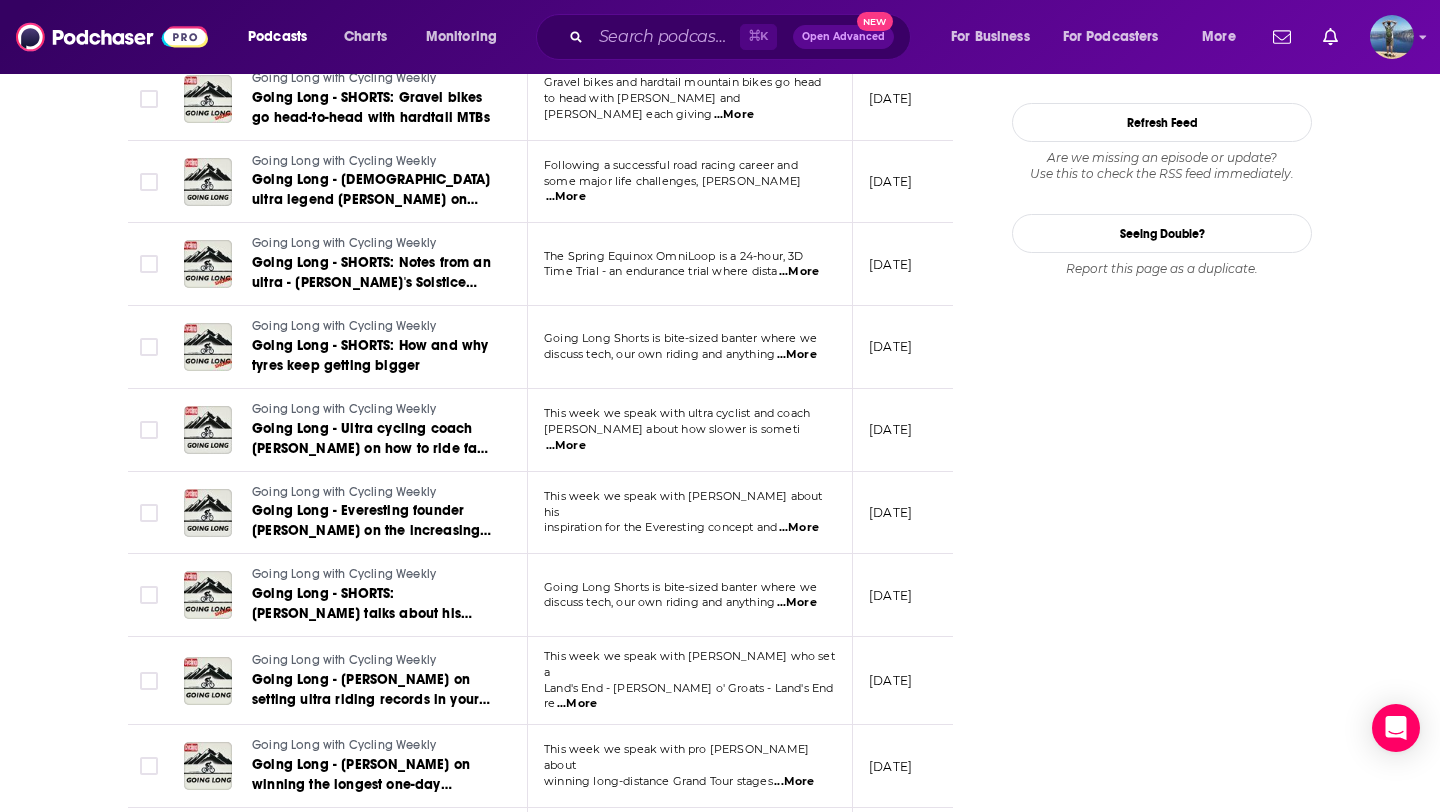 click on "...More" at bounding box center [566, 446] 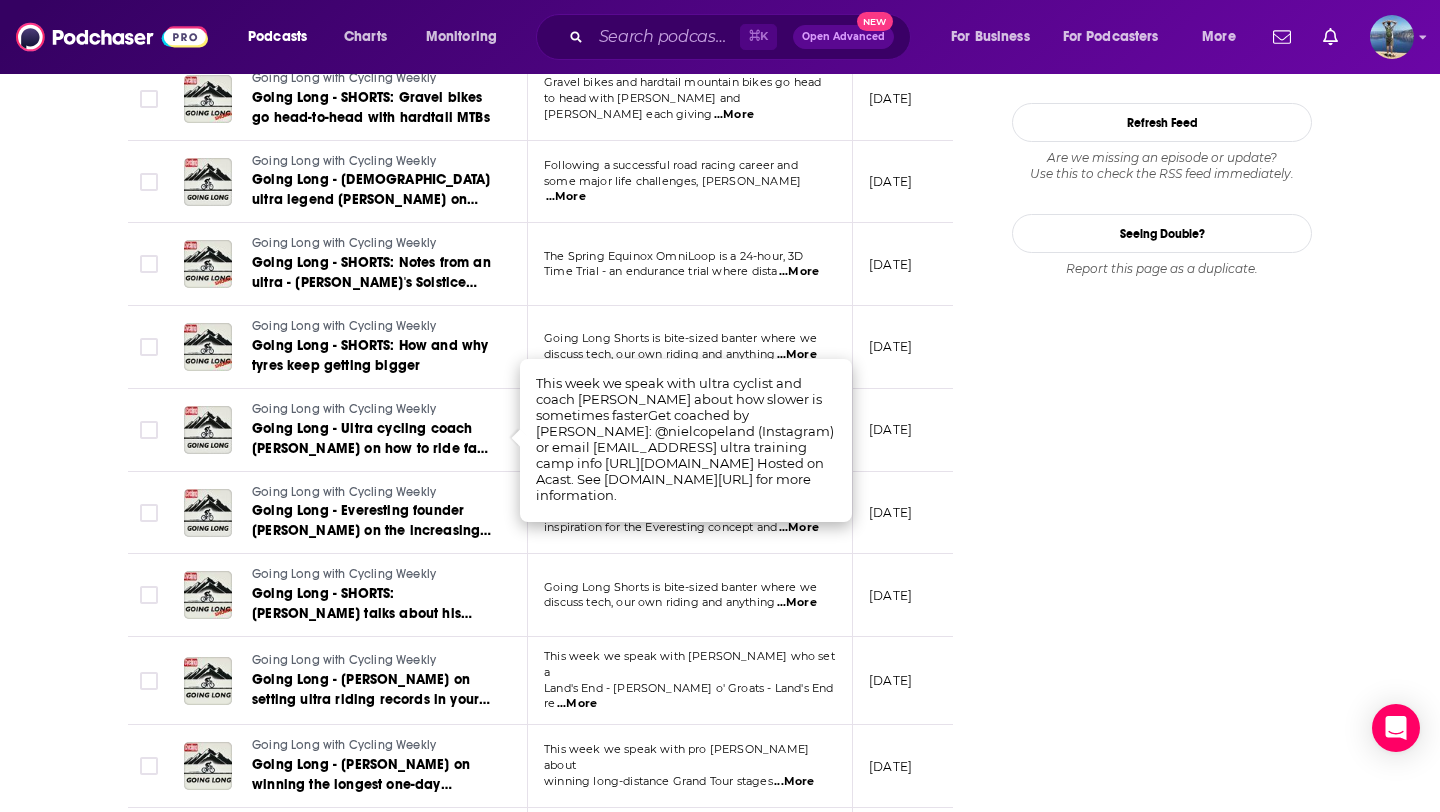 click on "About Insights Episodes 40 Reviews Credits Lists Similar Episodes of Going Long By Date Table Episode Description Date Aired Reach Episode Guests Length Going Long with Cycling Weekly Going Long - Taking on the biggest goals and finding your limits, with new JOGLEJOG record holder Sarah Ruggins Sarah talks about her record ride and her incredibly tough – but inspirational – journ  ...More June 30, 2025 Under 2.2k -- 1:00:29 s Going Long with Cycling Weekly Going Long - Guinness World Record attempt DAYS 12-14 (daily updates): we follow James Benson King's ride from sea level to the highest road in the world 10. Final grind to Umling La Hosted on Acast. See acast.com/privacy for more information  ...More June 23, 2025 Under 1.7k -- 50:30 s Going Long with Cycling Weekly Going Long - Guinness World Record attempt DAYS 11/12 (daily updates): we follow James Benson King's ride from sea level to the highest road in the world 9. A lifeline in Leh  Hosted on Acast. See acast.com/privacy for more information -- s" at bounding box center (554, -141) 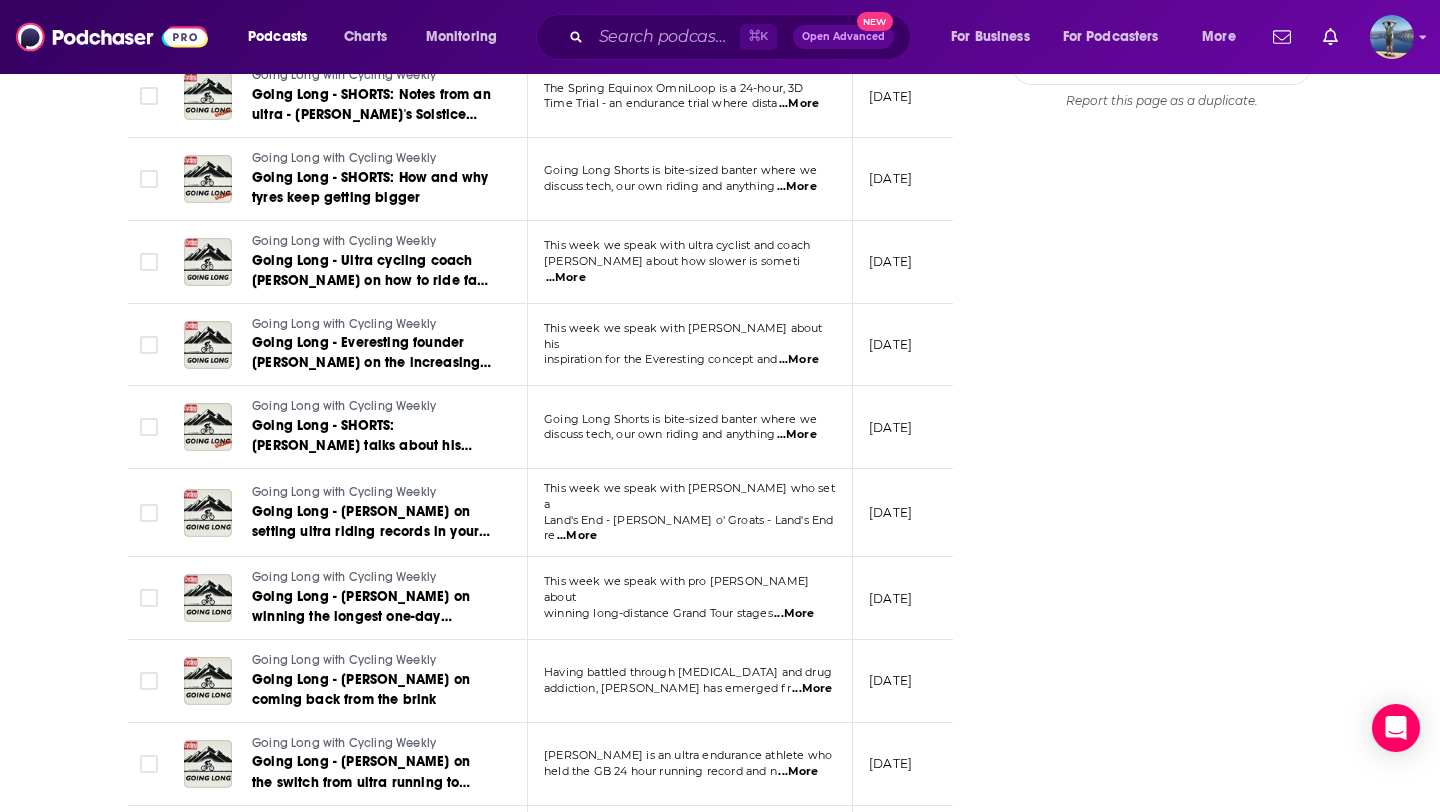 scroll, scrollTop: 2422, scrollLeft: 0, axis: vertical 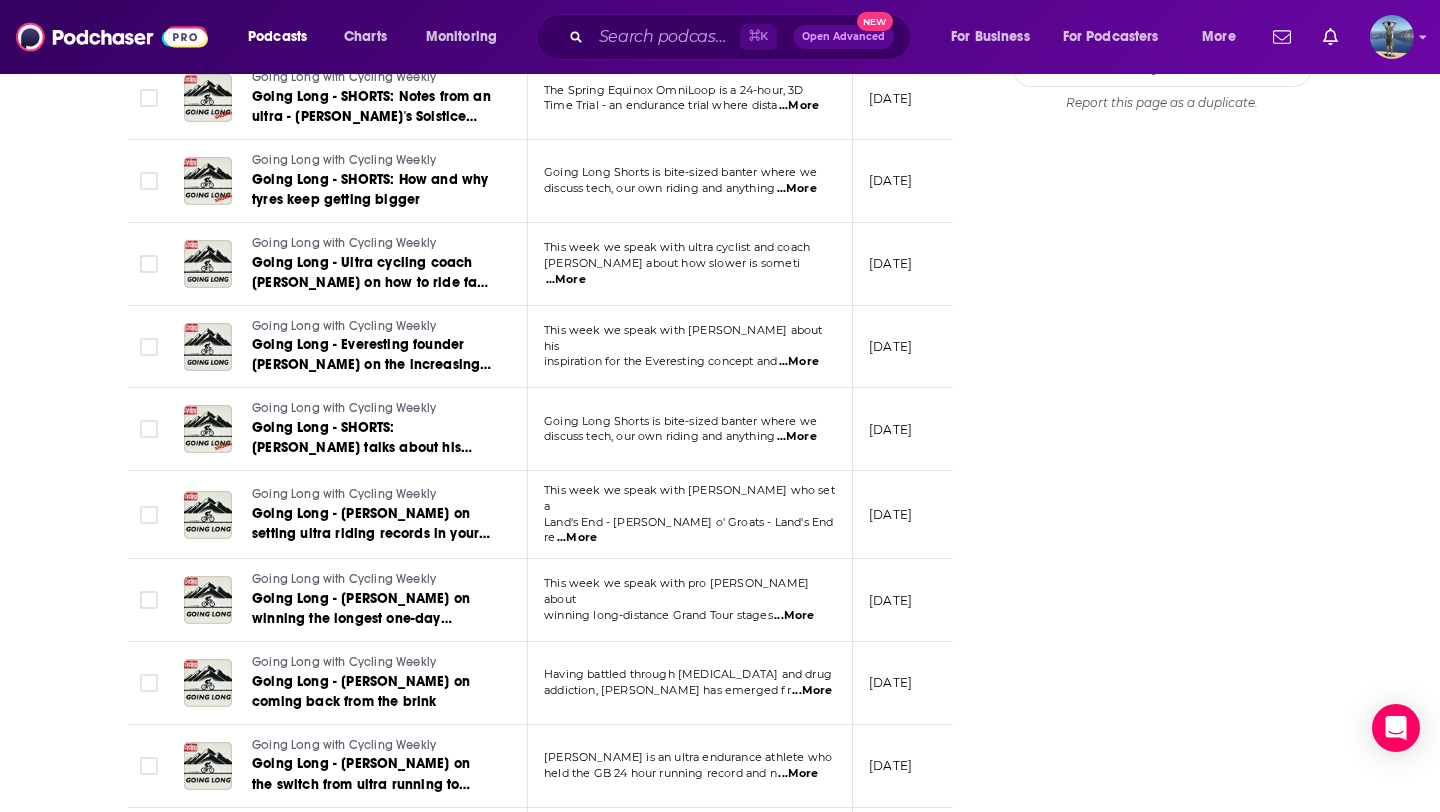 click on "...More" at bounding box center [799, 362] 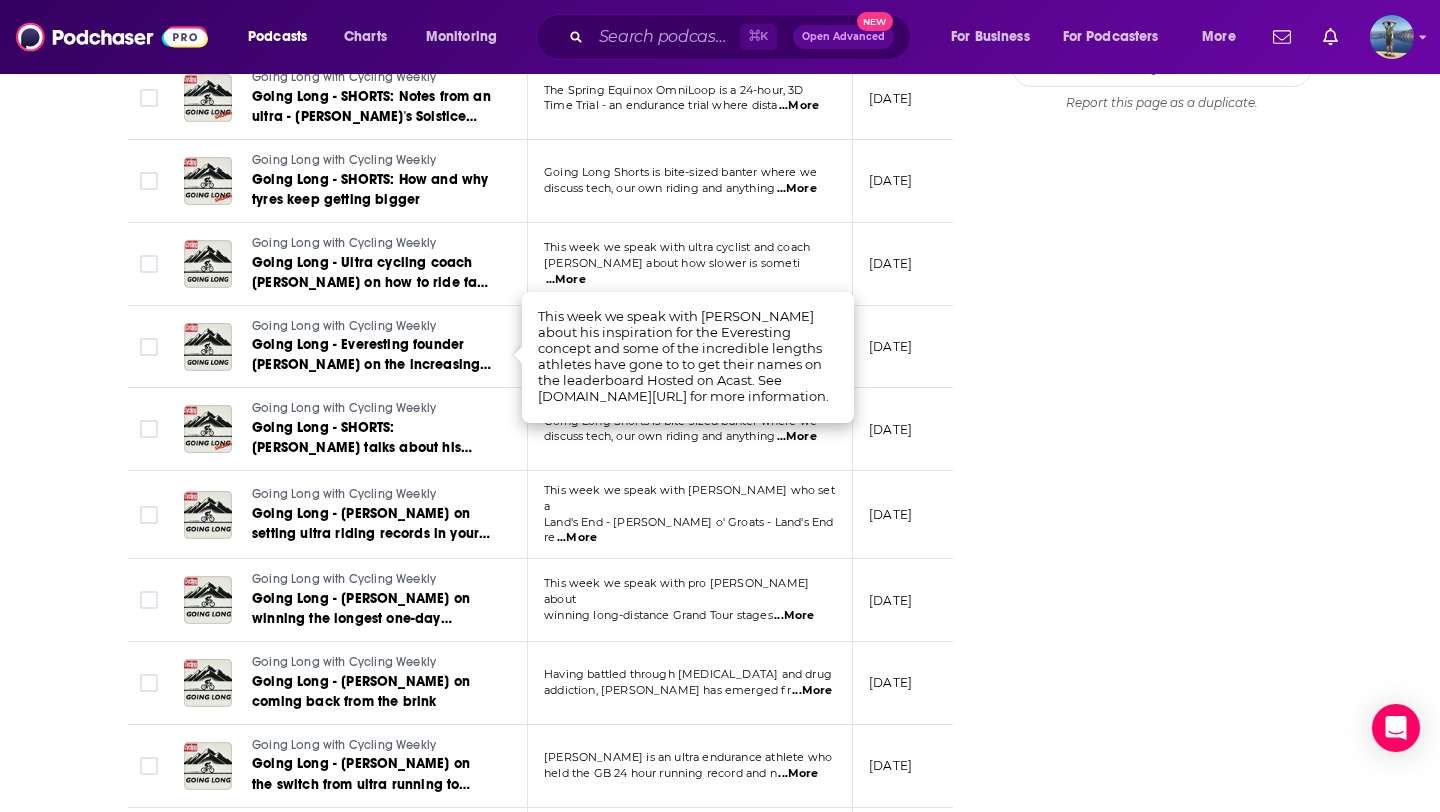 click on "About Insights Episodes 40 Reviews Credits Lists Similar Episodes of Going Long By Date Table Episode Description Date Aired Reach Episode Guests Length Going Long with Cycling Weekly Going Long - Taking on the biggest goals and finding your limits, with new JOGLEJOG record holder Sarah Ruggins Sarah talks about her record ride and her incredibly tough – but inspirational – journ  ...More June 30, 2025 Under 2.2k -- 1:00:29 s Going Long with Cycling Weekly Going Long - Guinness World Record attempt DAYS 12-14 (daily updates): we follow James Benson King's ride from sea level to the highest road in the world 10. Final grind to Umling La Hosted on Acast. See acast.com/privacy for more information  ...More June 23, 2025 Under 1.7k -- 50:30 s Going Long with Cycling Weekly Going Long - Guinness World Record attempt DAYS 11/12 (daily updates): we follow James Benson King's ride from sea level to the highest road in the world 9. A lifeline in Leh  Hosted on Acast. See acast.com/privacy for more information -- s" at bounding box center (554, -307) 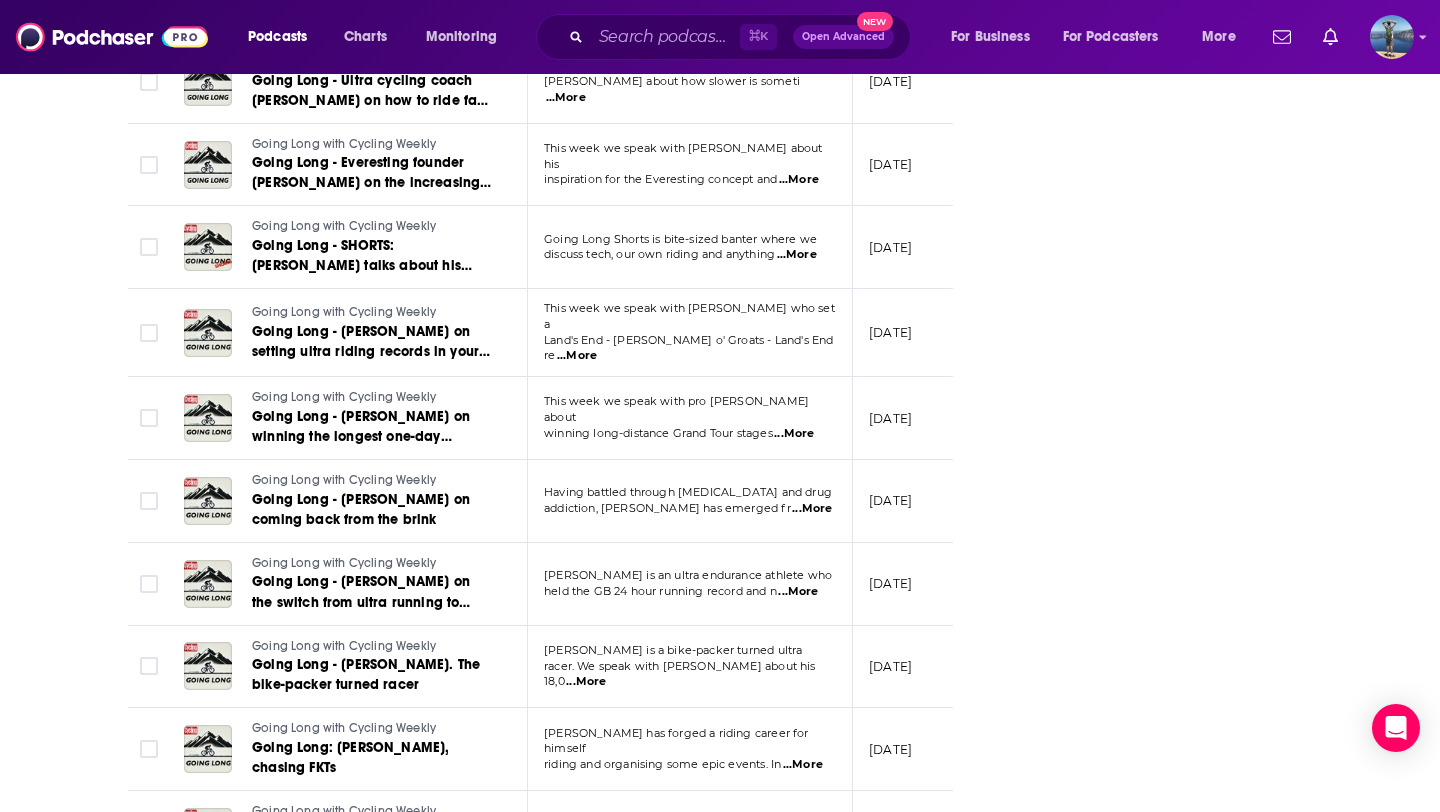 scroll, scrollTop: 2610, scrollLeft: 0, axis: vertical 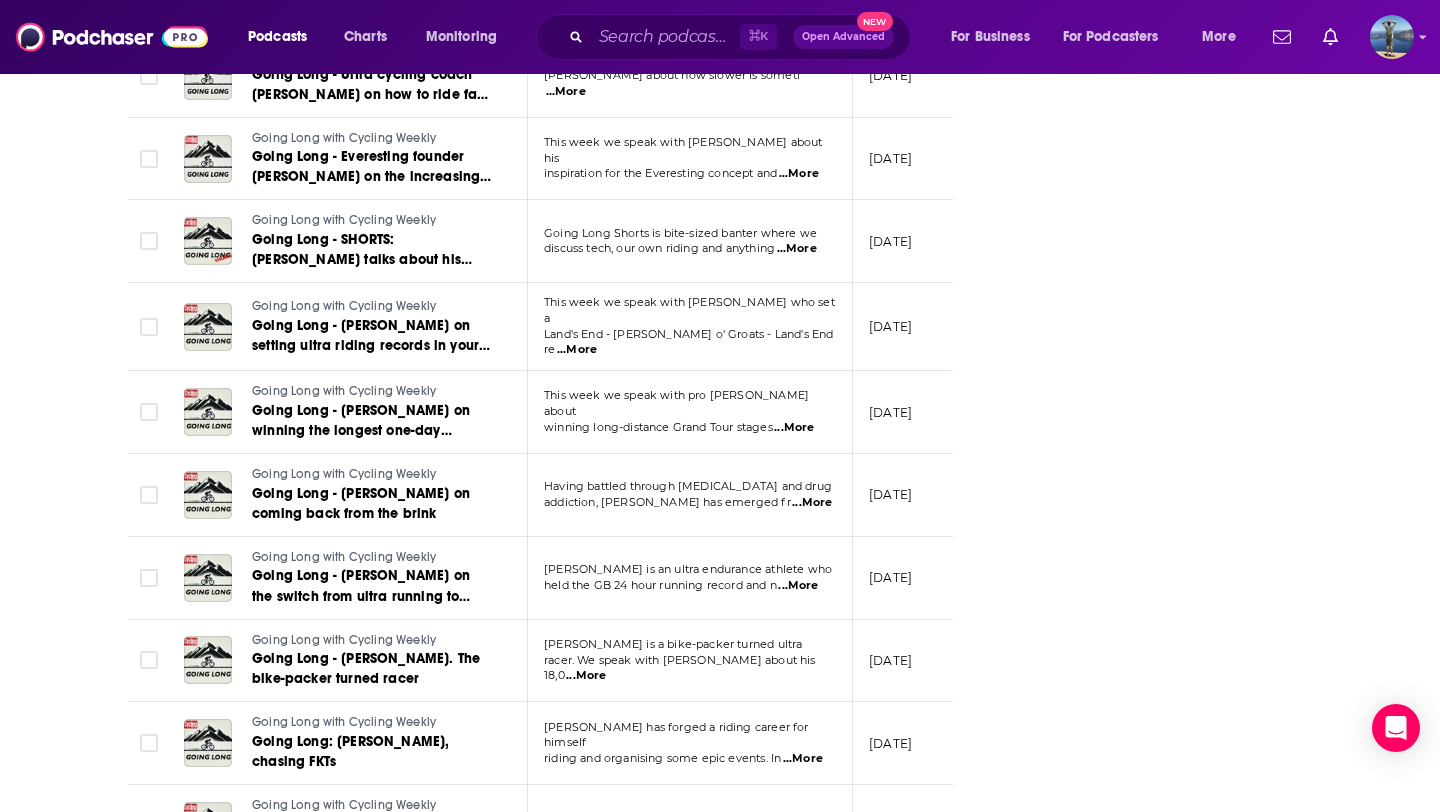 click on "...More" at bounding box center (577, 350) 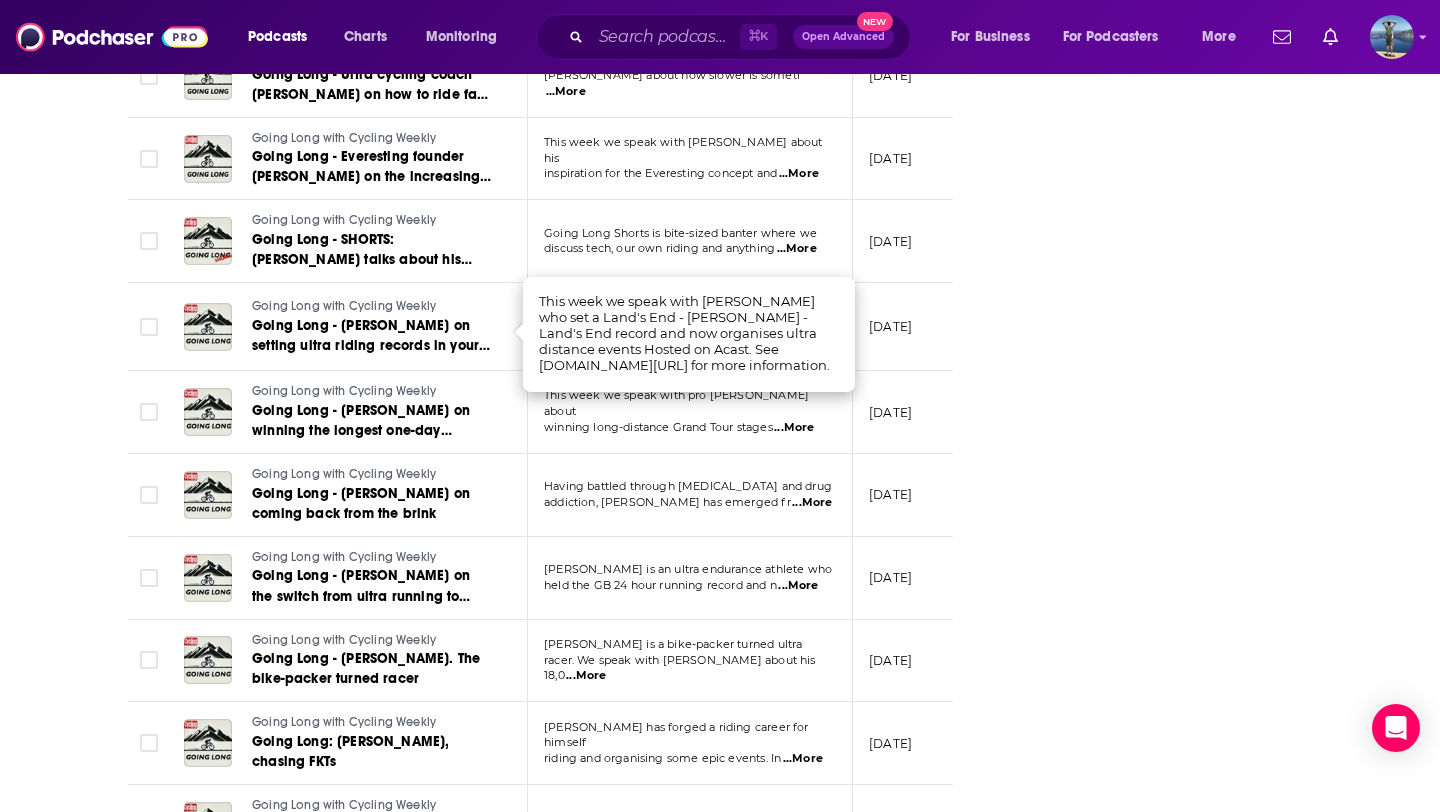 click on "March 3, 2025" at bounding box center (918, 327) 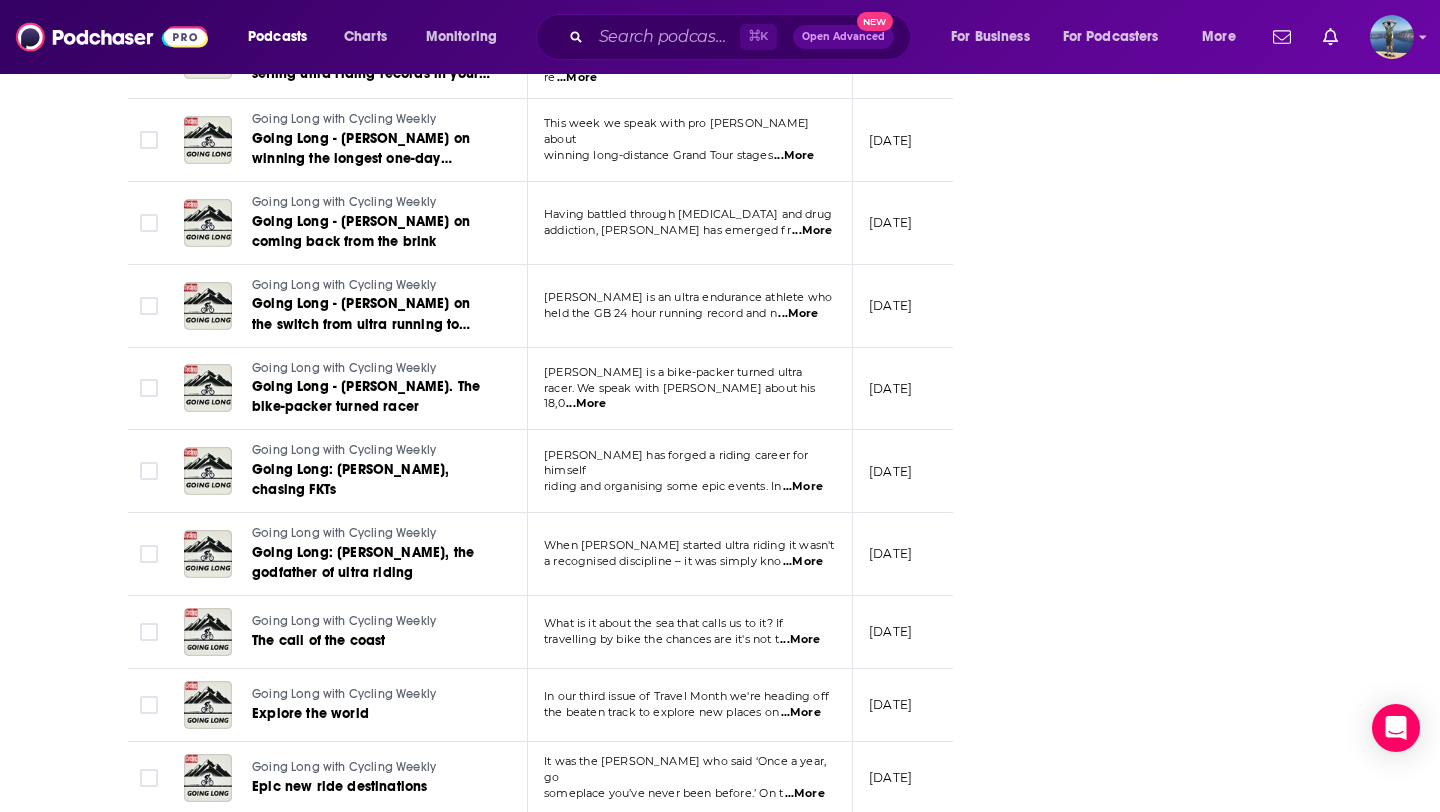 scroll, scrollTop: 2883, scrollLeft: 0, axis: vertical 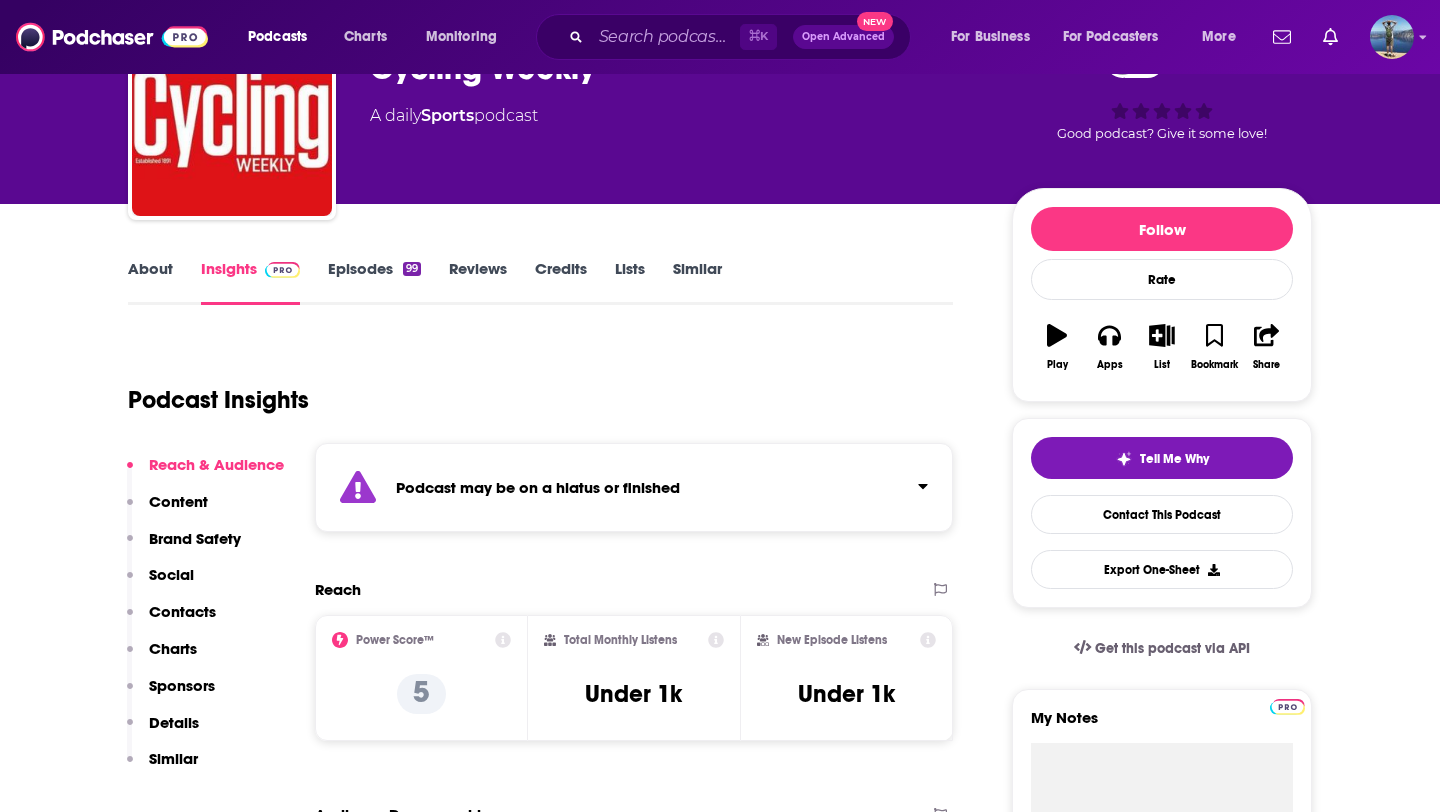 click on "Episodes 99" at bounding box center (374, 282) 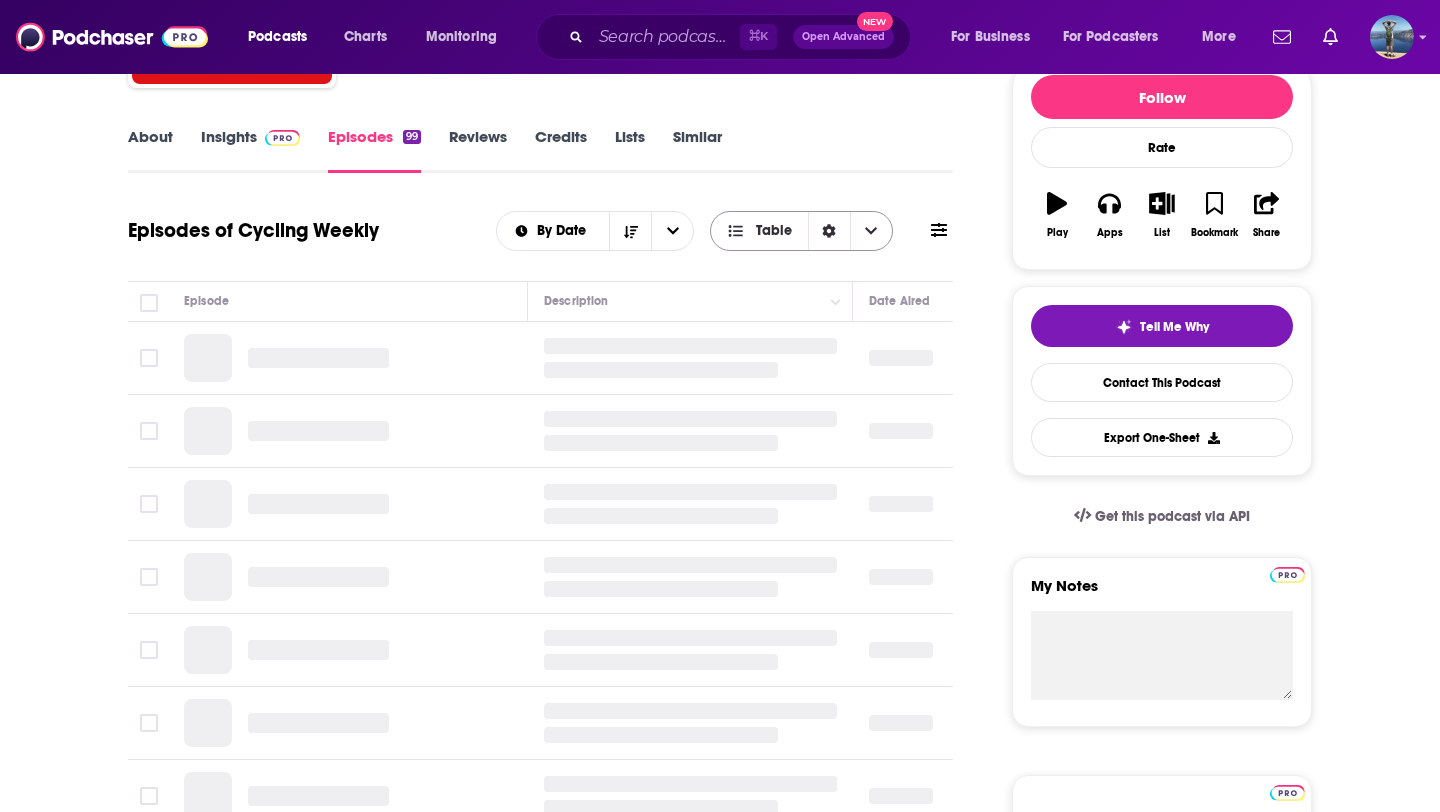 scroll, scrollTop: 255, scrollLeft: 0, axis: vertical 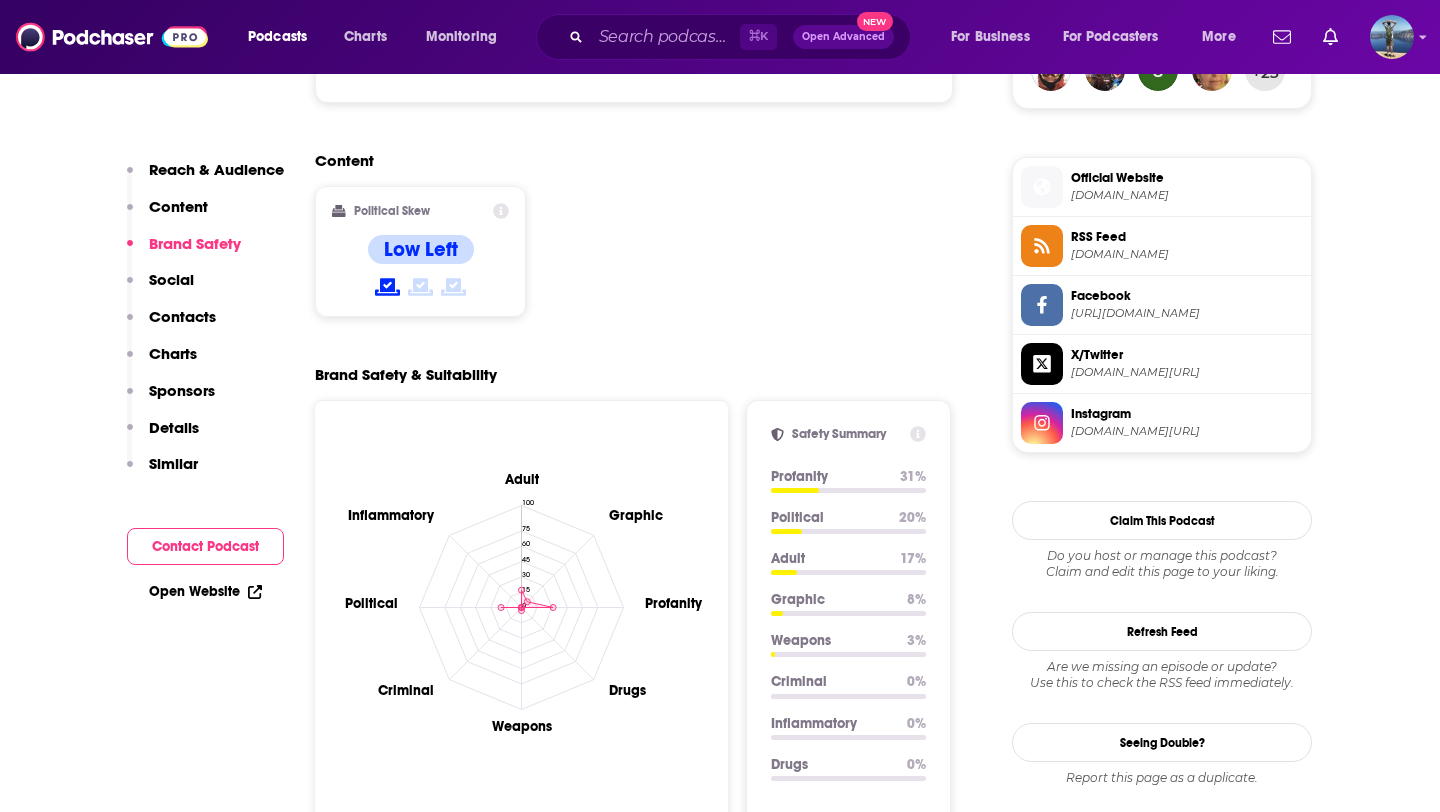 click on "Official Website outsideonline.com" at bounding box center (1183, 186) 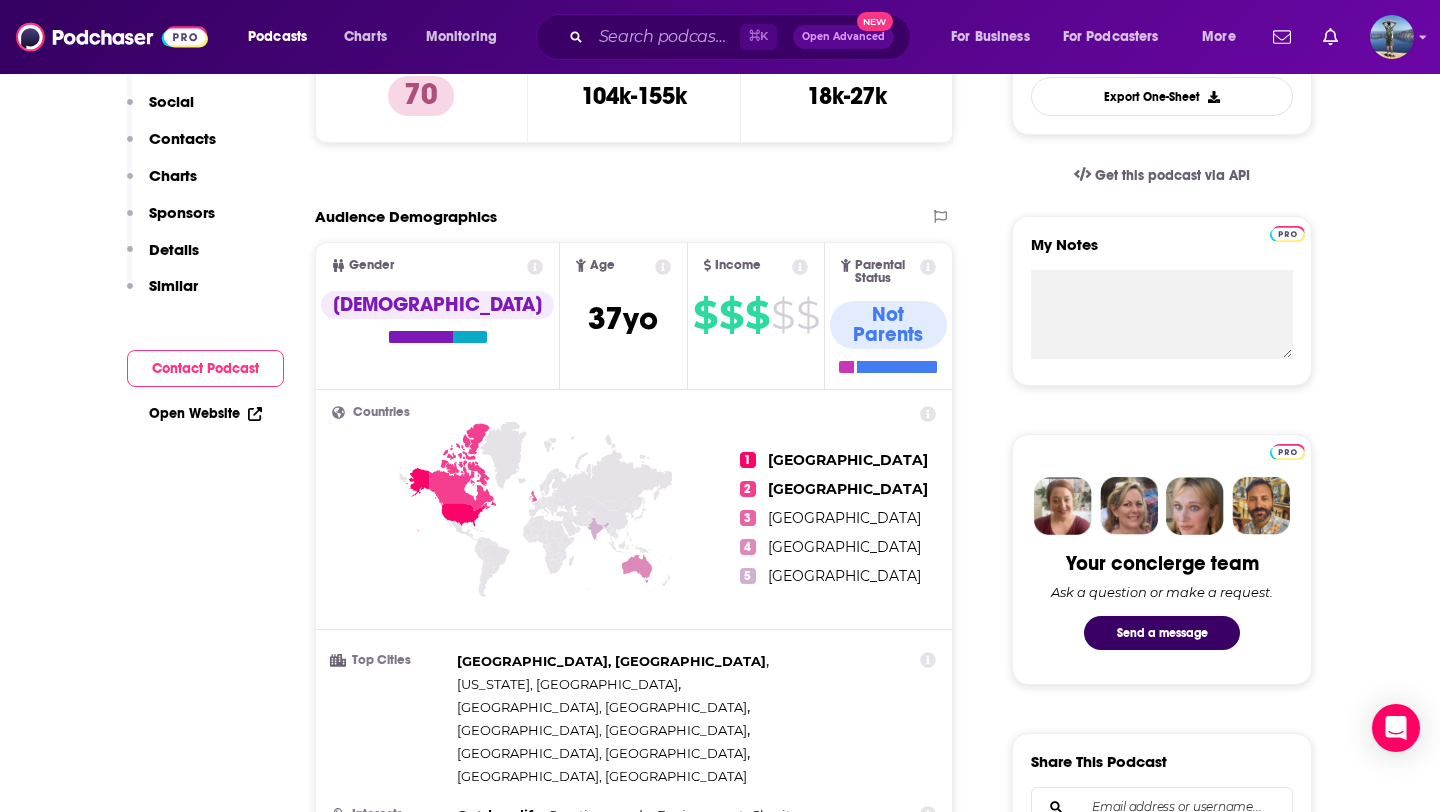 scroll, scrollTop: 0, scrollLeft: 0, axis: both 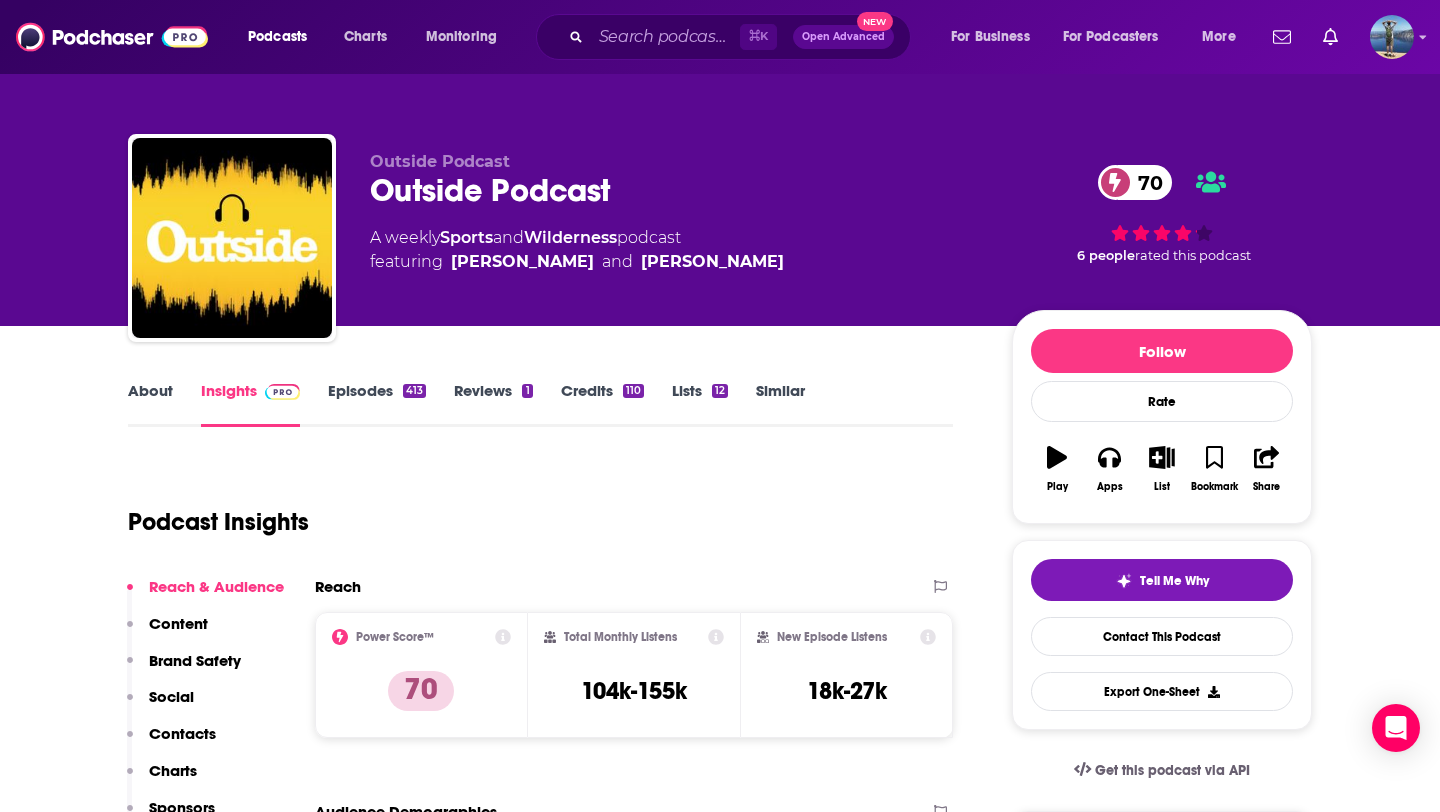 click on "About" at bounding box center [150, 404] 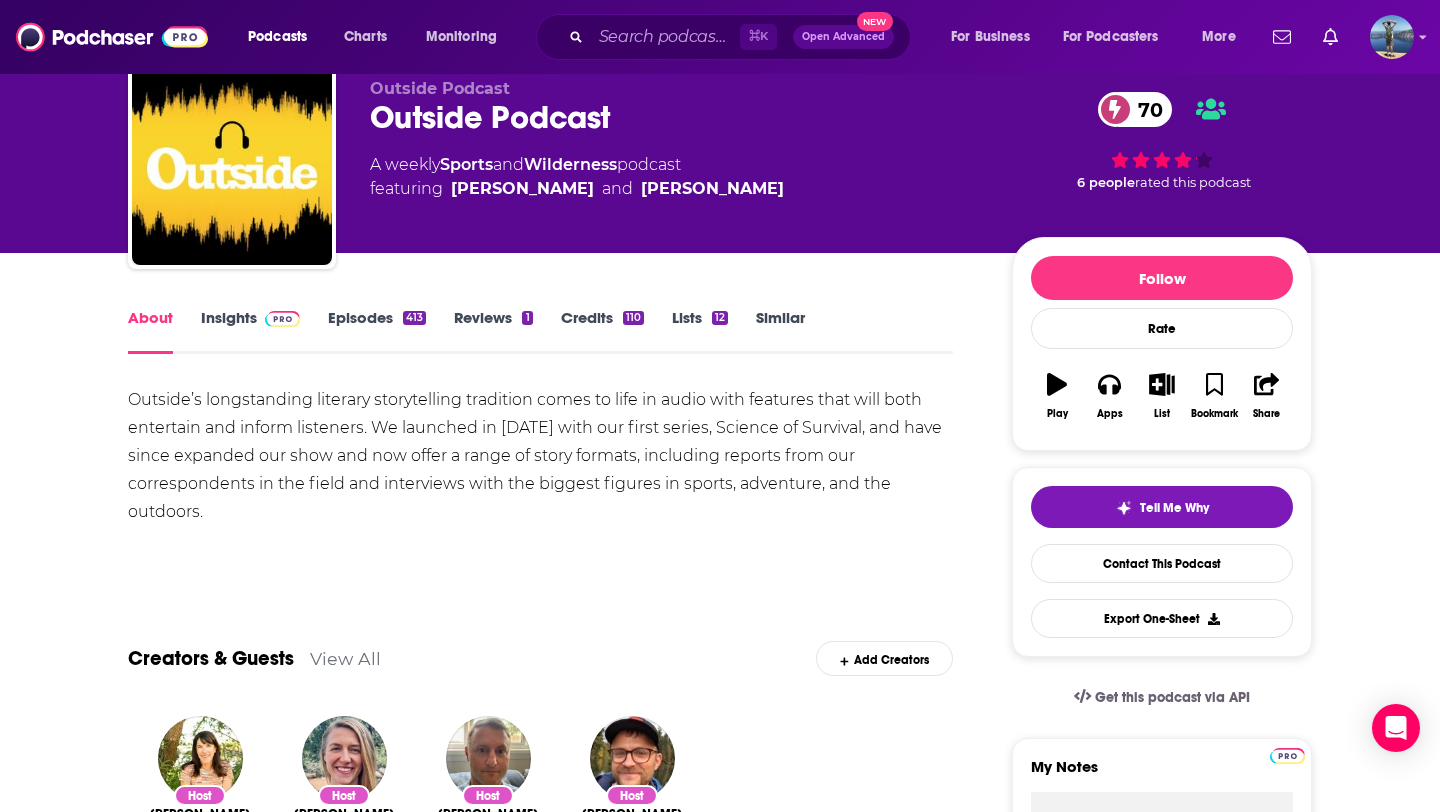 scroll, scrollTop: 76, scrollLeft: 0, axis: vertical 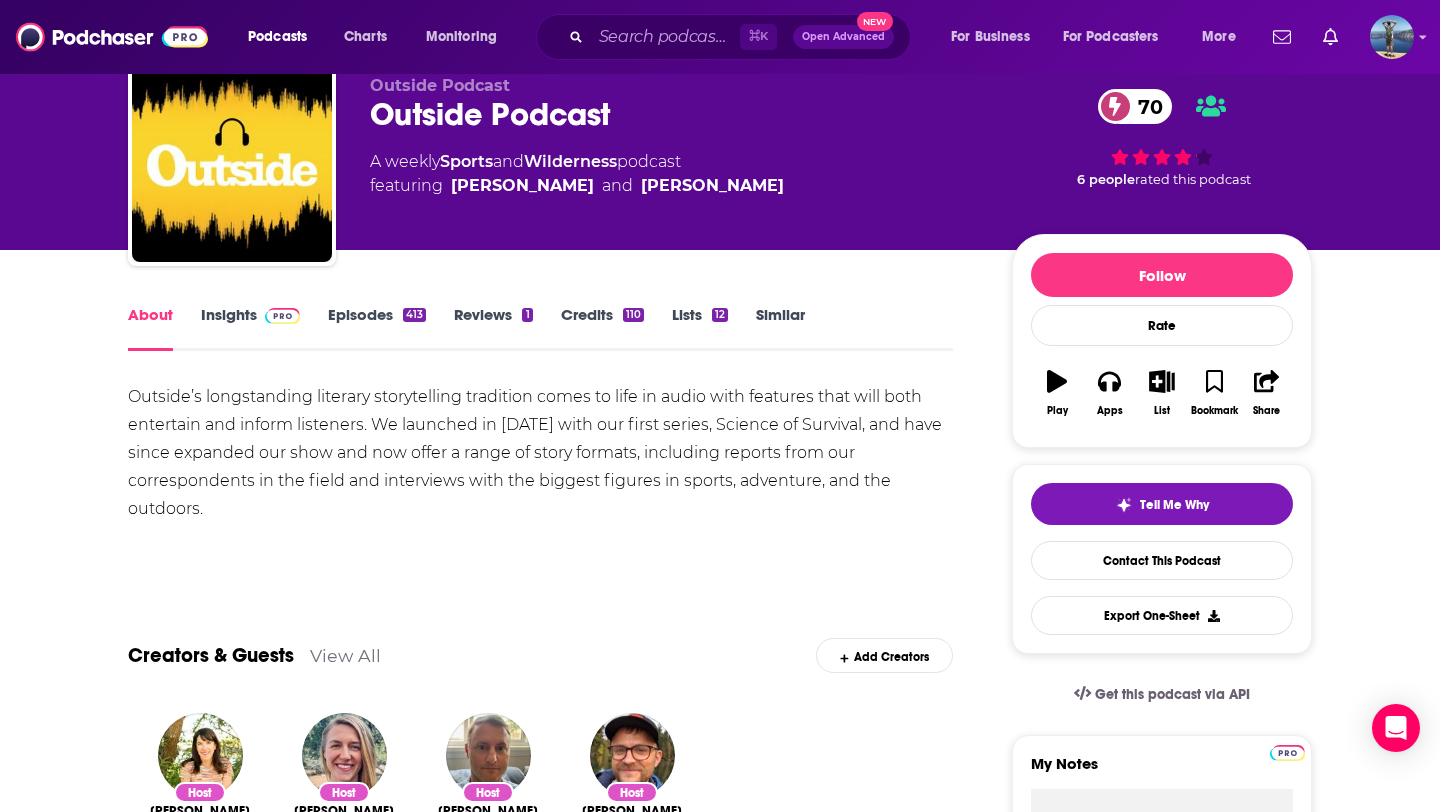 click on "Episodes 413" at bounding box center (377, 328) 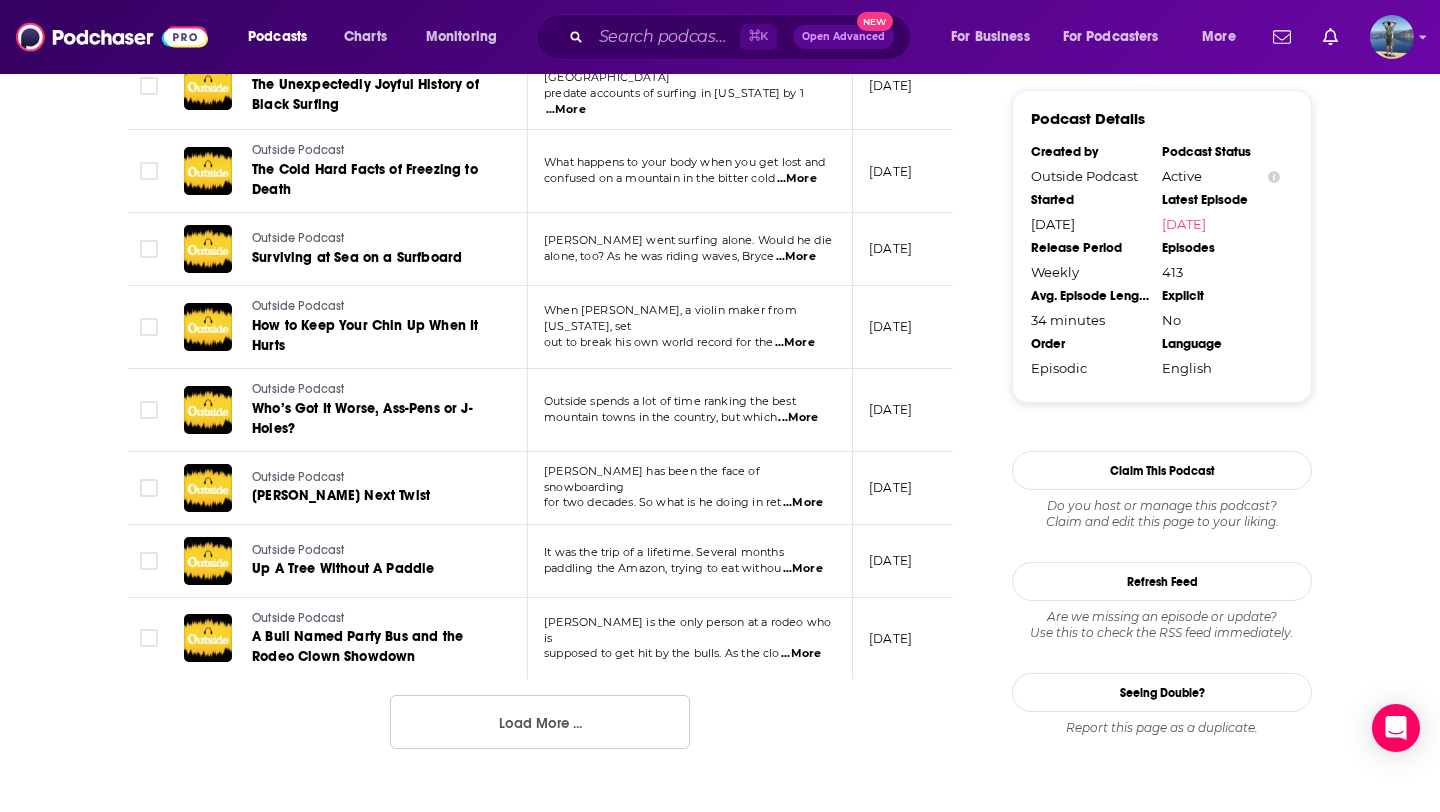 scroll, scrollTop: 1991, scrollLeft: 0, axis: vertical 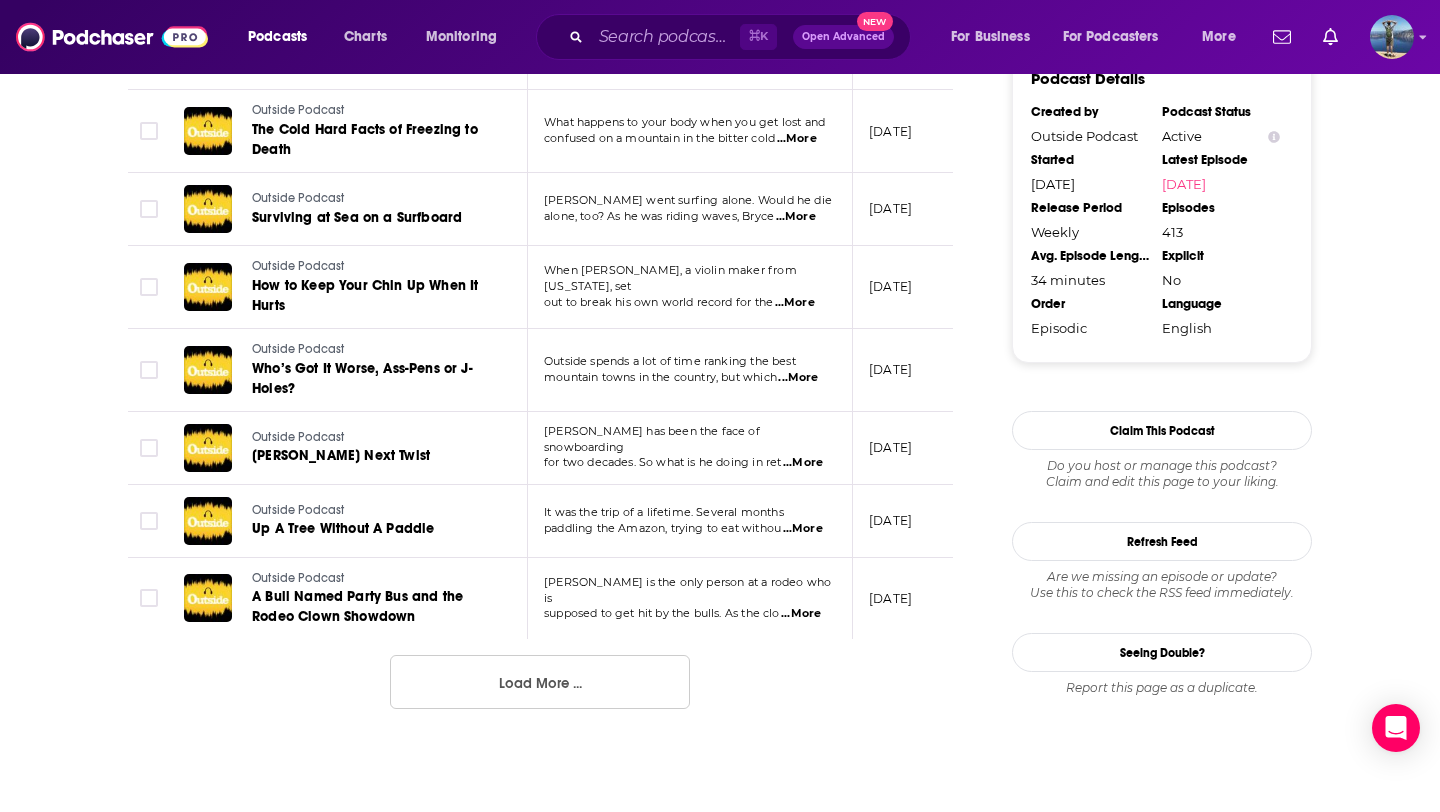 click on "Load More ..." at bounding box center (540, 682) 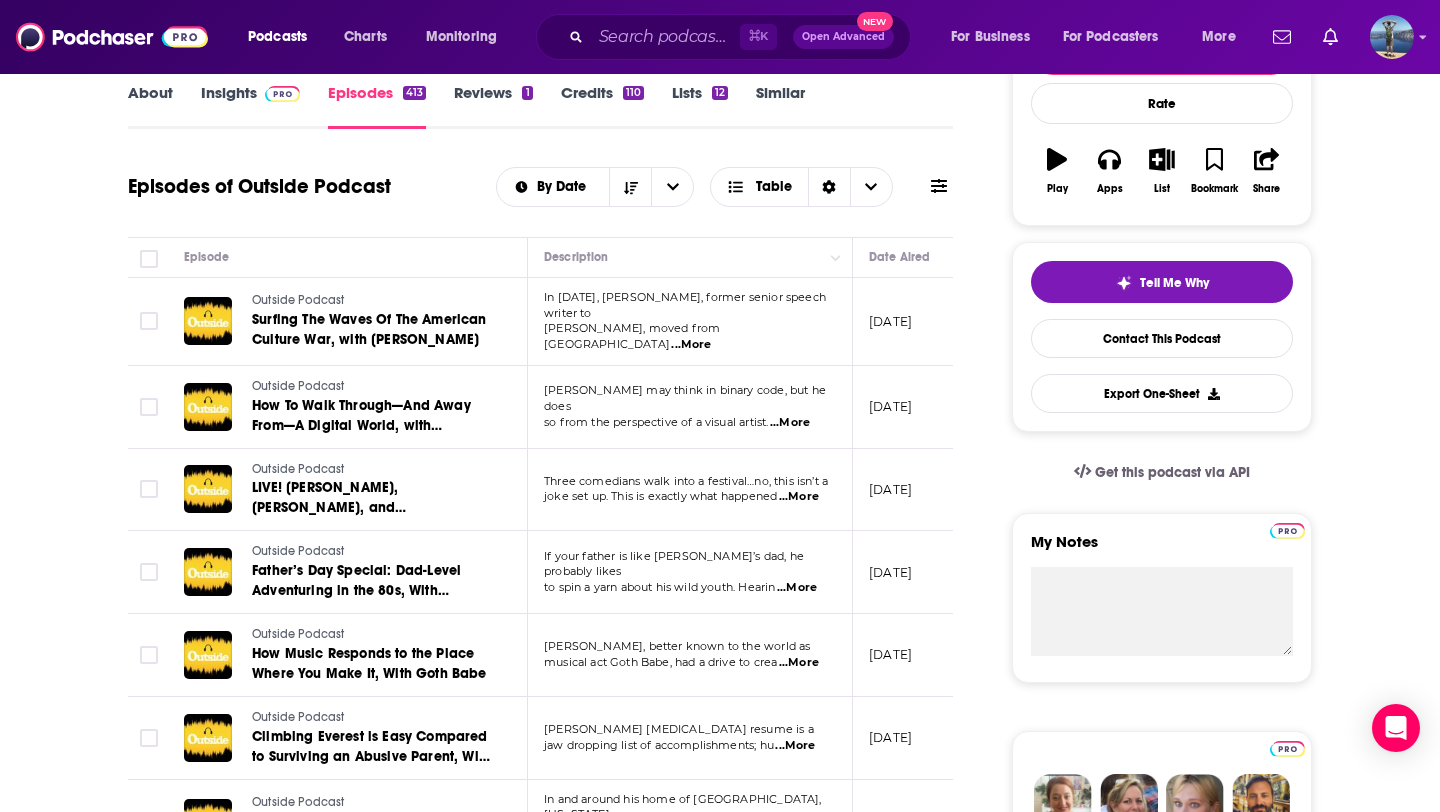 scroll, scrollTop: 303, scrollLeft: 0, axis: vertical 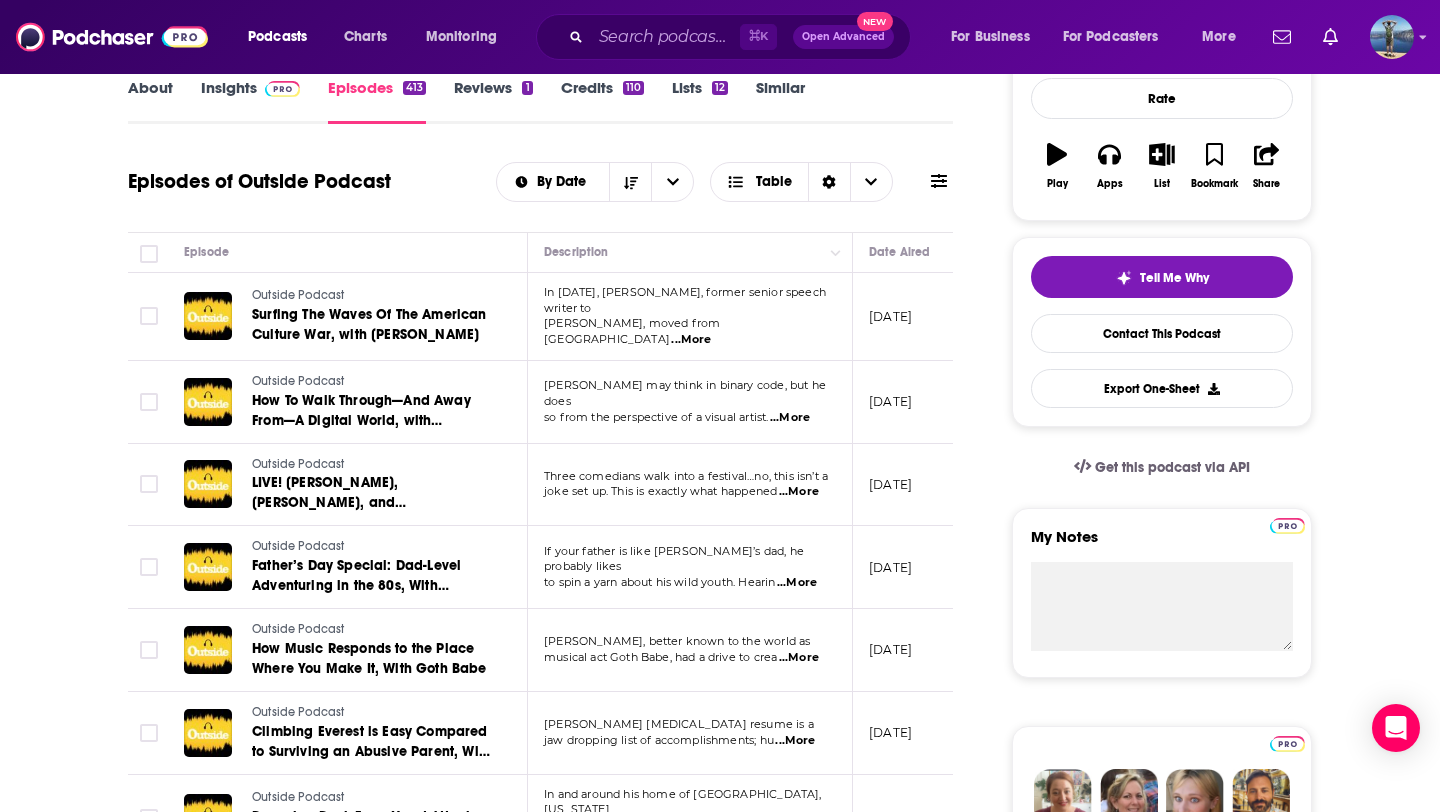 click on "...More" at bounding box center [691, 340] 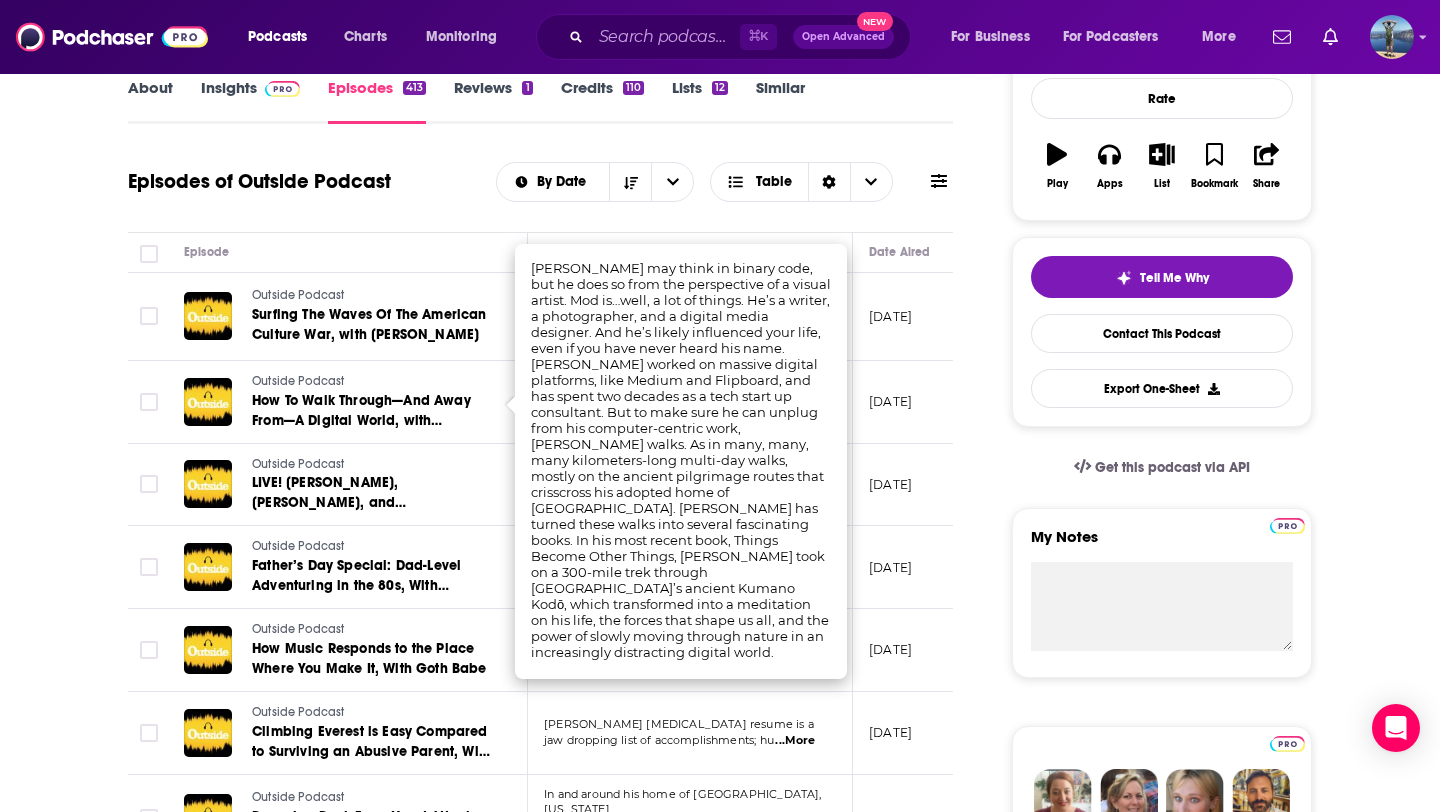 click on "About Insights Episodes 413 Reviews 1 Credits 110 Lists 12 Similar Episodes of Outside Podcast By Date Table Episode Description Date Aired Reach Episode Guests Length Outside Podcast Surfing The Waves Of The American Culture War, with David Litt In 2020, David Litt, former senior speech writer to President Obama, moved from Washingto  ...More July 2, 2025  Pending -- 57:52 s Outside Podcast How To Walk Through—And Away From—A Digital World, with Craig Mod Craig Mod may think in binary code, but he does so from the perspective of a visual artist.   ...More June 25, 2025 19k-28k Craig Mod 52:52 s Outside Podcast LIVE! Matt Lyons, Katie Burrell, and Eeland Stribling Don’t Take This Seriously (From the Outside Festival) Three comedians walk into a festival…no, this isn’t a joke set up. This is exactly what happened   ...More June 18, 2025 18k-27k -- 58:40 s Outside Podcast Father’s Day Special: Dad-Level Adventuring in the 80s, With PaddyO’s Dad to spin a yarn about his wild youth. Hearin  ...More" at bounding box center [554, 2241] 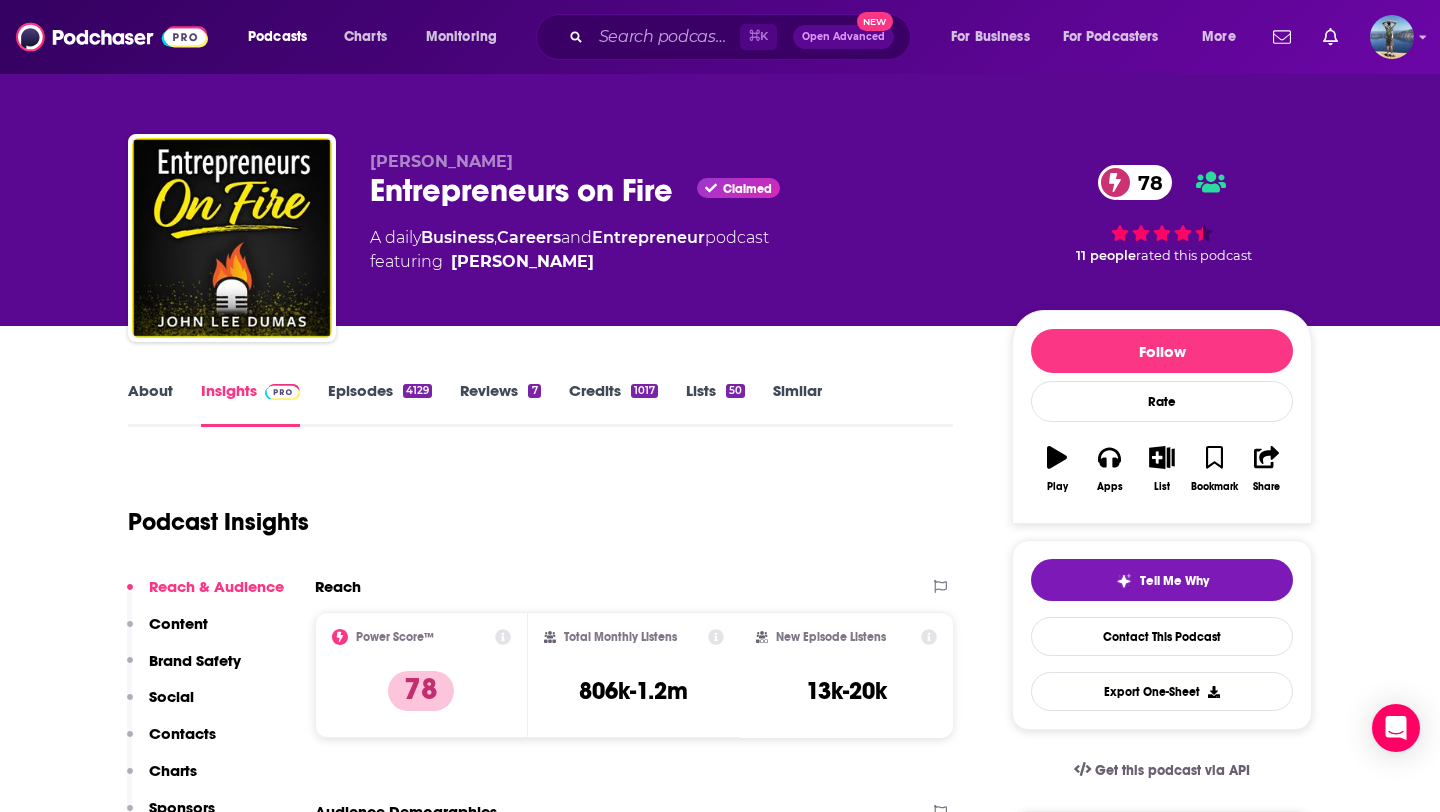 scroll, scrollTop: 0, scrollLeft: 0, axis: both 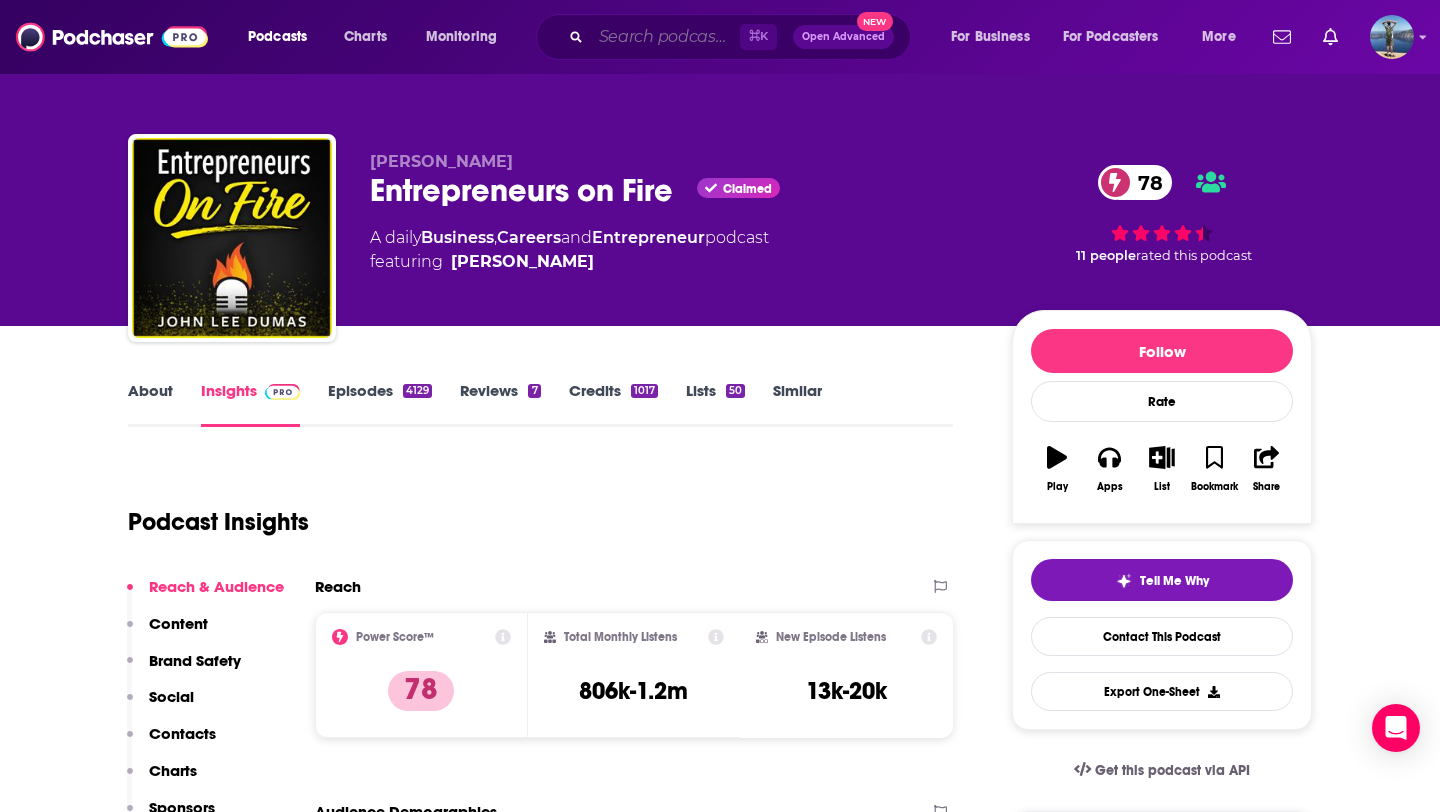 click at bounding box center [665, 37] 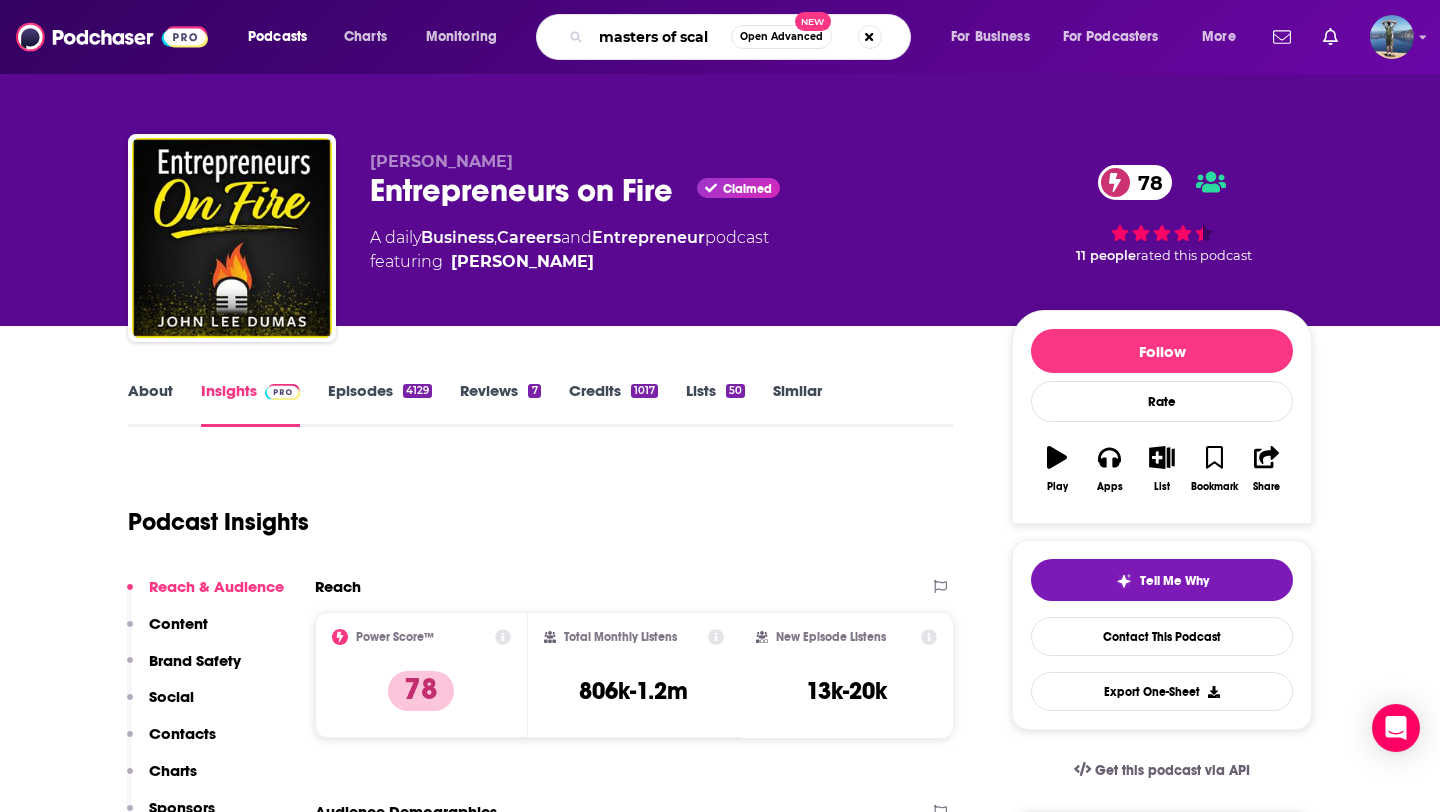 type on "masters of scale" 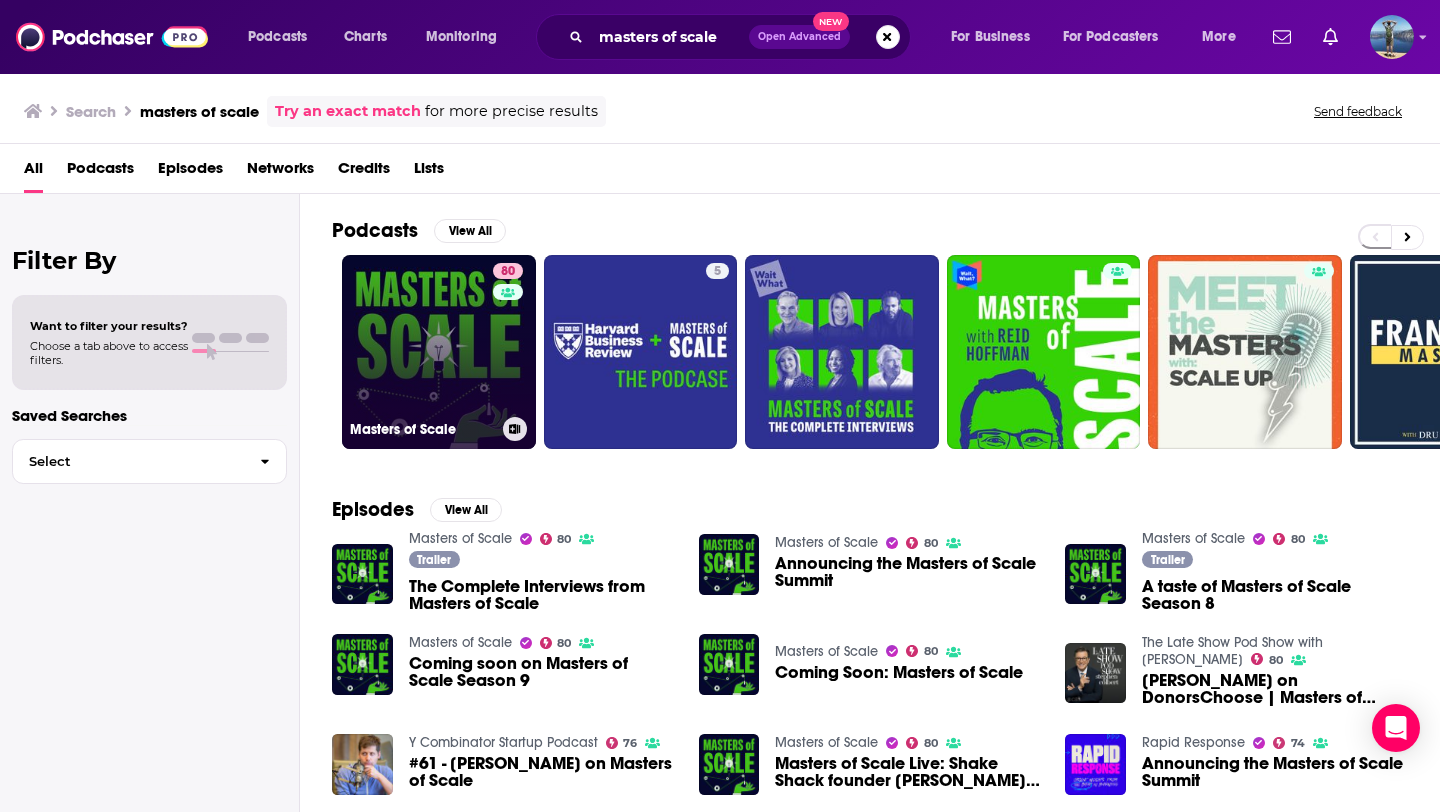 click on "80 Masters of Scale" at bounding box center (439, 352) 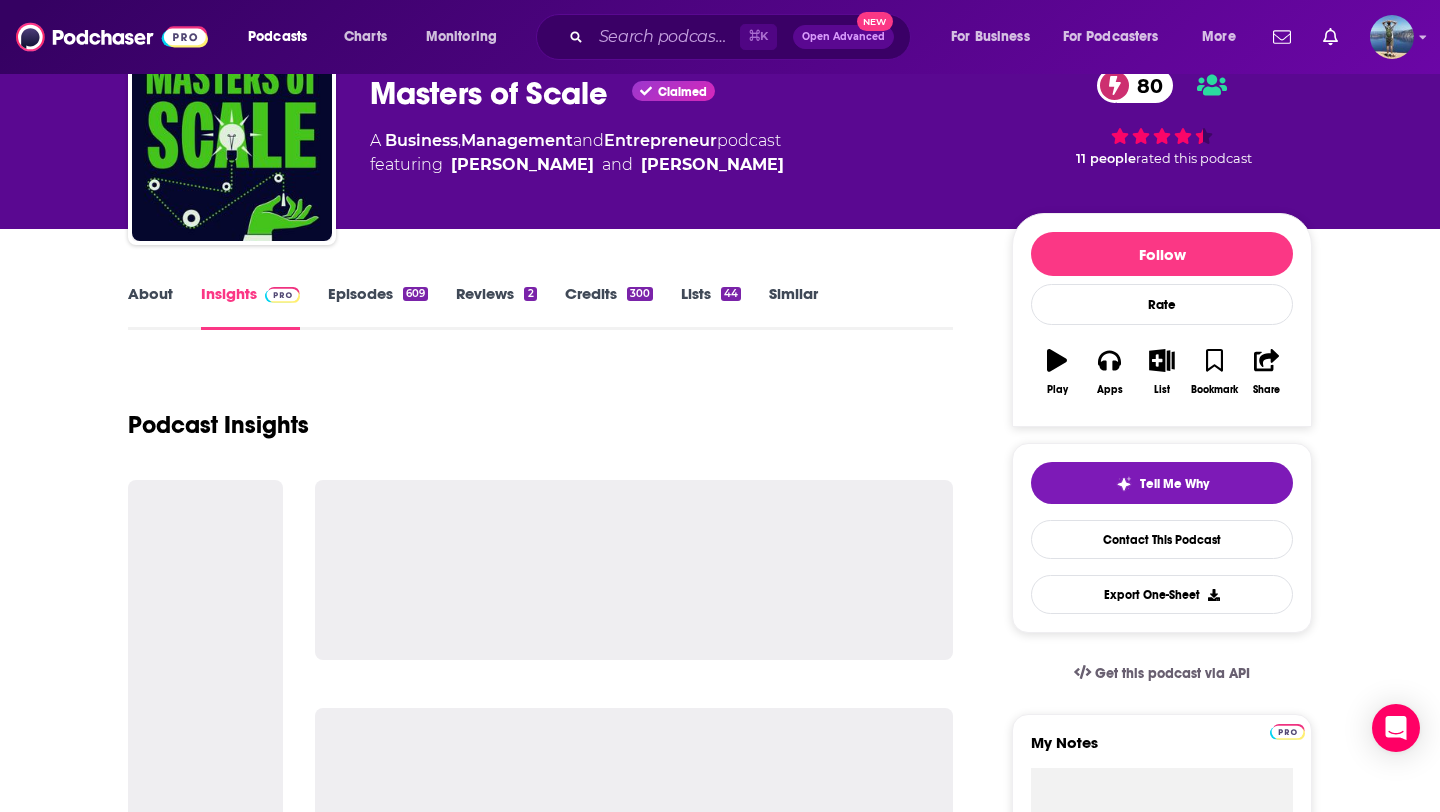 scroll, scrollTop: 127, scrollLeft: 0, axis: vertical 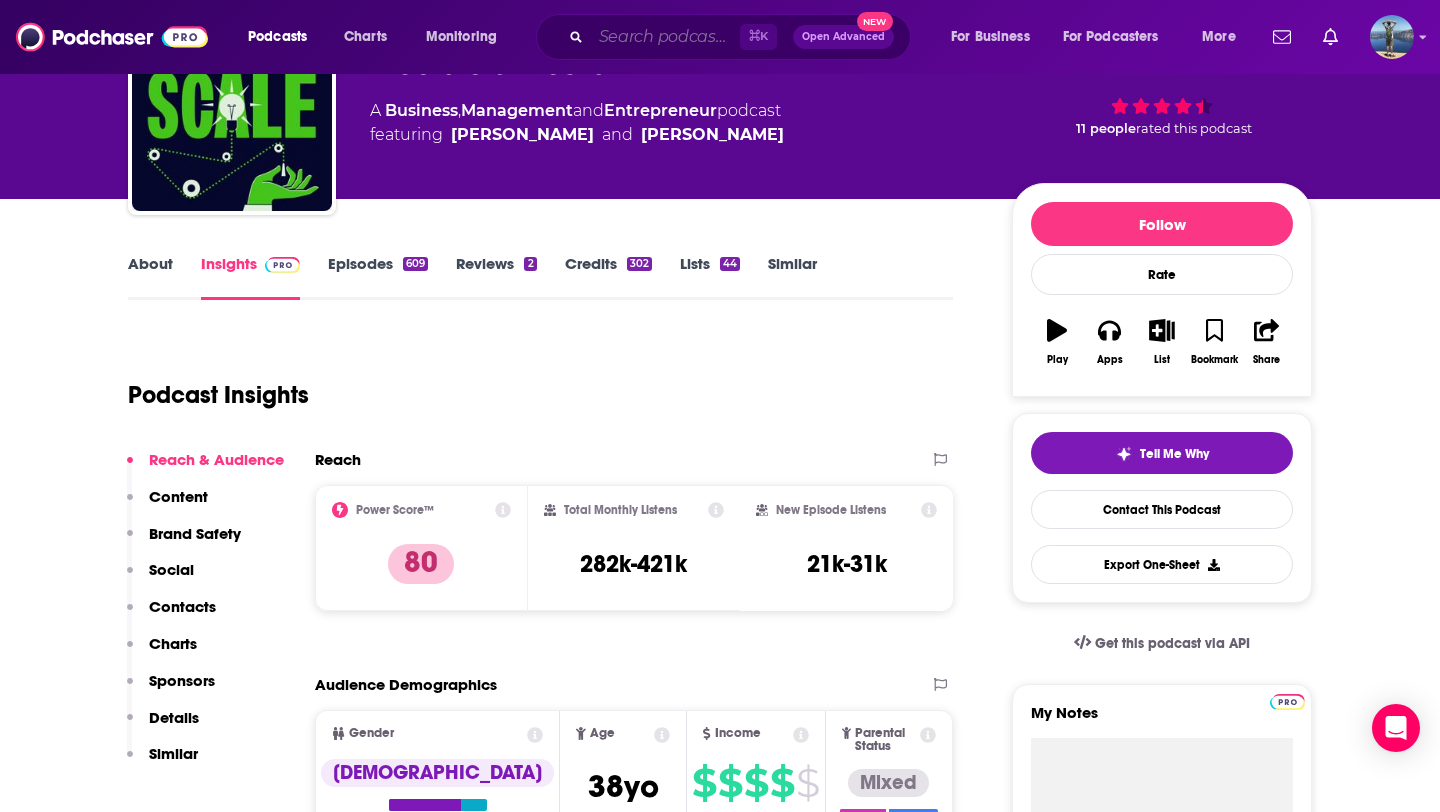click at bounding box center [665, 37] 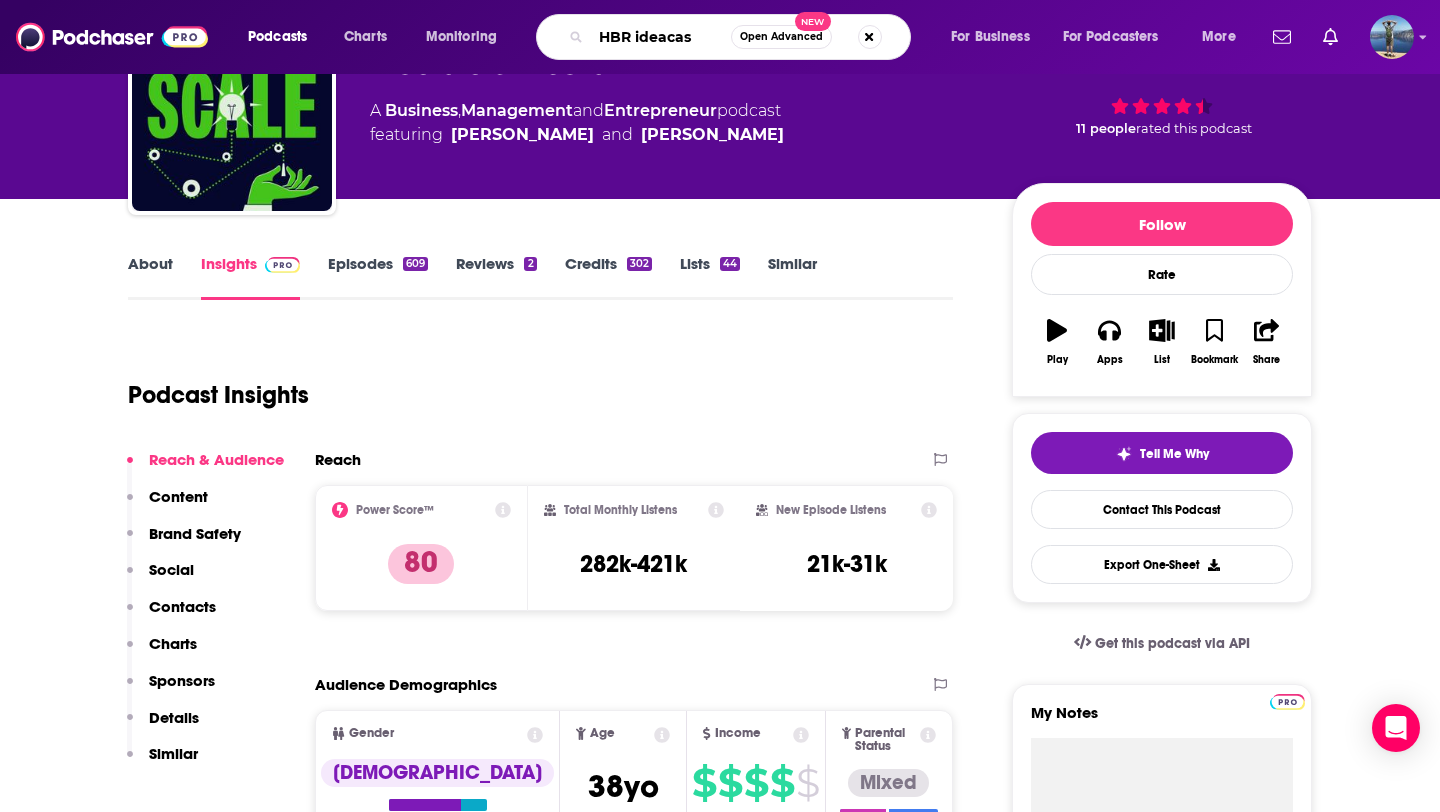 type on "[PERSON_NAME]" 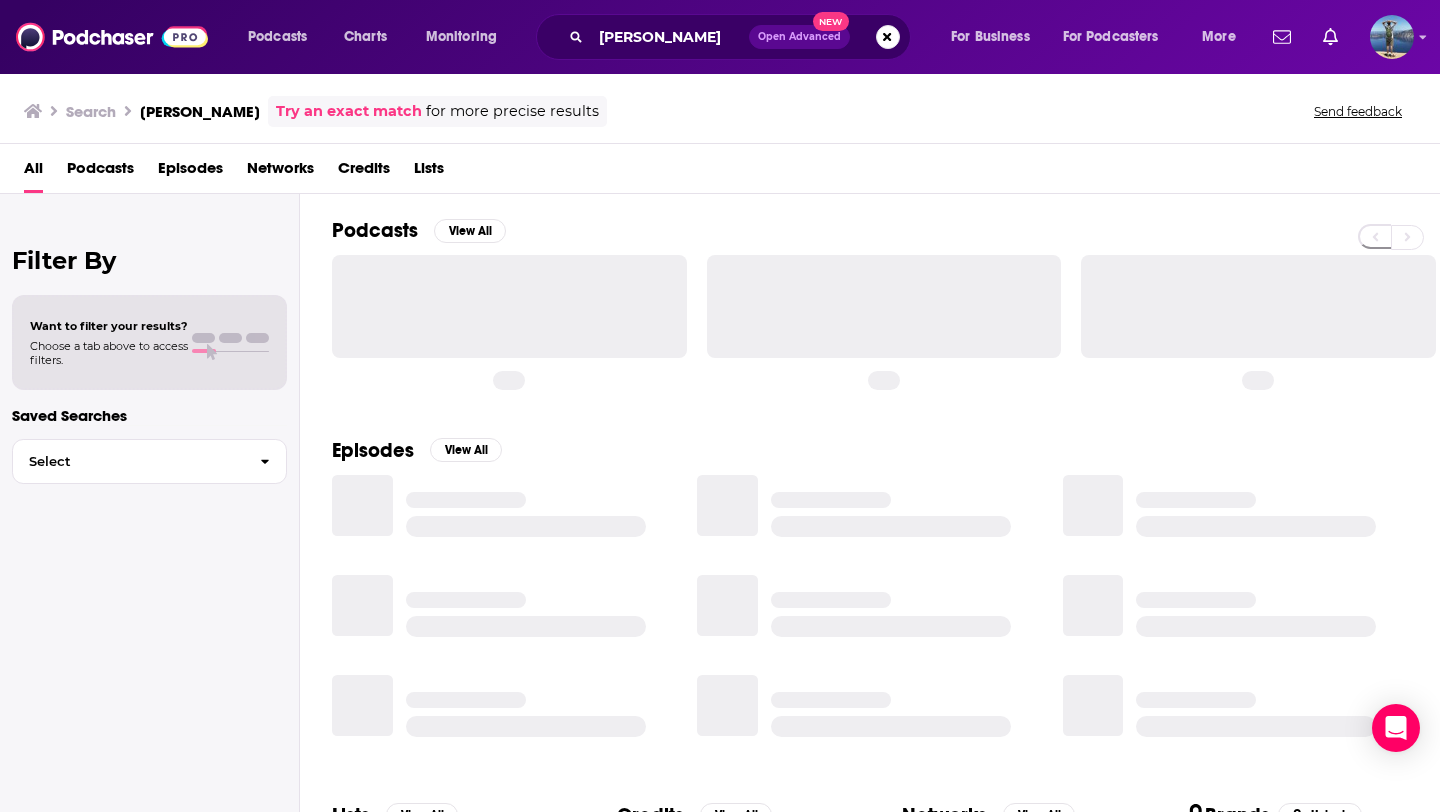 scroll, scrollTop: 0, scrollLeft: 0, axis: both 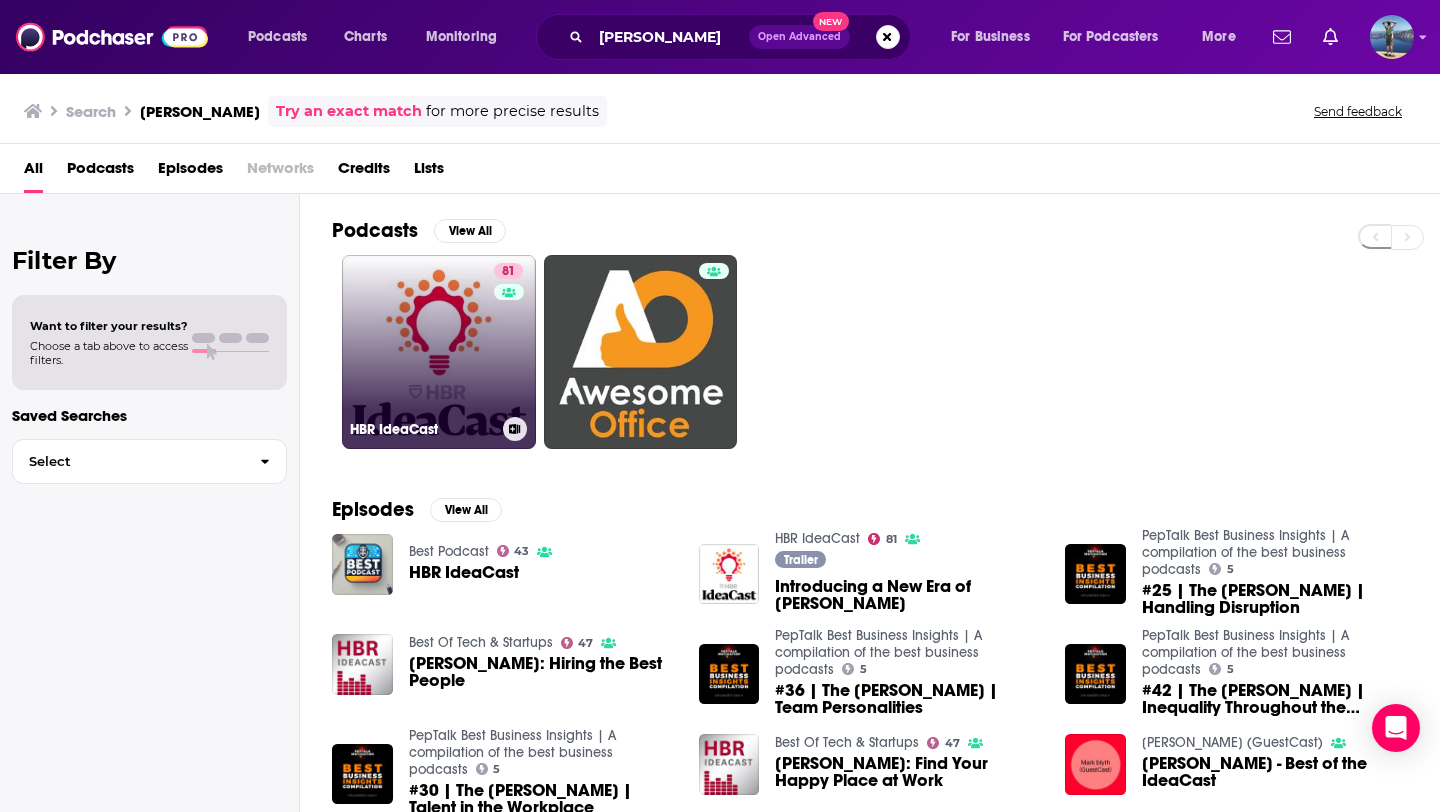 click on "81 [PERSON_NAME]" at bounding box center [439, 352] 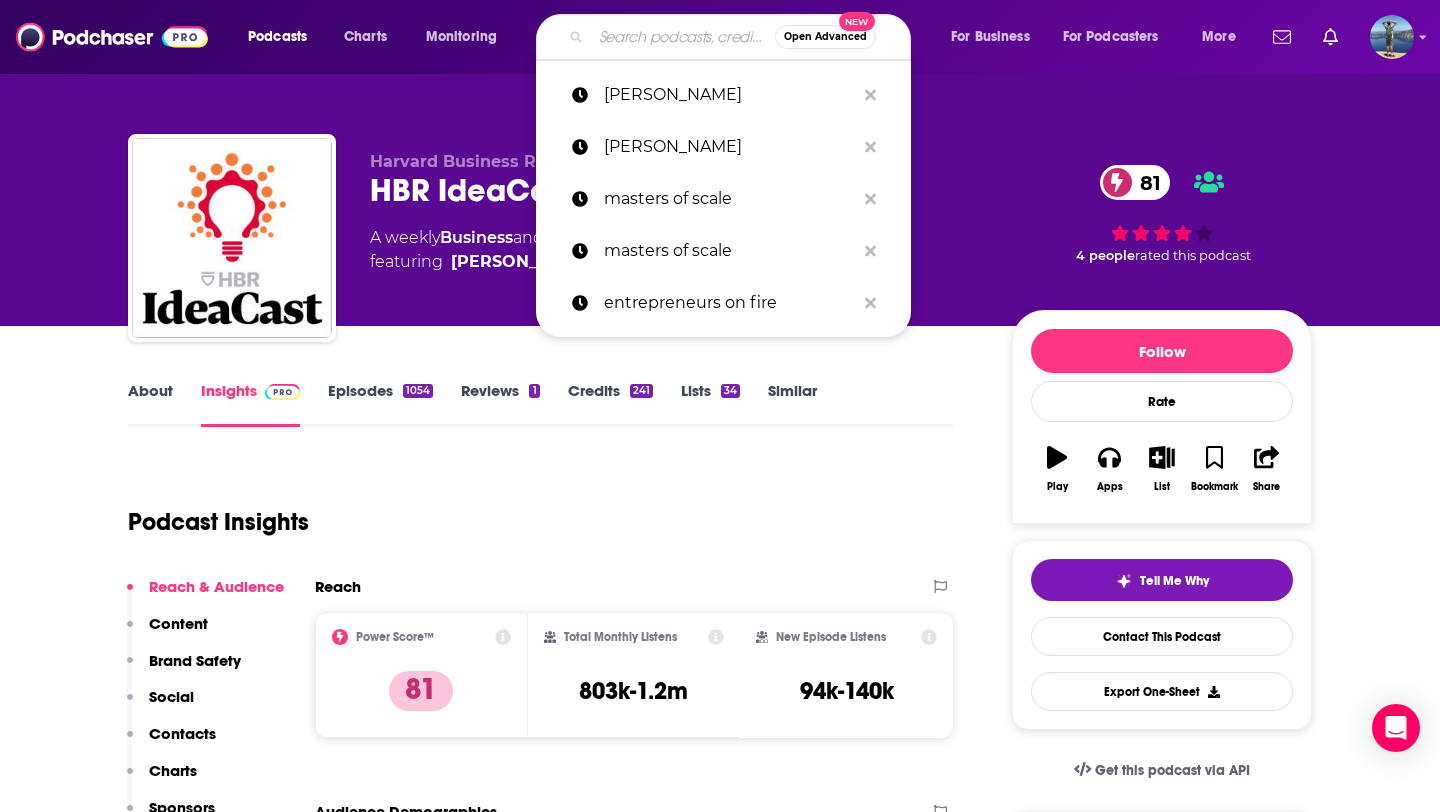 click at bounding box center [683, 37] 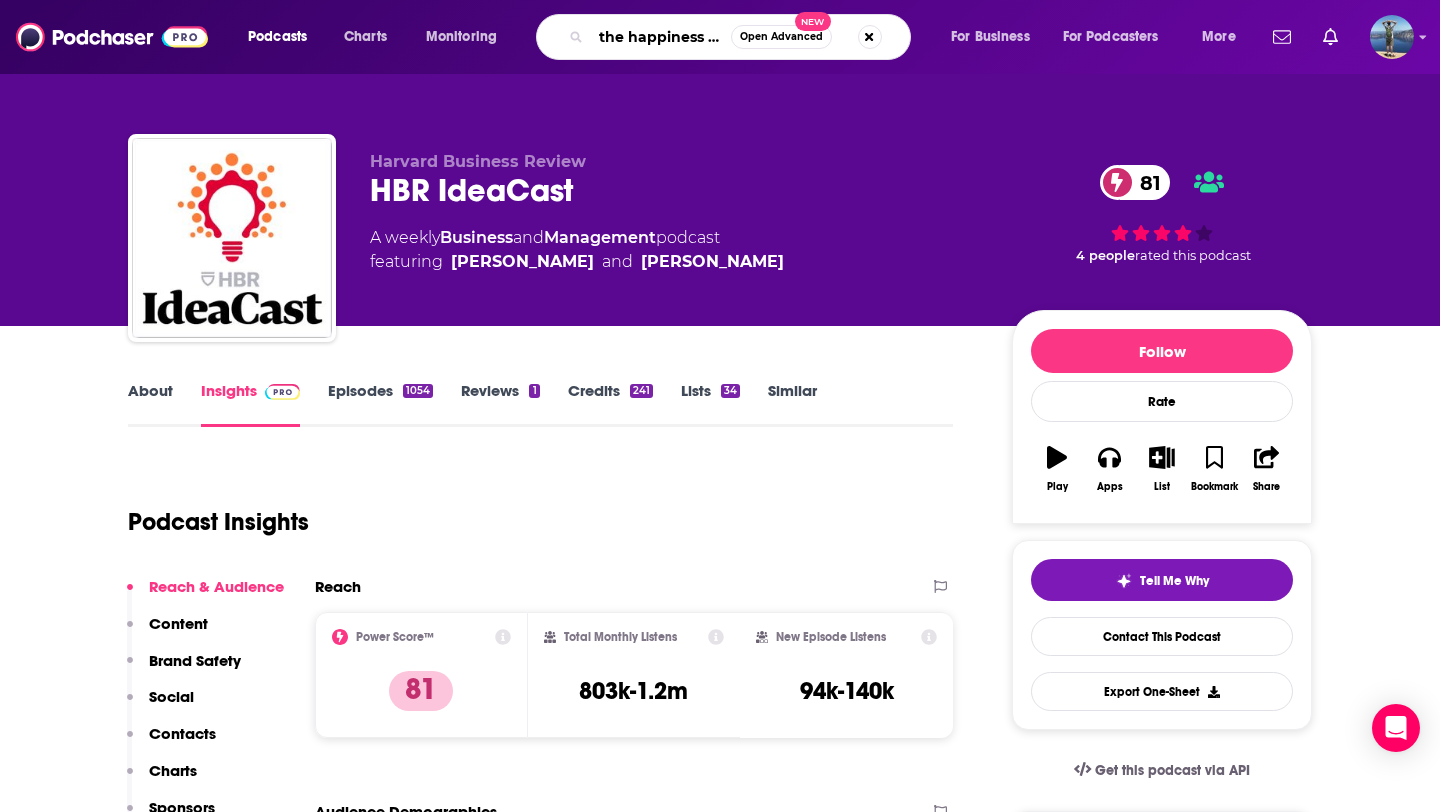 type on "the happiness lab" 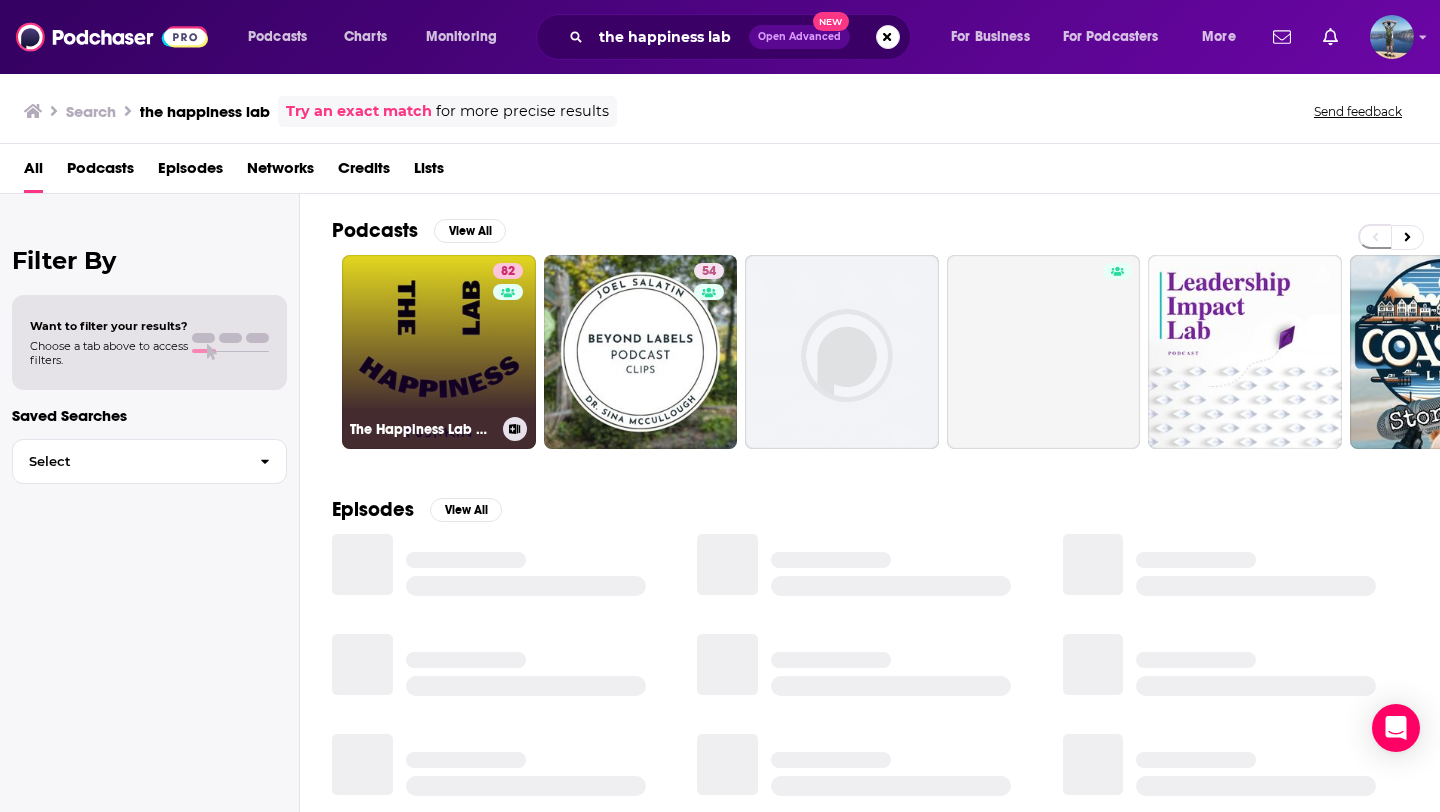click on "82 The Happiness Lab with Dr. [PERSON_NAME]" at bounding box center [439, 352] 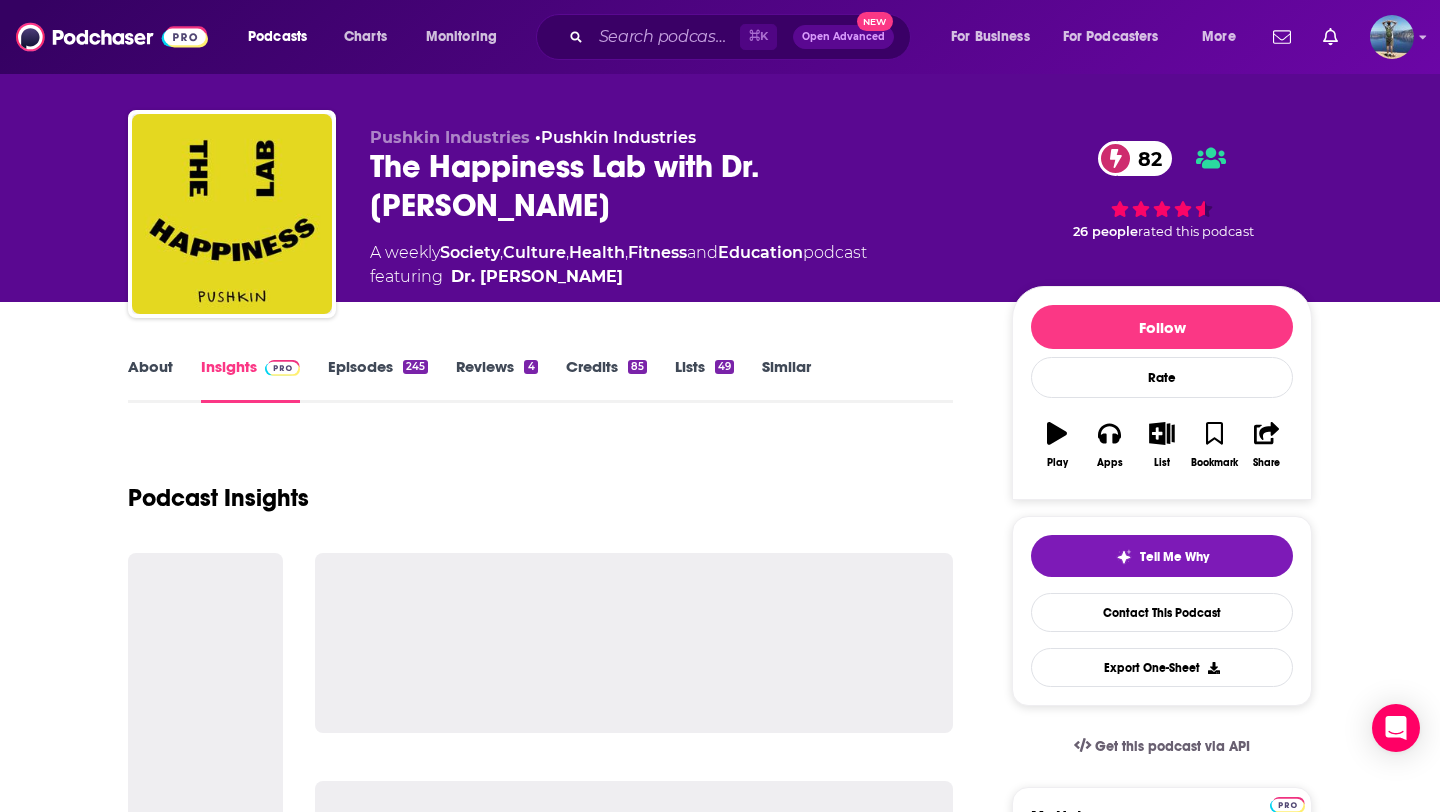 scroll, scrollTop: 26, scrollLeft: 0, axis: vertical 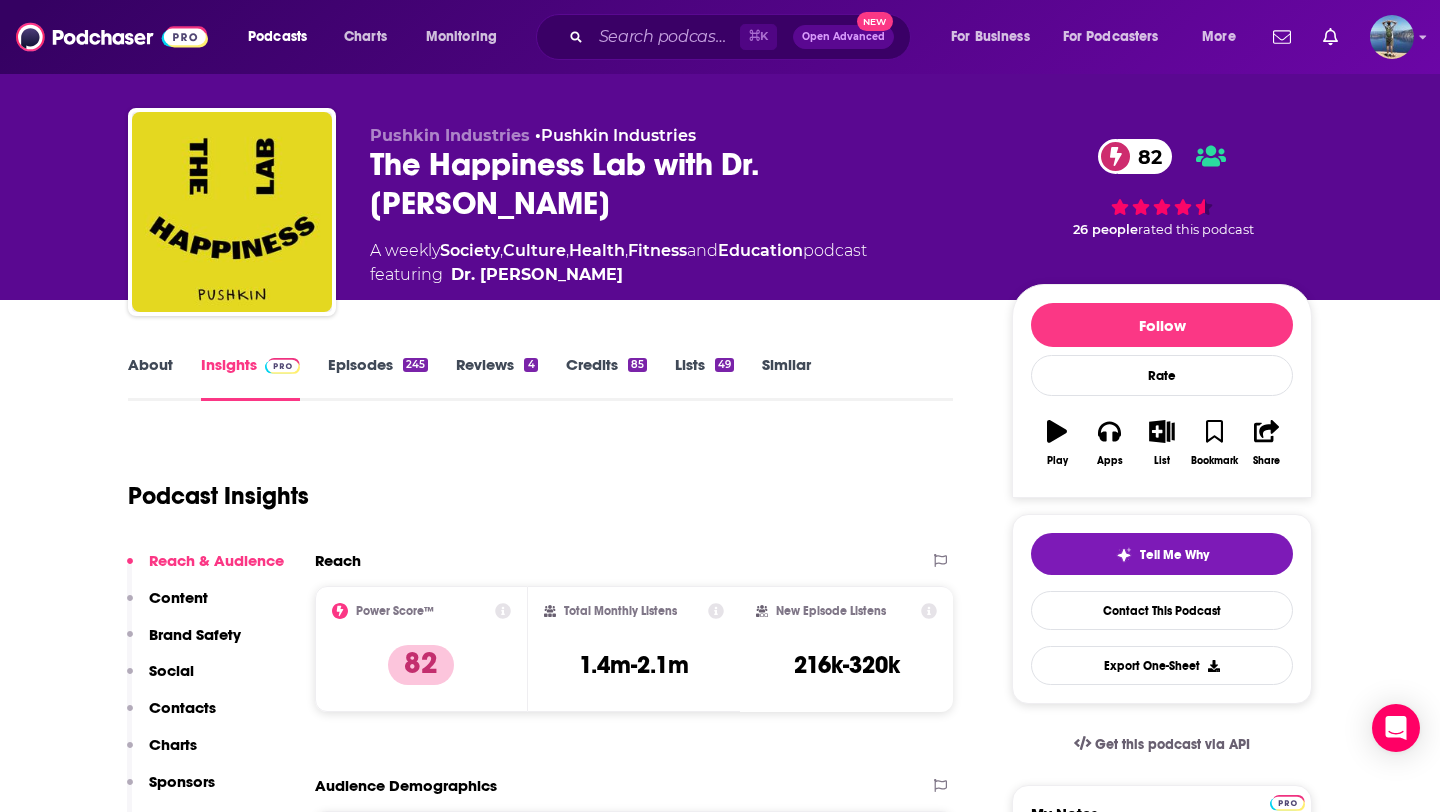click on "⌘  K Open Advanced New" at bounding box center [723, 37] 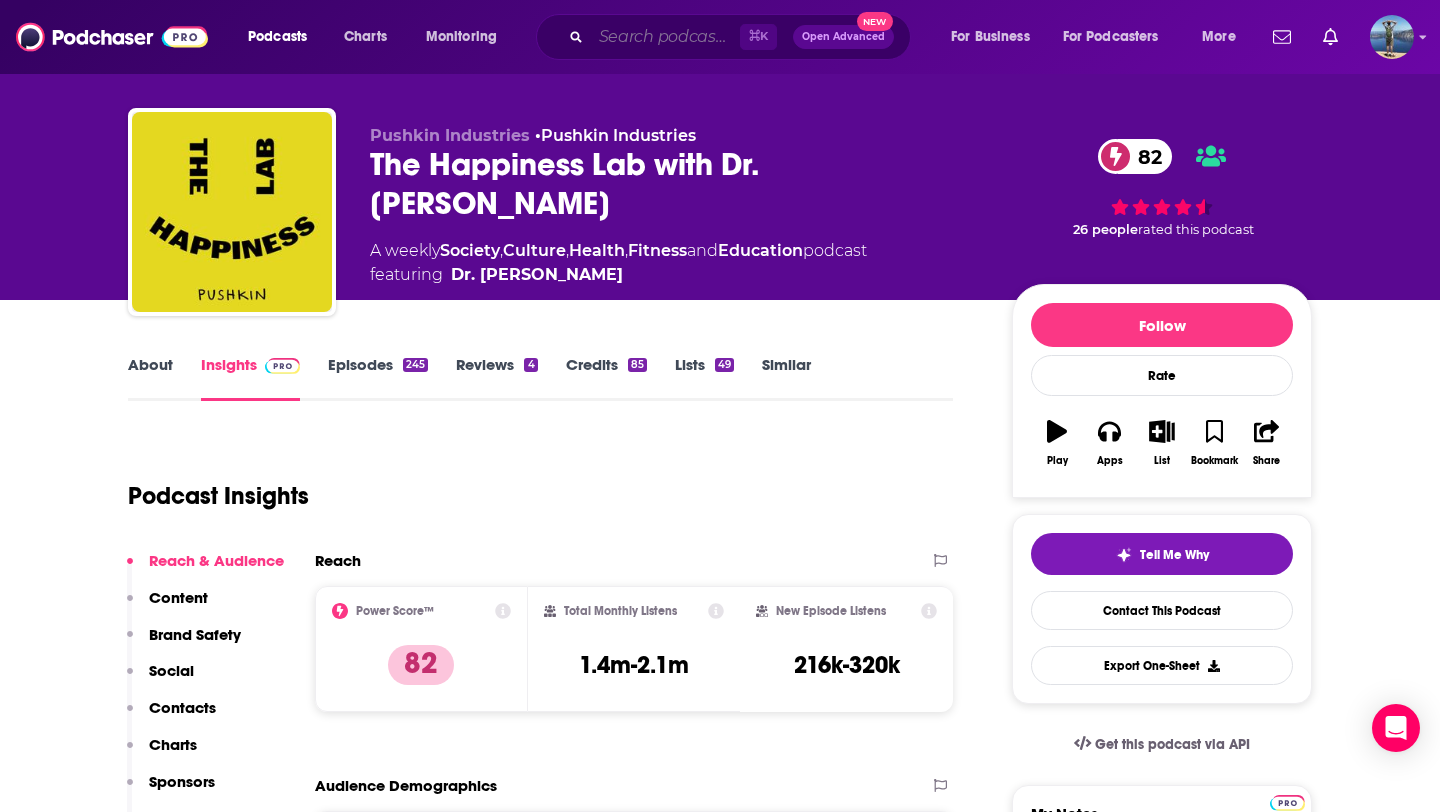 click at bounding box center (665, 37) 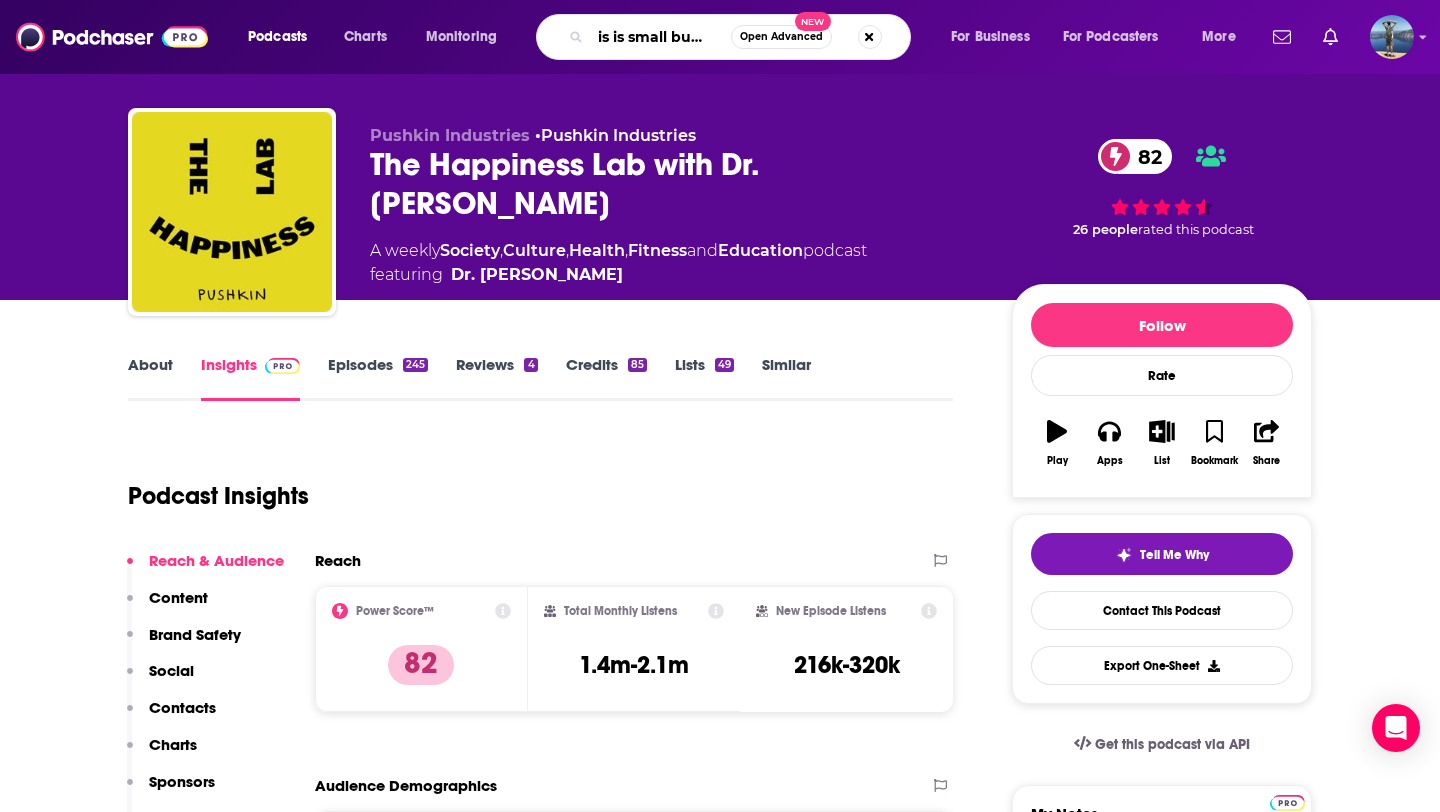 type on "this is small busines" 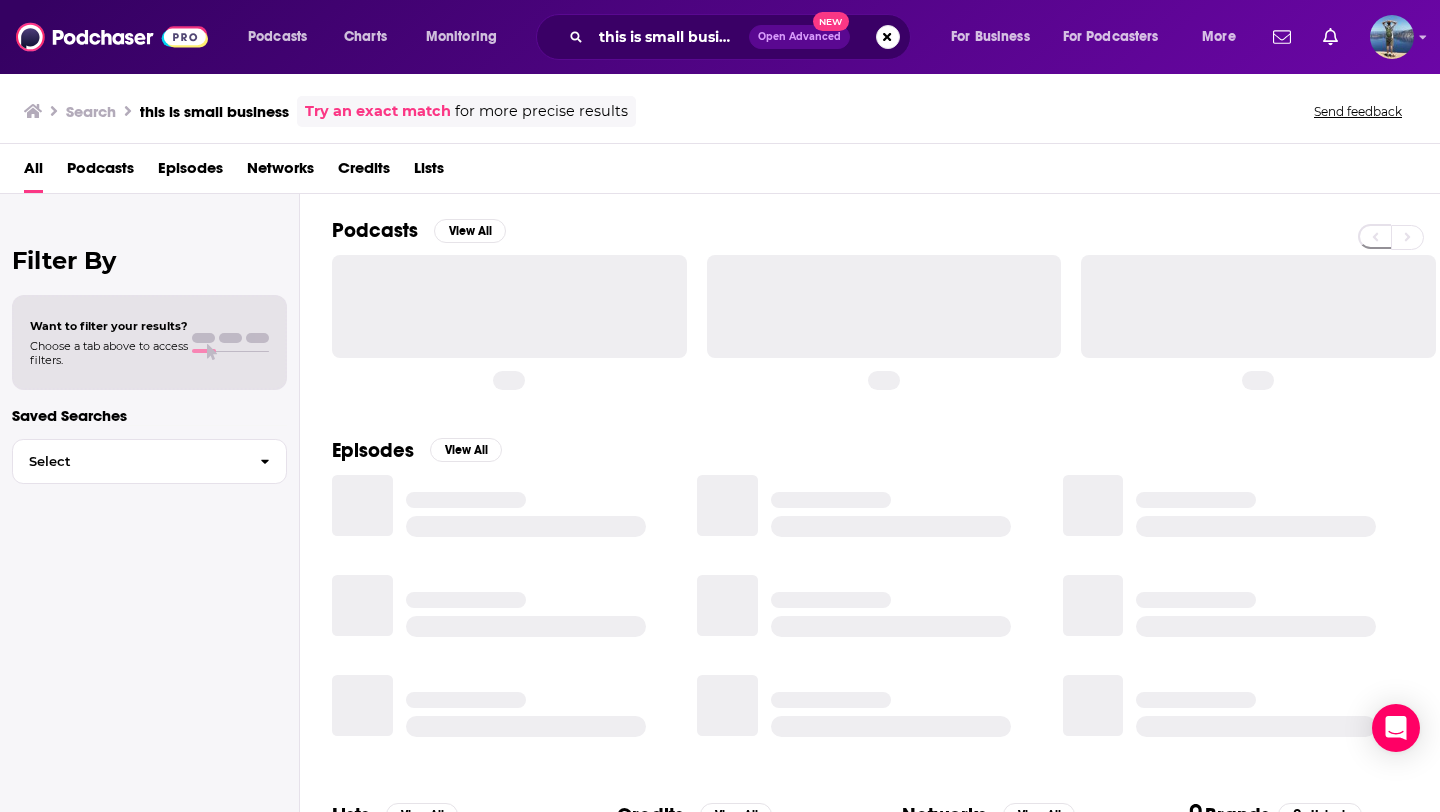 scroll, scrollTop: 0, scrollLeft: 0, axis: both 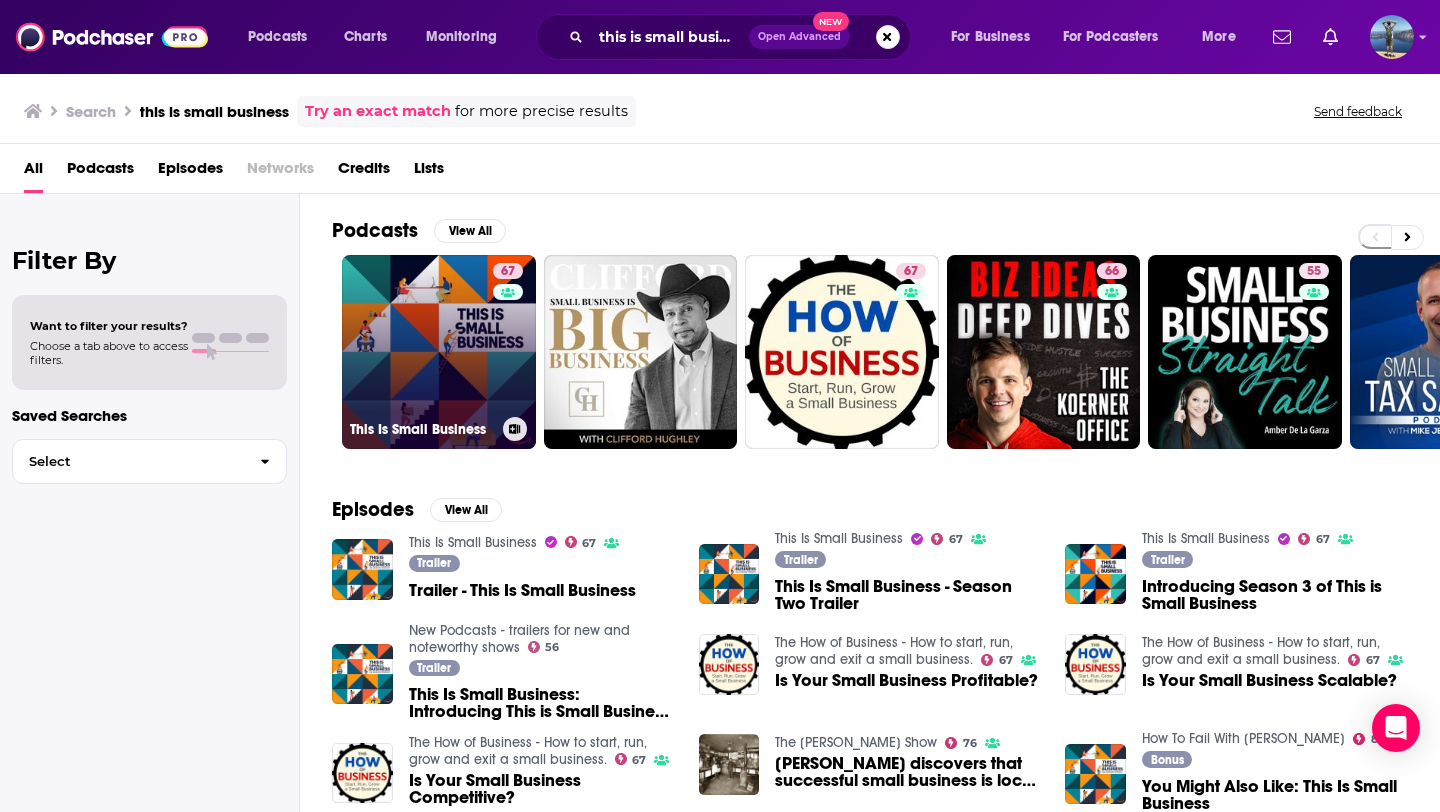 click on "67 This Is Small Business" at bounding box center (439, 352) 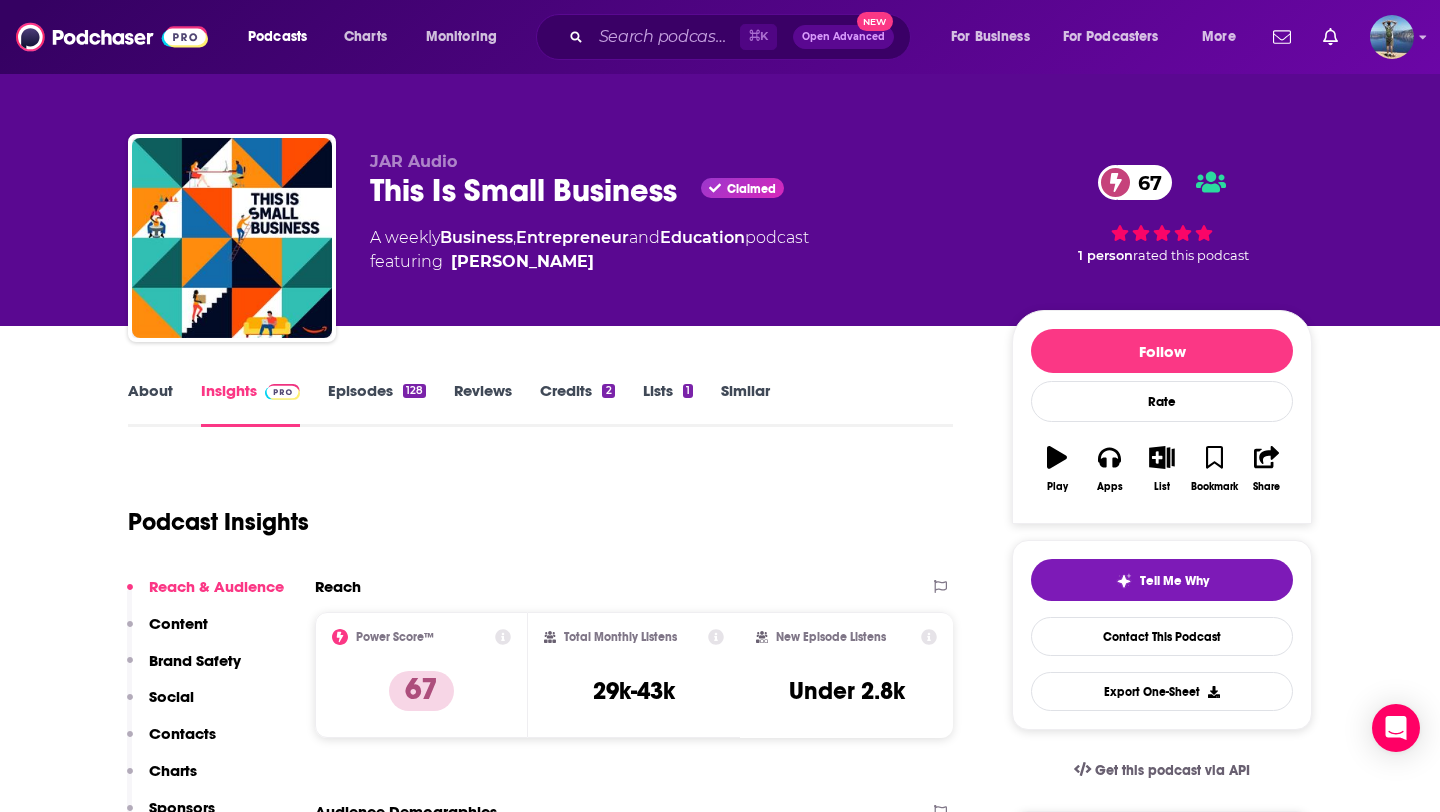 click on "About" at bounding box center [150, 404] 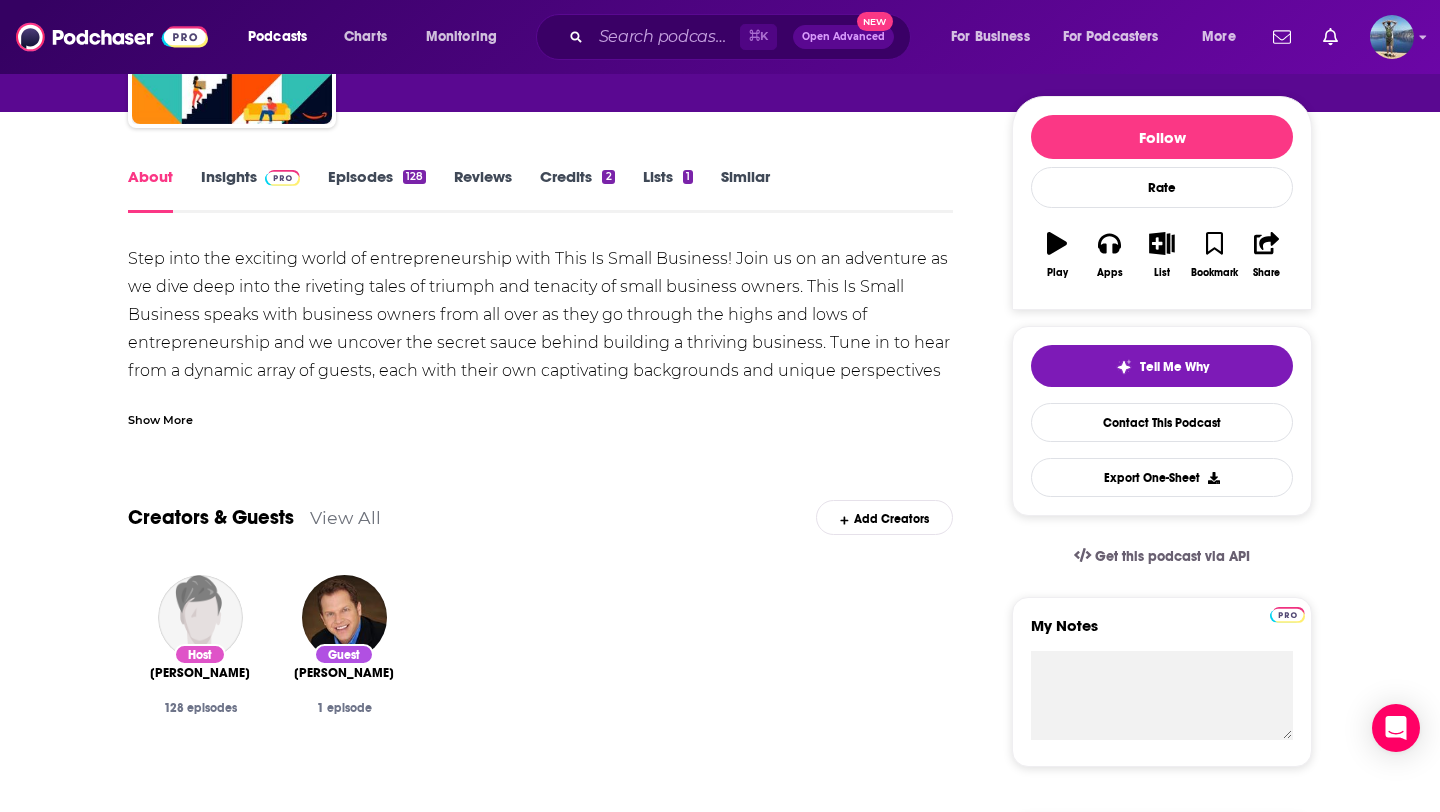 scroll, scrollTop: 212, scrollLeft: 0, axis: vertical 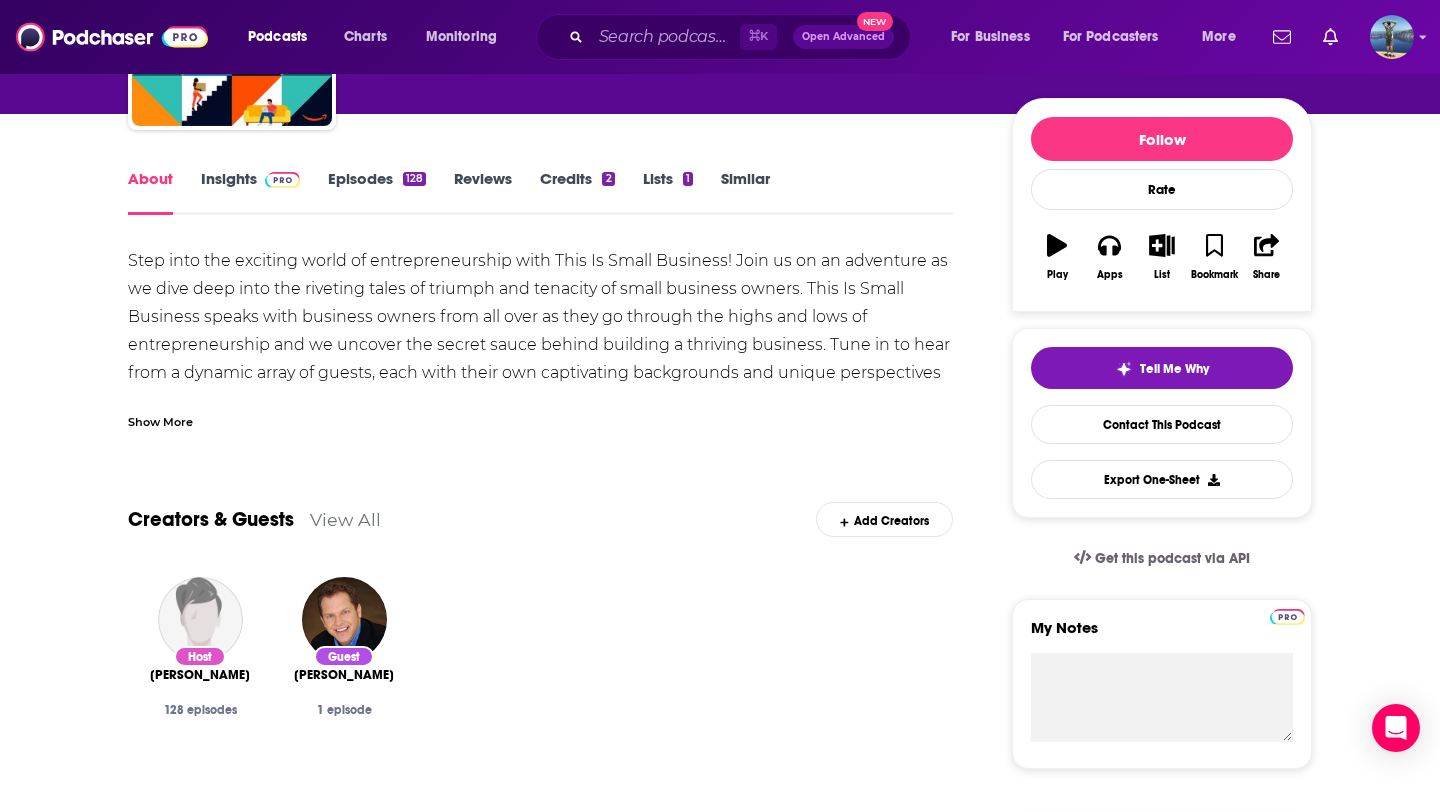 click on "Episodes 128" at bounding box center (377, 192) 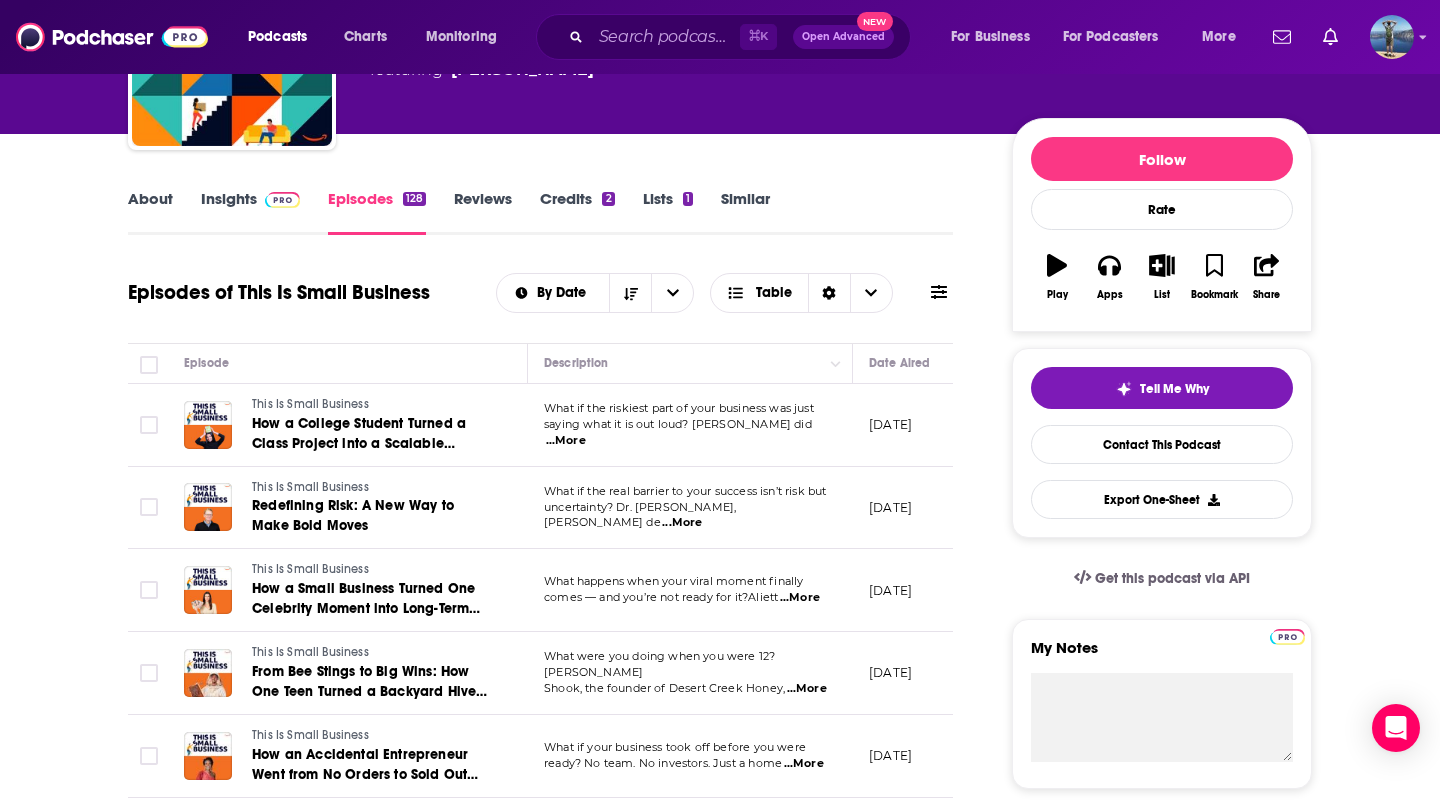 scroll, scrollTop: 0, scrollLeft: 0, axis: both 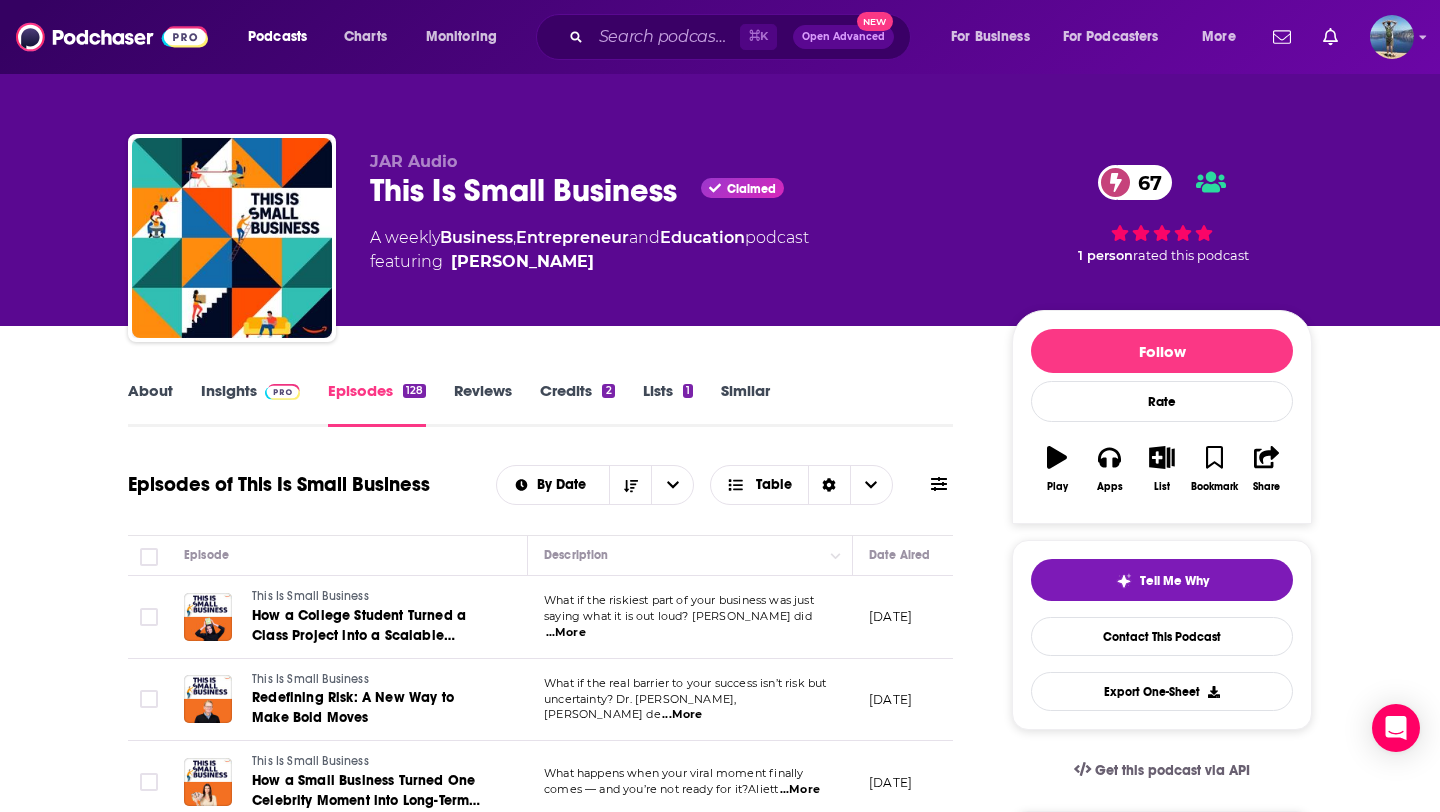 click on "Insights" at bounding box center [250, 404] 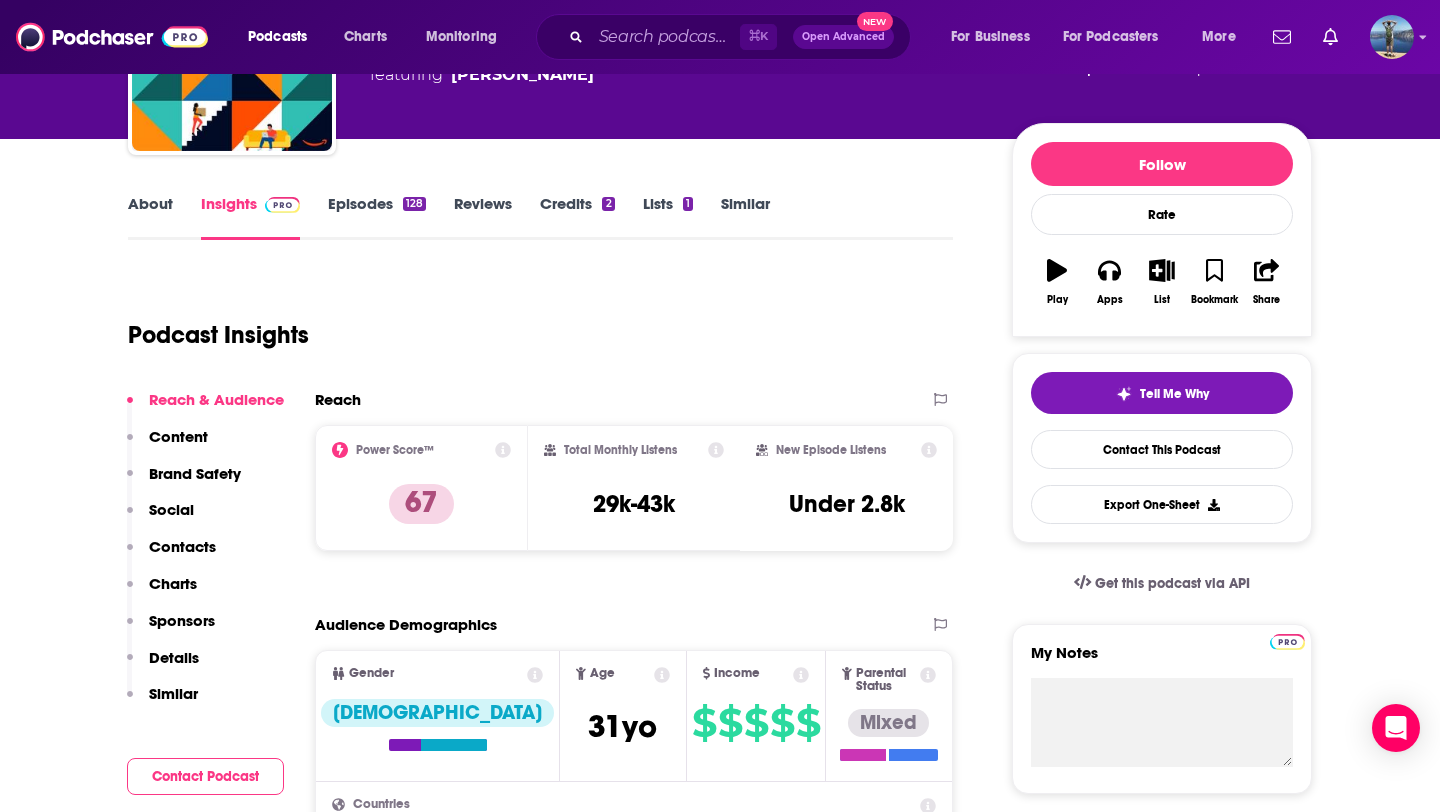 scroll, scrollTop: 191, scrollLeft: 0, axis: vertical 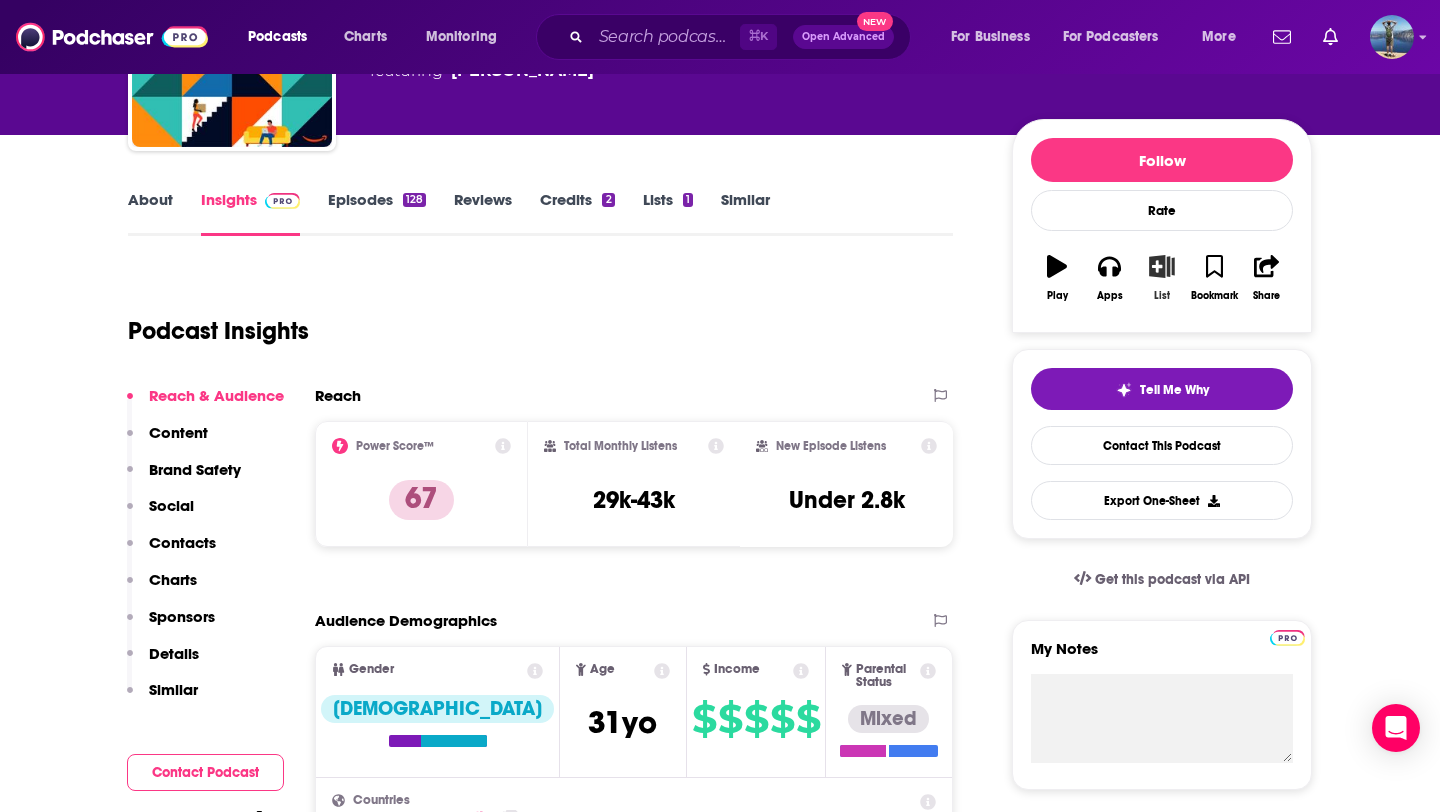 click on "List" at bounding box center [1162, 278] 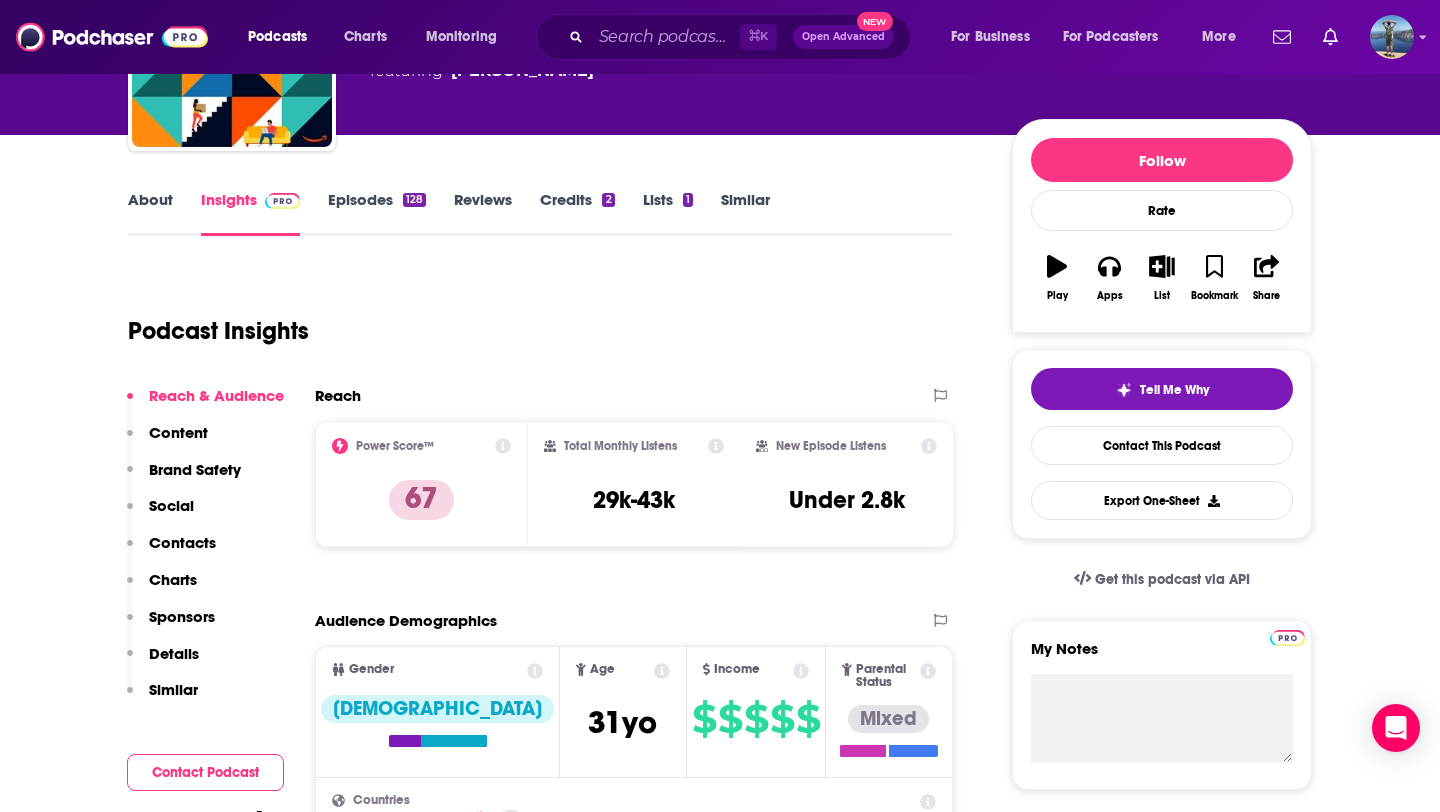 scroll, scrollTop: 0, scrollLeft: 0, axis: both 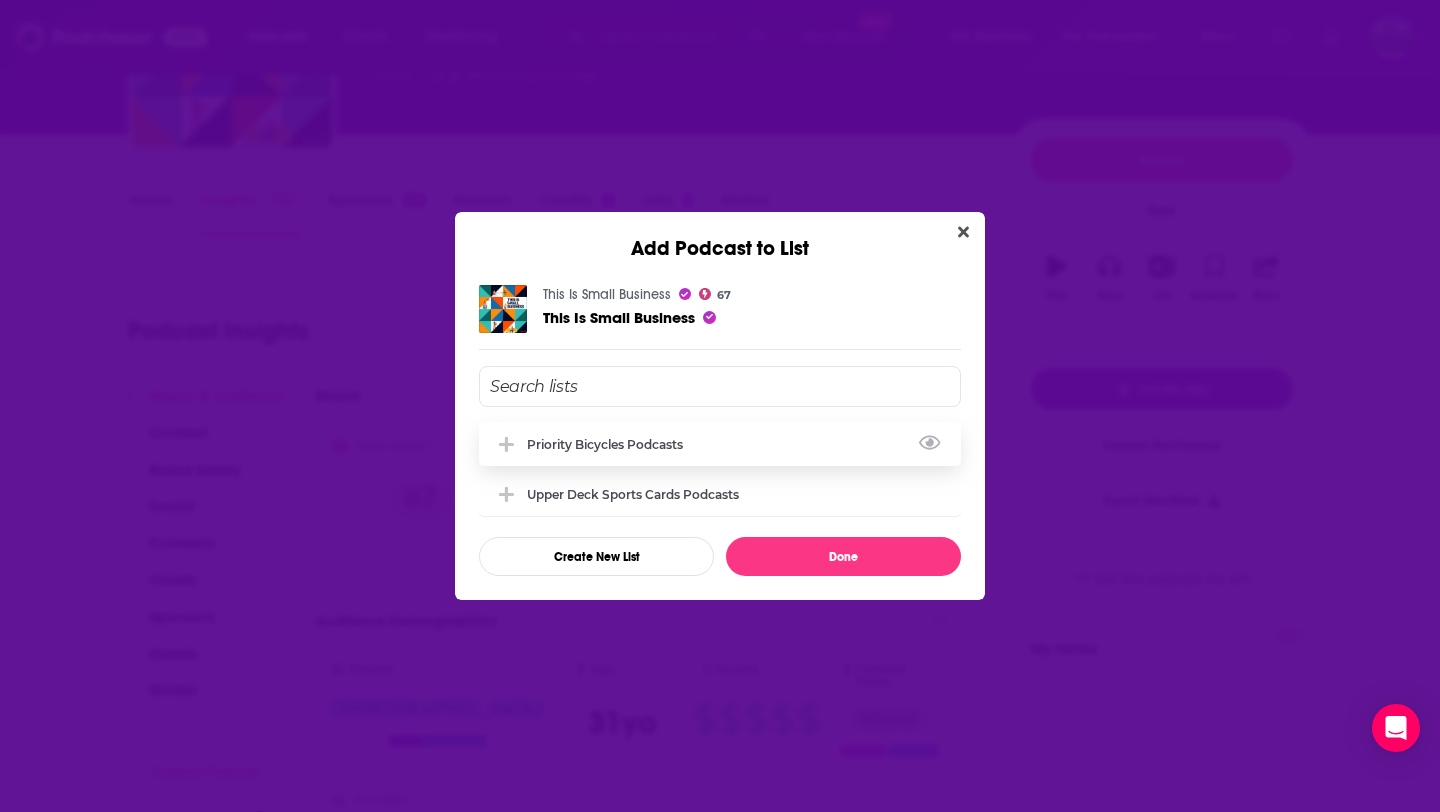 click on "Priority Bicycles Podcasts" at bounding box center [611, 444] 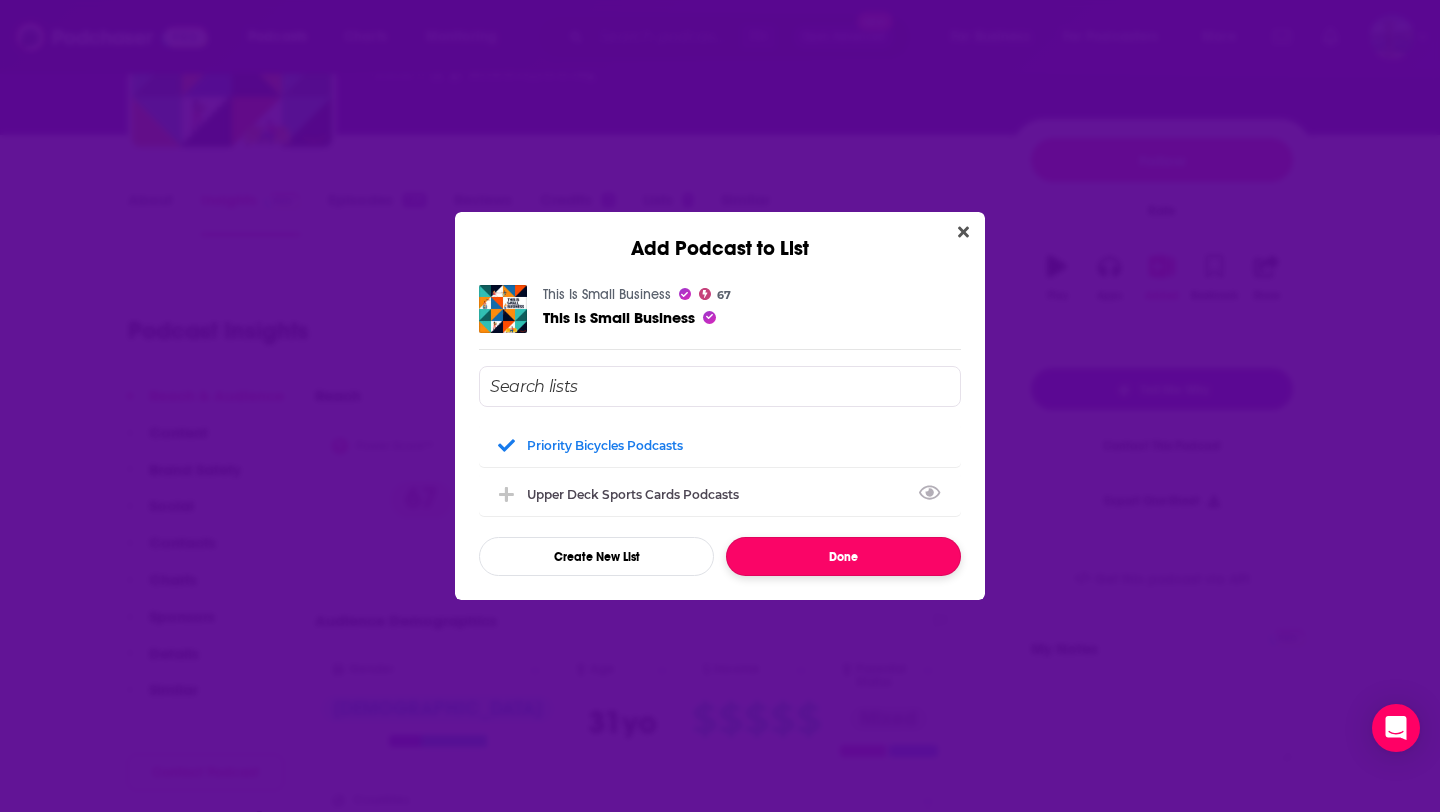 click on "Done" at bounding box center [843, 556] 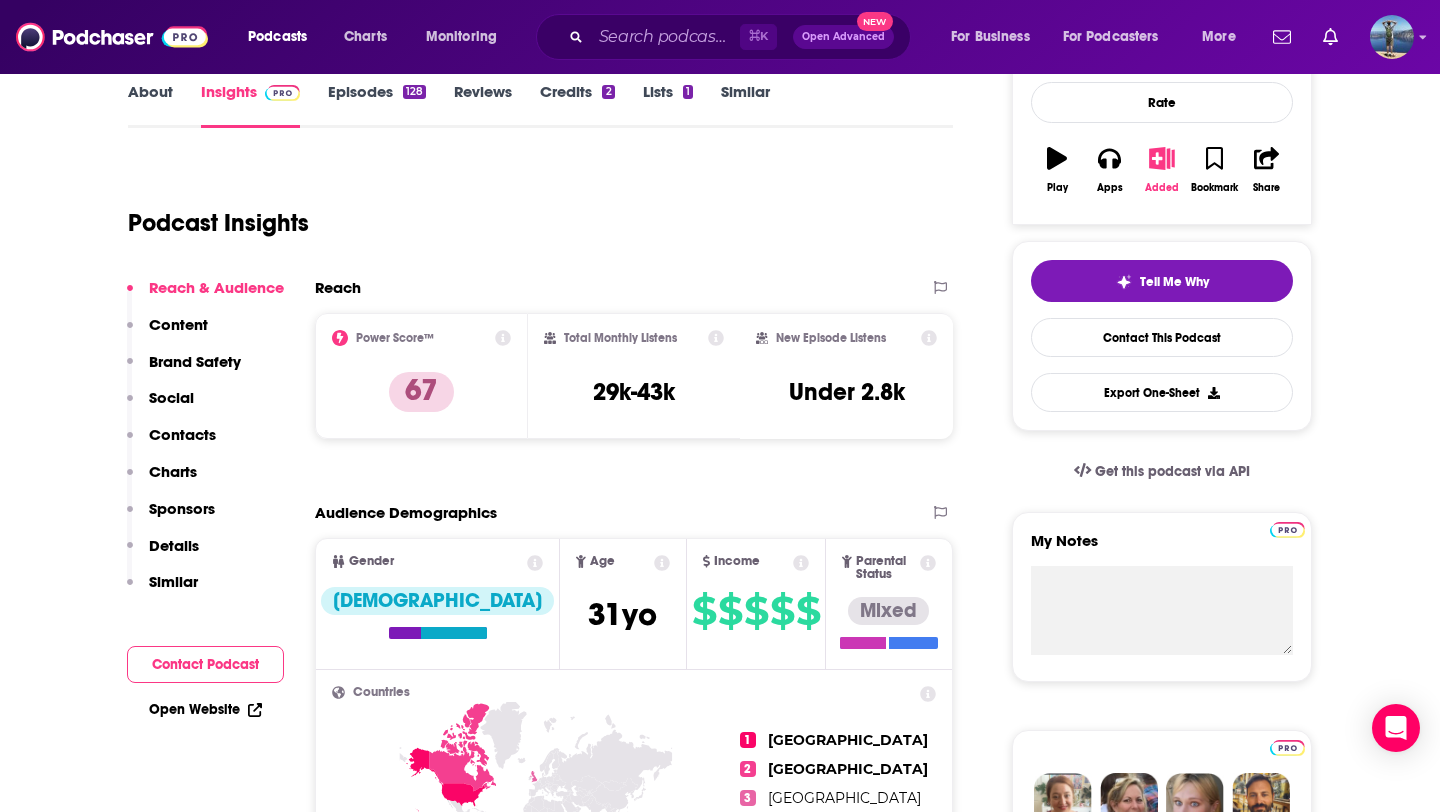 scroll, scrollTop: 318, scrollLeft: 0, axis: vertical 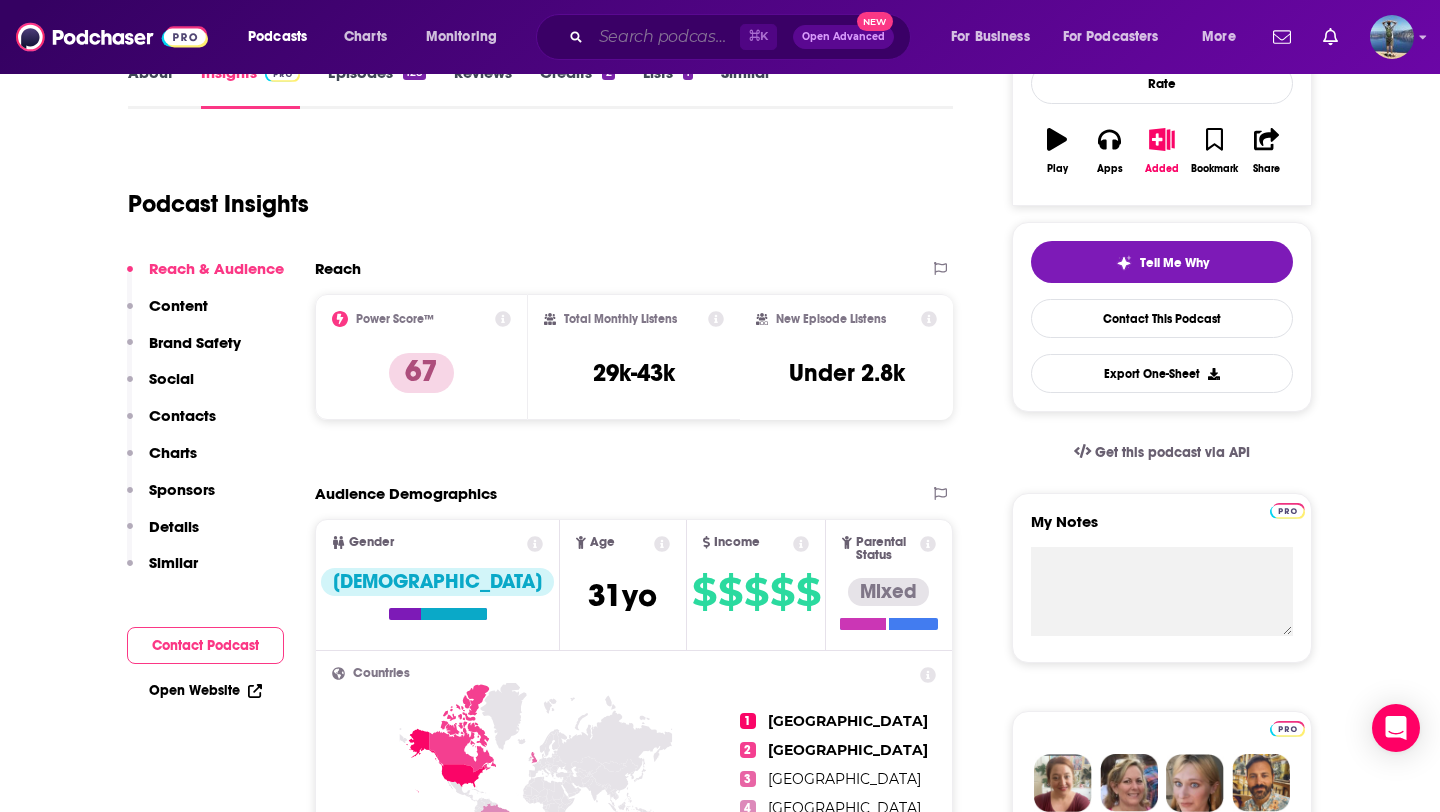 click at bounding box center [665, 37] 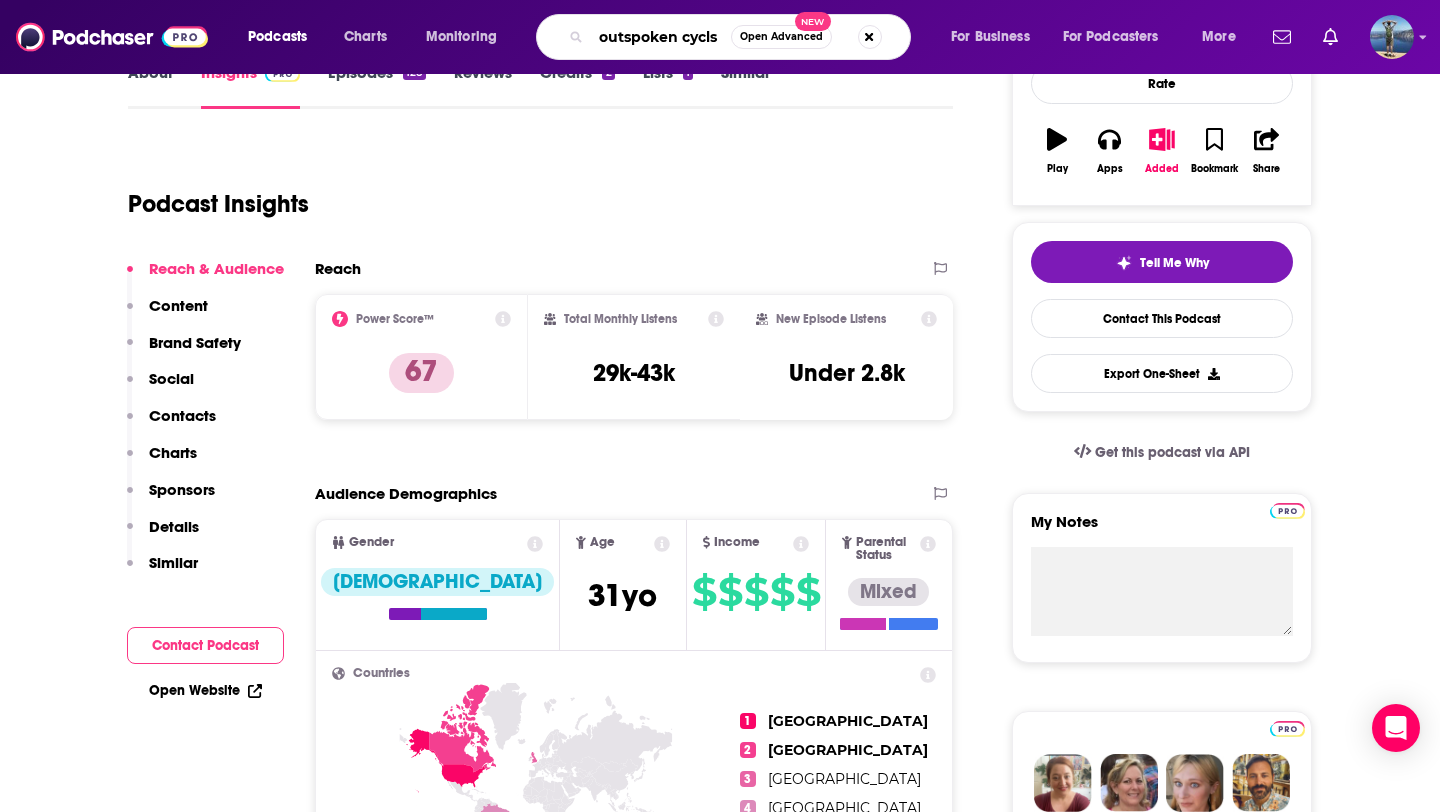 scroll, scrollTop: 0, scrollLeft: 0, axis: both 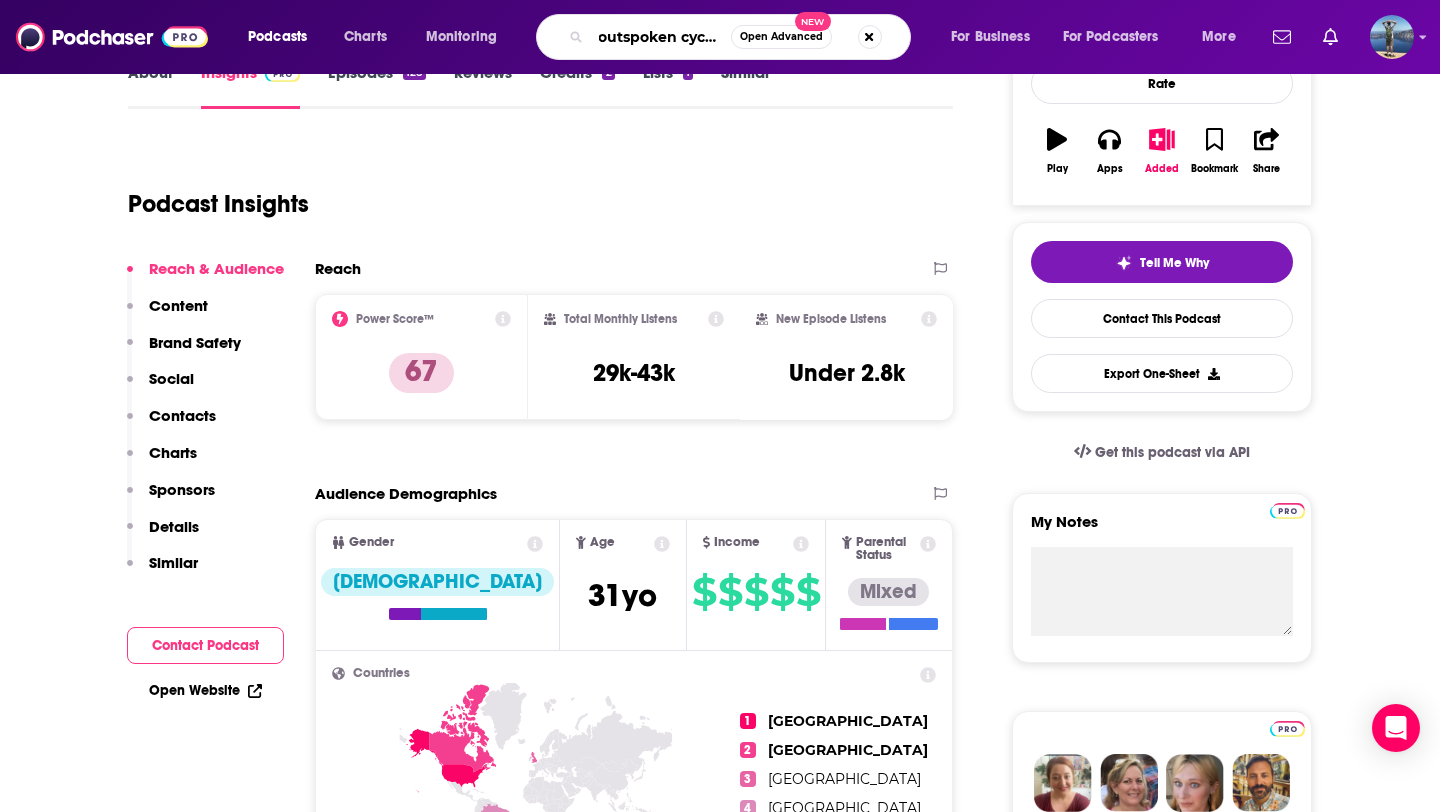 type on "outspoken cyclist" 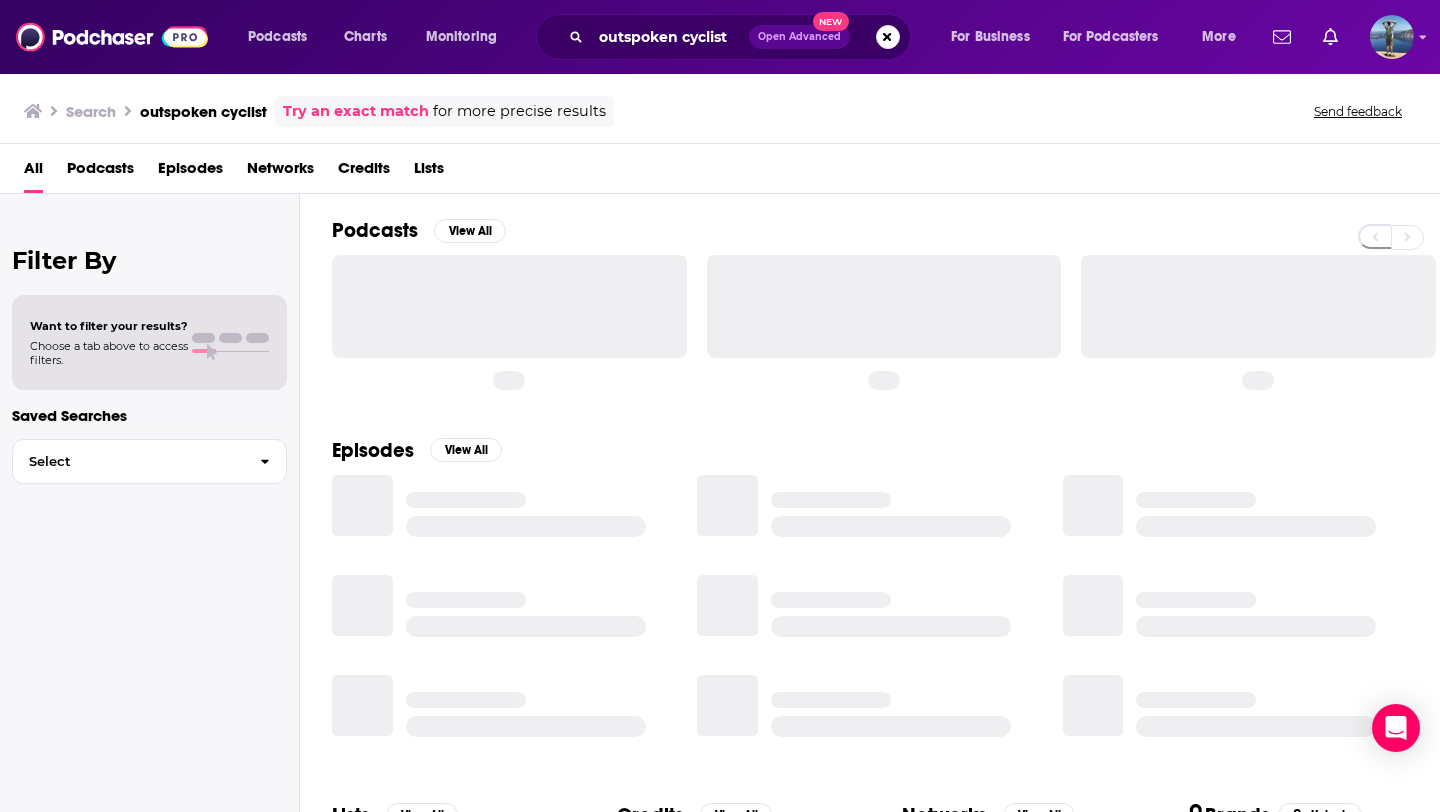 scroll, scrollTop: 0, scrollLeft: 0, axis: both 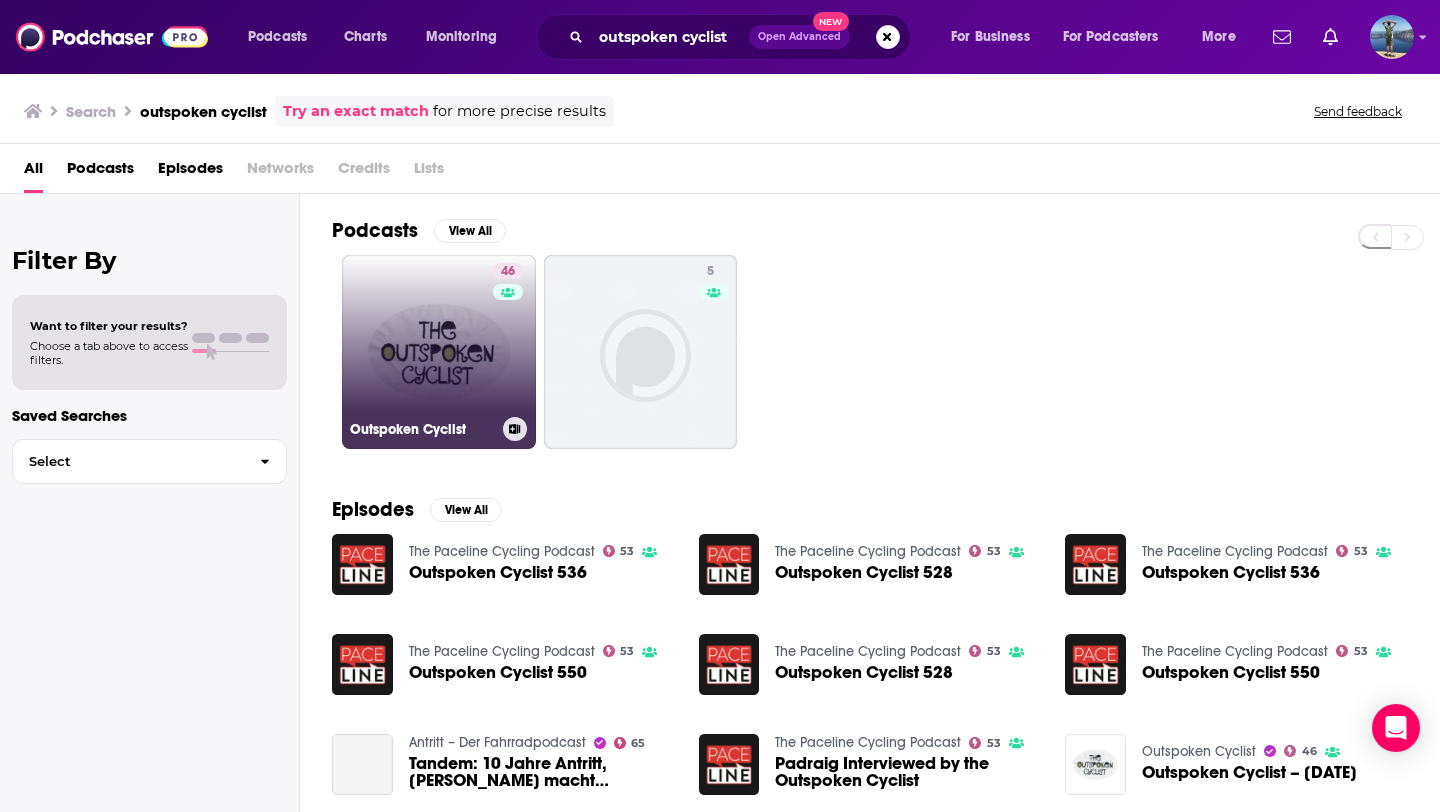 click on "46 Outspoken Cyclist" at bounding box center (439, 352) 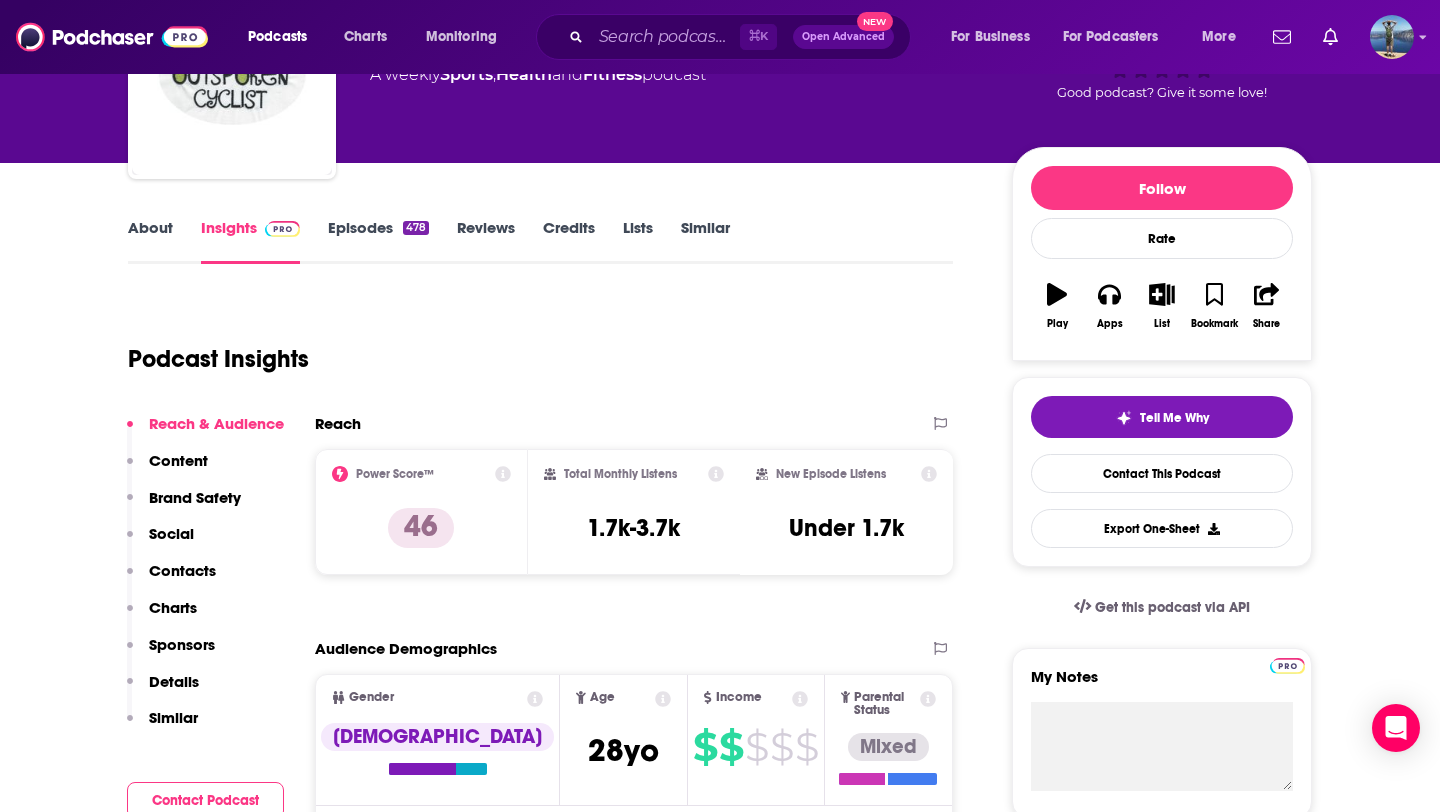 scroll, scrollTop: 173, scrollLeft: 0, axis: vertical 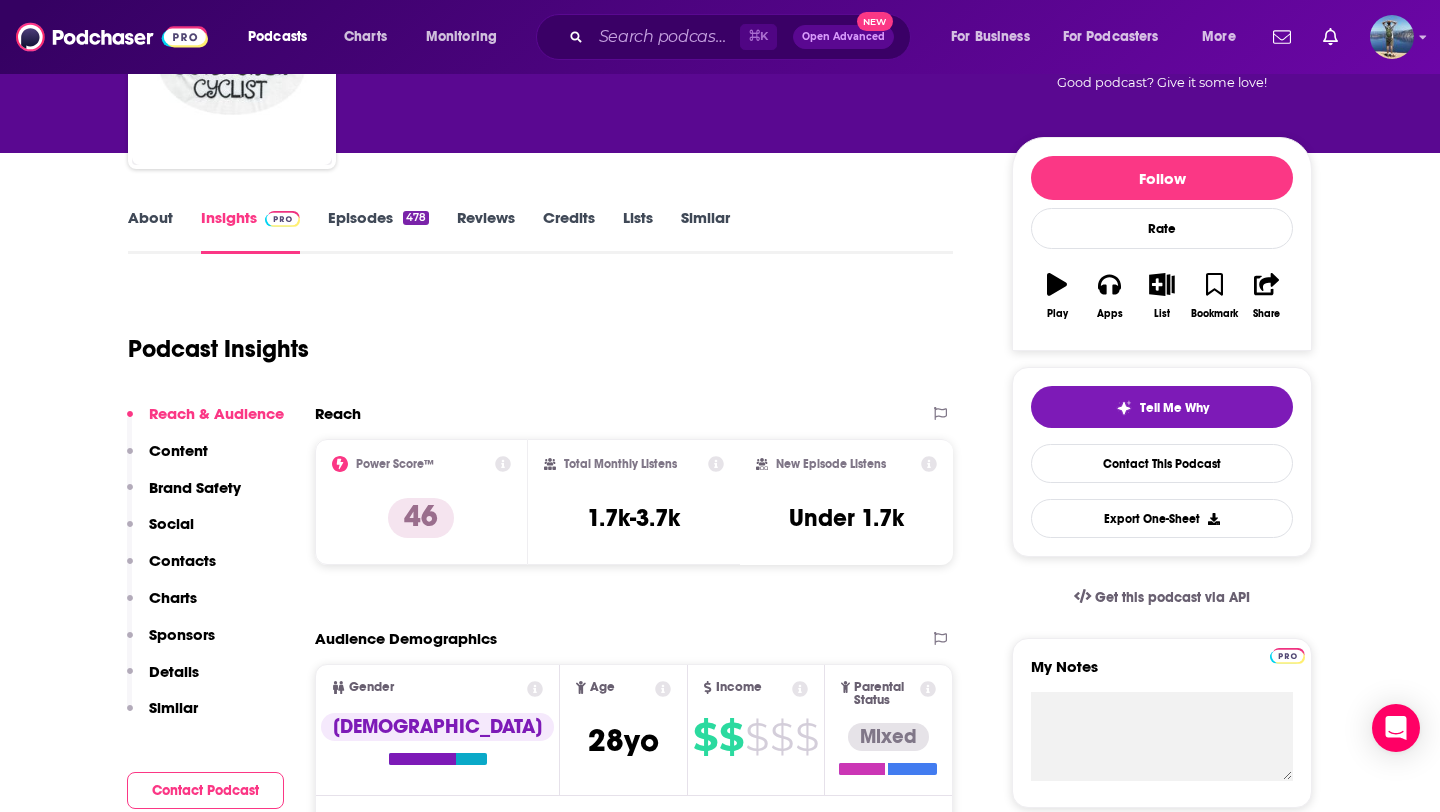 click on "About" at bounding box center [150, 231] 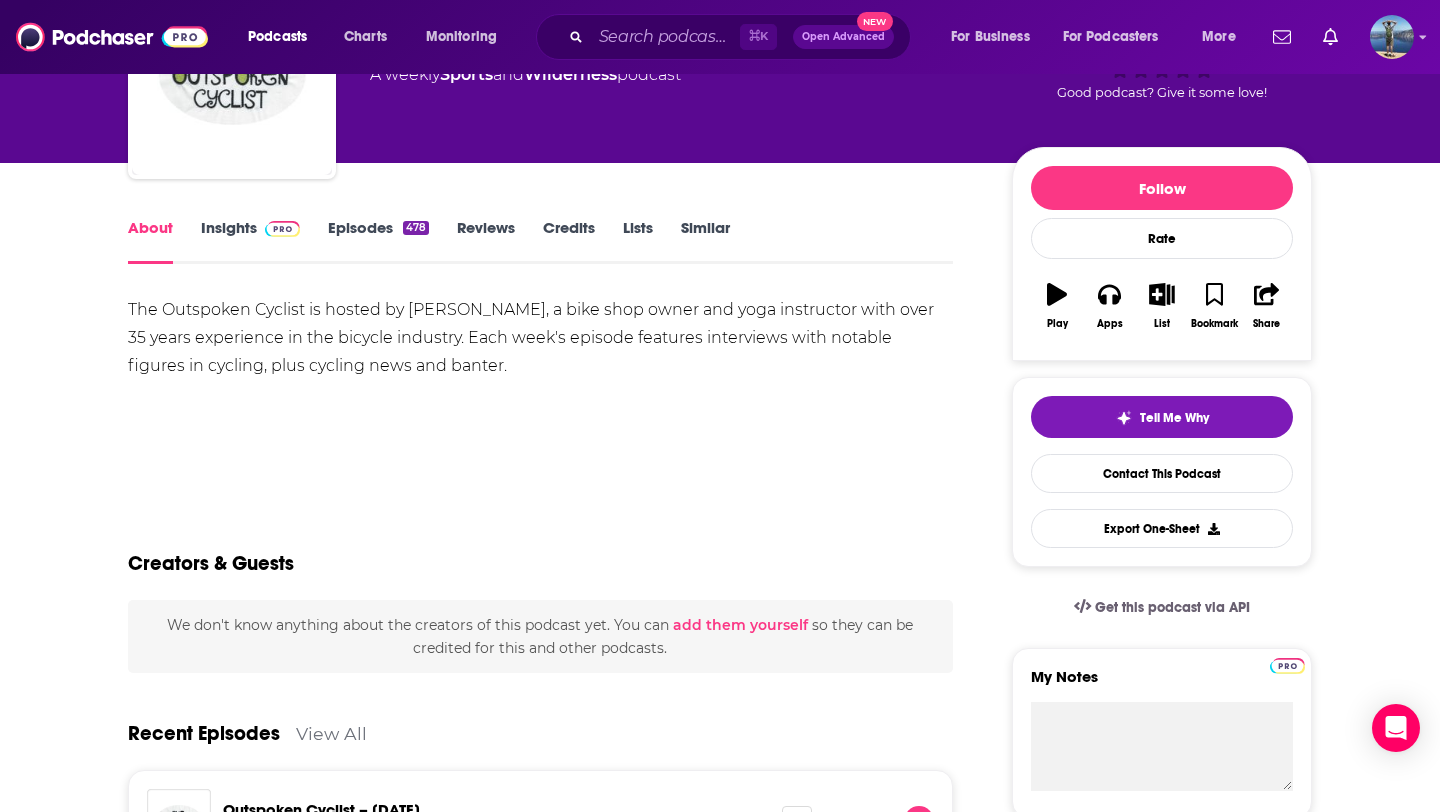 scroll, scrollTop: 169, scrollLeft: 0, axis: vertical 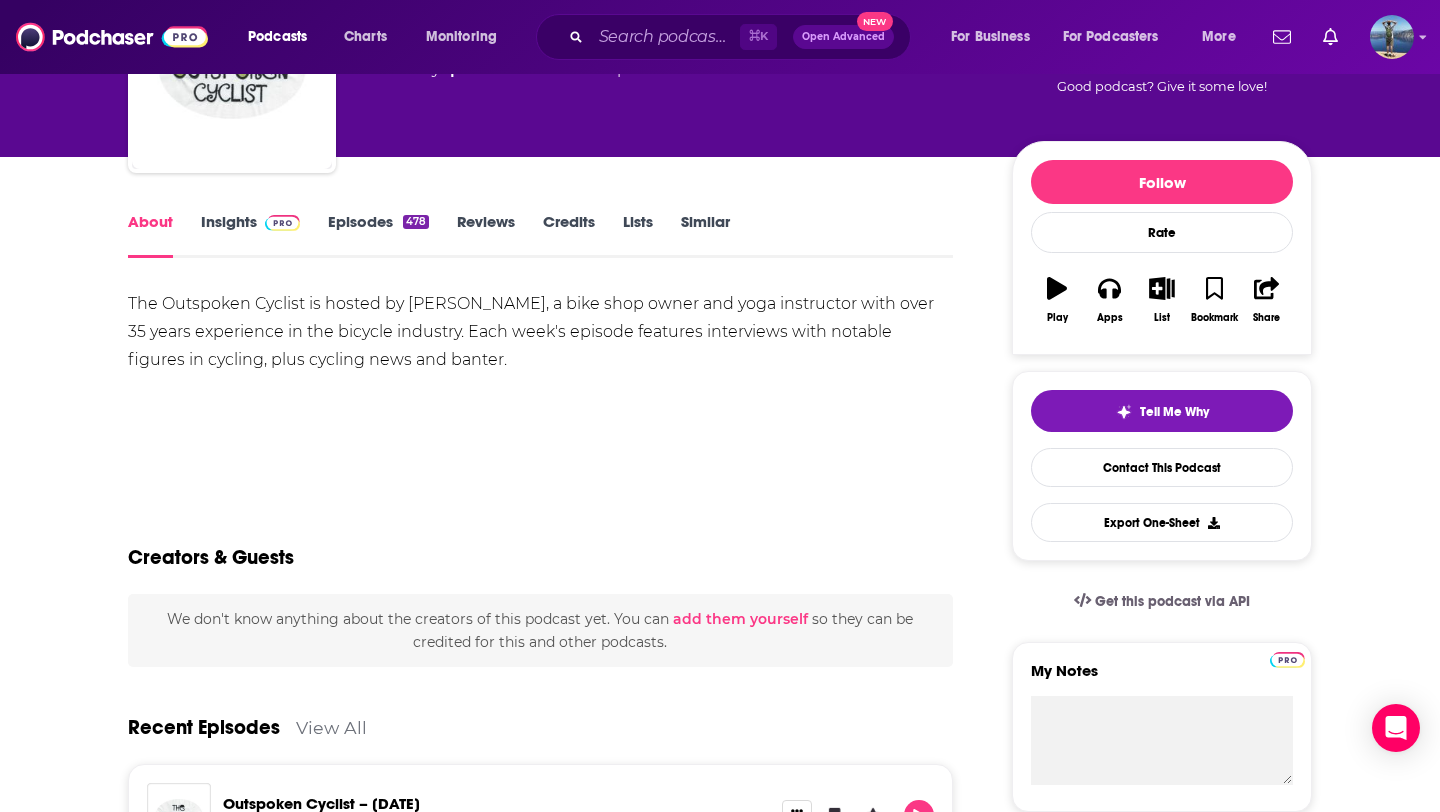 click on "Episodes 478" at bounding box center [378, 235] 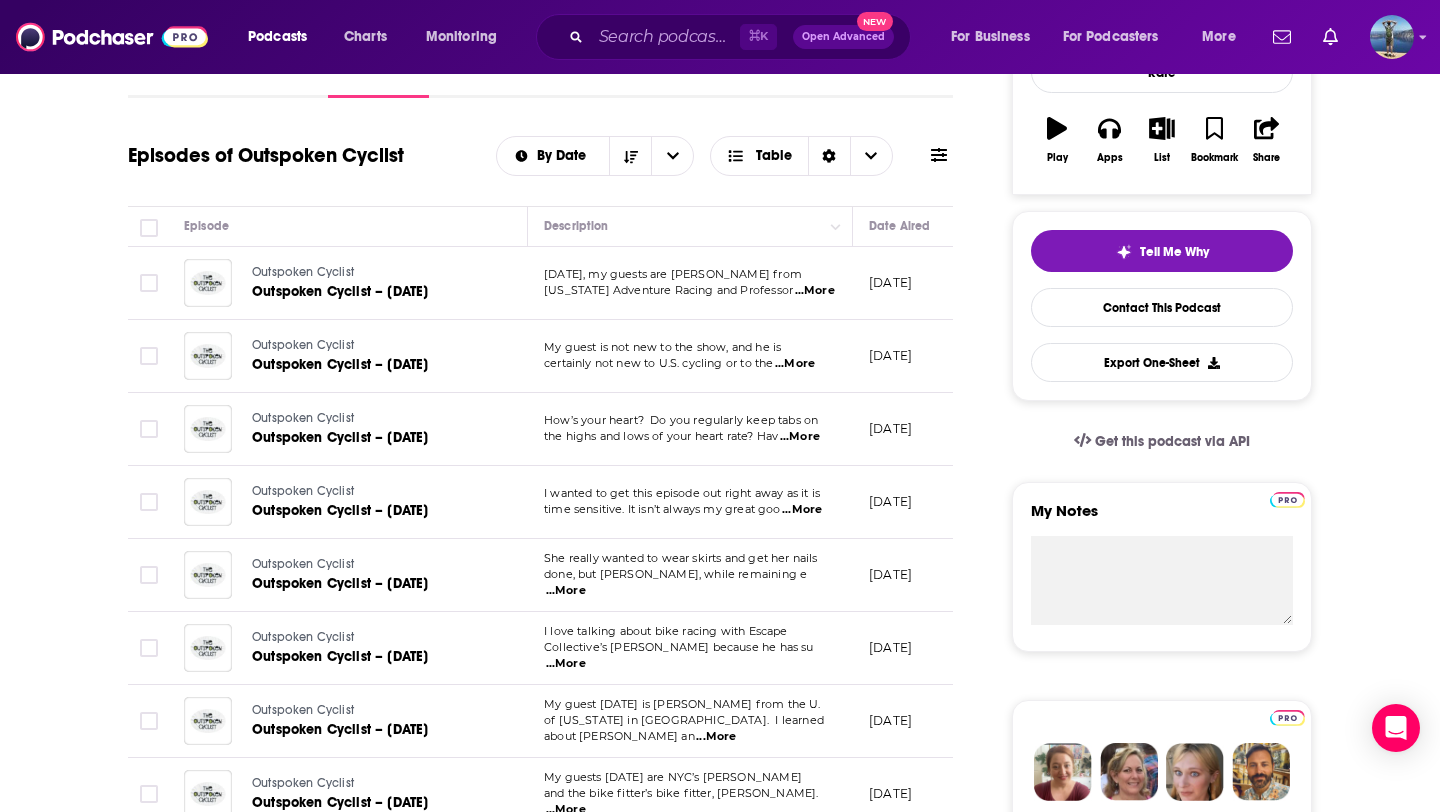 scroll, scrollTop: 331, scrollLeft: 0, axis: vertical 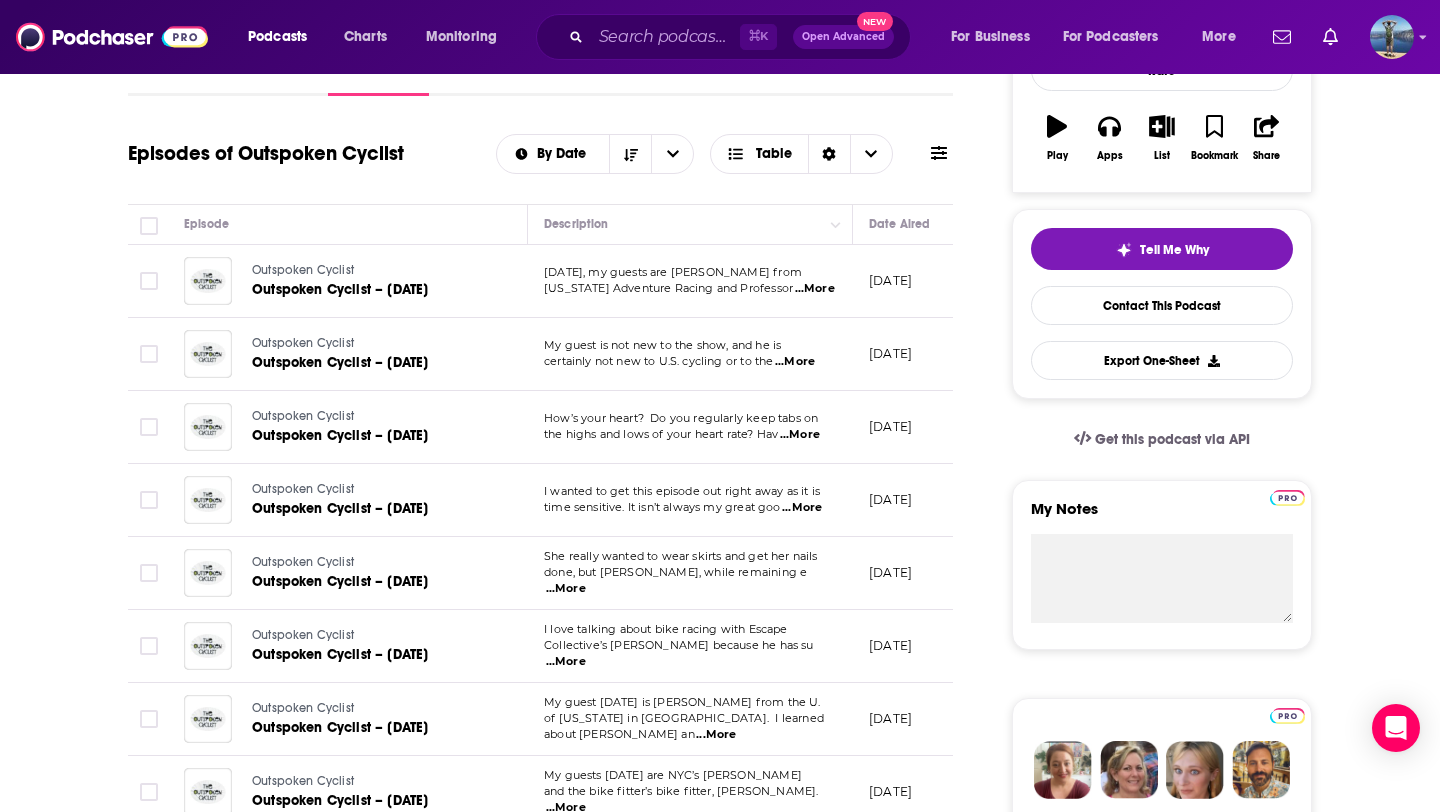 click on "...More" at bounding box center (815, 289) 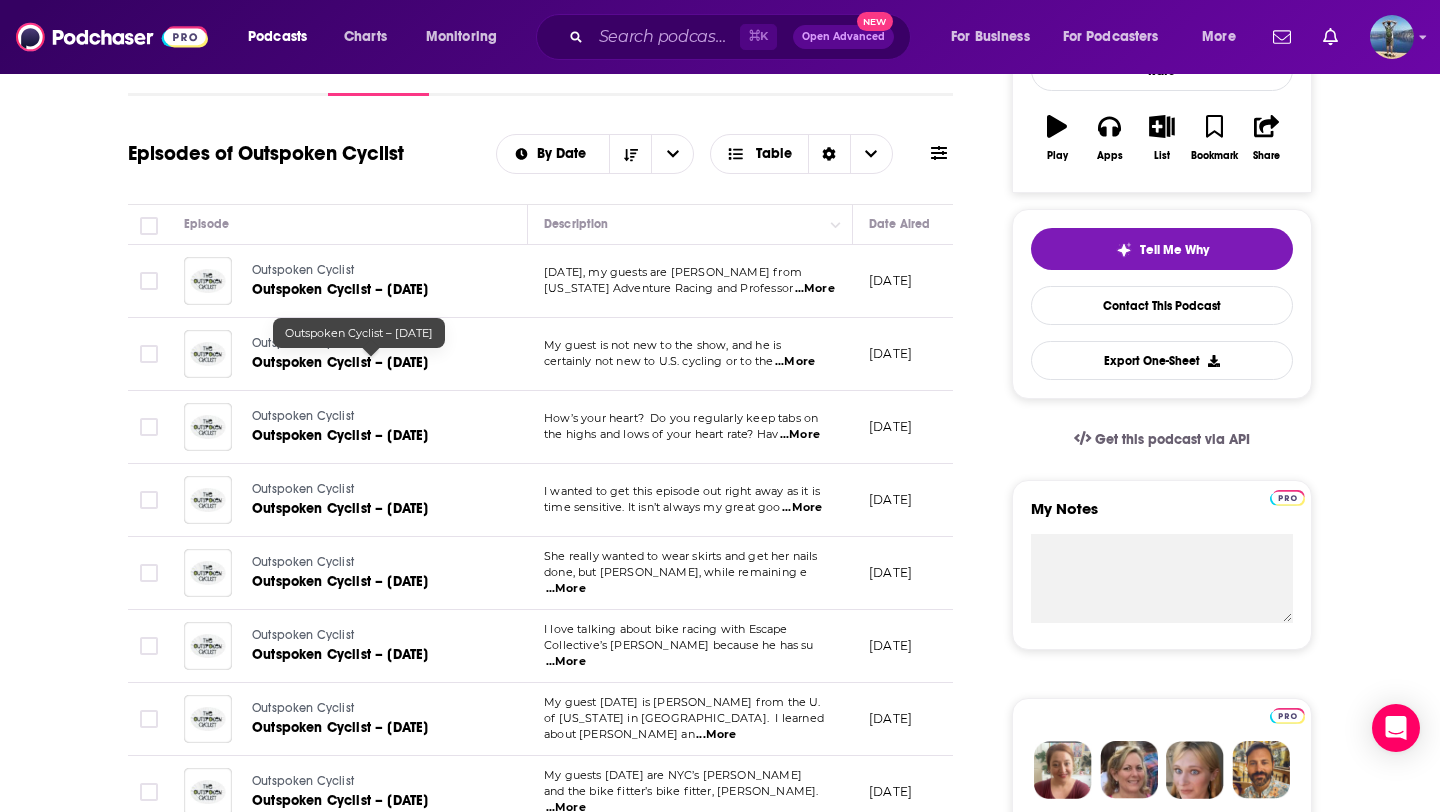click on "Outspoken Cyclist – 05/03/2025" at bounding box center [340, 362] 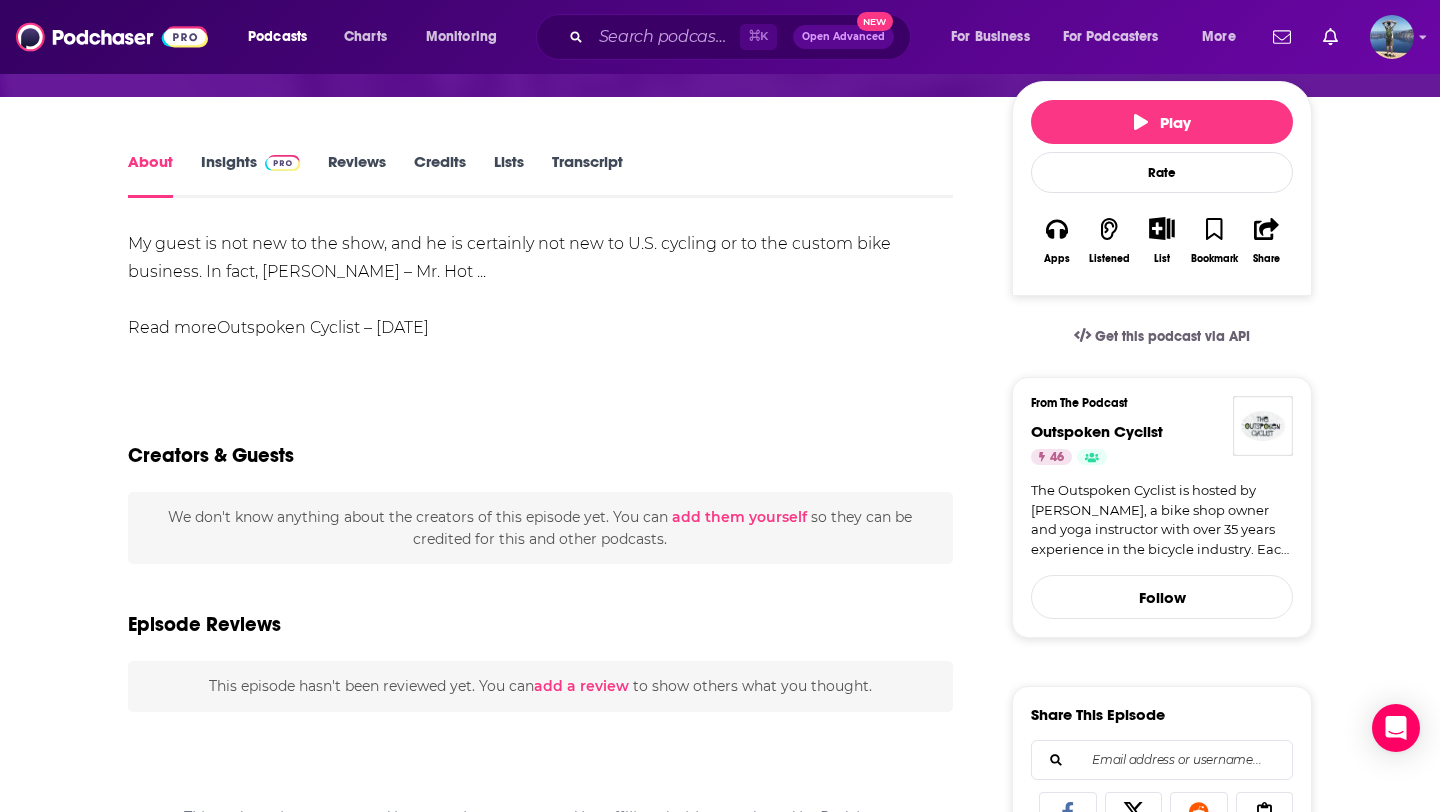 scroll, scrollTop: 242, scrollLeft: 0, axis: vertical 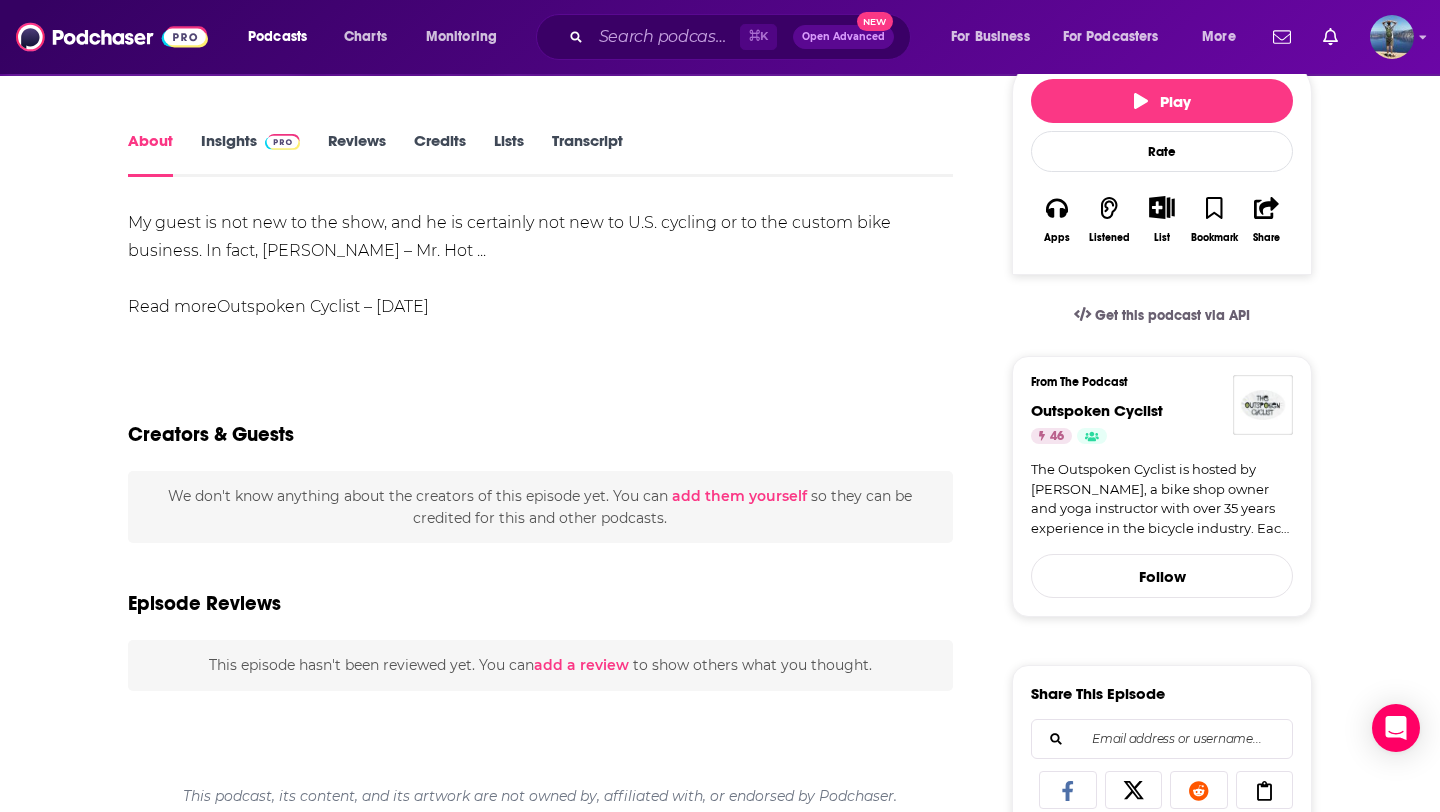 click on "My guest is not new to the show, and he is certainly not new to U.S. cycling or to the custom bike business. In fact, Toby Stanton – Mr. Hot ...
Read more Outspoken Cyclist – 05/03/2025" at bounding box center (540, 265) 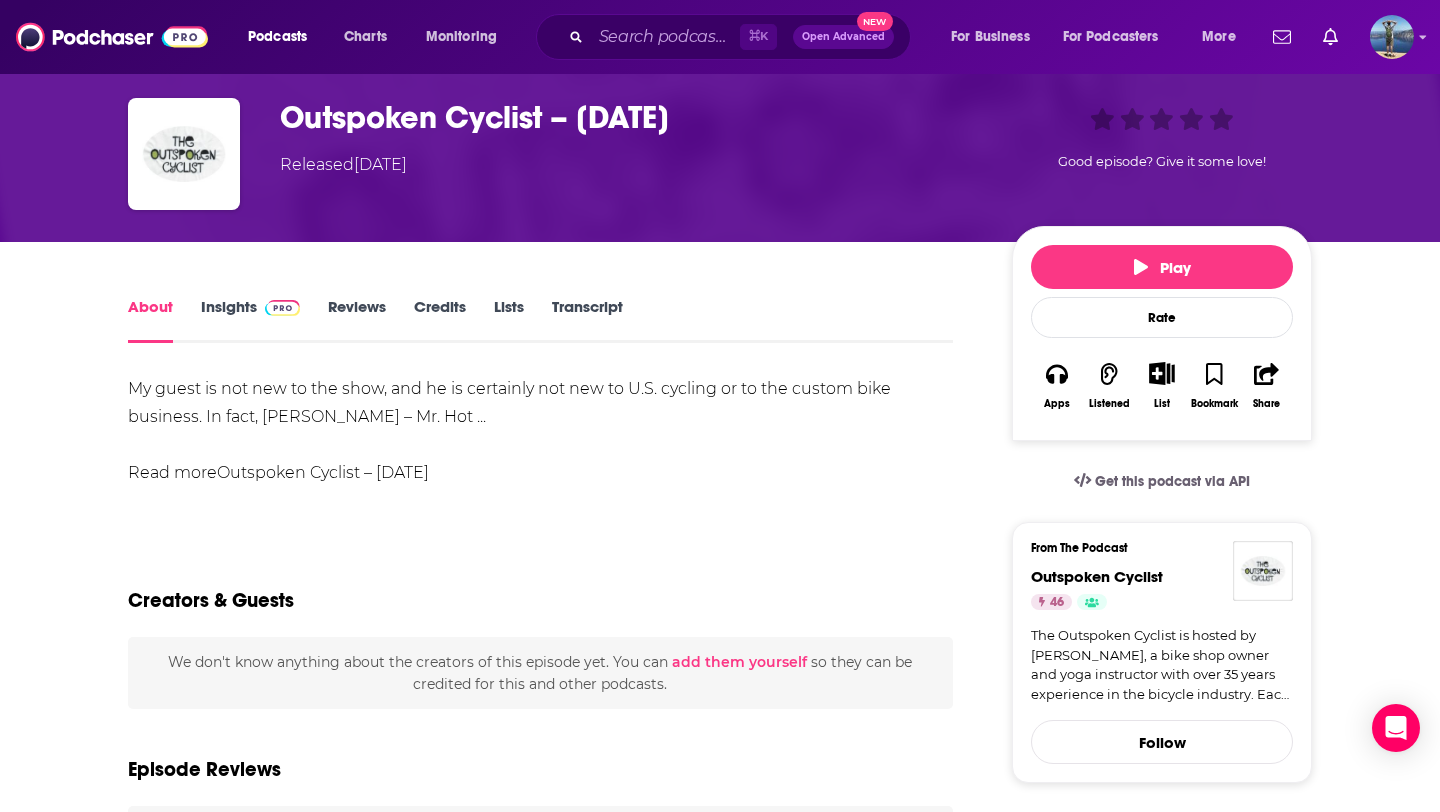 scroll, scrollTop: 69, scrollLeft: 0, axis: vertical 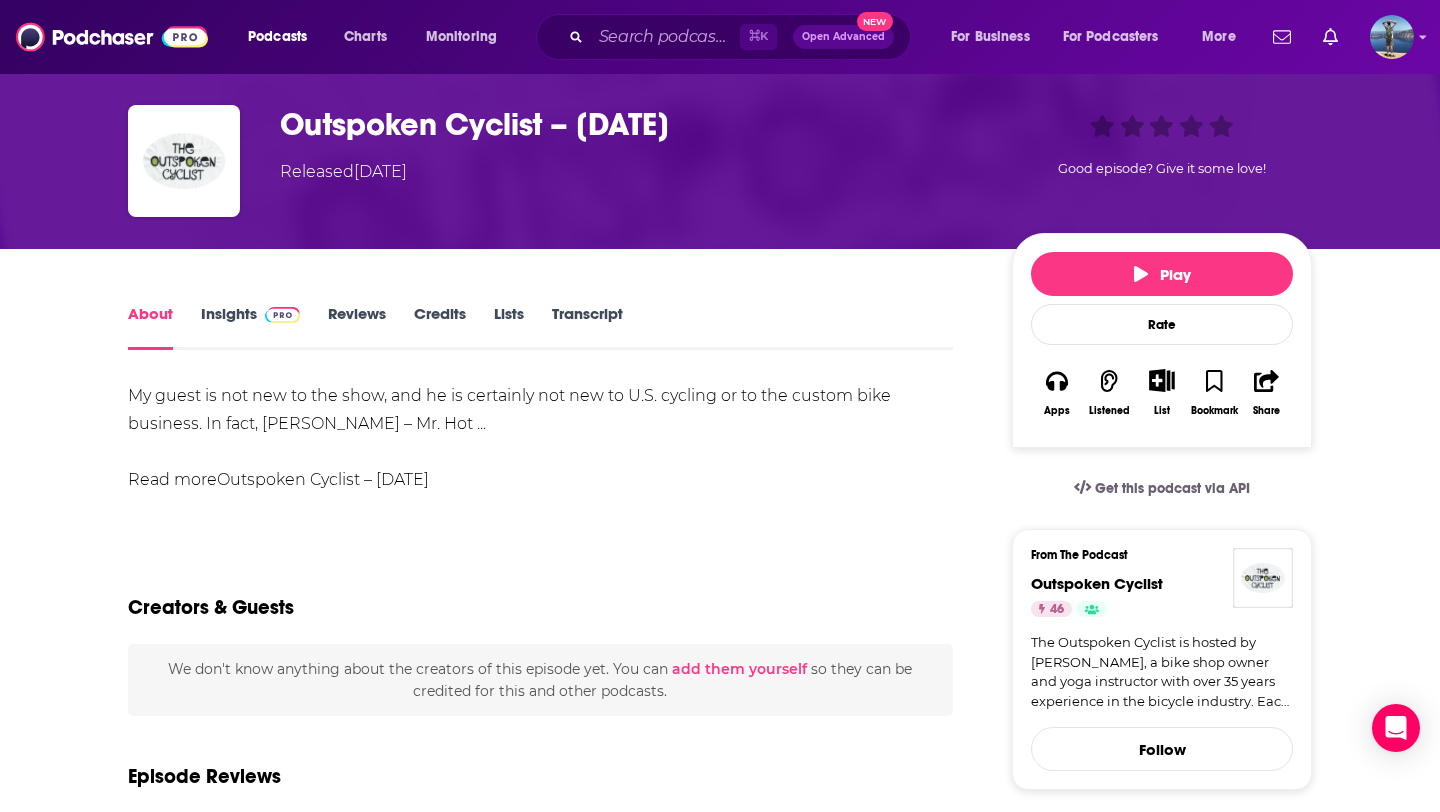 click at bounding box center (278, 313) 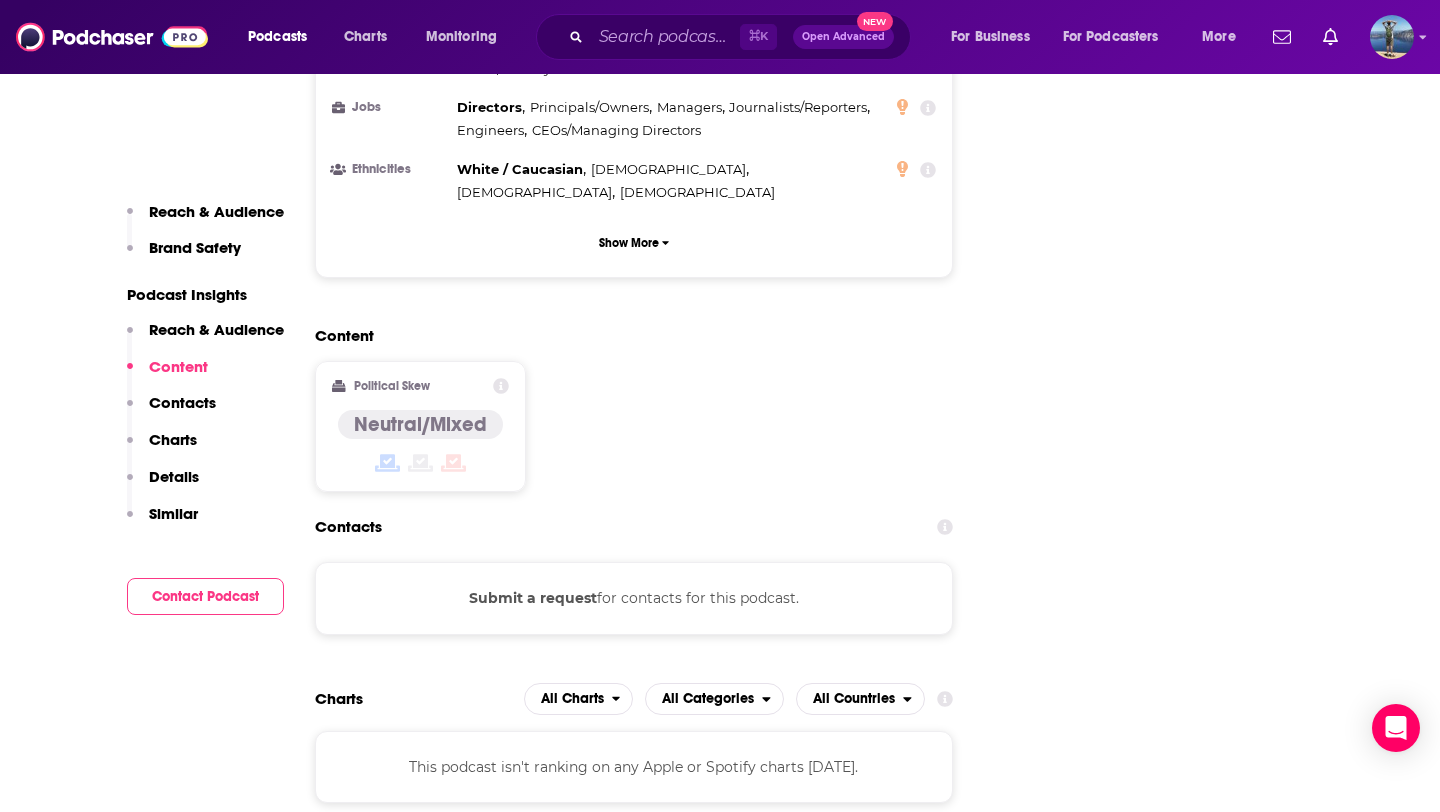 scroll, scrollTop: 1900, scrollLeft: 0, axis: vertical 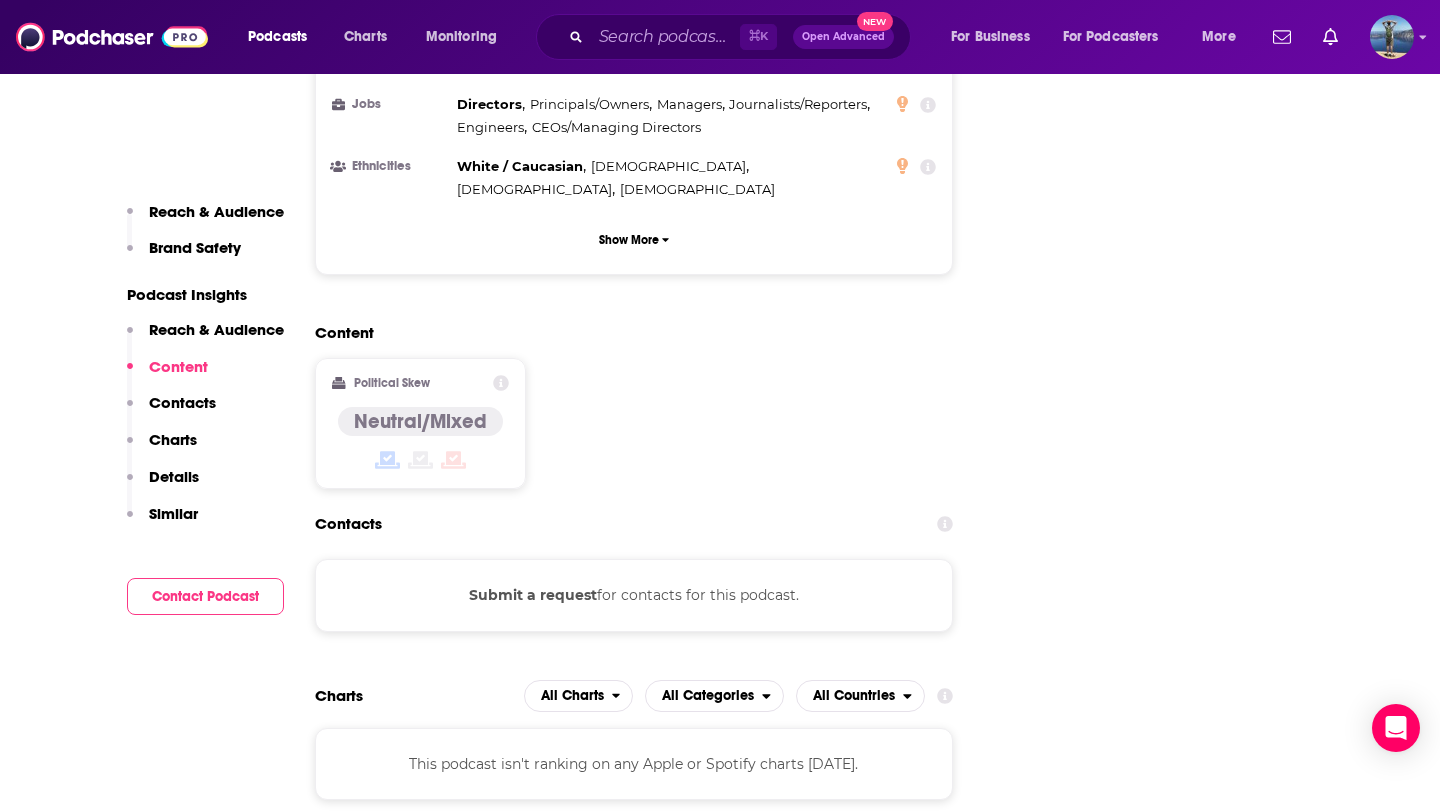 click on "Content Political Skew Neutral/Mixed" at bounding box center (634, 414) 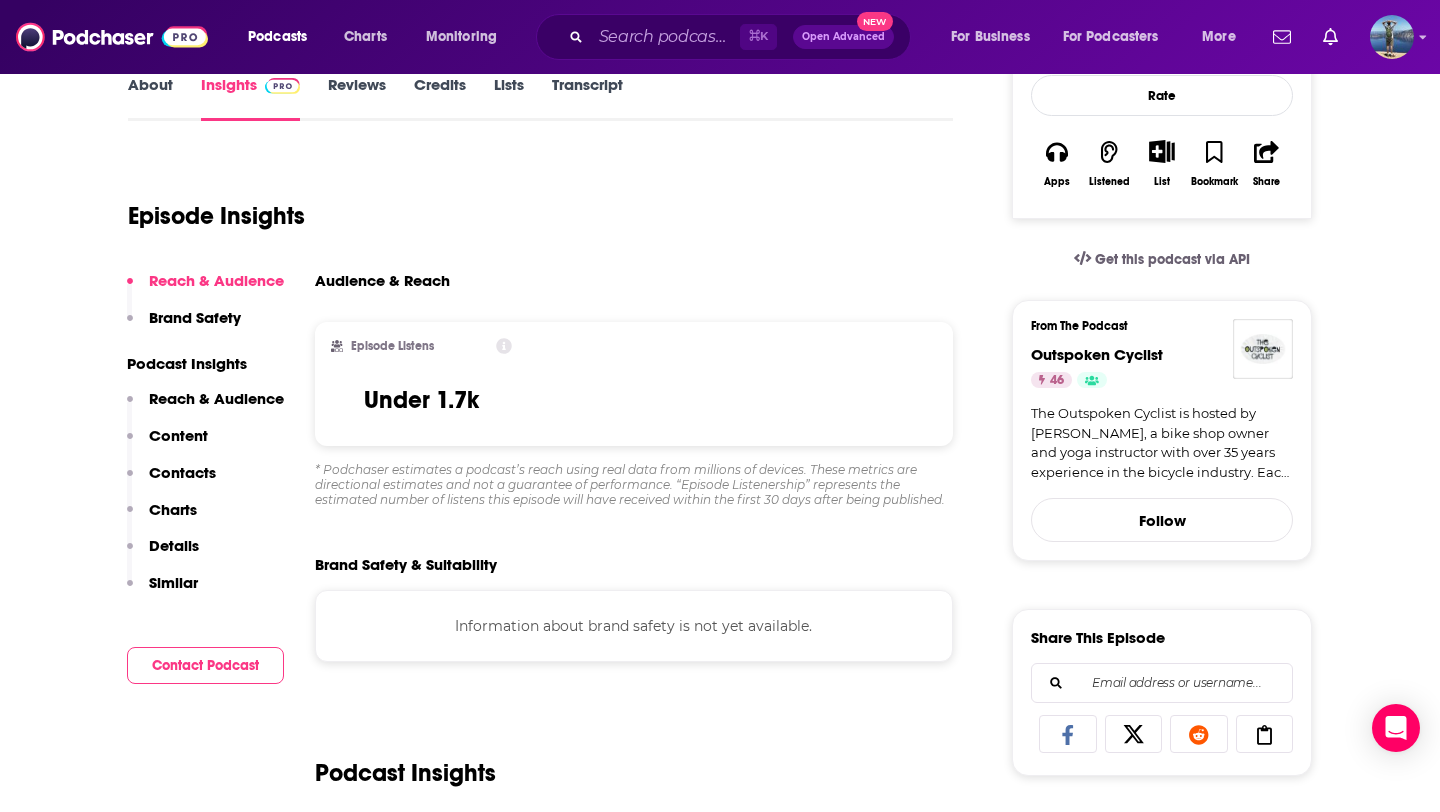 scroll, scrollTop: 0, scrollLeft: 0, axis: both 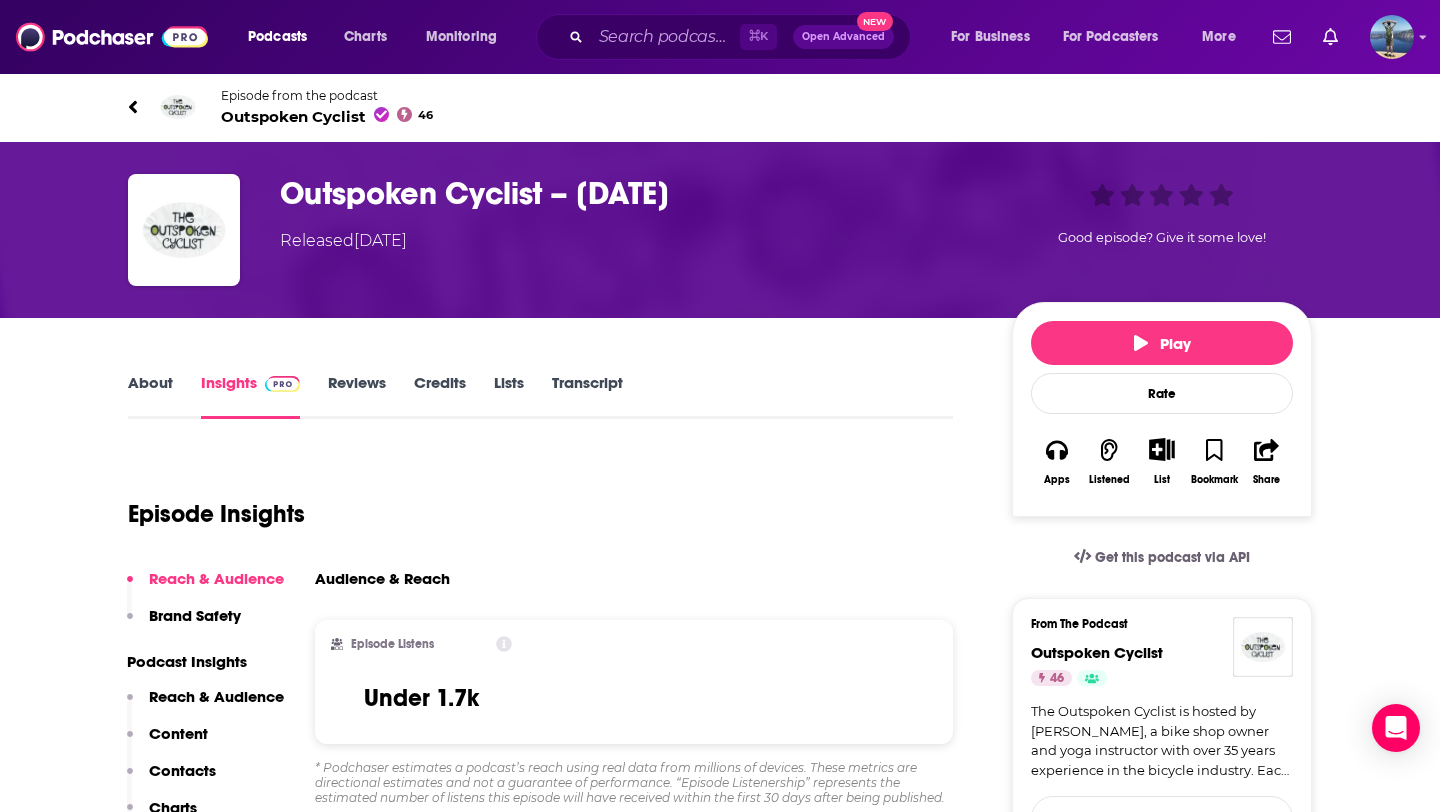 click 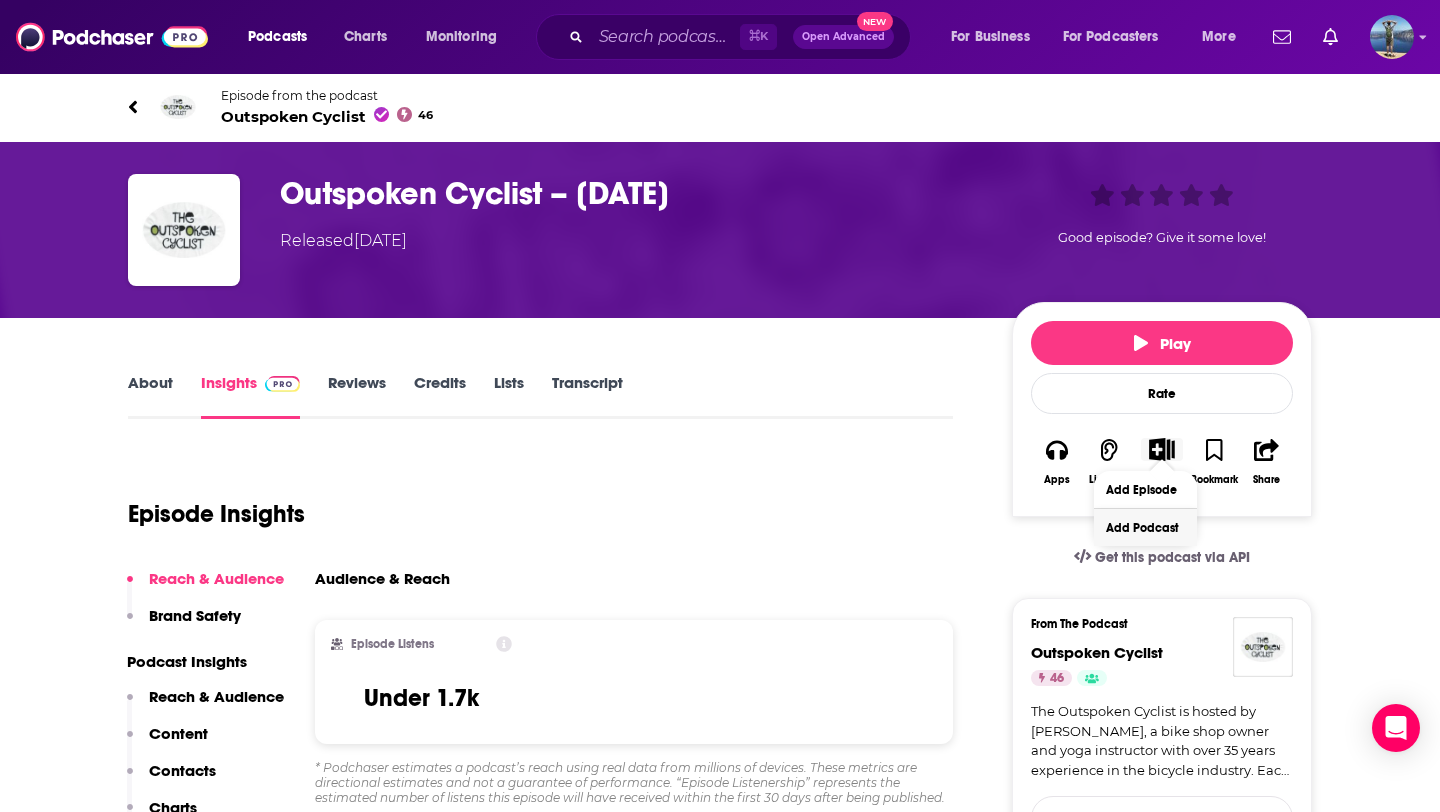 click on "Add Podcast" at bounding box center (1145, 527) 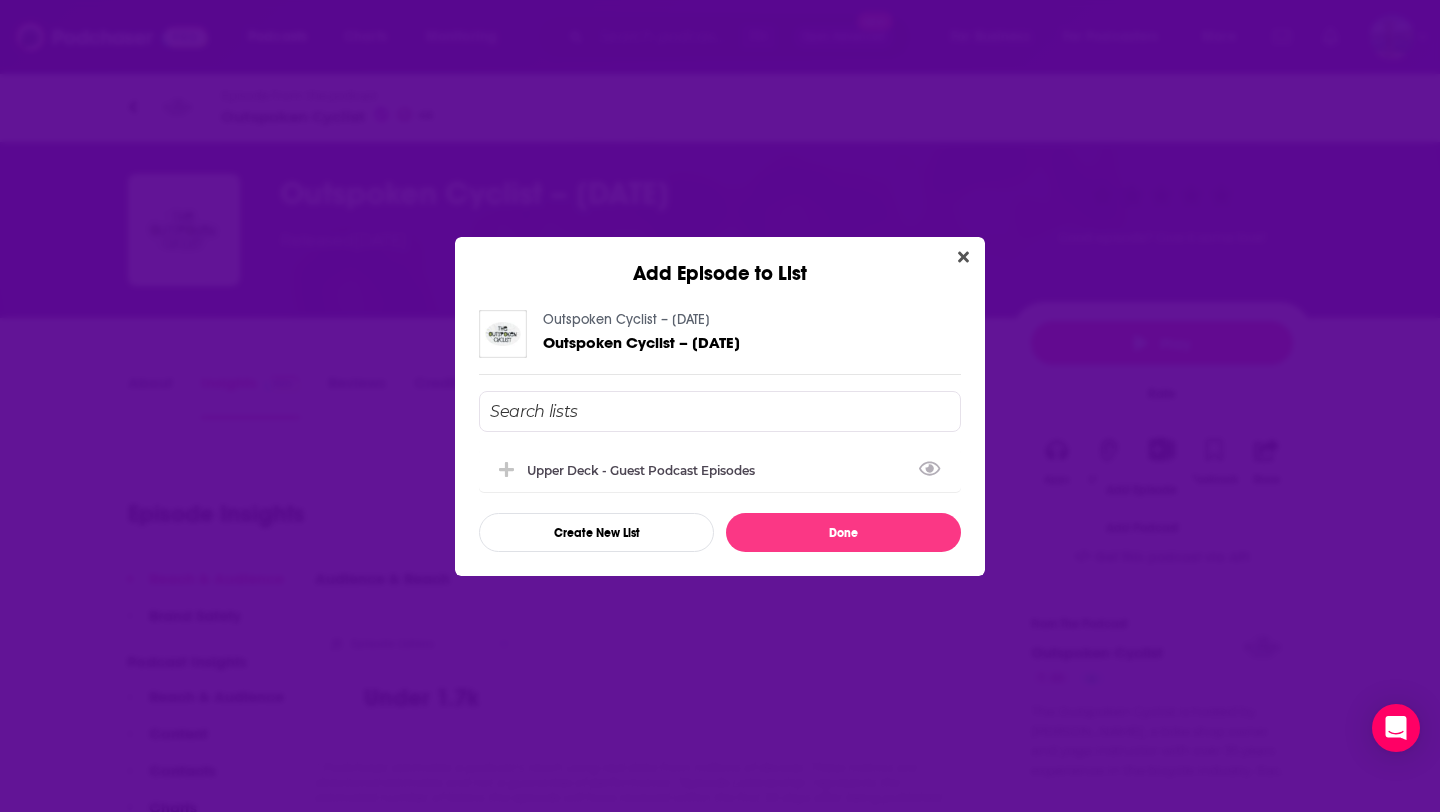 click at bounding box center [720, 411] 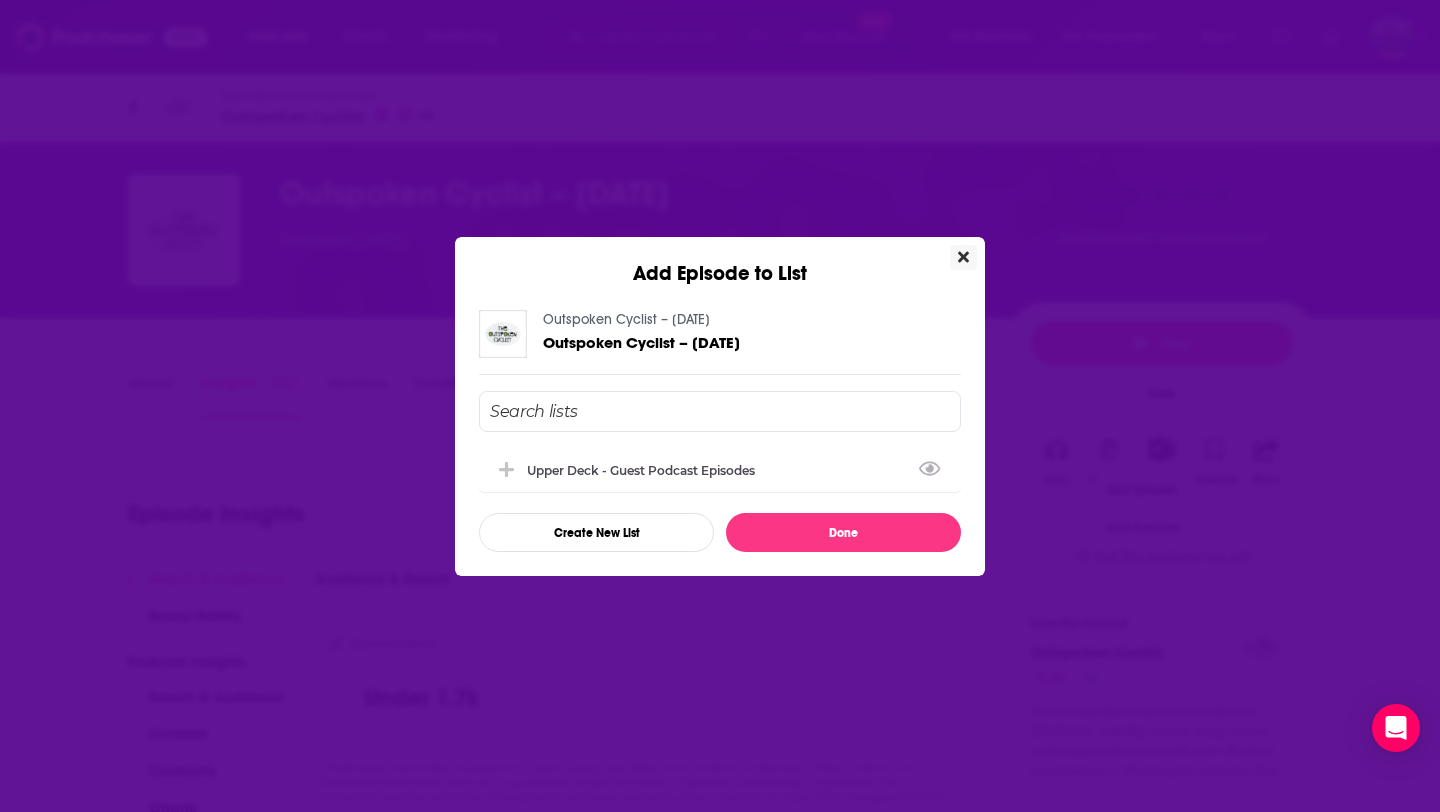 click at bounding box center (963, 257) 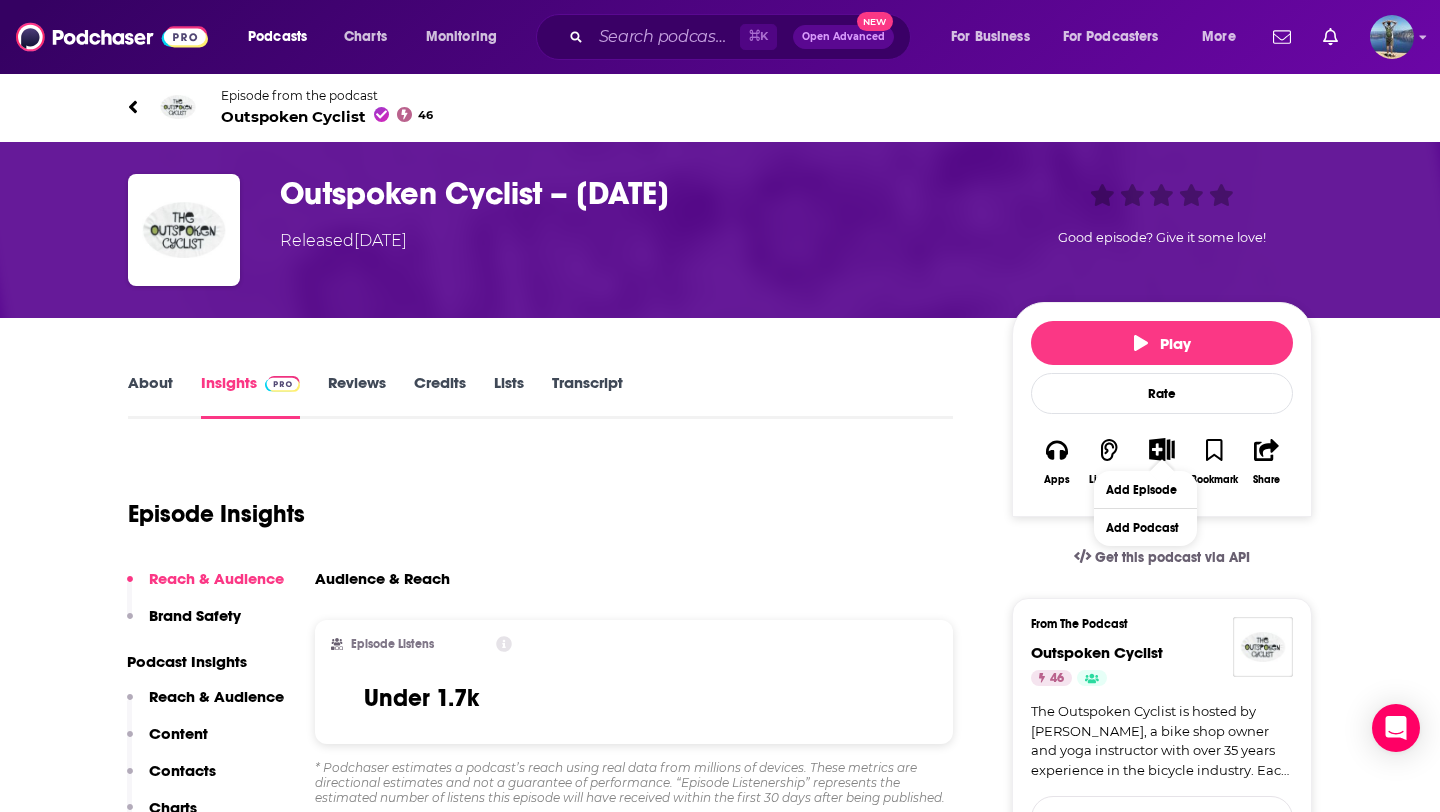 click on "Outspoken Cyclist – 05/03/2025" at bounding box center [630, 193] 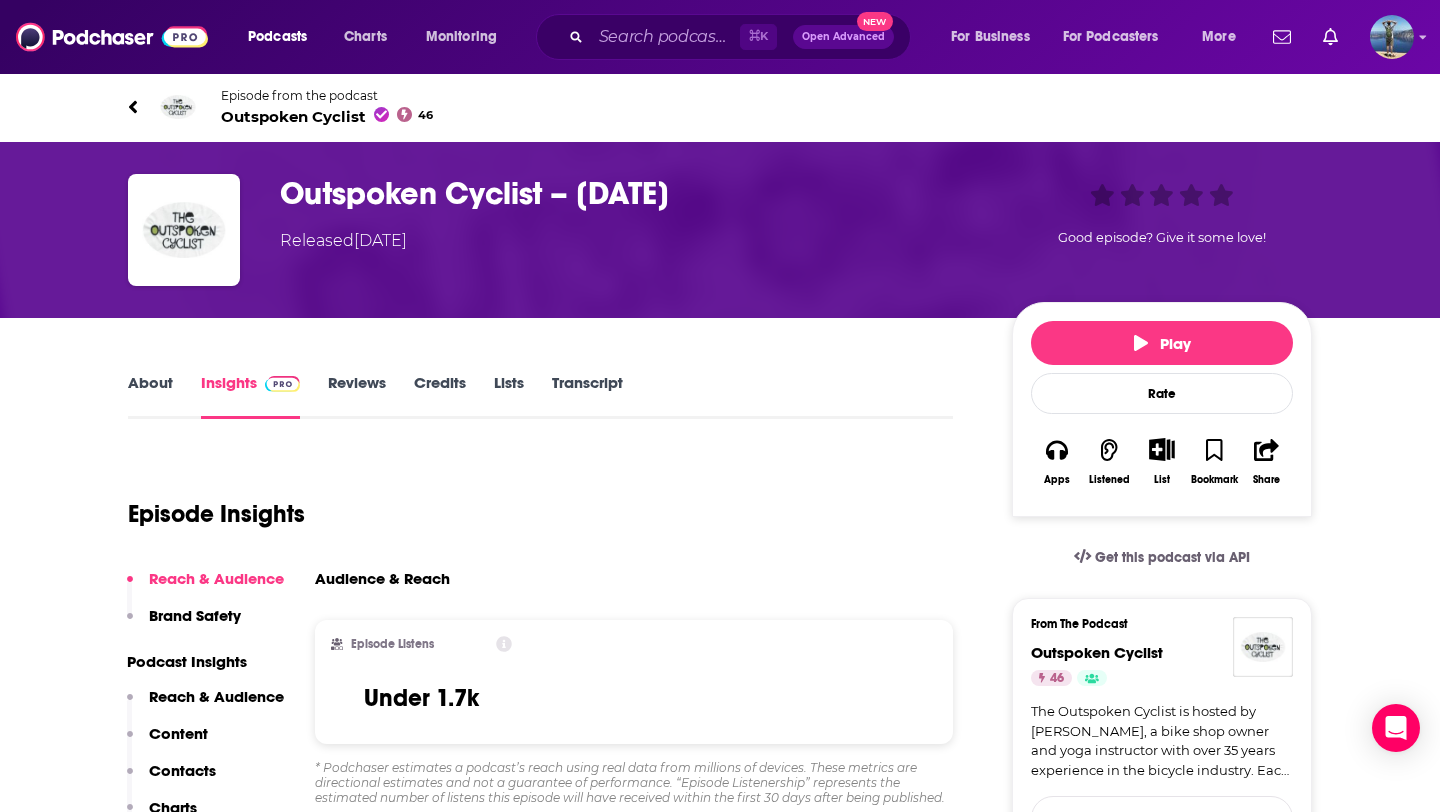click on "Outspoken Cyclist – 05/03/2025" at bounding box center [630, 193] 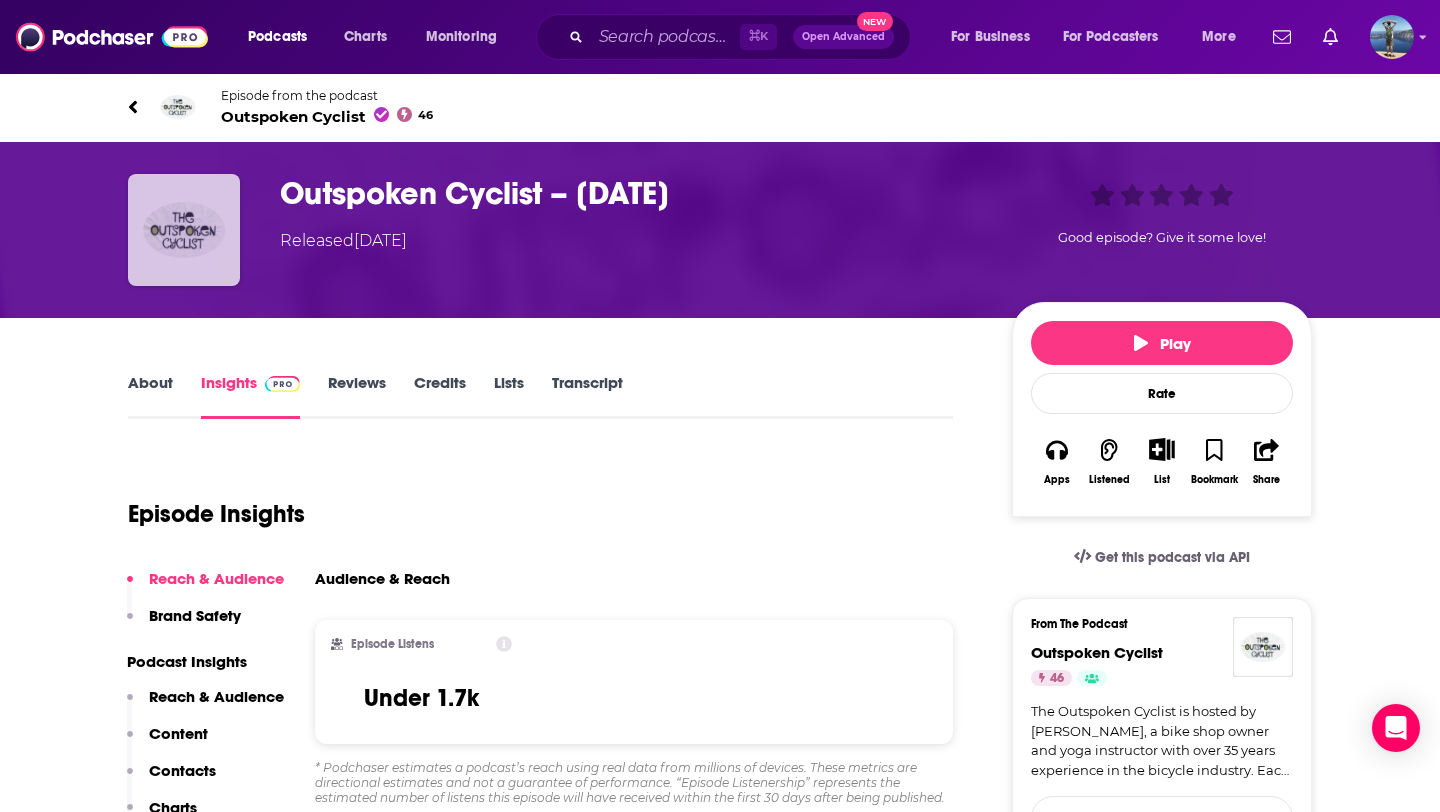 click at bounding box center [184, 230] 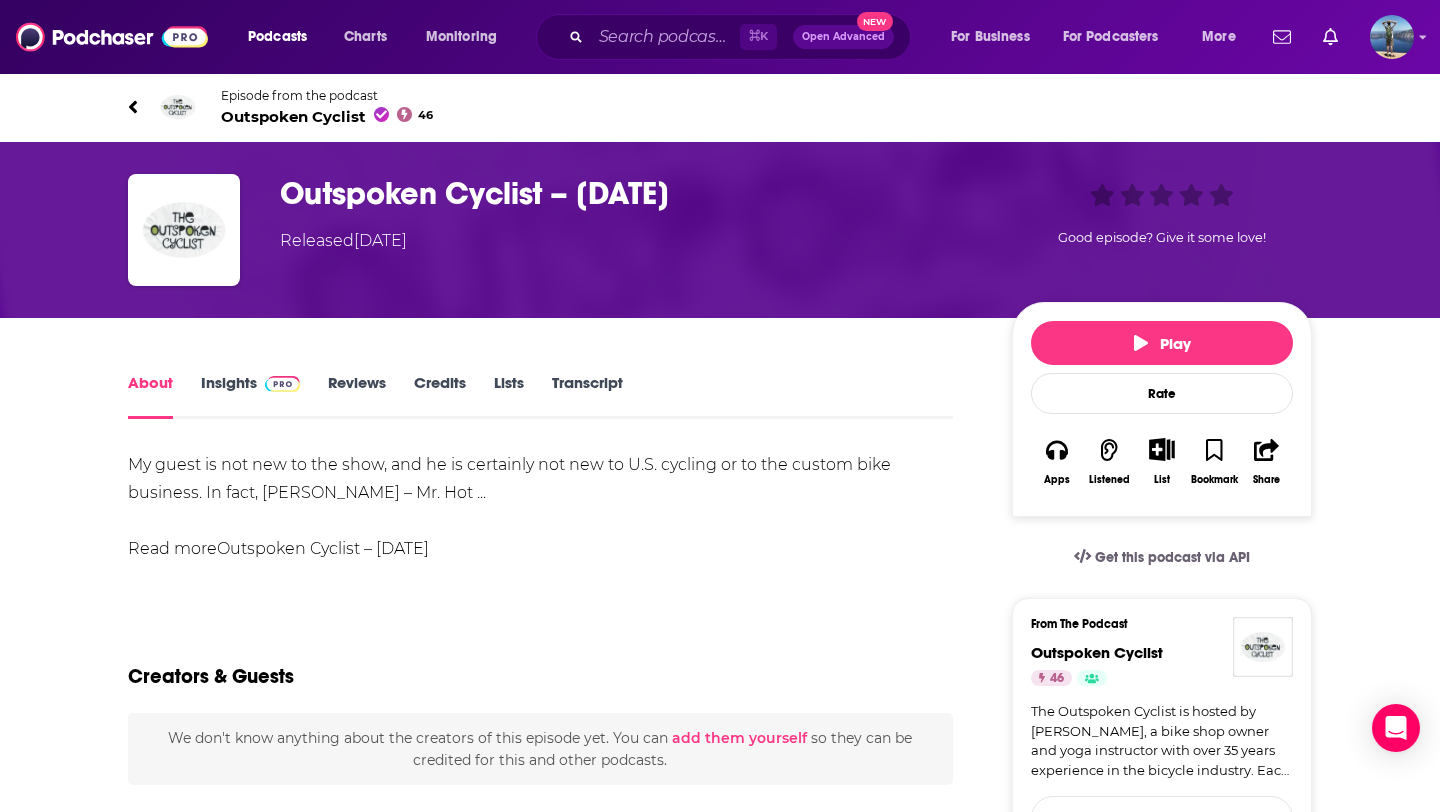 click on "List" at bounding box center (1162, 461) 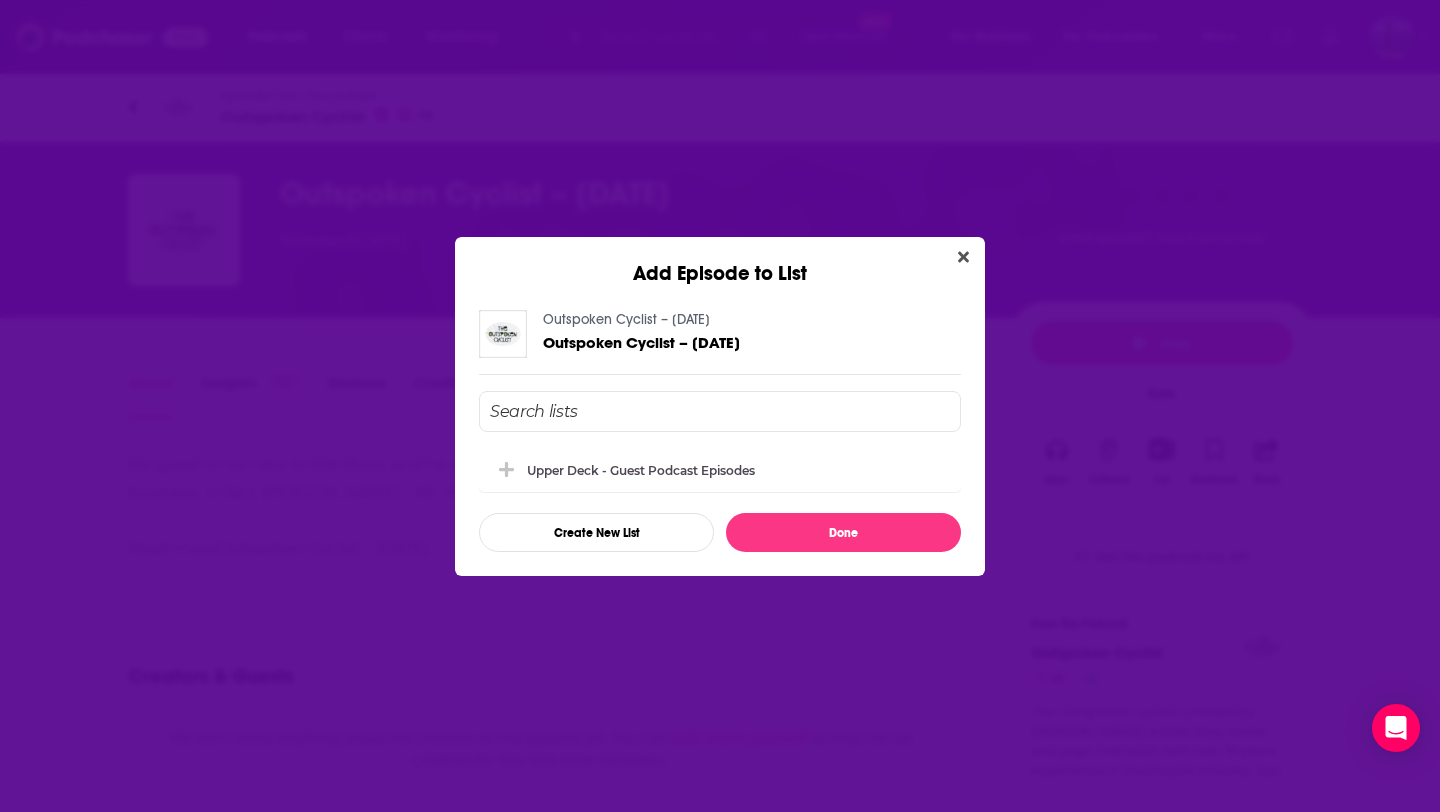 click at bounding box center [720, 411] 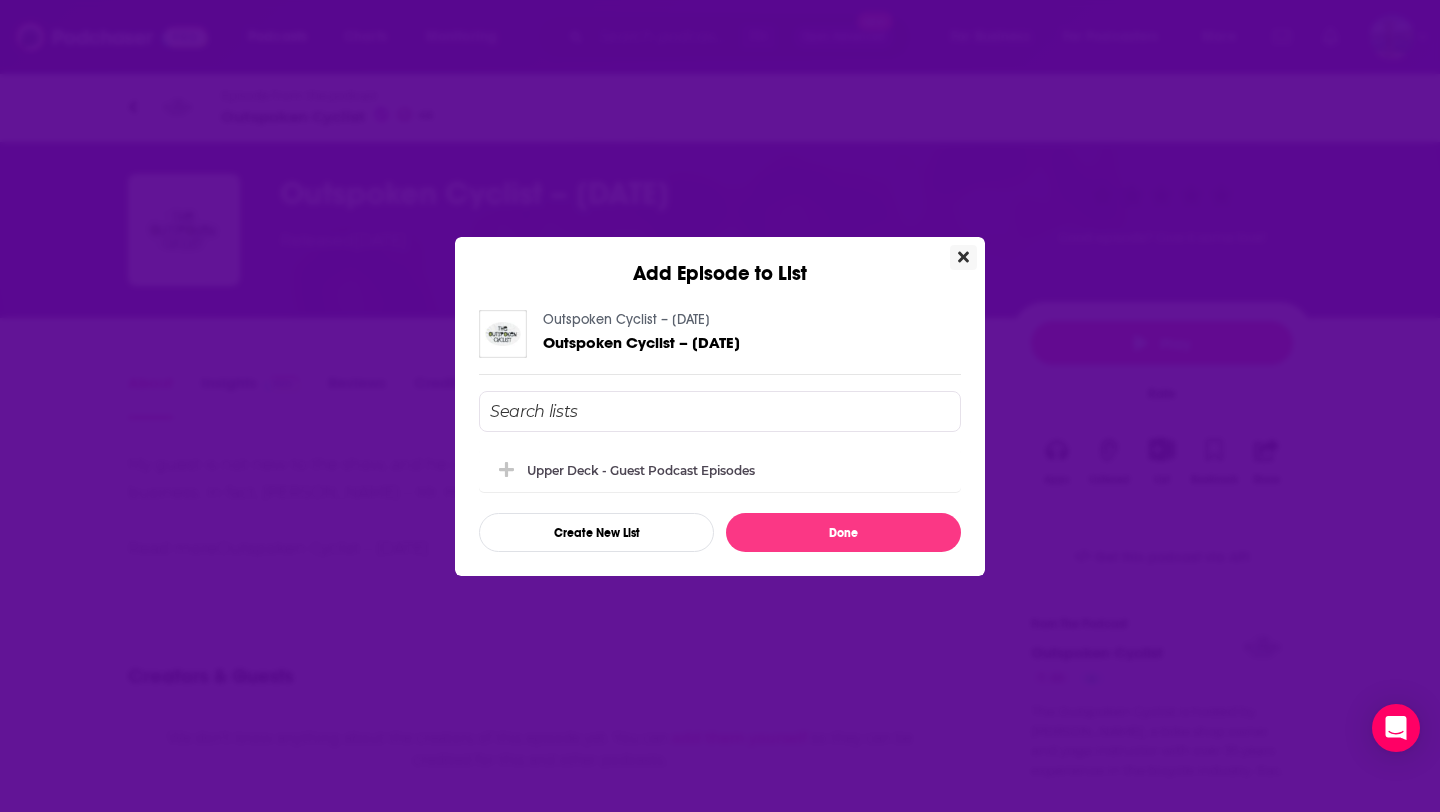 click 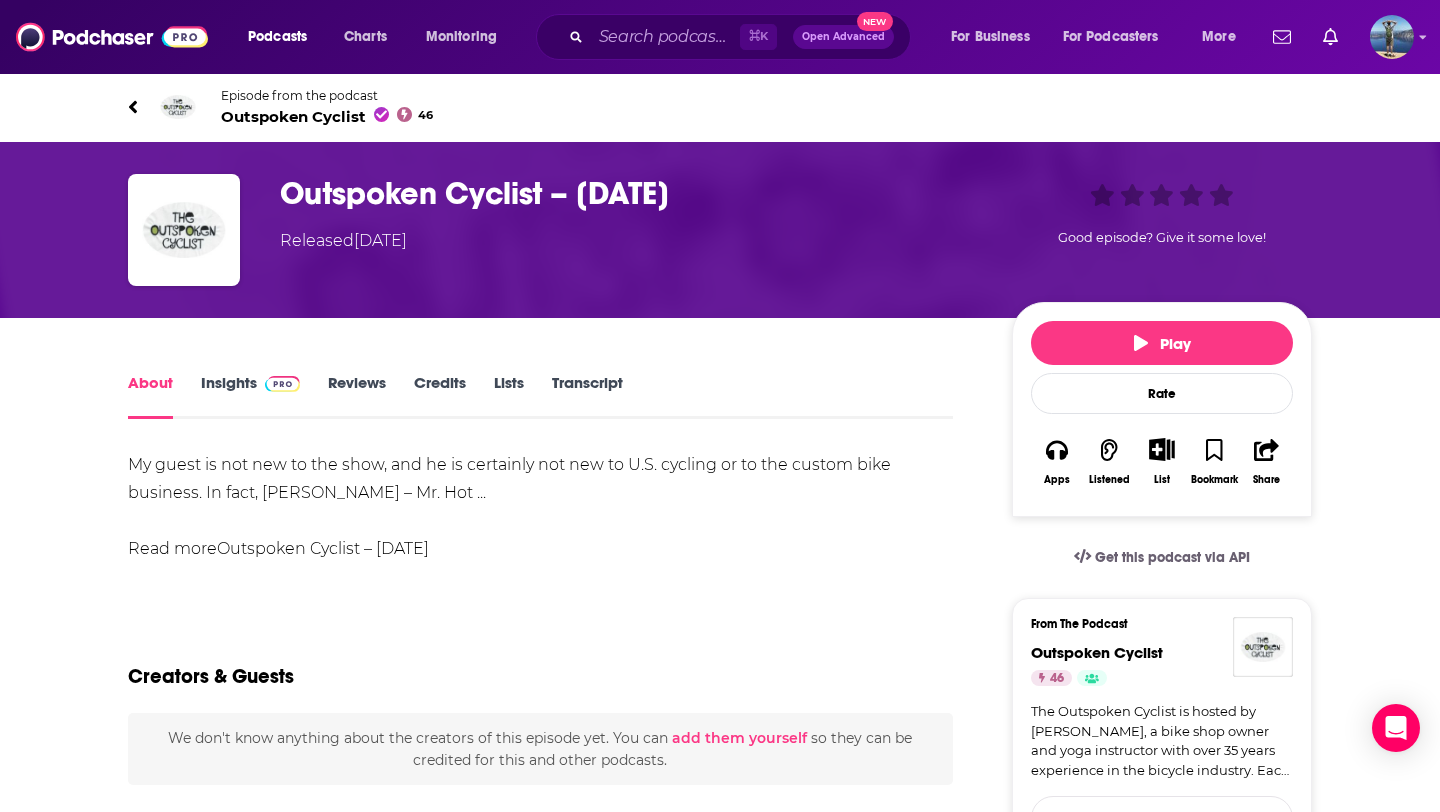 click on "Episode from the podcast" at bounding box center (327, 95) 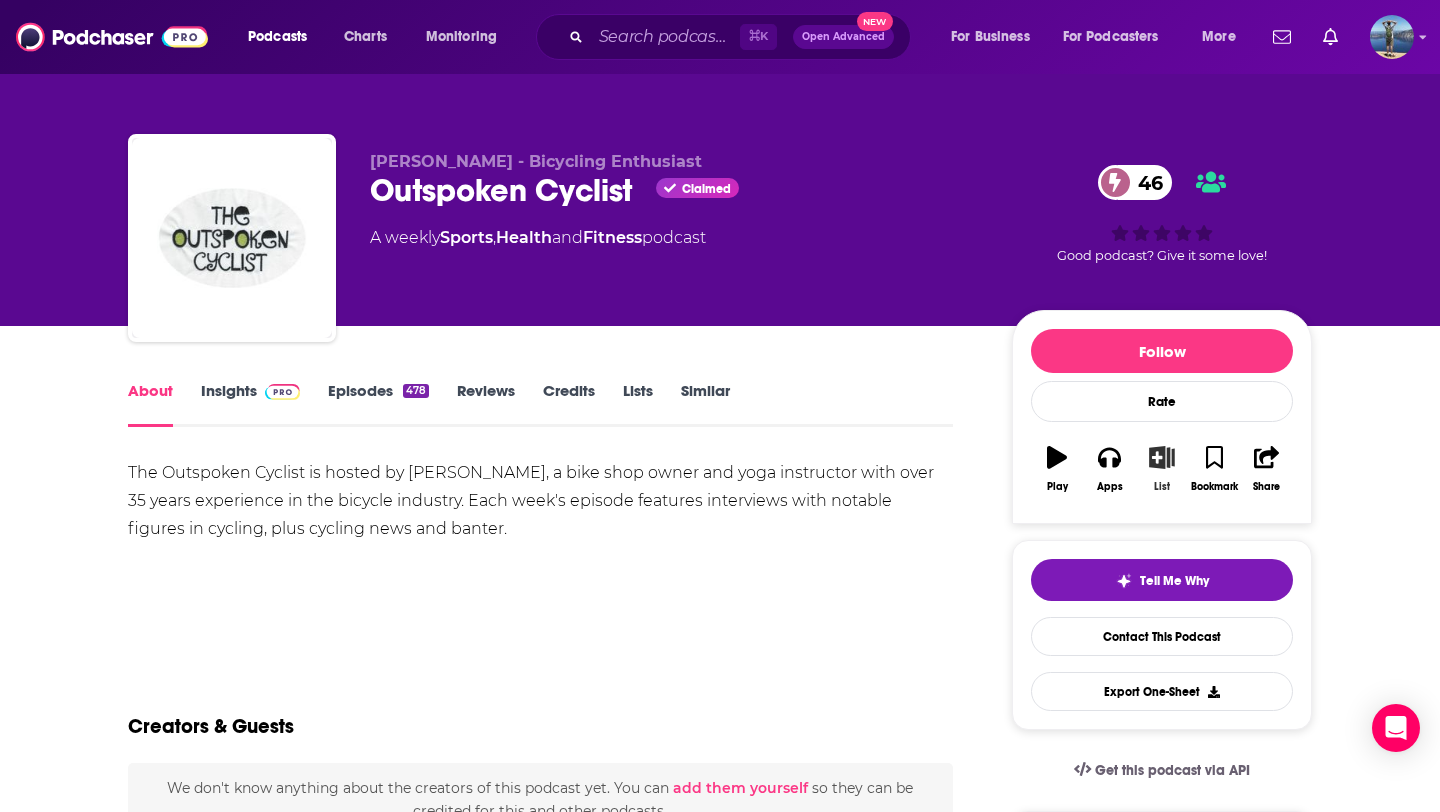click 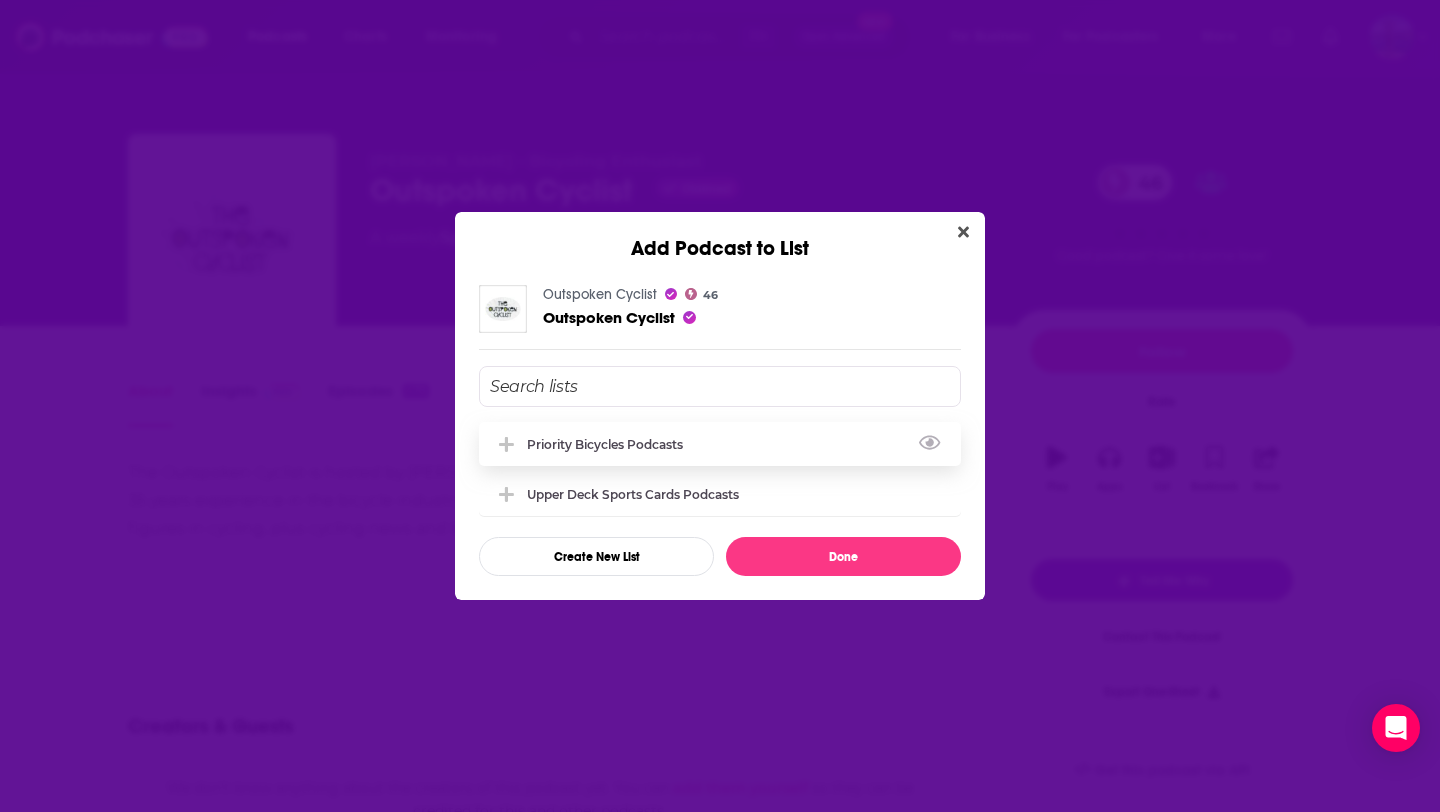 click on "Priority Bicycles Podcasts" at bounding box center [720, 444] 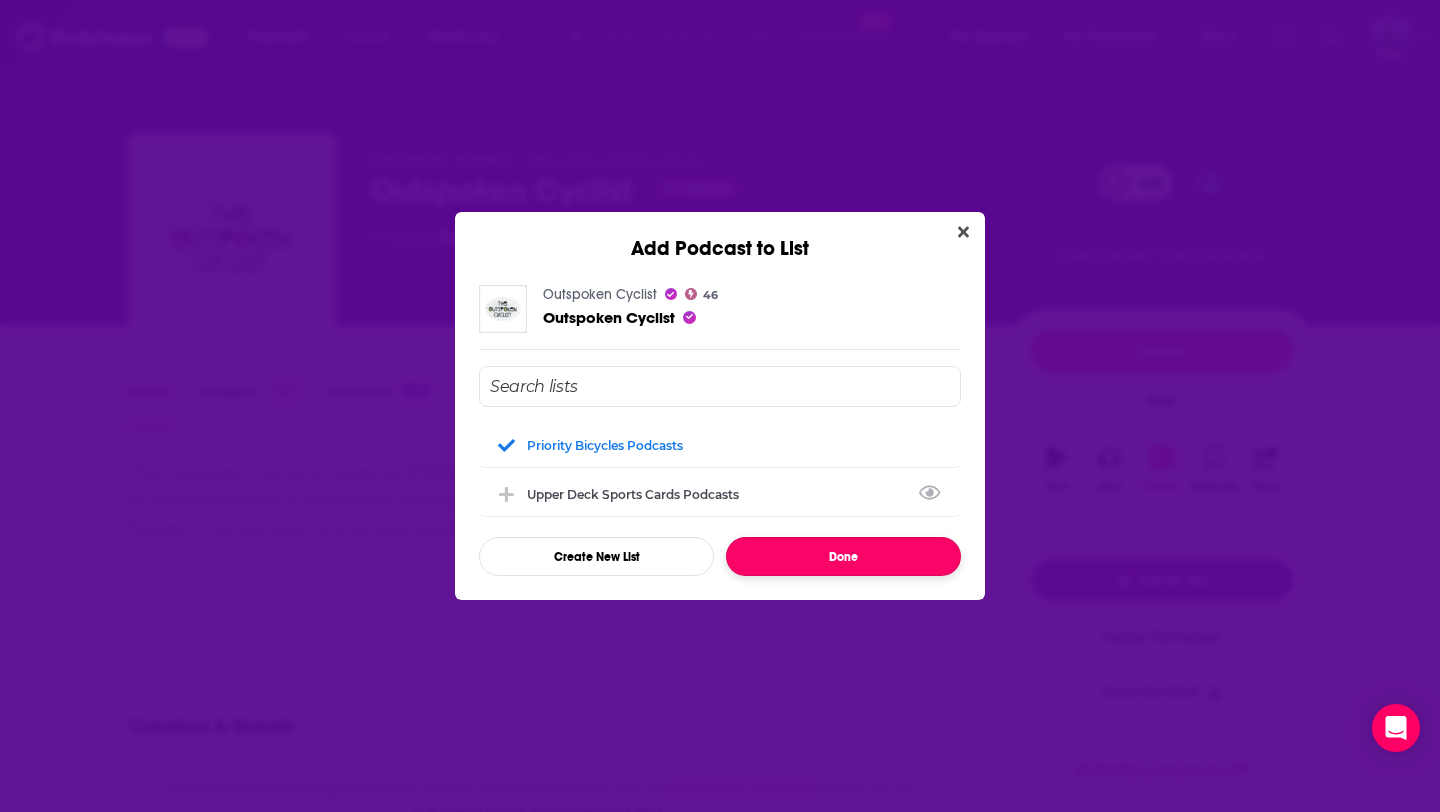 click on "Done" at bounding box center (843, 556) 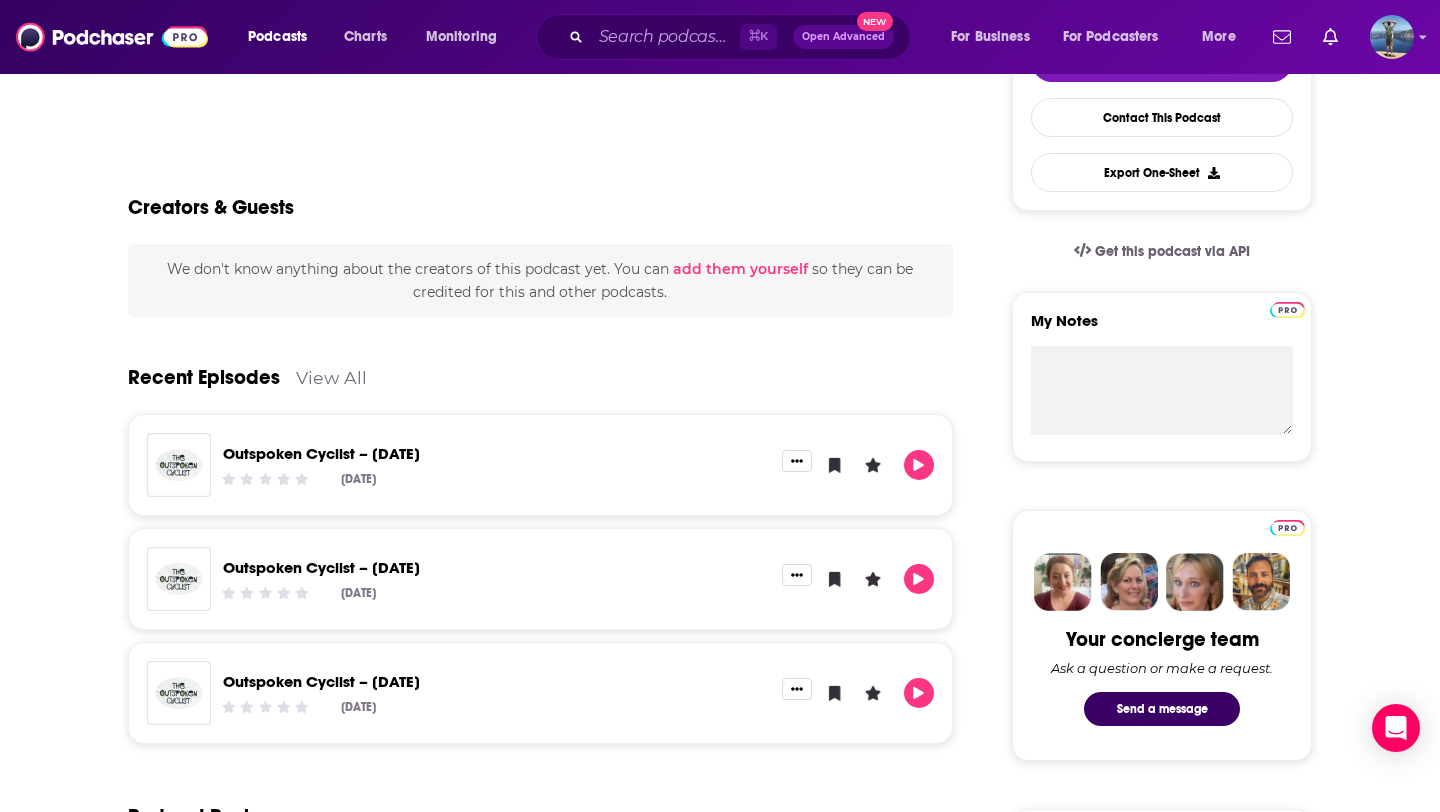 scroll, scrollTop: 0, scrollLeft: 0, axis: both 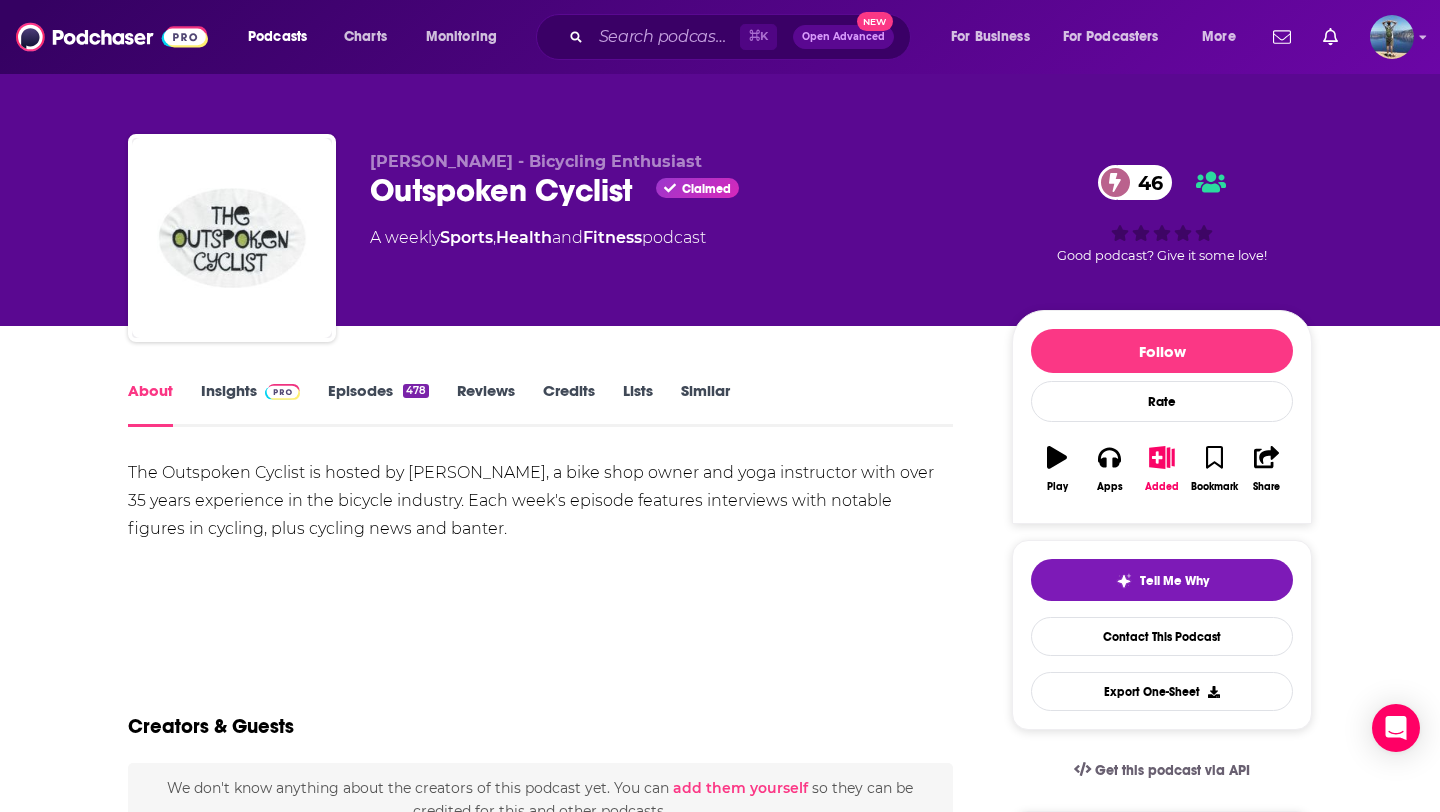 click on "Insights" at bounding box center [250, 404] 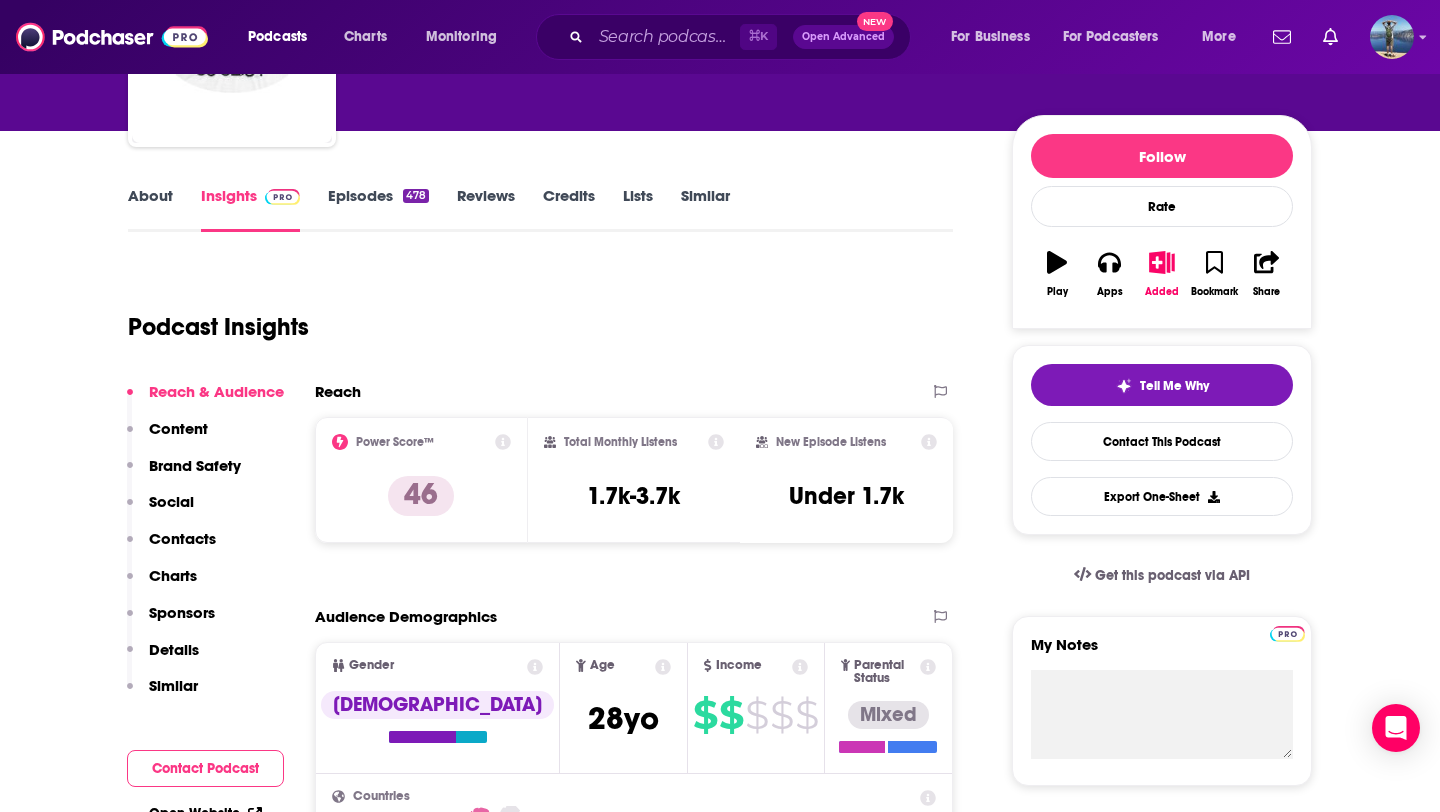 scroll, scrollTop: 196, scrollLeft: 0, axis: vertical 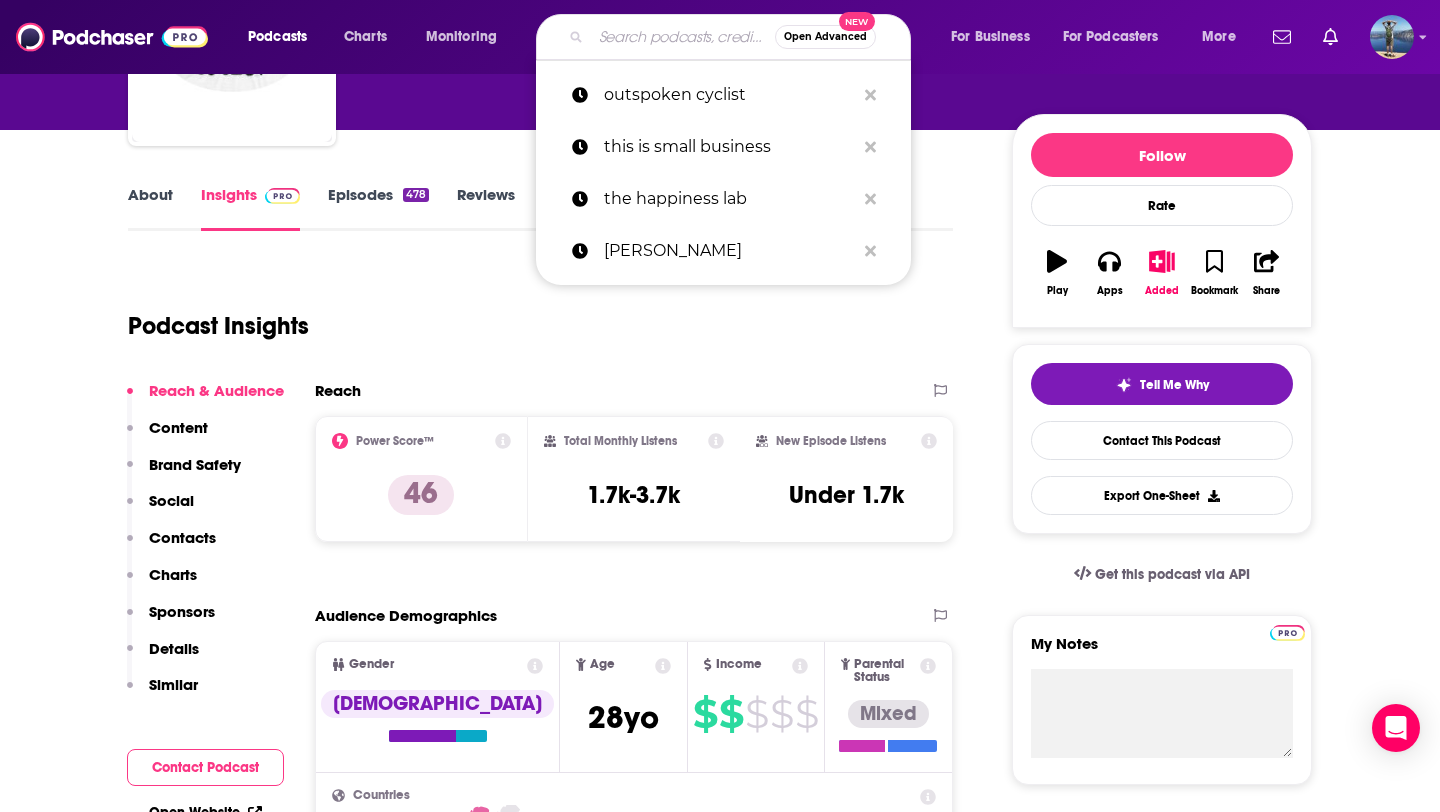 click at bounding box center (683, 37) 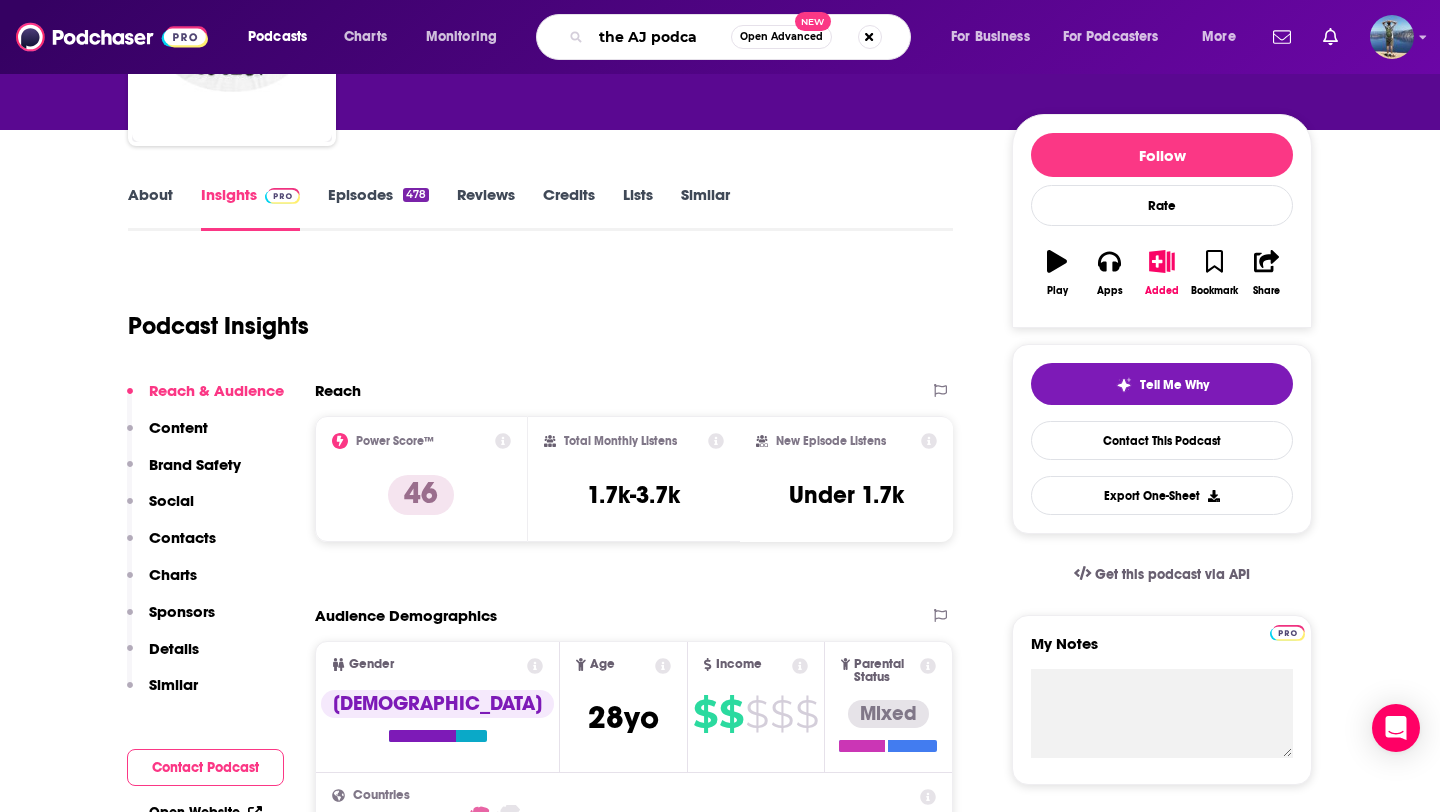 type on "the AJ podcas" 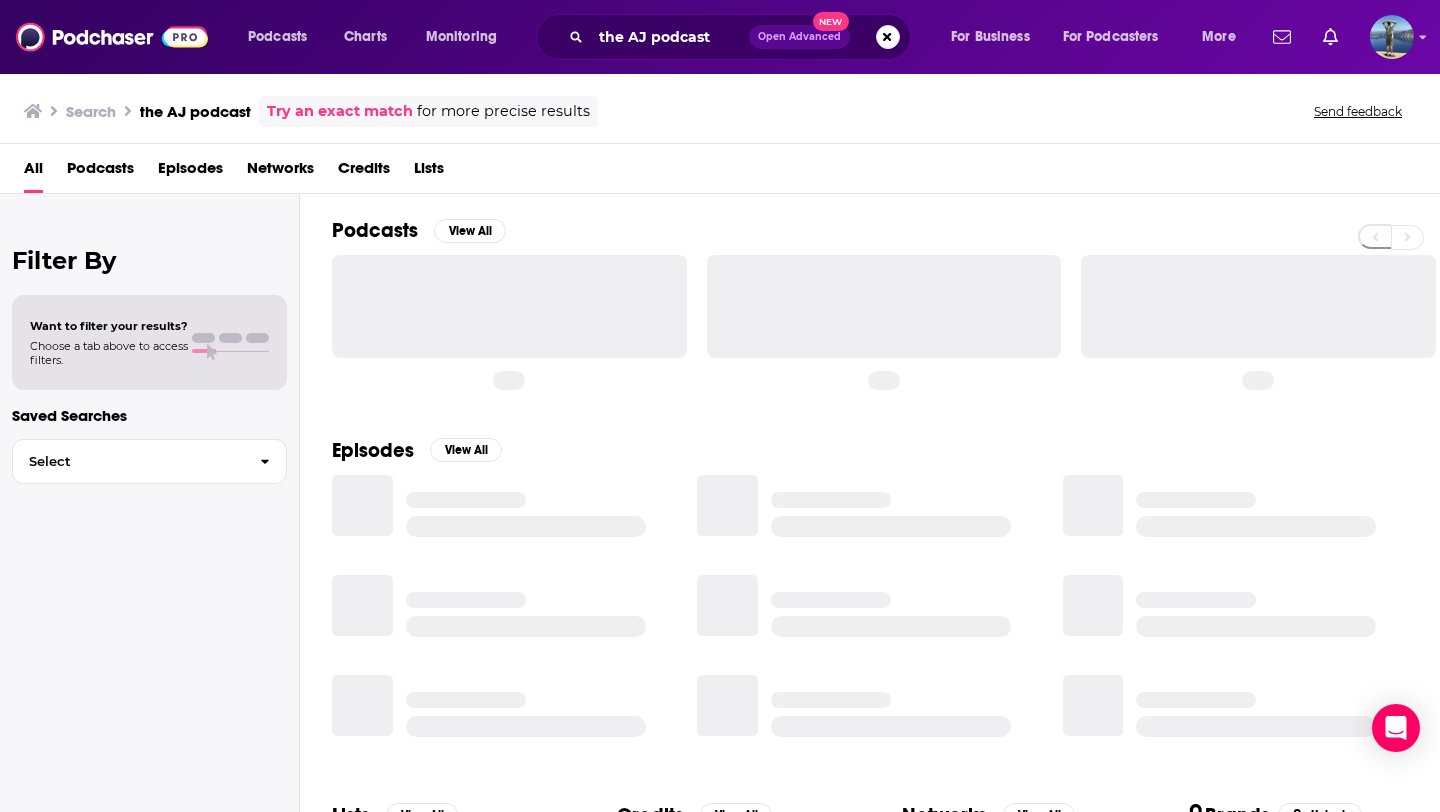 scroll, scrollTop: 0, scrollLeft: 0, axis: both 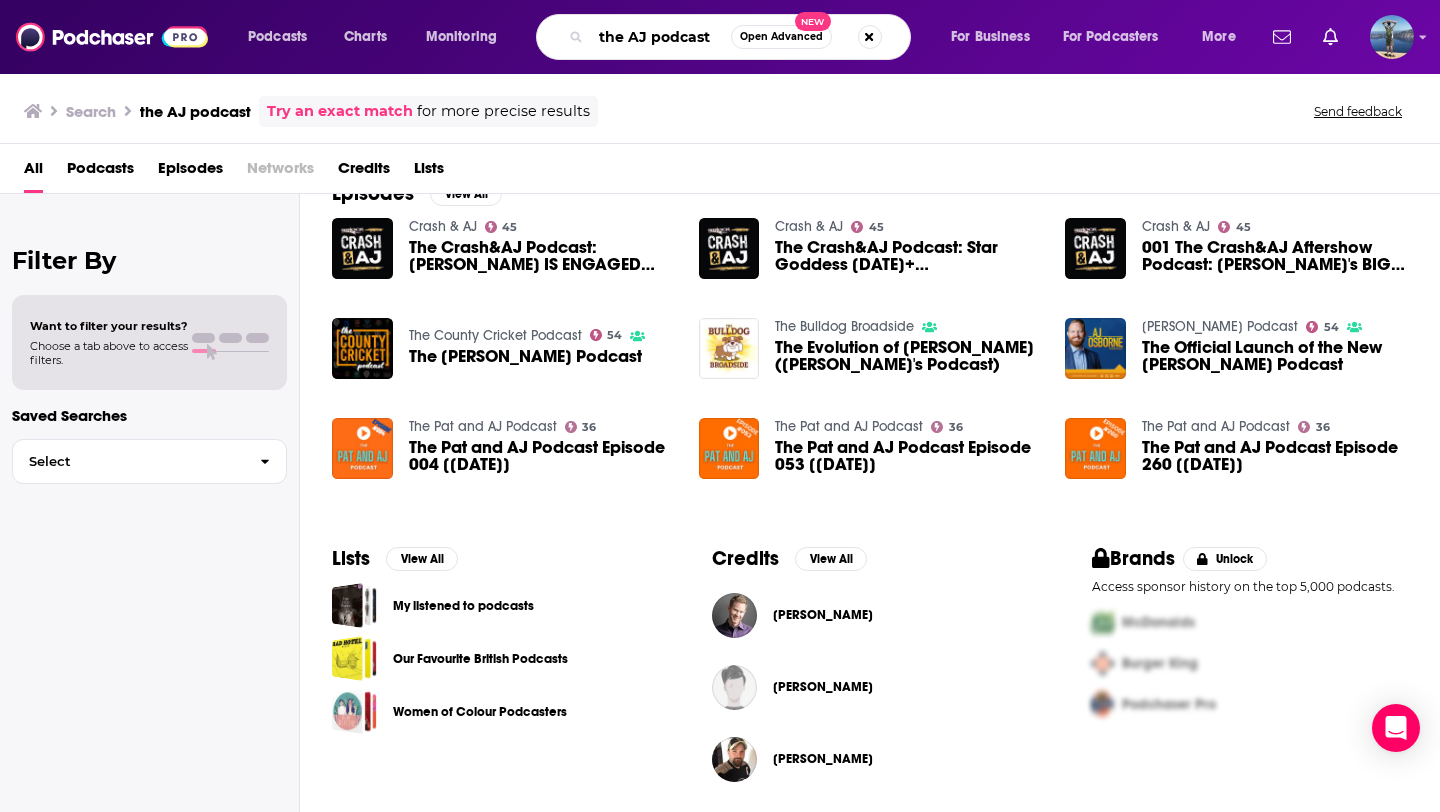 drag, startPoint x: 723, startPoint y: 42, endPoint x: 577, endPoint y: 39, distance: 146.03082 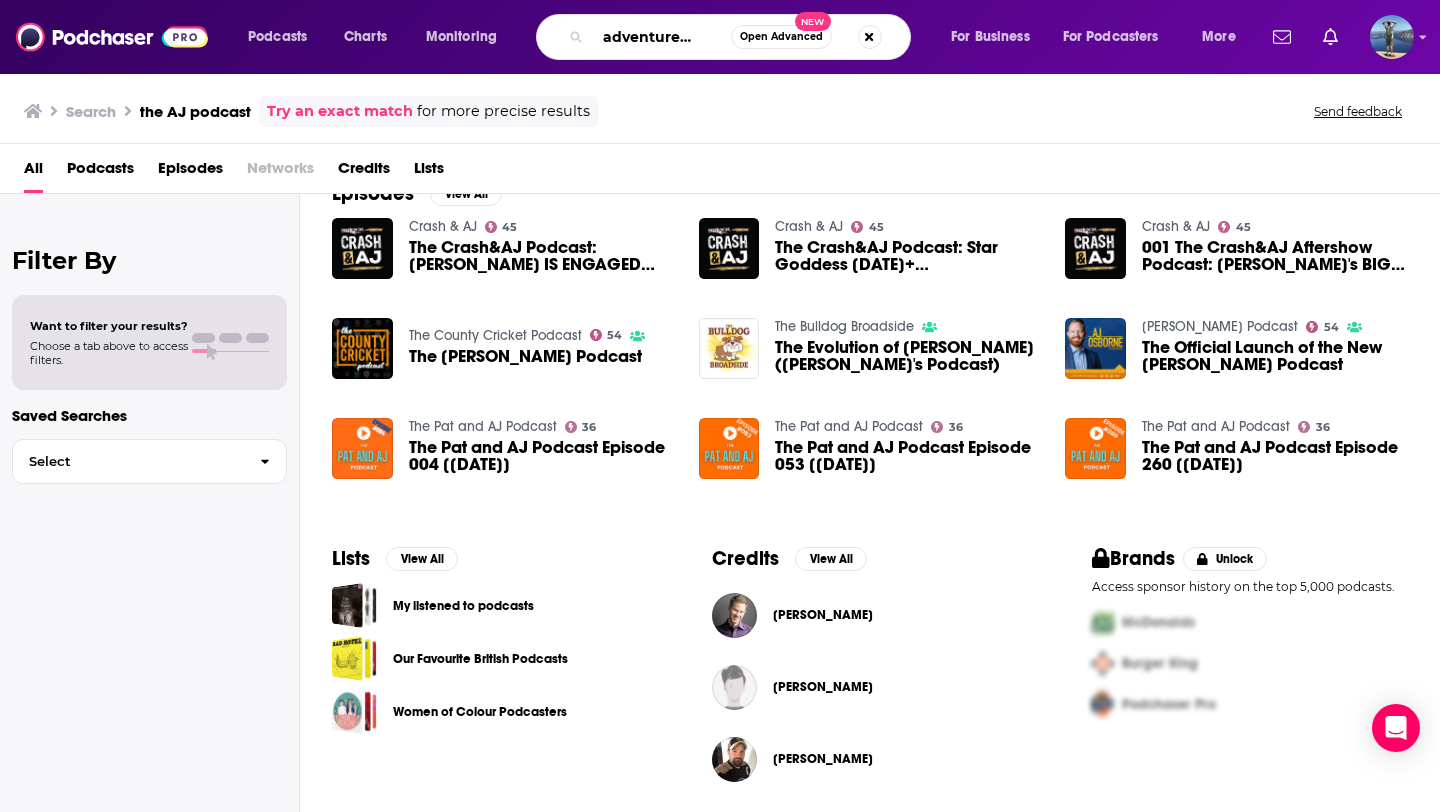 scroll, scrollTop: 0, scrollLeft: 37, axis: horizontal 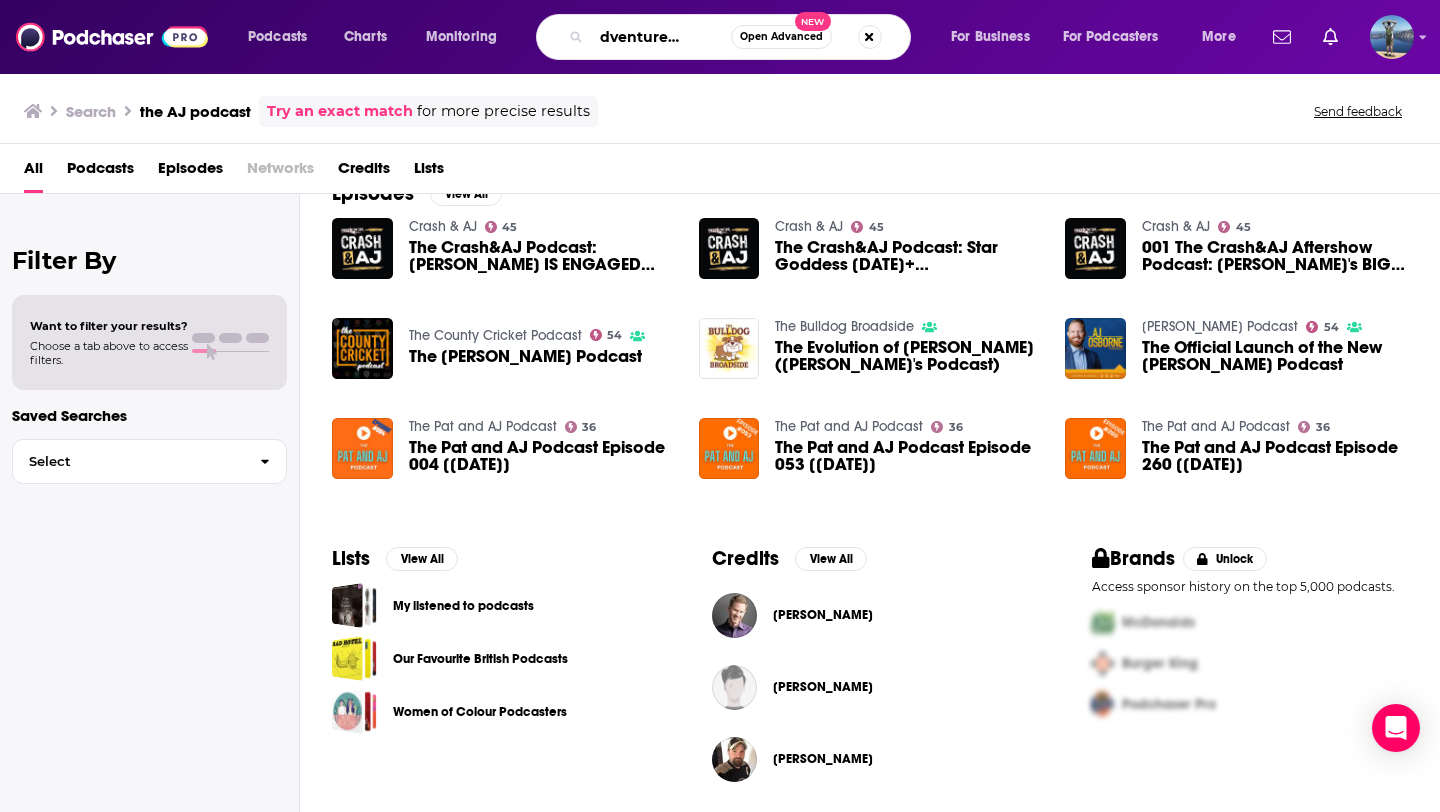 type on "the adventure journal" 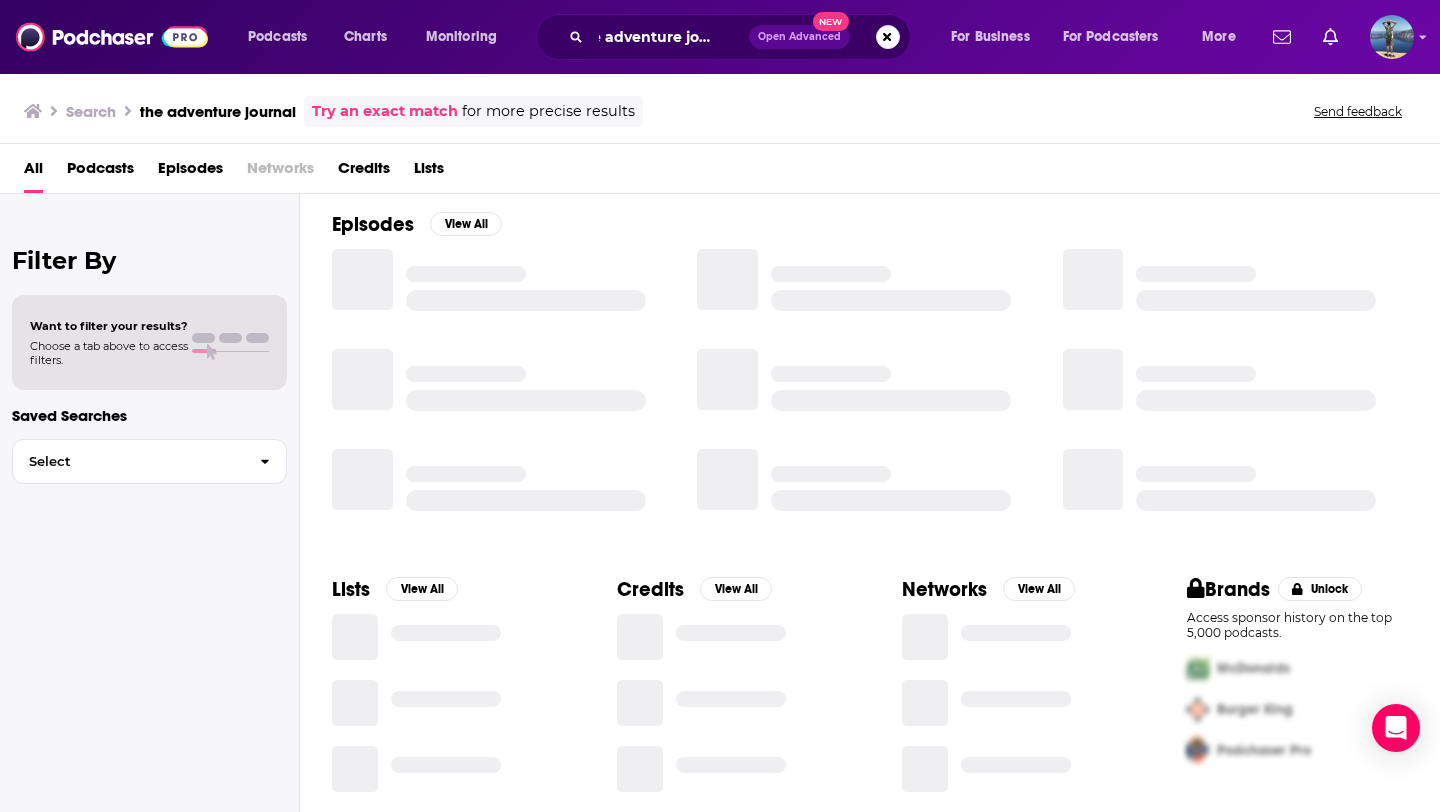 scroll, scrollTop: 0, scrollLeft: 0, axis: both 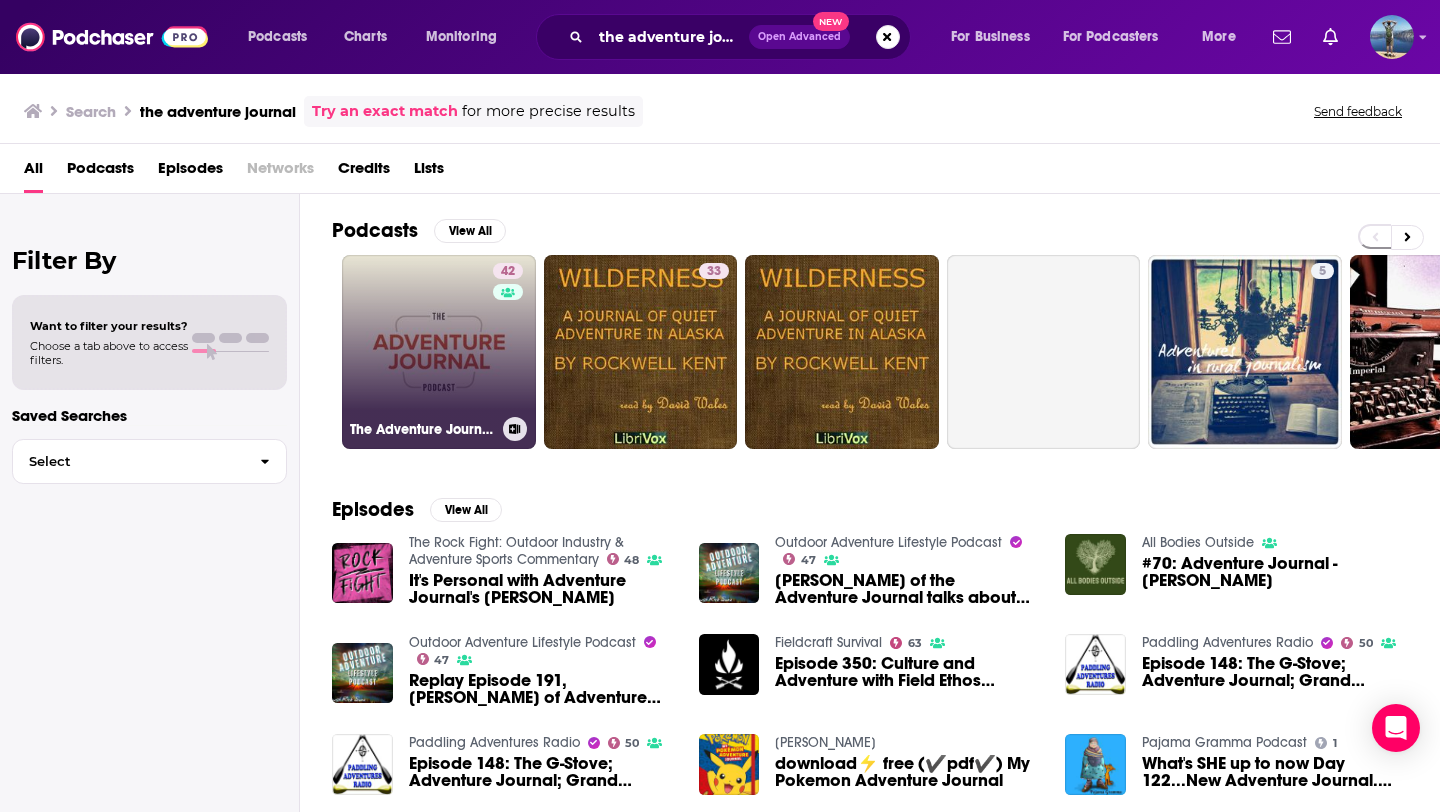 click on "42 The Adventure Journal Podcast" at bounding box center [439, 352] 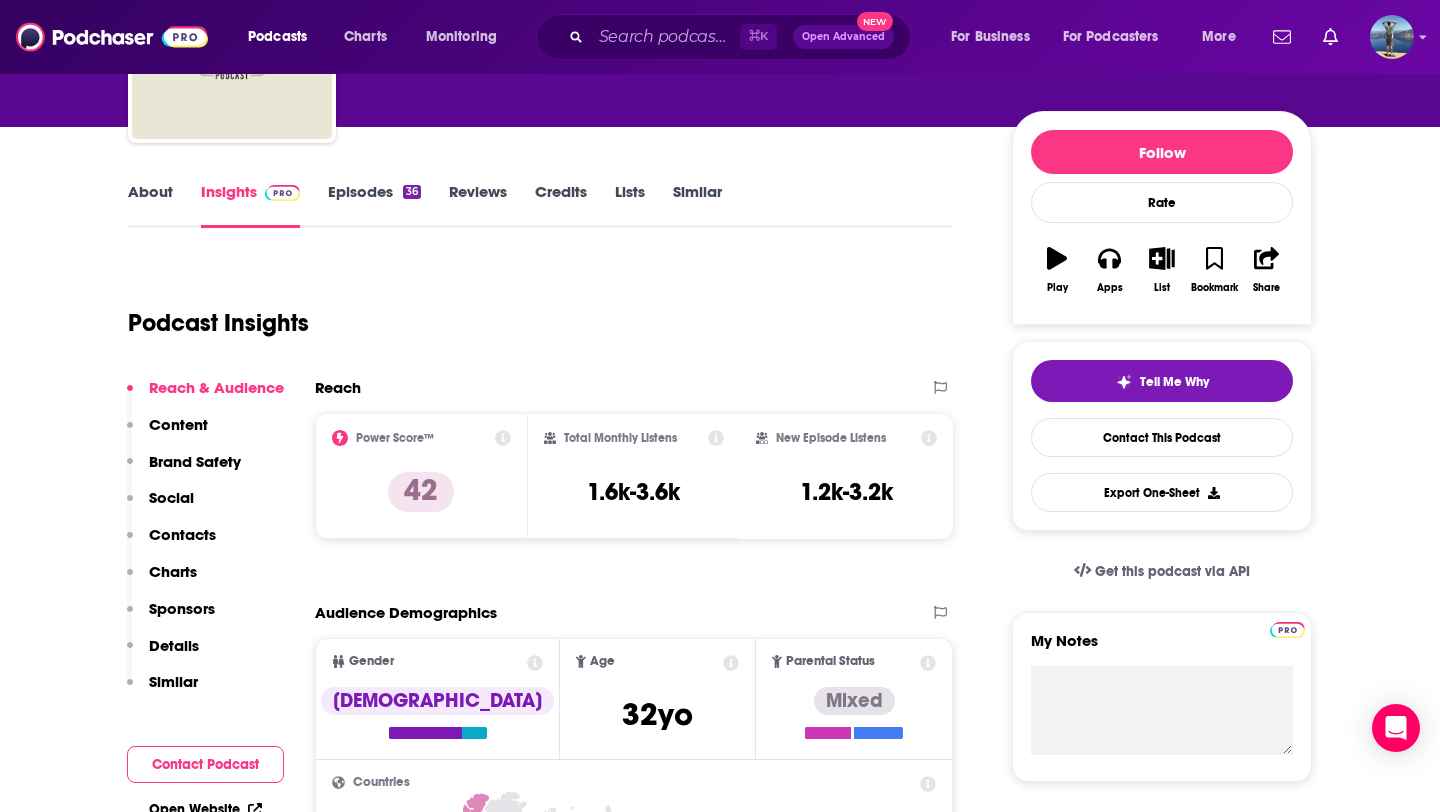 scroll, scrollTop: 198, scrollLeft: 0, axis: vertical 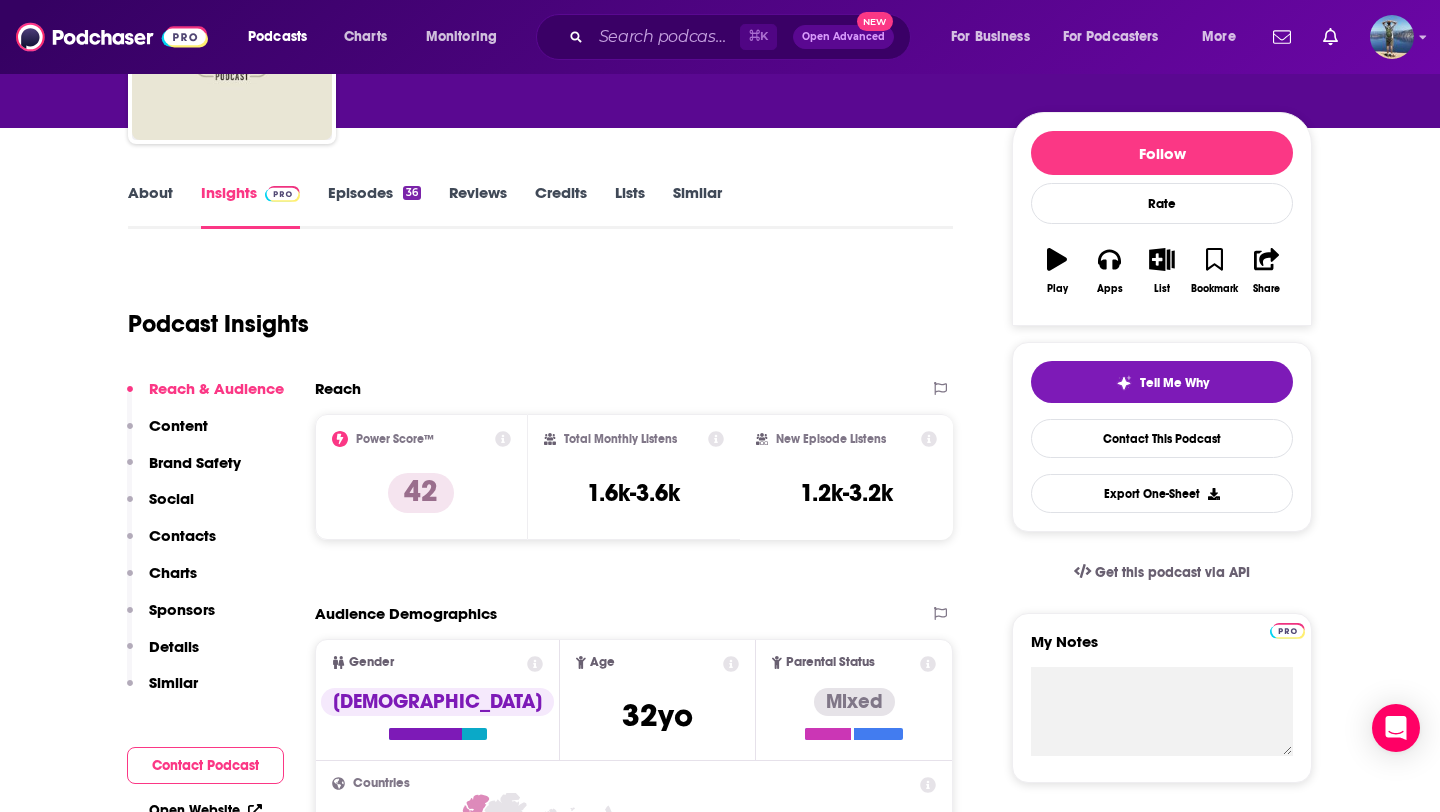 click on "Episodes 36" at bounding box center (374, 206) 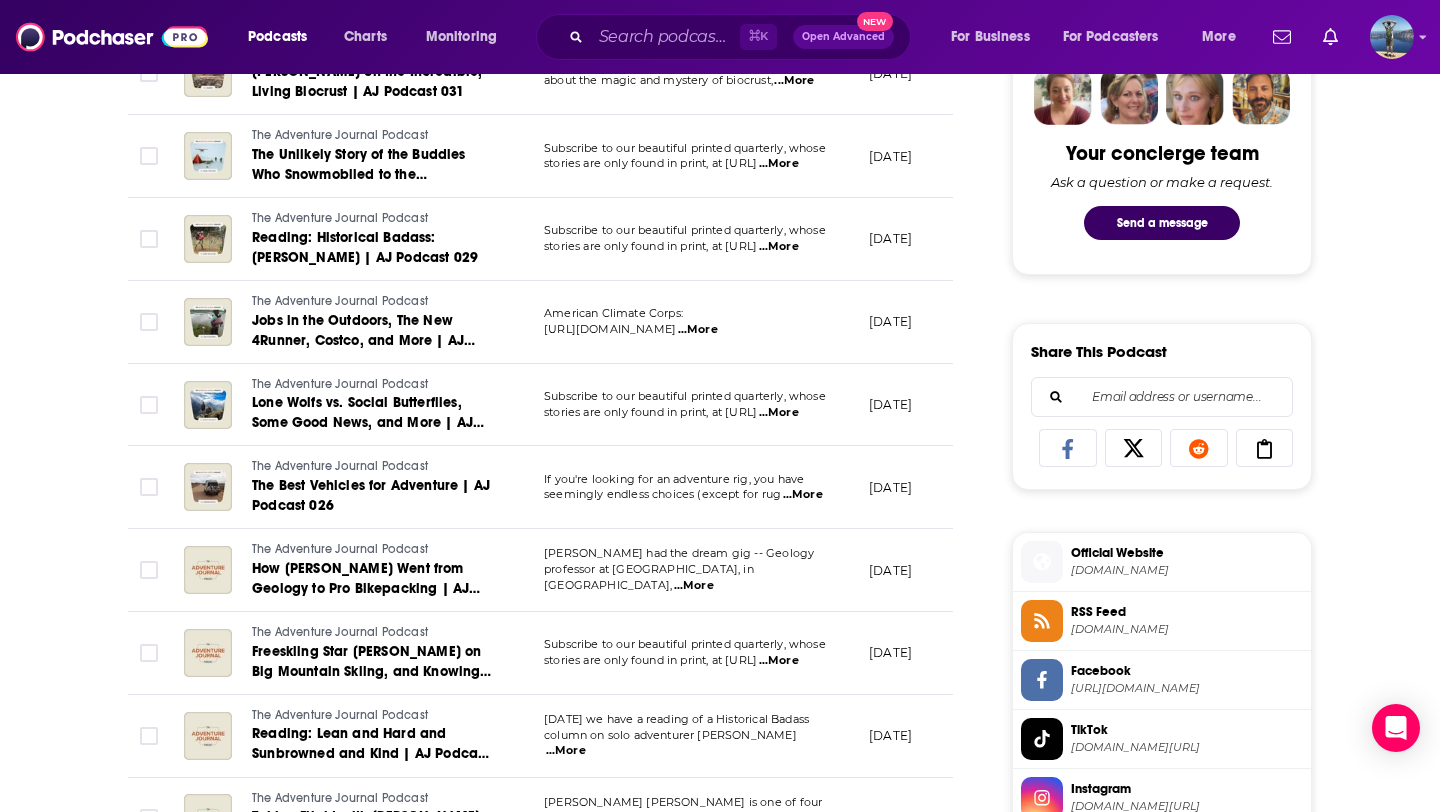 scroll, scrollTop: 1009, scrollLeft: 0, axis: vertical 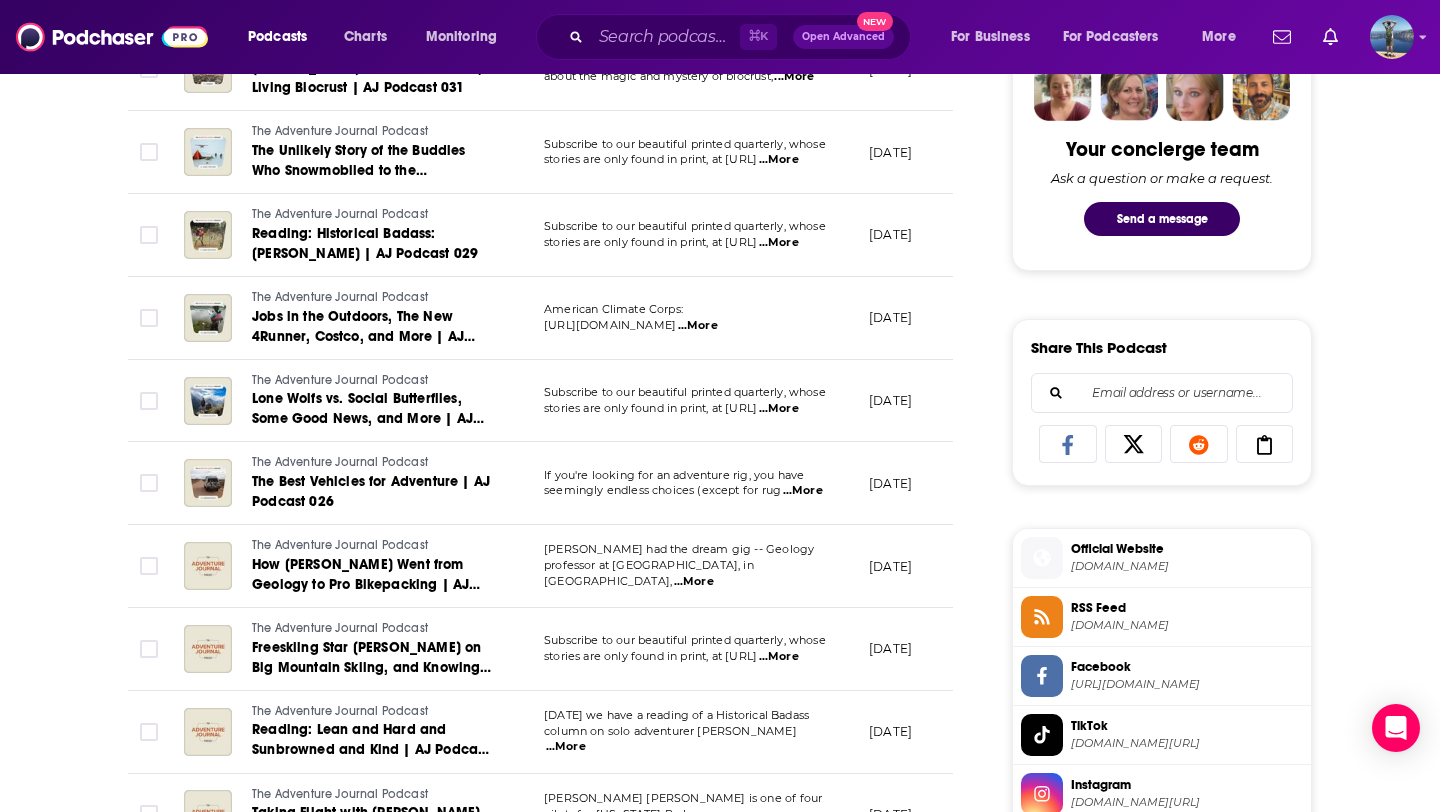 click on "...More" at bounding box center [698, 326] 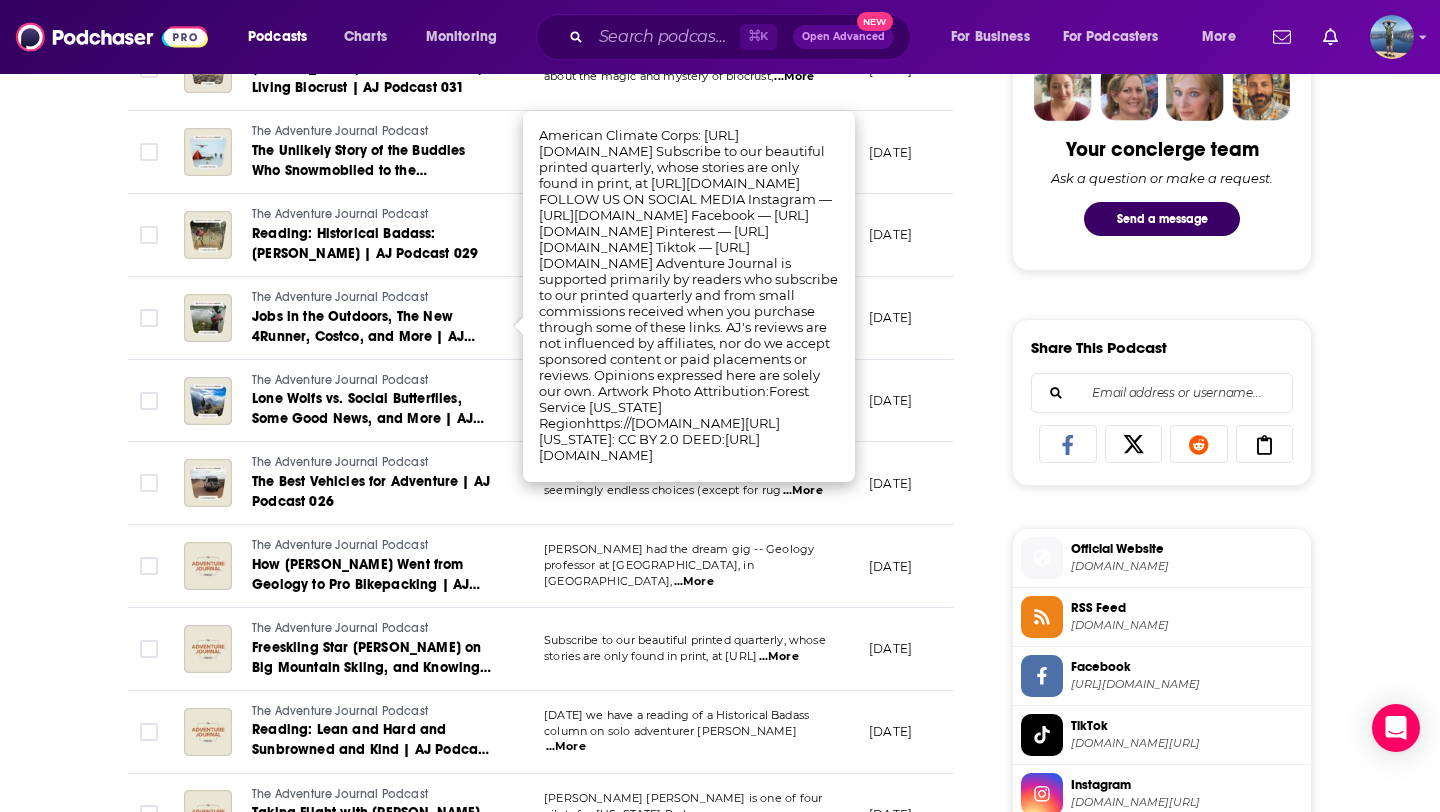 click on "About Insights Episodes 36 Reviews Credits Lists Similar Episodes of The Adventure Journal Podcast By Date Table Episode Description Date Aired Reach Episode Guests Length The Adventure Journal Podcast The Most Important, Least Appreciated Ecosystem, with Kelly Herbinson of the Mojave Desert Land Trust You can find all things Mojave Desert Land Trust at mdlt.orgGet host Stephen Casimiro’s news  ...More June 26, 2025 2.9k-4.9k -- 1:20:54 s The Adventure Journal Podcast Adam Cramer Is in DC Taking it for the Team to Save the Outdoors for You You can find all things Outdoor Alliance at outdooralliance.org.Get host Stephen Casi  ...More May 19, 2025 Under 2.1k -- 49:41 s The Adventure Journal Podcast Melissa Arnot Reid's Dangerous Path to Everest, Part 2 Melissa Arnot Reid’s book Enough: Toward a True Self on Mount Everest can be purchased a  ...More April 21, 2025 Under 2.4k -- 1:25:43 s The Adventure Journal Podcast Mountain Guide Melissa Arnot Reid's Dangerous Path to the Top of Everest  ...More 1.1k-3.1k" at bounding box center [554, 681] 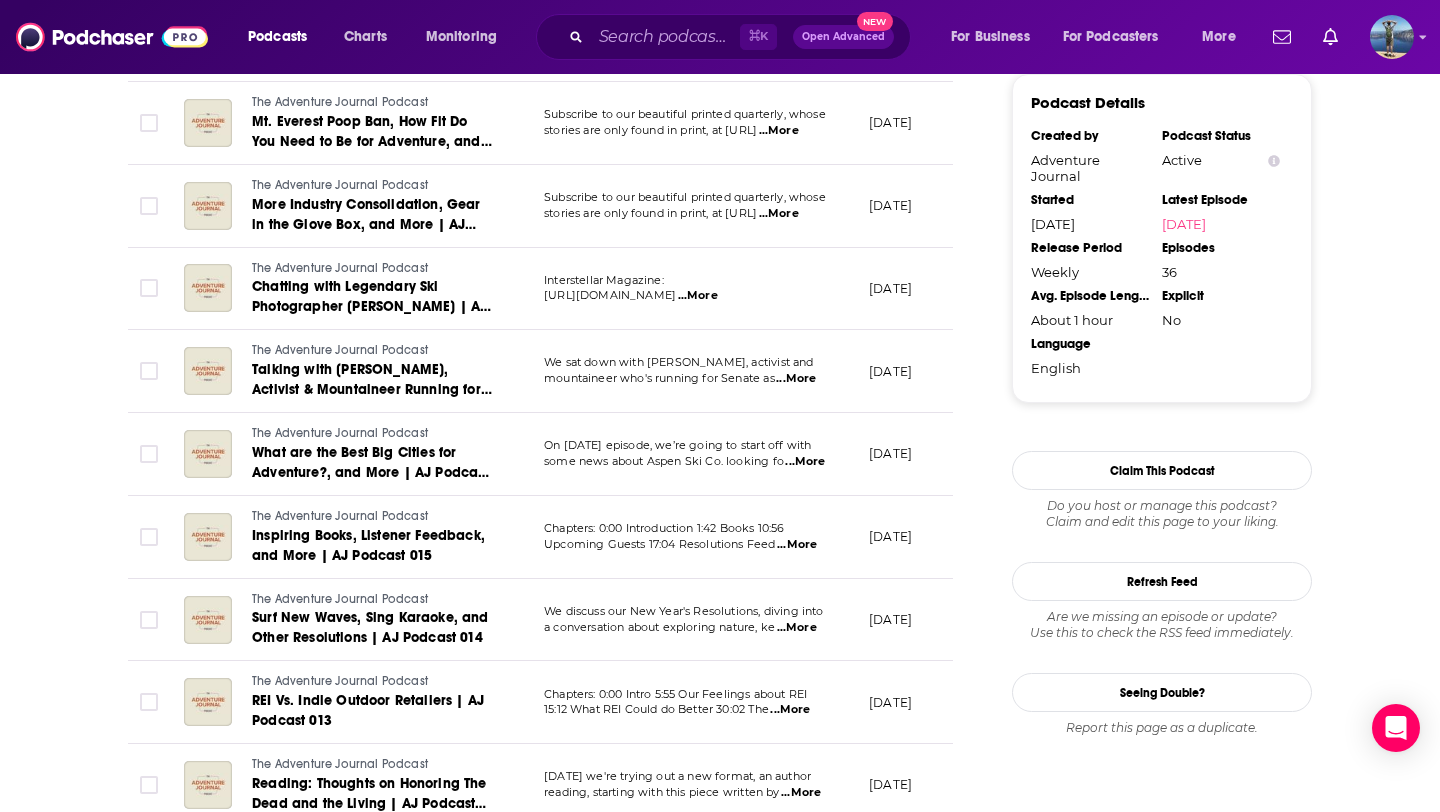 scroll, scrollTop: 1868, scrollLeft: 0, axis: vertical 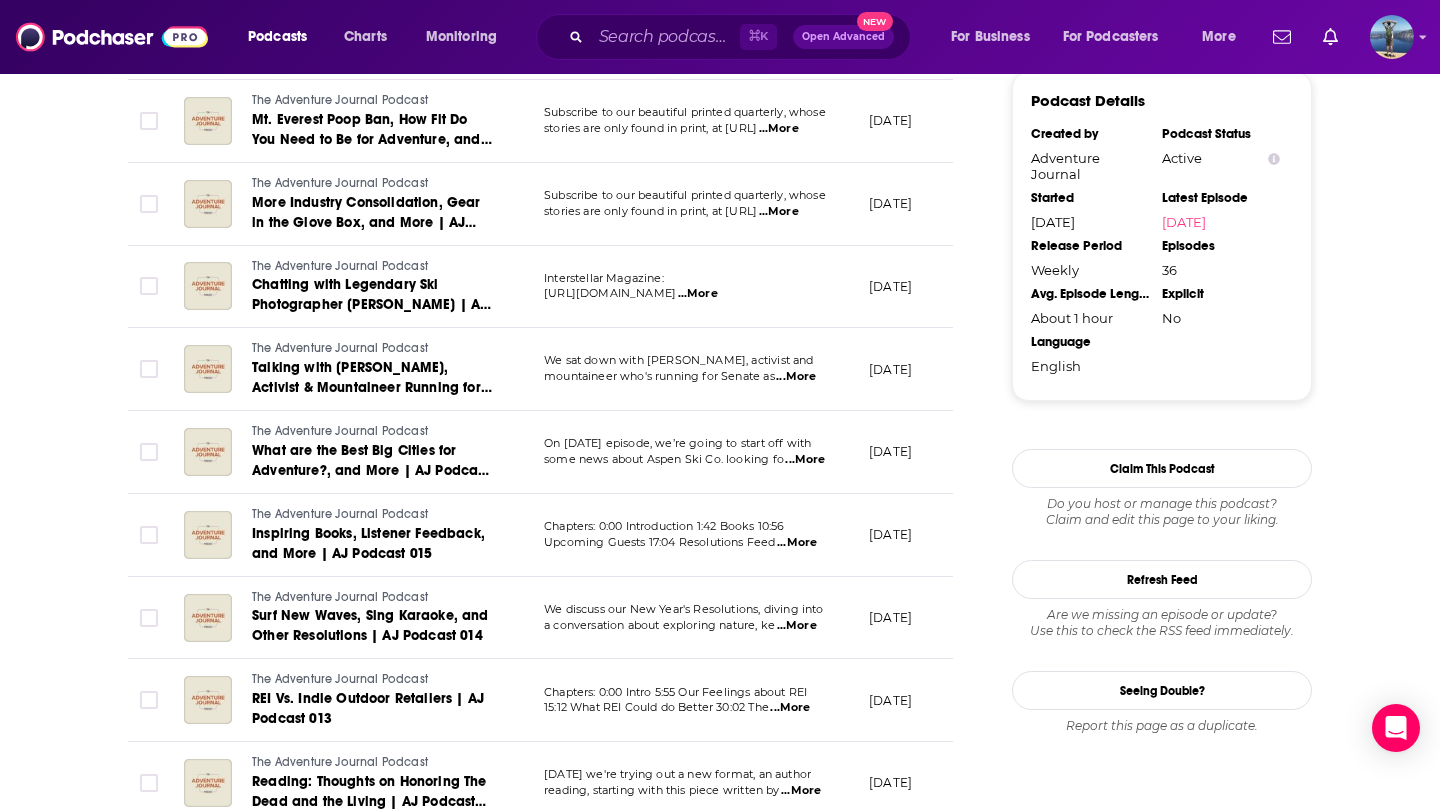 click on "...More" at bounding box center (779, 212) 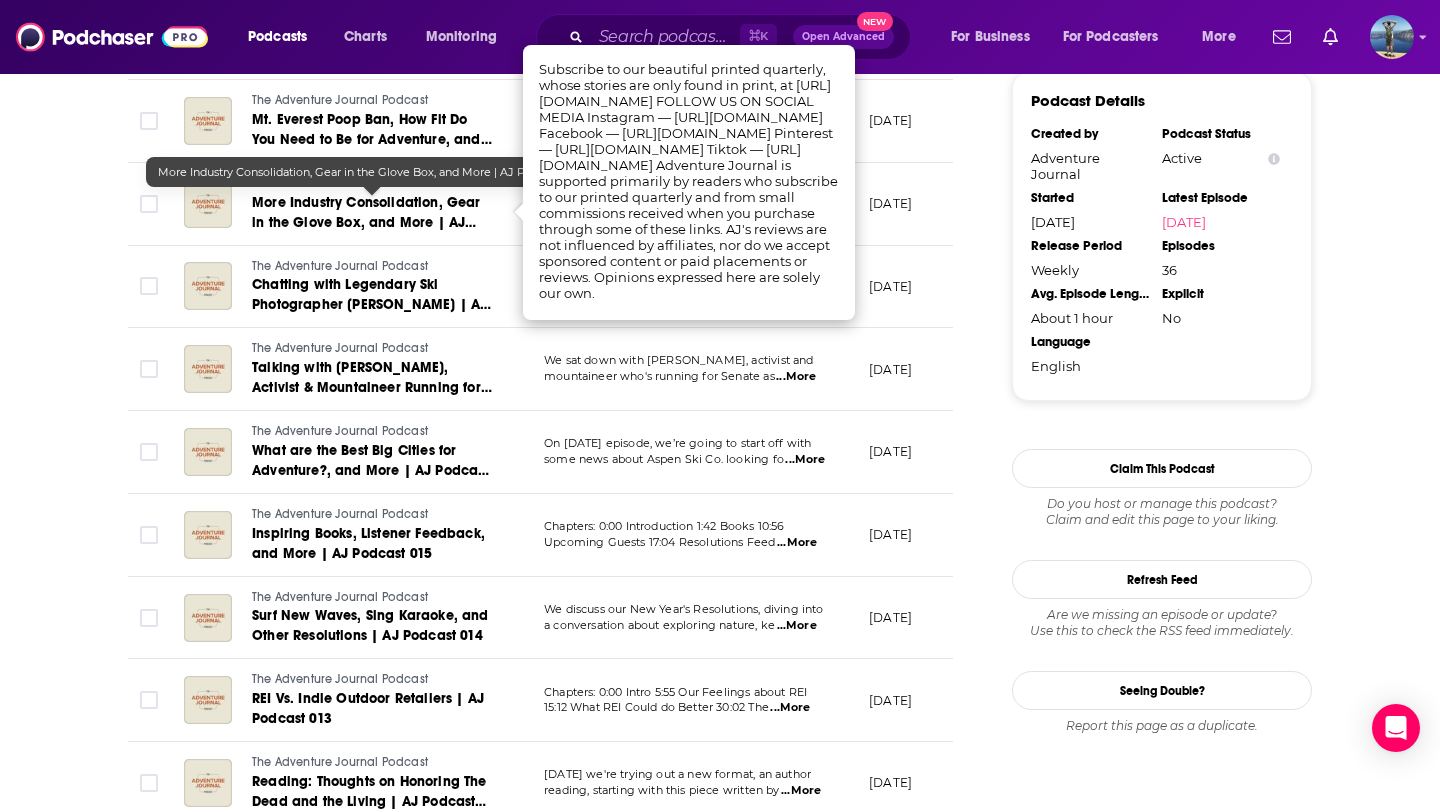 click on "More Industry Consolidation, Gear in the Glove Box, and More | AJ Podcast 019" at bounding box center (366, 222) 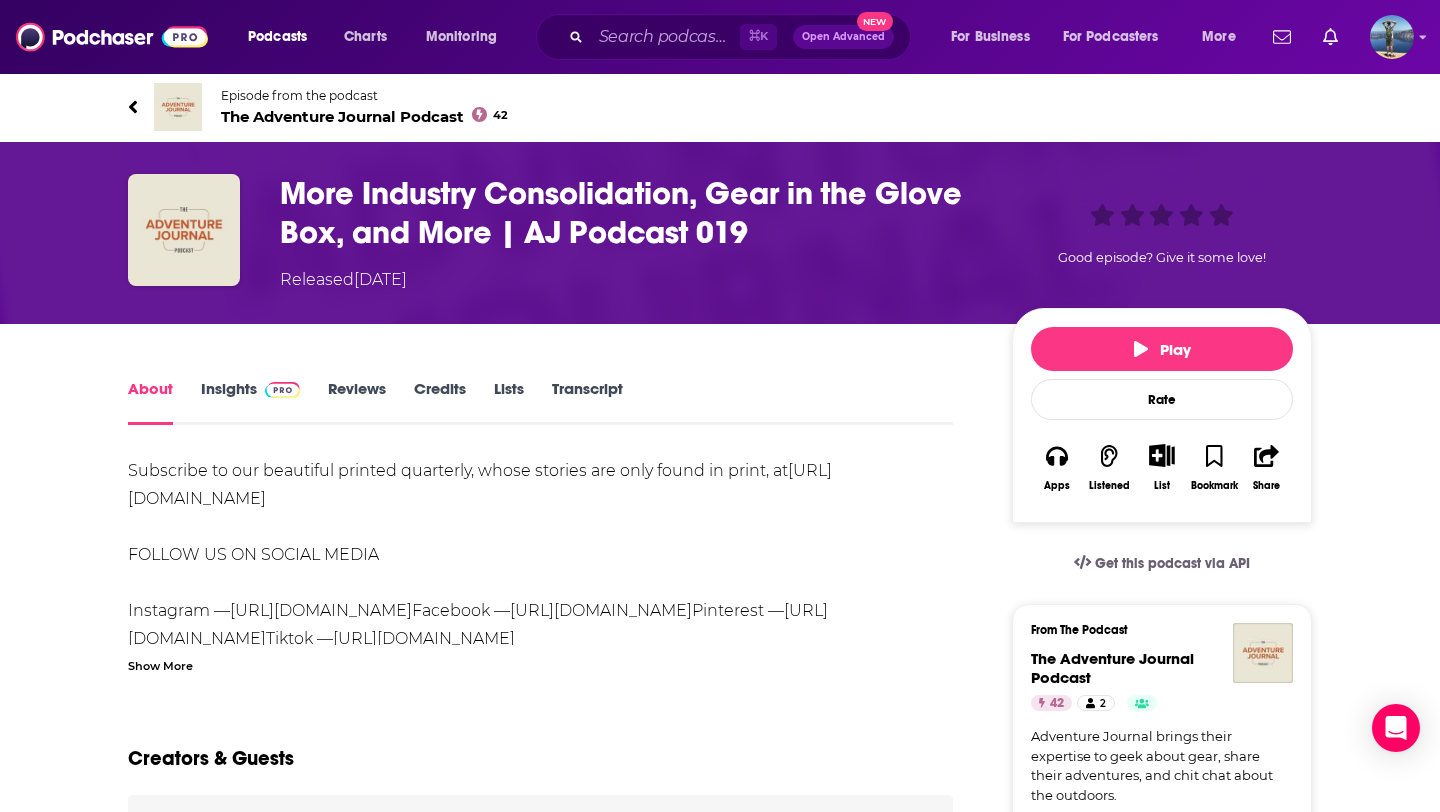 scroll, scrollTop: 174, scrollLeft: 0, axis: vertical 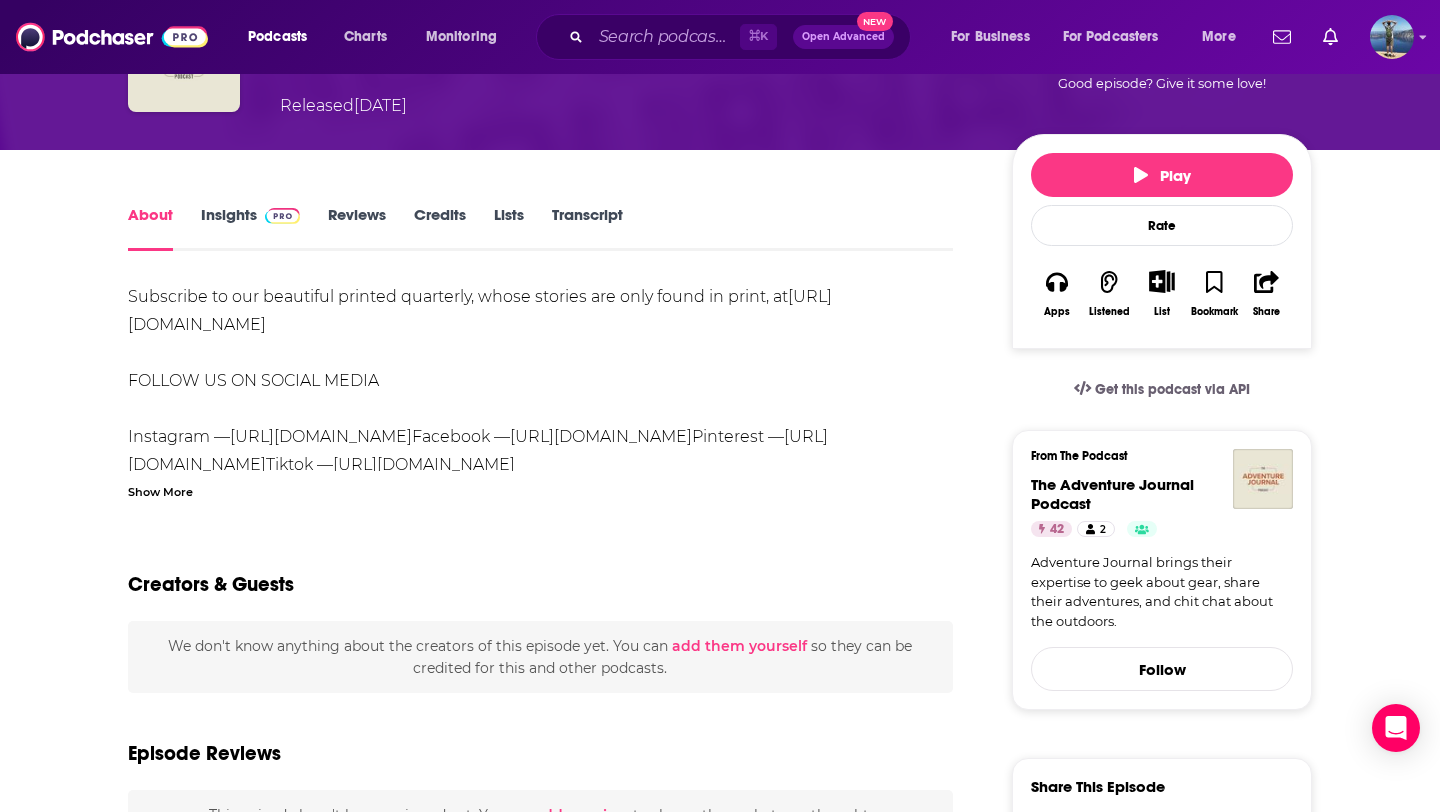 click on "https://www.facebook.com/adventurejournal" at bounding box center (601, 436) 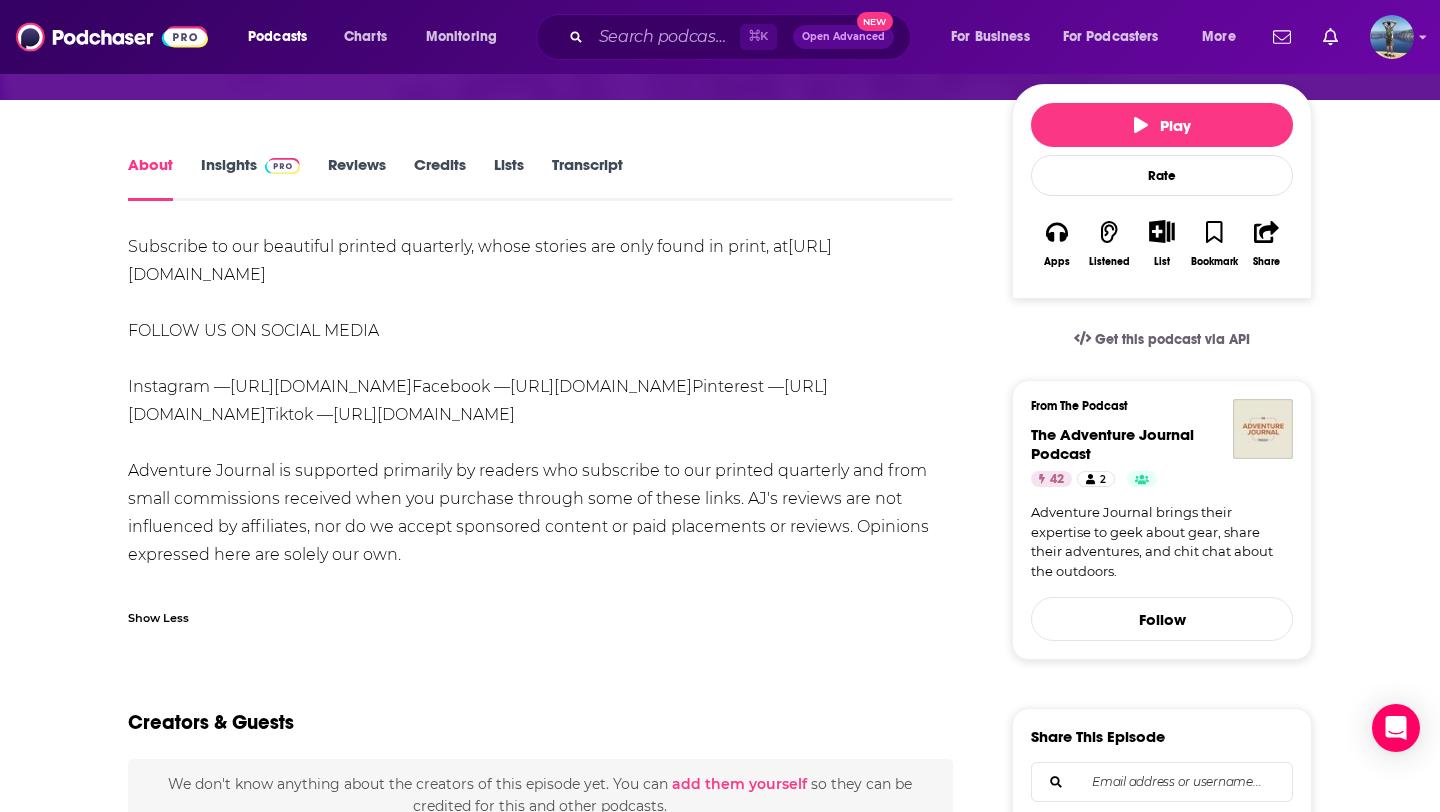 scroll, scrollTop: 0, scrollLeft: 0, axis: both 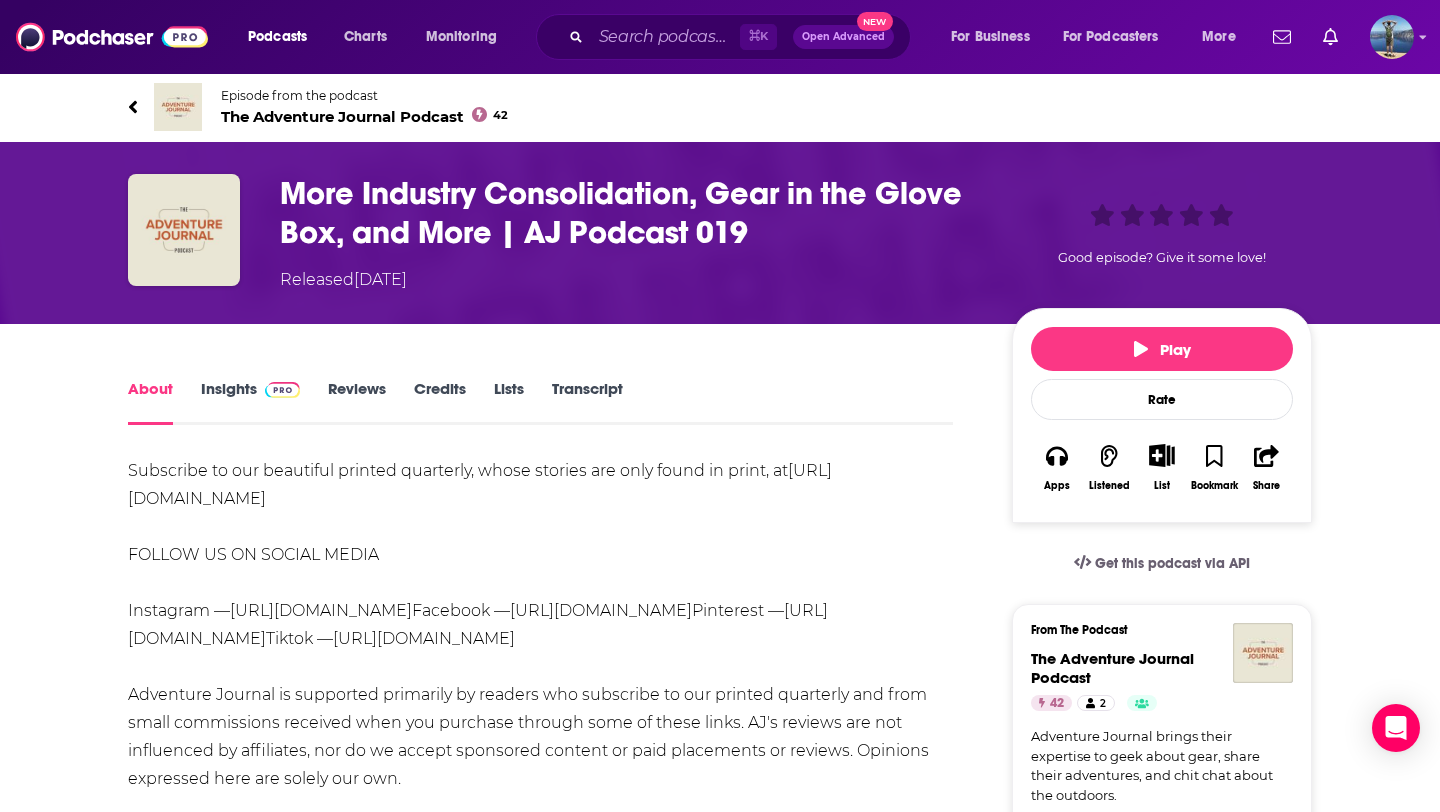 click on "Insights" at bounding box center [250, 402] 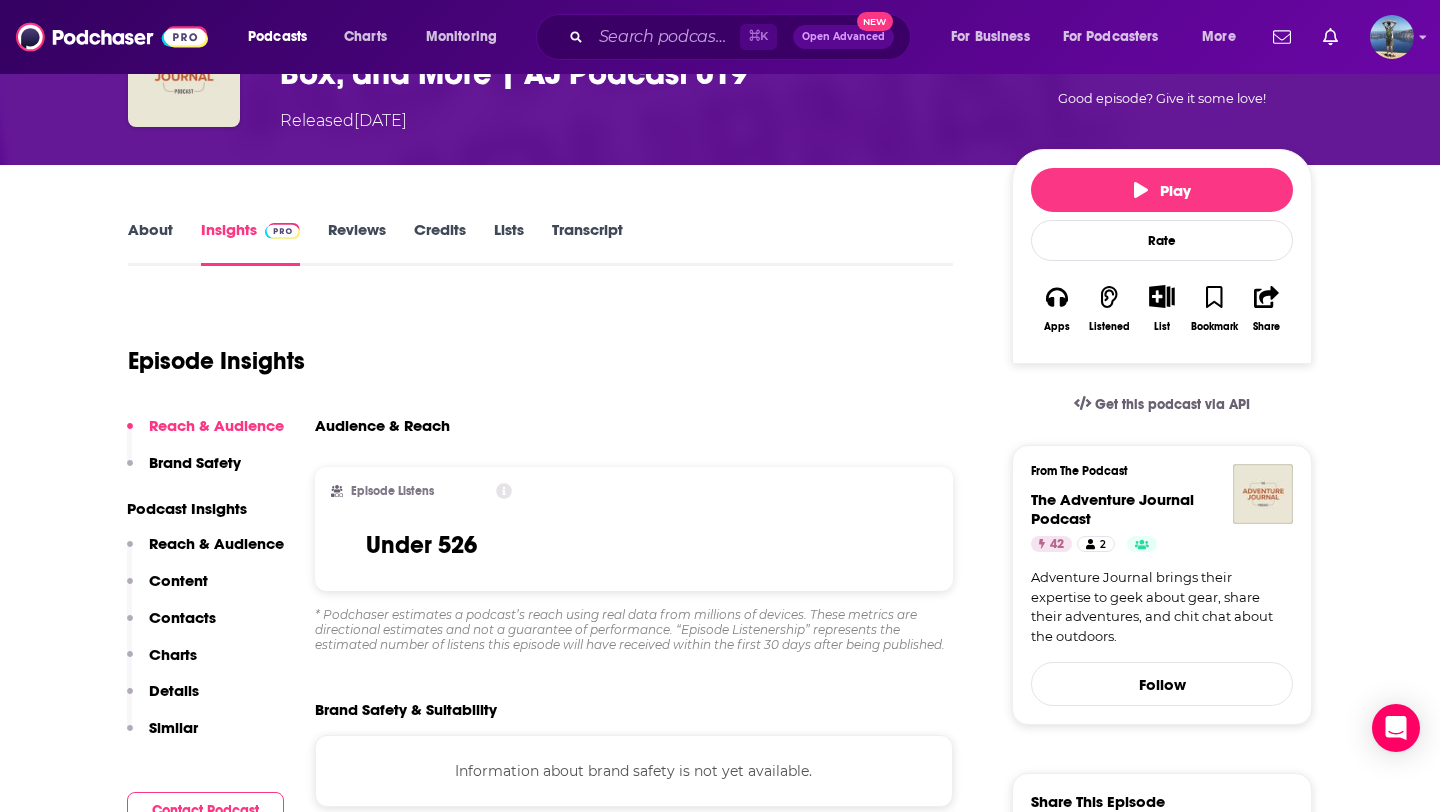 scroll, scrollTop: 158, scrollLeft: 0, axis: vertical 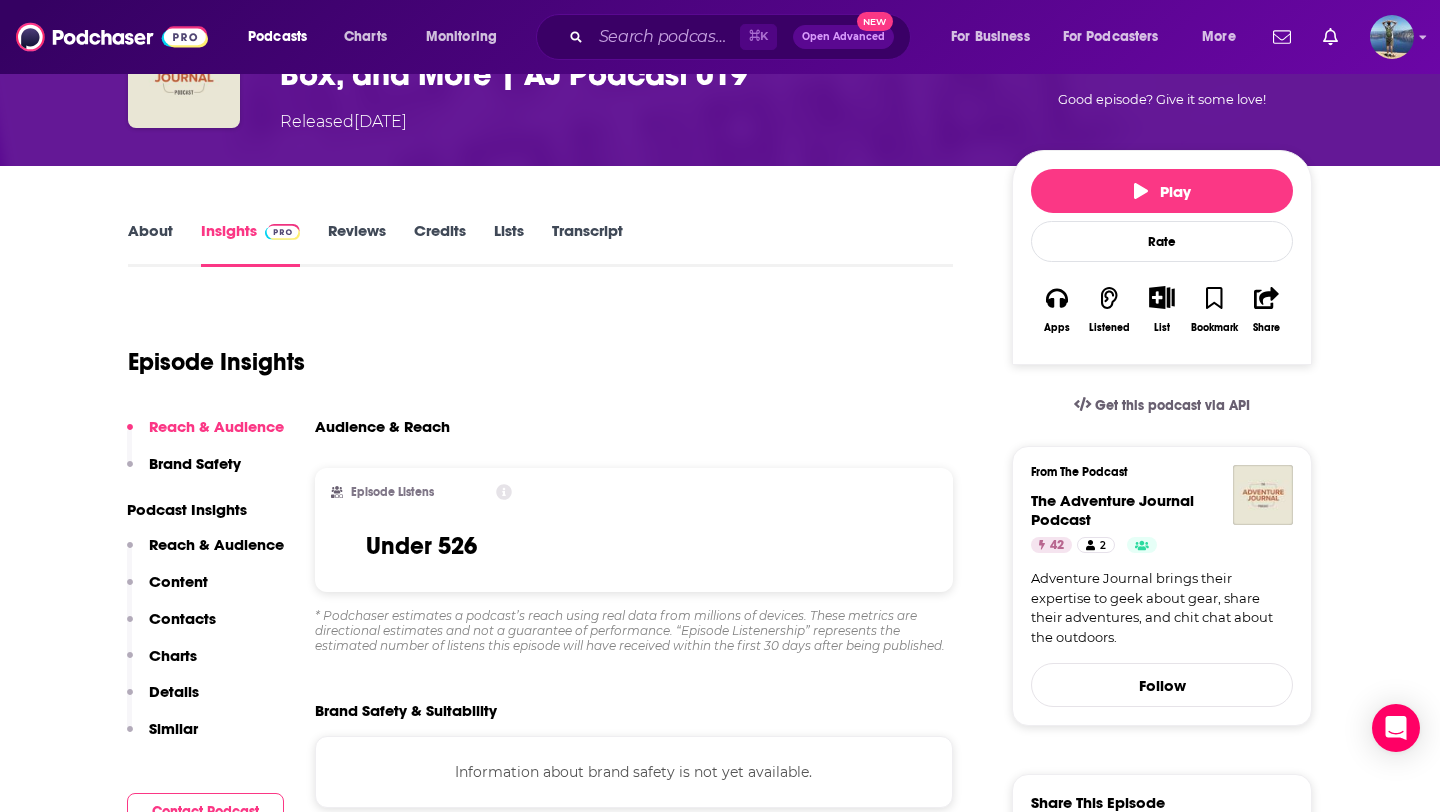 click on "About" at bounding box center (150, 244) 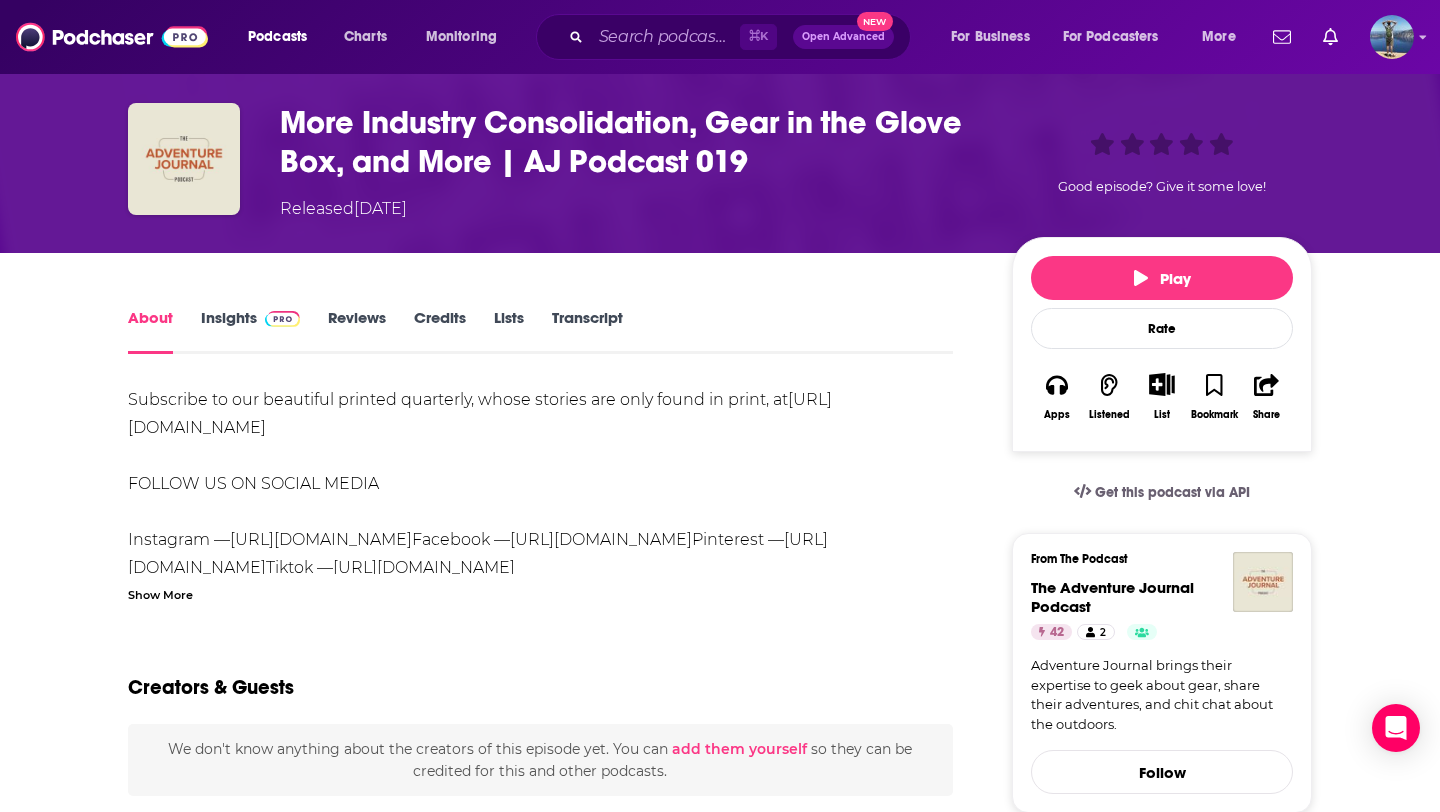 scroll, scrollTop: 0, scrollLeft: 0, axis: both 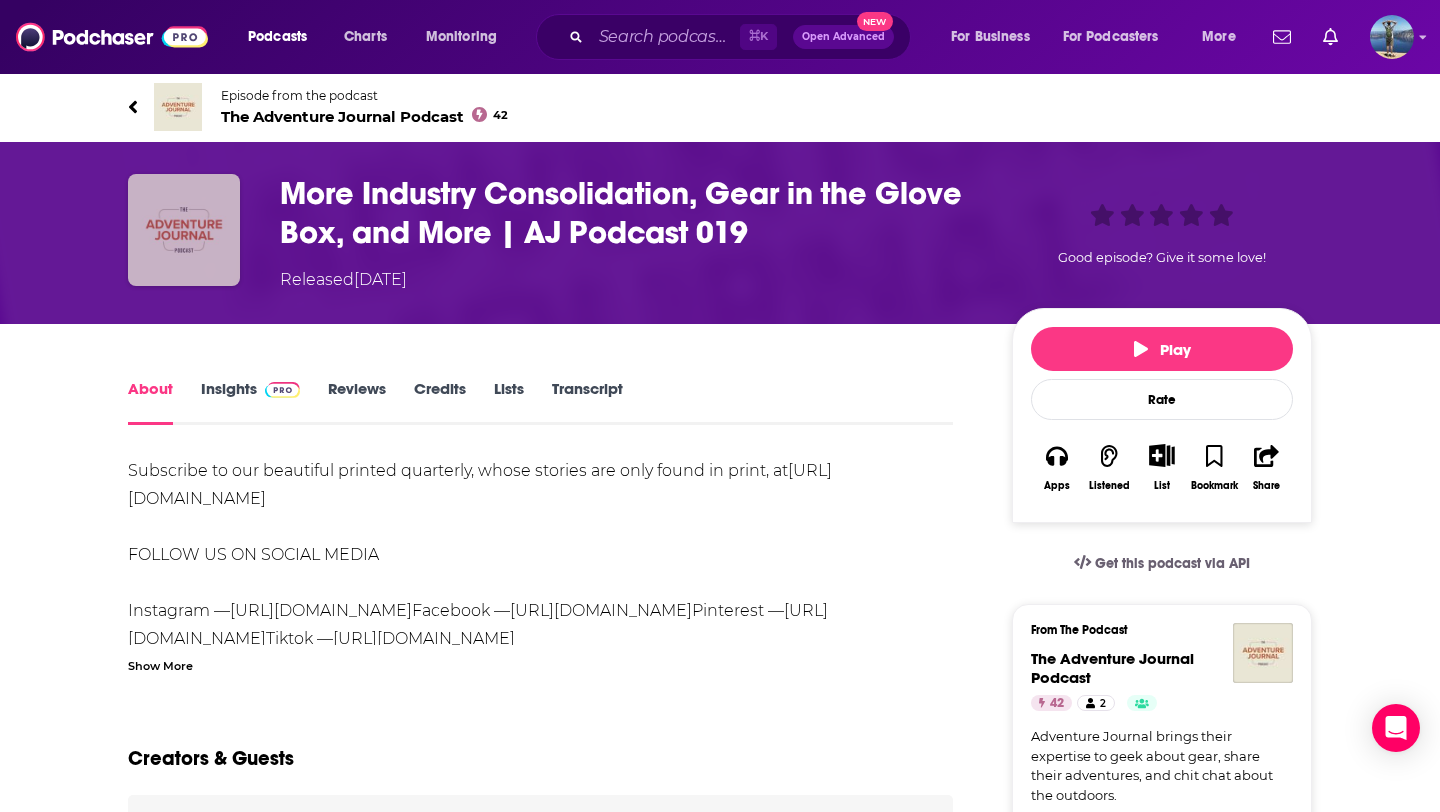 click at bounding box center (184, 230) 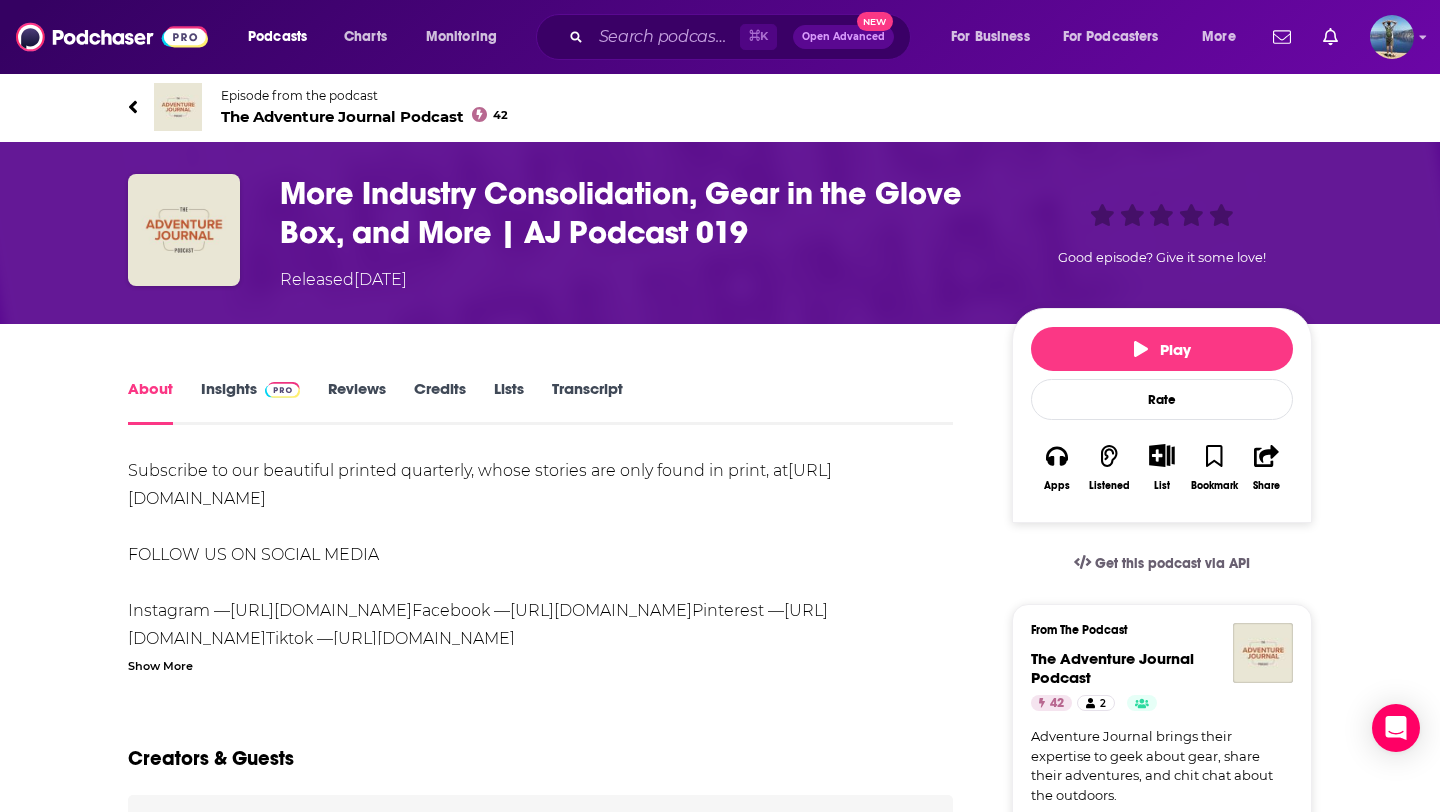 click 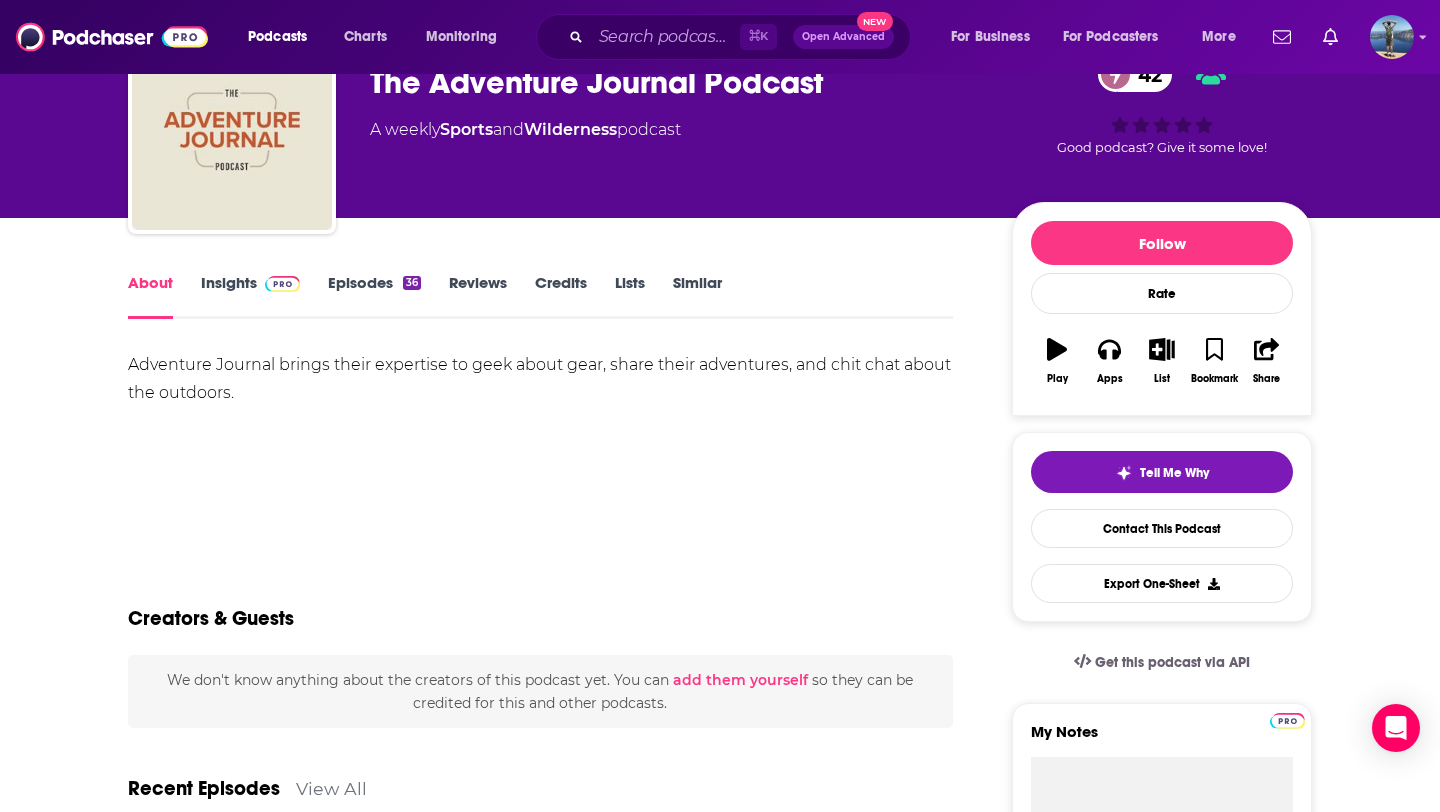 scroll, scrollTop: 115, scrollLeft: 0, axis: vertical 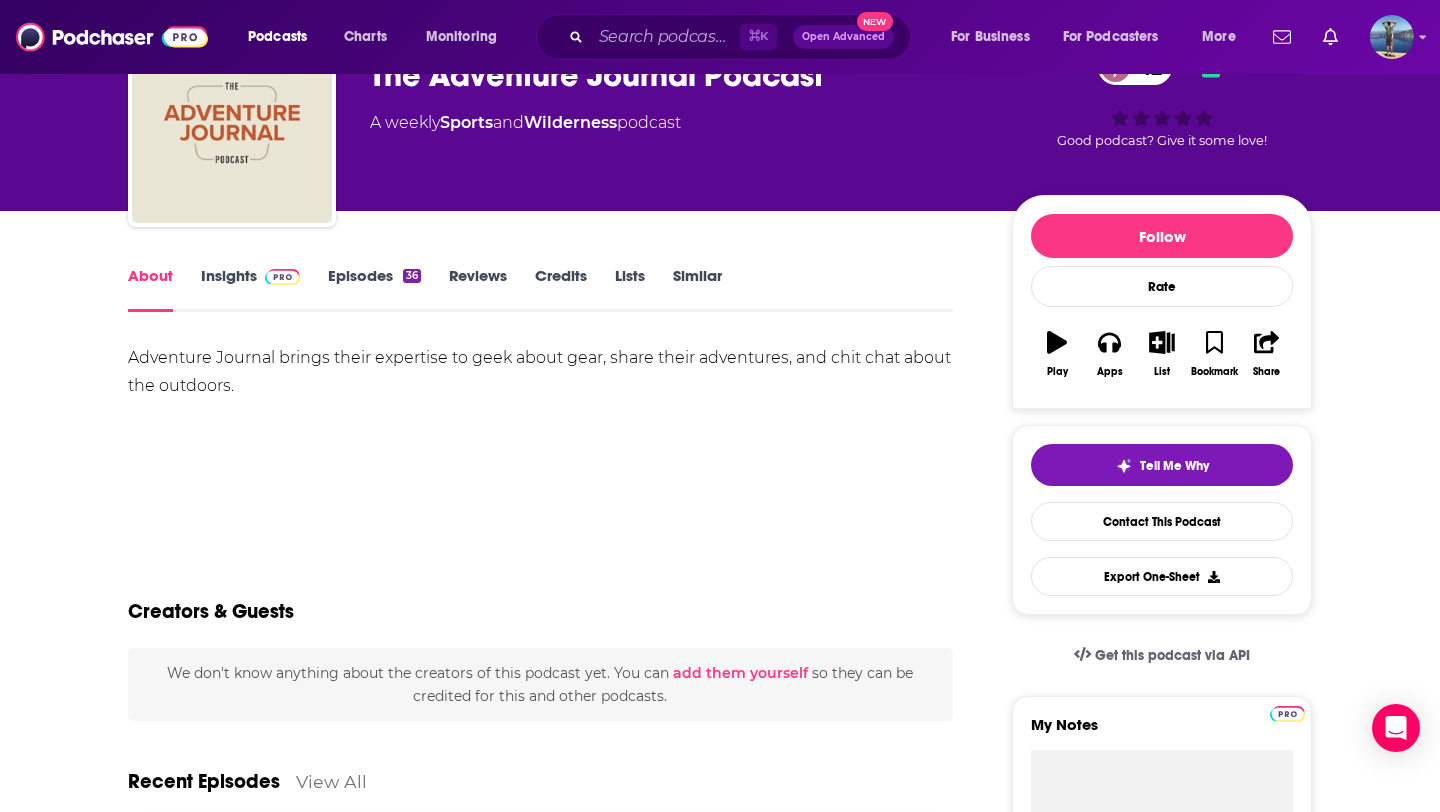 click on "Episodes 36" at bounding box center [374, 289] 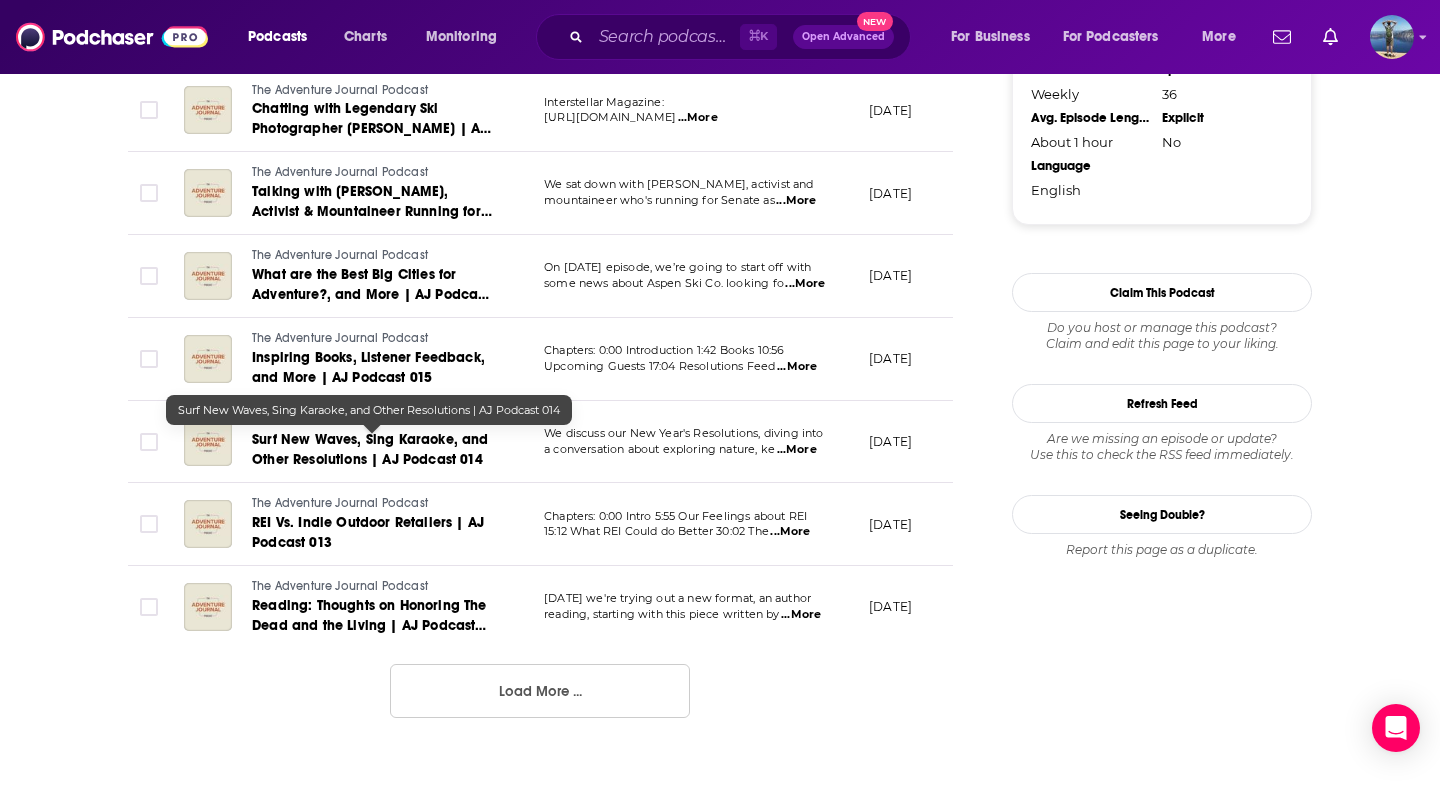 scroll, scrollTop: 2046, scrollLeft: 0, axis: vertical 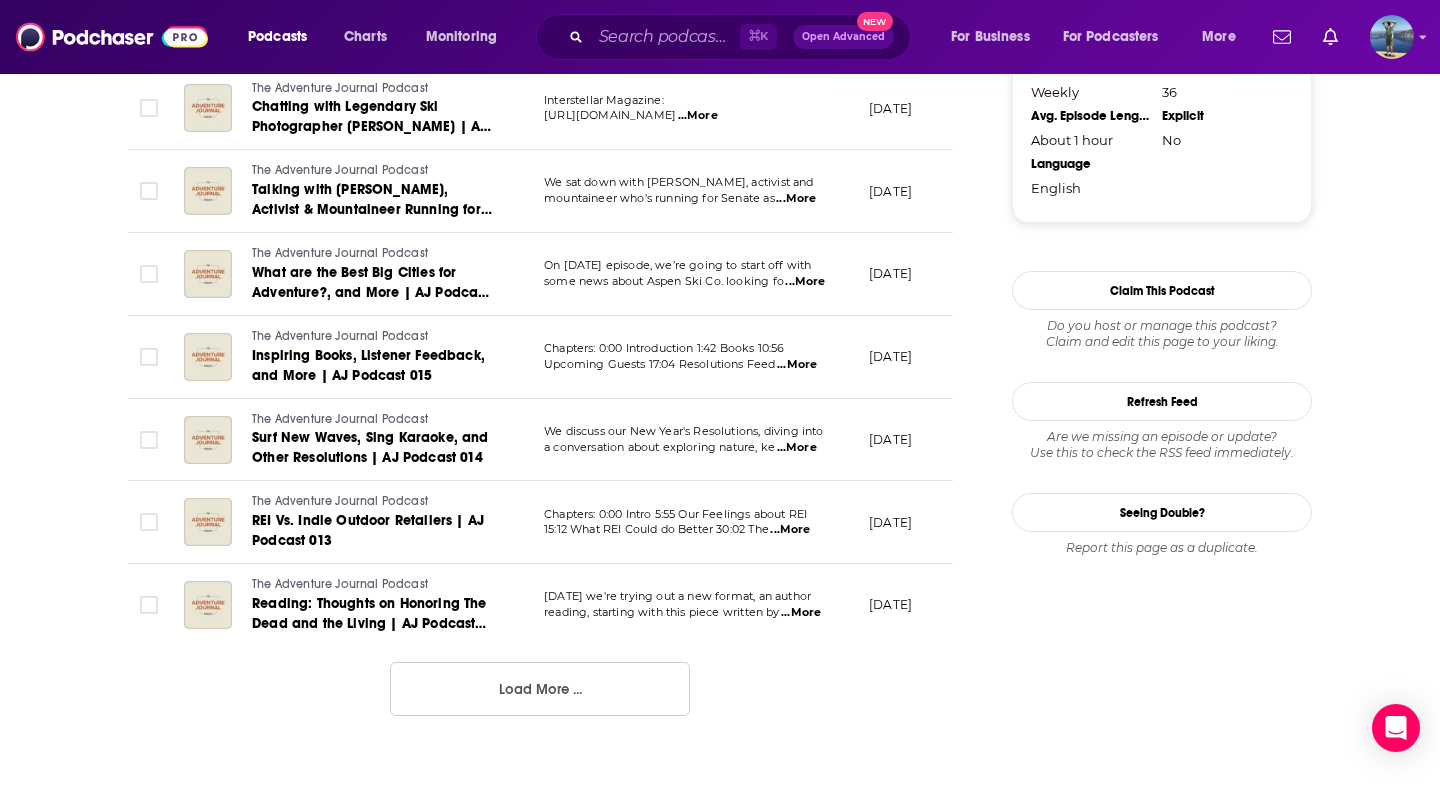 click on "Load More ..." at bounding box center (540, 689) 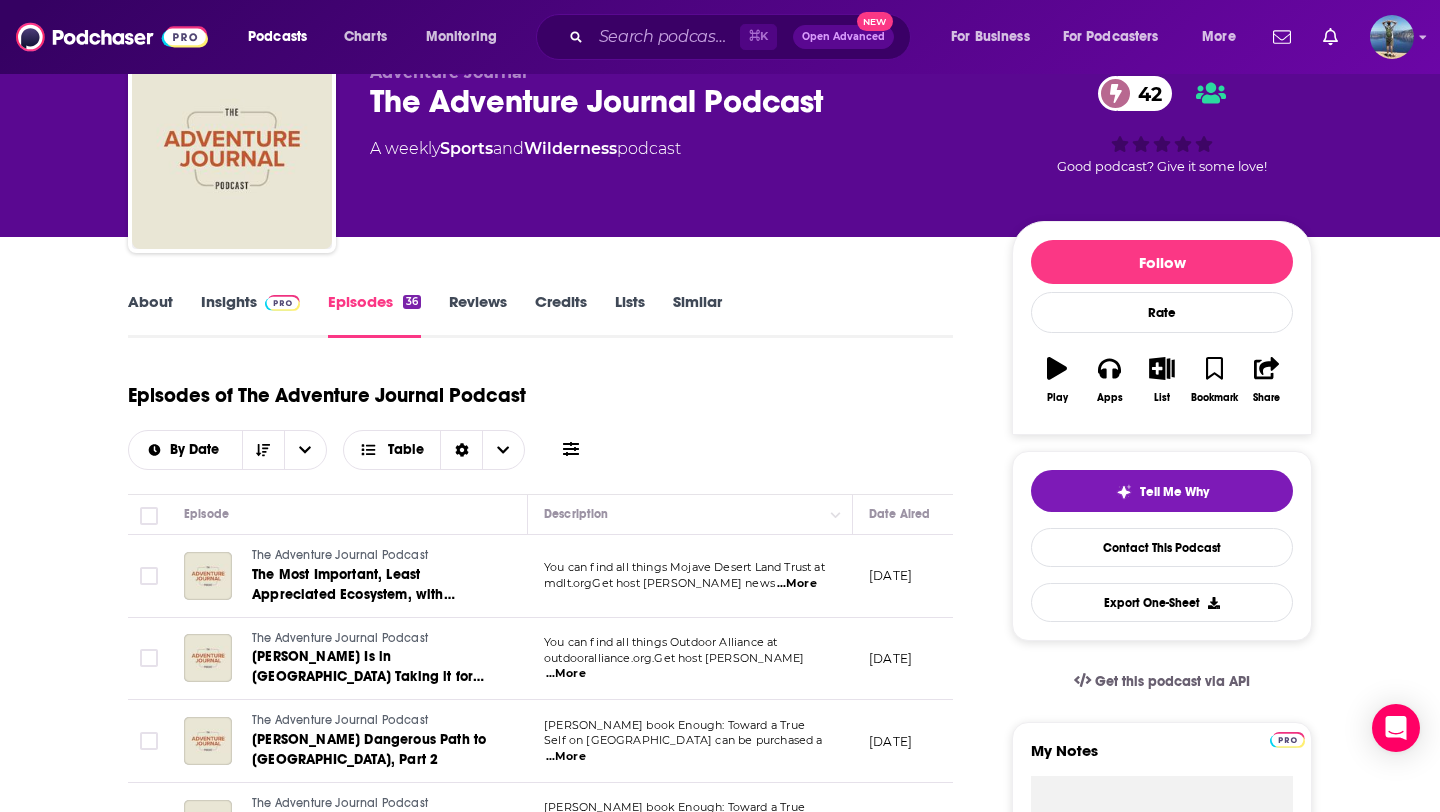 scroll, scrollTop: 106, scrollLeft: 0, axis: vertical 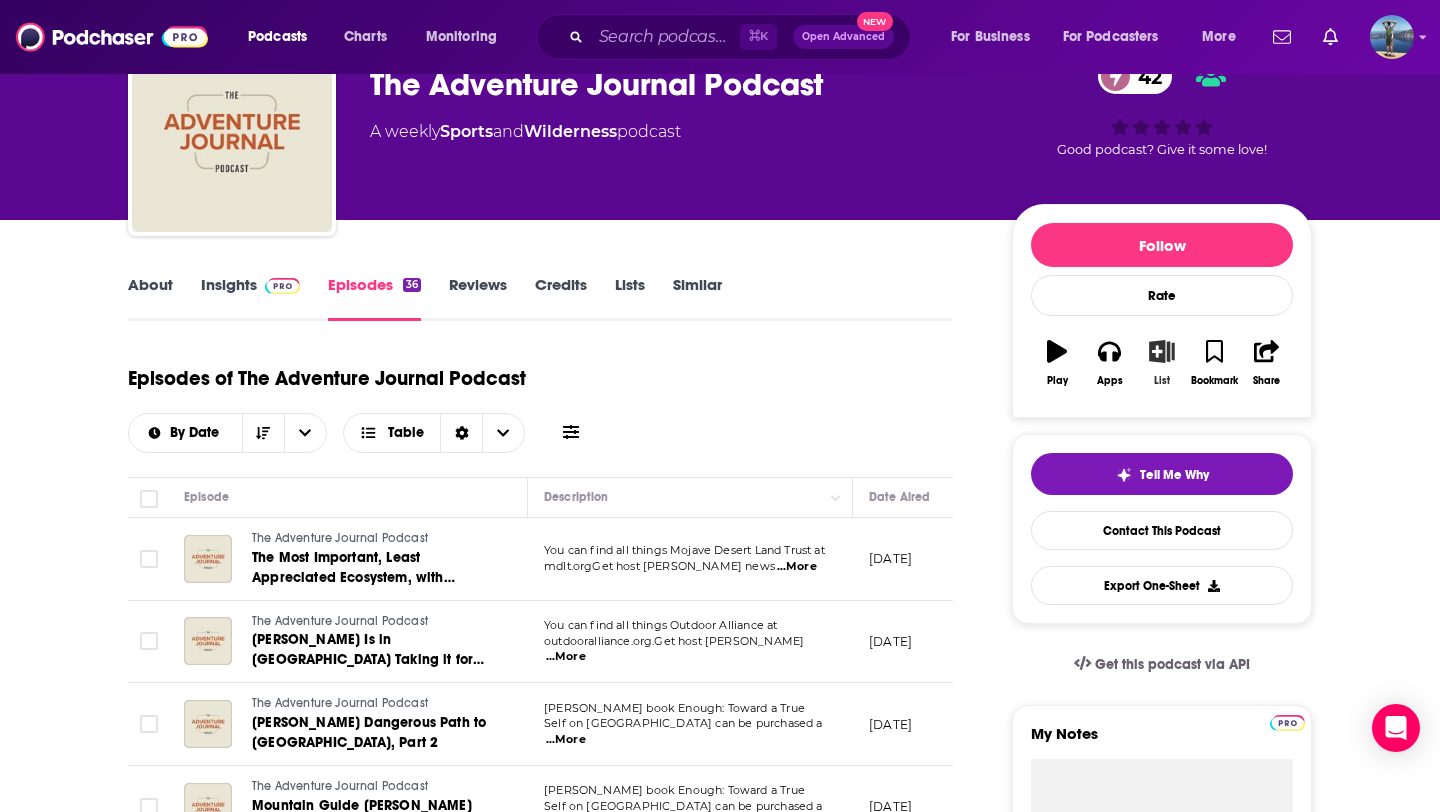 click 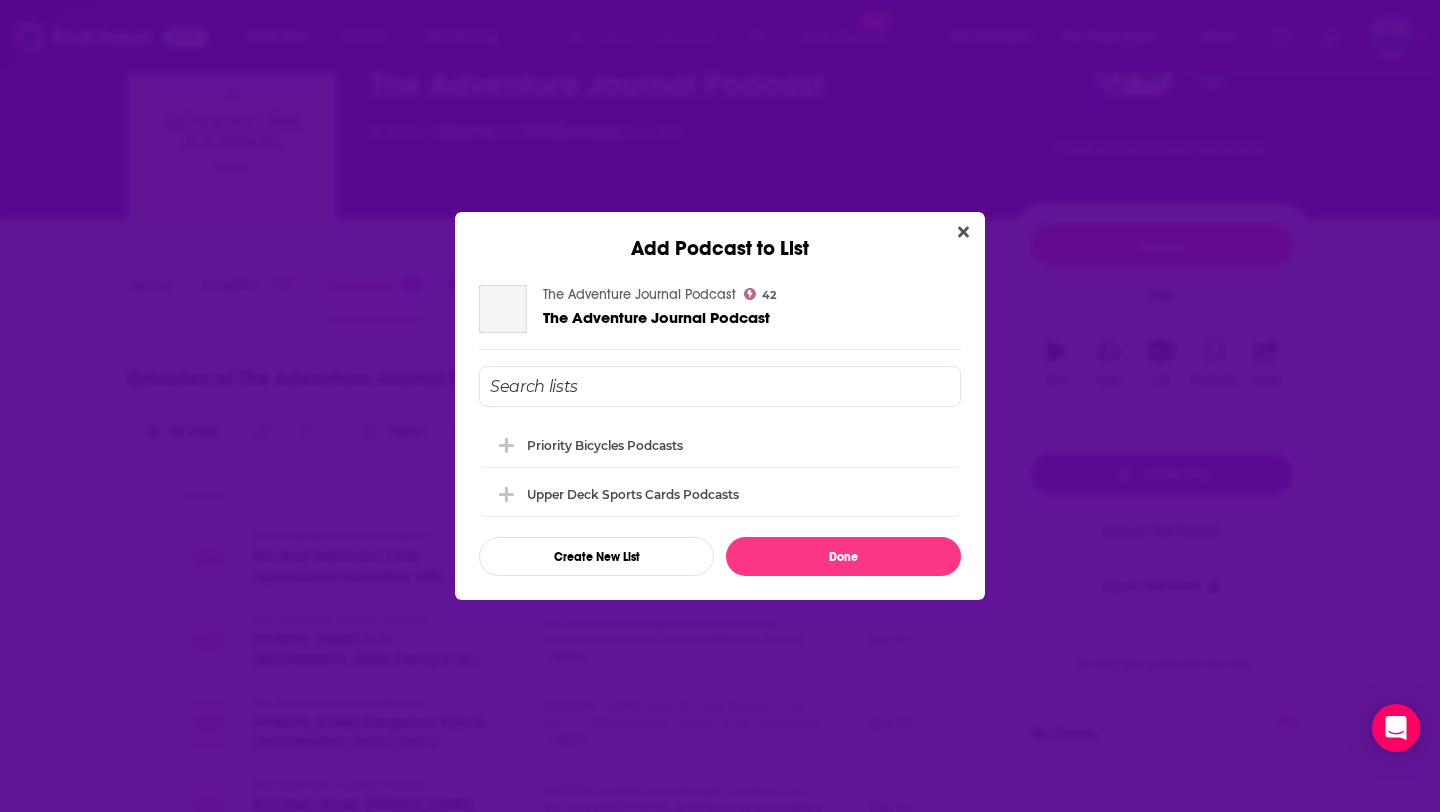 scroll, scrollTop: 0, scrollLeft: 0, axis: both 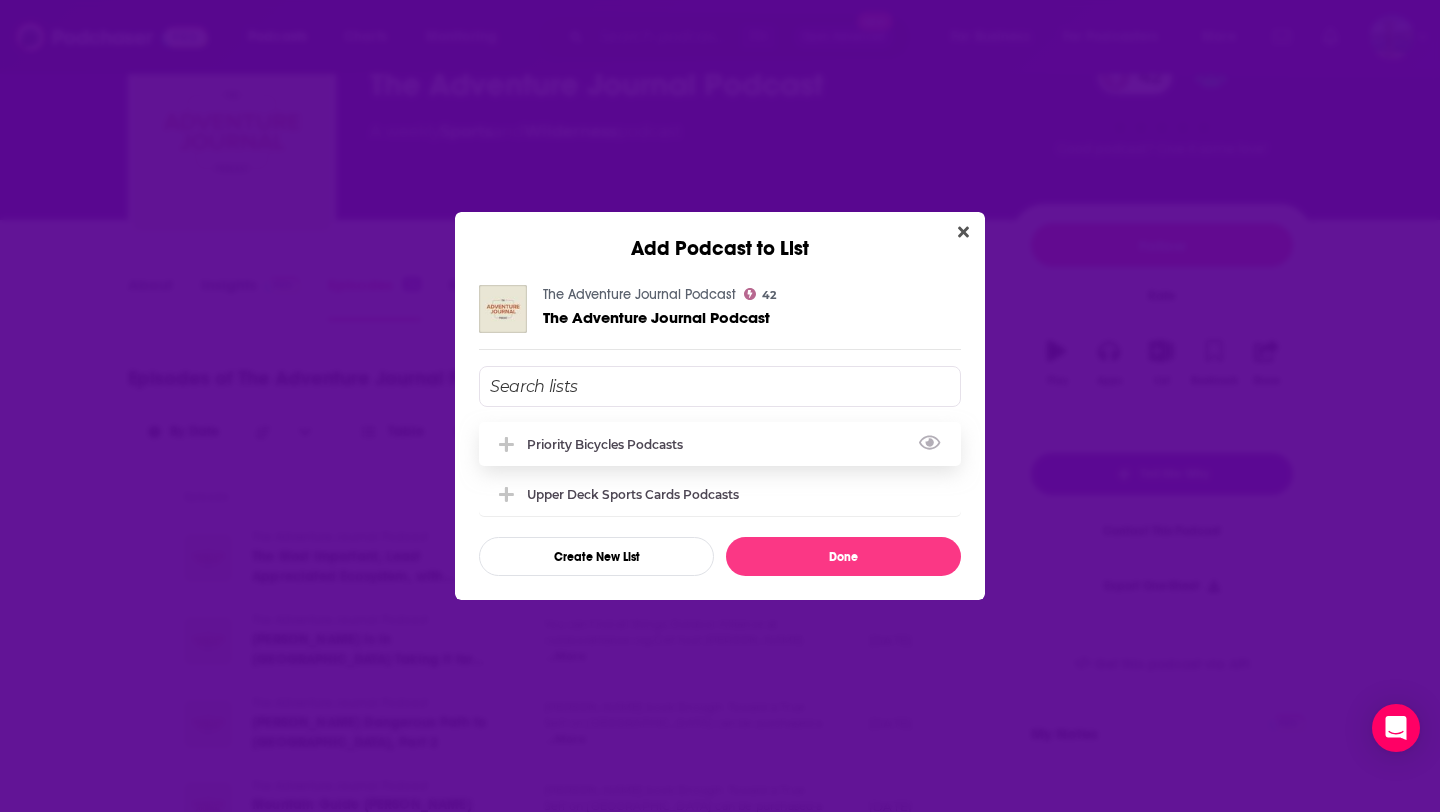 click on "Priority Bicycles Podcasts" at bounding box center [611, 444] 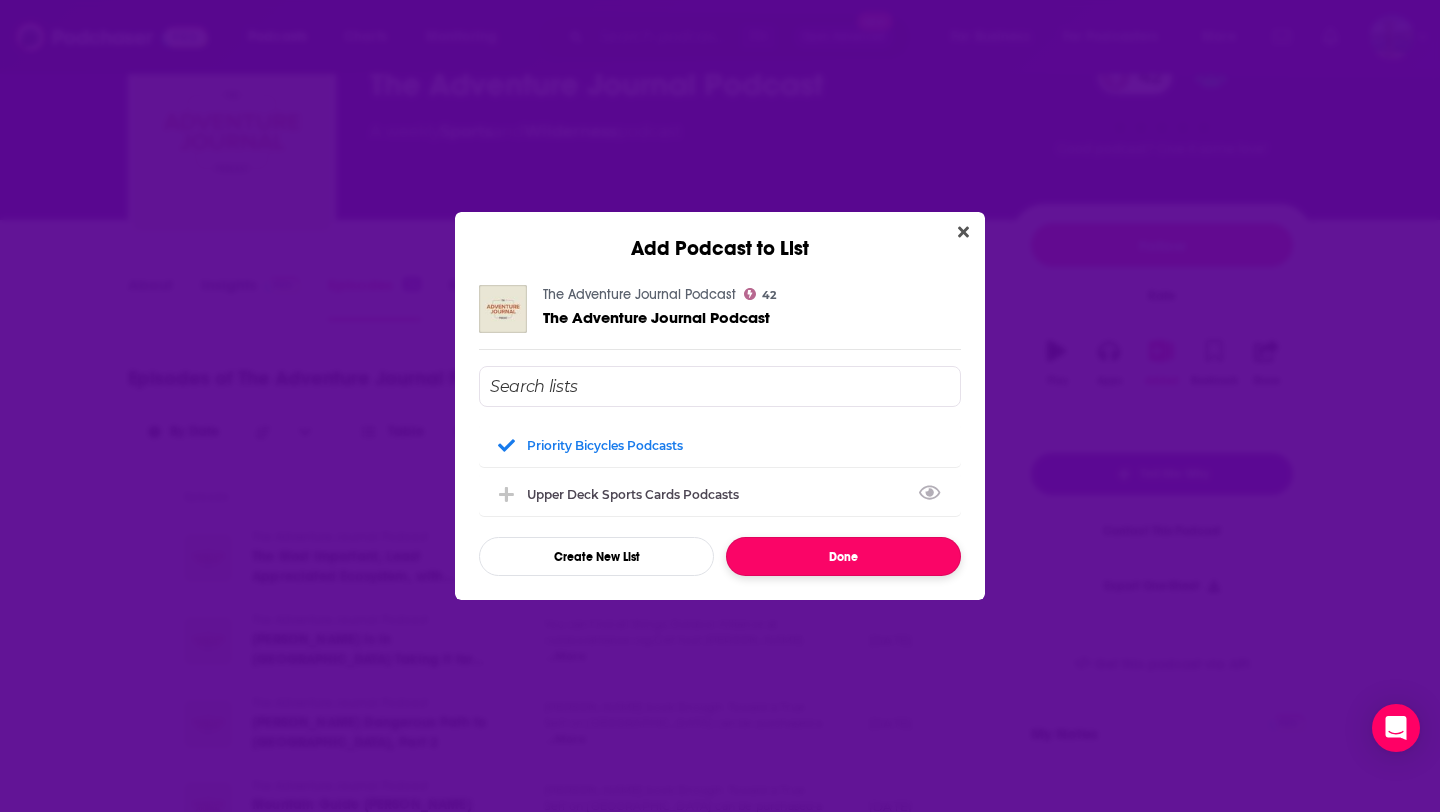 click on "Done" at bounding box center [843, 556] 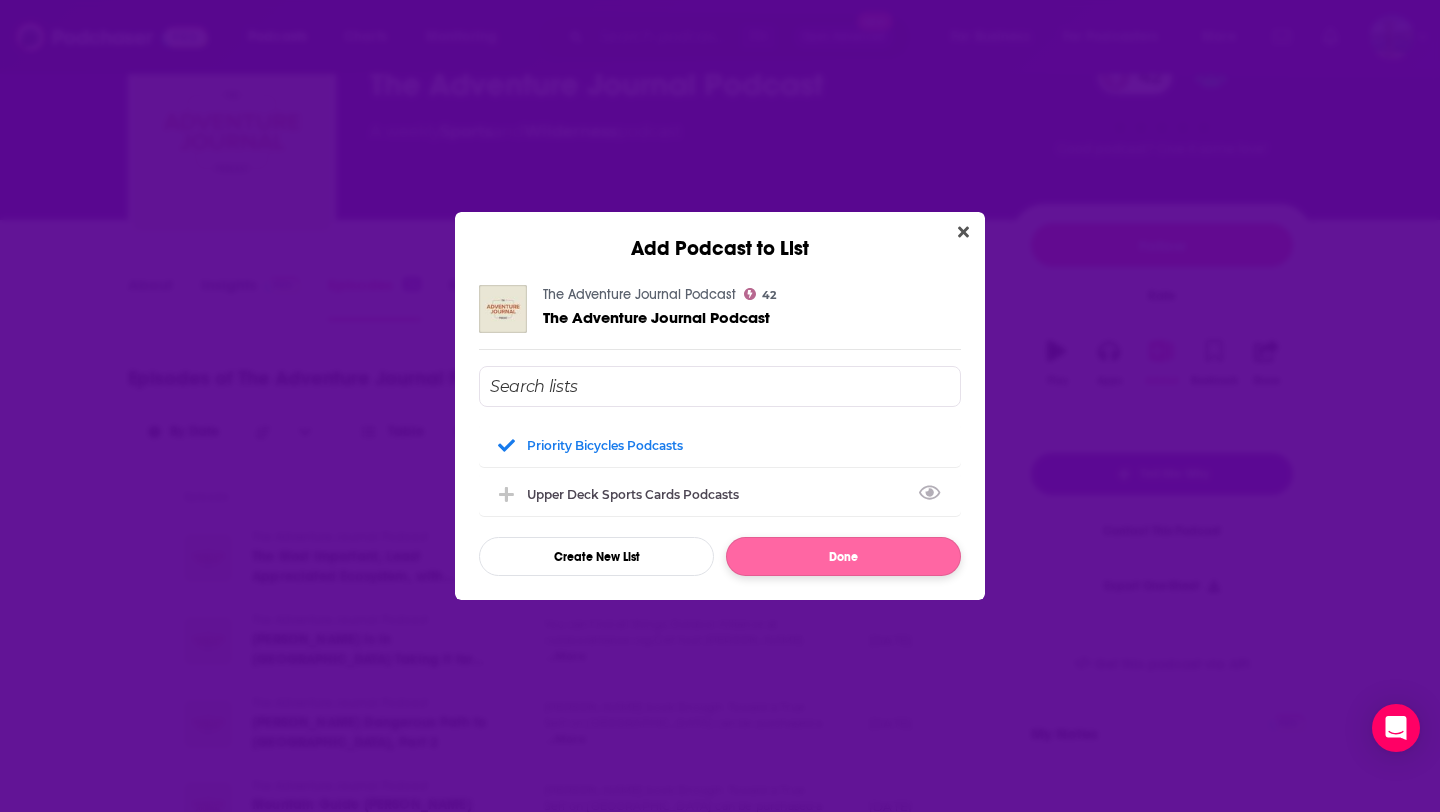 scroll, scrollTop: 106, scrollLeft: 0, axis: vertical 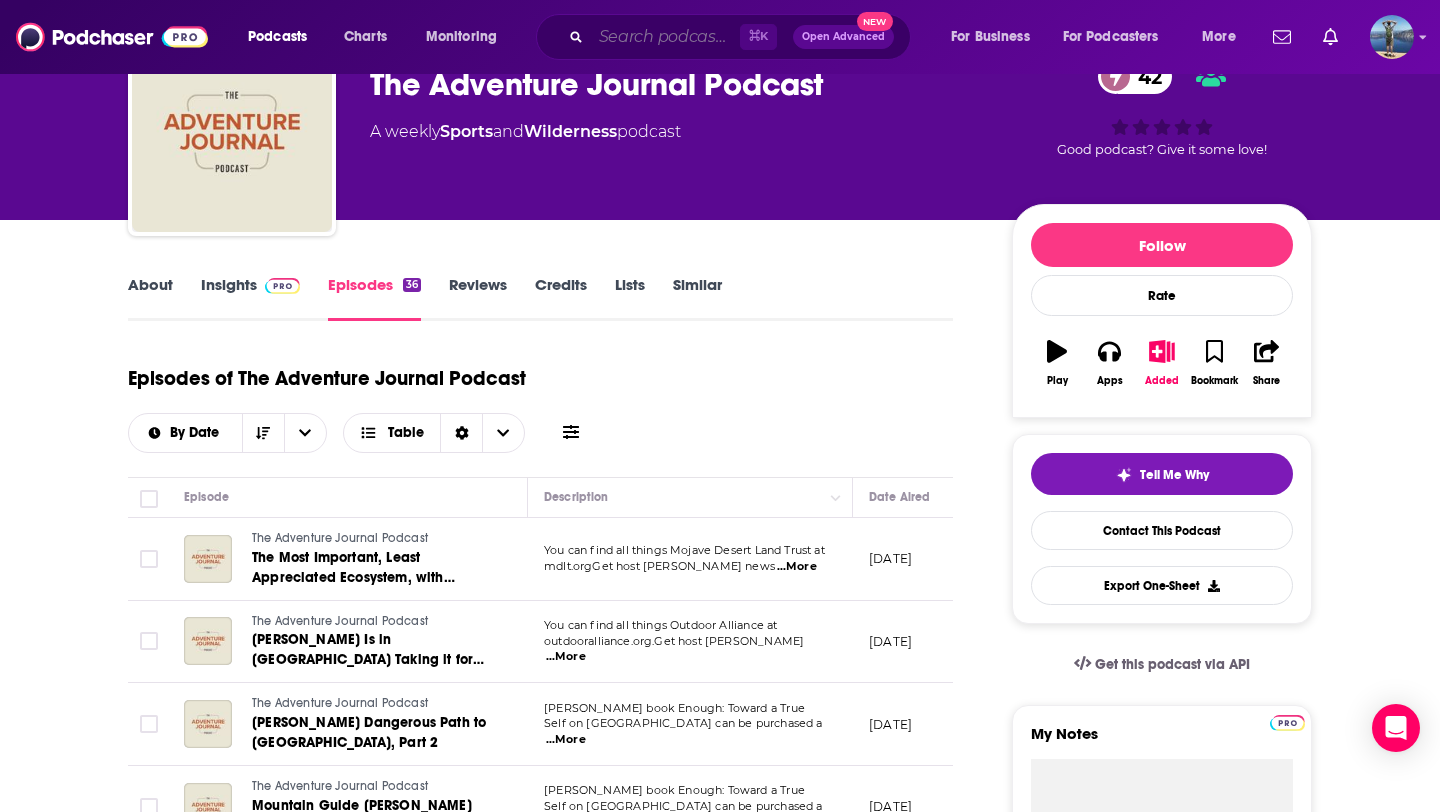 click at bounding box center [665, 37] 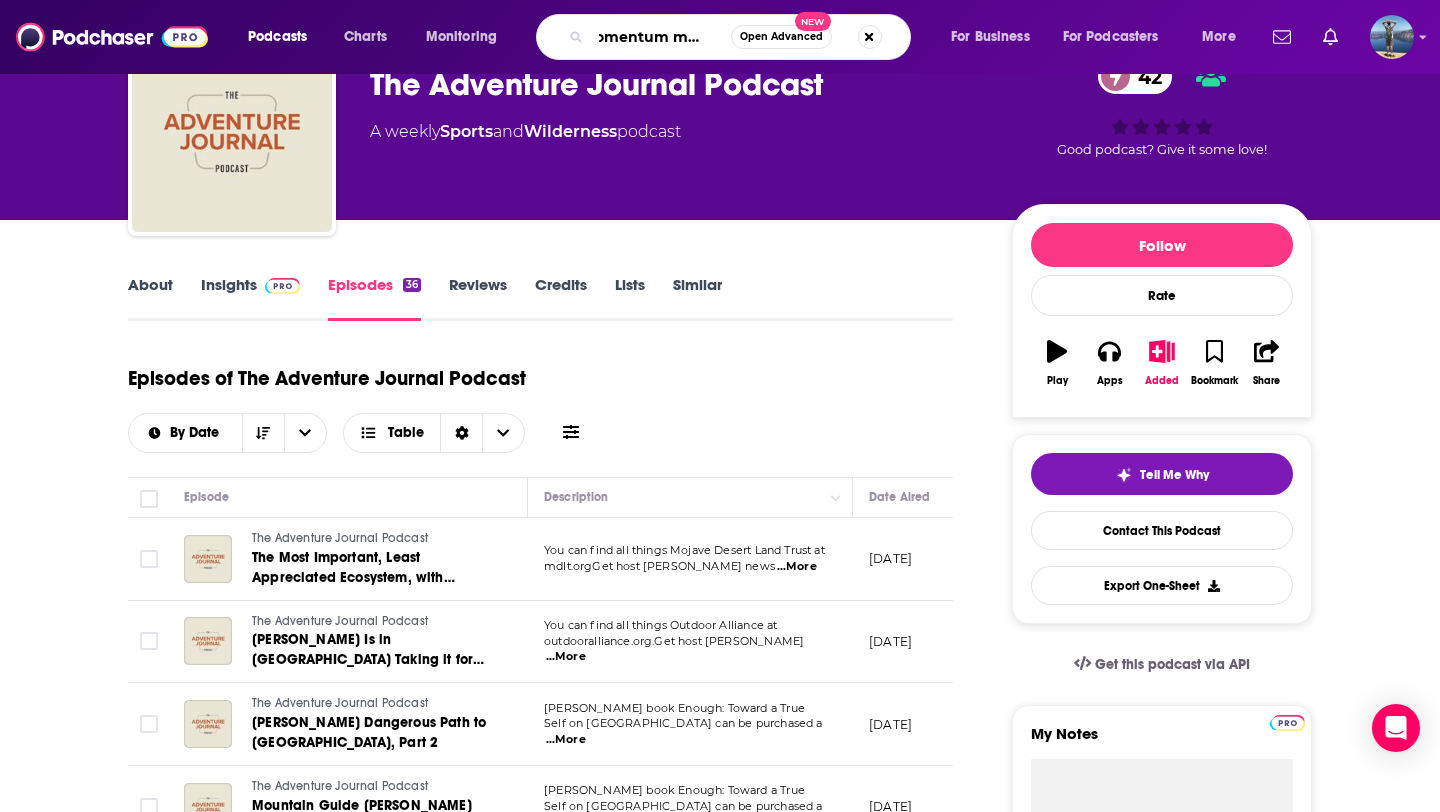 type on "momentum matters" 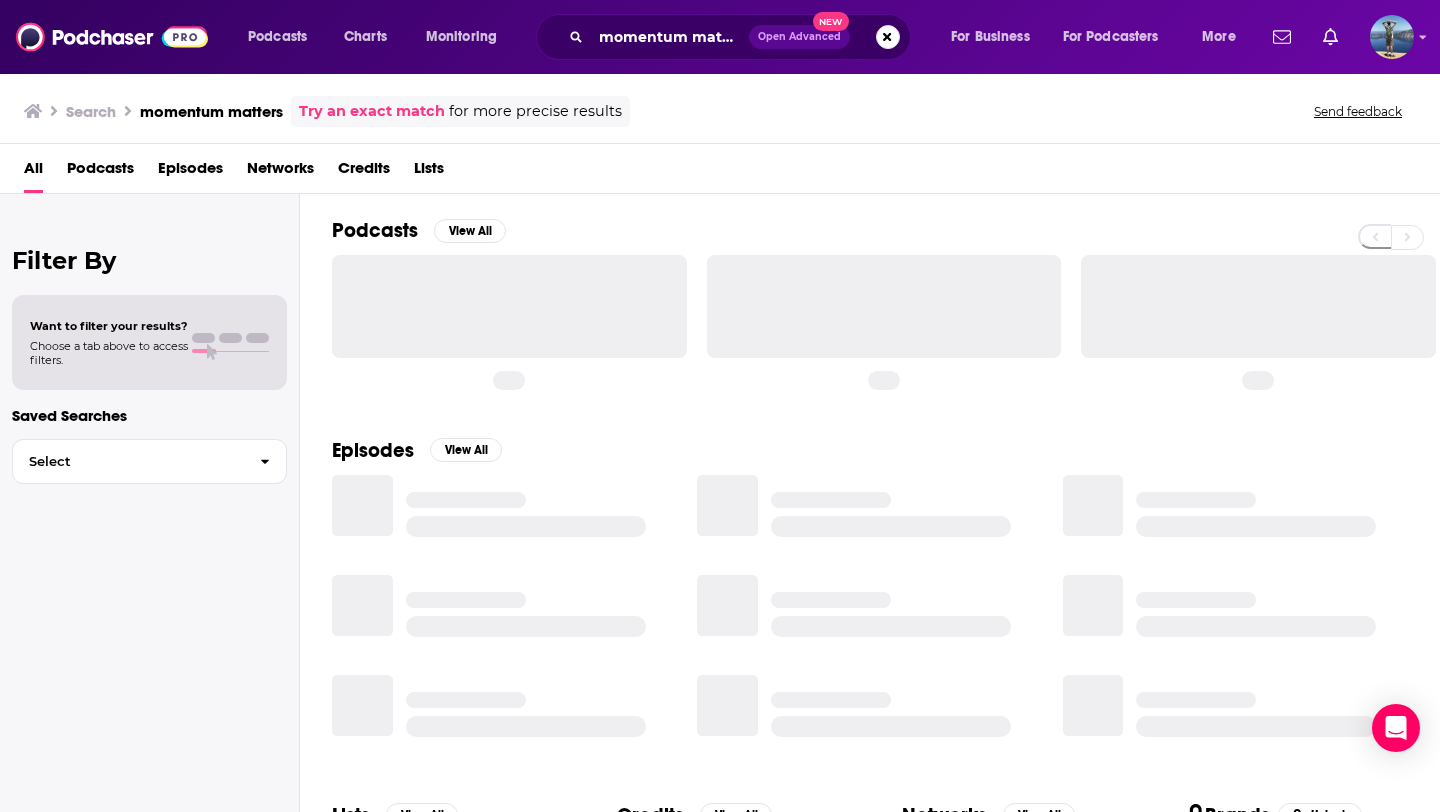 scroll, scrollTop: 0, scrollLeft: 0, axis: both 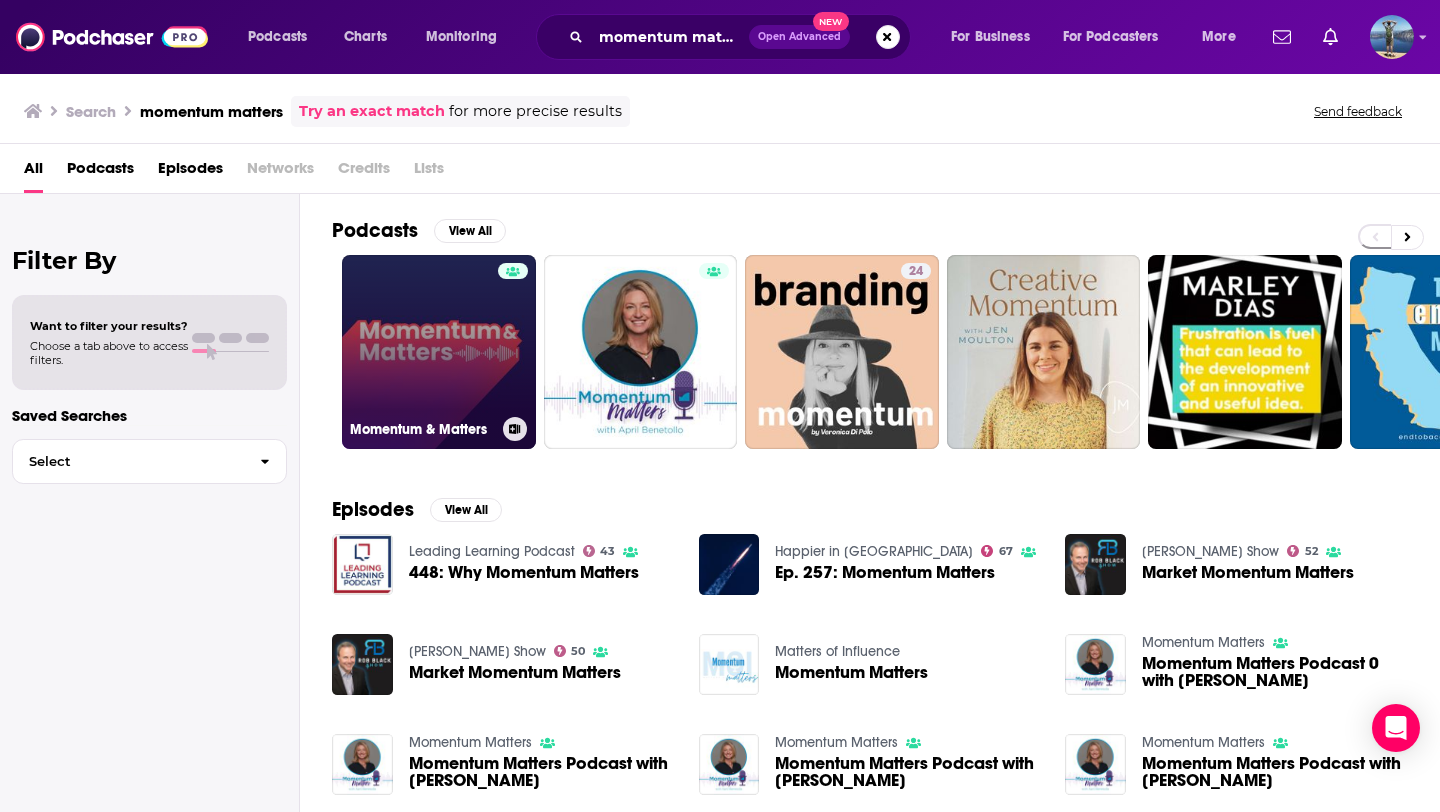 click on "Momentum & Matters" at bounding box center [439, 352] 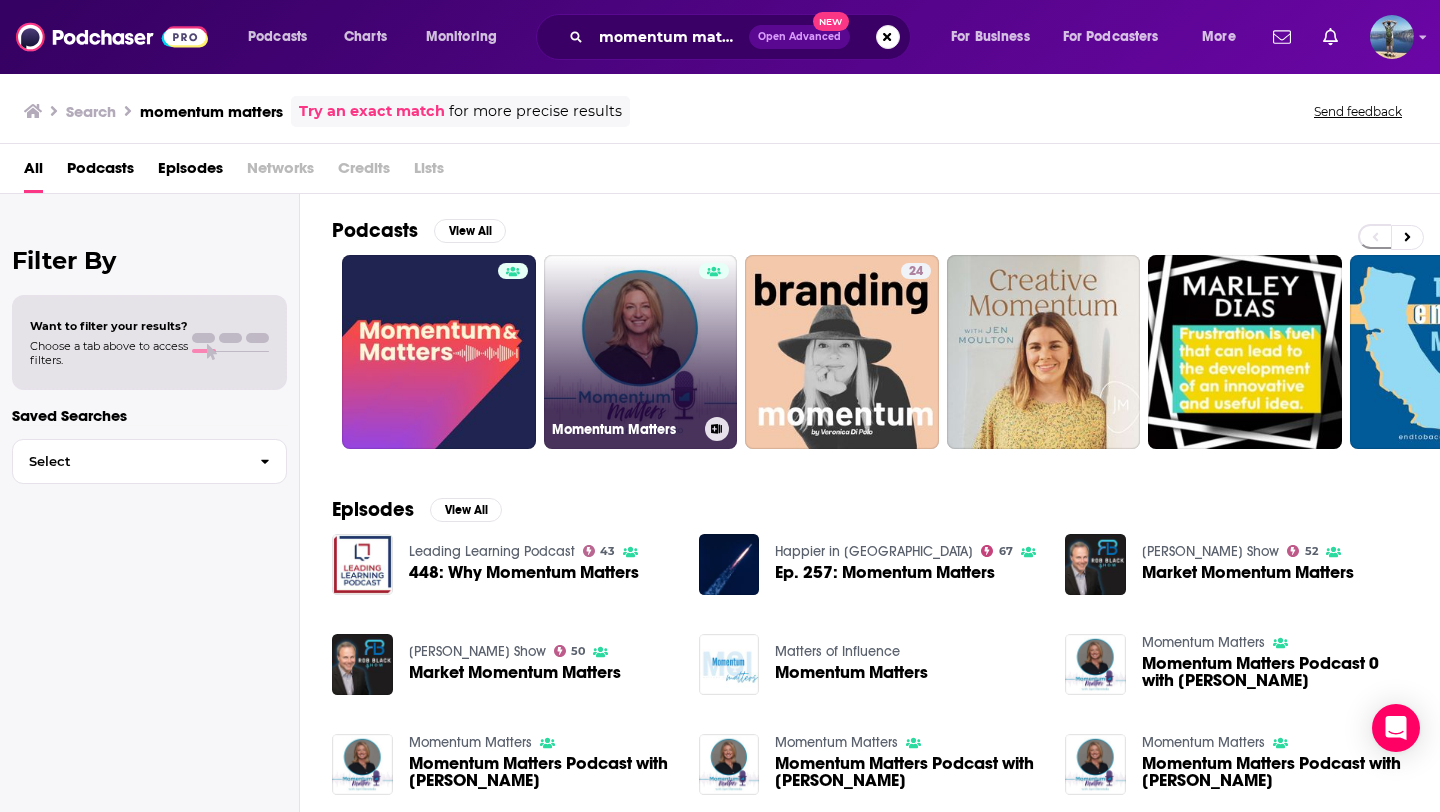 click on "Momentum Matters" at bounding box center [641, 352] 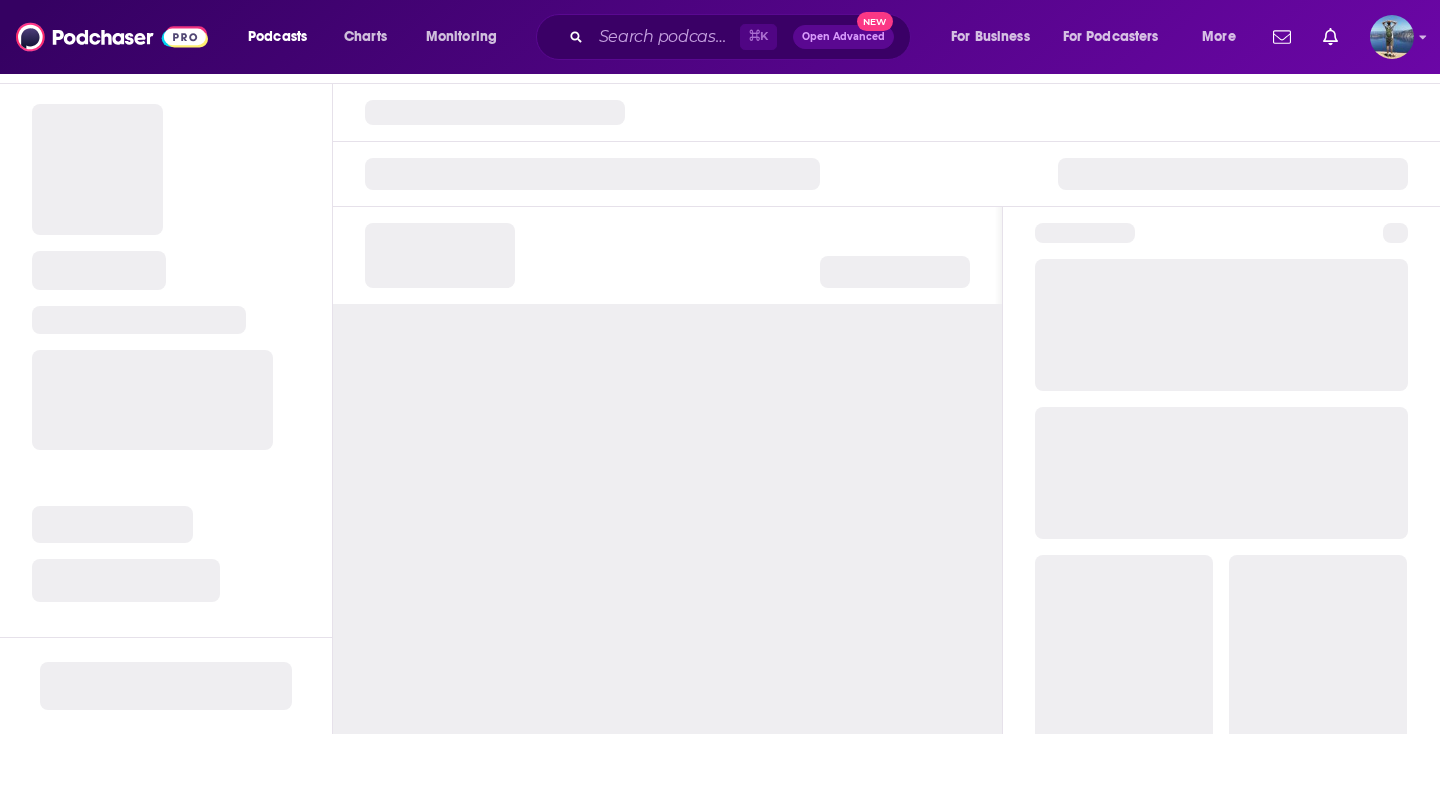 scroll, scrollTop: 0, scrollLeft: 0, axis: both 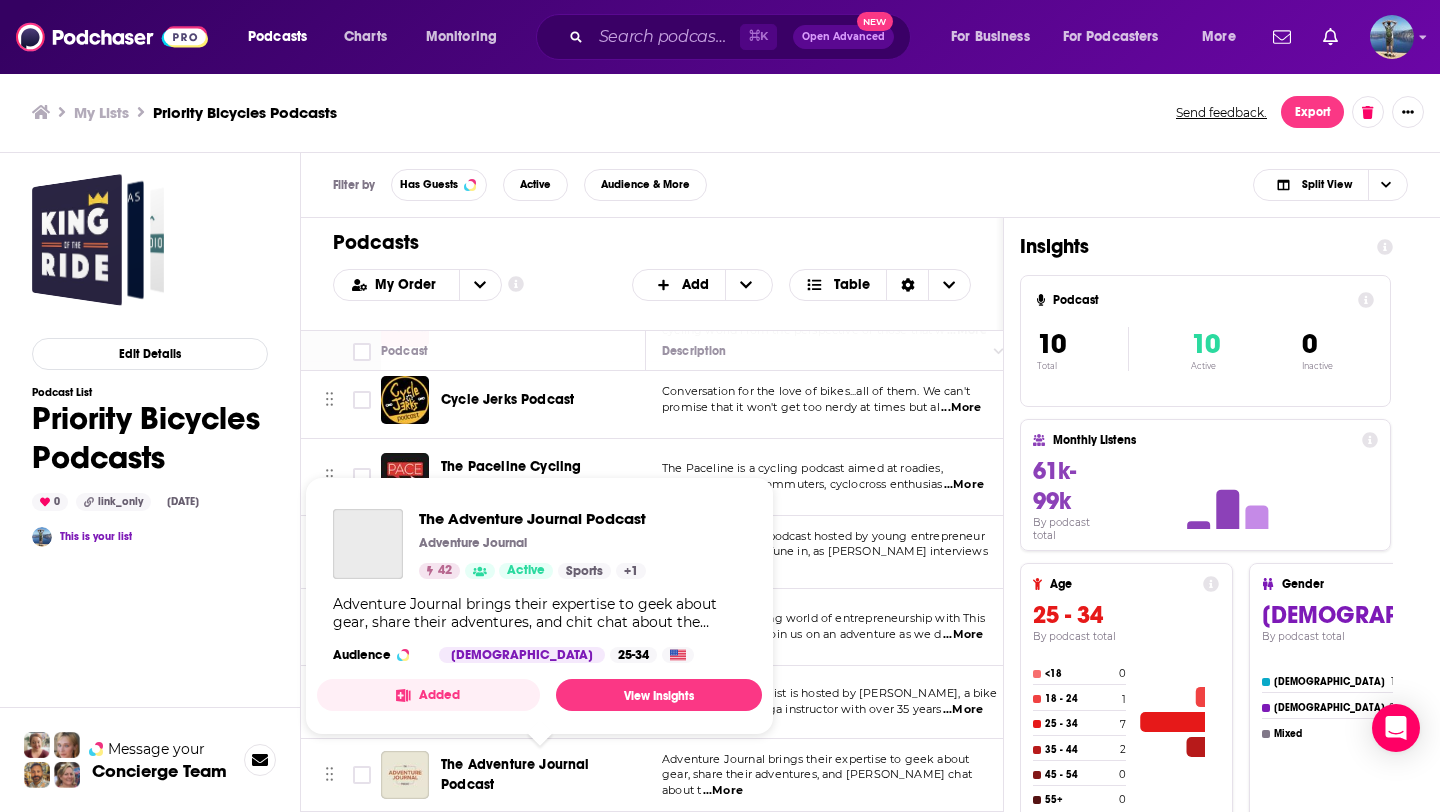 click on "The Adventure Journal Podcast" at bounding box center [515, 774] 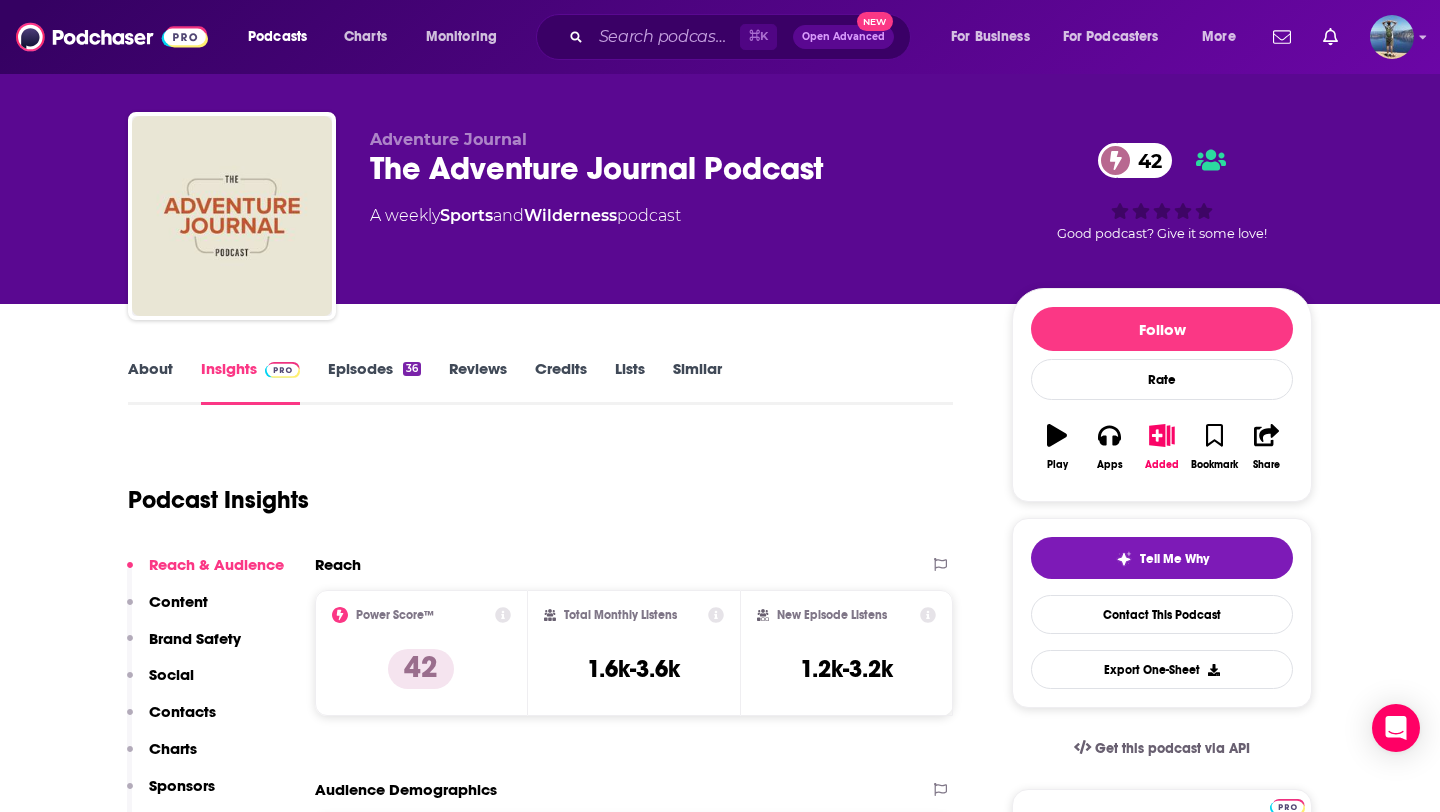 scroll, scrollTop: 0, scrollLeft: 0, axis: both 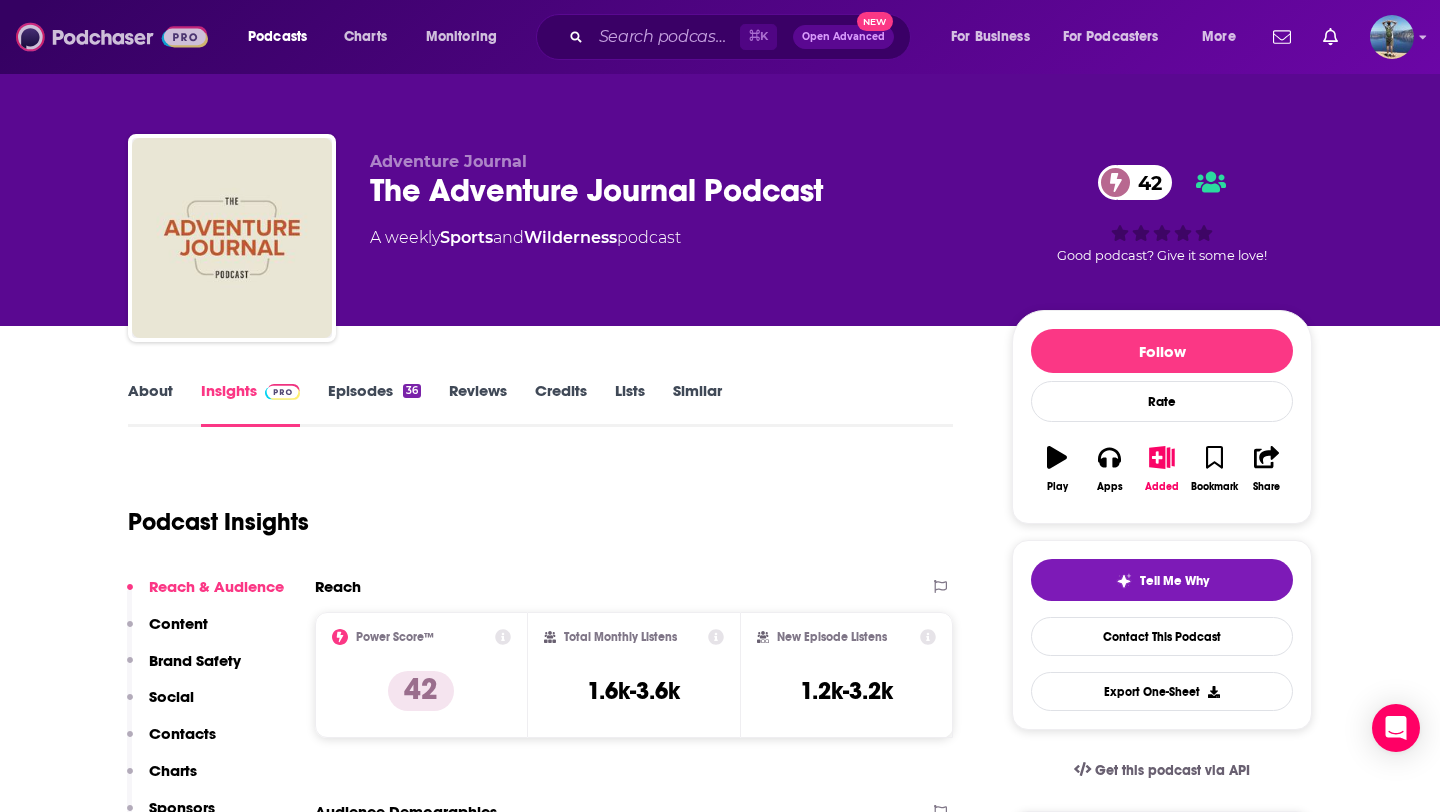 click at bounding box center [112, 37] 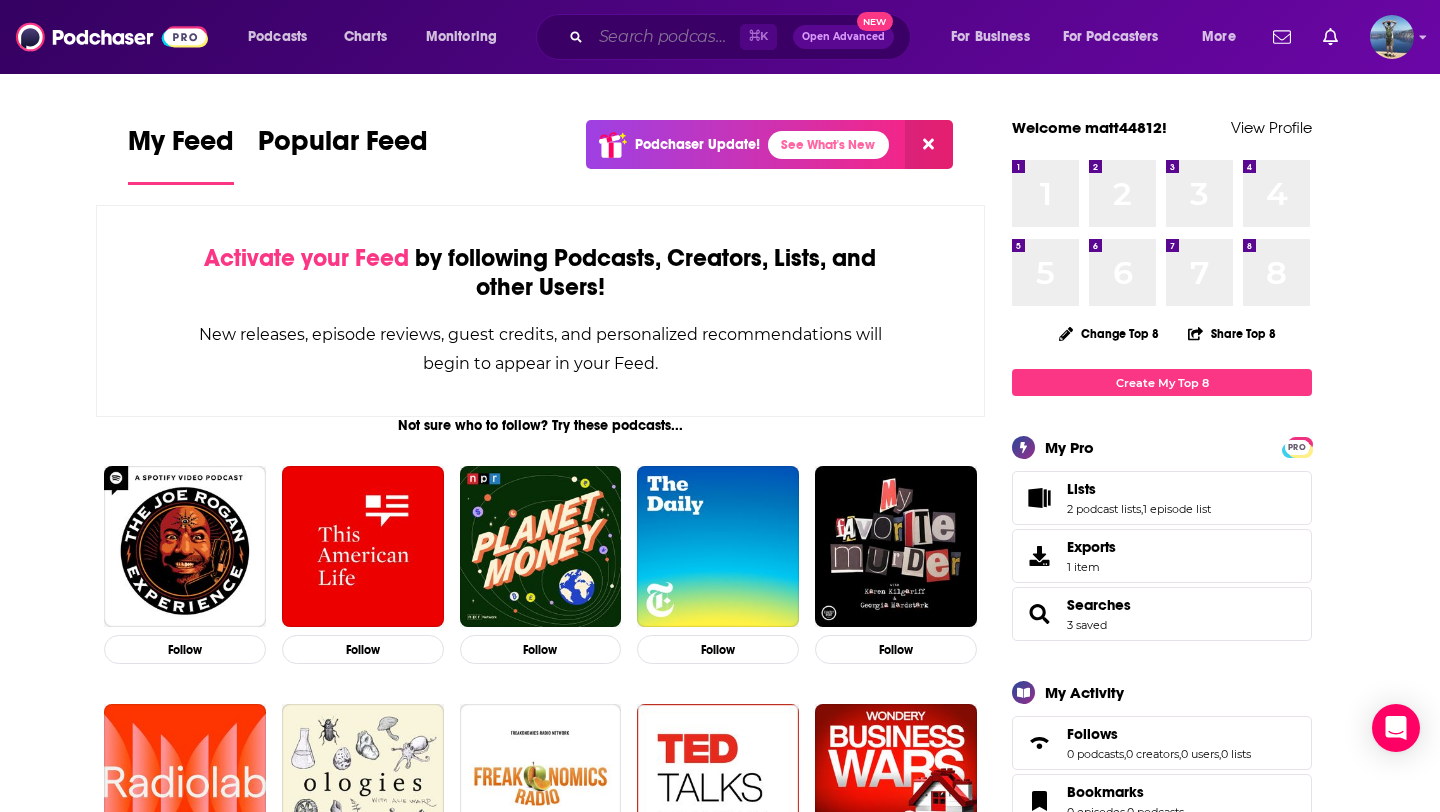 click at bounding box center [665, 37] 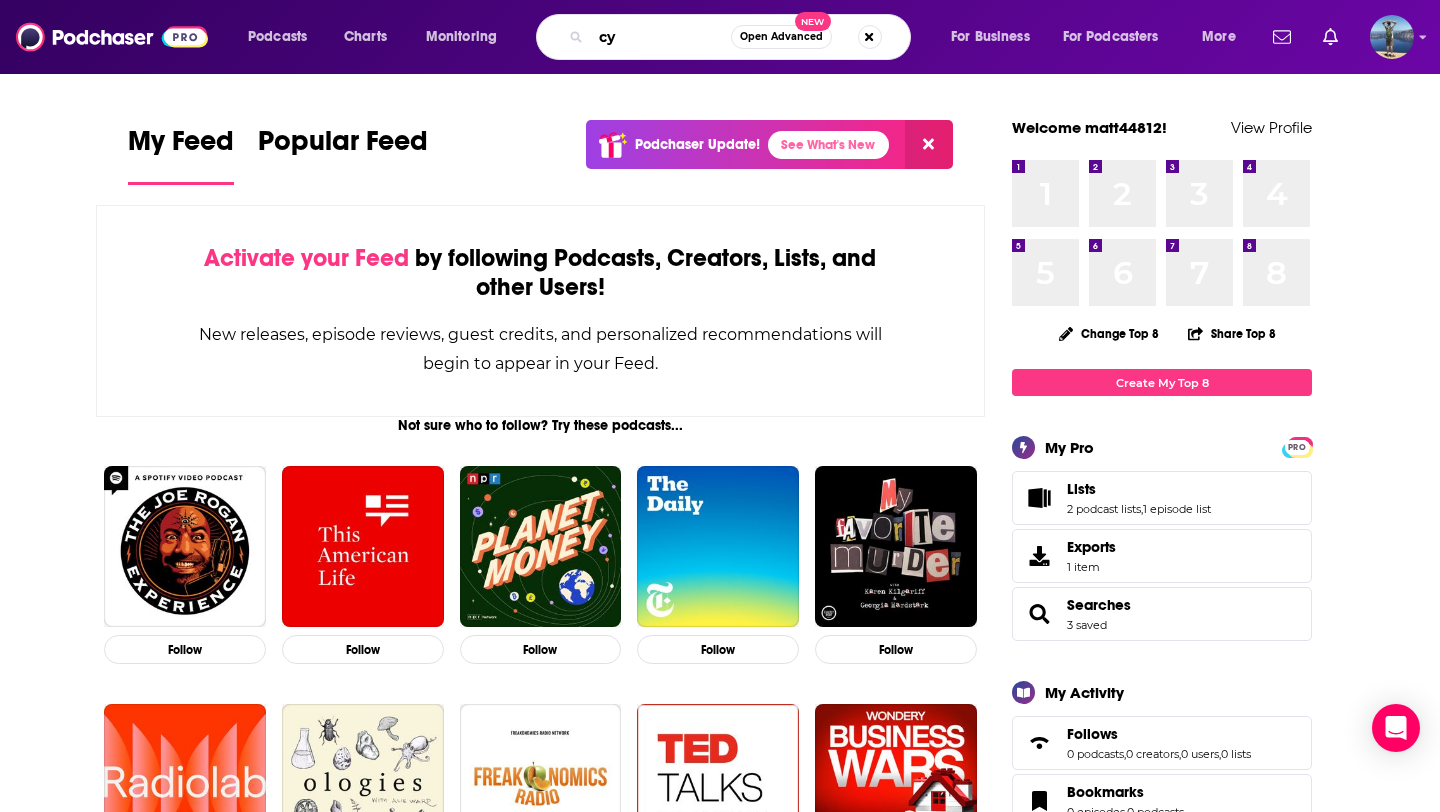 type on "c" 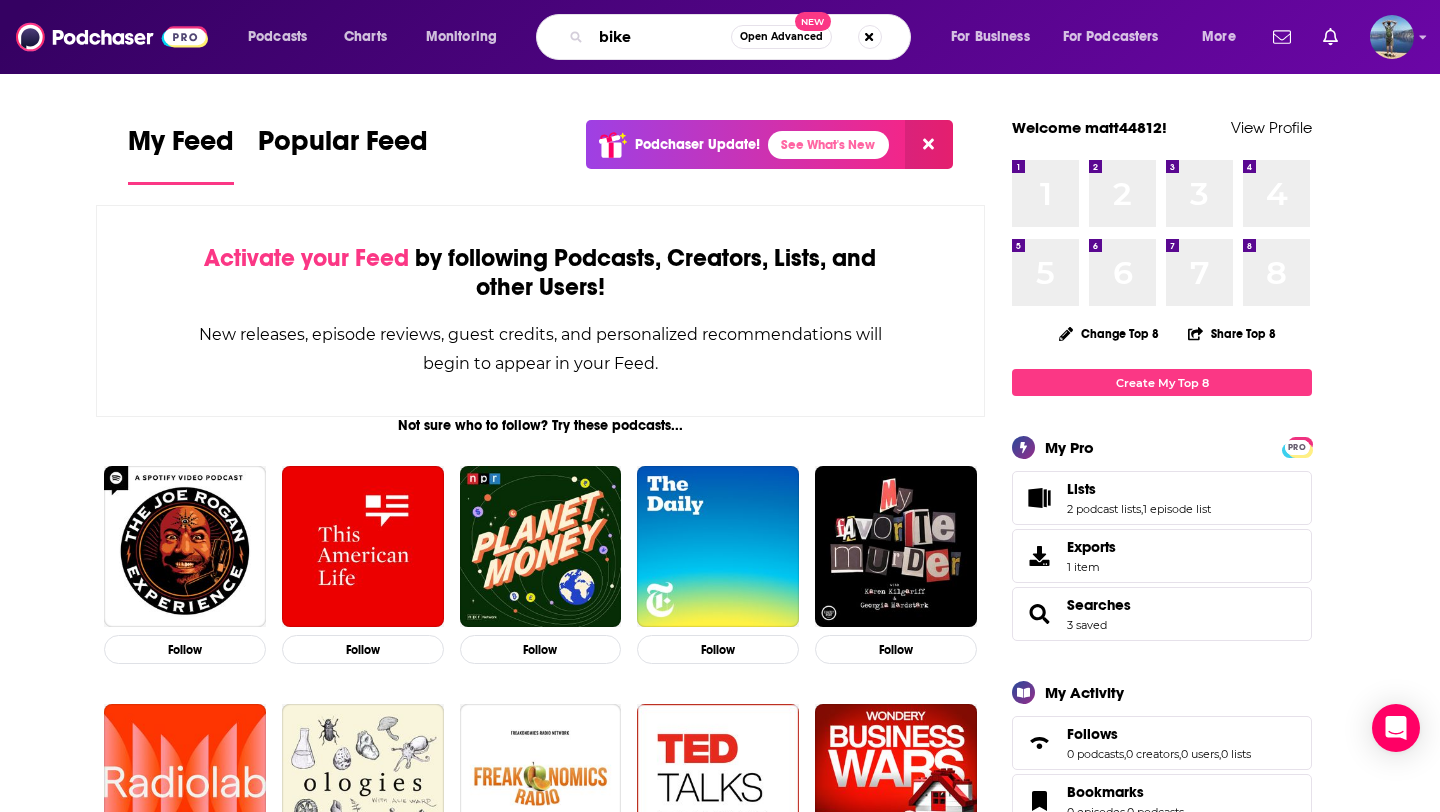 type on "bike" 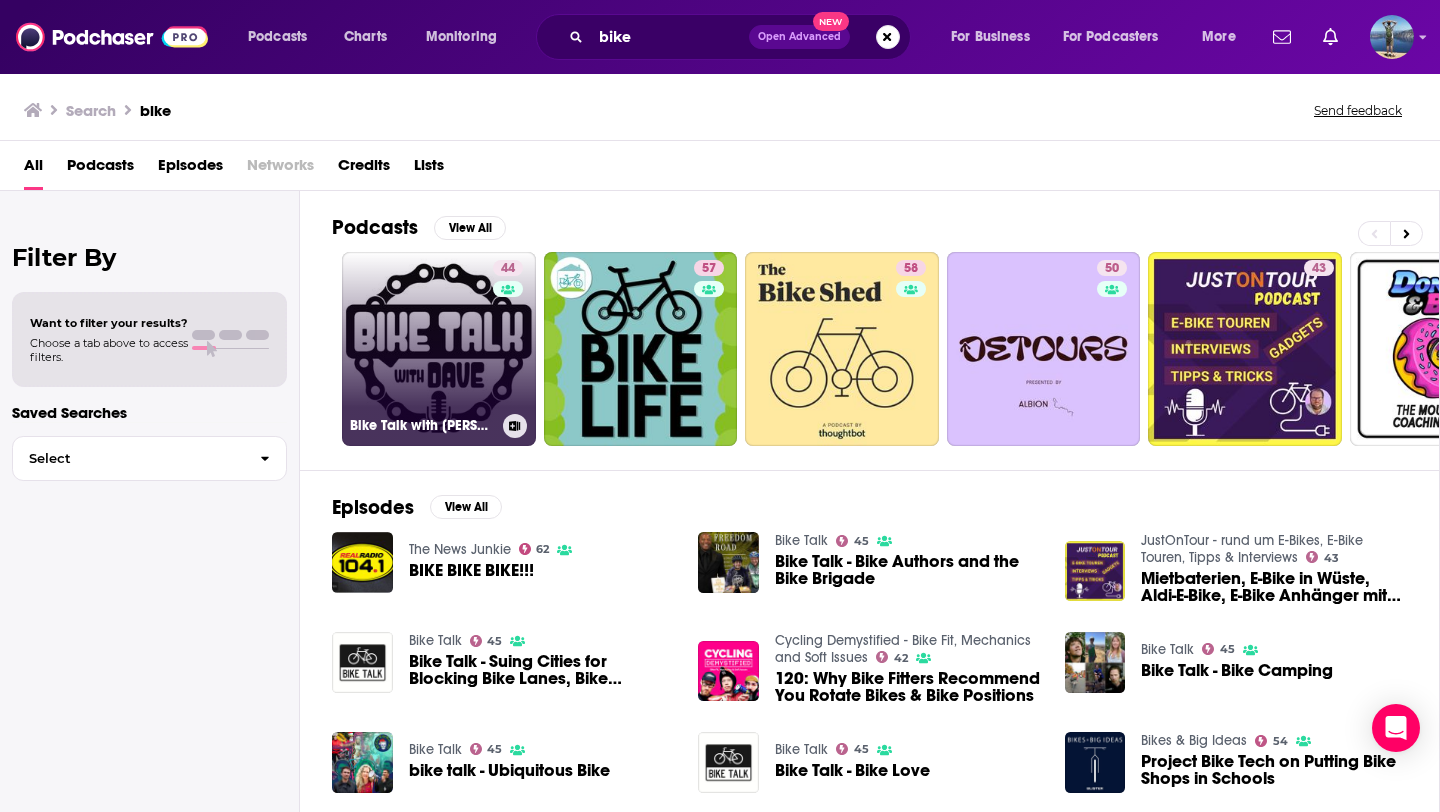 click on "44 Bike Talk with [PERSON_NAME]: All things bike! Bikepacking, cyclocross, gravel, mountain bike, road & events" at bounding box center [439, 349] 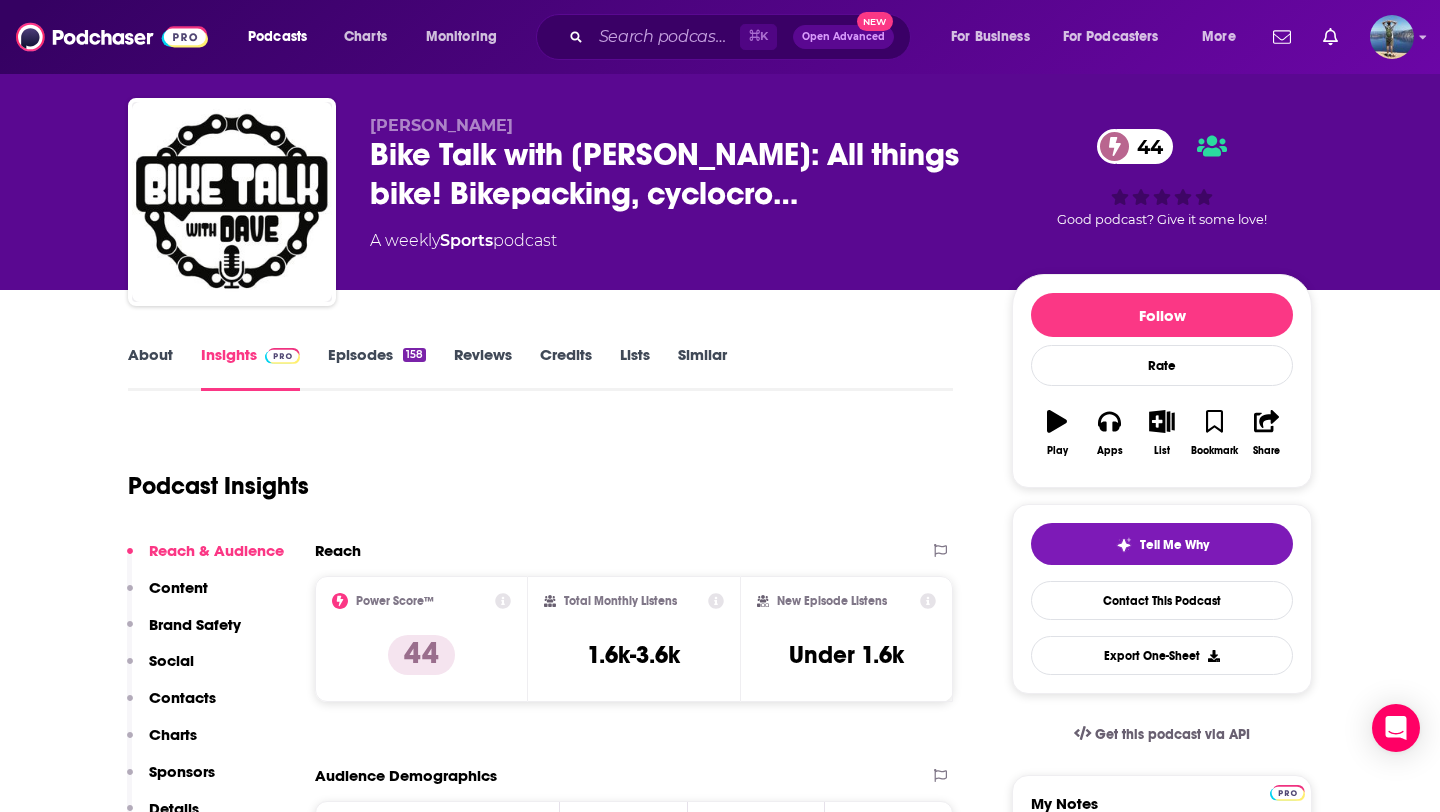 scroll, scrollTop: 149, scrollLeft: 0, axis: vertical 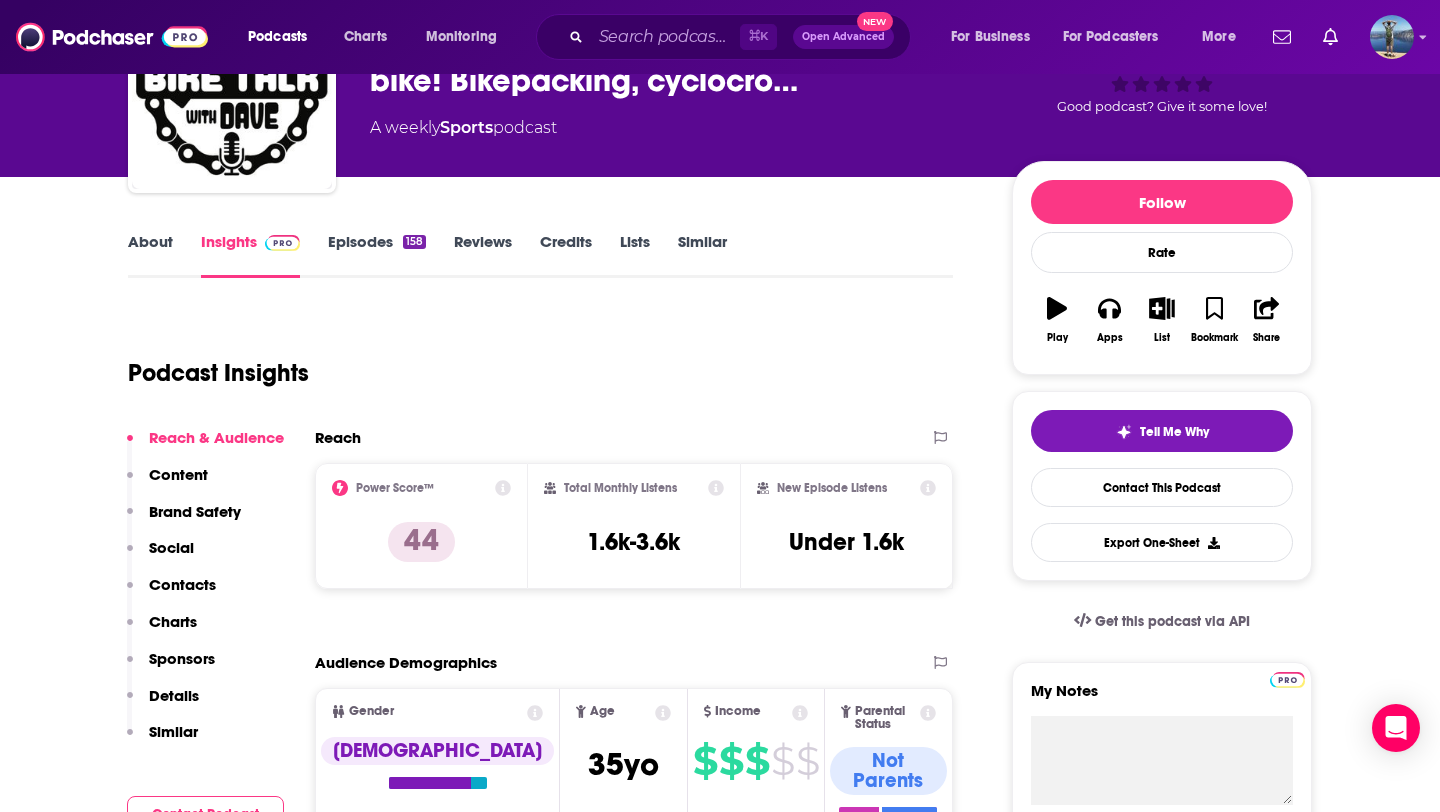 click on "About Insights Episodes 158 Reviews Credits Lists Similar Podcast Insights Reach & Audience Content Brand Safety Social Contacts Charts Sponsors Details Similar Contact Podcast Open Website  Reach Power Score™ 44 Total Monthly Listens 1.6k-3.6k New Episode Listens Under 1.6k Export One-Sheet Audience Demographics Gender [DEMOGRAPHIC_DATA] Age [DEMOGRAPHIC_DATA] yo Income $ $ $ $ $ Parental Status Not Parents Countries 1 [GEOGRAPHIC_DATA] 2 [GEOGRAPHIC_DATA] 3 [GEOGRAPHIC_DATA] 4 [GEOGRAPHIC_DATA] Top Cities [GEOGRAPHIC_DATA], [GEOGRAPHIC_DATA] , [GEOGRAPHIC_DATA] , [GEOGRAPHIC_DATA], [GEOGRAPHIC_DATA] , [GEOGRAPHIC_DATA], [GEOGRAPHIC_DATA] , [GEOGRAPHIC_DATA], [GEOGRAPHIC_DATA] , [US_STATE][GEOGRAPHIC_DATA], [GEOGRAPHIC_DATA] Interests Cycling , Sports - Bicycling , Sports , Cars & Motorbikes , Sport , Mountain biking Jobs Editors , Directors , Principals/Owners , Sports Coaches , Journalists/Reporters , Managers Ethnicities White / [DEMOGRAPHIC_DATA] , [DEMOGRAPHIC_DATA] , [DEMOGRAPHIC_DATA] , [DEMOGRAPHIC_DATA] Show More Content Political Skew Neutral/Mixed Brand Safety & Suitability Information about brand safety is not yet available. Socials This podcast does not have social handles yet. Contacts   RSS   Podcast Email" at bounding box center [554, 3274] 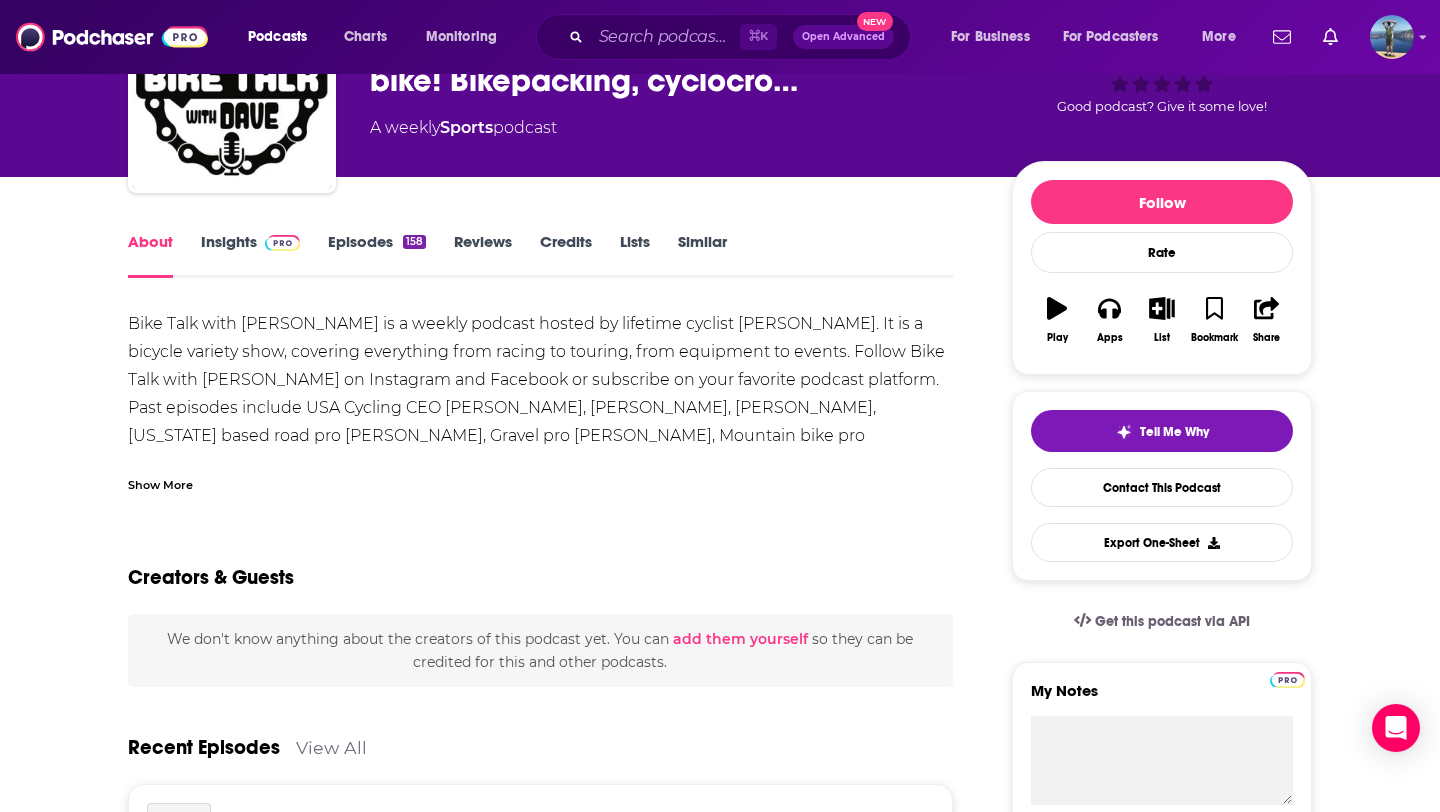 scroll, scrollTop: 150, scrollLeft: 0, axis: vertical 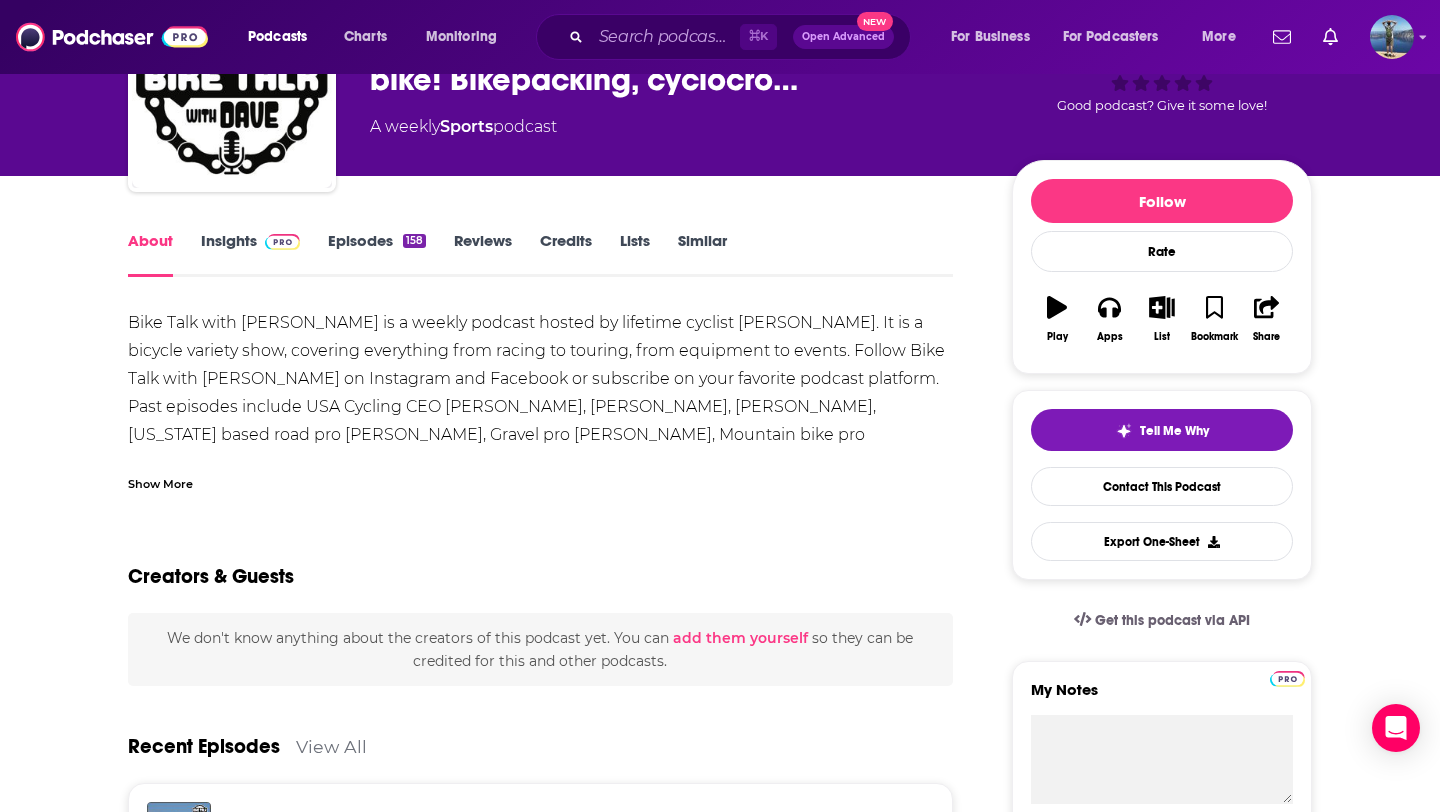click on "Show More" at bounding box center (160, 482) 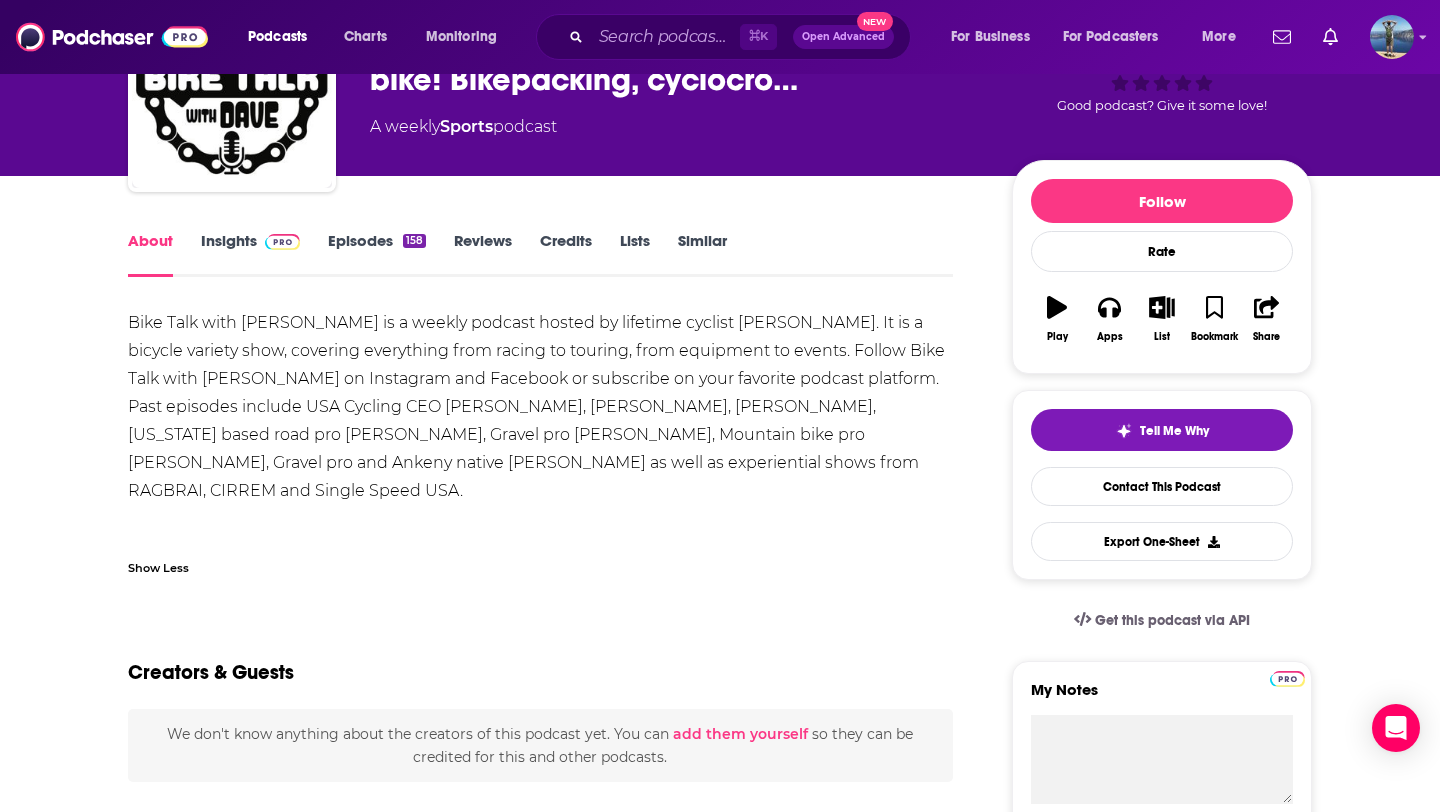 click on "About Insights Episodes 158 Reviews Credits Lists Similar" at bounding box center (540, 252) 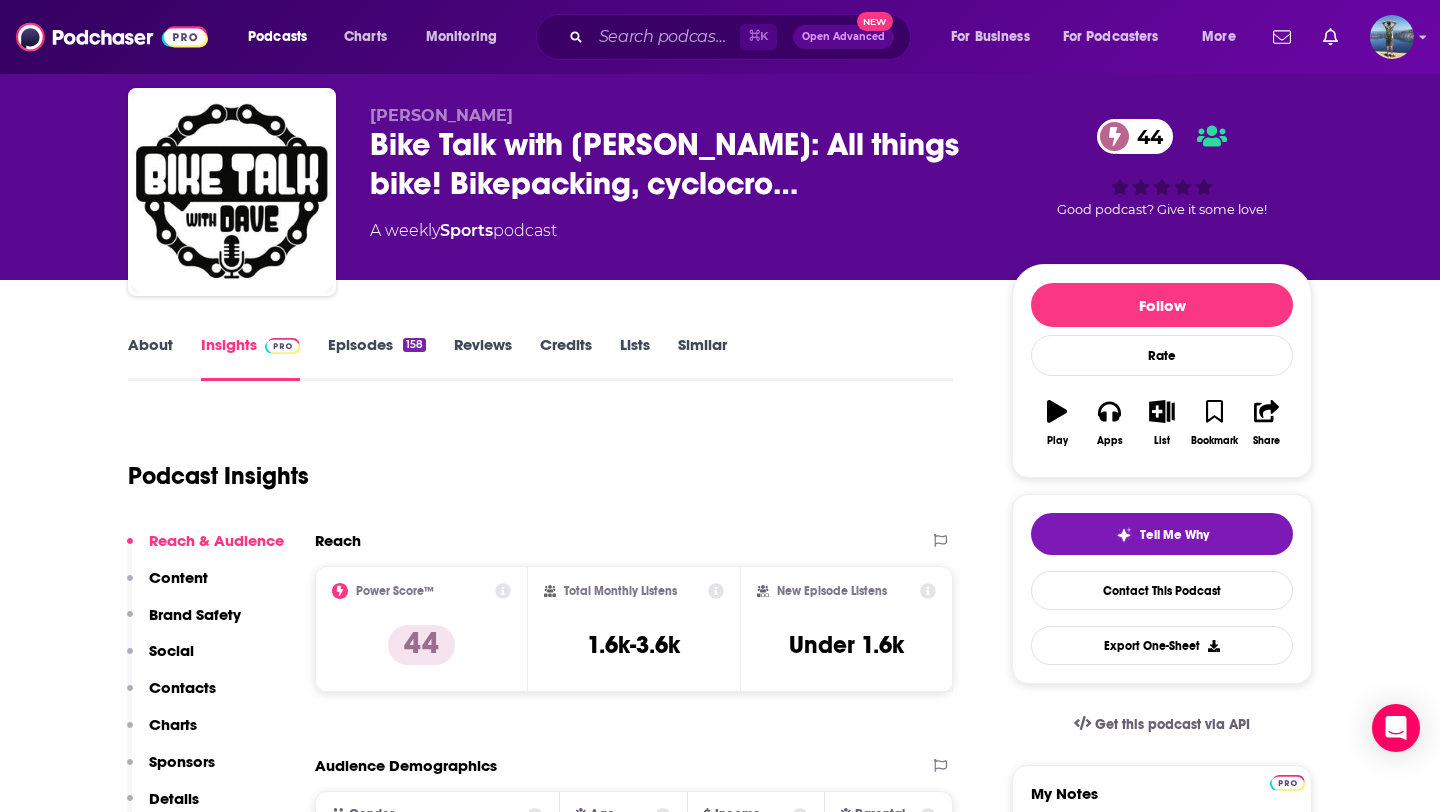 scroll, scrollTop: 42, scrollLeft: 0, axis: vertical 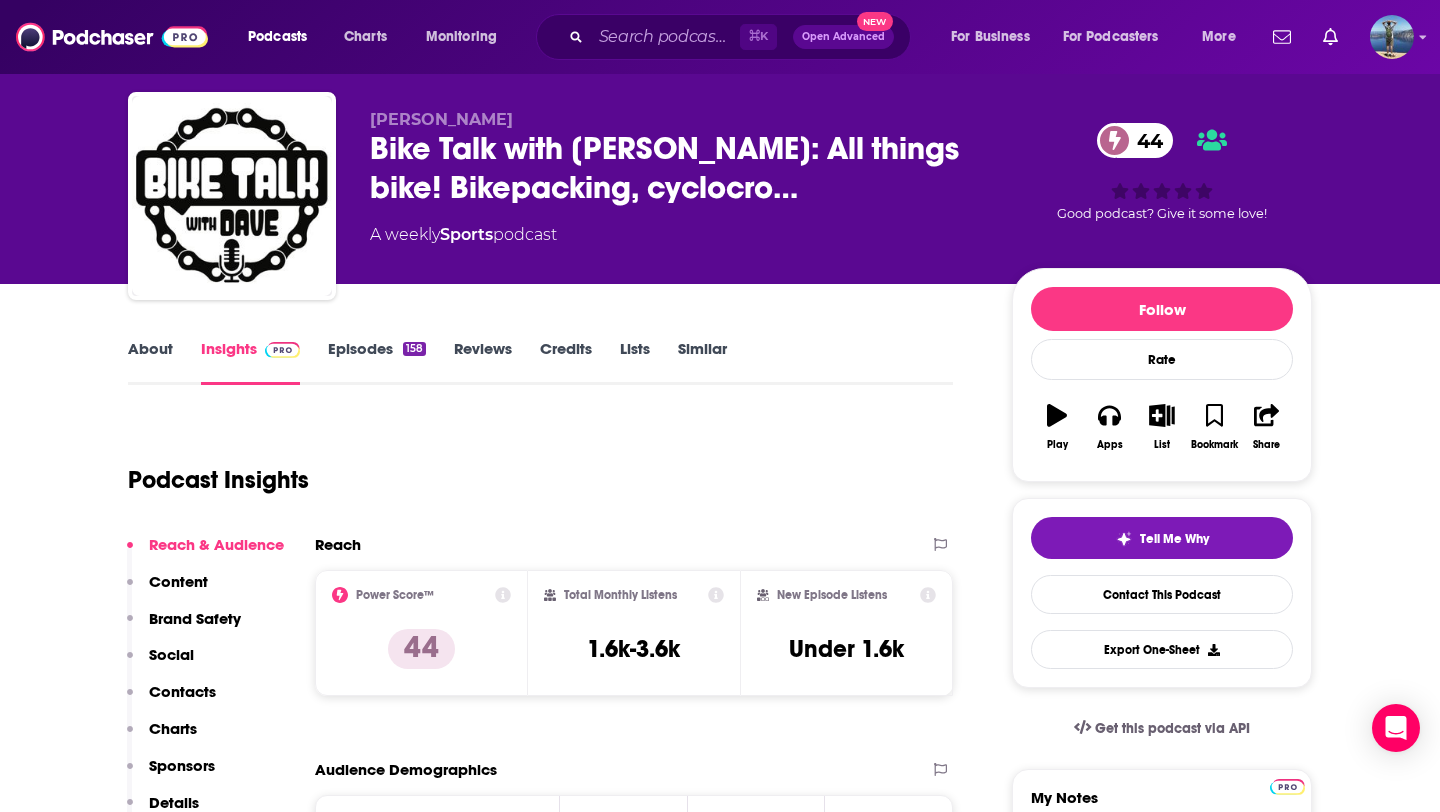 click on "Episodes 158" at bounding box center (377, 362) 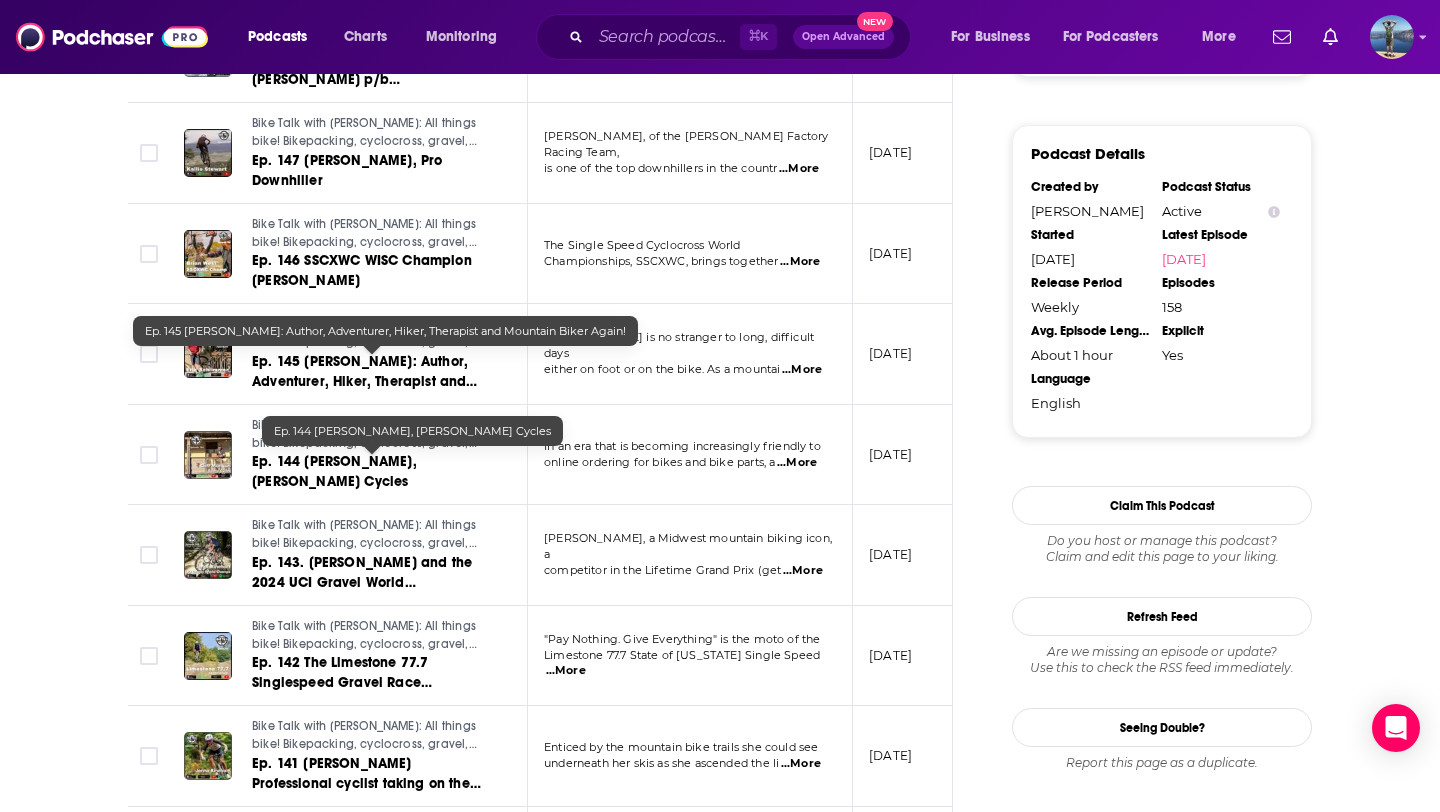 scroll, scrollTop: 1599, scrollLeft: 0, axis: vertical 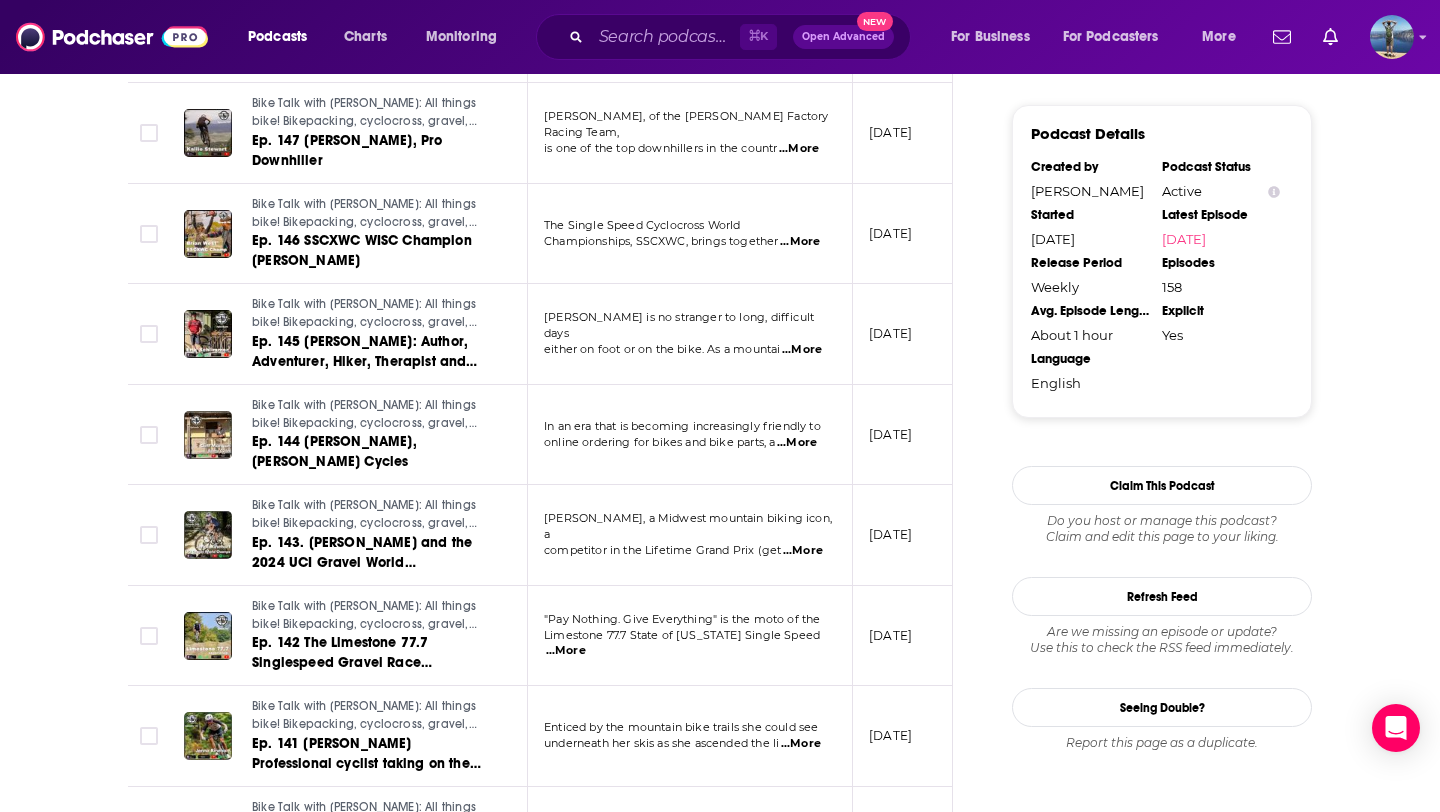 click on "...More" at bounding box center [797, 443] 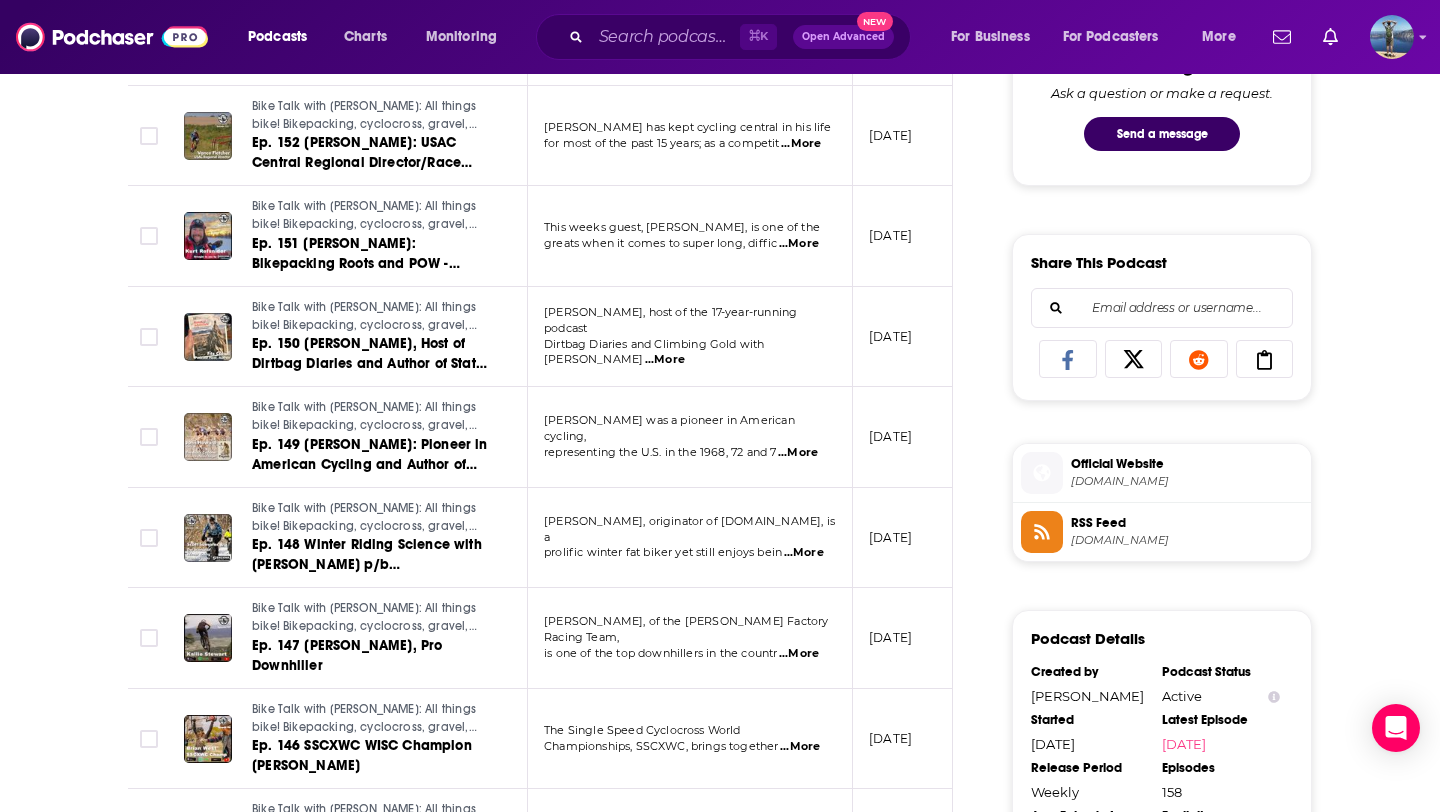 scroll, scrollTop: 1093, scrollLeft: 0, axis: vertical 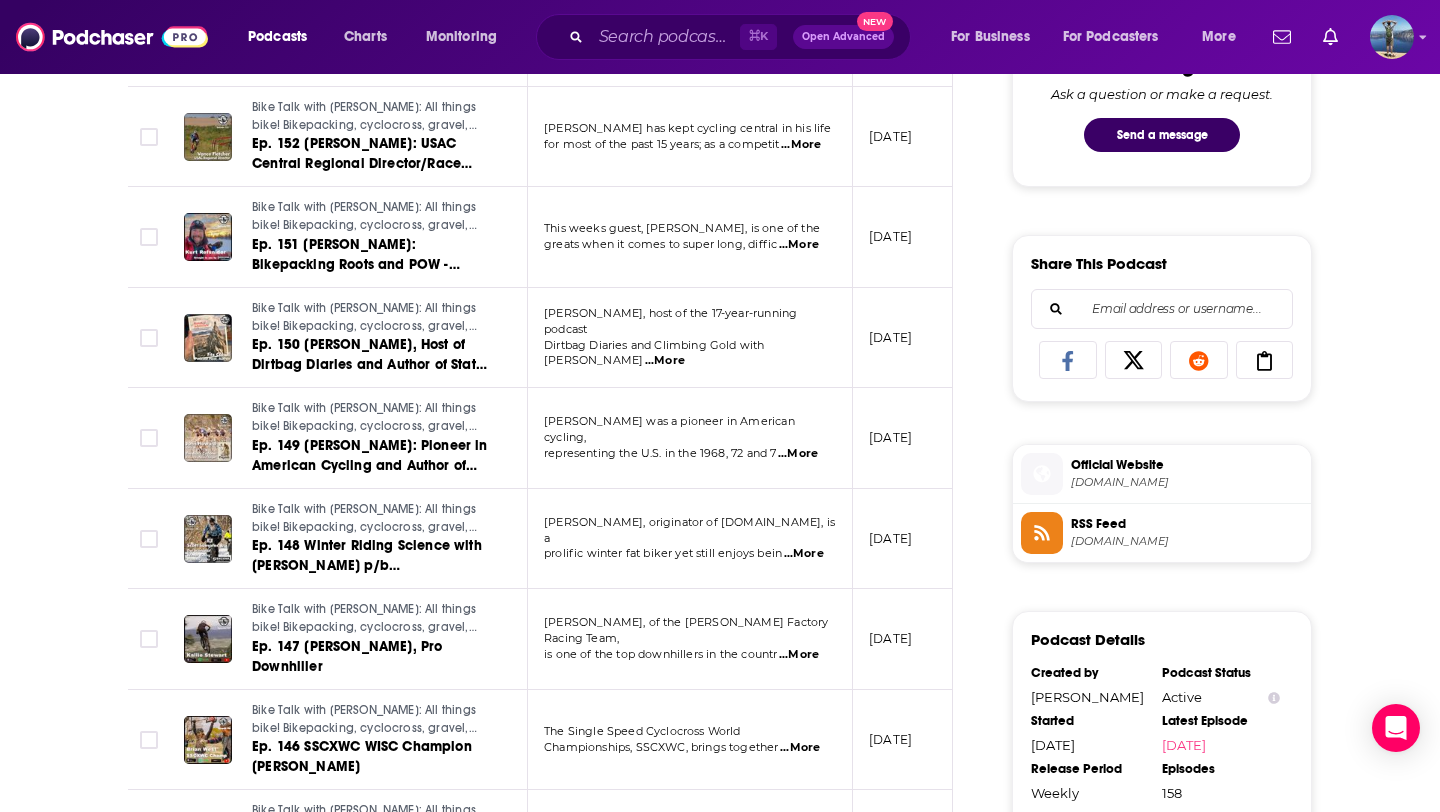 click on "...More" at bounding box center [798, 454] 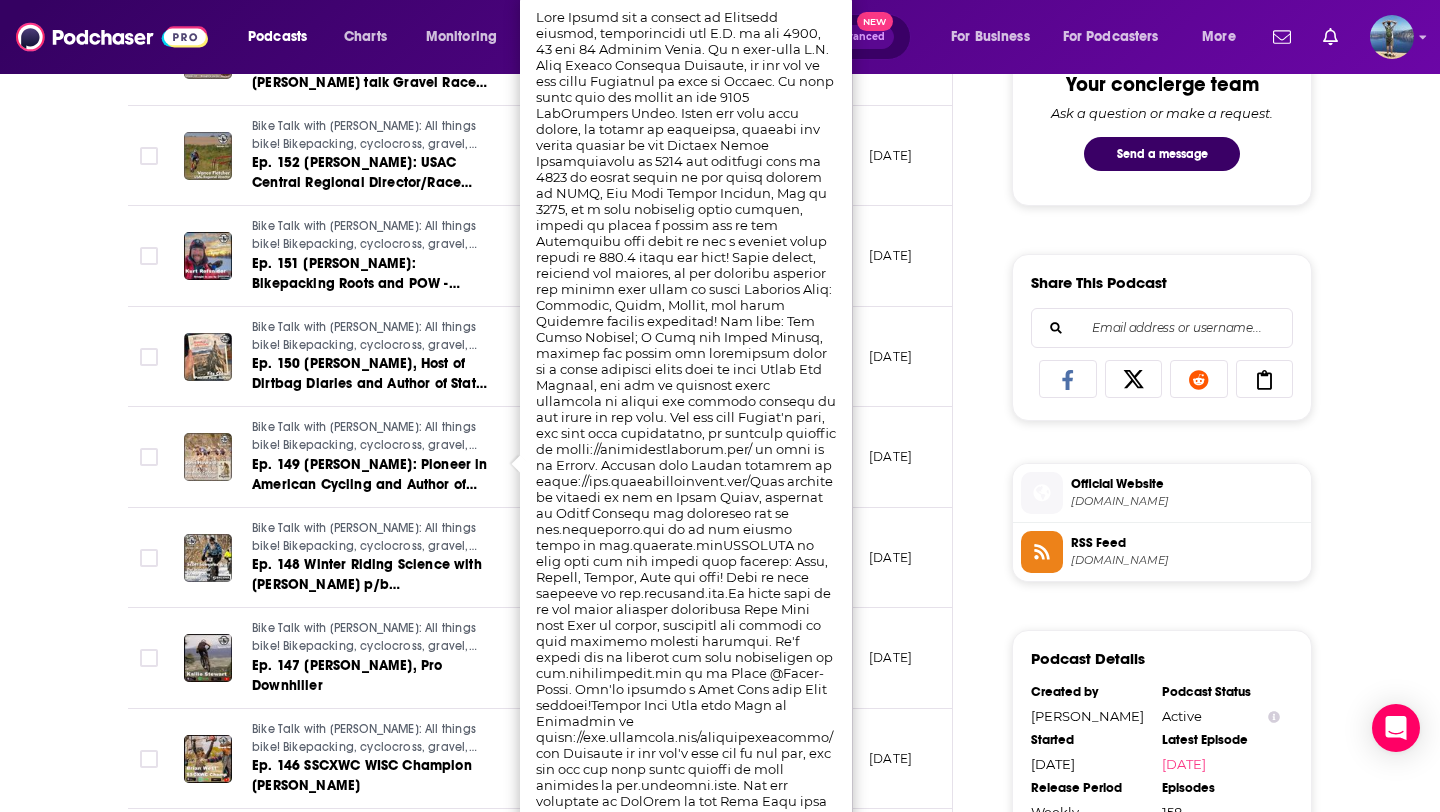 scroll, scrollTop: 1081, scrollLeft: 0, axis: vertical 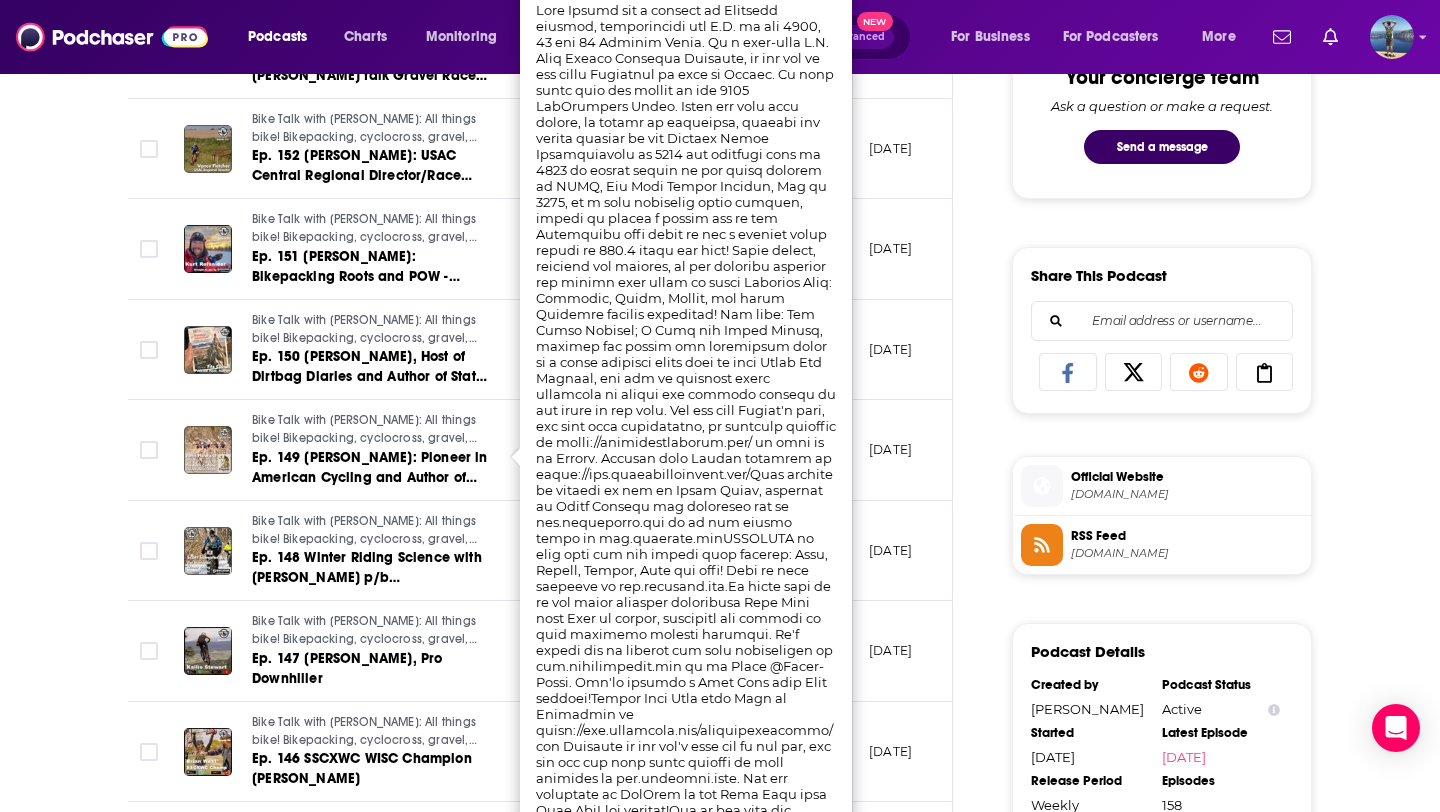 click on "About Insights Episodes 158 Reviews Credits Lists Similar Episodes of Bike Talk By Date Table Episode Description Date Aired Reach Episode Guests Length Bike Talk with [PERSON_NAME]: All things bike! Bikepacking, cyclocross, gravel, mountain bike, road & events Ep. 158 Celebrate Bike Month with [PERSON_NAME] from People for Bikes [PERSON_NAME], Communications Director for the organization People for Bikes www.people  ...More [DATE] Under 1.8k -- 46:04 s Bike Talk with [PERSON_NAME]: All things bike! Bikepacking, cyclocross, gravel, mountain bike, road & events Ep. 157 [PERSON_NAME] and International Women's Mountain Bike Day [PERSON_NAME] has been racing professionally for nearly a decade in cyclocross, mountain bi  ...More [DATE] Under 1.4k -- 44:08 s Bike Talk with [PERSON_NAME]: All things bike! Bikepacking, cyclocross, gravel, mountain bike, road & events Ep. 156 [PERSON_NAME] World Champion Mountain Biker and Protect Our [PERSON_NAME] Ambassador.  [PERSON_NAME], Specialized Factory Racing,  ...More Under 1.5k" at bounding box center [554, 703] 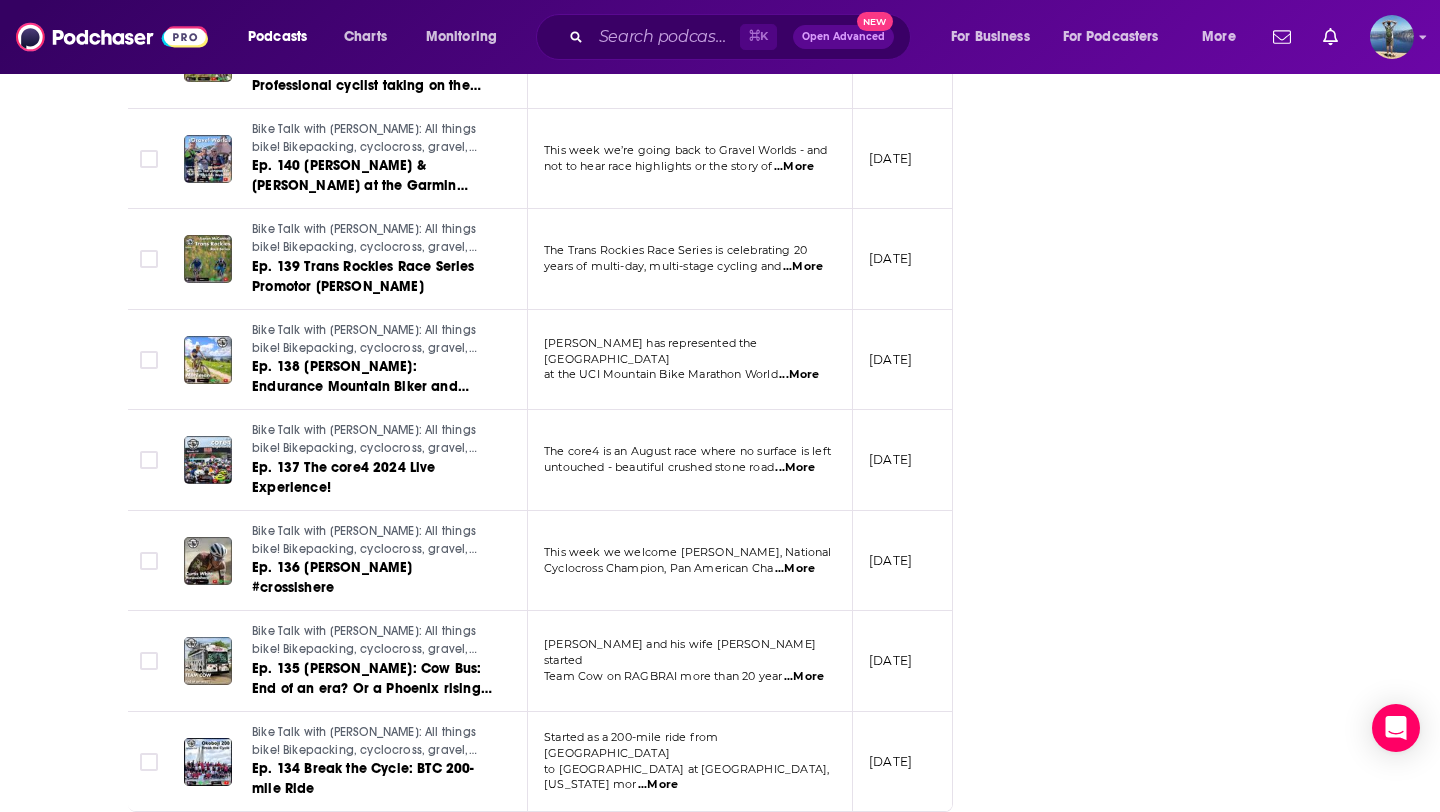 scroll, scrollTop: 2339, scrollLeft: 0, axis: vertical 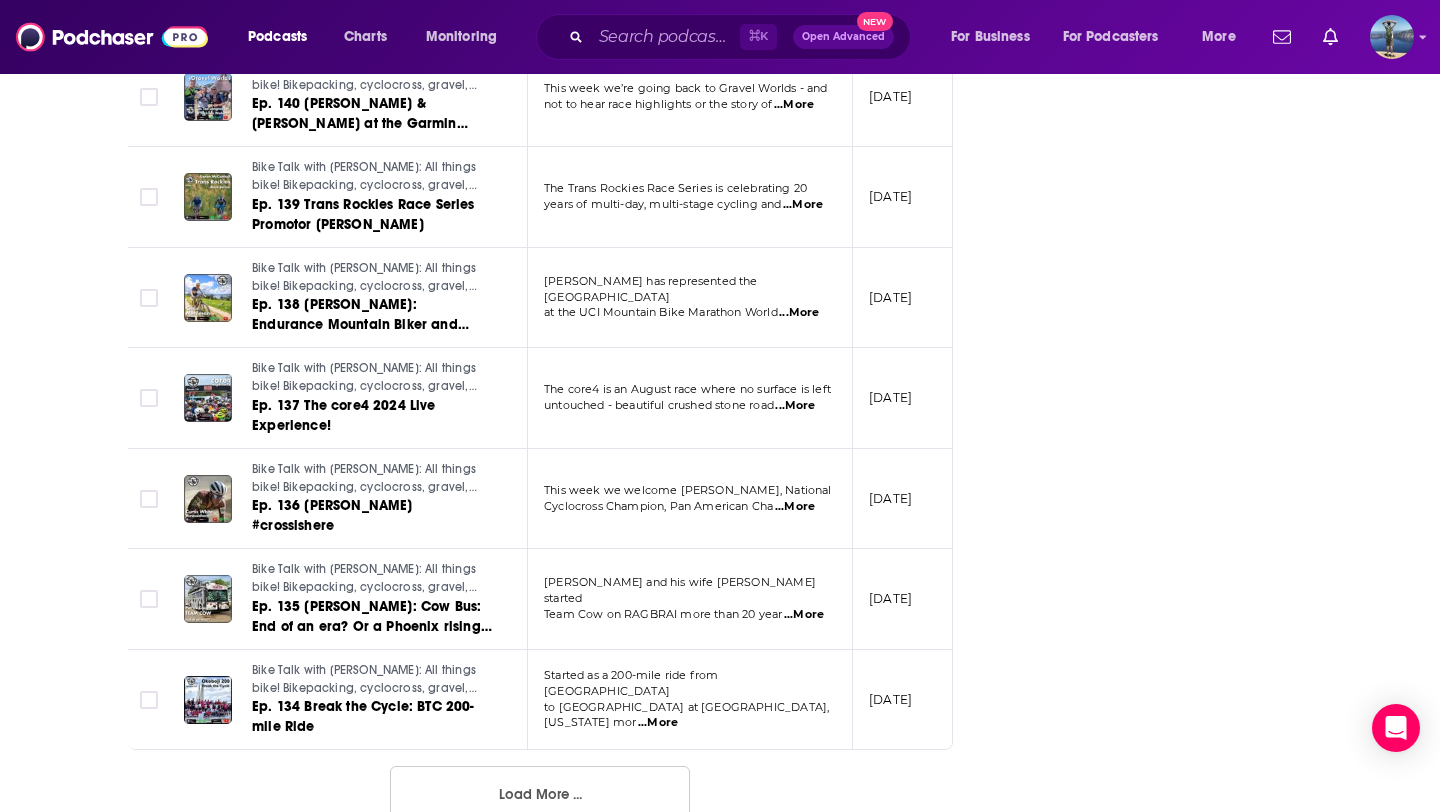 click on "Load More ..." at bounding box center [540, 793] 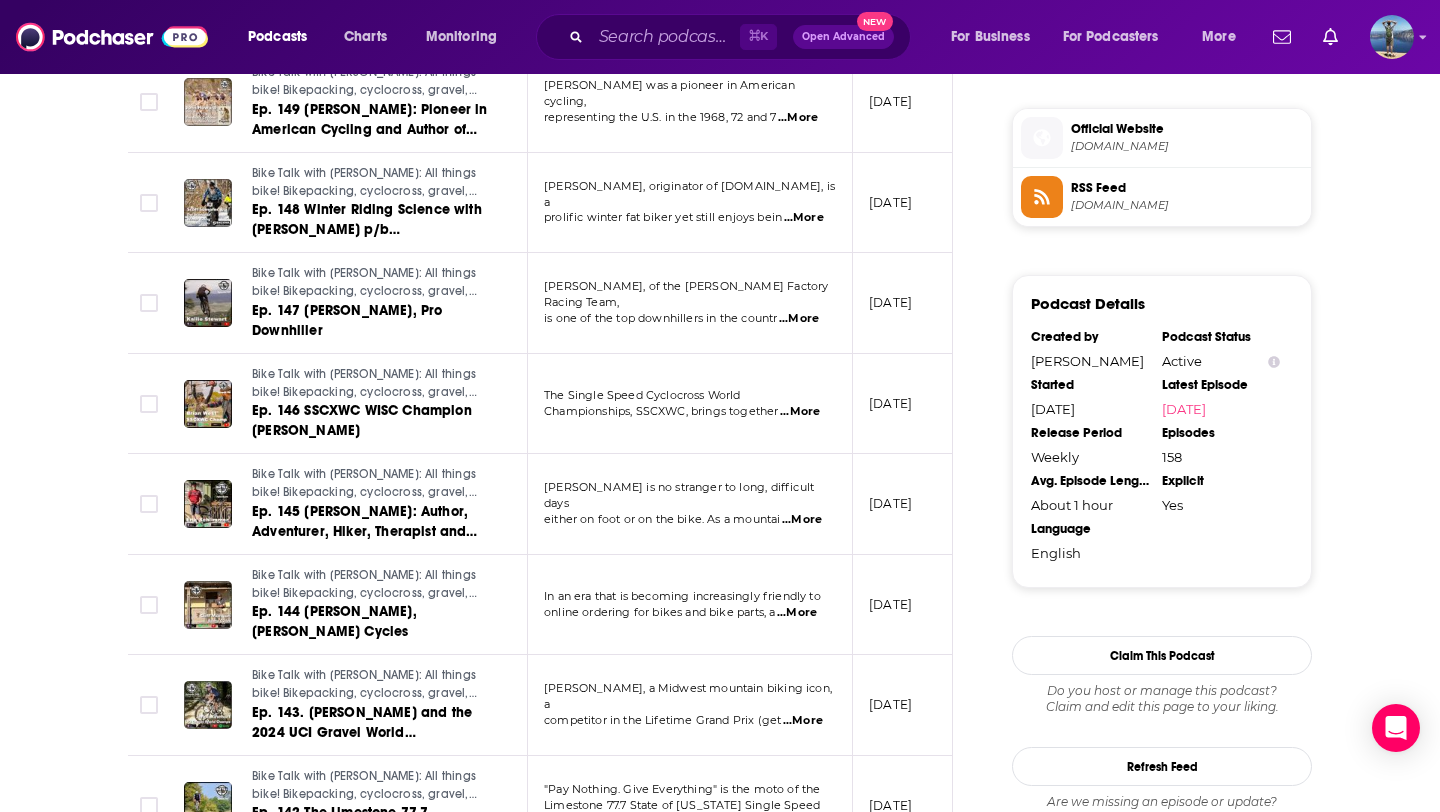scroll, scrollTop: 0, scrollLeft: 0, axis: both 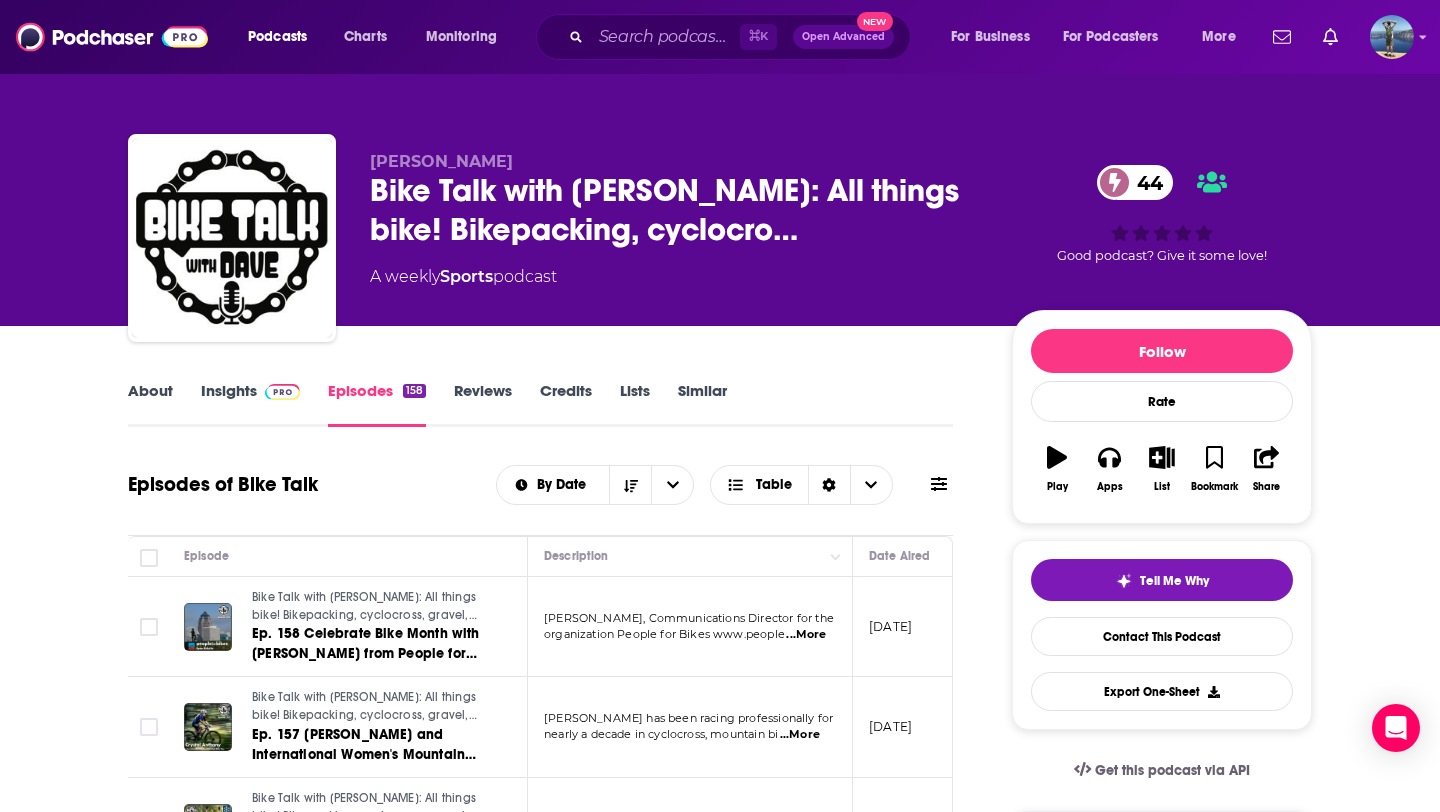 click on "Insights" at bounding box center [250, 404] 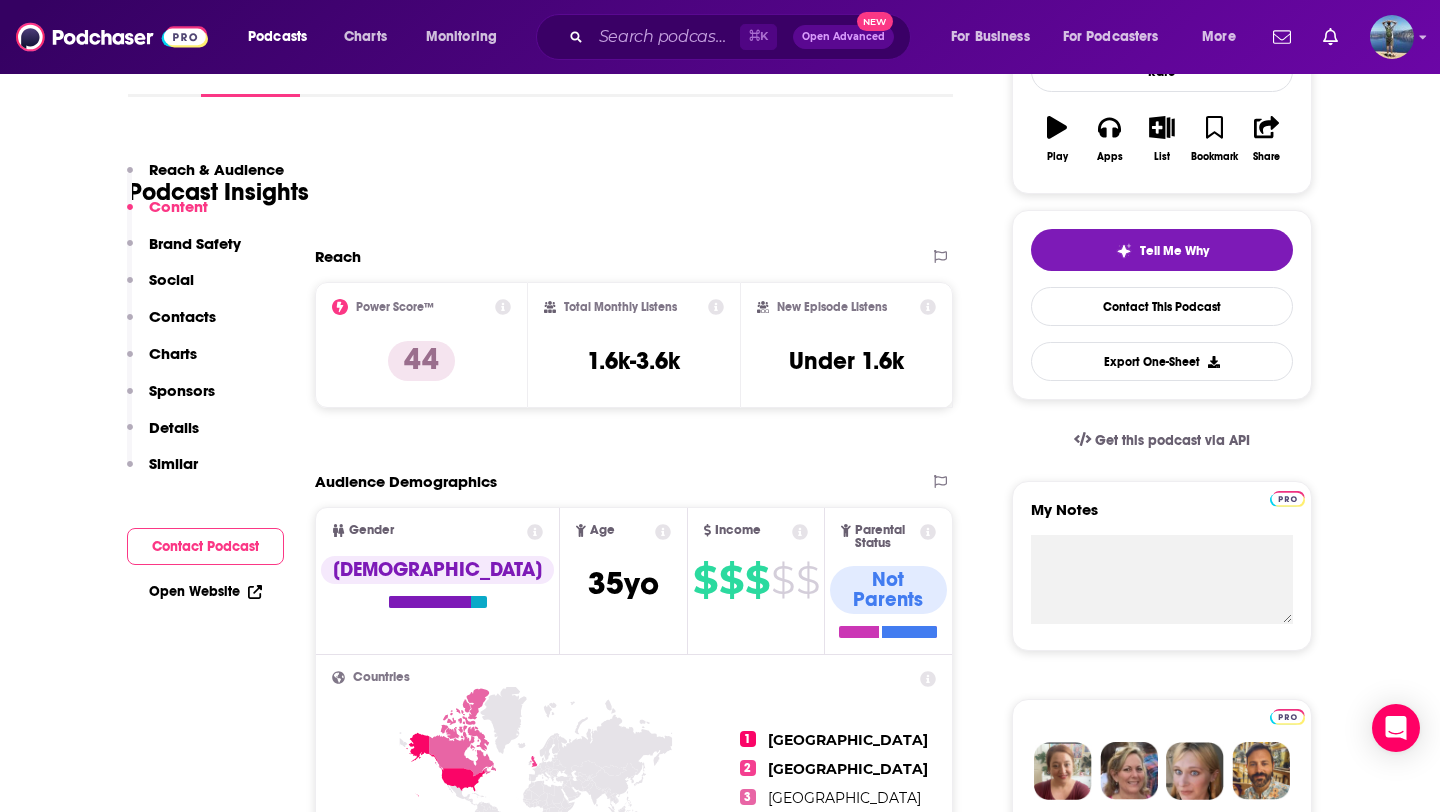 scroll, scrollTop: 0, scrollLeft: 0, axis: both 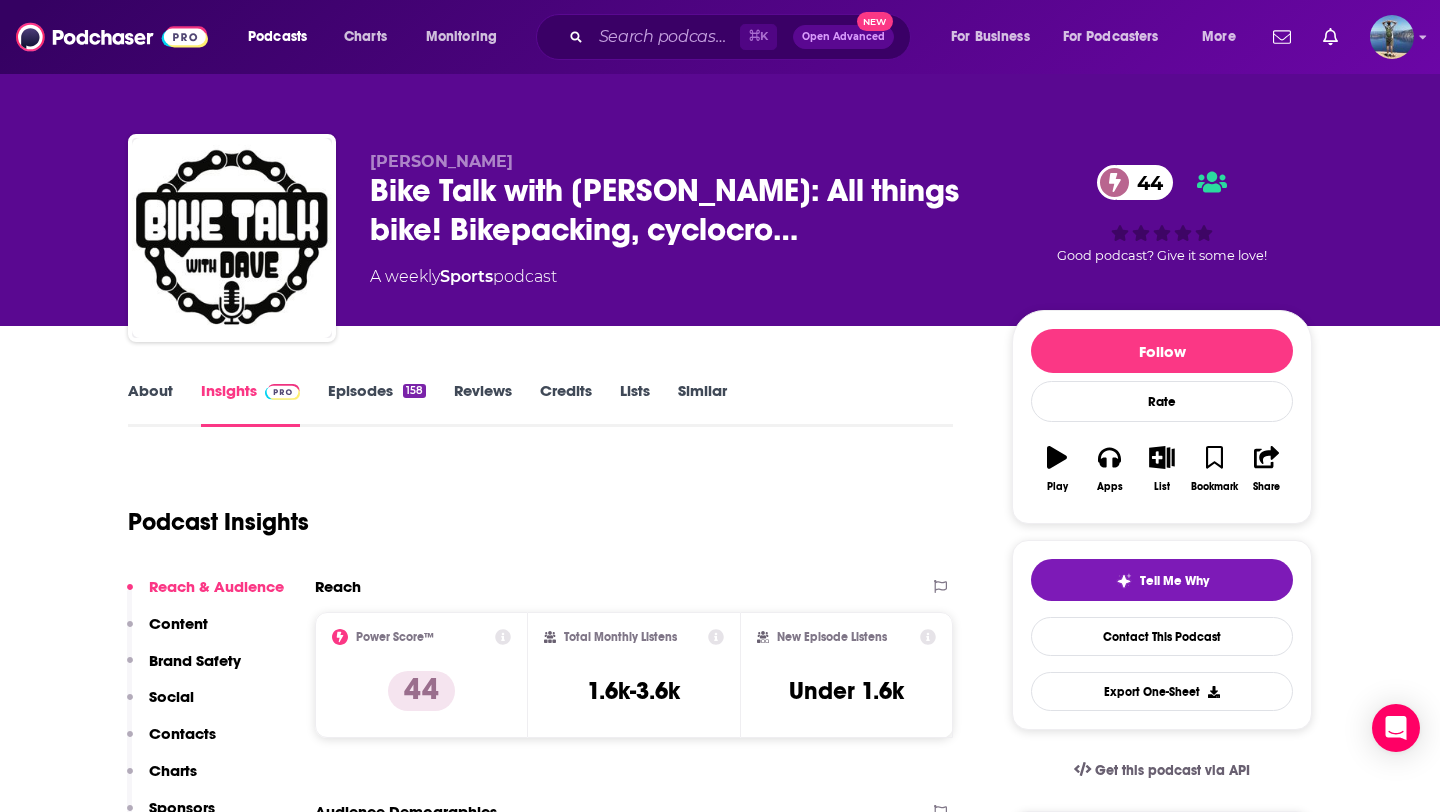 click on "Episodes 158" at bounding box center (377, 404) 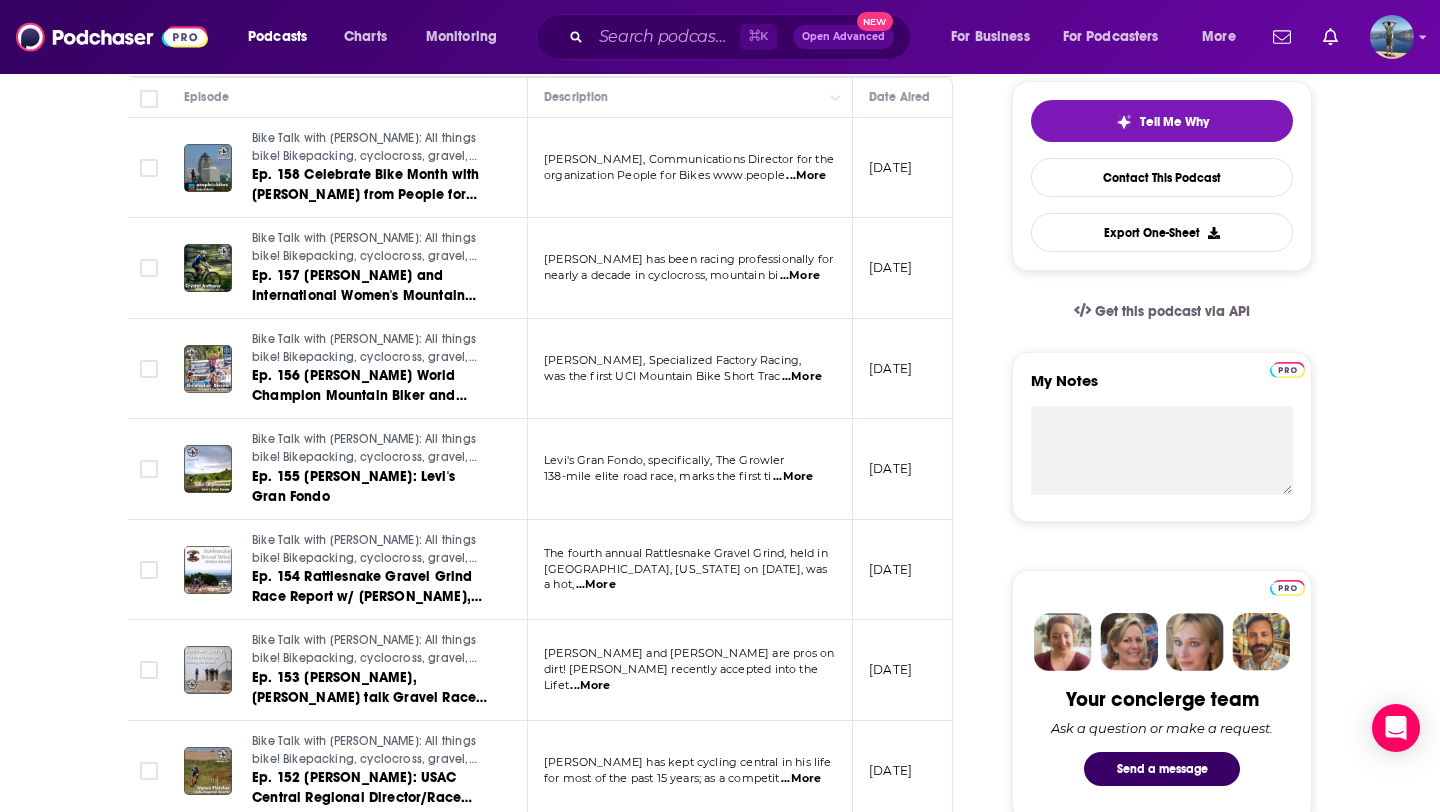 scroll, scrollTop: 0, scrollLeft: 0, axis: both 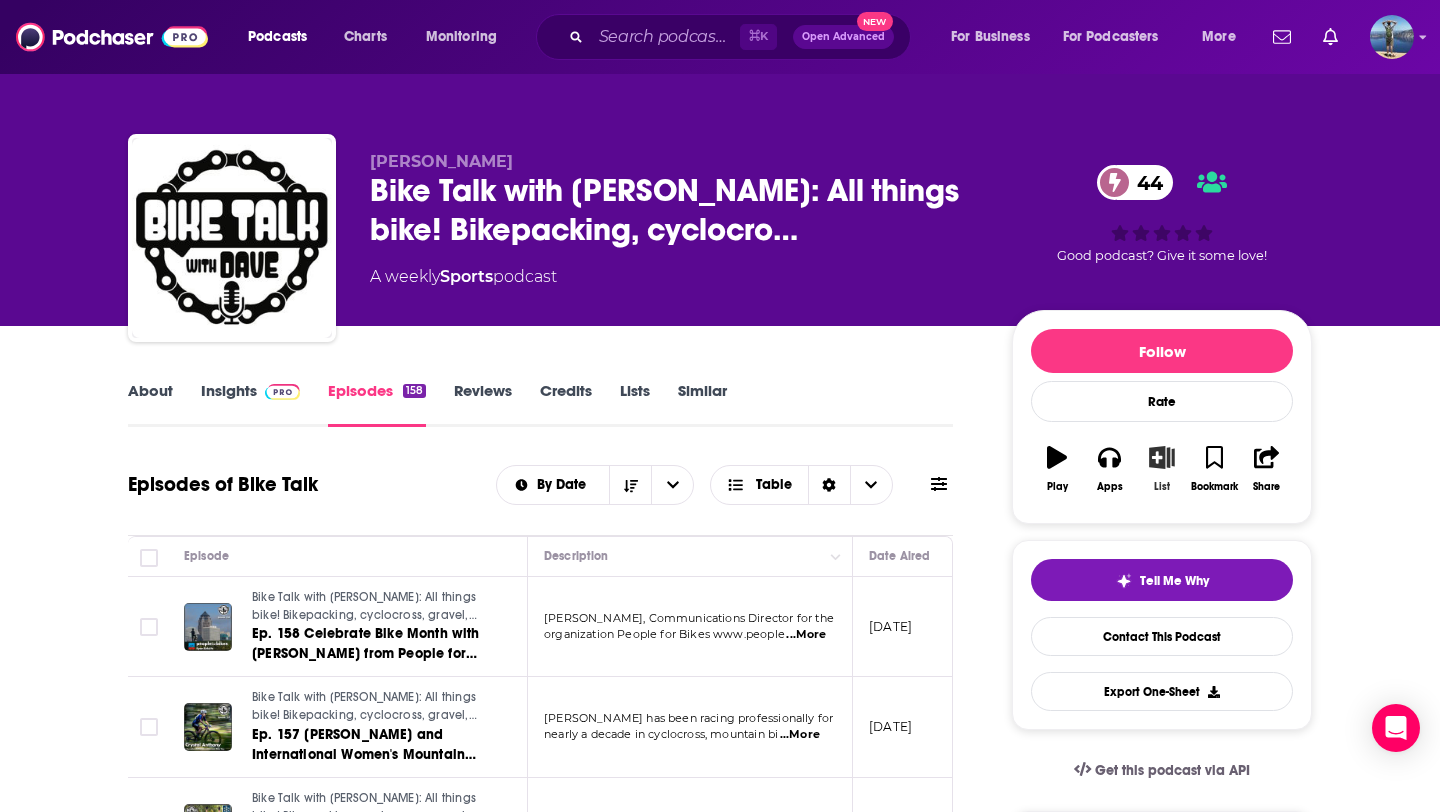 click on "List" at bounding box center (1162, 469) 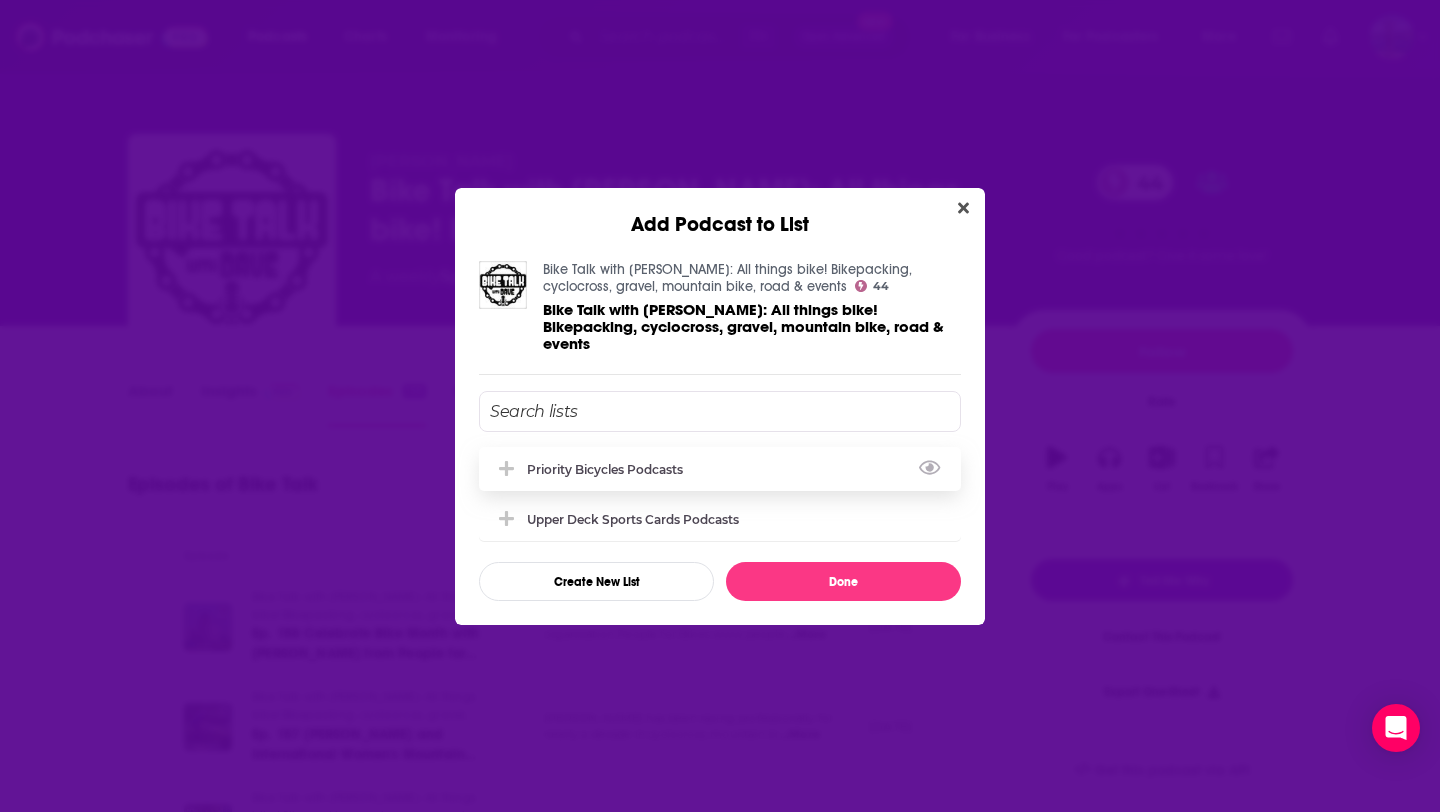 click on "Priority Bicycles Podcasts" at bounding box center [720, 469] 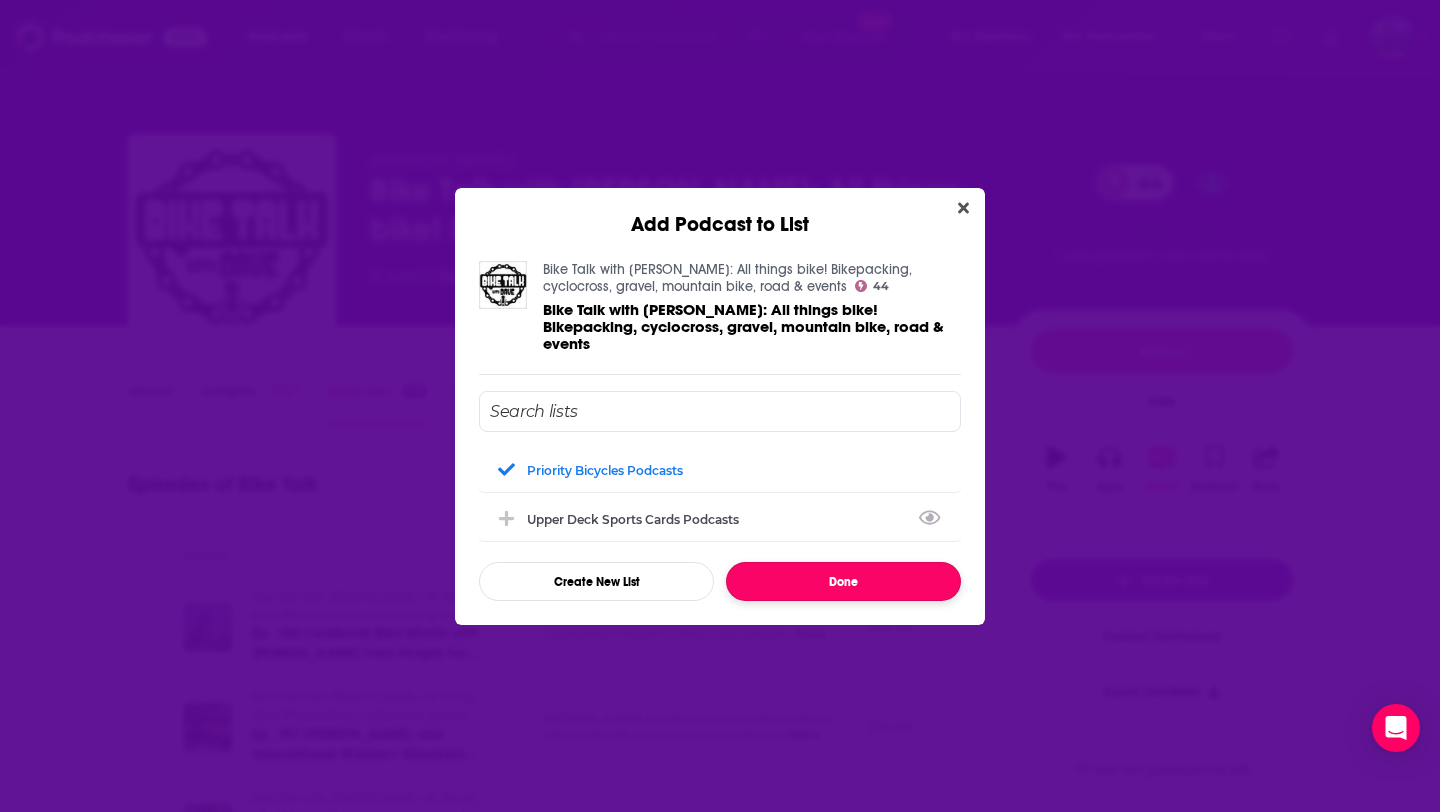 click on "Done" at bounding box center (843, 581) 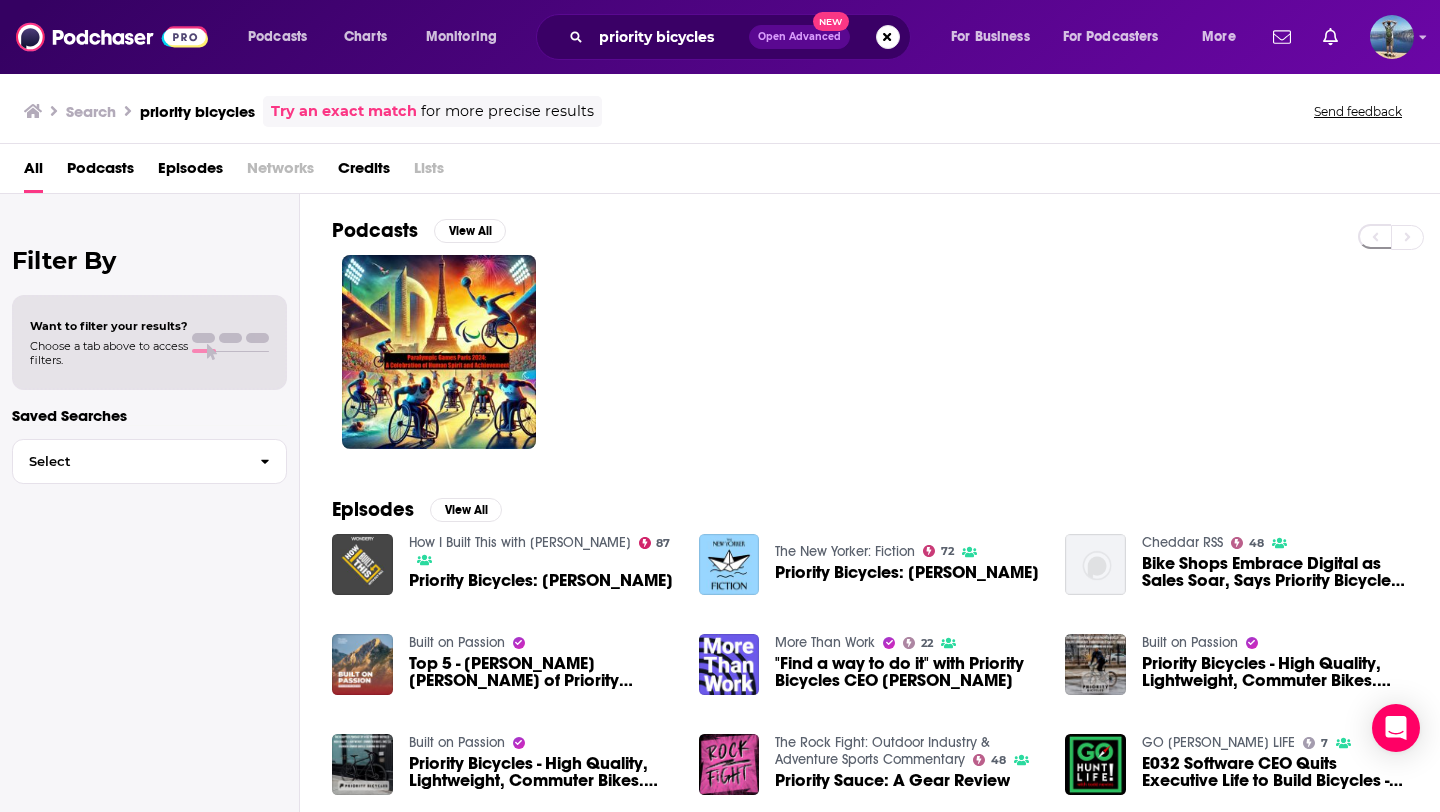 scroll, scrollTop: 0, scrollLeft: 0, axis: both 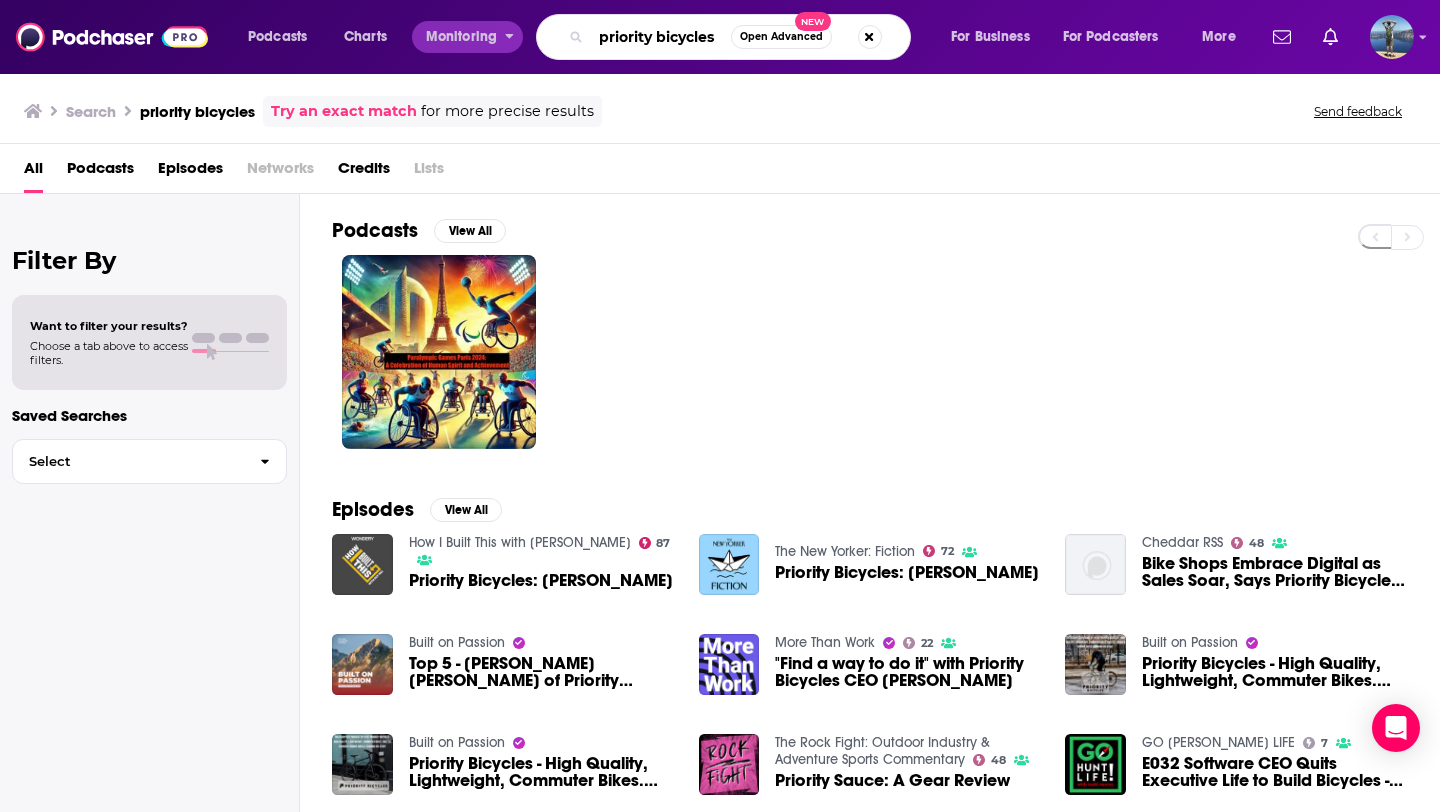 drag, startPoint x: 719, startPoint y: 42, endPoint x: 505, endPoint y: 41, distance: 214.00233 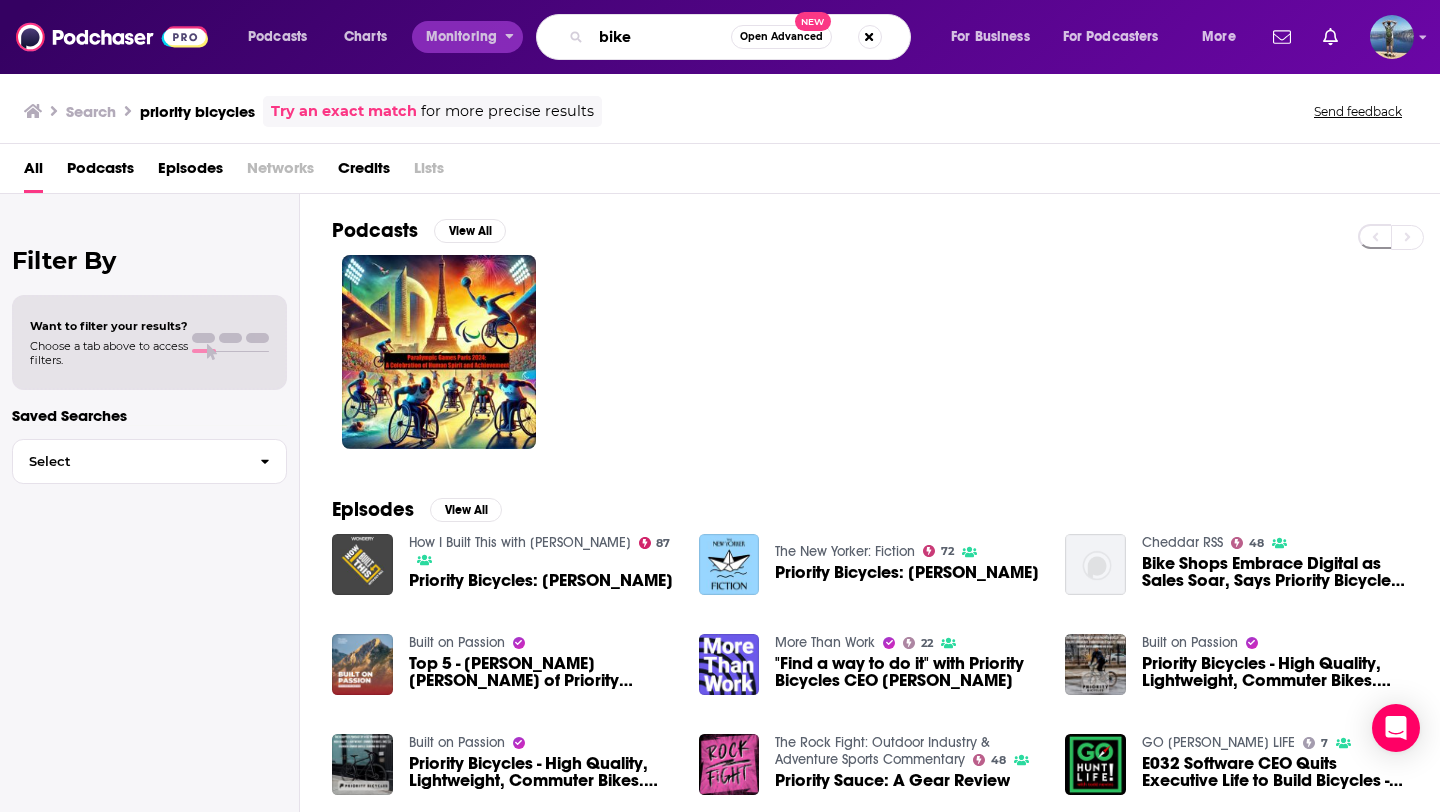 type on "bike" 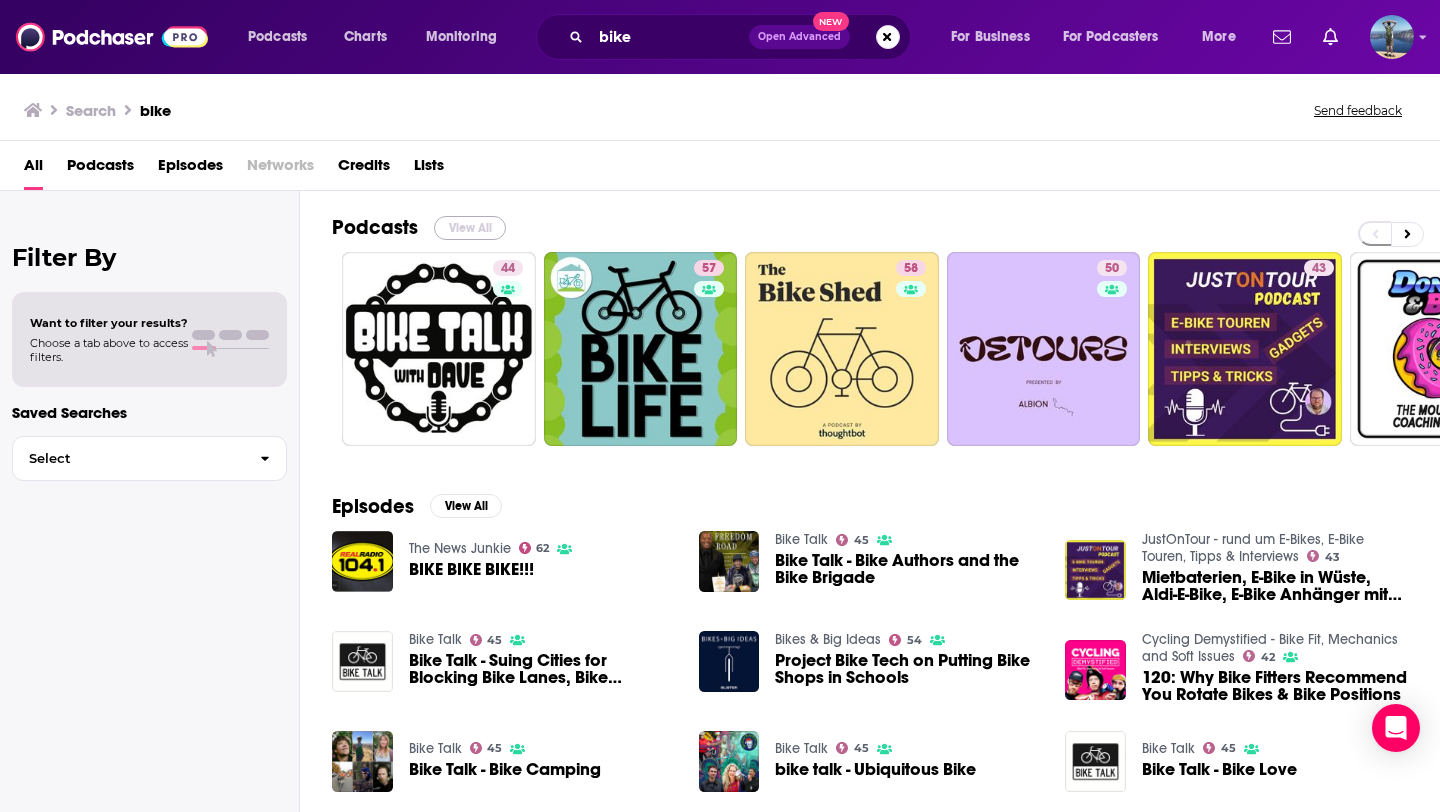 click on "View All" at bounding box center (470, 228) 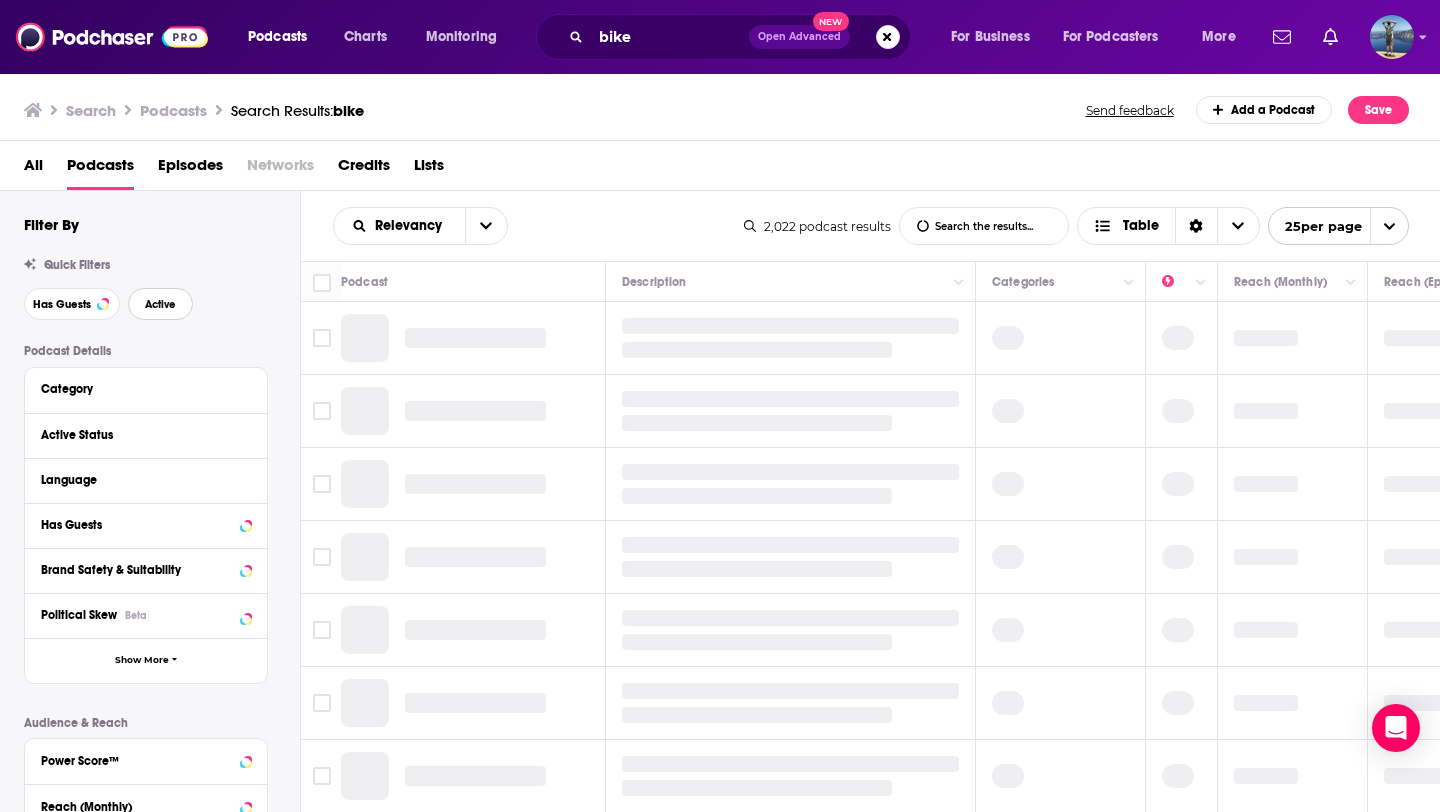 click on "Active" at bounding box center (160, 304) 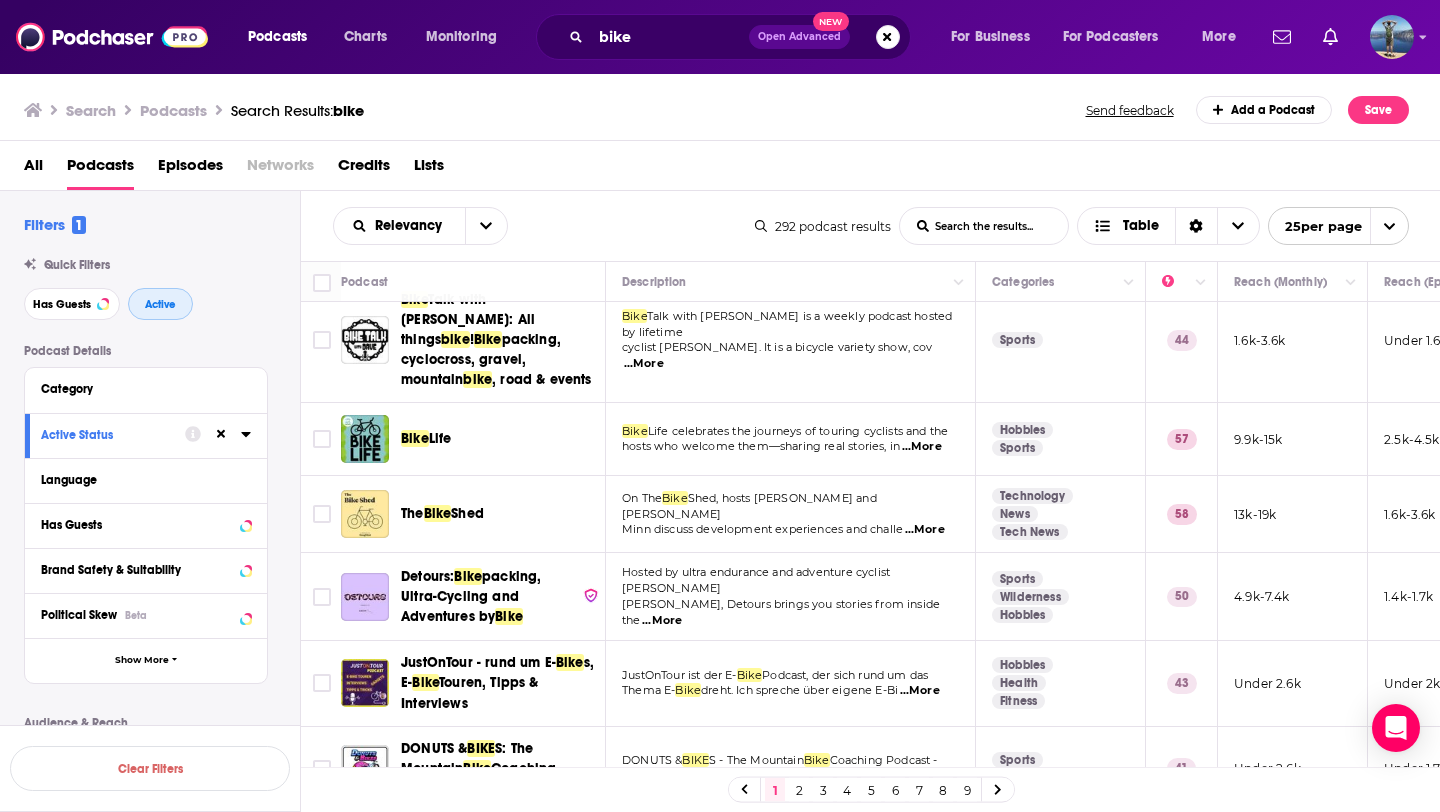 scroll, scrollTop: 30, scrollLeft: 0, axis: vertical 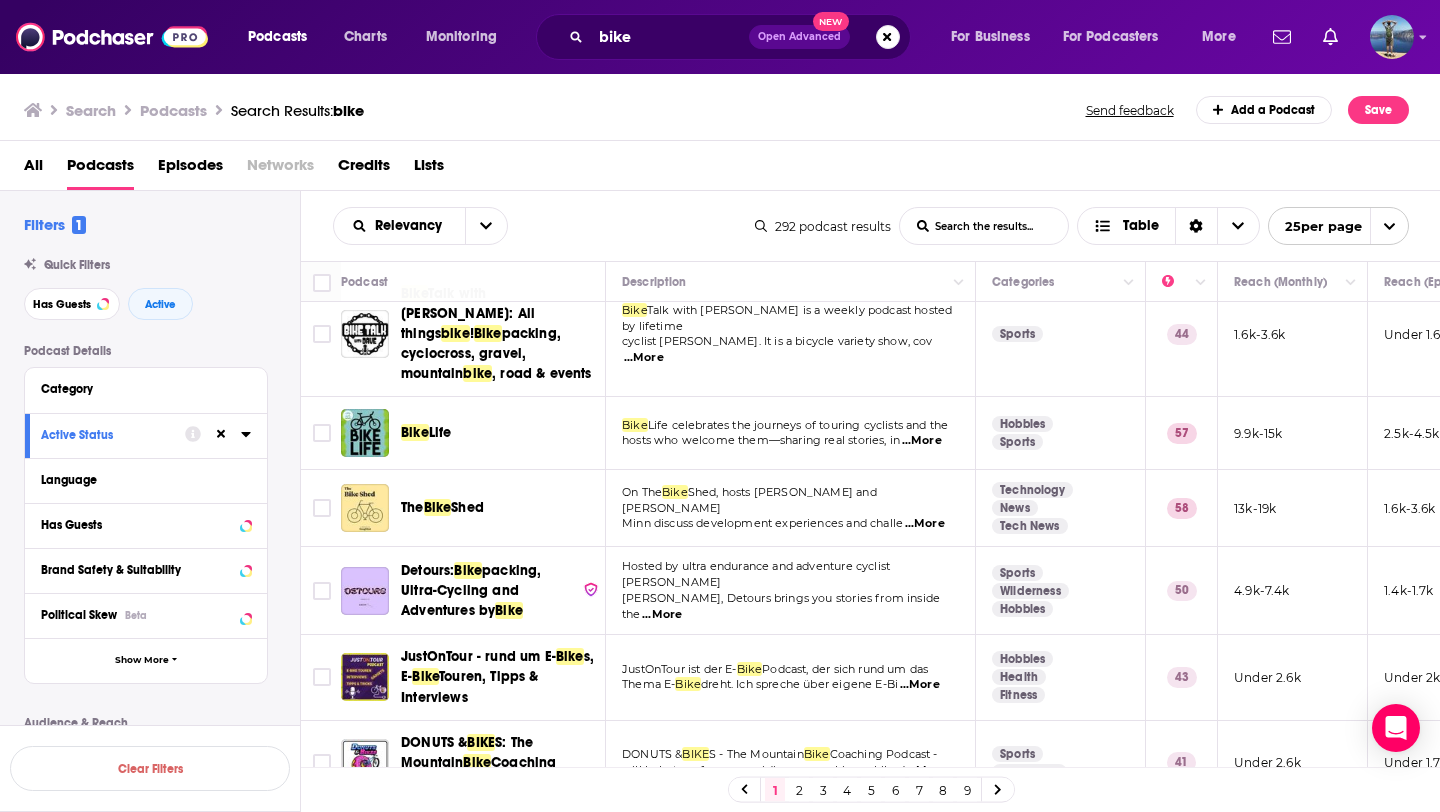 click on "...More" at bounding box center (922, 441) 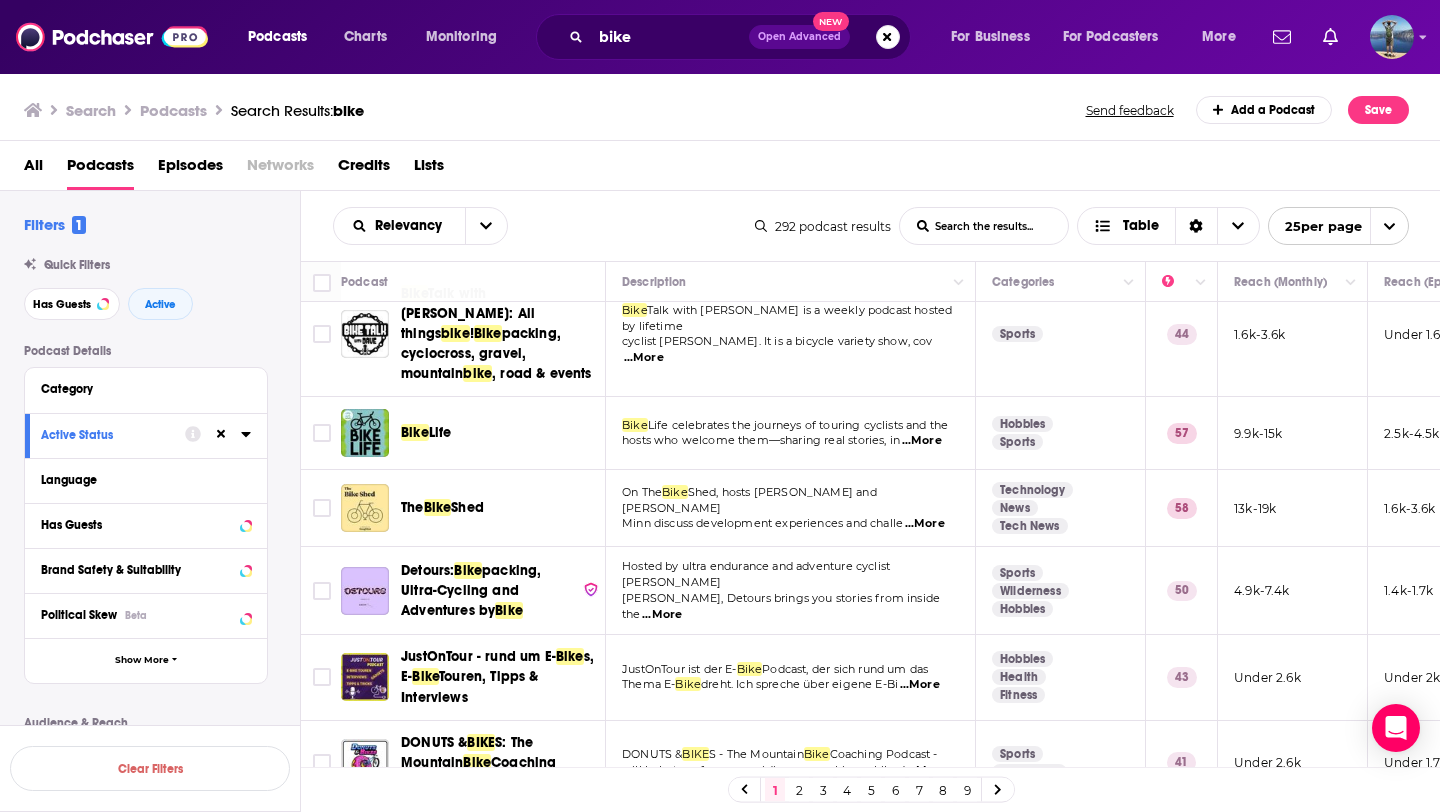 click on "Bike  Life celebrates the journeys of touring cyclists and the hosts who welcome them—sharing real stories, in  ...More" at bounding box center [791, 433] 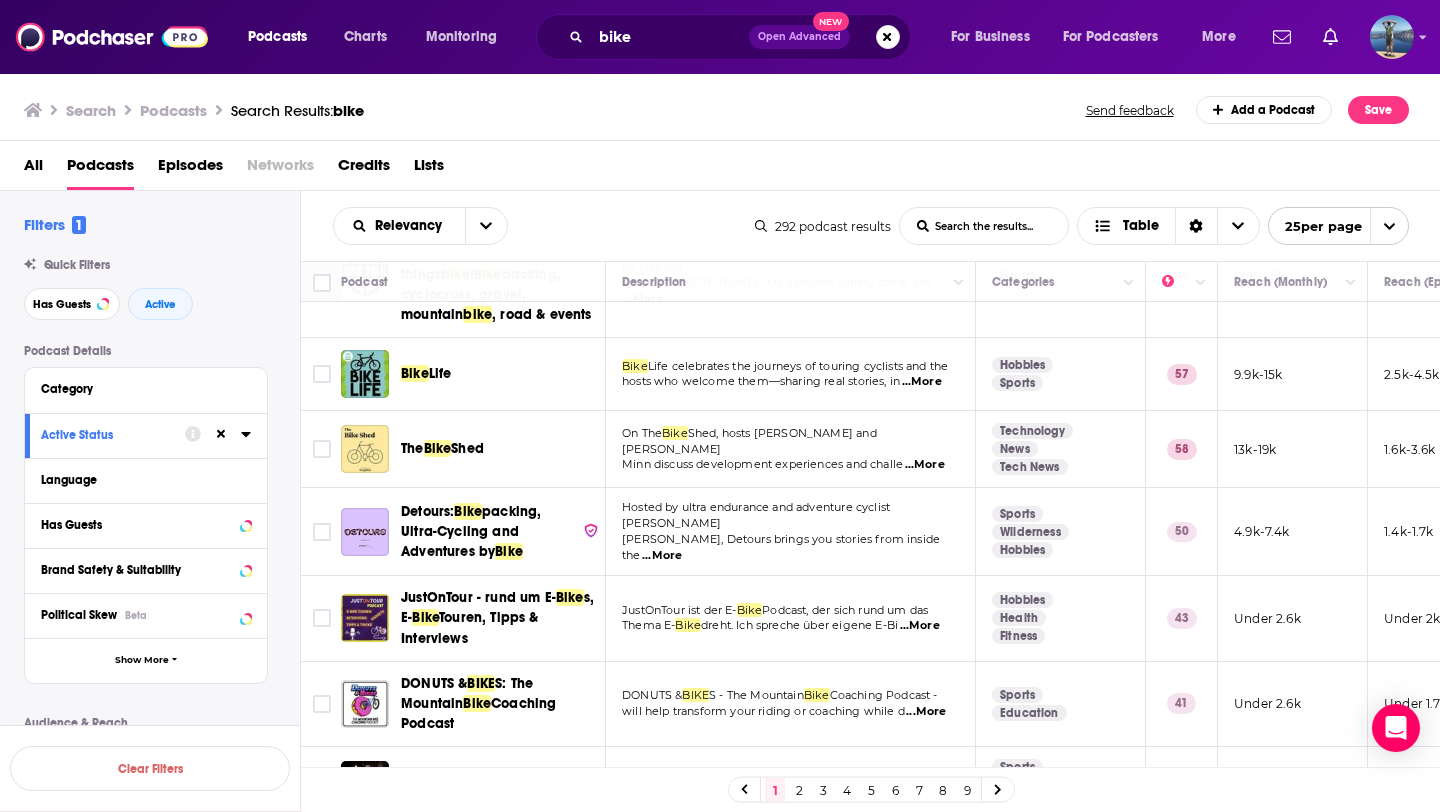 scroll, scrollTop: 217, scrollLeft: 0, axis: vertical 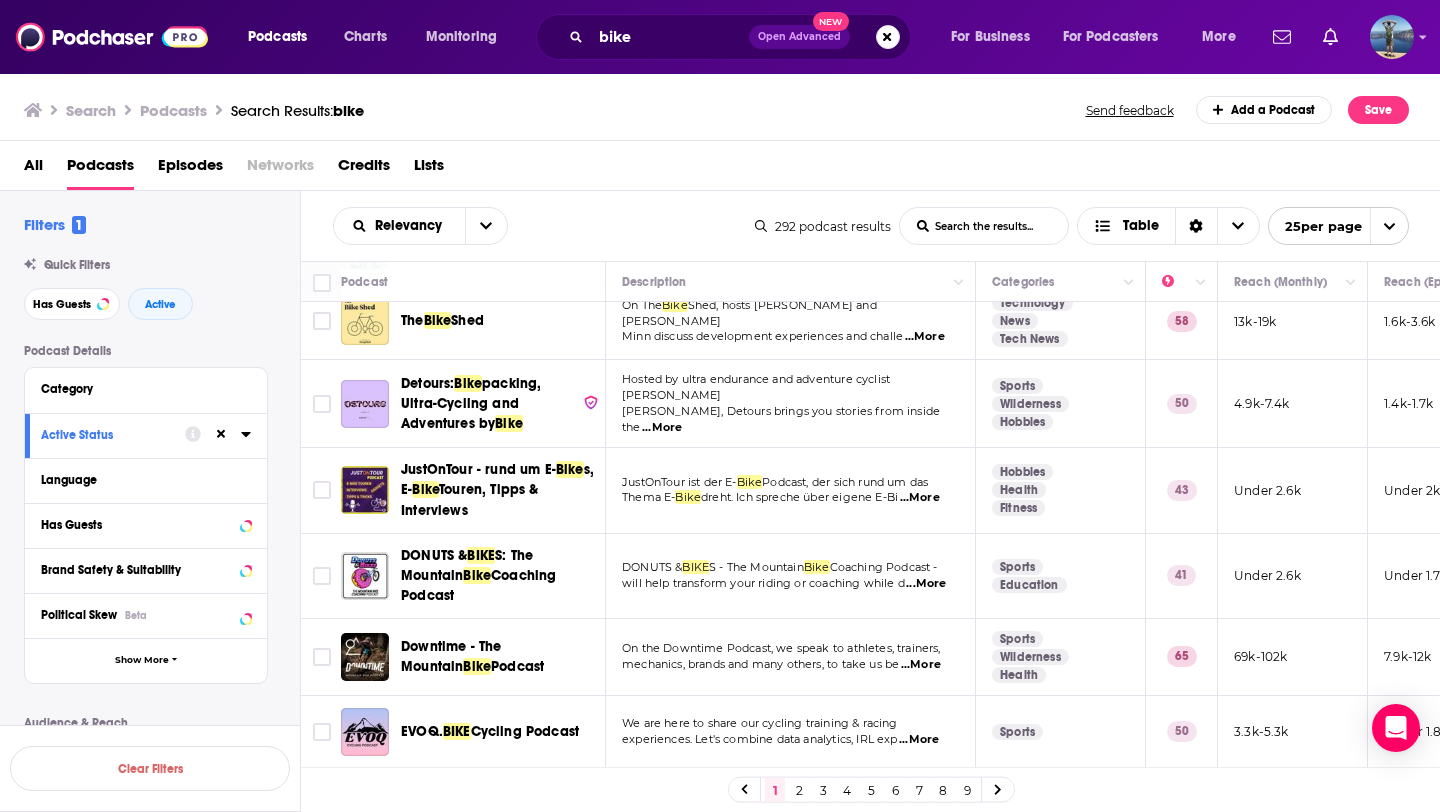 click on "...More" at bounding box center (662, 428) 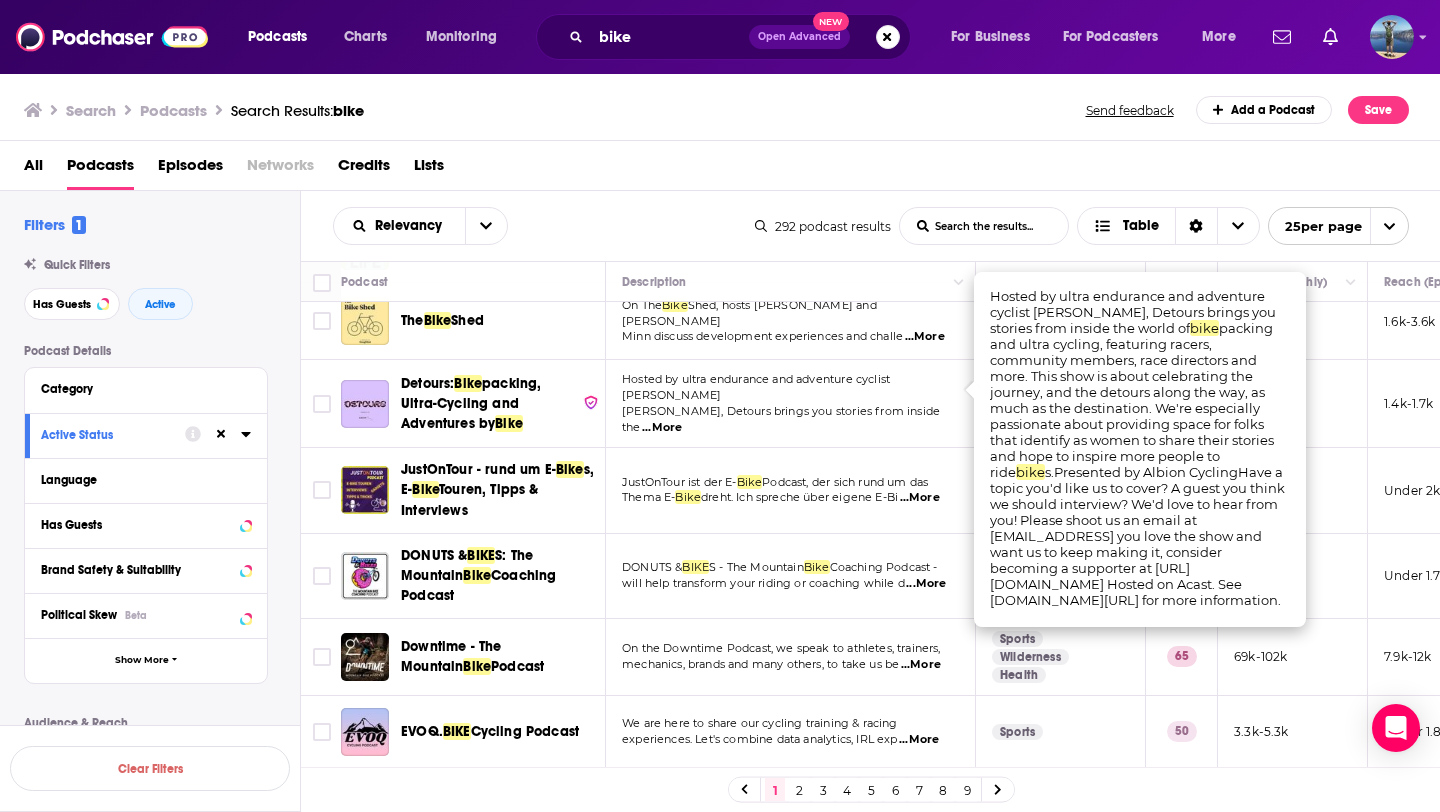 click on "Hosted by ultra endurance and adventure cyclist Mel Webb, Detours brings you stories from inside the   ...More" at bounding box center [791, 404] 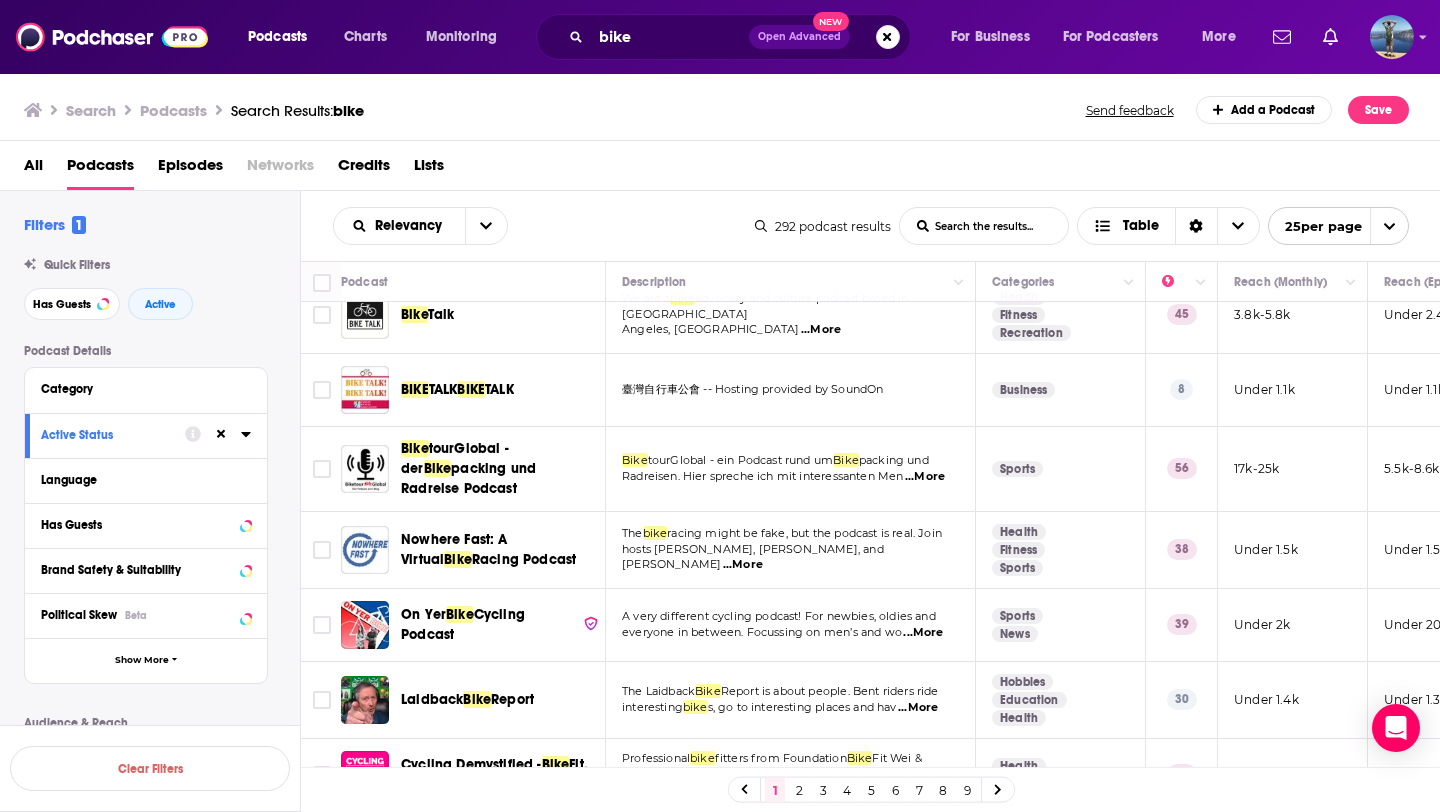 scroll, scrollTop: 1482, scrollLeft: 0, axis: vertical 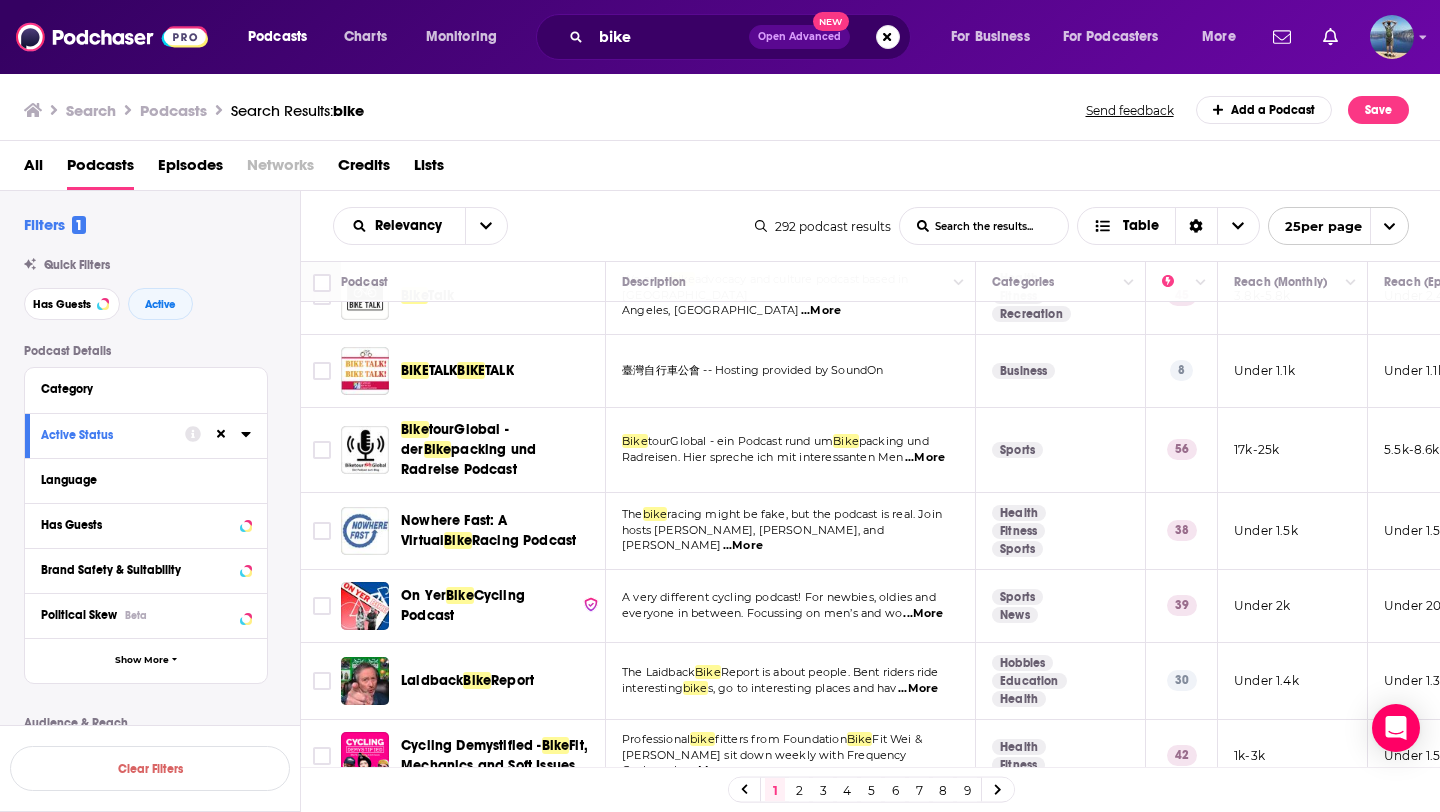 click on "2" at bounding box center (799, 790) 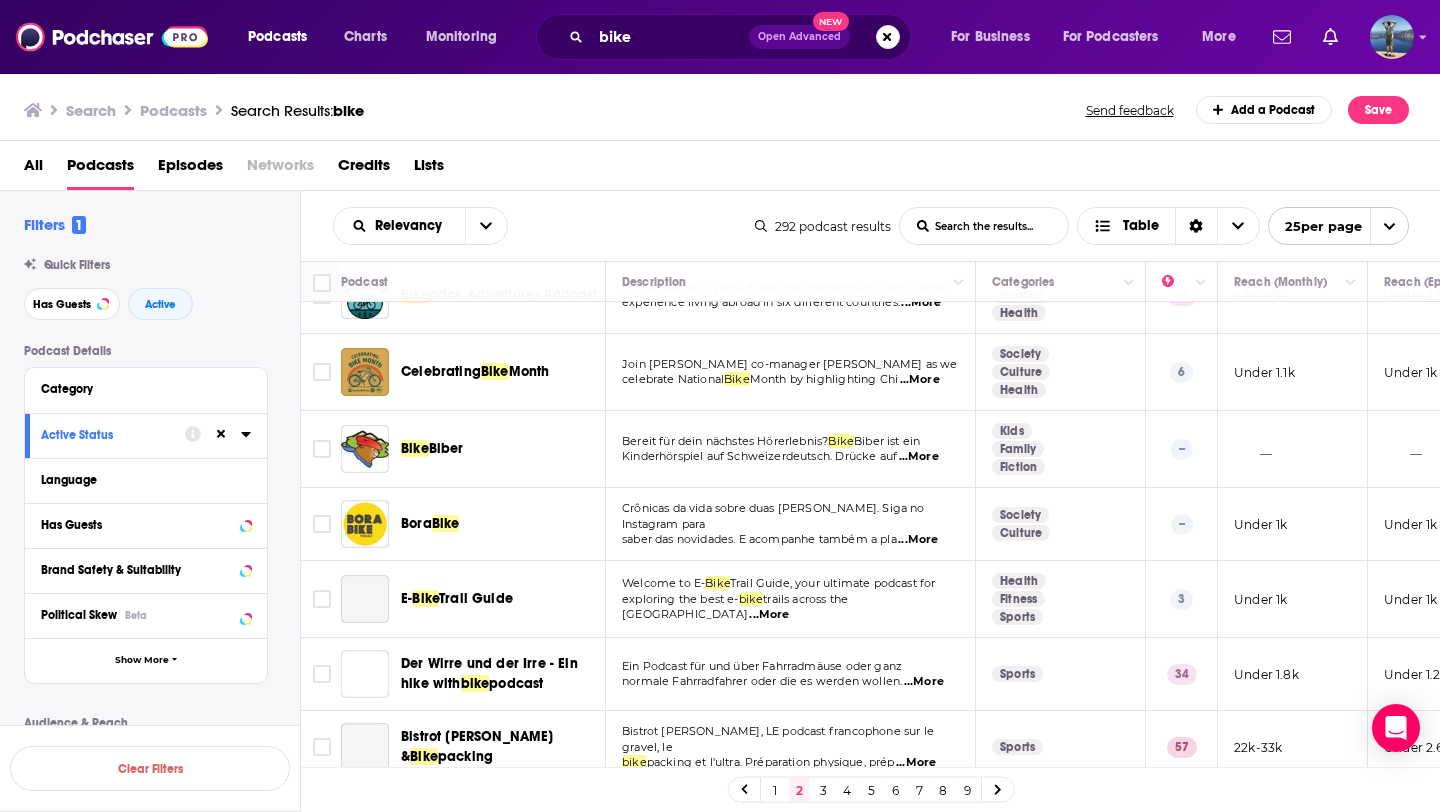 scroll, scrollTop: 1302, scrollLeft: 0, axis: vertical 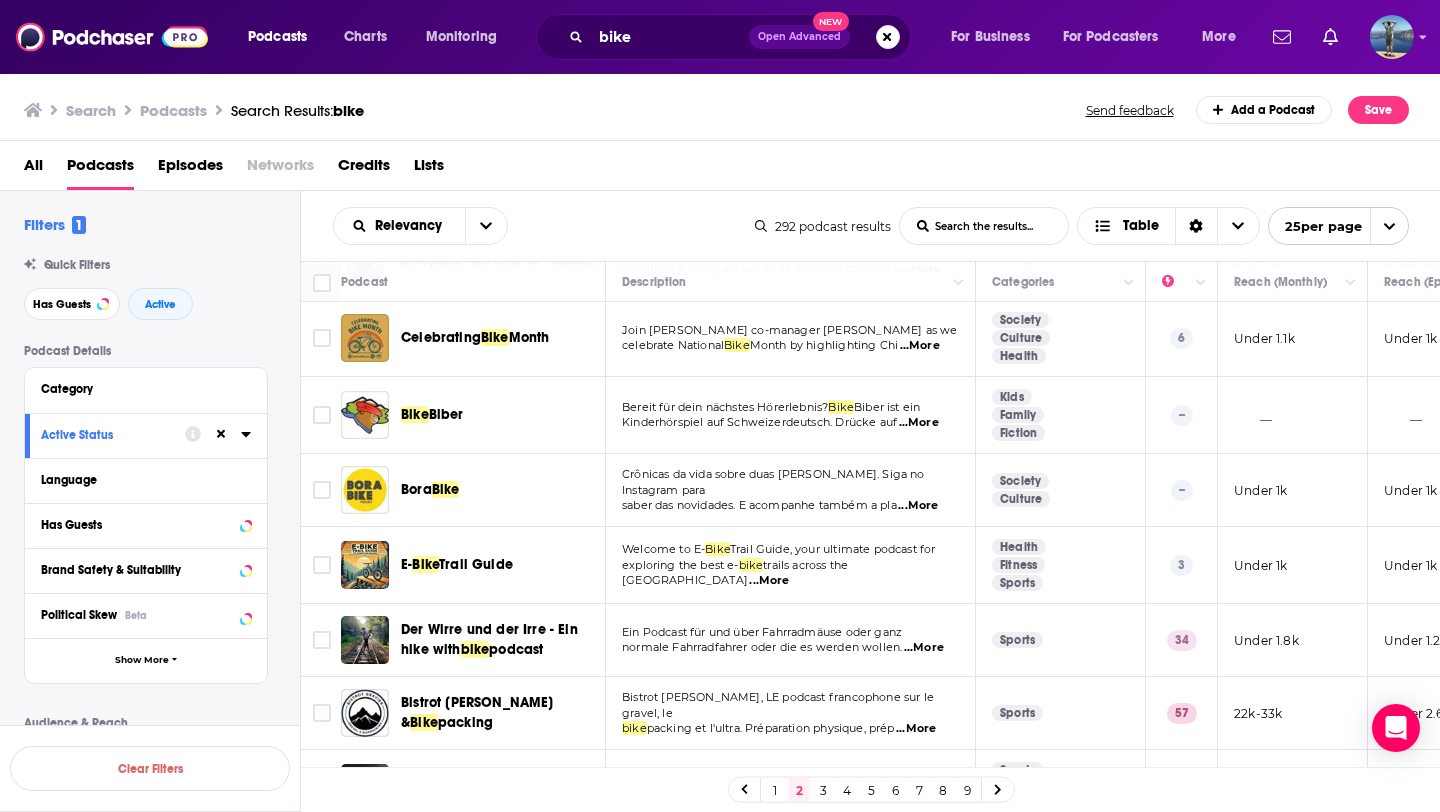 click on "Podcasts Charts Monitoring bike Open Advanced New For Business For Podcasters More" at bounding box center [720, 37] 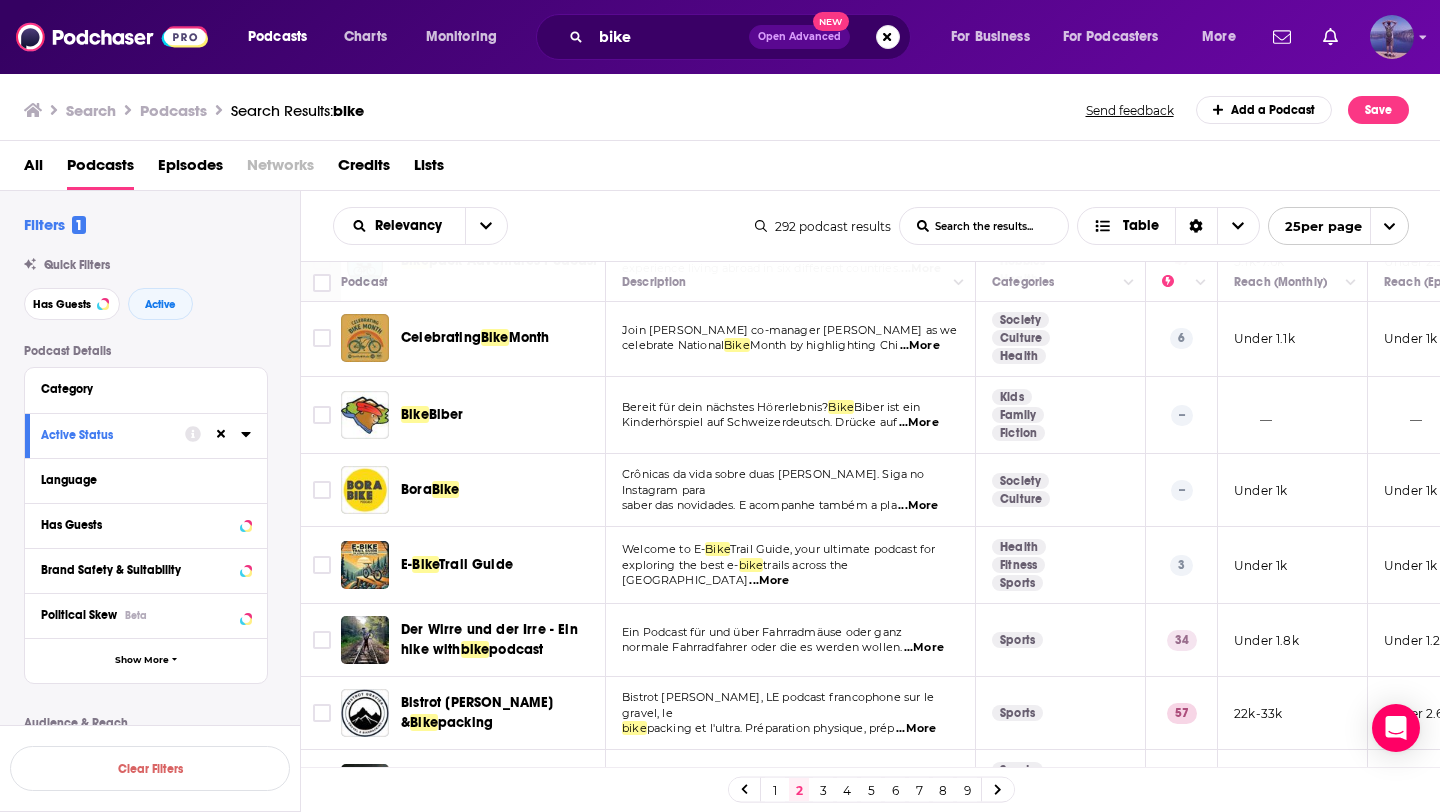 click at bounding box center (1392, 37) 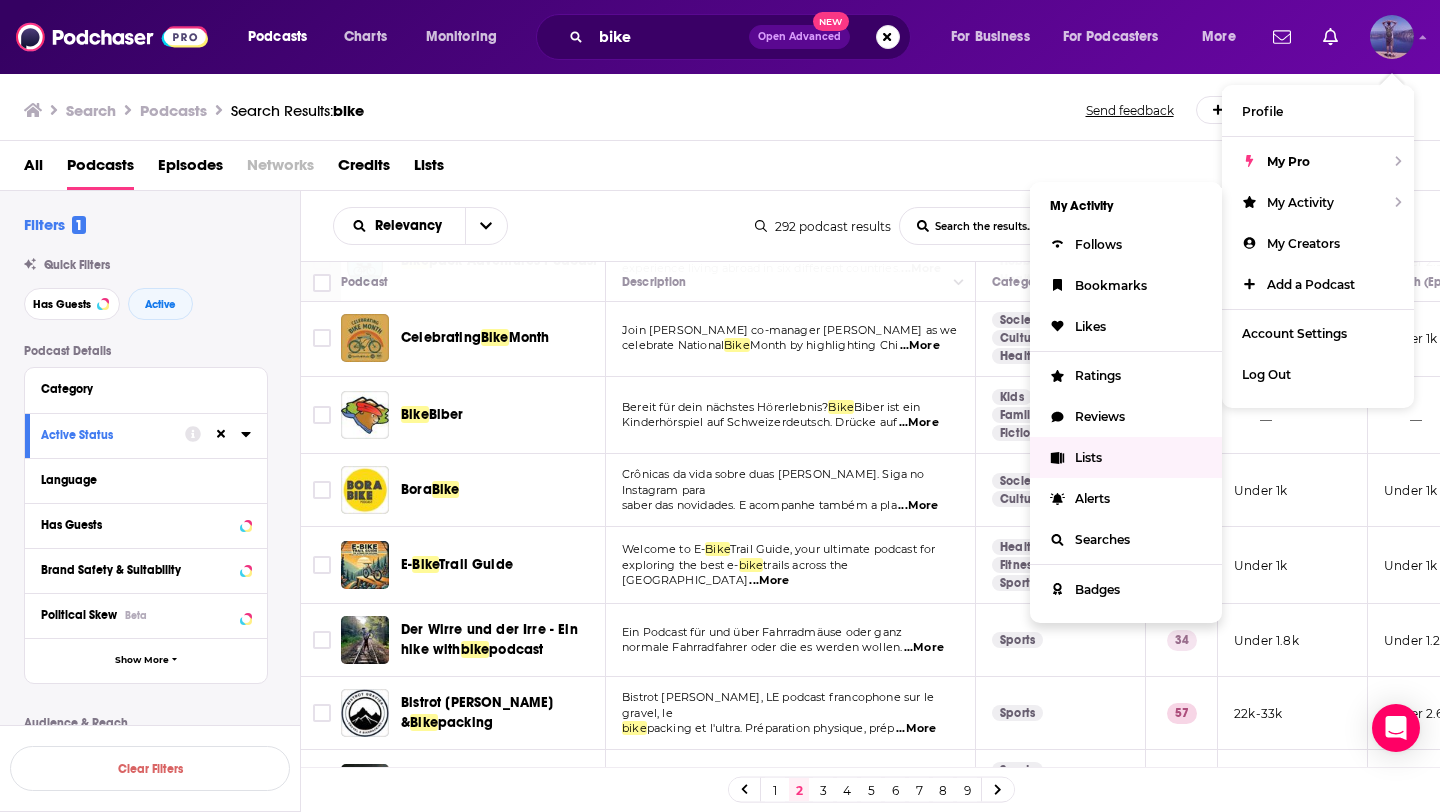 click on "Lists" at bounding box center [1088, 457] 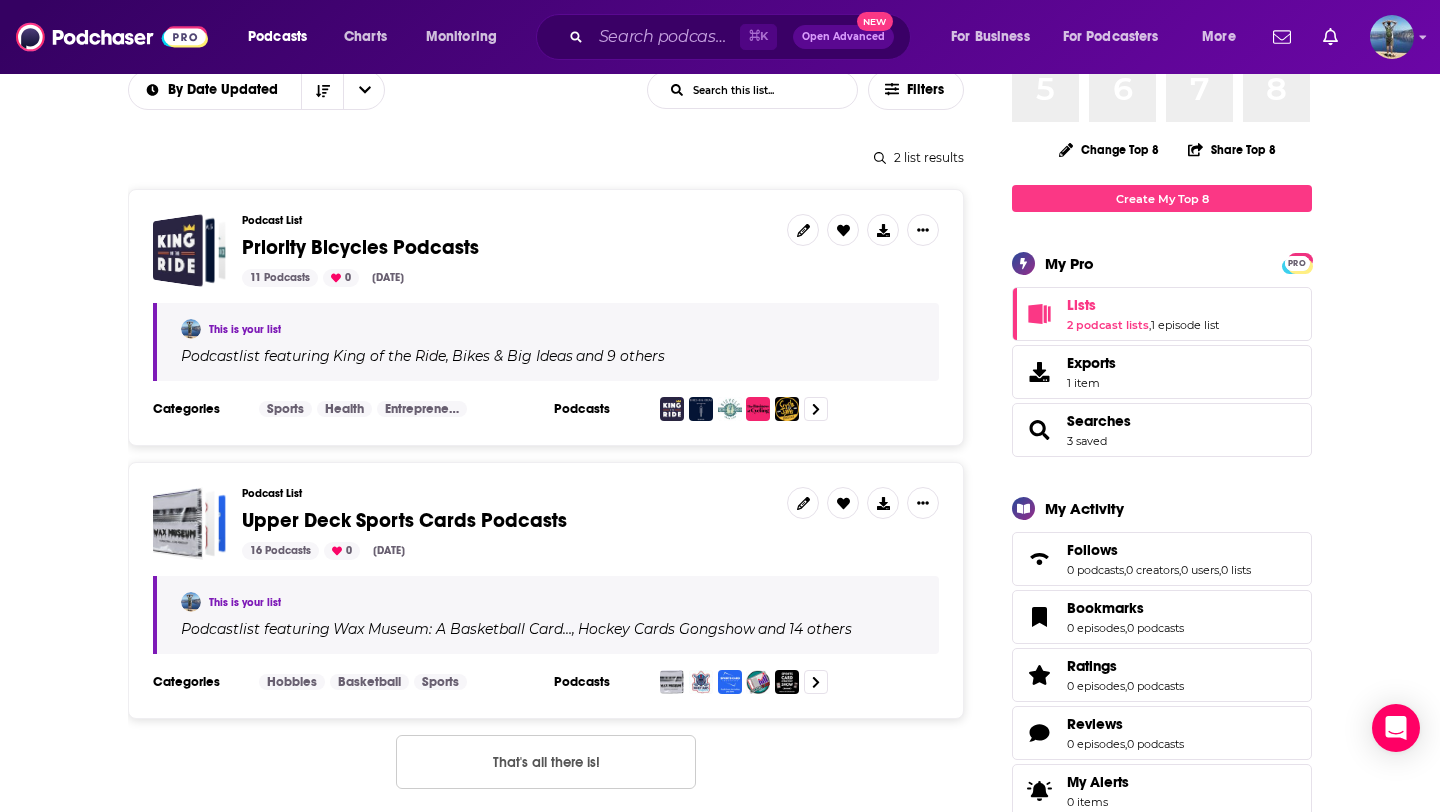 scroll, scrollTop: 194, scrollLeft: 0, axis: vertical 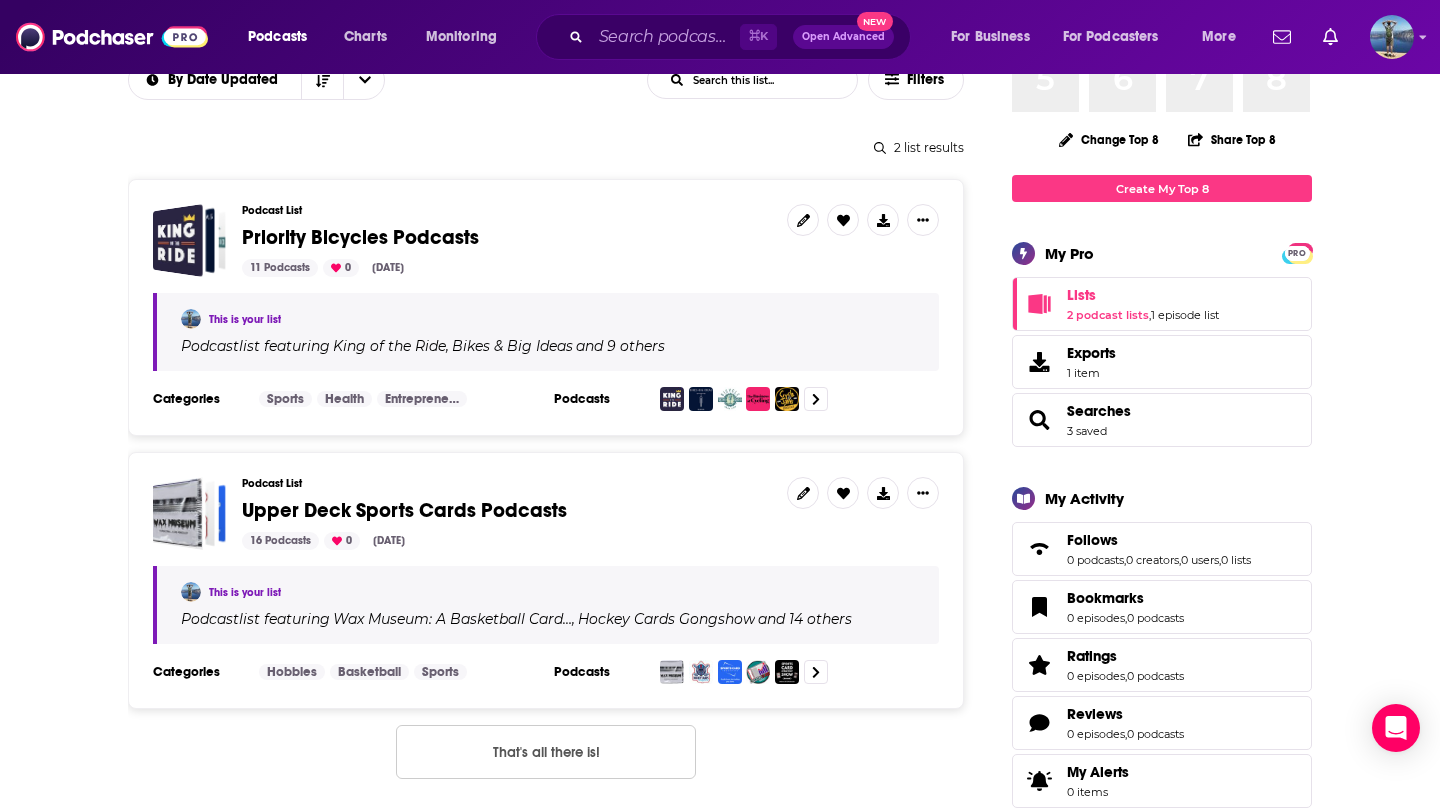 click on "Priority Bicycles Podcasts" at bounding box center (360, 237) 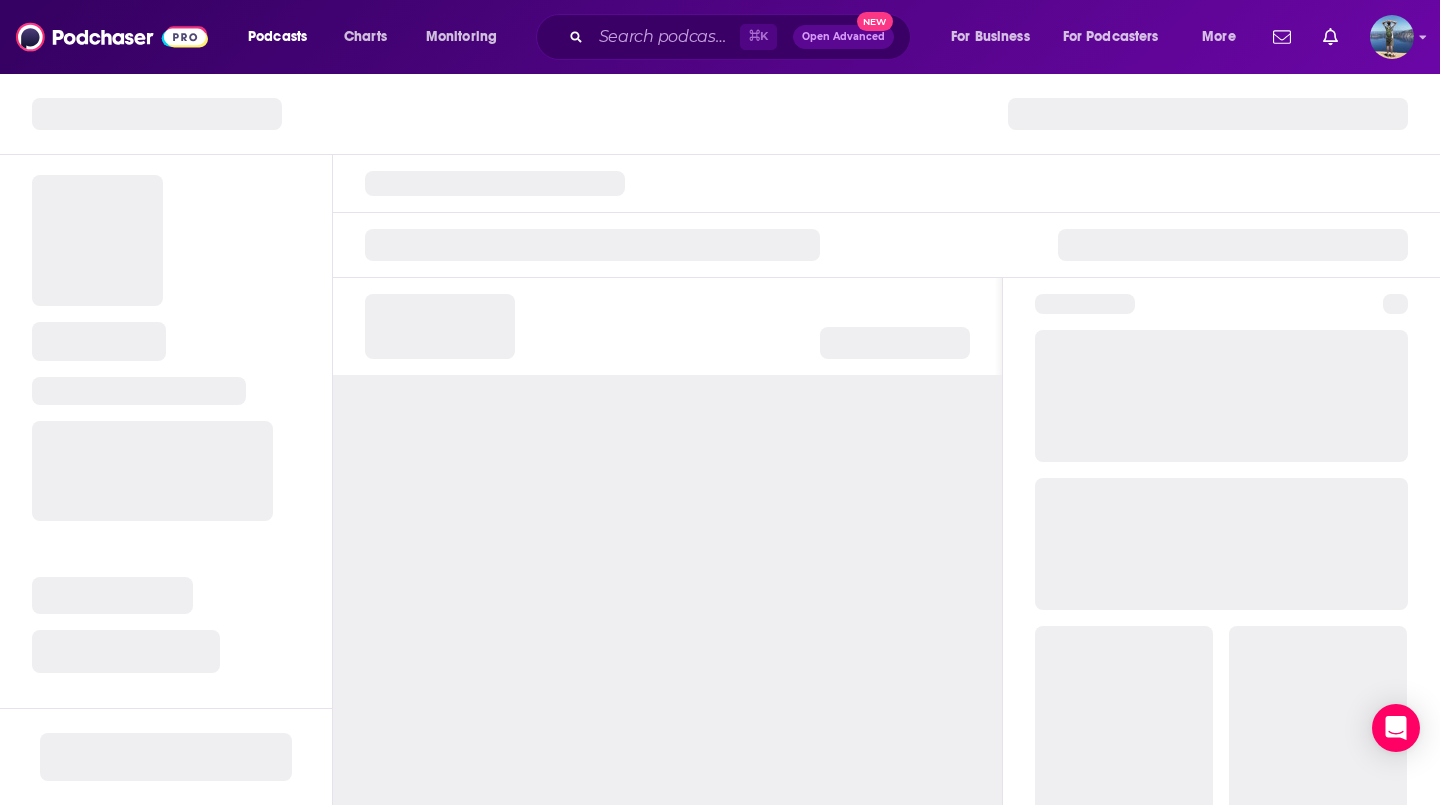 scroll, scrollTop: 0, scrollLeft: 0, axis: both 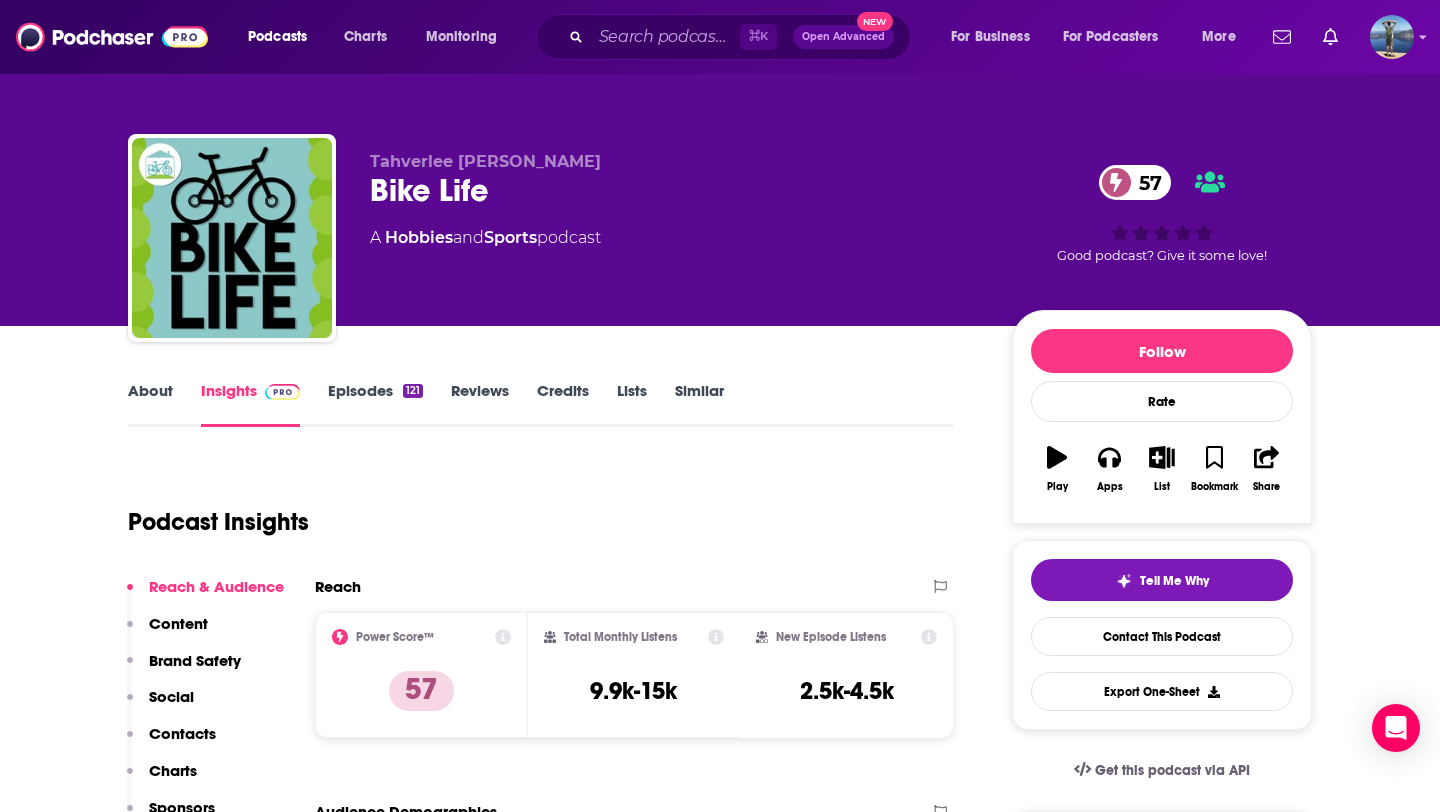 click on "Episodes 121" at bounding box center [375, 404] 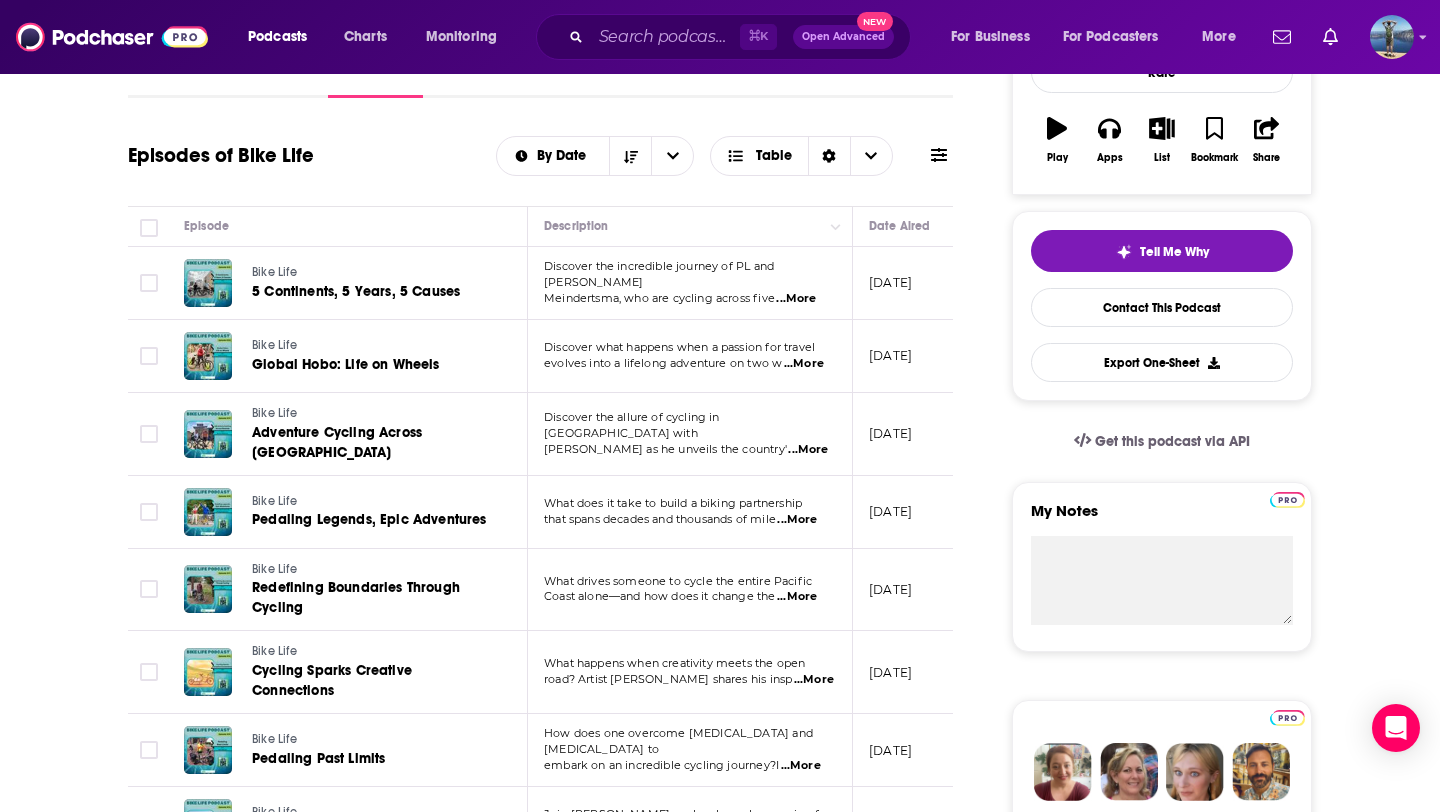 scroll, scrollTop: 102, scrollLeft: 0, axis: vertical 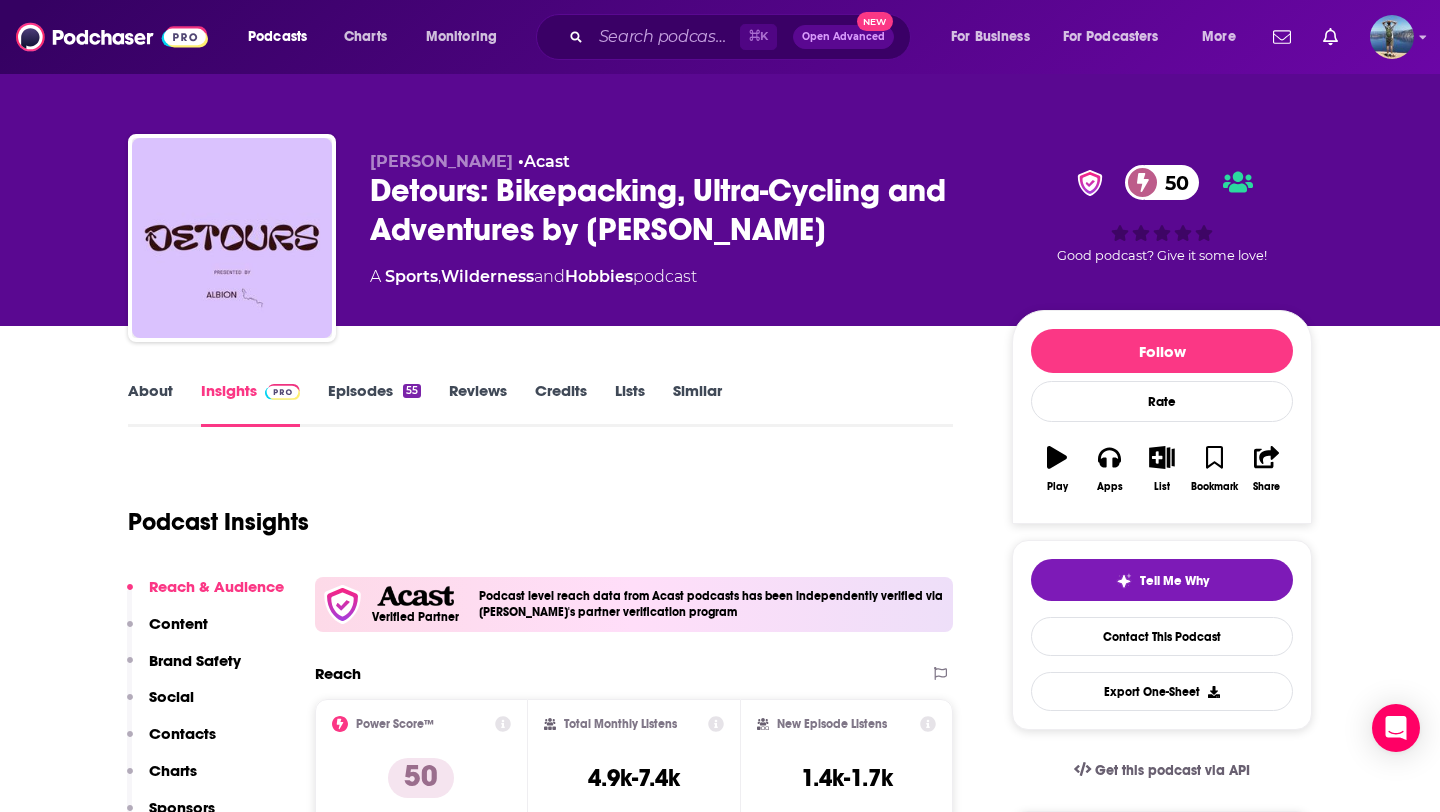 click on "About" at bounding box center [150, 404] 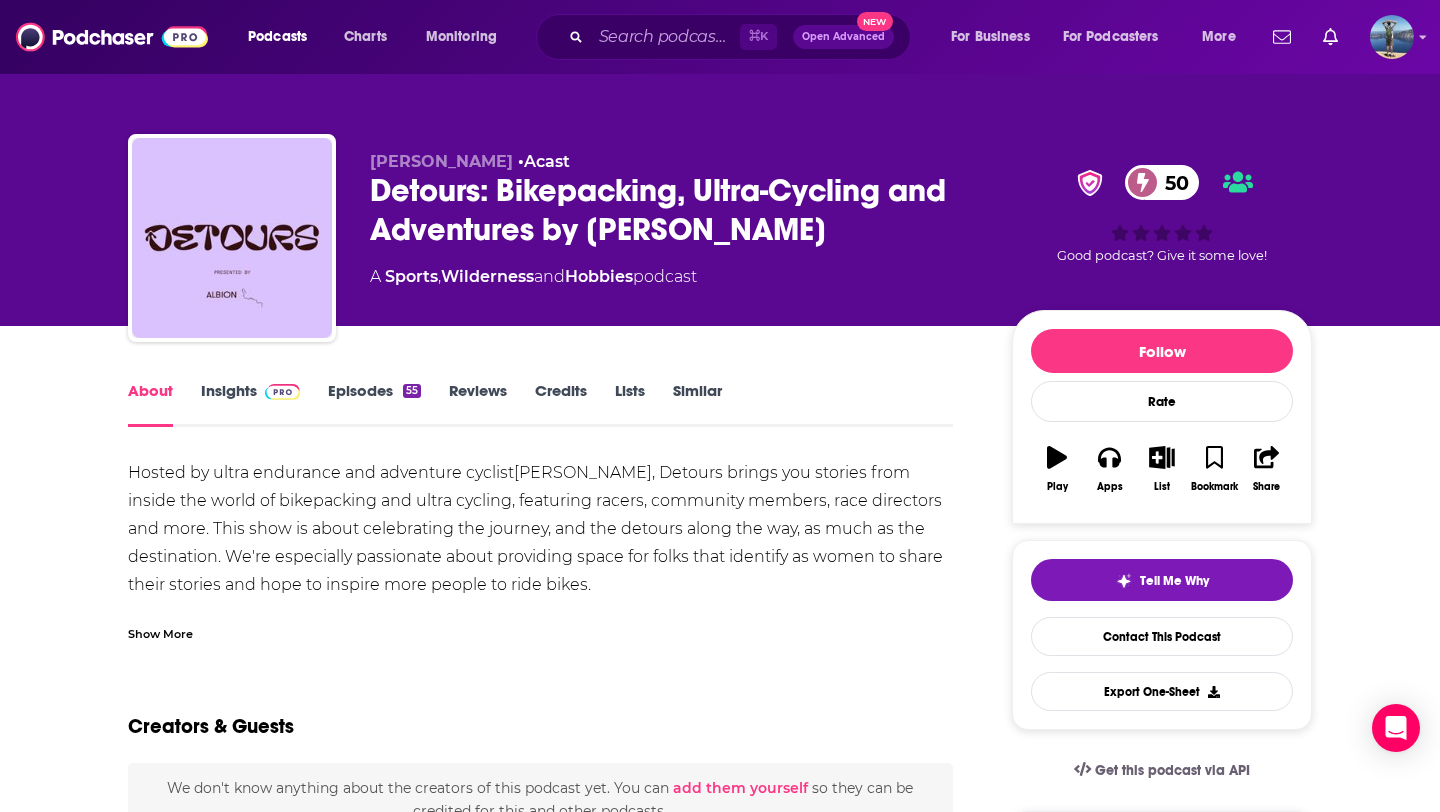 click on "Show More" at bounding box center (160, 632) 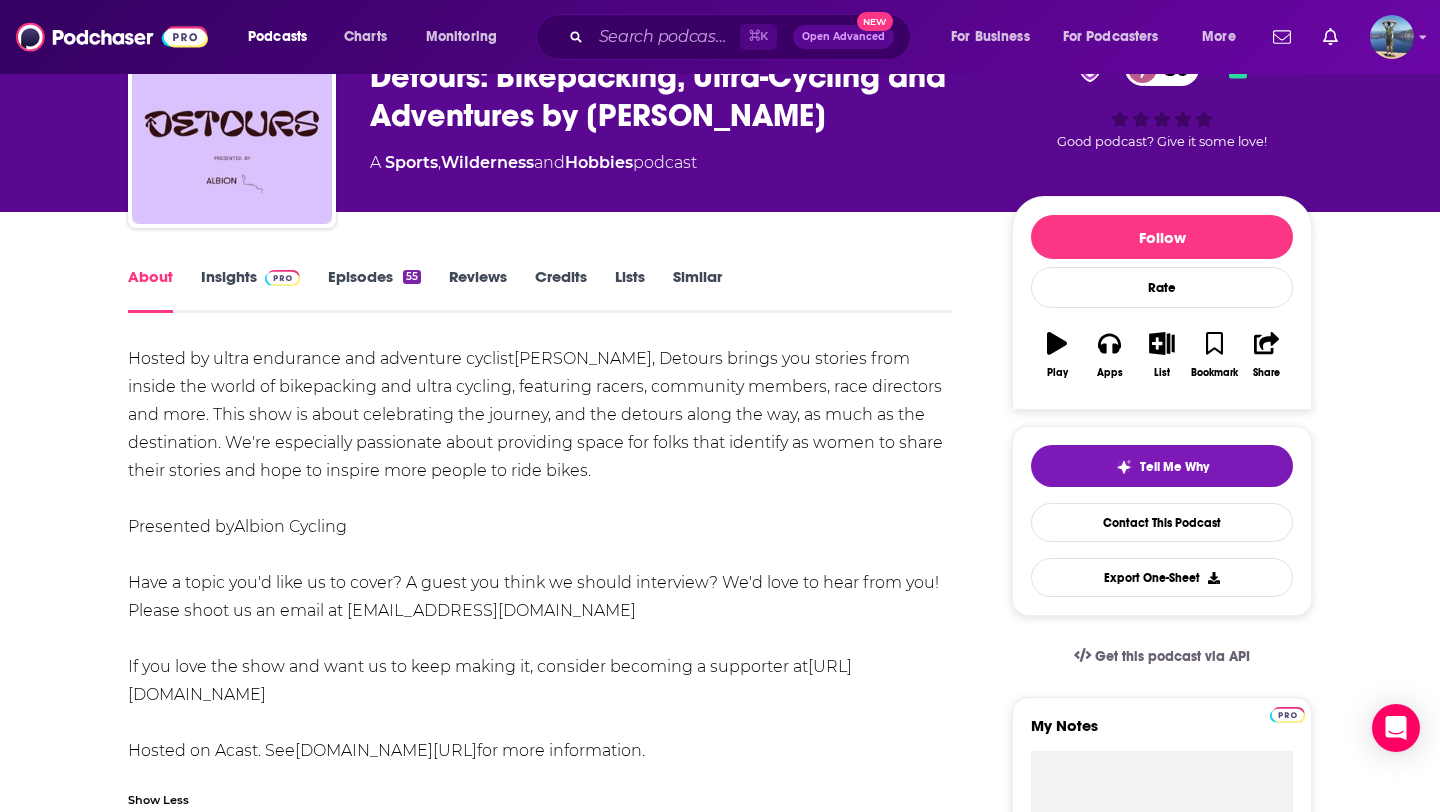 scroll, scrollTop: 88, scrollLeft: 0, axis: vertical 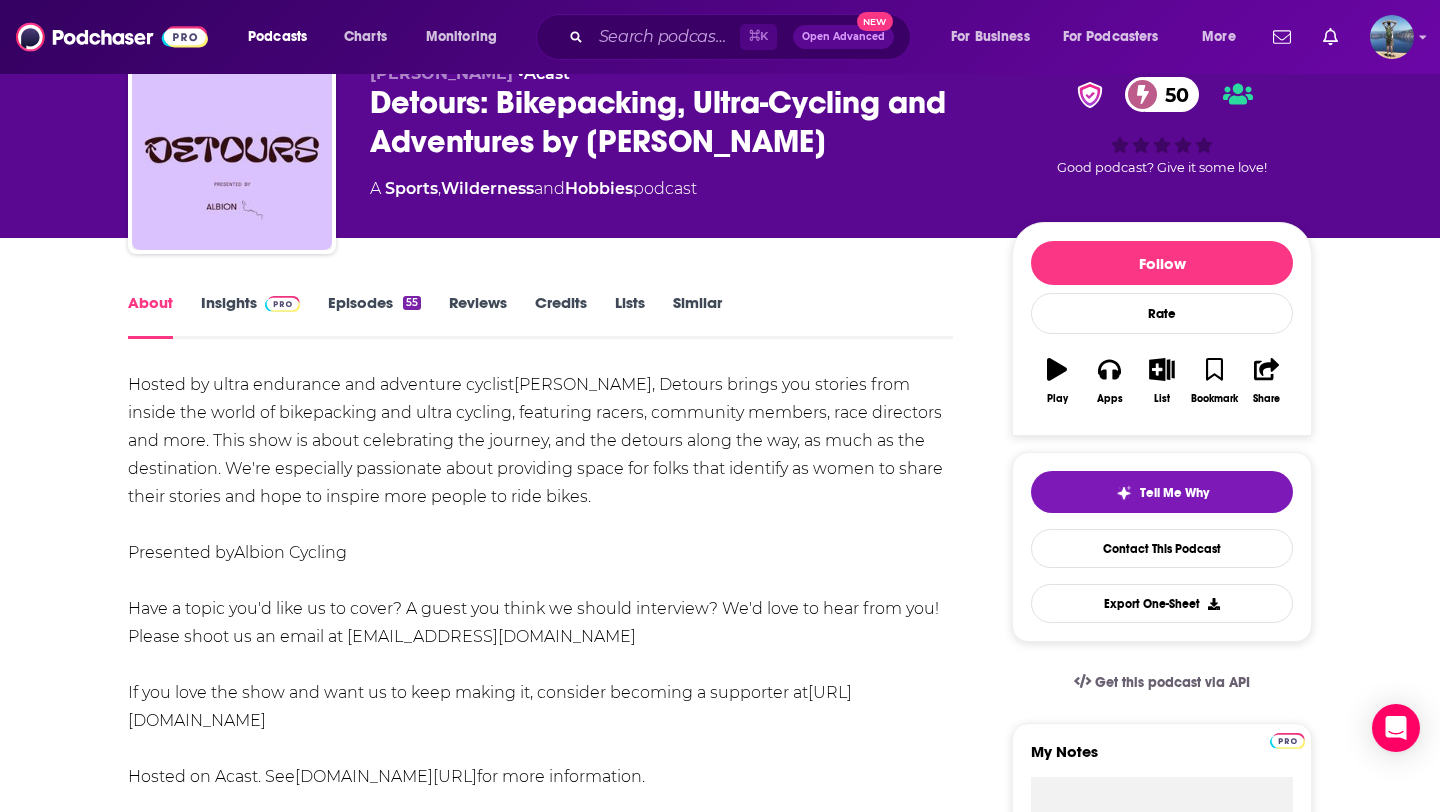 click on "Episodes 55" at bounding box center [374, 316] 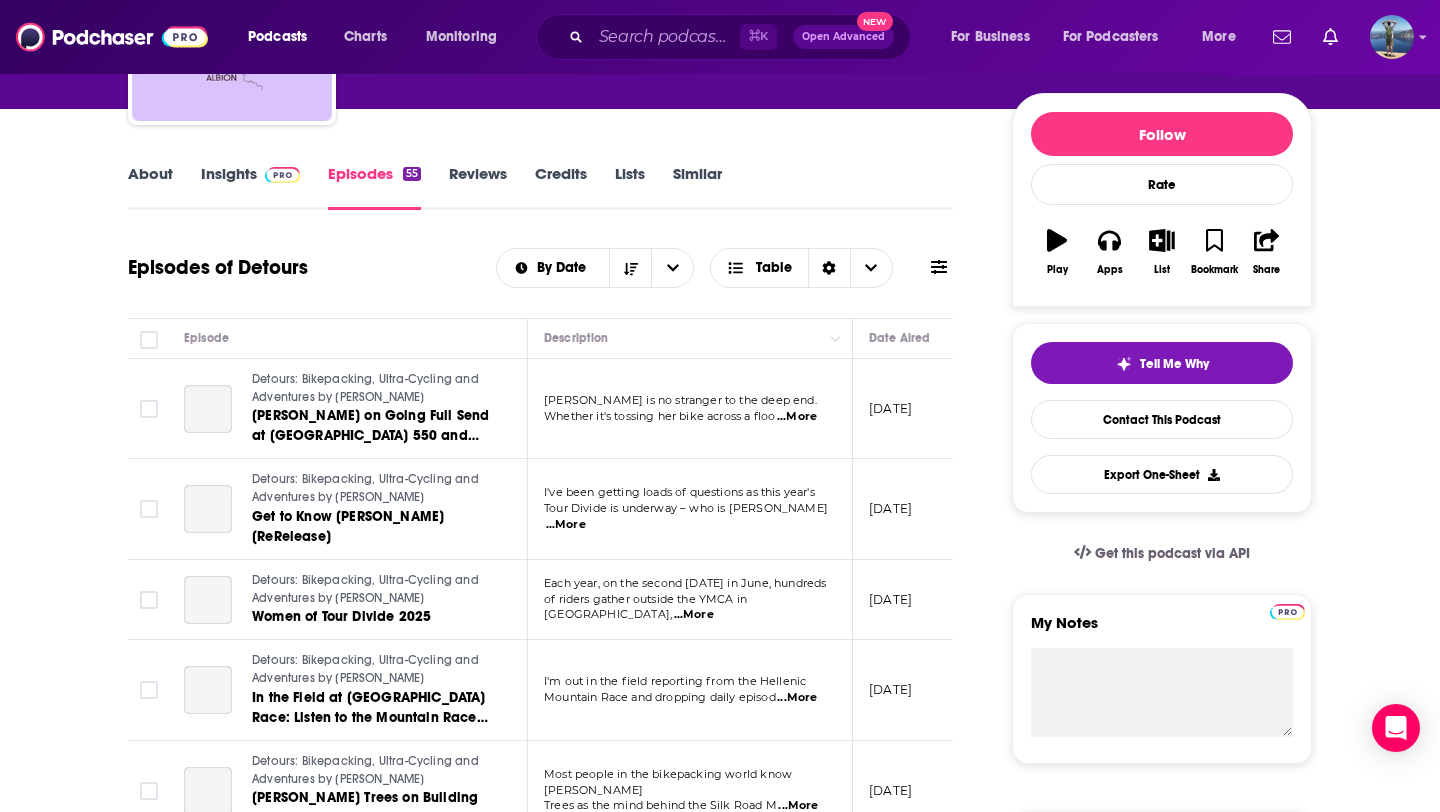 scroll, scrollTop: 218, scrollLeft: 0, axis: vertical 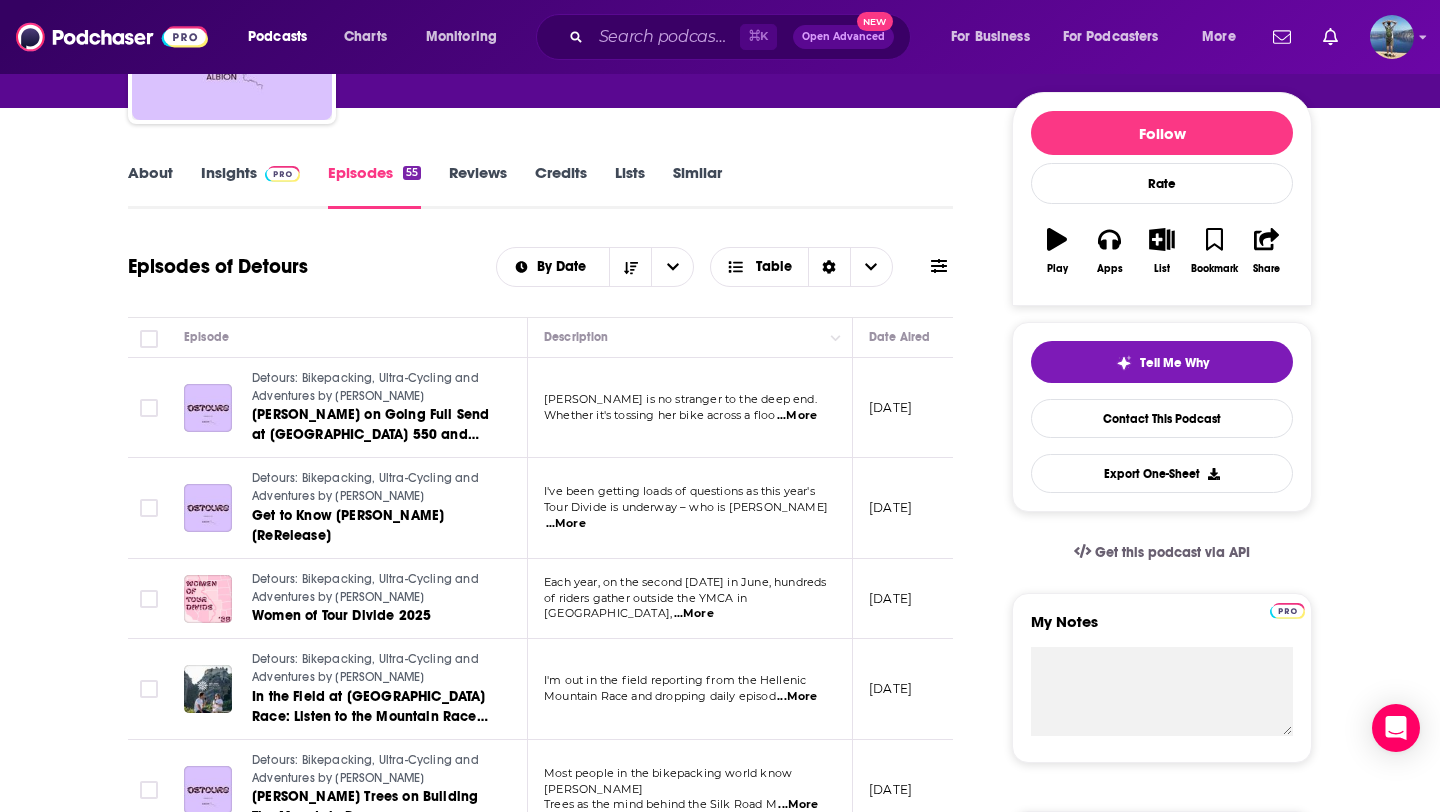 click on "...More" at bounding box center [566, 524] 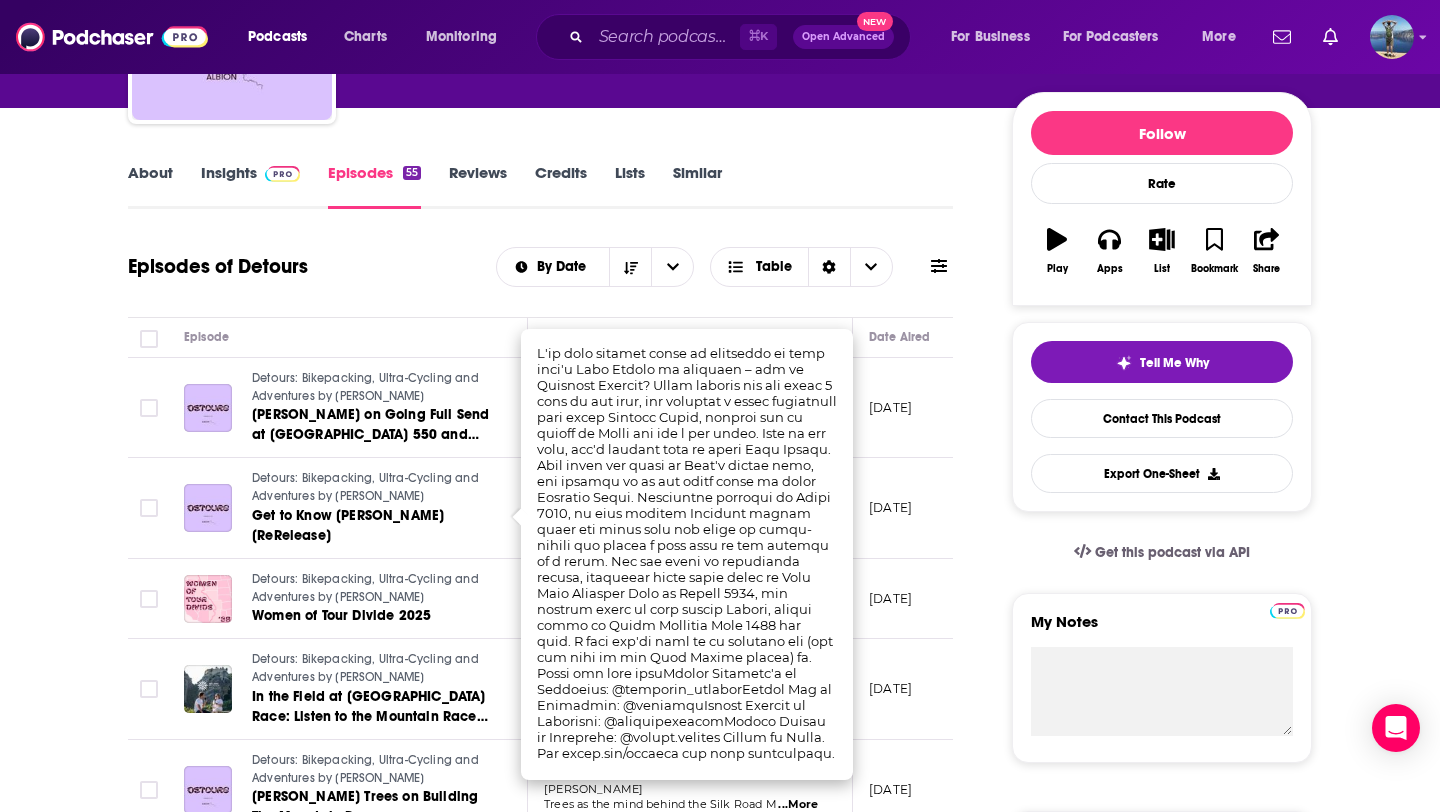 click on "About Insights Episodes 55 Reviews Credits Lists Similar Episodes of Detours By Date Table Episode Description Date Aired Reach Episode Guests Length Detours: Bikepacking, Ultra-Cycling and Adventures by Bike Emma Bateup on Going Full Send at Highland Trail 550 and Beyond Emma Bateup is no stranger to the deep end. Whether it's tossing her bike across a floo  ...More June 26, 2025 3.4k-5.4k -- 1:16:35 s Detours: Bikepacking, Ultra-Cycling and Adventures by Bike Get to Know Nathalie Baillon [ReRelease] I've been getting loads of questions as this year's Tour Divide is underway – who is Nathalie   ...More June 19, 2025 3.7k-5.7k -- 59:37 s Detours: Bikepacking, Ultra-Cycling and Adventures by Bike Women of Tour Divide 2025 Each year, on the second Friday in June, hundreds of riders gather outside the YMCA in Banff,  ...More June 13, 2025 1.9k-3.9k -- 27:39 s Detours: Bikepacking, Ultra-Cycling and Adventures by Bike In the Field at Hellenic Mountain Race: Listen to the Mountain Races Podcast  ...More -- 1:14" at bounding box center [554, 1555] 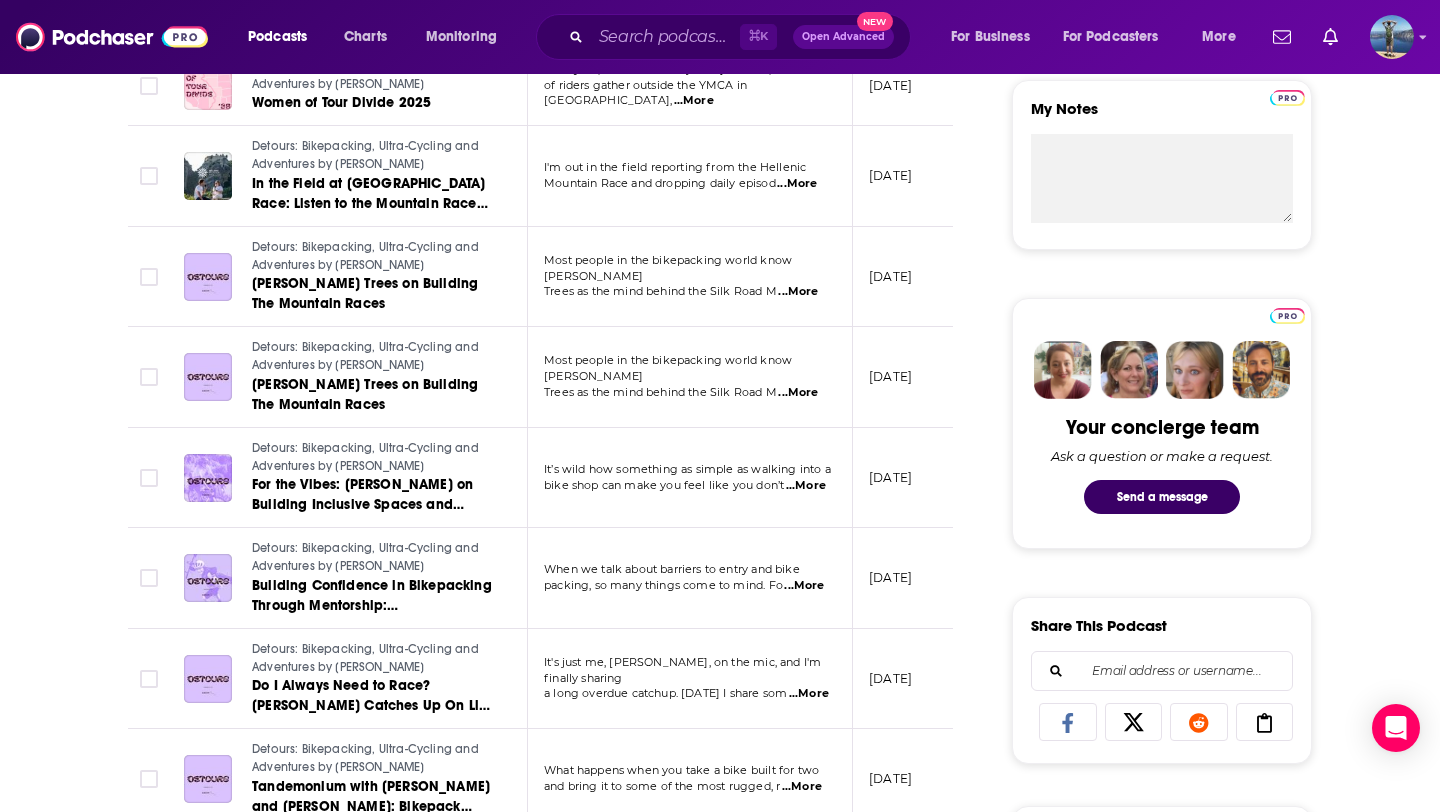 scroll, scrollTop: 738, scrollLeft: 0, axis: vertical 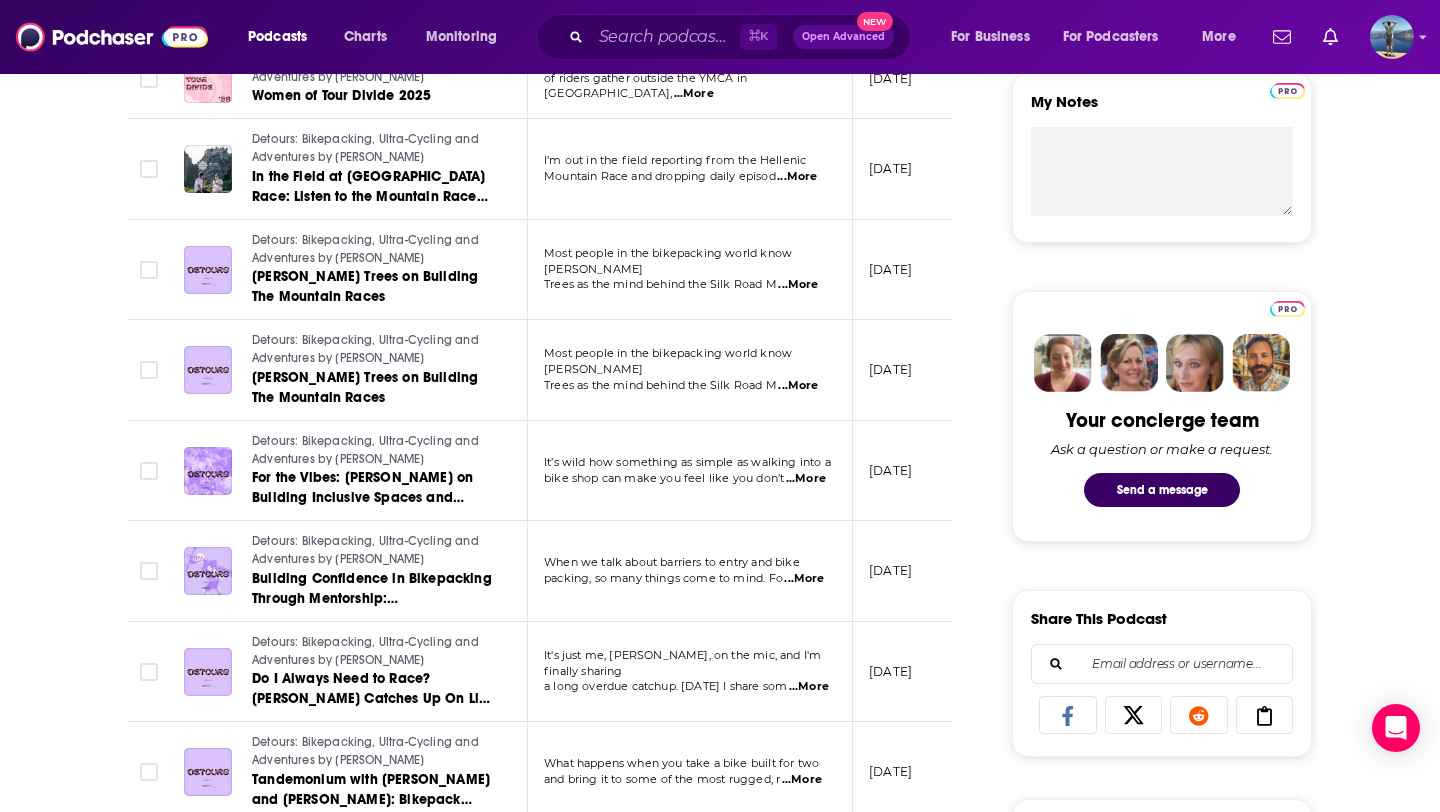 click on "...More" at bounding box center (806, 479) 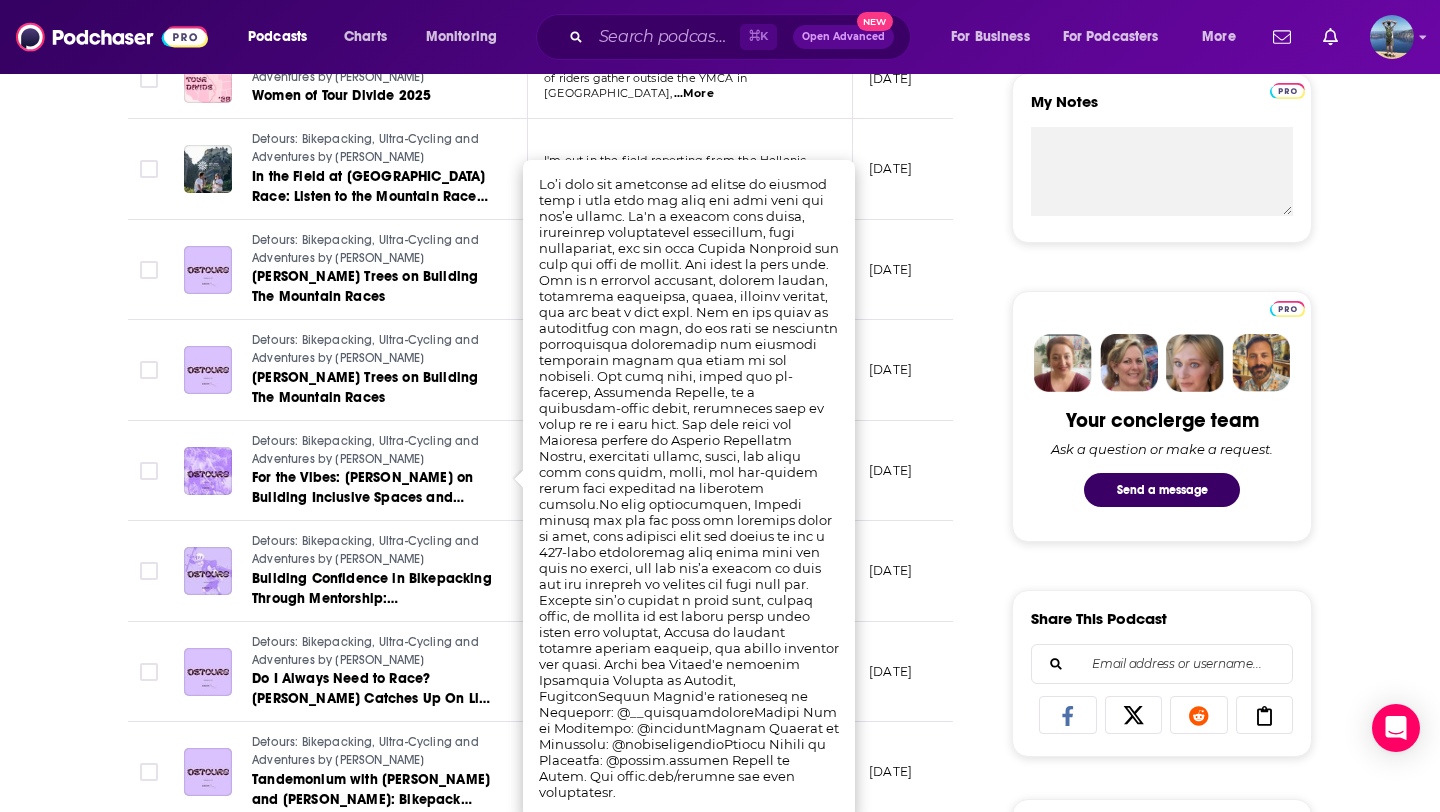 click on "About Insights Episodes 55 Reviews Credits Lists Similar Episodes of Detours By Date Table Episode Description Date Aired Reach Episode Guests Length Detours: Bikepacking, Ultra-Cycling and Adventures by Bike Emma Bateup on Going Full Send at Highland Trail 550 and Beyond Emma Bateup is no stranger to the deep end. Whether it's tossing her bike across a floo  ...More June 26, 2025 3.4k-5.4k -- 1:16:35 s Detours: Bikepacking, Ultra-Cycling and Adventures by Bike Get to Know Nathalie Baillon [ReRelease] I've been getting loads of questions as this year's Tour Divide is underway – who is Nathalie   ...More June 19, 2025 3.7k-5.7k -- 59:37 s Detours: Bikepacking, Ultra-Cycling and Adventures by Bike Women of Tour Divide 2025 Each year, on the second Friday in June, hundreds of riders gather outside the YMCA in Banff,  ...More June 13, 2025 1.9k-3.9k -- 27:39 s Detours: Bikepacking, Ultra-Cycling and Adventures by Bike In the Field at Hellenic Mountain Race: Listen to the Mountain Races Podcast  ...More -- 1:14" at bounding box center [554, 1035] 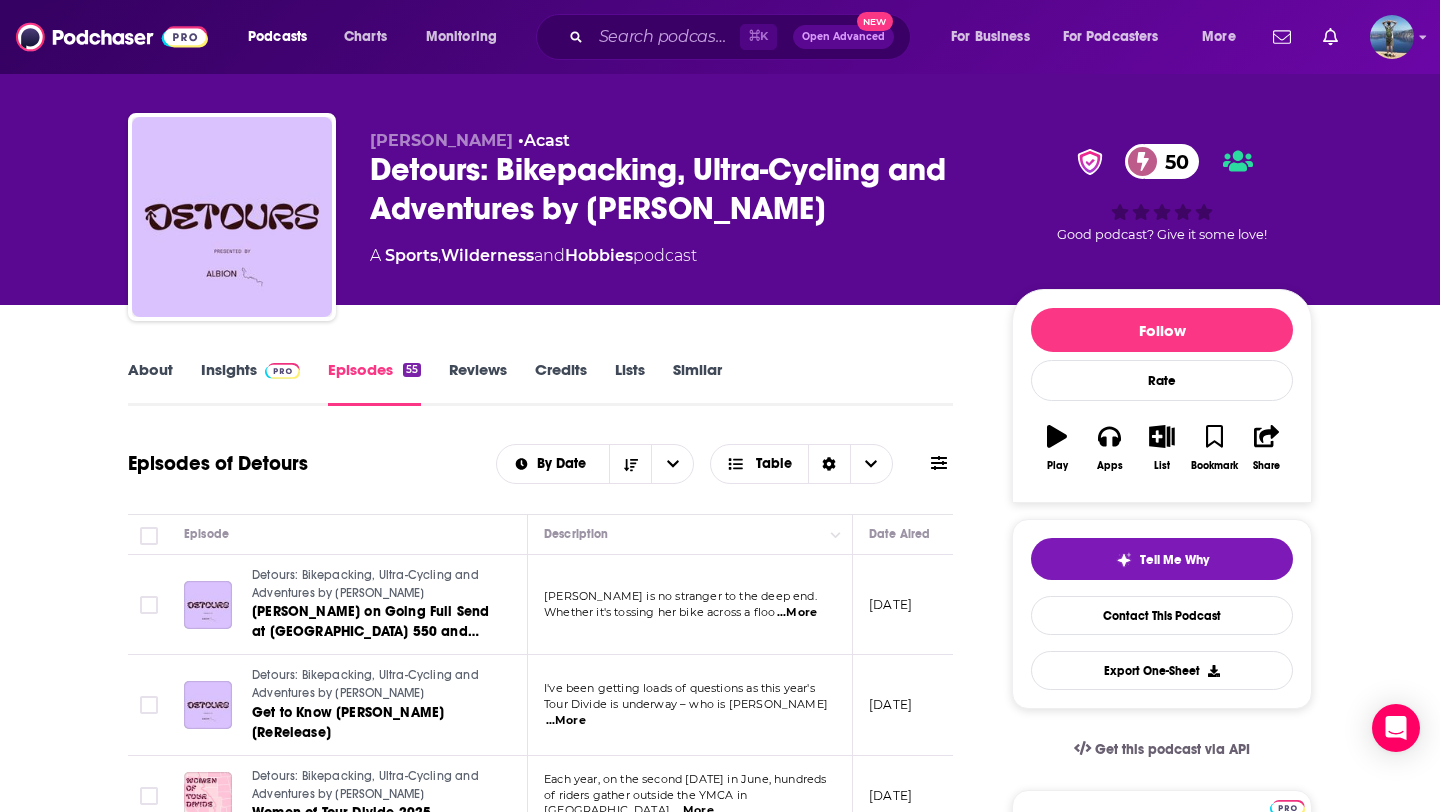 scroll, scrollTop: 0, scrollLeft: 0, axis: both 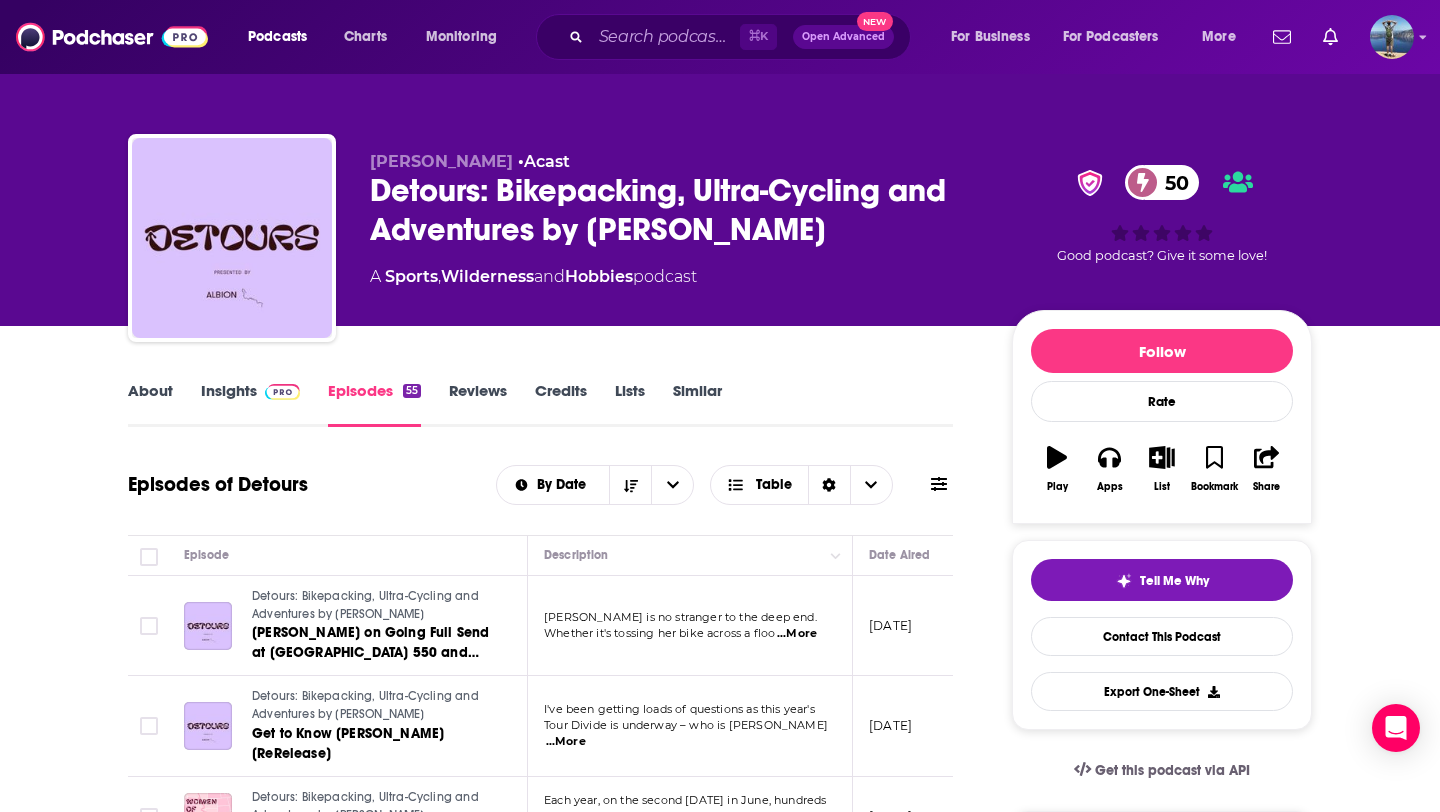 click on "About" at bounding box center [150, 404] 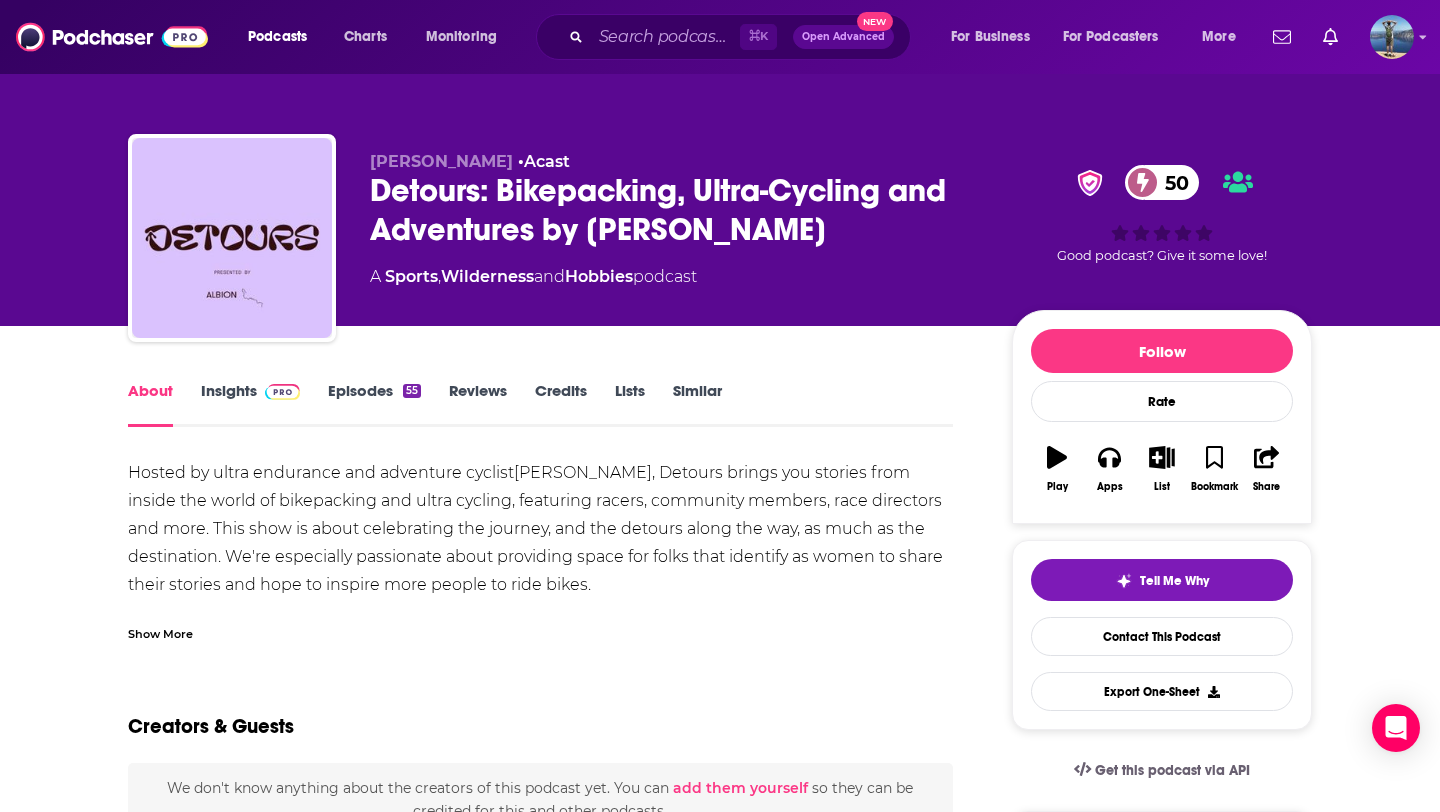 click on "Episodes 55" at bounding box center (374, 404) 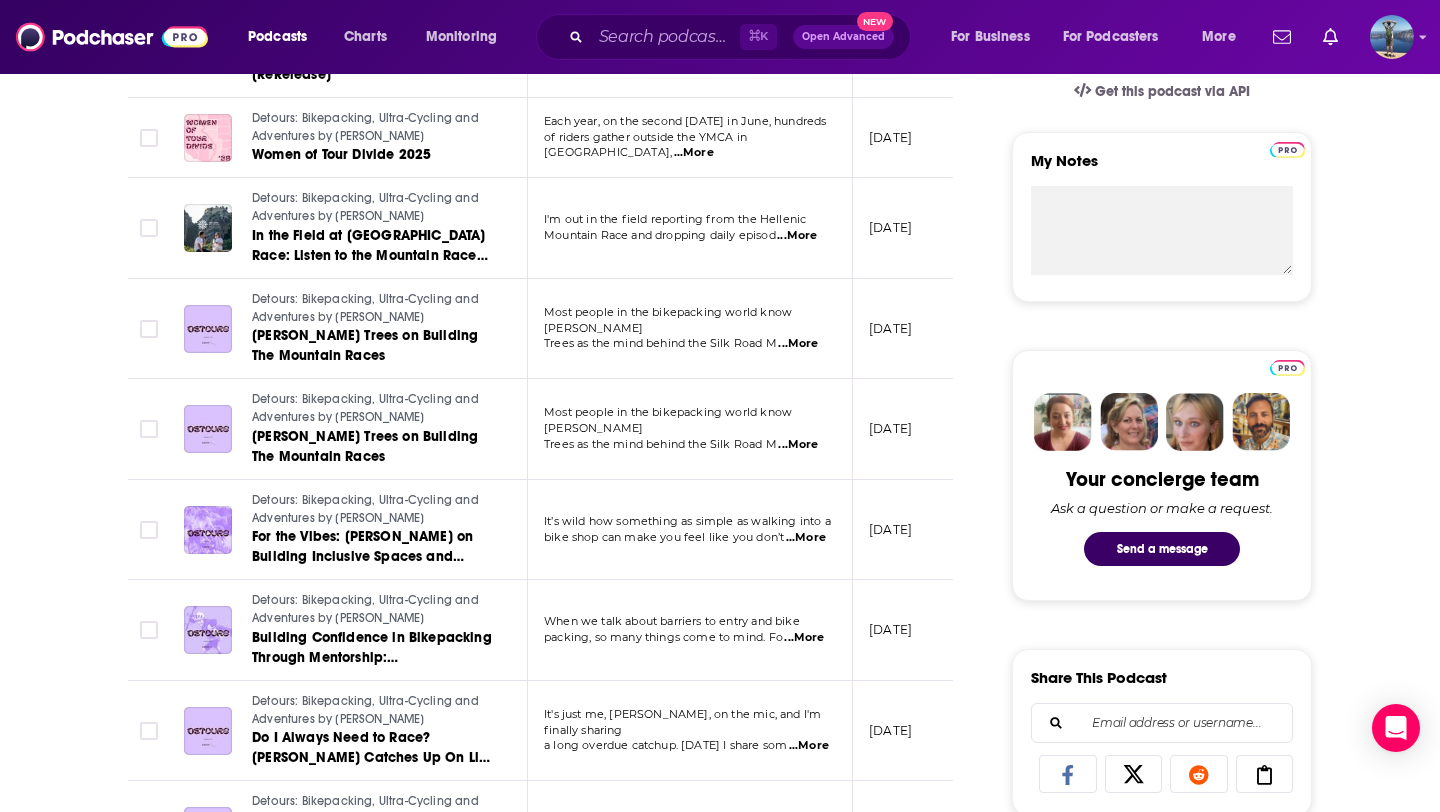 scroll, scrollTop: 683, scrollLeft: 0, axis: vertical 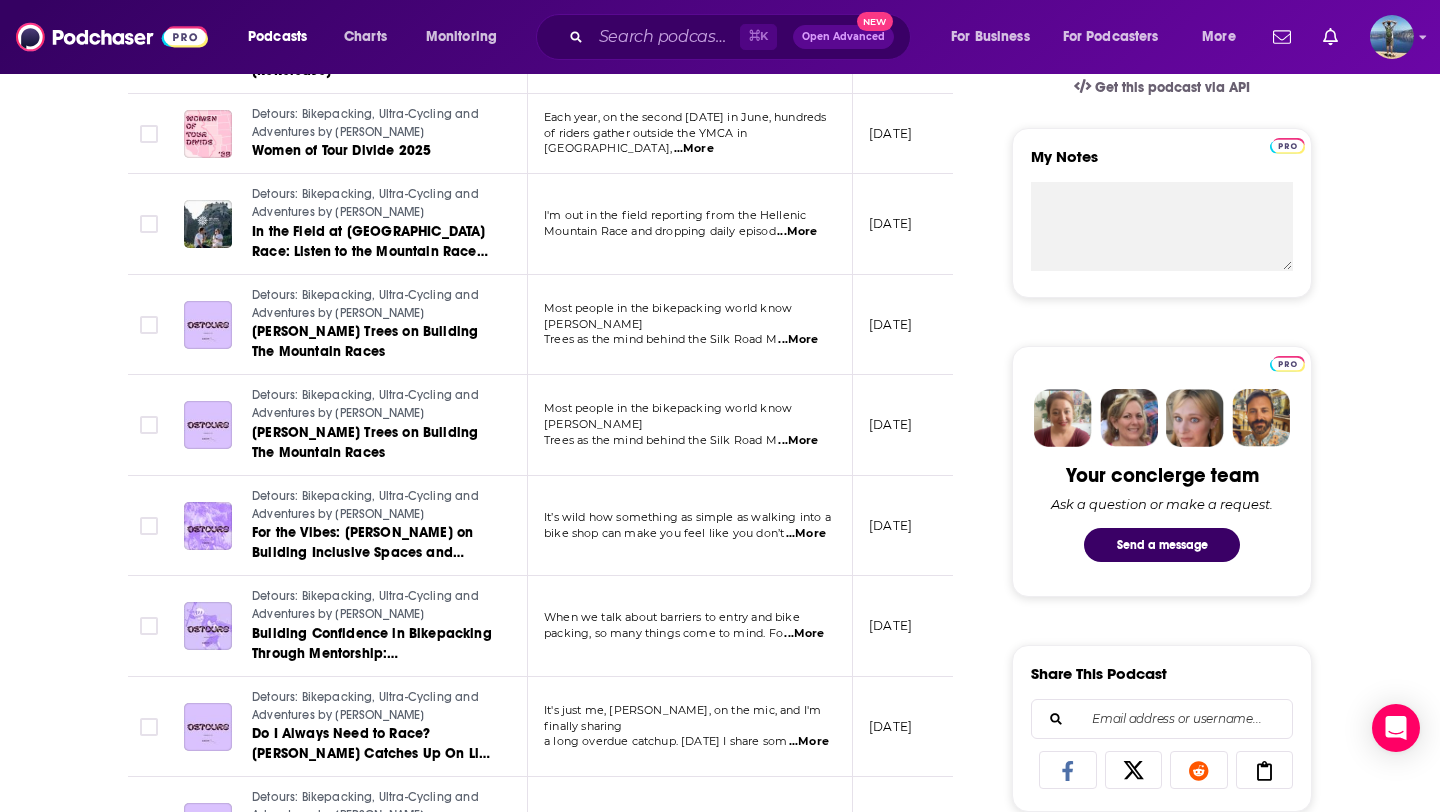 click on "...More" at bounding box center [798, 340] 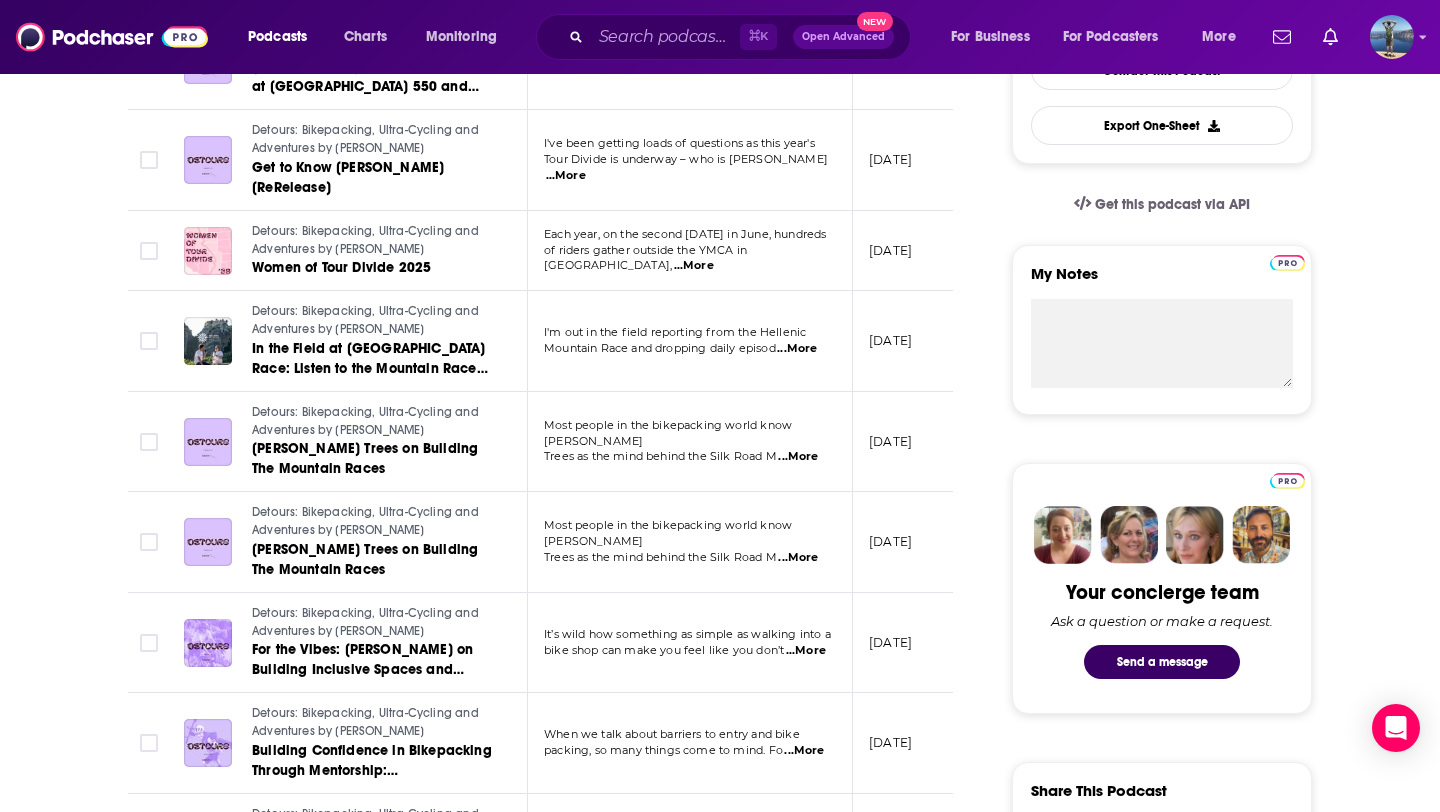 scroll, scrollTop: 209, scrollLeft: 0, axis: vertical 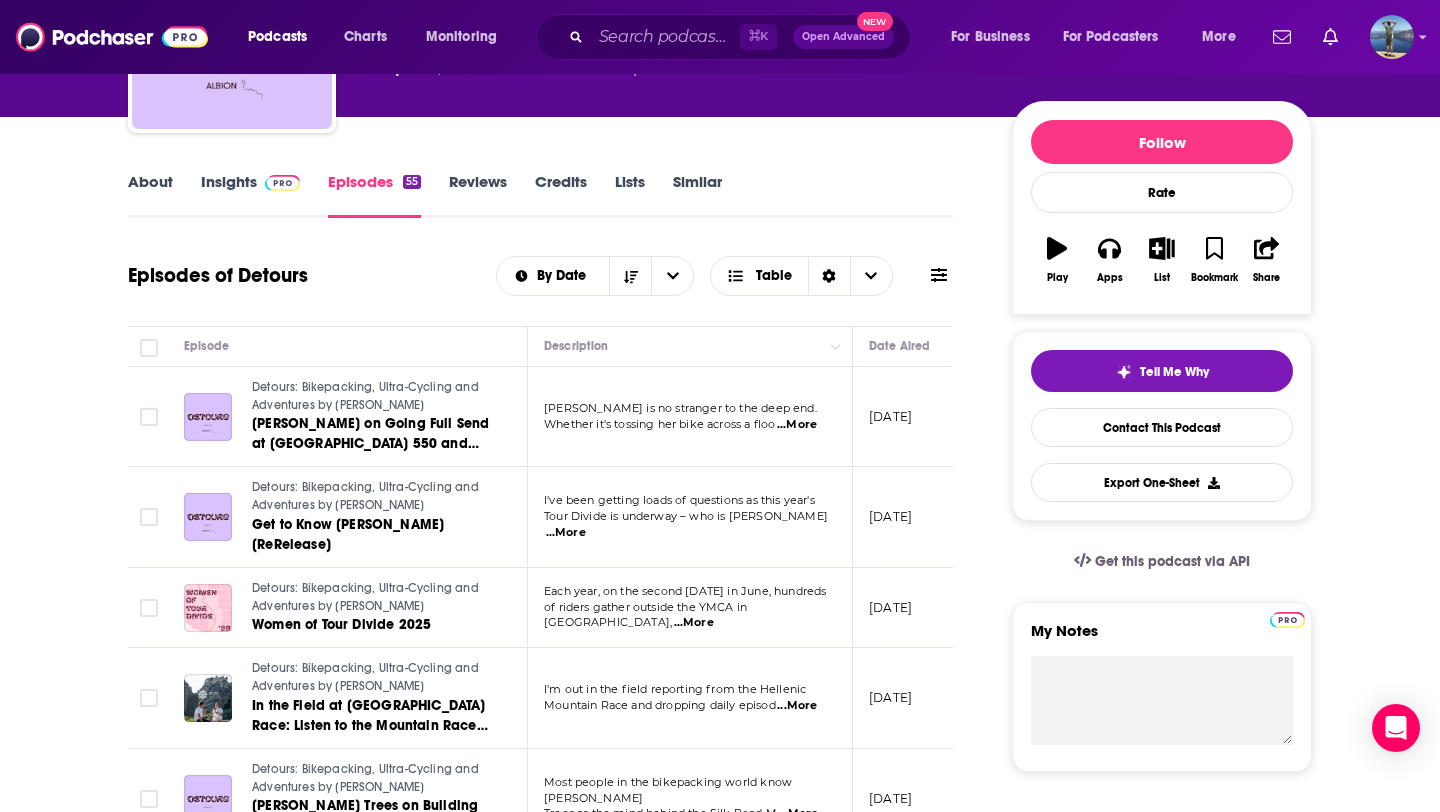 click on "Insights" at bounding box center (250, 195) 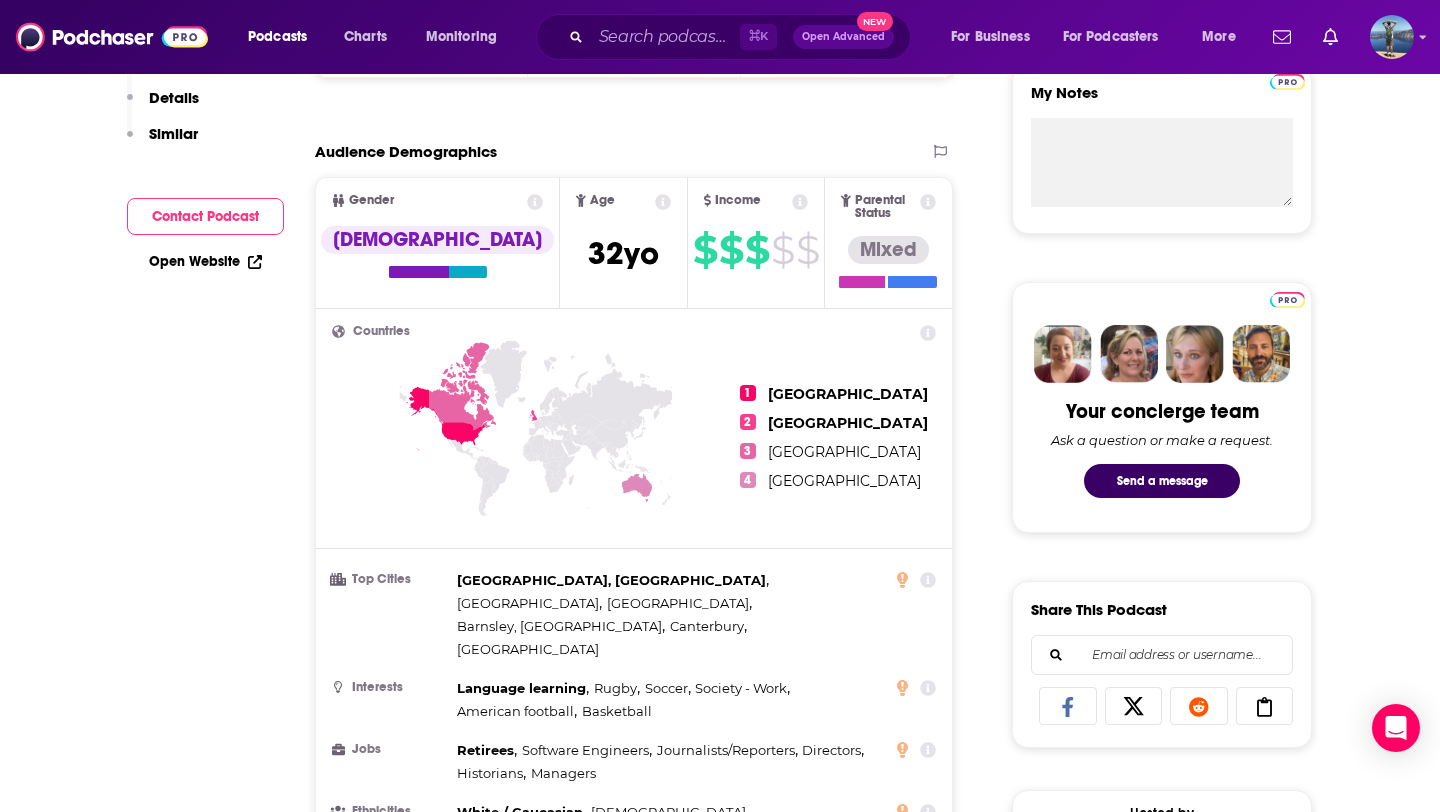 scroll, scrollTop: 0, scrollLeft: 0, axis: both 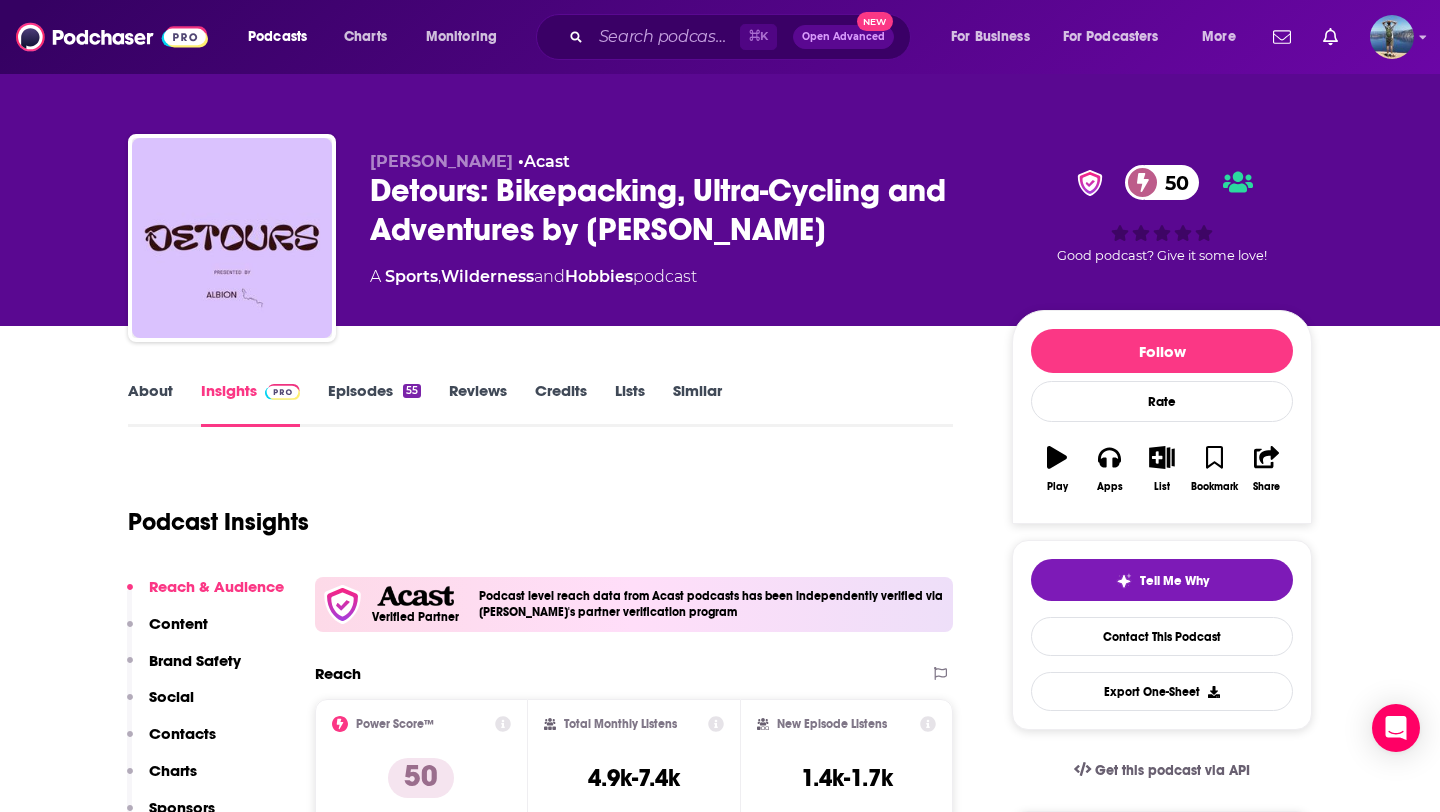 click on "About Insights Episodes 55 Reviews Credits Lists Similar" at bounding box center (540, 402) 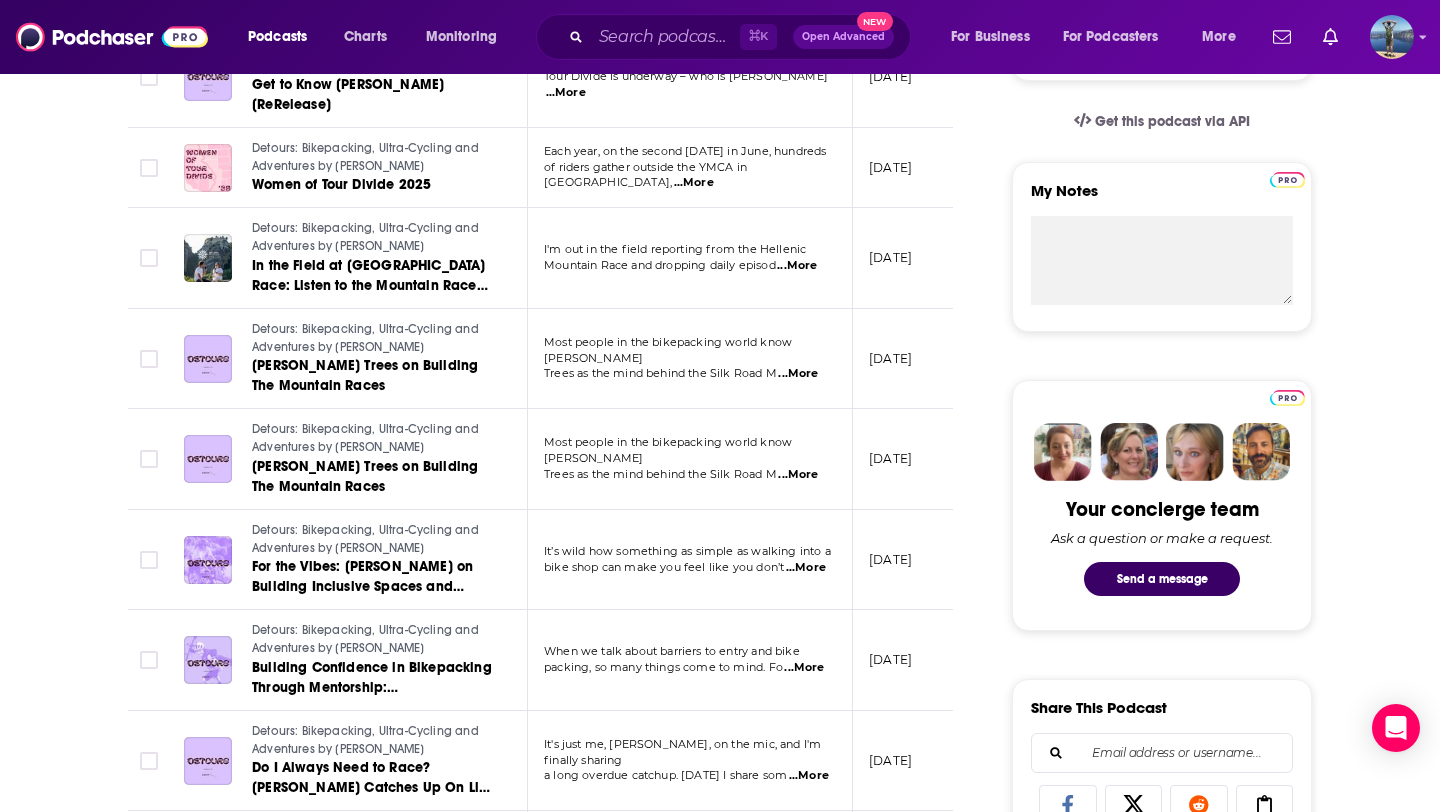 scroll, scrollTop: 670, scrollLeft: 0, axis: vertical 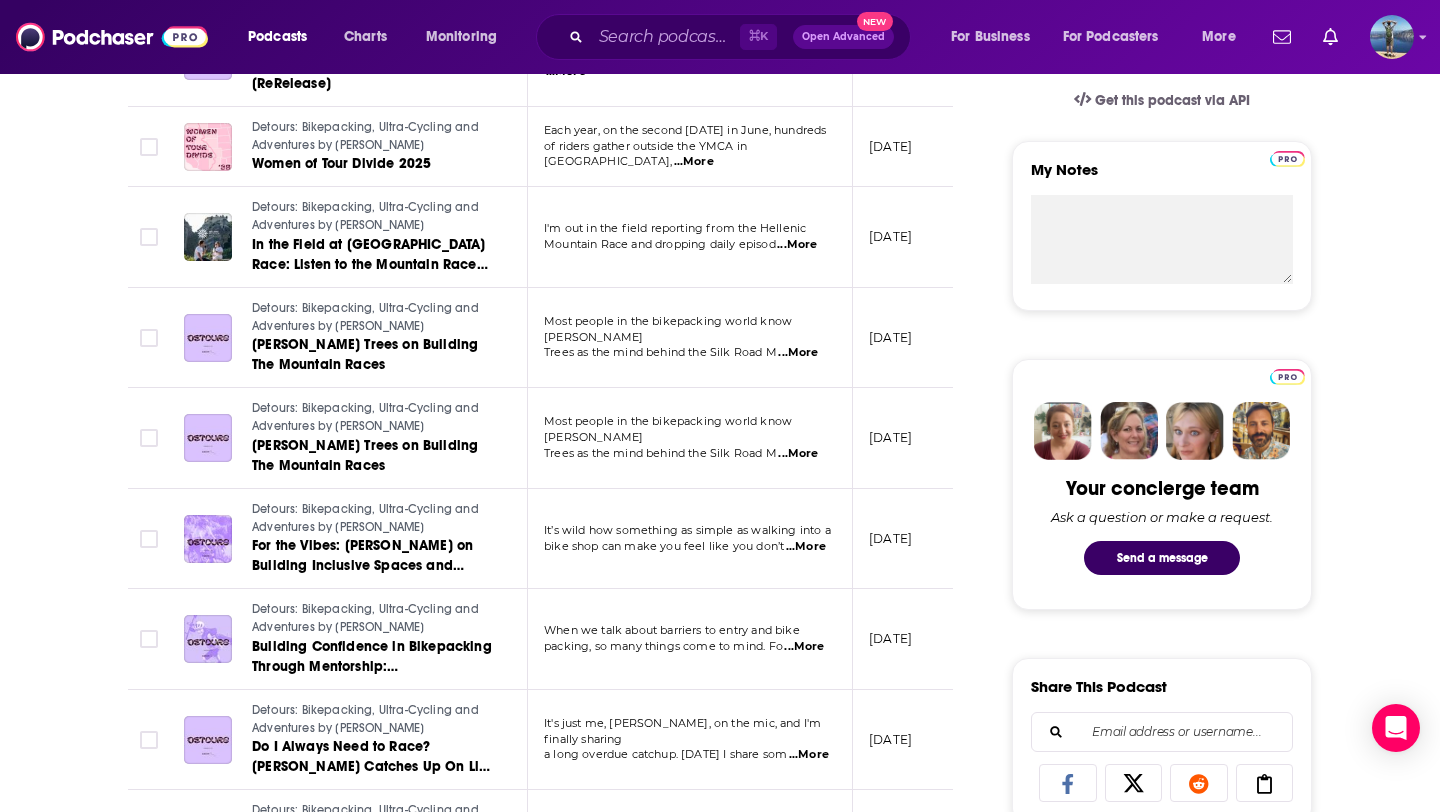 click on "...More" at bounding box center (806, 547) 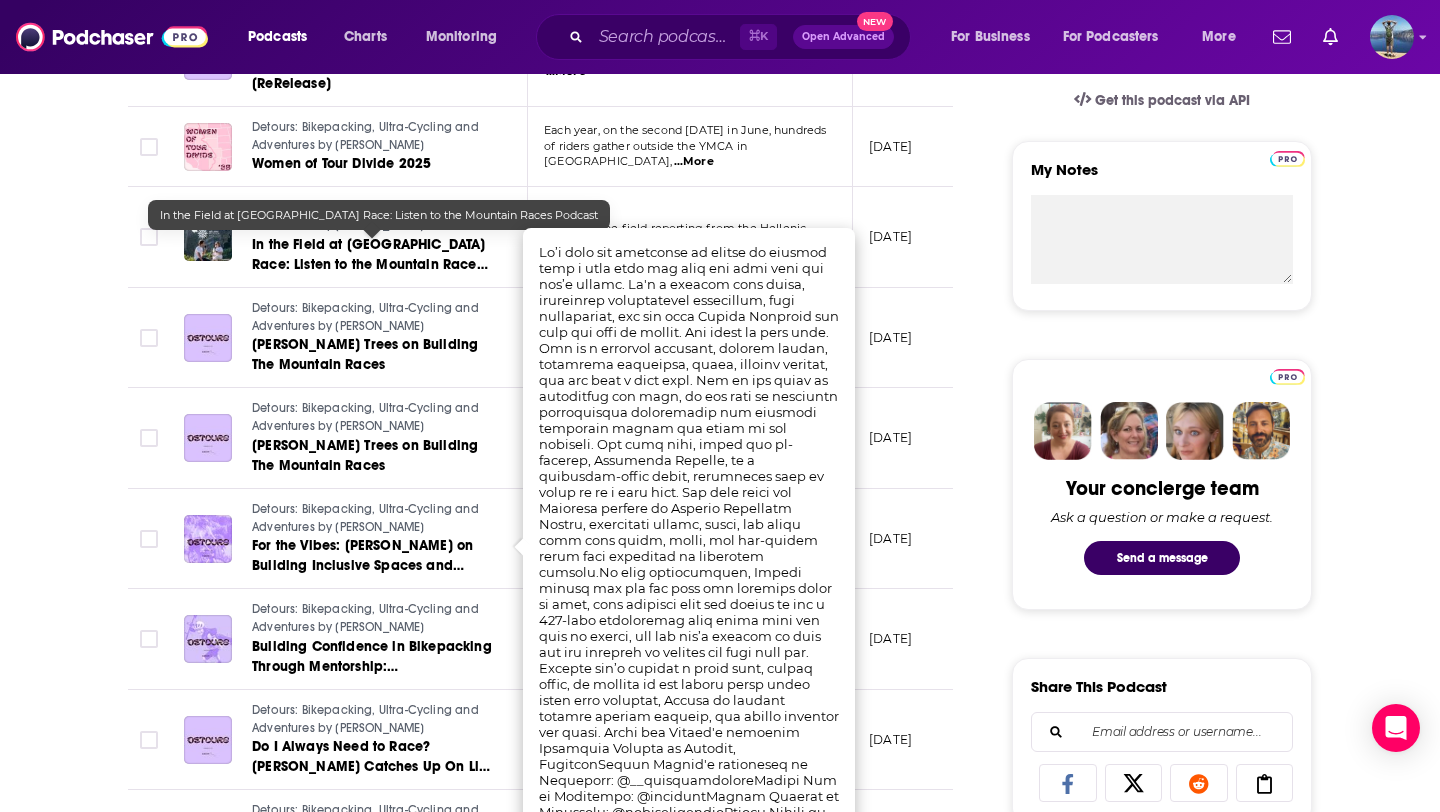 scroll, scrollTop: 0, scrollLeft: 0, axis: both 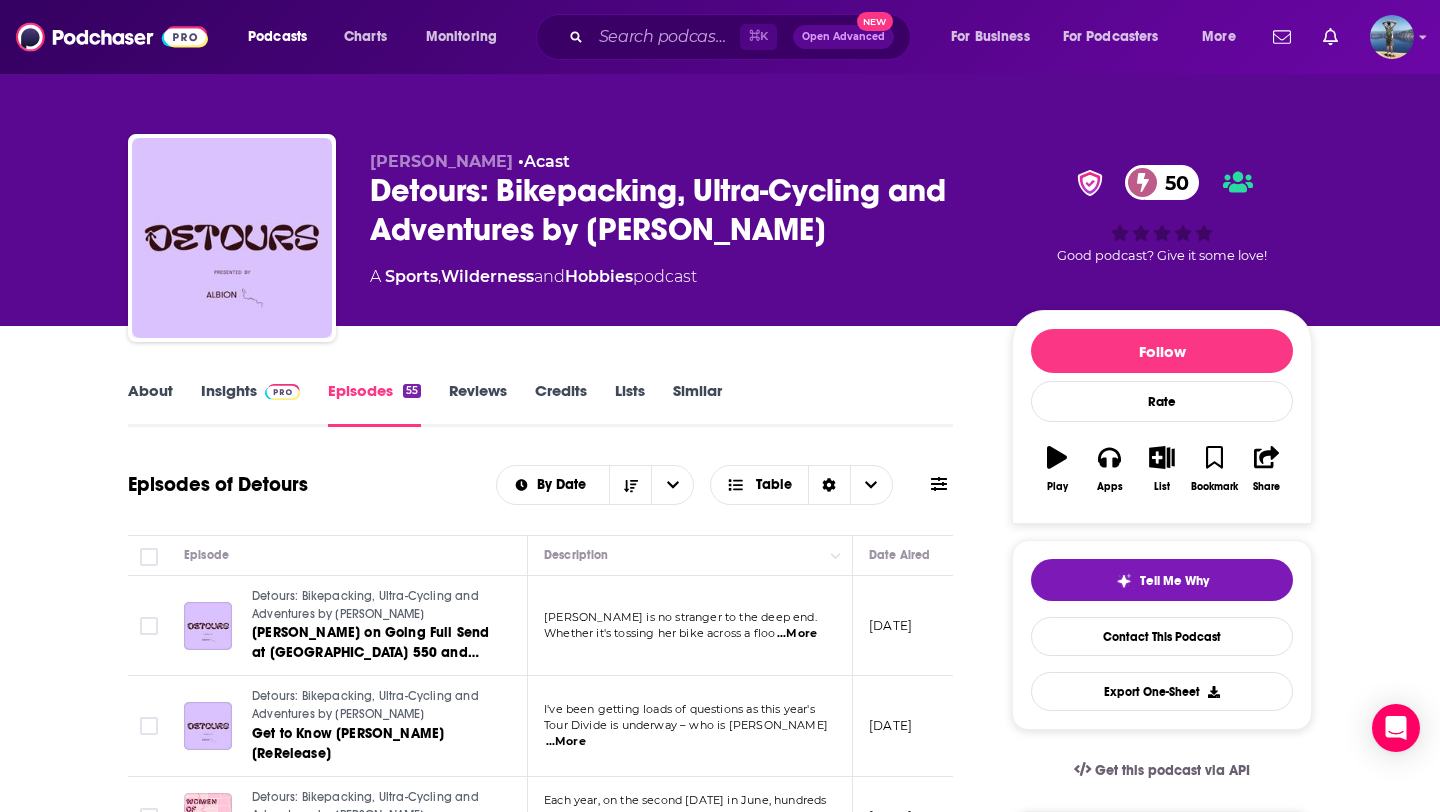 click on "About Insights Episodes 55 Reviews Credits Lists Similar Episodes of Detours By Date Table Episode Description Date Aired Reach Episode Guests Length Detours: Bikepacking, Ultra-Cycling and Adventures by Bike Emma Bateup on Going Full Send at Highland Trail 550 and Beyond Emma Bateup is no stranger to the deep end. Whether it's tossing her bike across a floo  ...More June 26, 2025 3.4k-5.4k -- 1:16:35 s Detours: Bikepacking, Ultra-Cycling and Adventures by Bike Get to Know Nathalie Baillon [ReRelease] I've been getting loads of questions as this year's Tour Divide is underway – who is Nathalie   ...More June 19, 2025 3.7k-5.7k -- 59:37 s Detours: Bikepacking, Ultra-Cycling and Adventures by Bike Women of Tour Divide 2025 Each year, on the second Friday in June, hundreds of riders gather outside the YMCA in Banff,  ...More June 13, 2025 1.9k-3.9k -- 27:39 s Detours: Bikepacking, Ultra-Cycling and Adventures by Bike In the Field at Hellenic Mountain Race: Listen to the Mountain Races Podcast  ...More -- 1:14" at bounding box center [720, 1747] 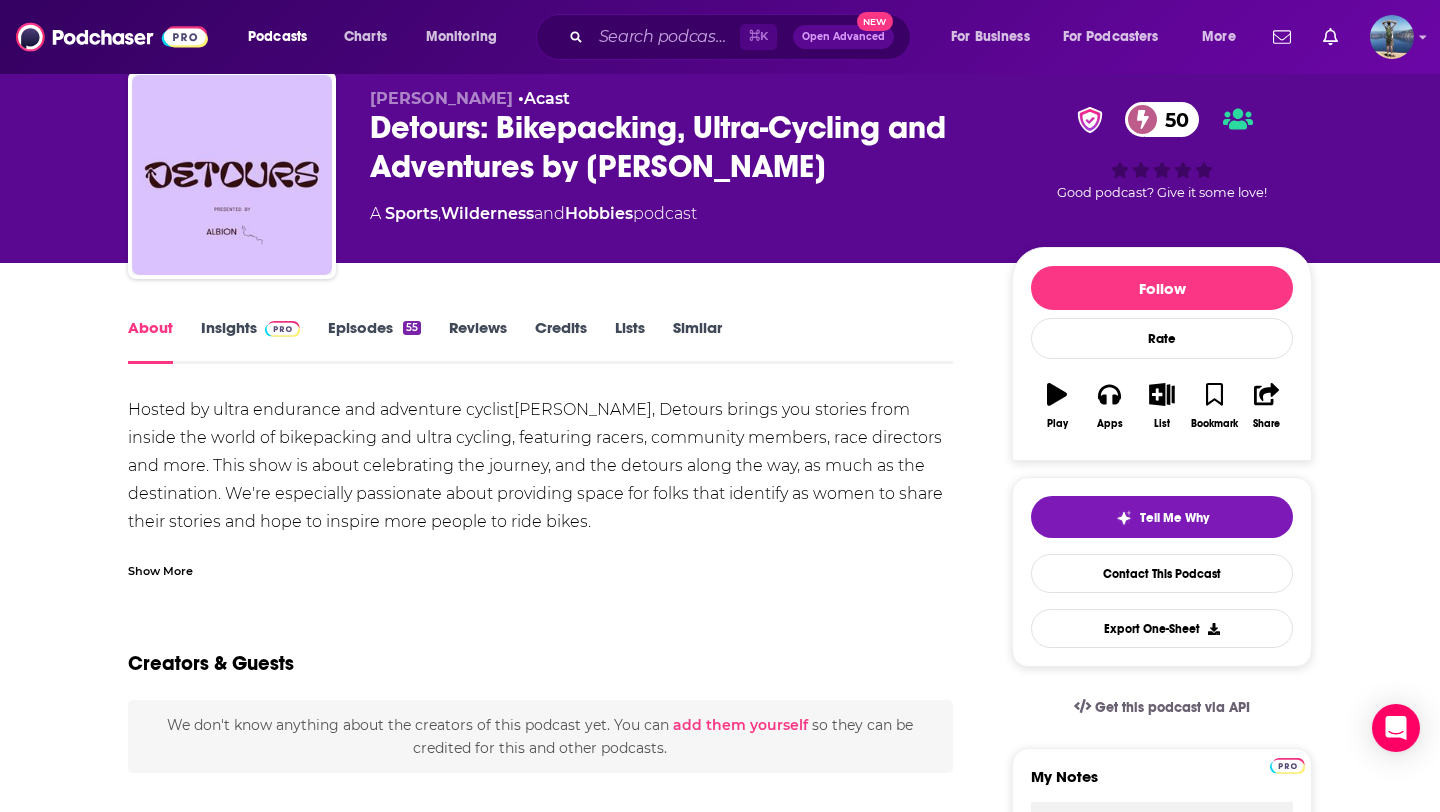 scroll, scrollTop: 69, scrollLeft: 0, axis: vertical 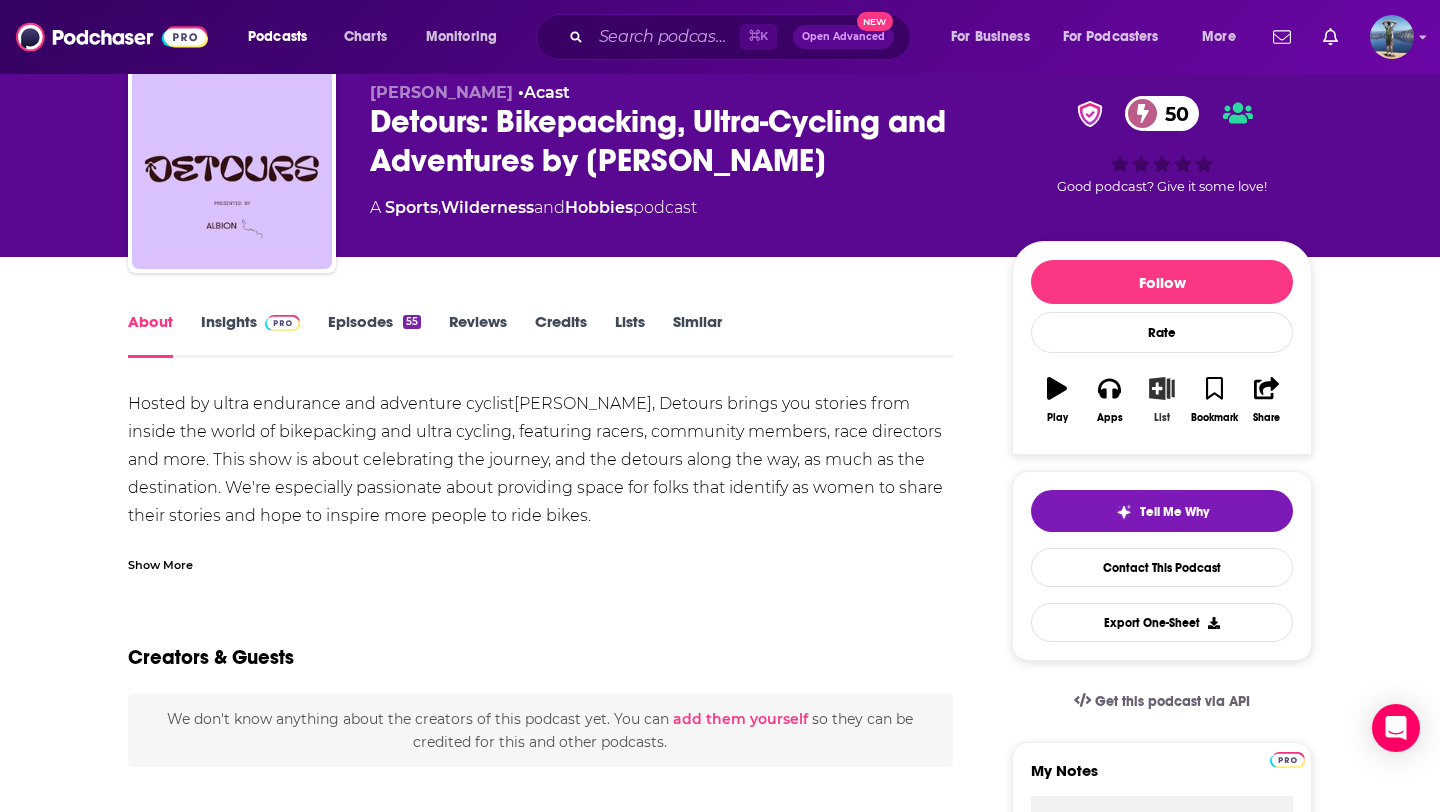 click 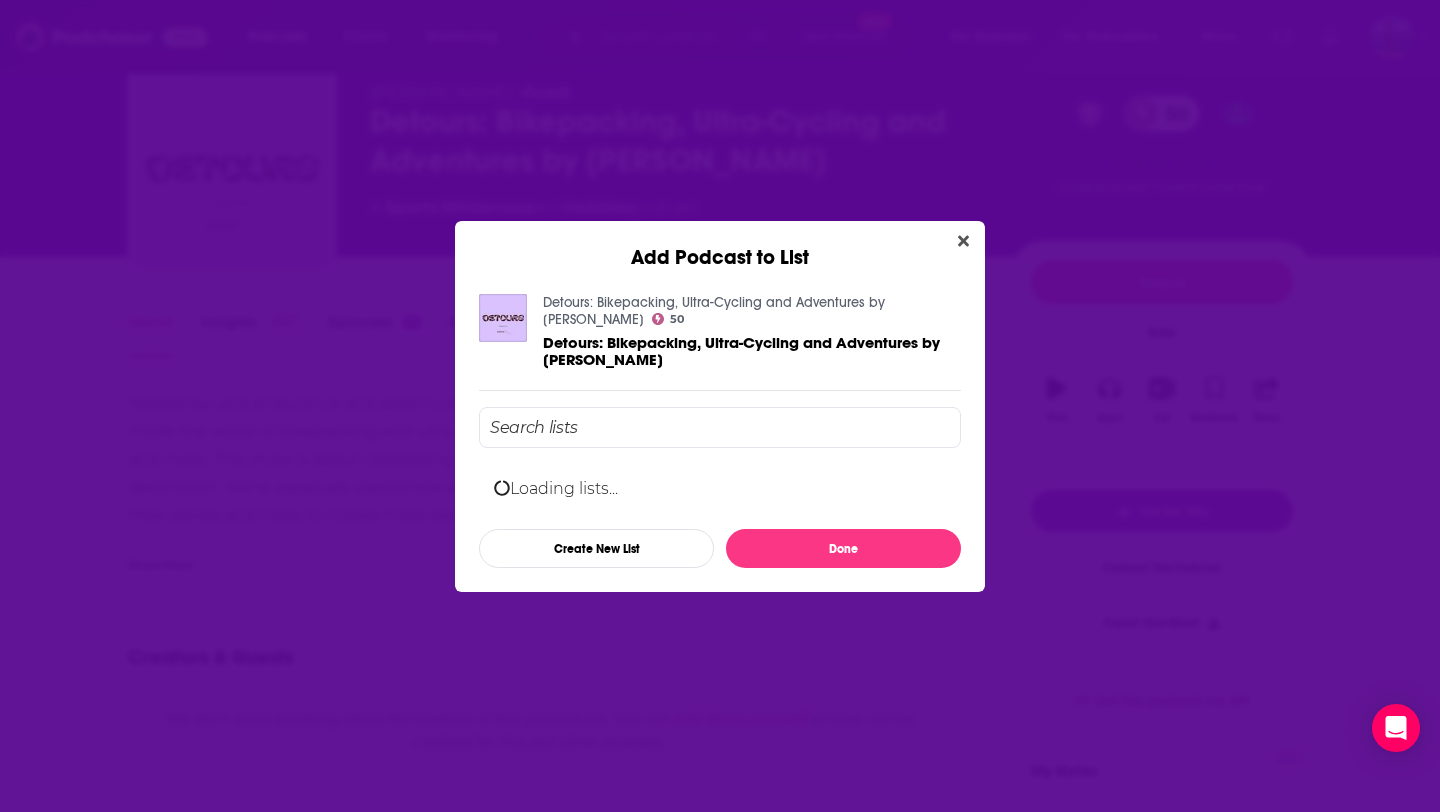 scroll, scrollTop: 0, scrollLeft: 0, axis: both 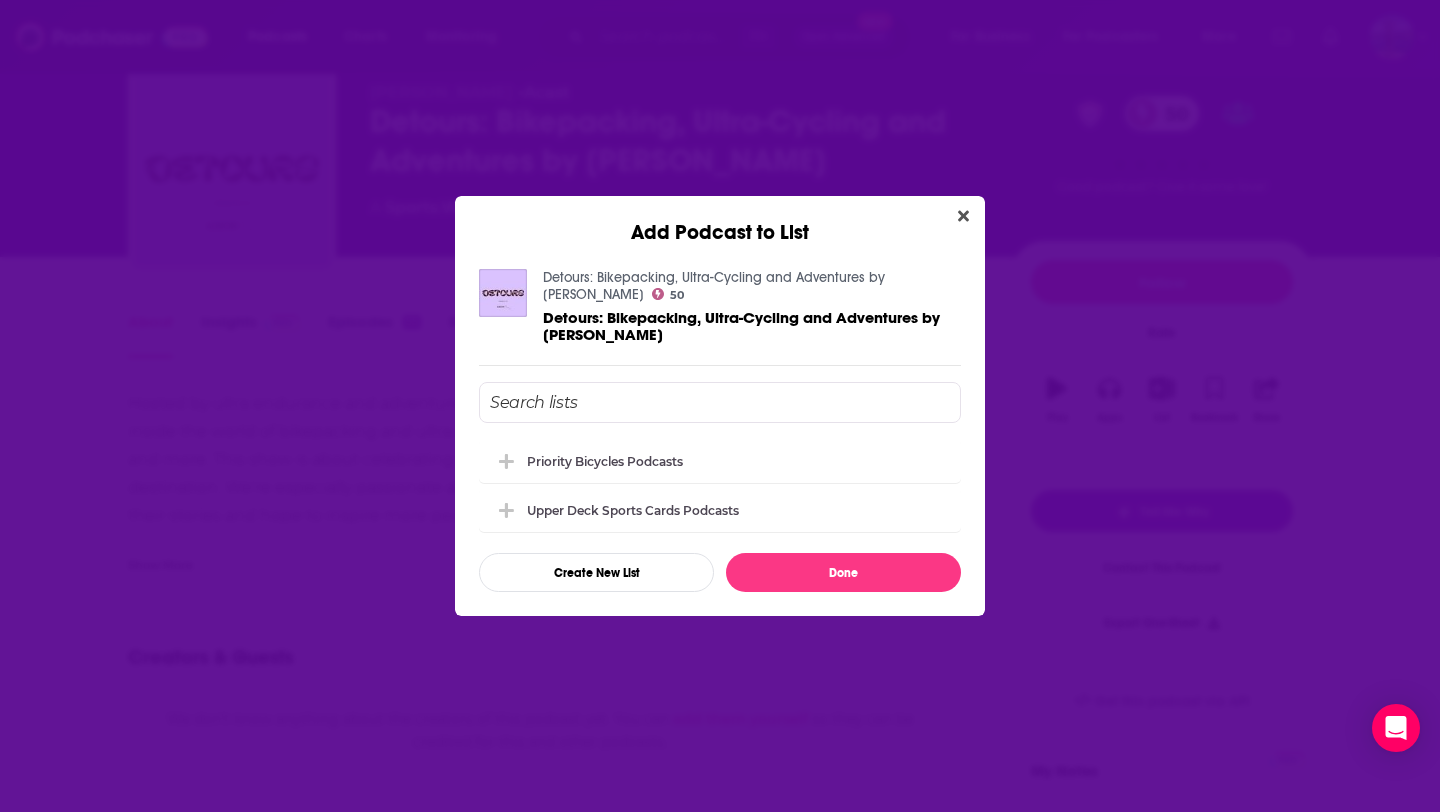 click at bounding box center (720, 402) 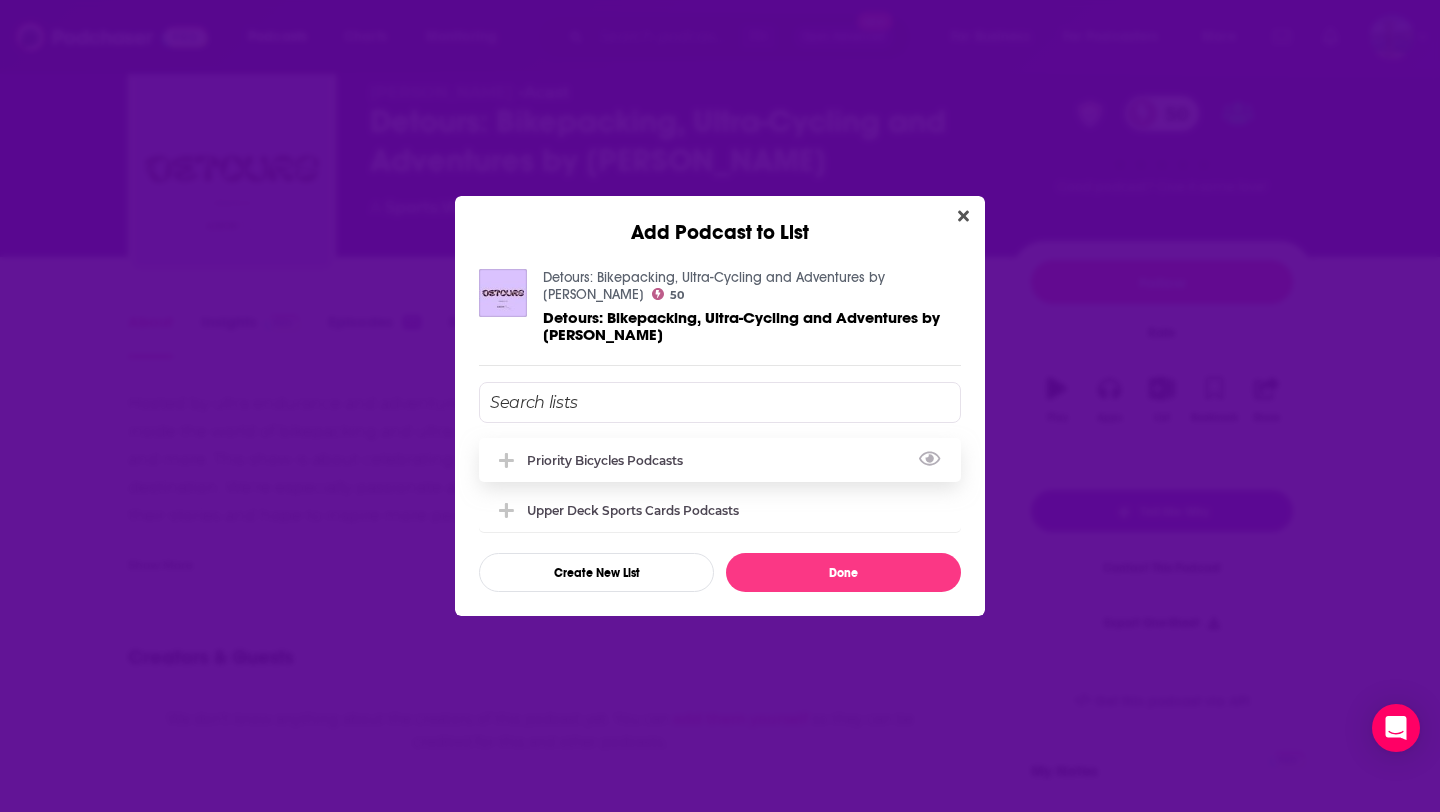 click on "Priority Bicycles Podcasts" at bounding box center [611, 460] 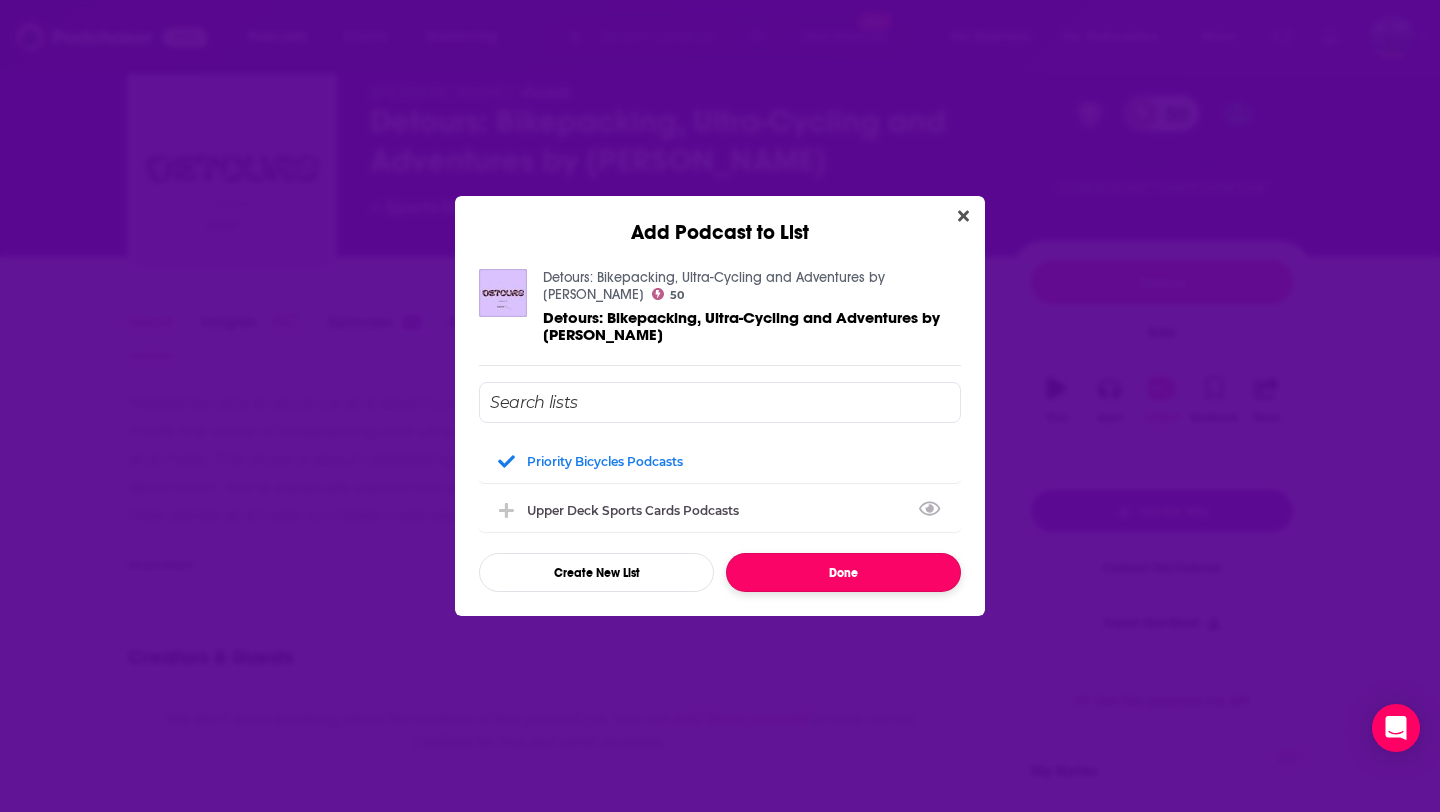 click on "Done" at bounding box center [843, 572] 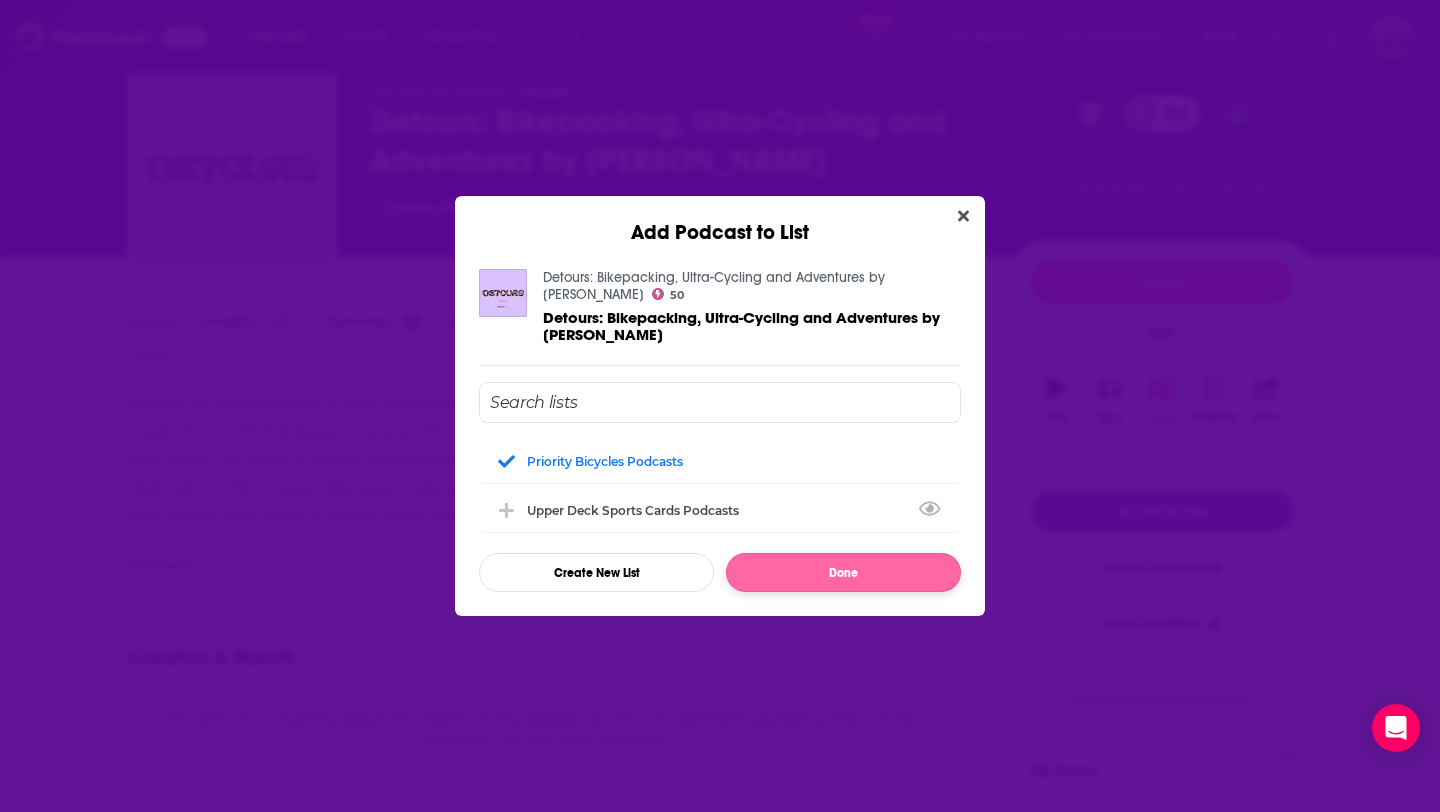 scroll, scrollTop: 69, scrollLeft: 0, axis: vertical 